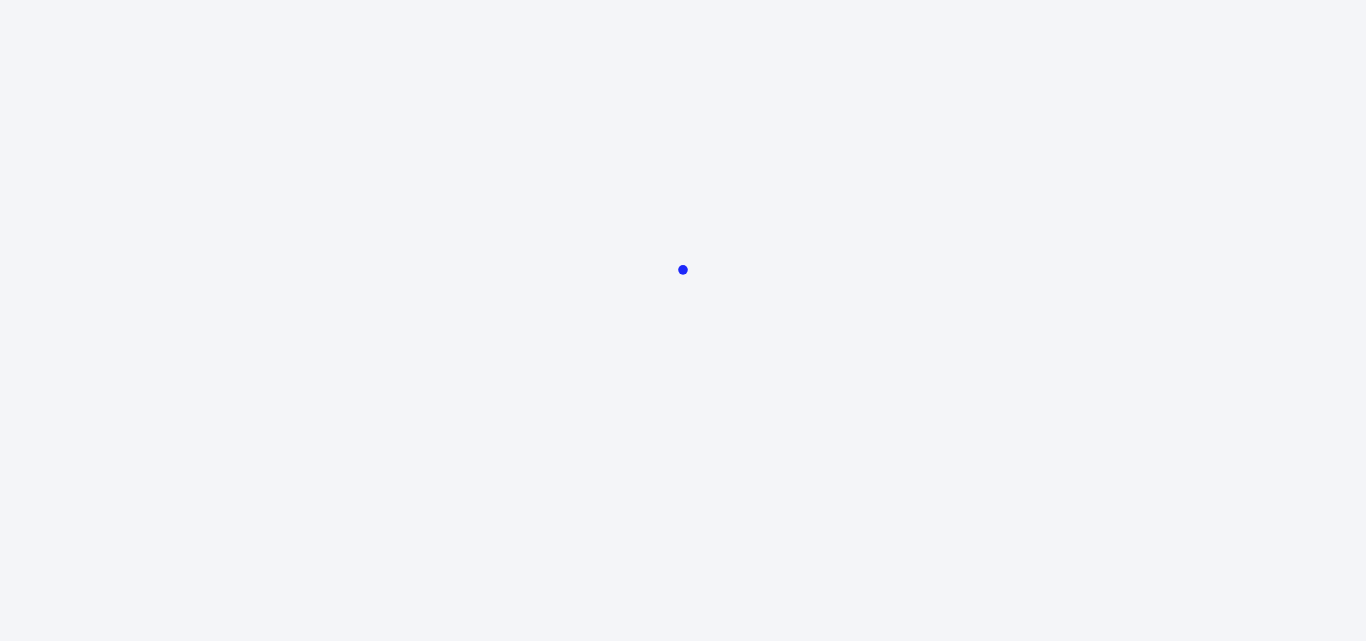 scroll, scrollTop: 0, scrollLeft: 0, axis: both 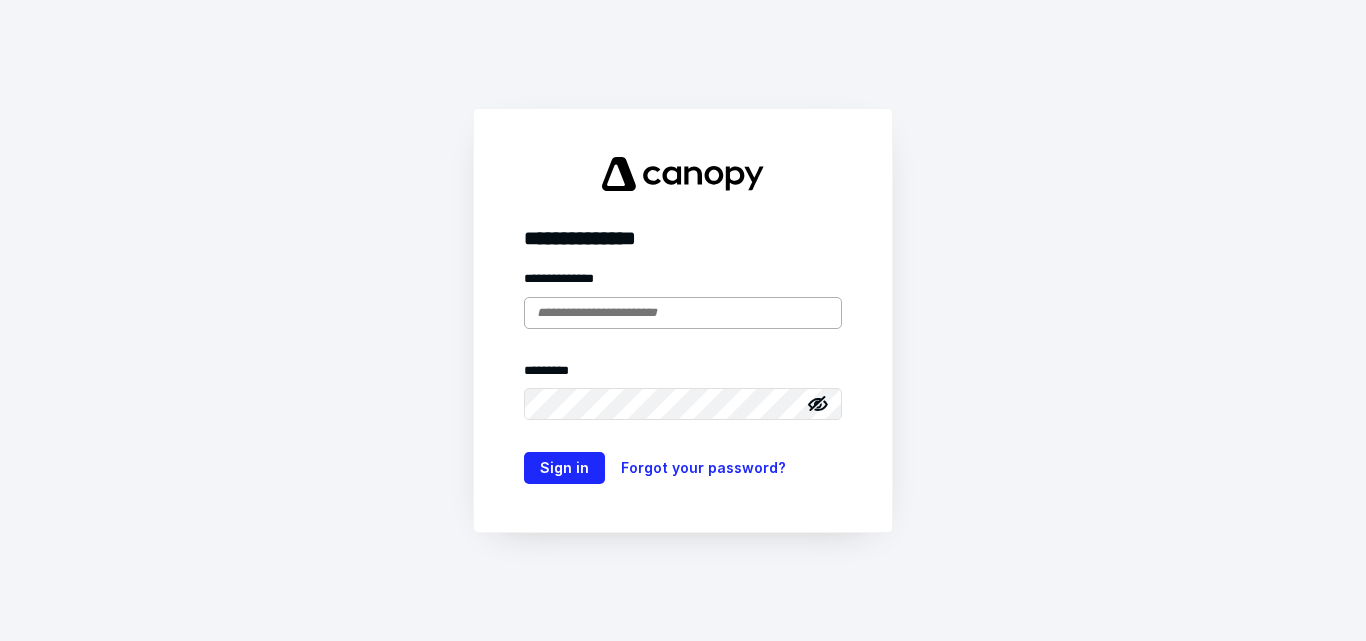click at bounding box center [683, 313] 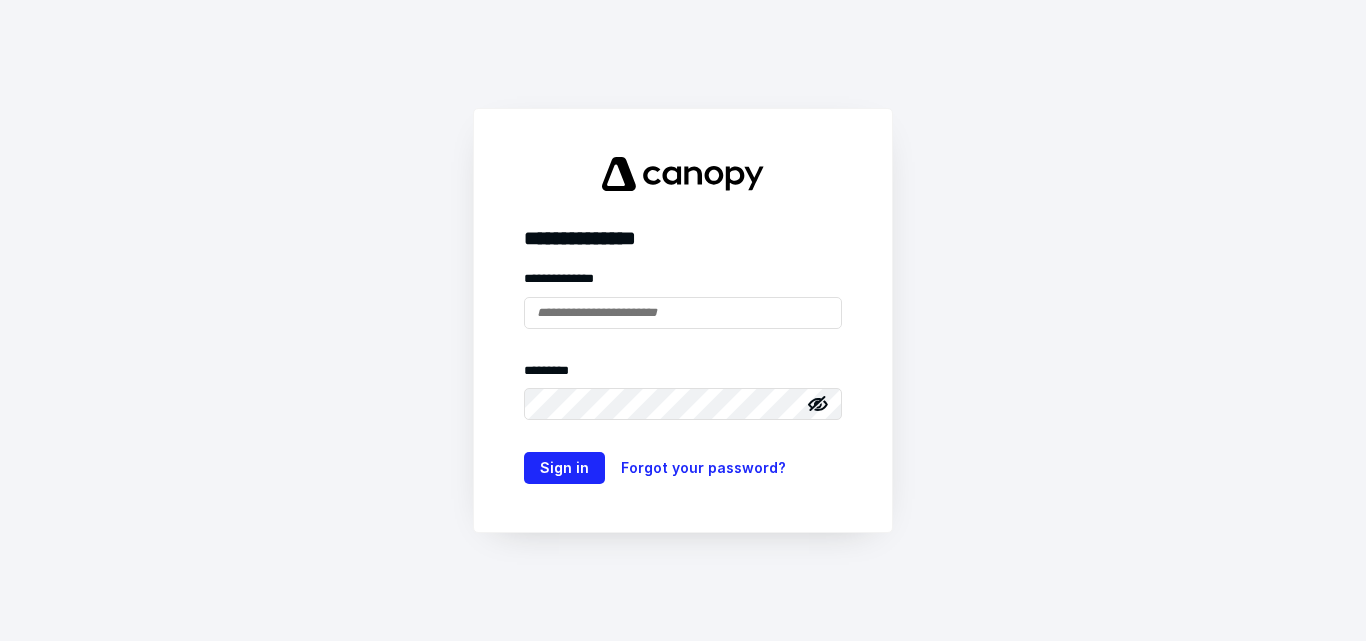 type on "**********" 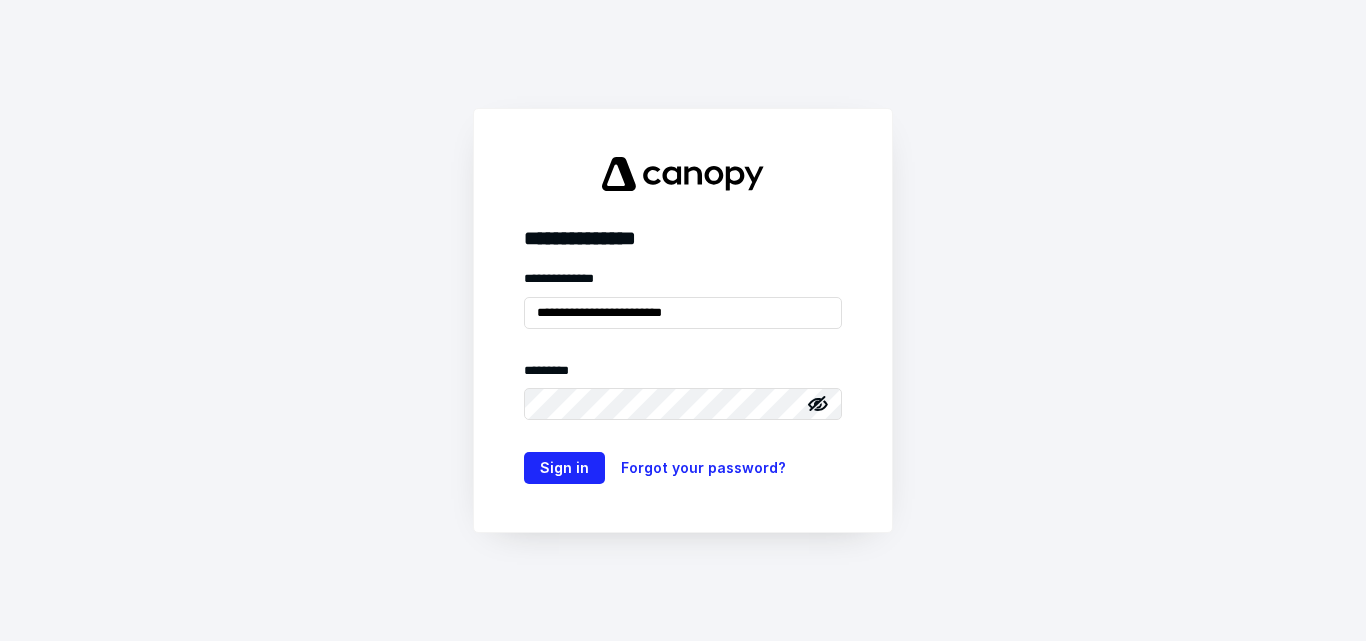 click 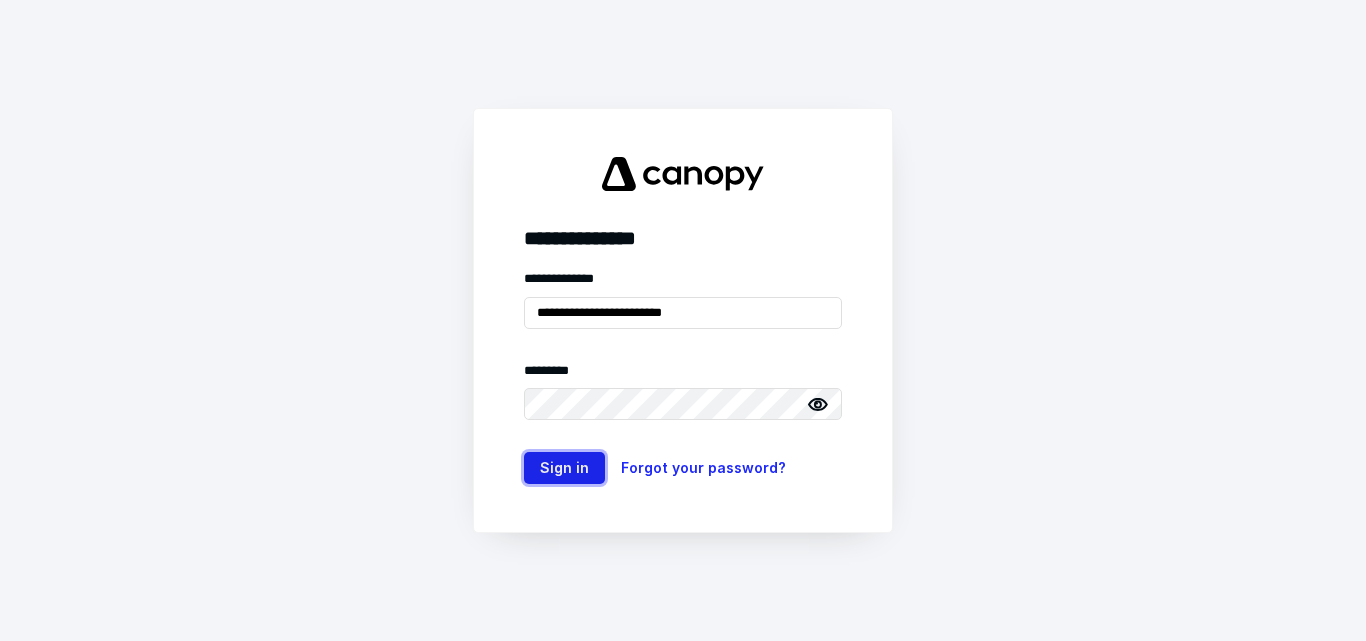 click on "Sign in" at bounding box center [564, 468] 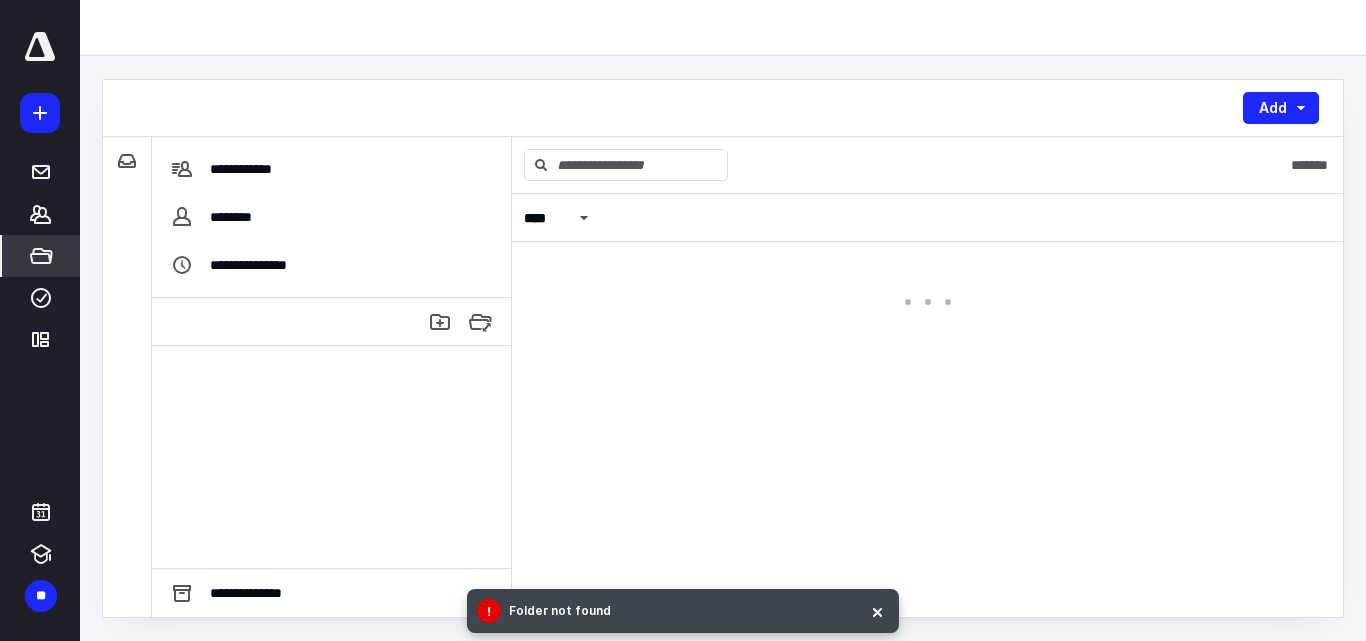 scroll, scrollTop: 0, scrollLeft: 0, axis: both 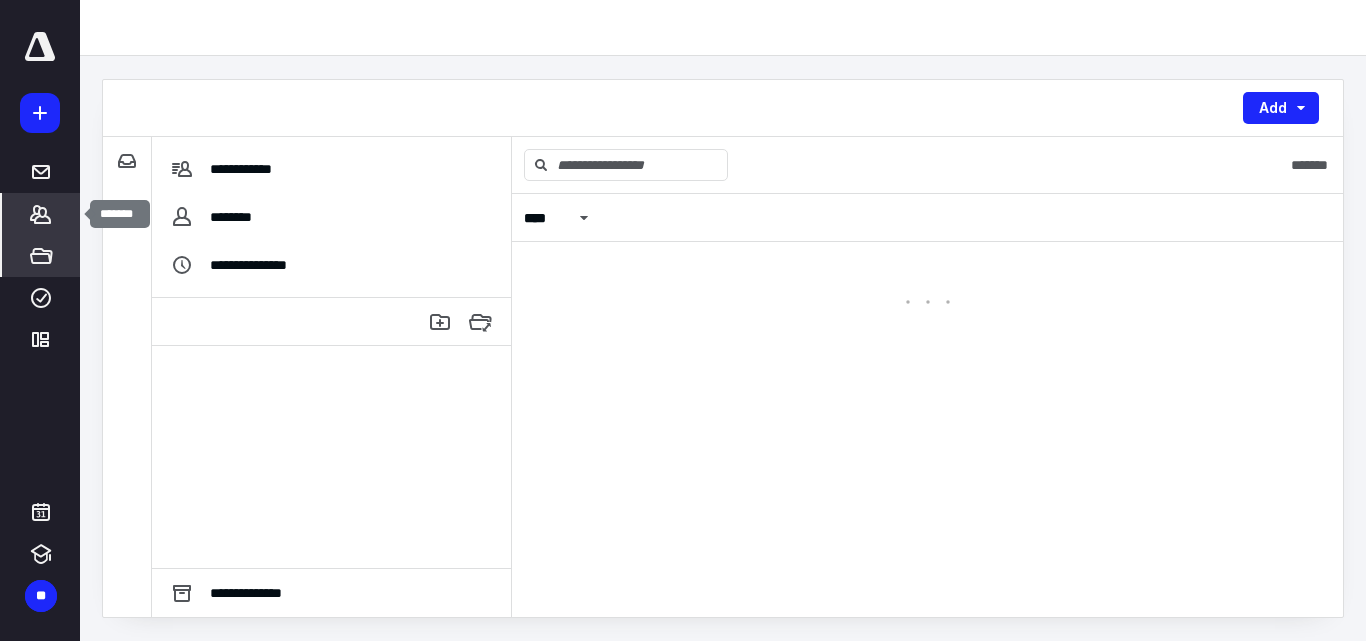 click 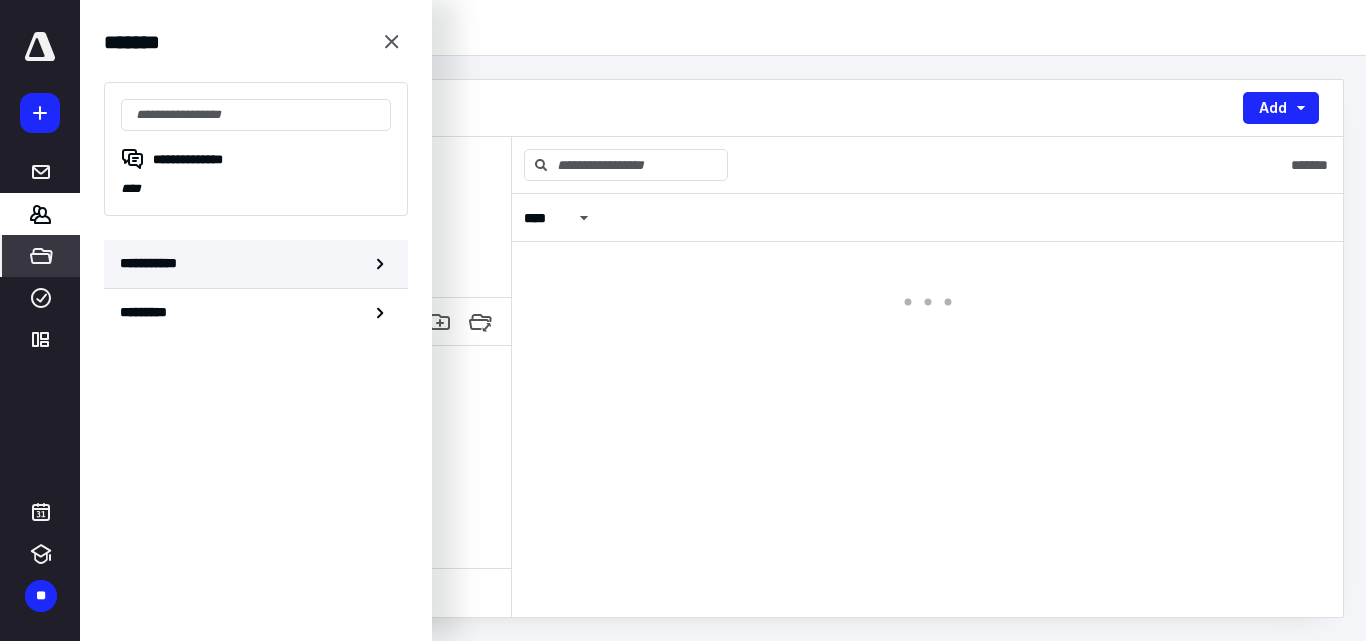 click on "**********" at bounding box center (153, 263) 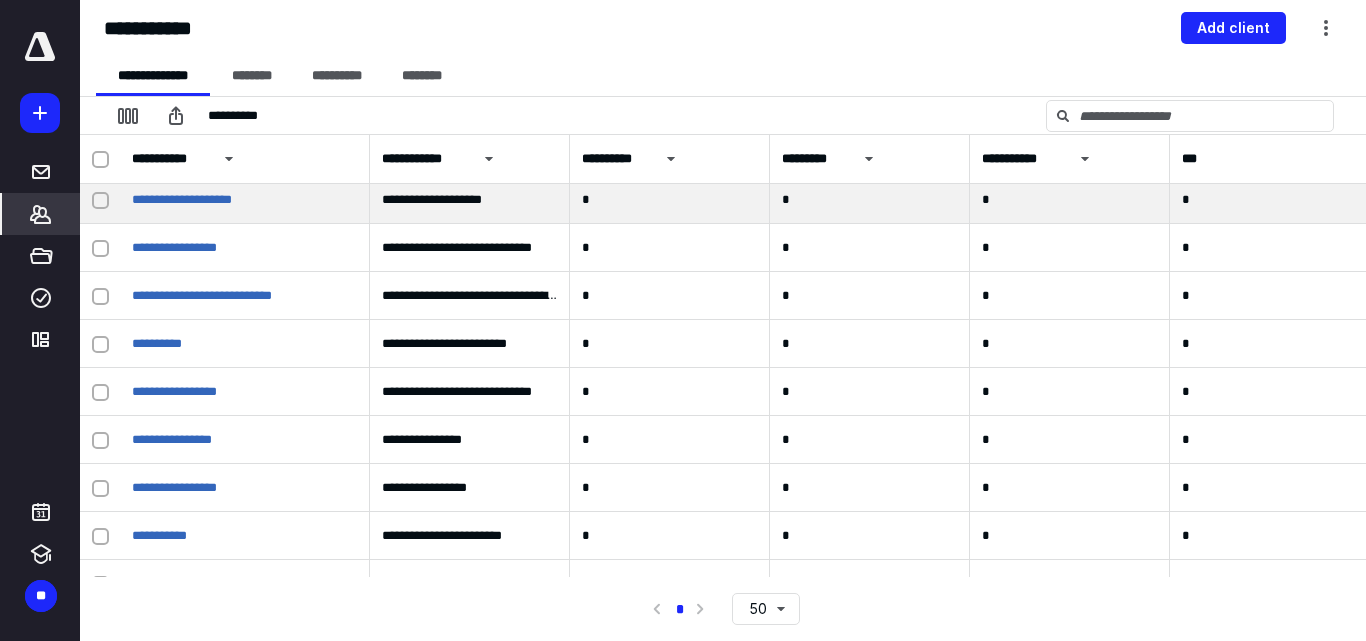 scroll, scrollTop: 300, scrollLeft: 0, axis: vertical 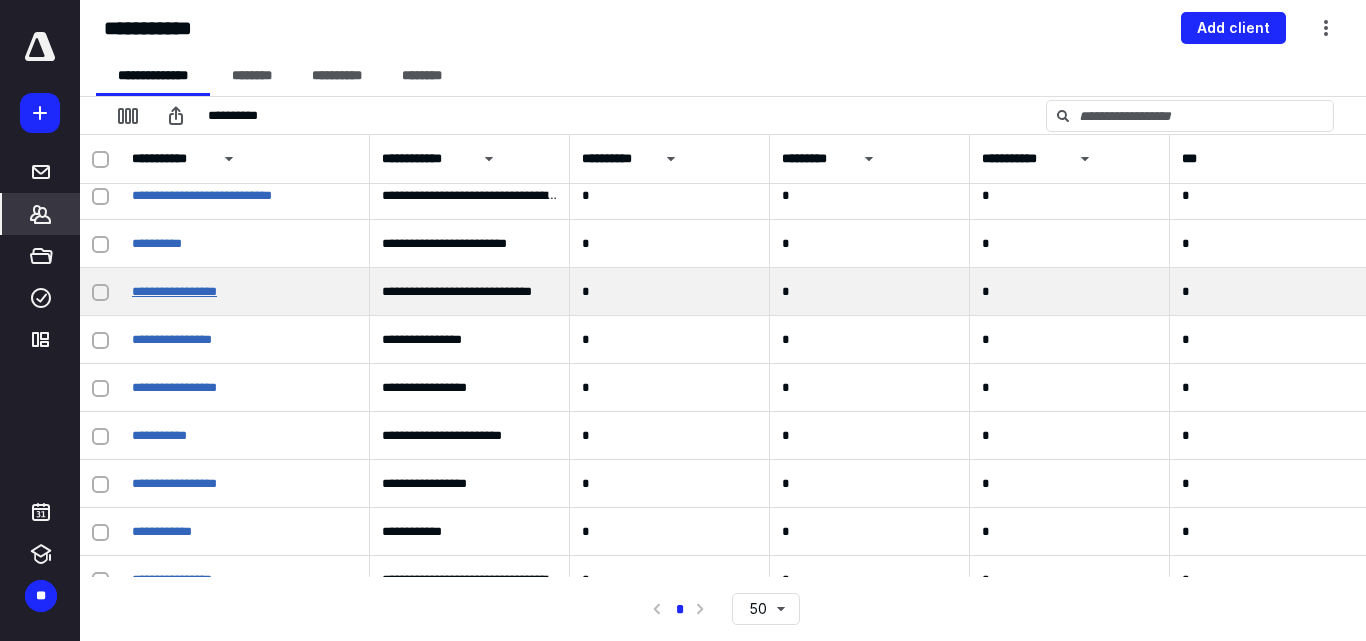 click on "**********" at bounding box center [174, 291] 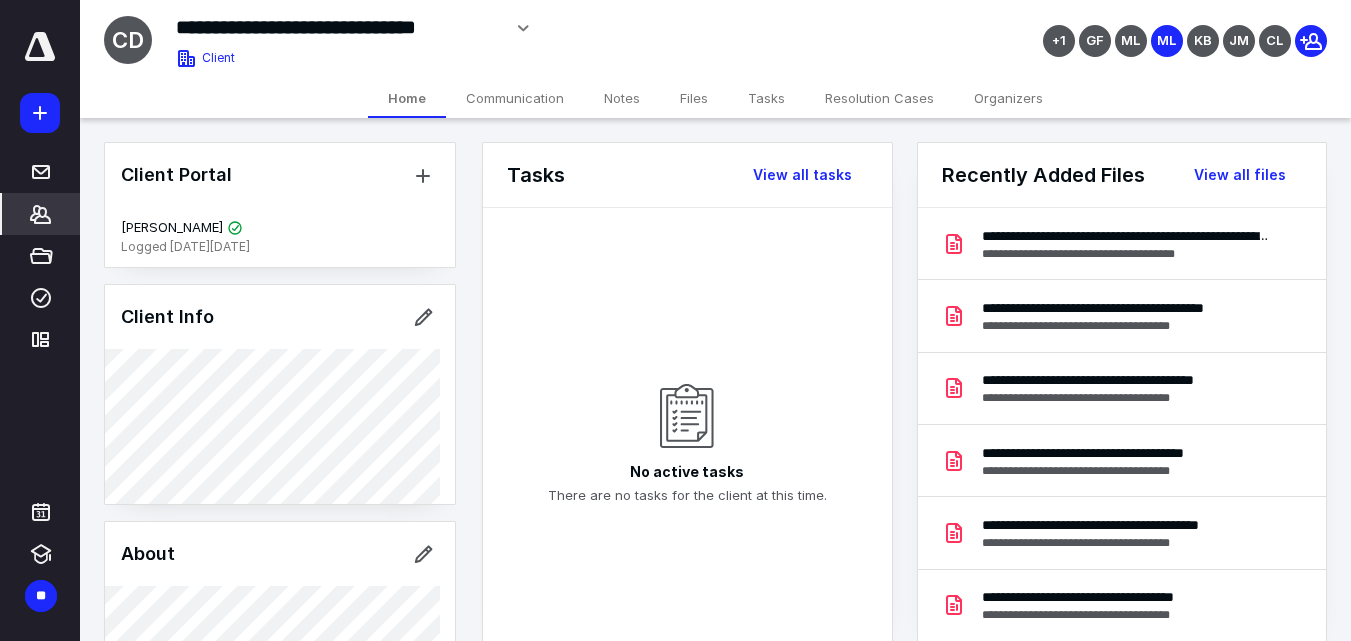 click on "Files" at bounding box center [694, 98] 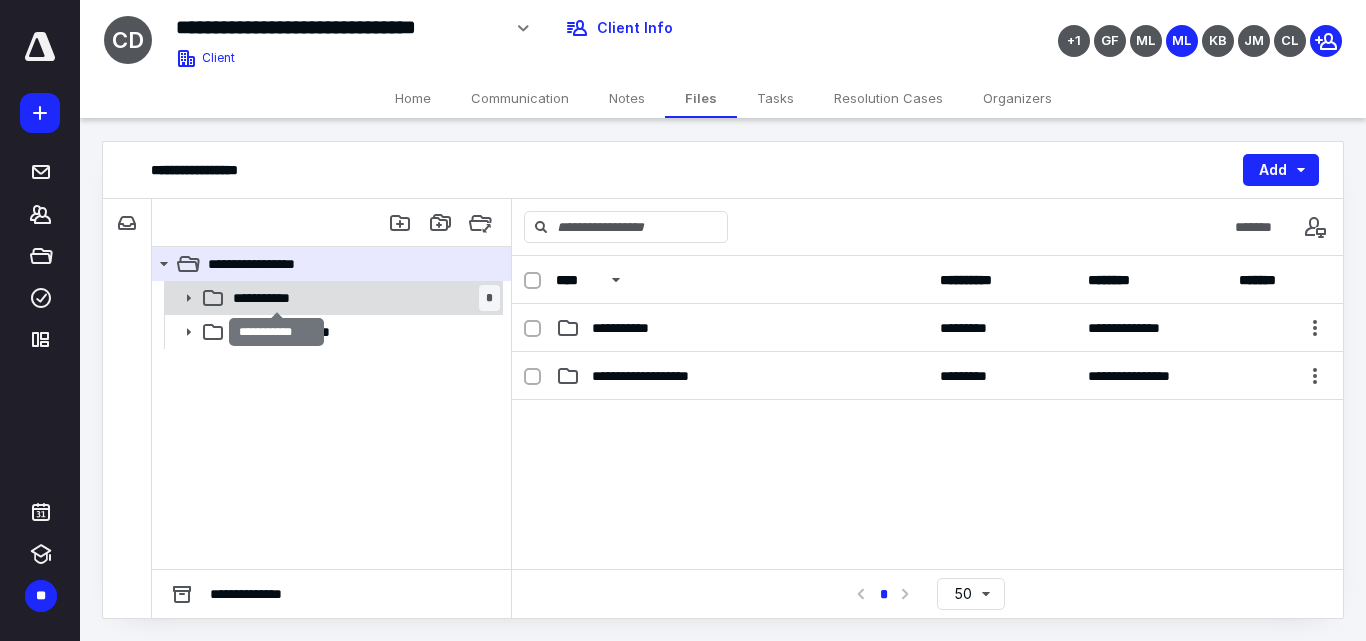 click on "**********" at bounding box center (276, 298) 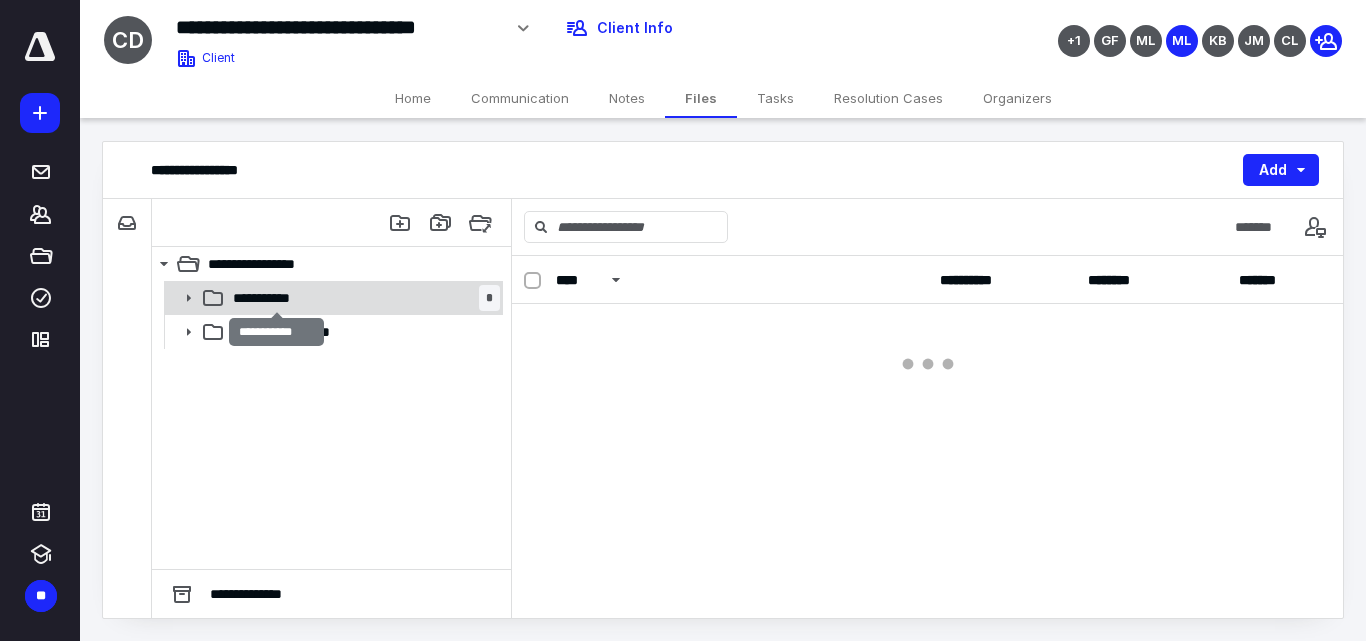 click on "**********" at bounding box center (276, 298) 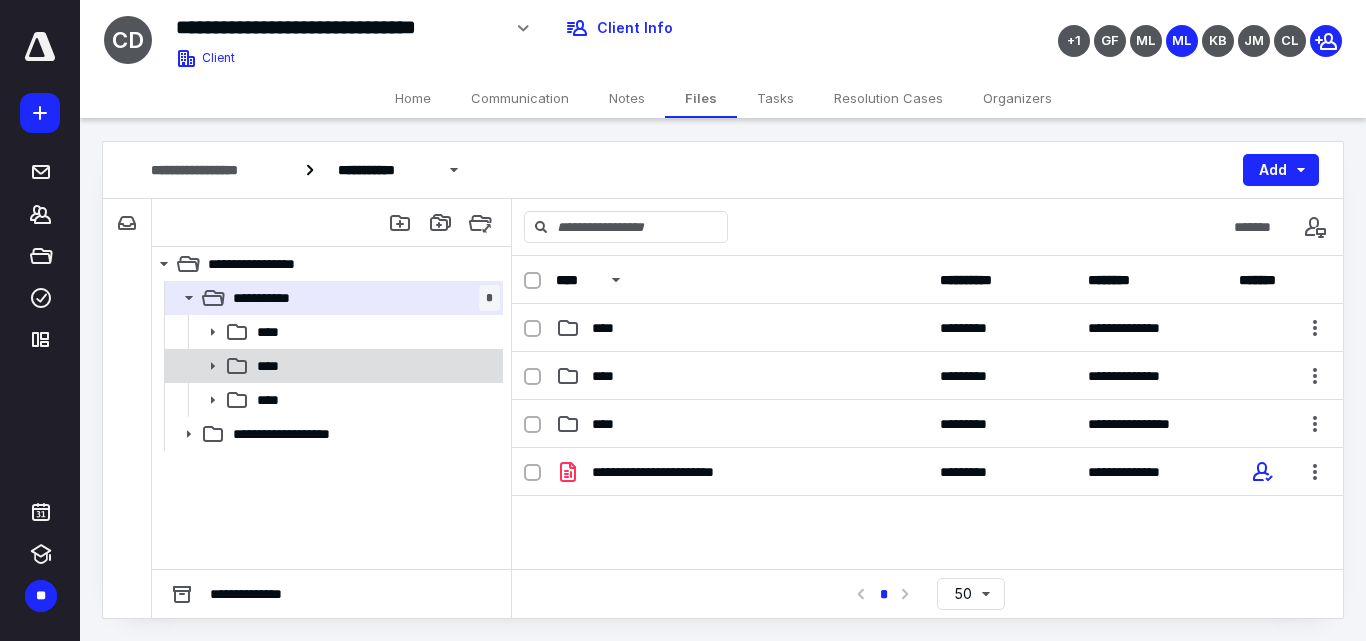 click on "****" at bounding box center [332, 366] 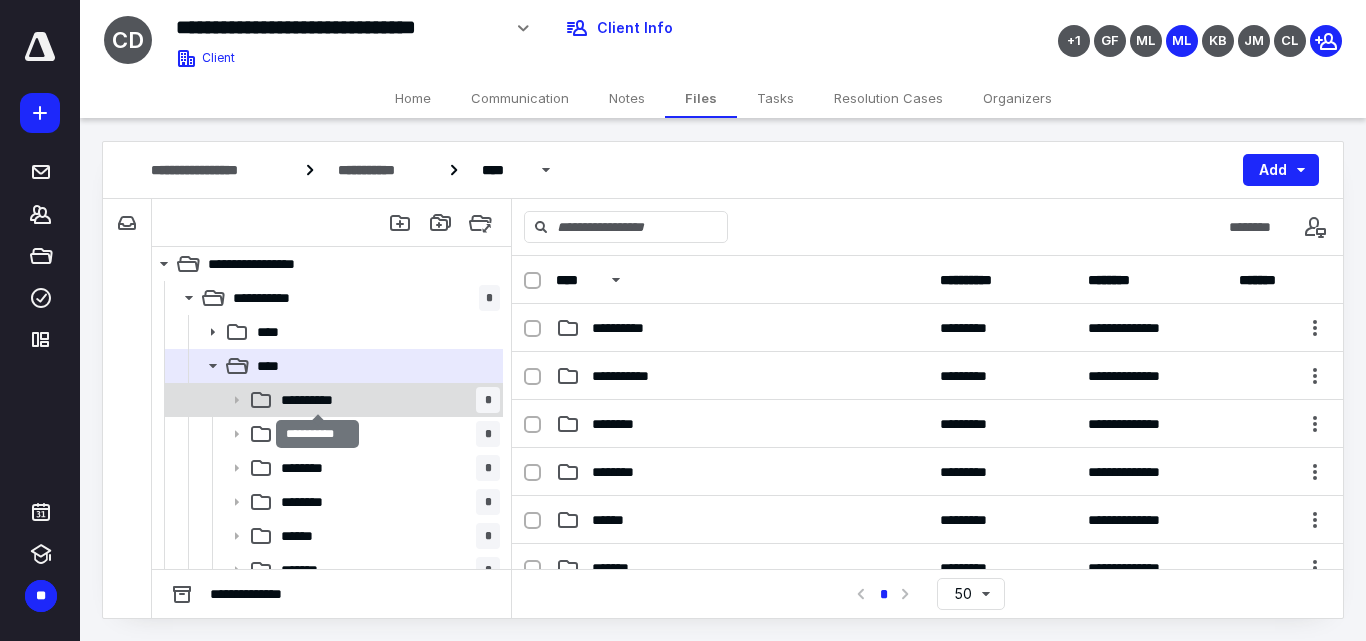 click on "**********" at bounding box center (317, 400) 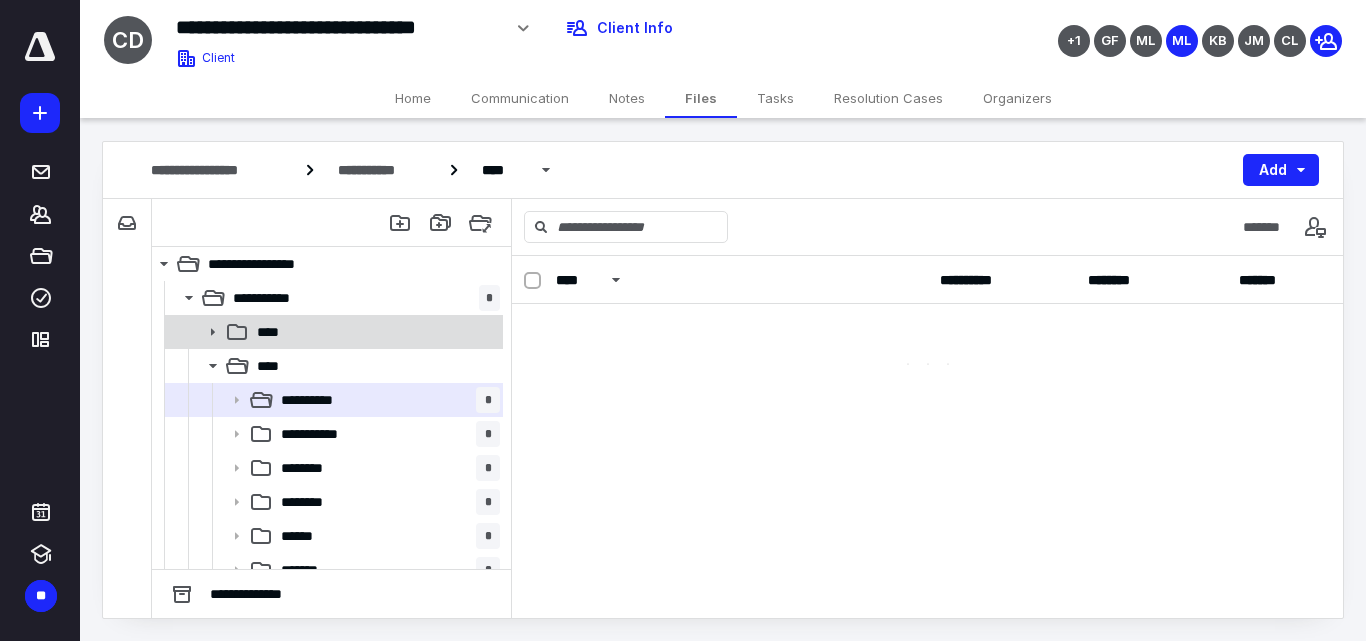 scroll, scrollTop: 100, scrollLeft: 0, axis: vertical 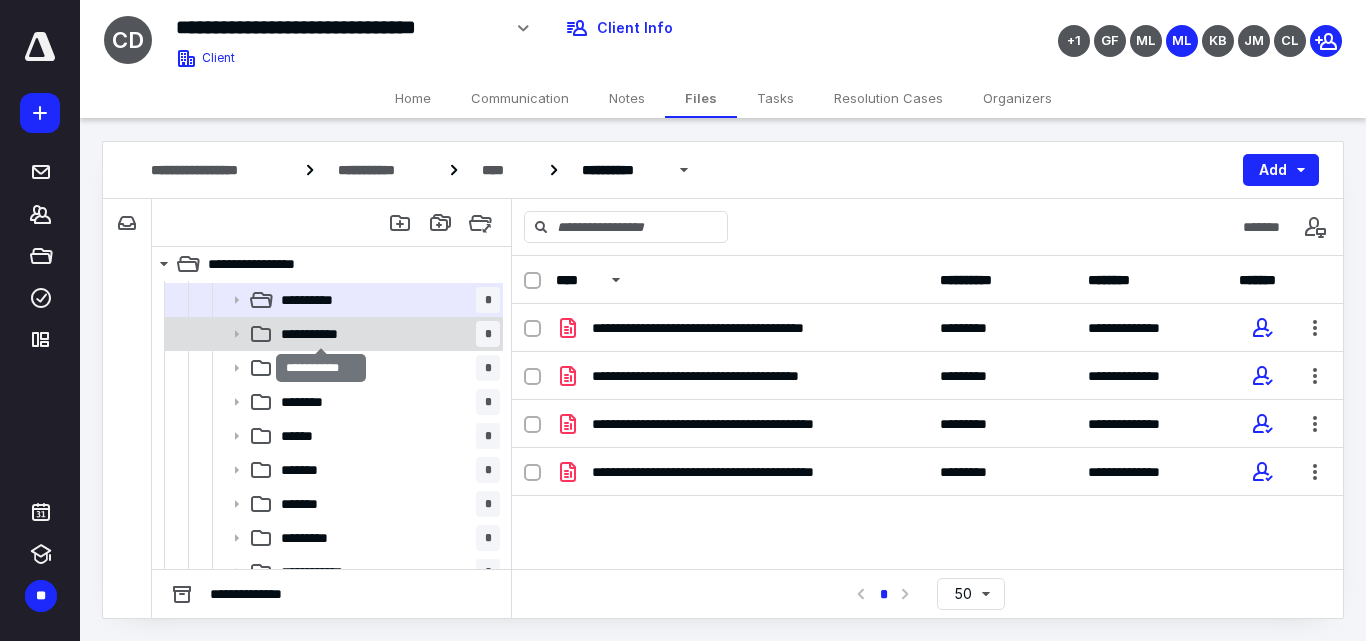 click on "**********" at bounding box center [321, 334] 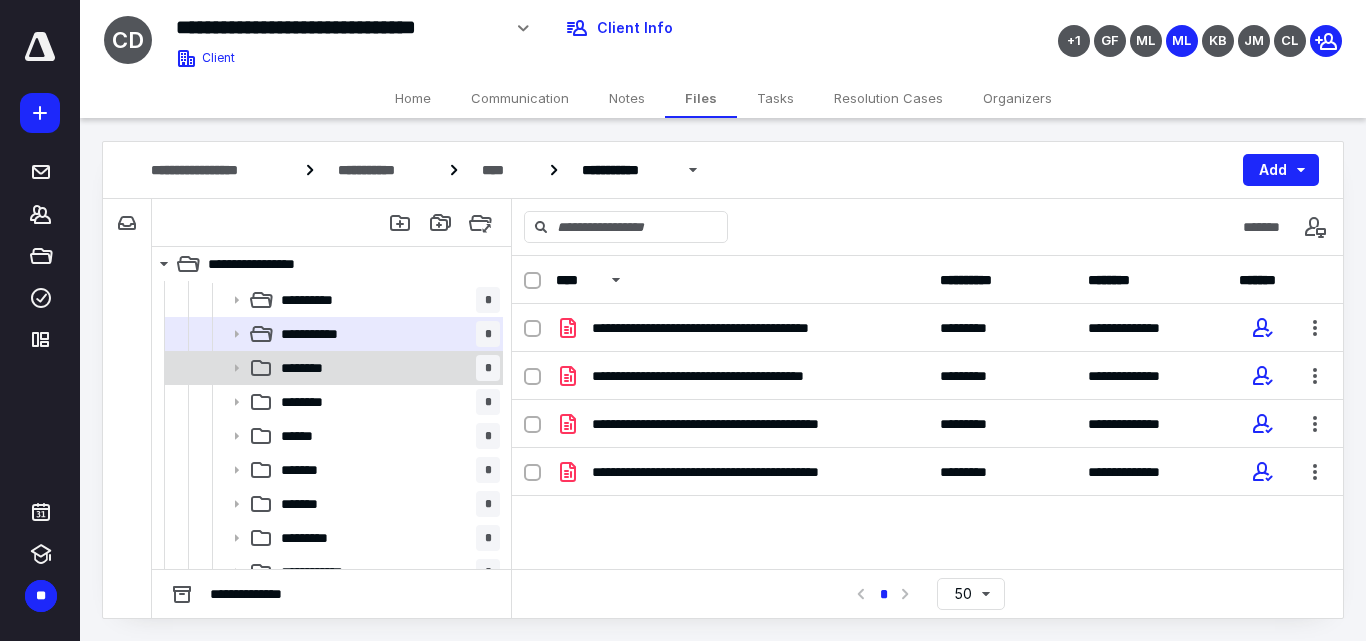 click on "********" at bounding box center (312, 368) 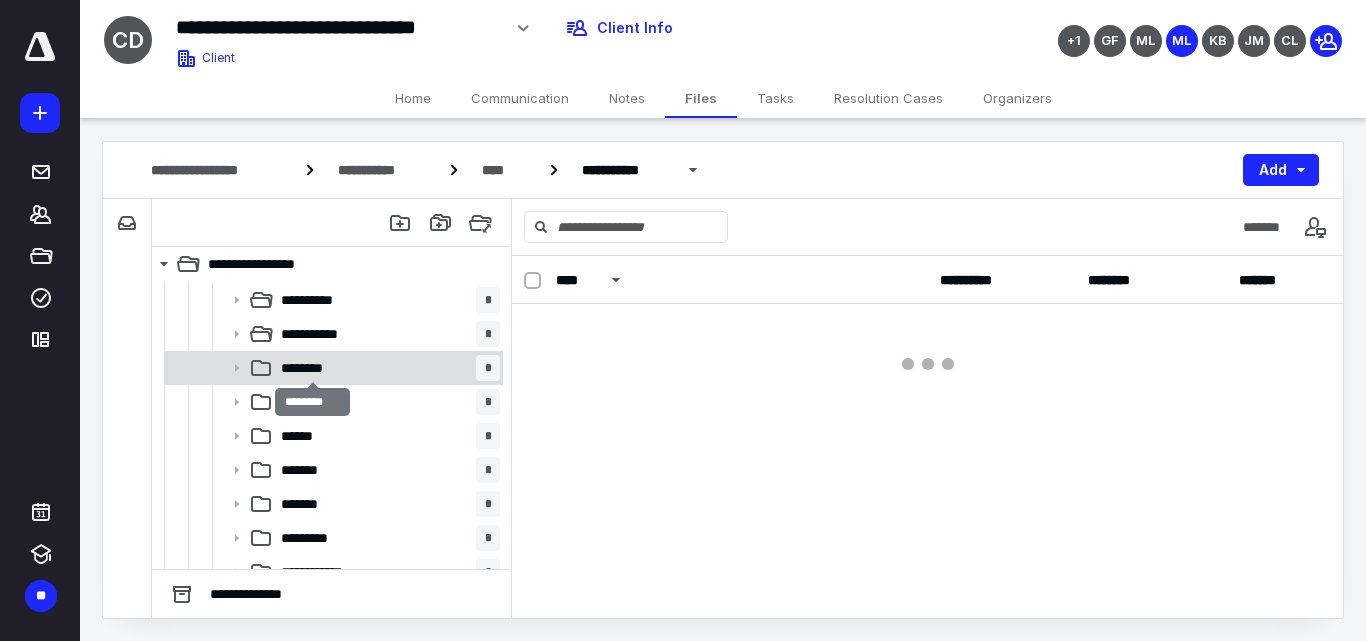 click on "********" at bounding box center [312, 368] 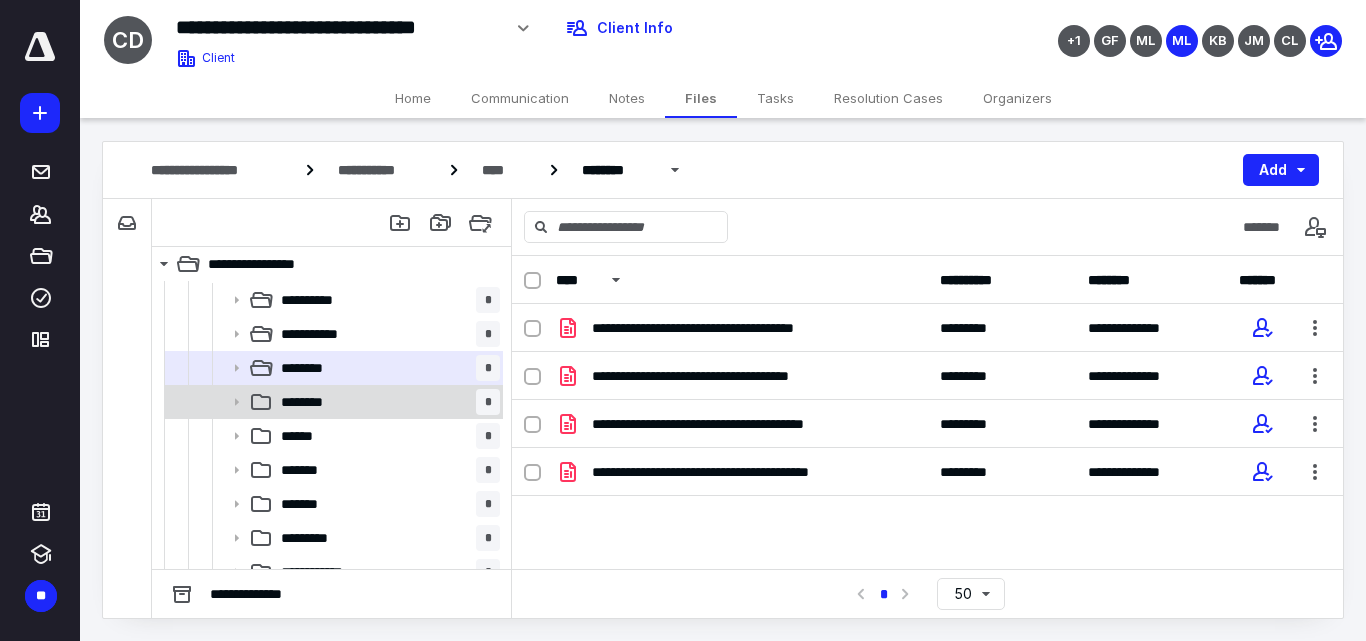 click on "********" at bounding box center [307, 402] 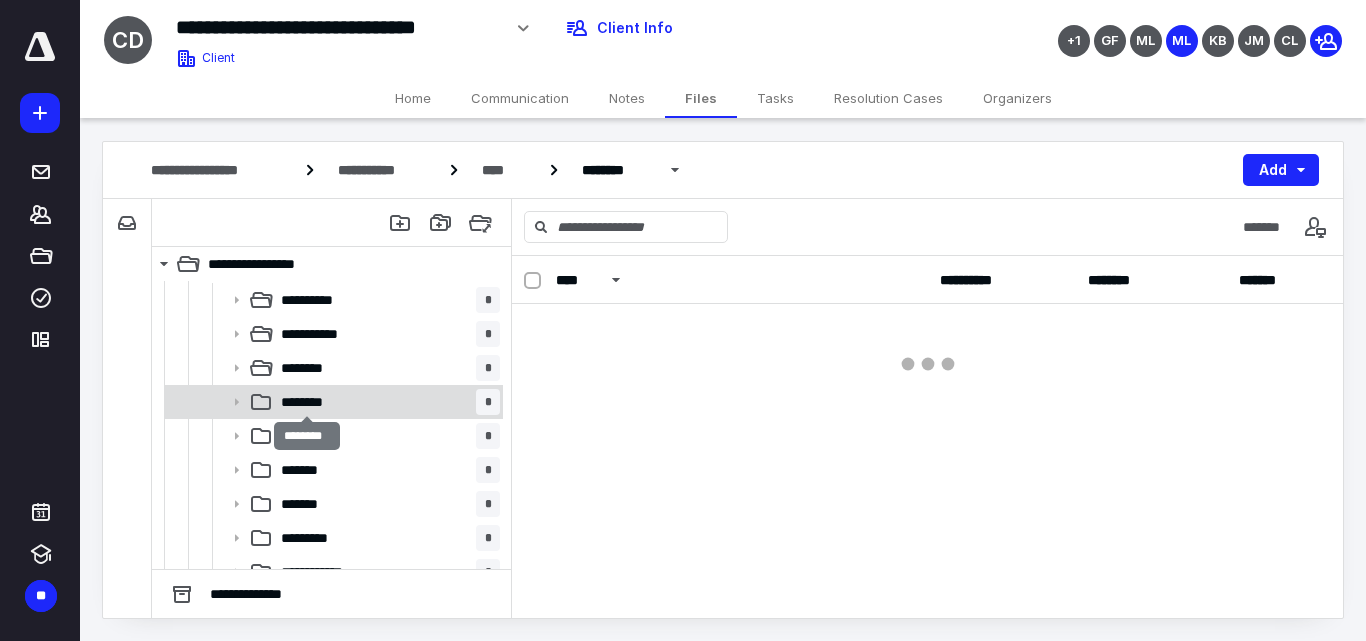 click on "********" at bounding box center (307, 402) 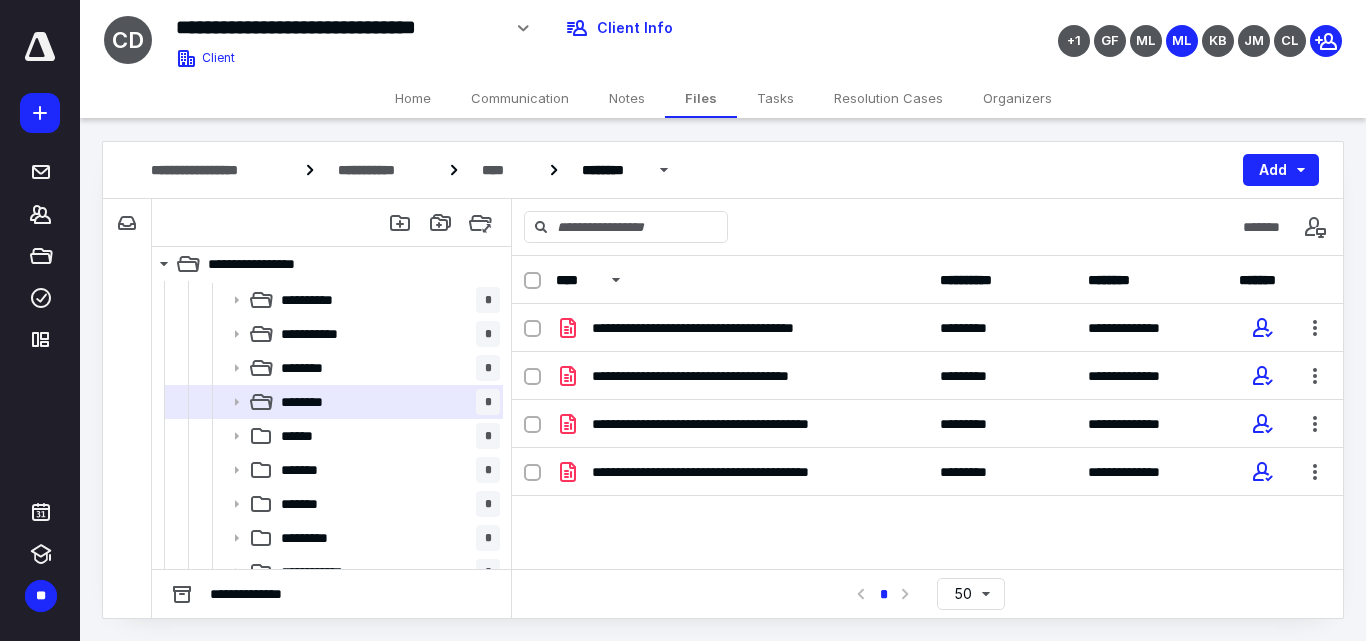 click on "****** *" at bounding box center [332, 436] 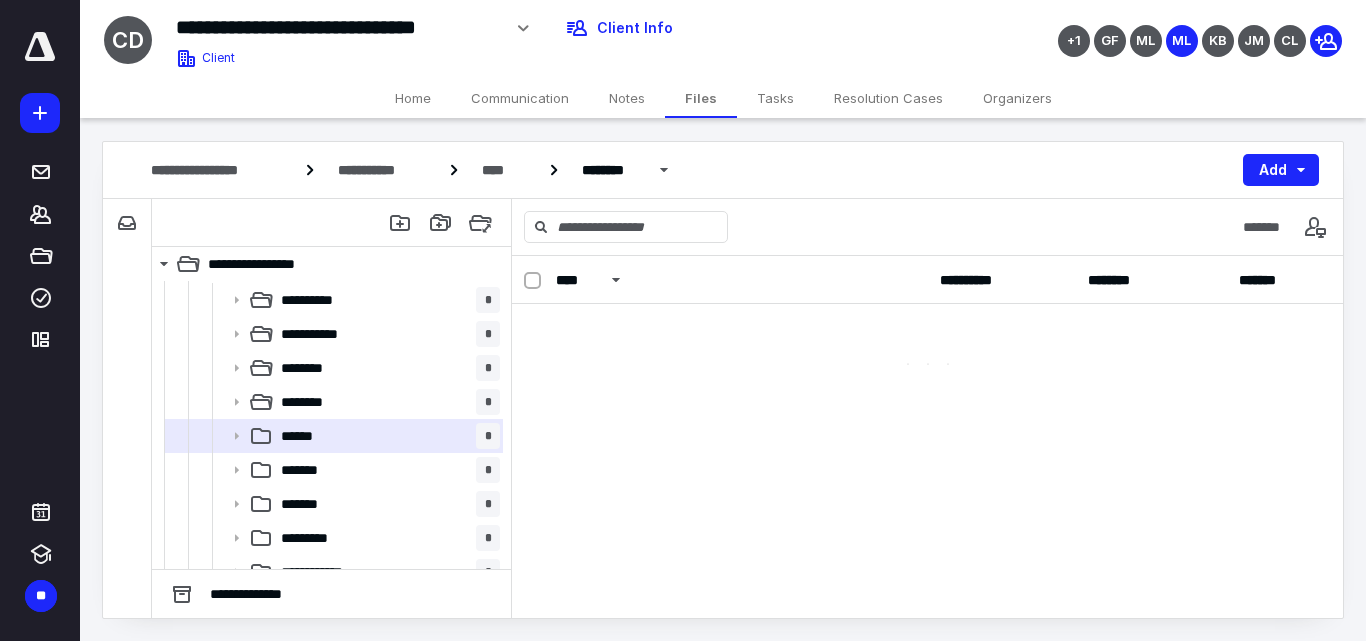 click on "****** *" at bounding box center (332, 436) 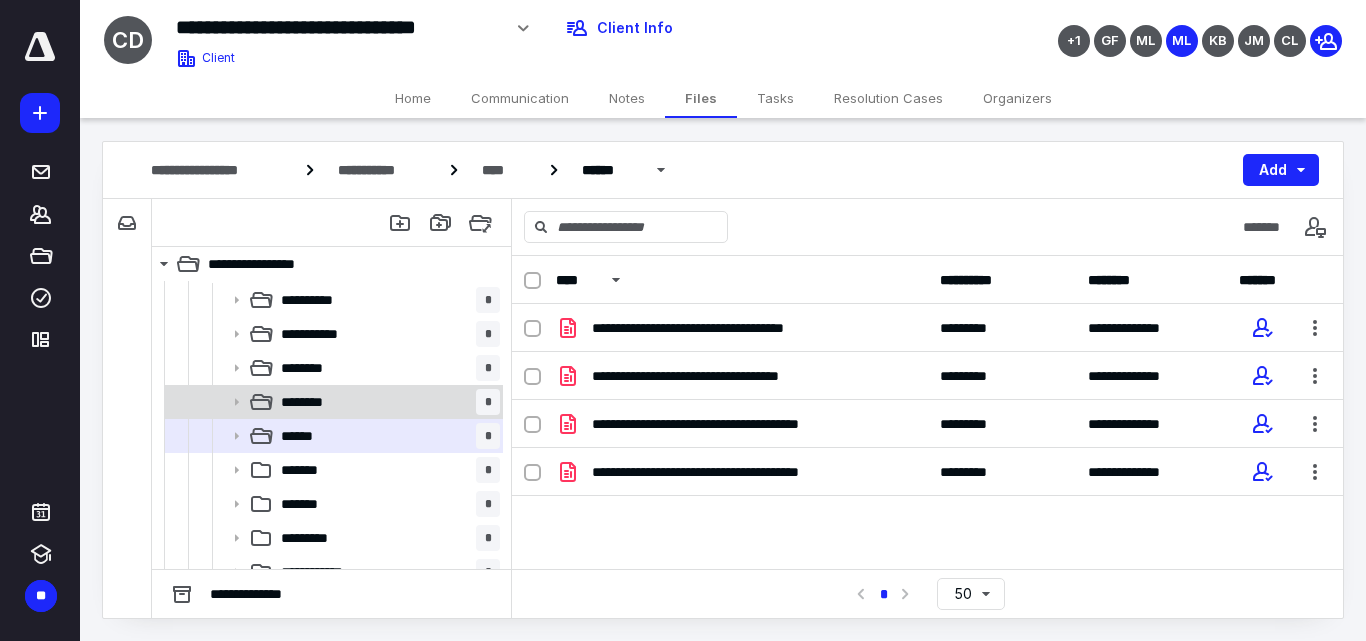 scroll, scrollTop: 200, scrollLeft: 0, axis: vertical 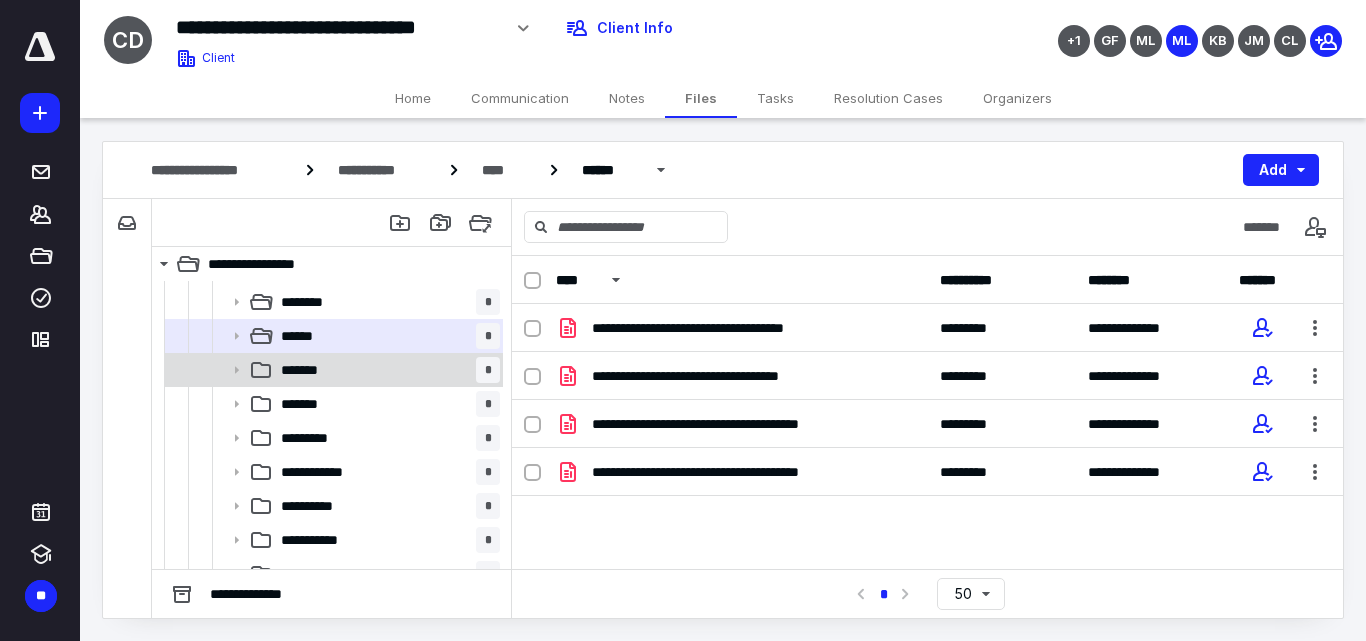 click on "*******" at bounding box center [308, 370] 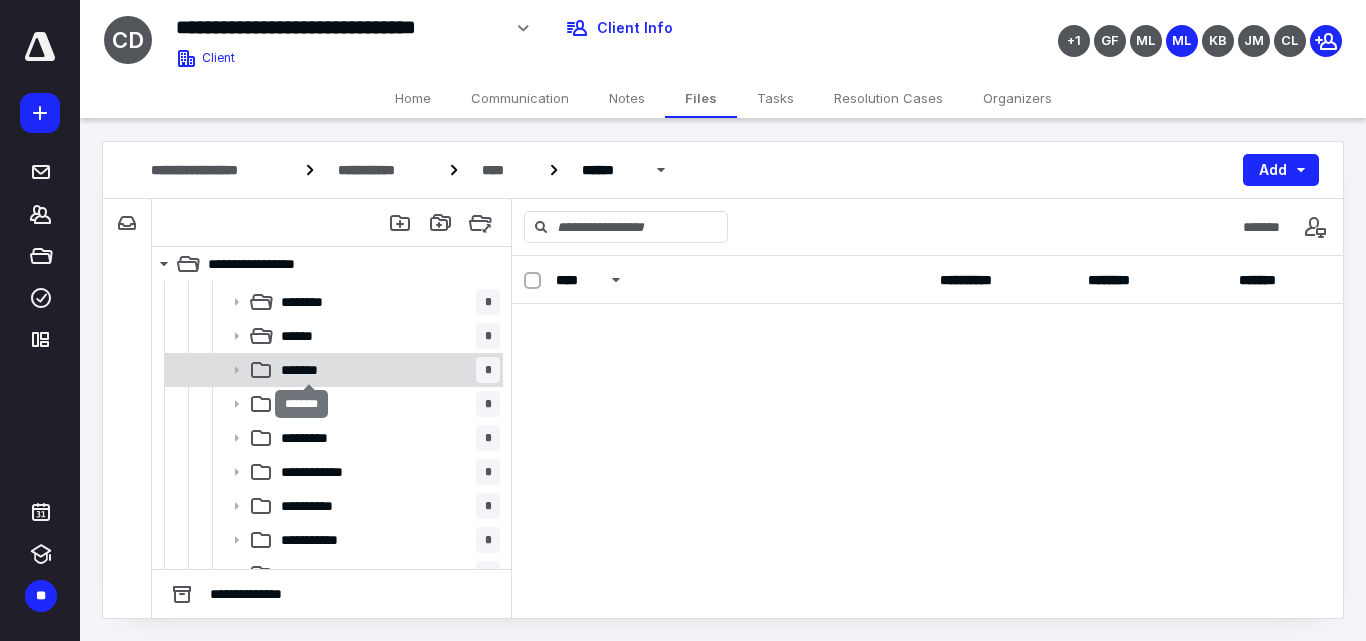 click on "*******" at bounding box center (308, 370) 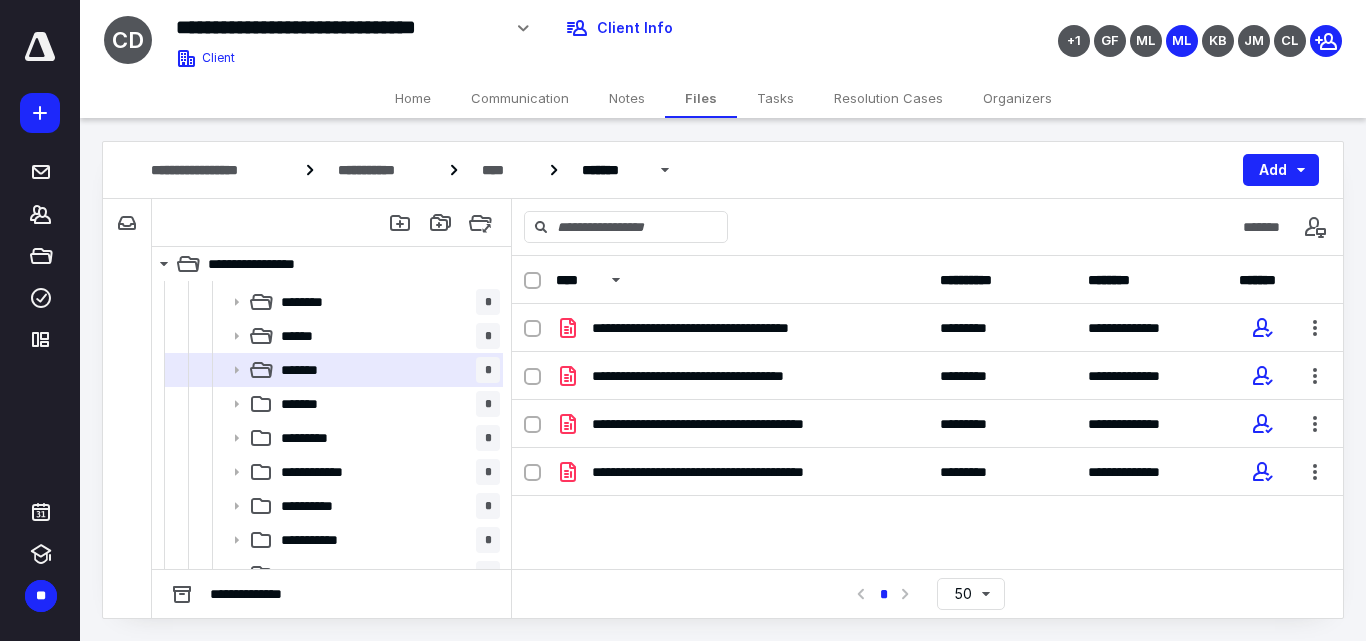 click on "*******" at bounding box center [305, 404] 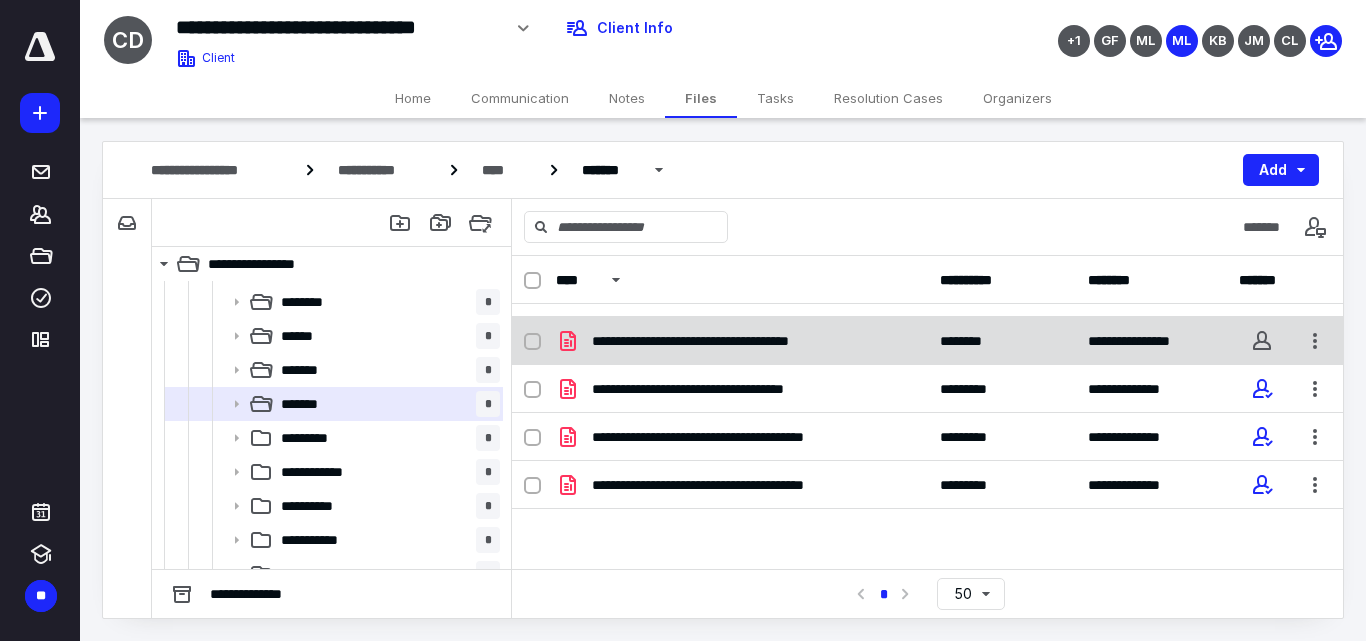 scroll, scrollTop: 0, scrollLeft: 0, axis: both 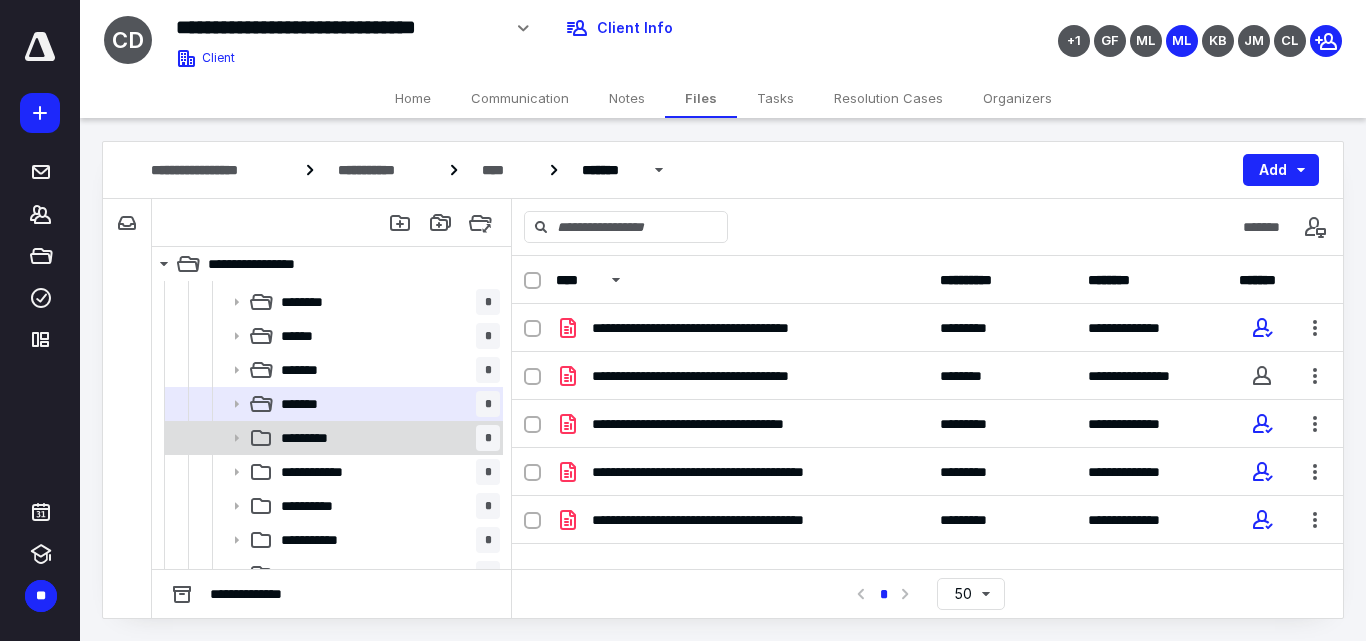 click on "********* *" at bounding box center (386, 438) 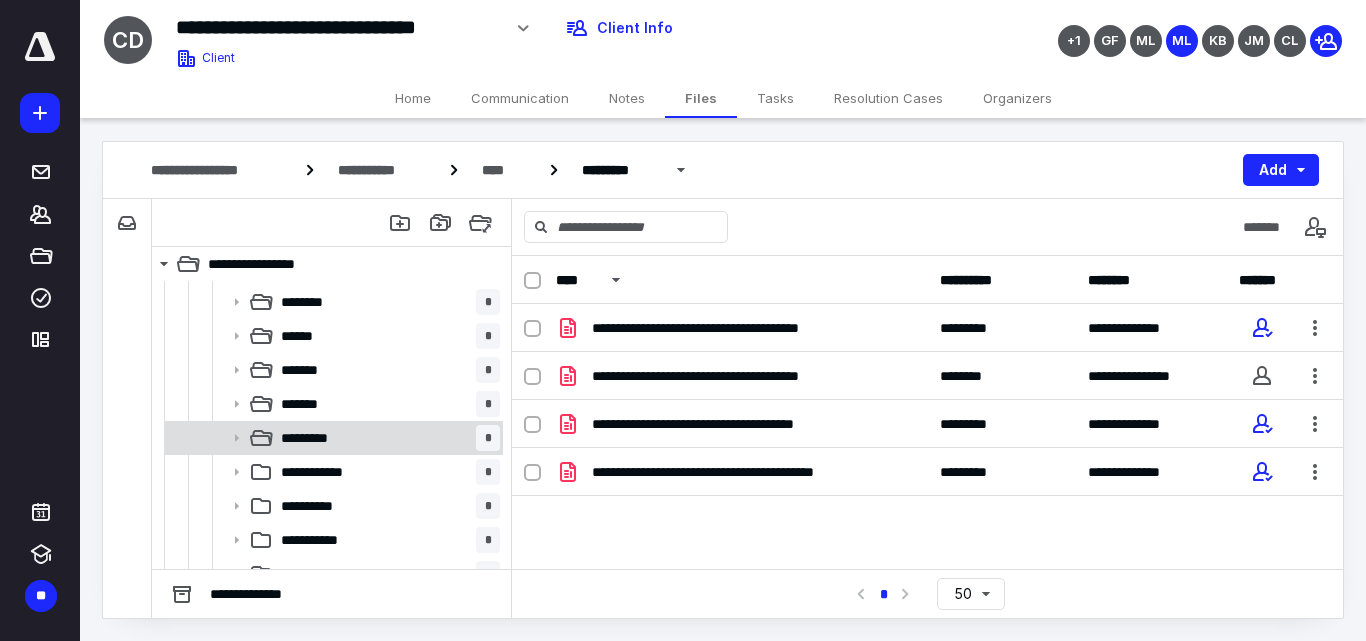 scroll, scrollTop: 300, scrollLeft: 0, axis: vertical 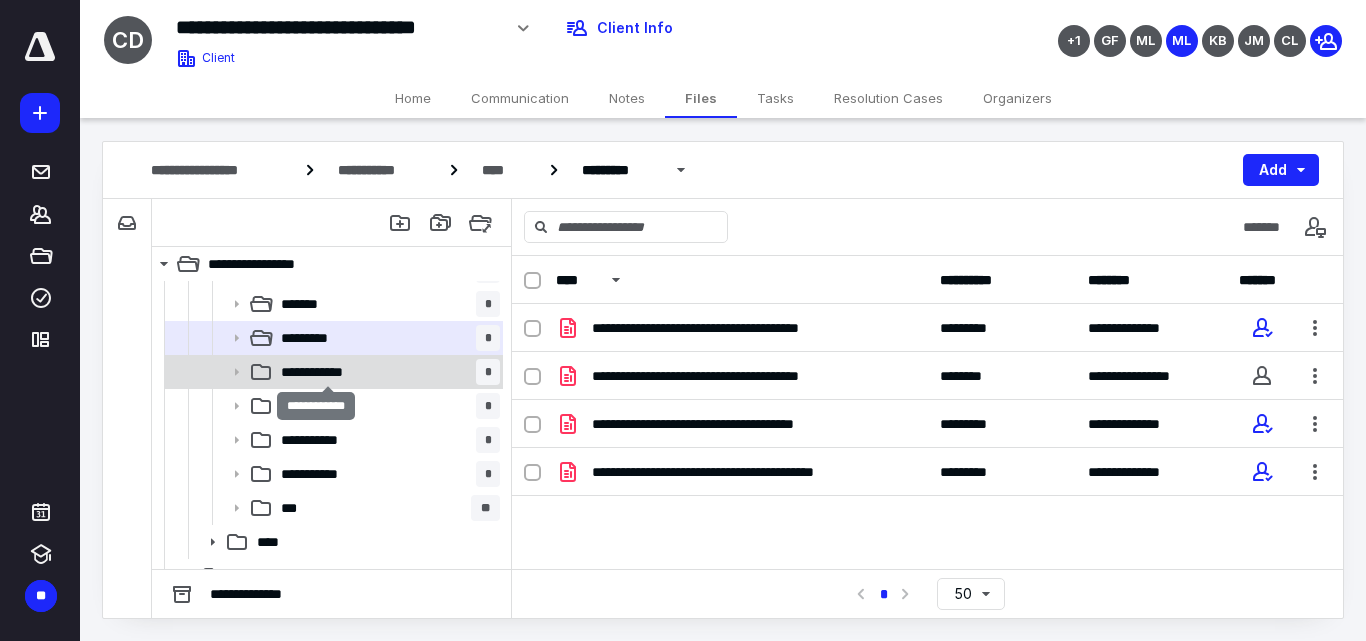 click on "**********" at bounding box center (328, 372) 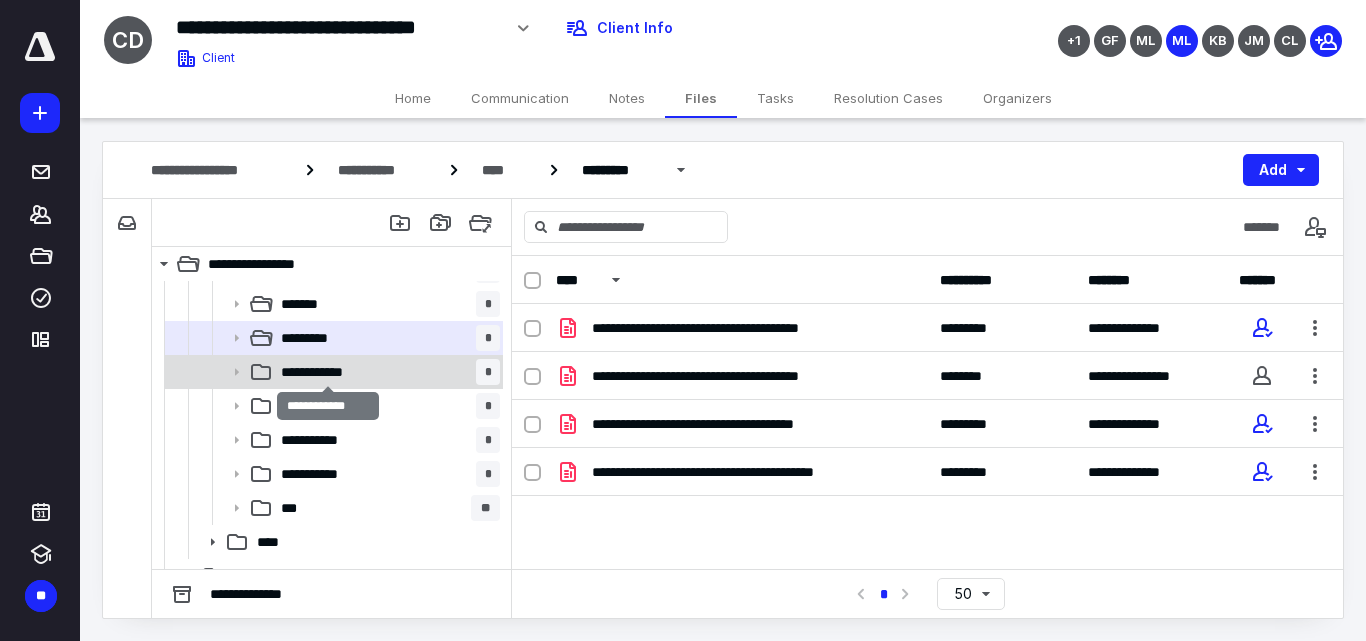 click on "**********" at bounding box center [328, 372] 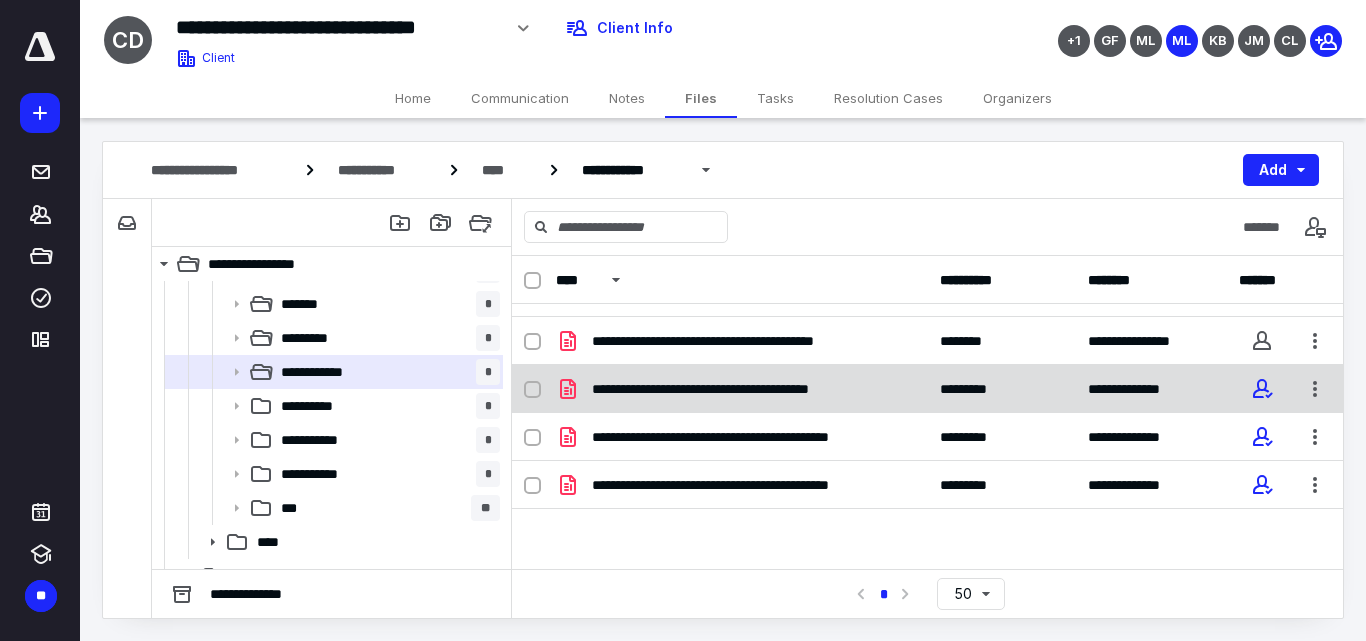 scroll, scrollTop: 0, scrollLeft: 0, axis: both 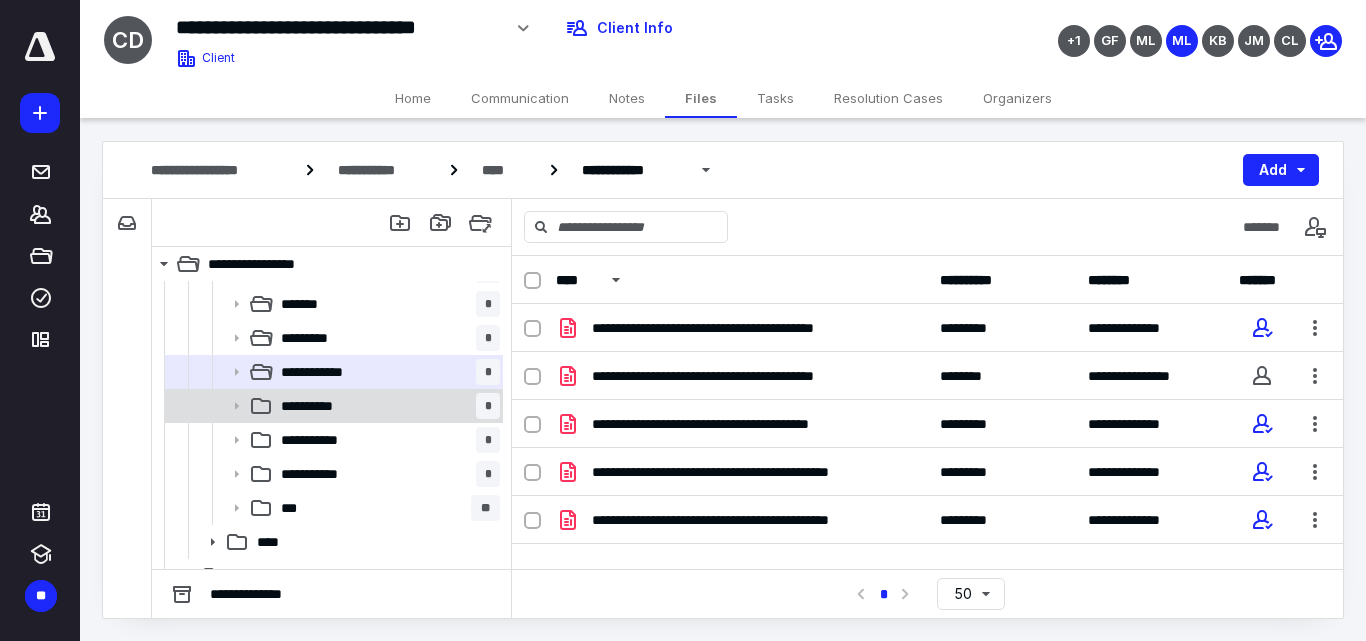 click on "**********" at bounding box center [386, 406] 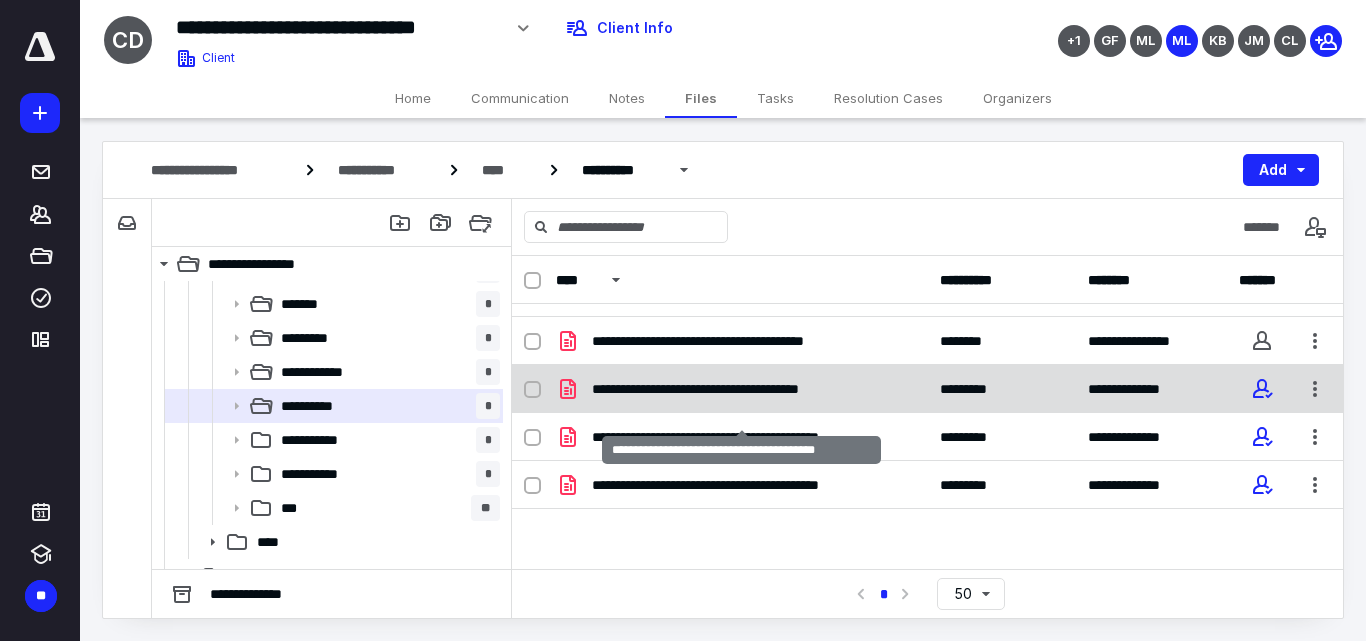 scroll, scrollTop: 0, scrollLeft: 0, axis: both 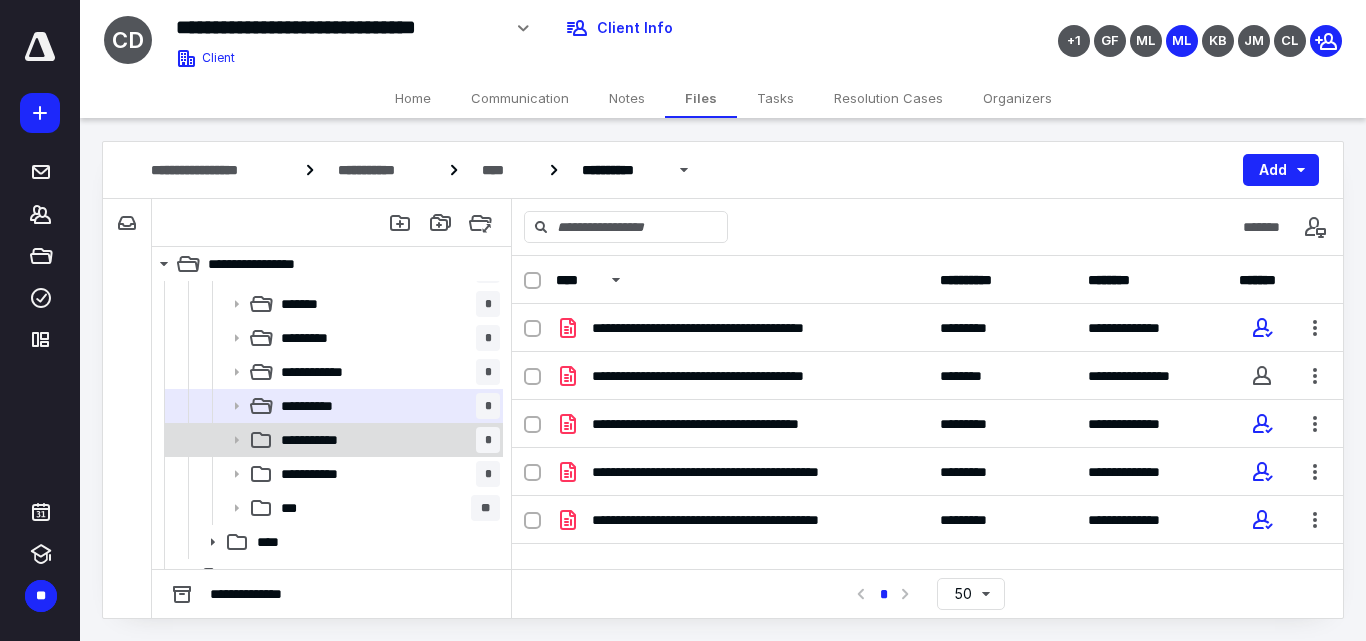 click on "**********" at bounding box center [386, 440] 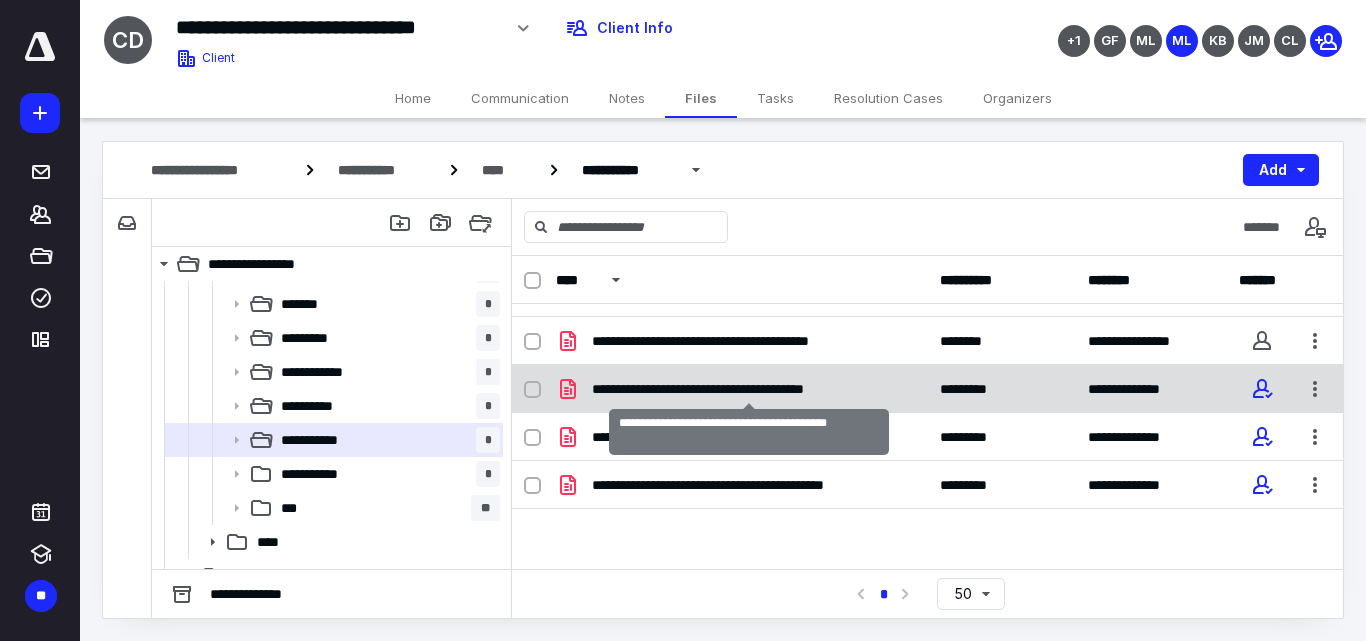 scroll, scrollTop: 0, scrollLeft: 0, axis: both 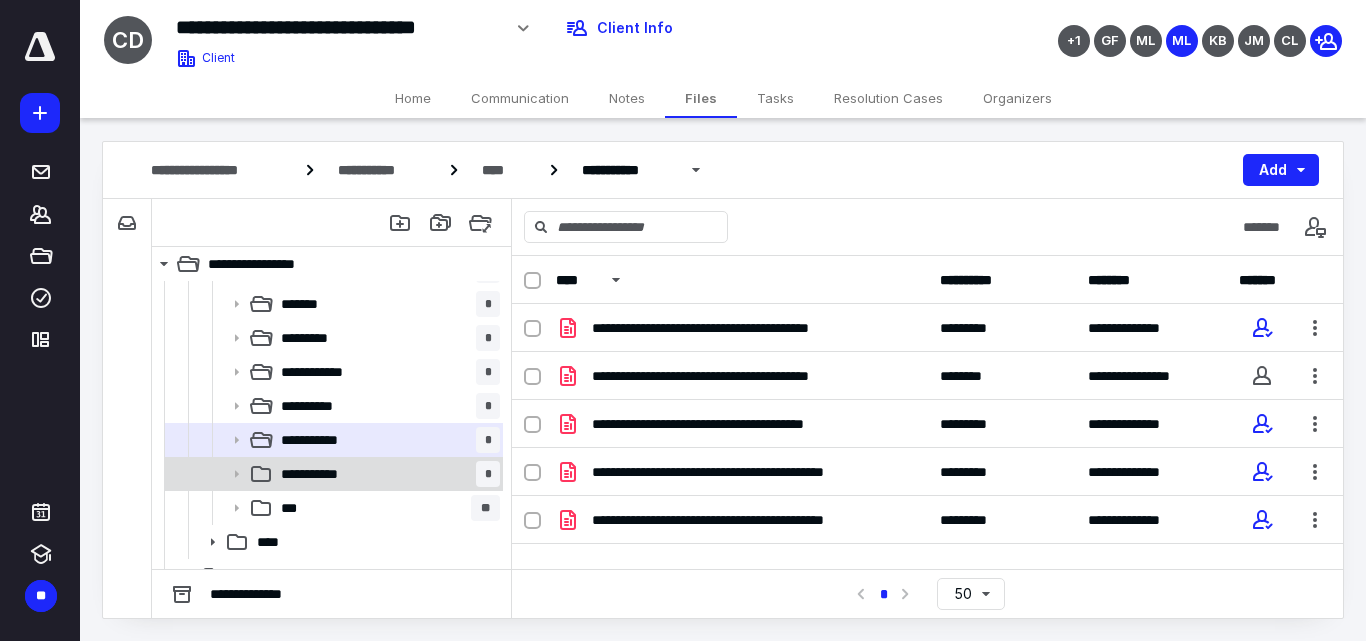 click on "**********" at bounding box center [386, 474] 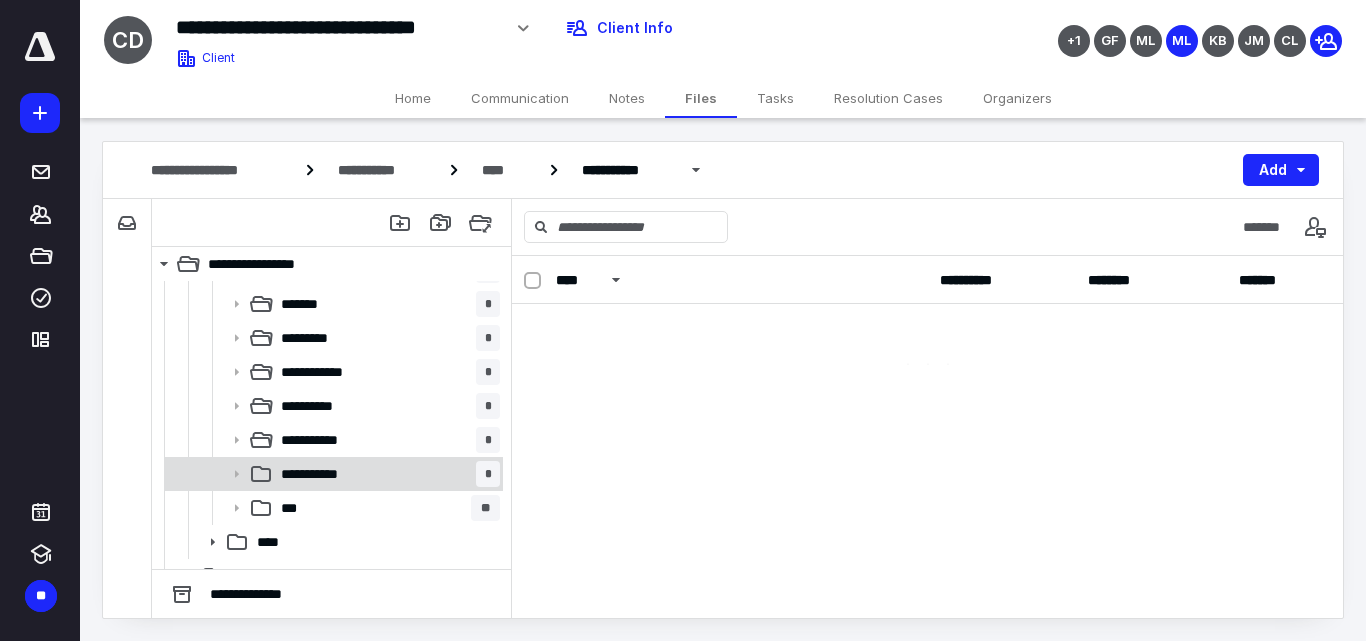 click on "**********" at bounding box center [386, 474] 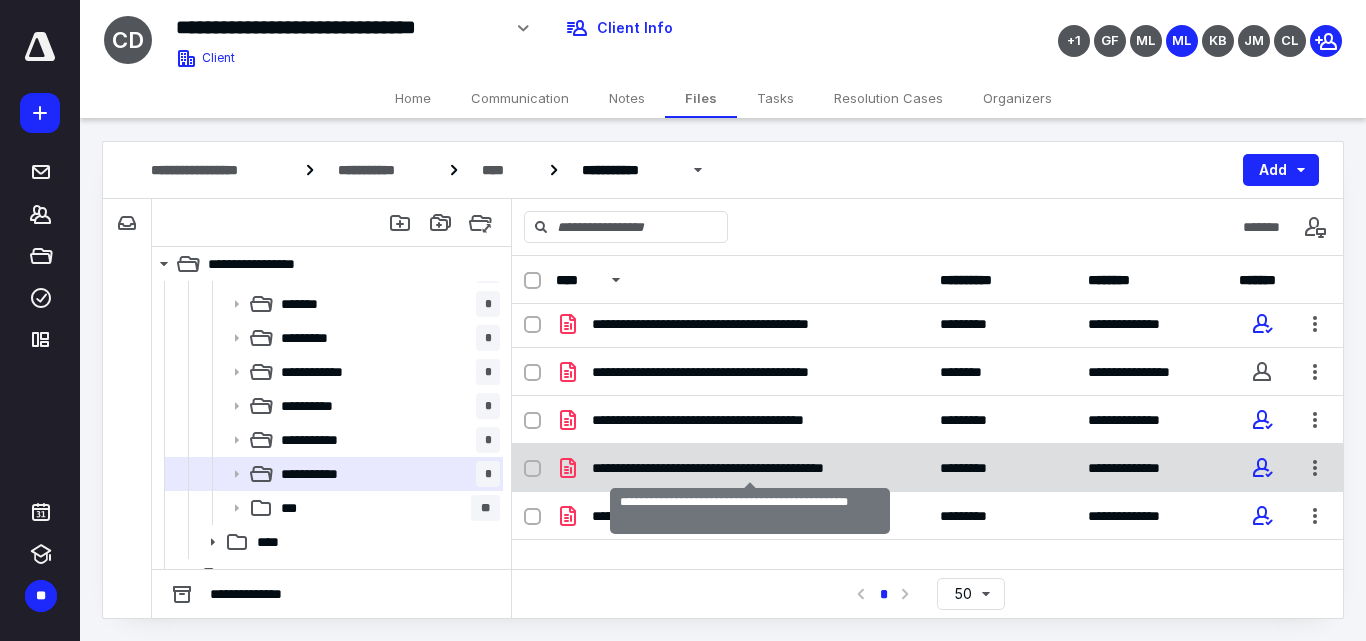 scroll, scrollTop: 0, scrollLeft: 0, axis: both 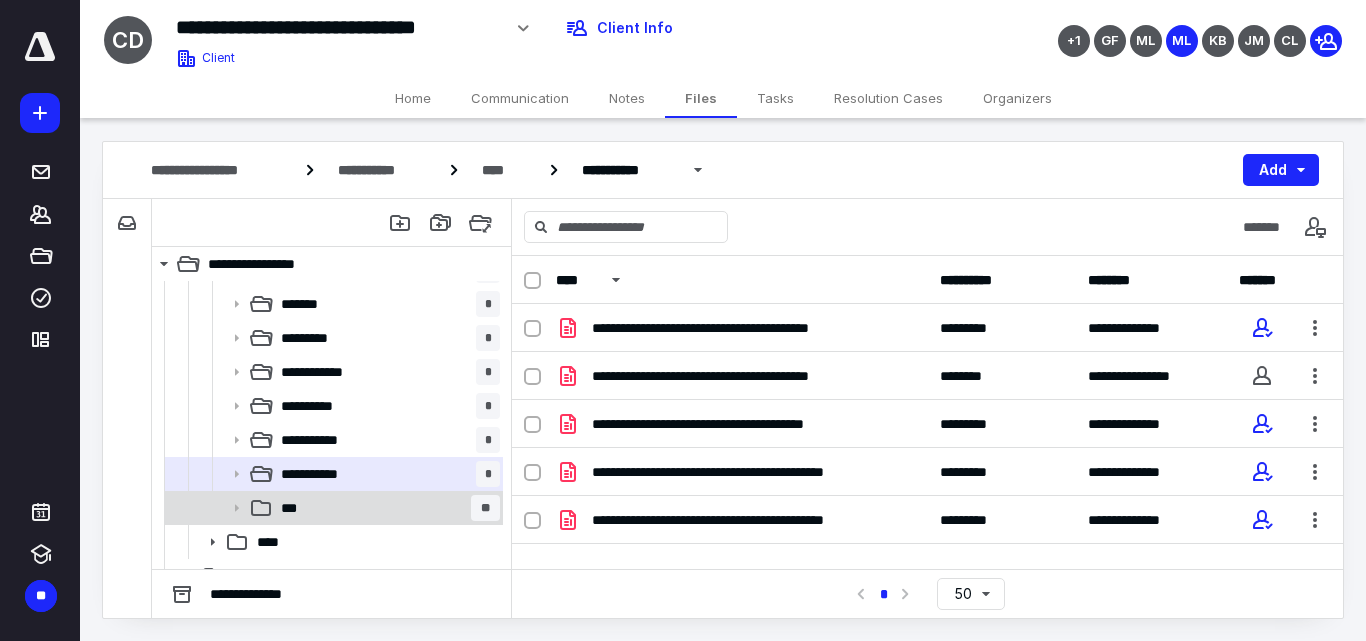 click on "*** **" at bounding box center [386, 508] 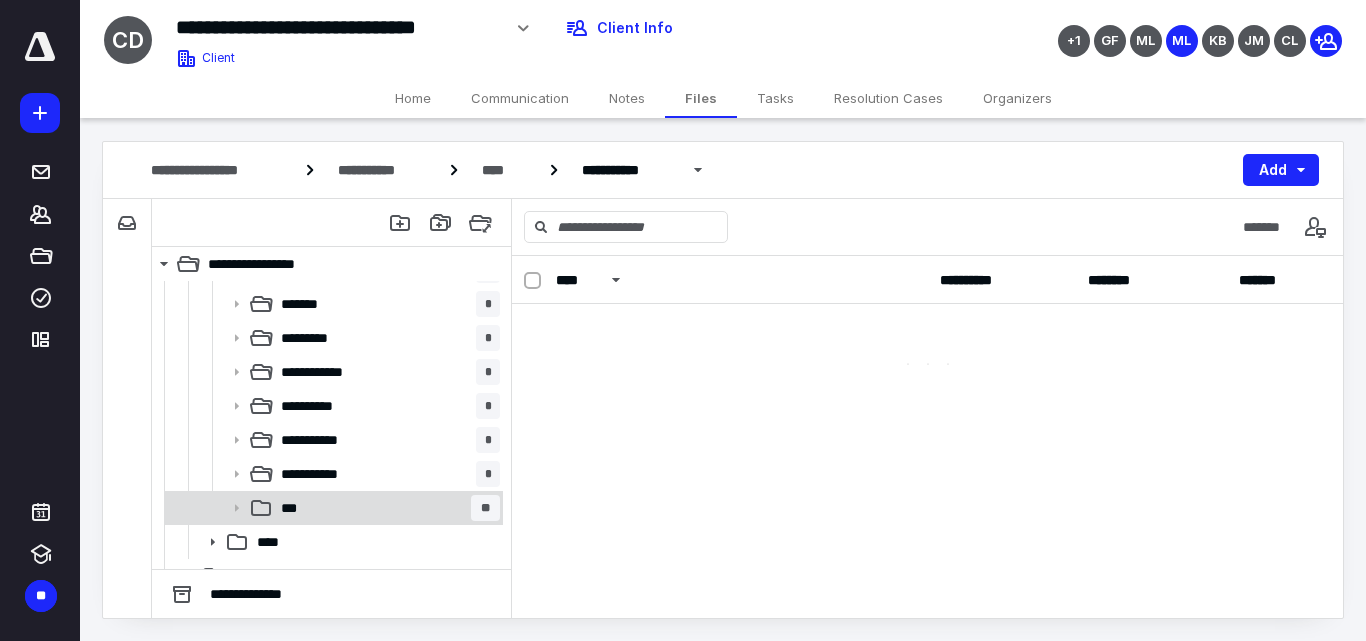 click on "*** **" at bounding box center (386, 508) 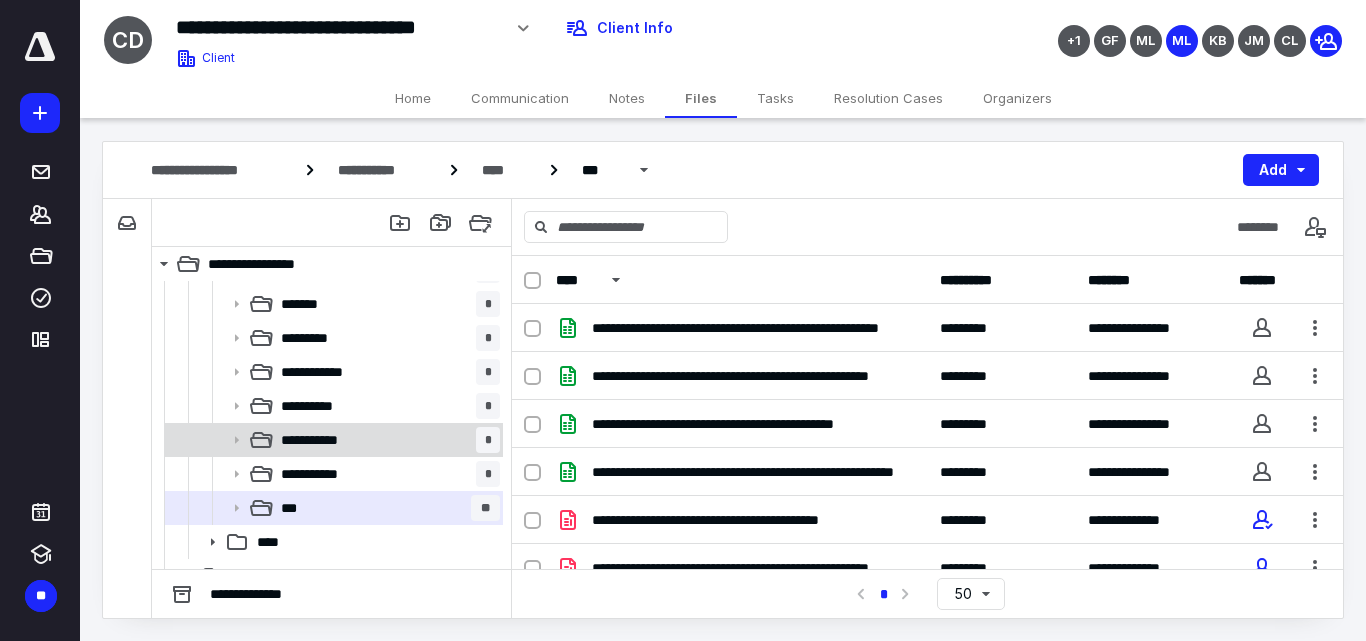 scroll, scrollTop: 324, scrollLeft: 0, axis: vertical 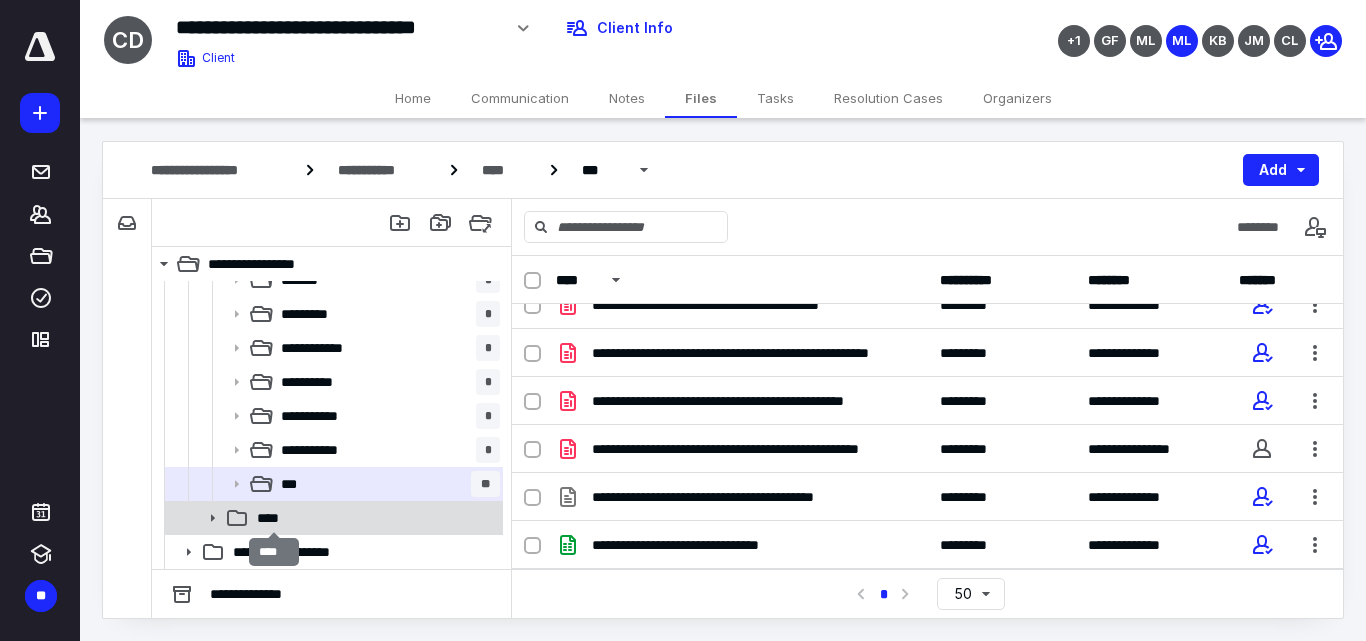 click on "****" at bounding box center [274, 518] 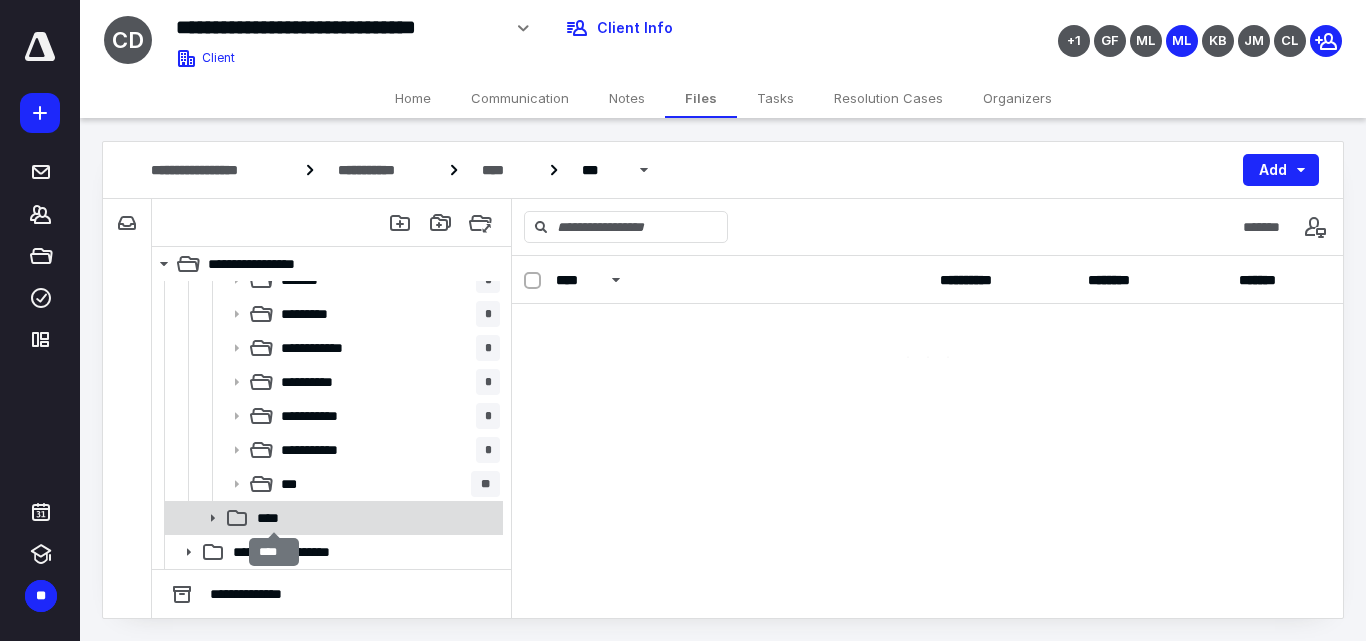 scroll, scrollTop: 0, scrollLeft: 0, axis: both 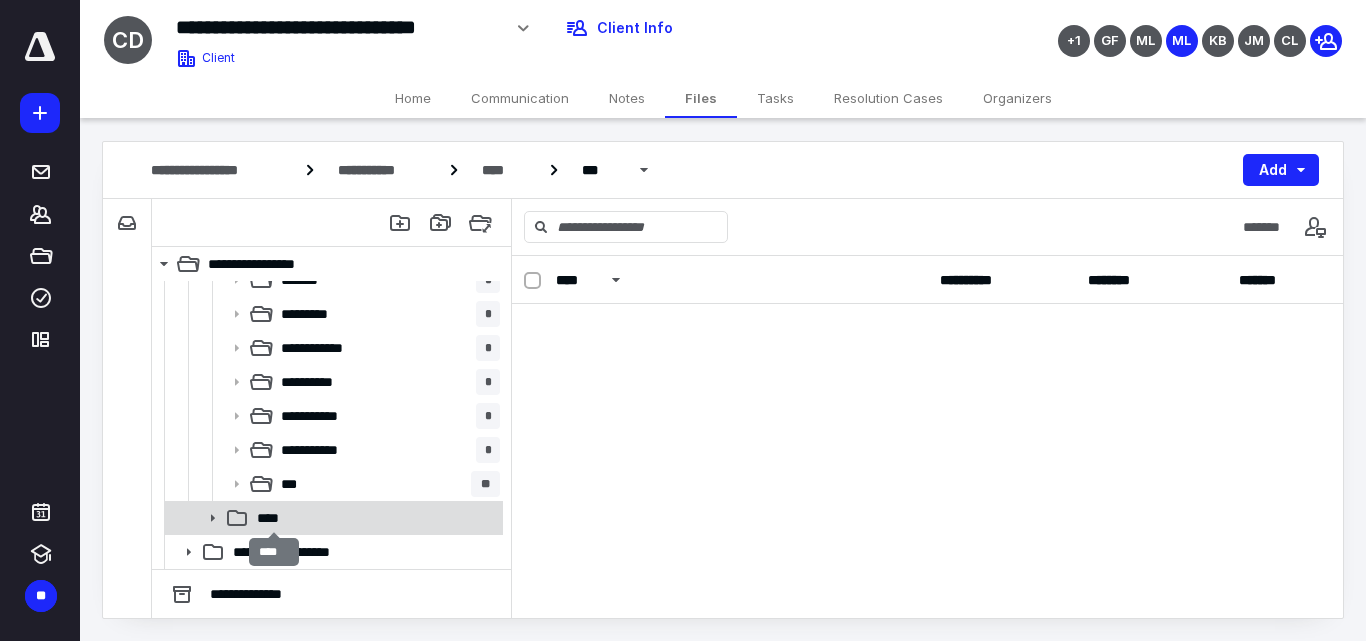 click on "****" at bounding box center (274, 518) 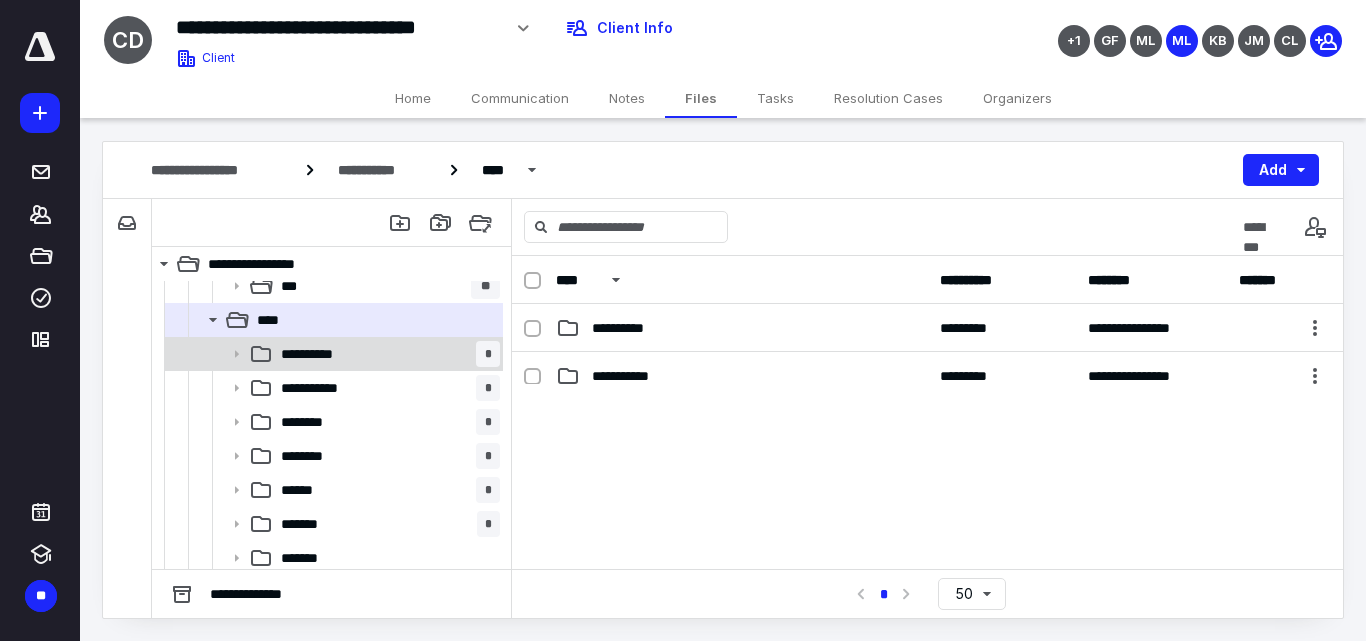 scroll, scrollTop: 524, scrollLeft: 0, axis: vertical 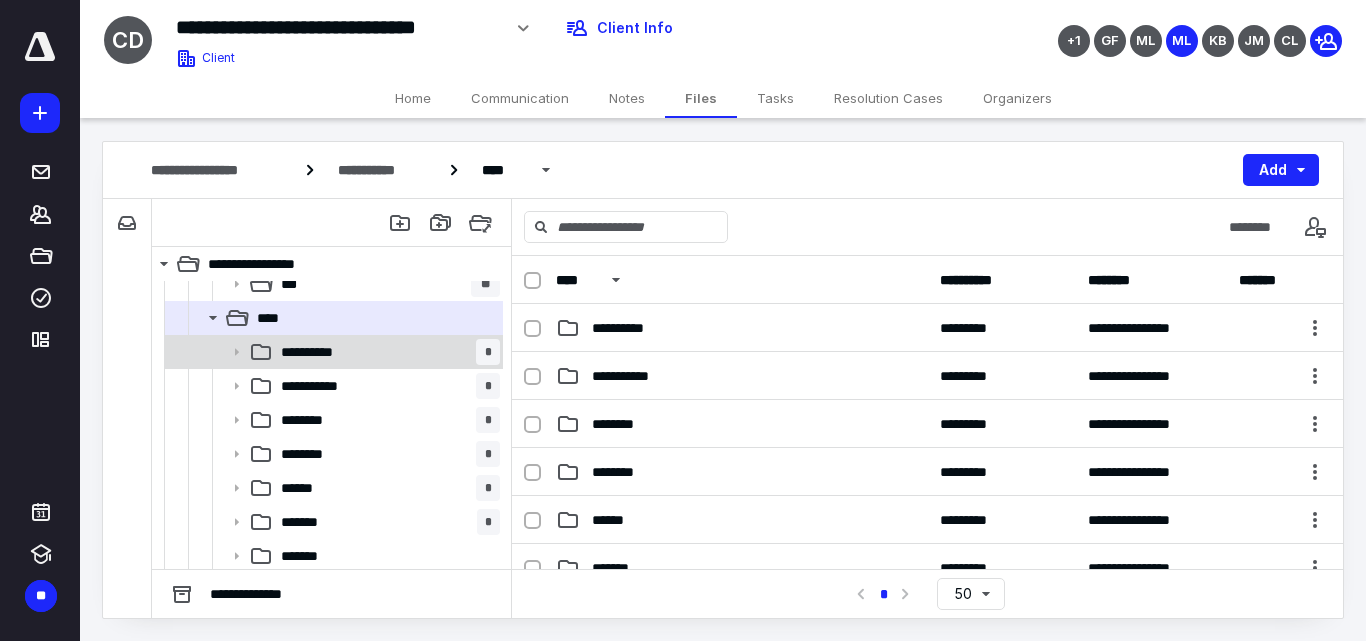 click on "**********" at bounding box center [332, 352] 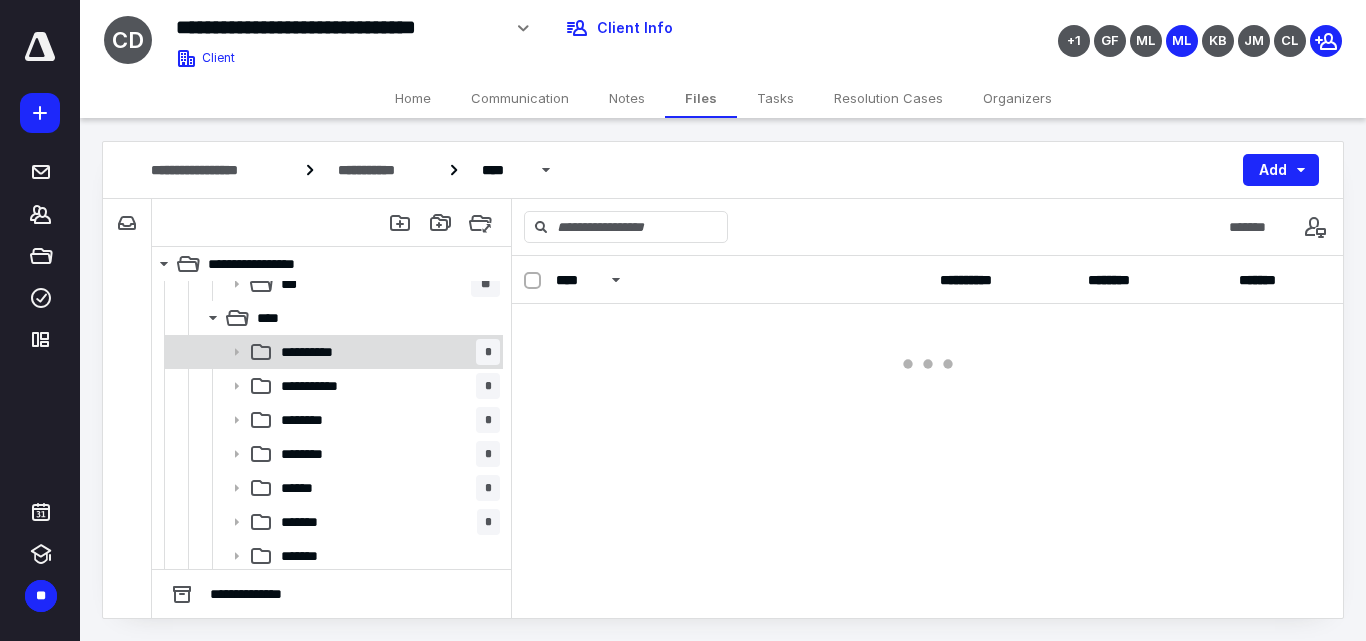 click on "**********" at bounding box center [332, 352] 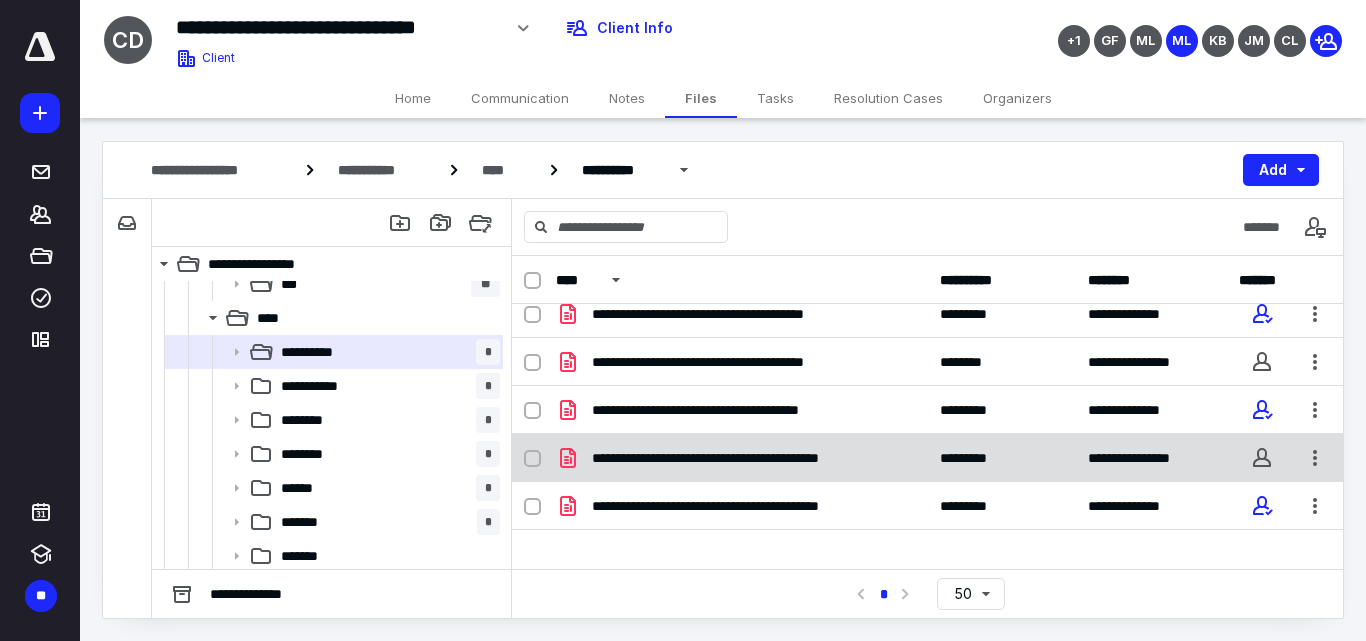 scroll, scrollTop: 35, scrollLeft: 0, axis: vertical 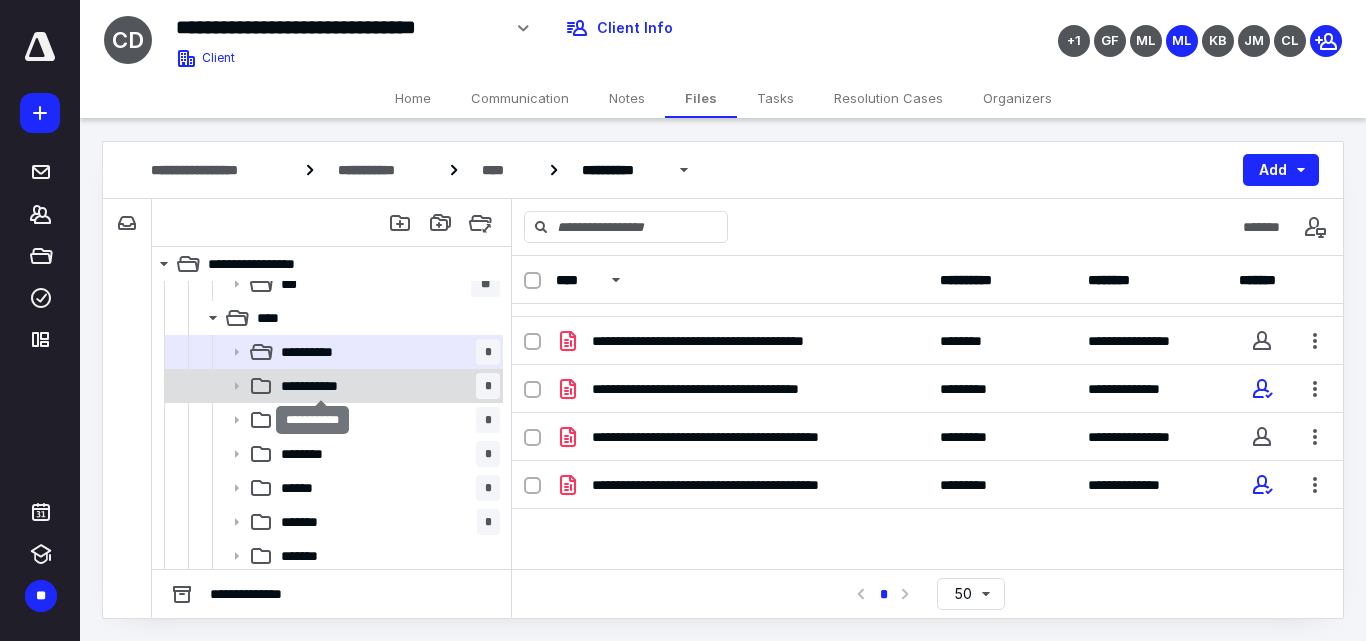 click on "**********" at bounding box center [321, 386] 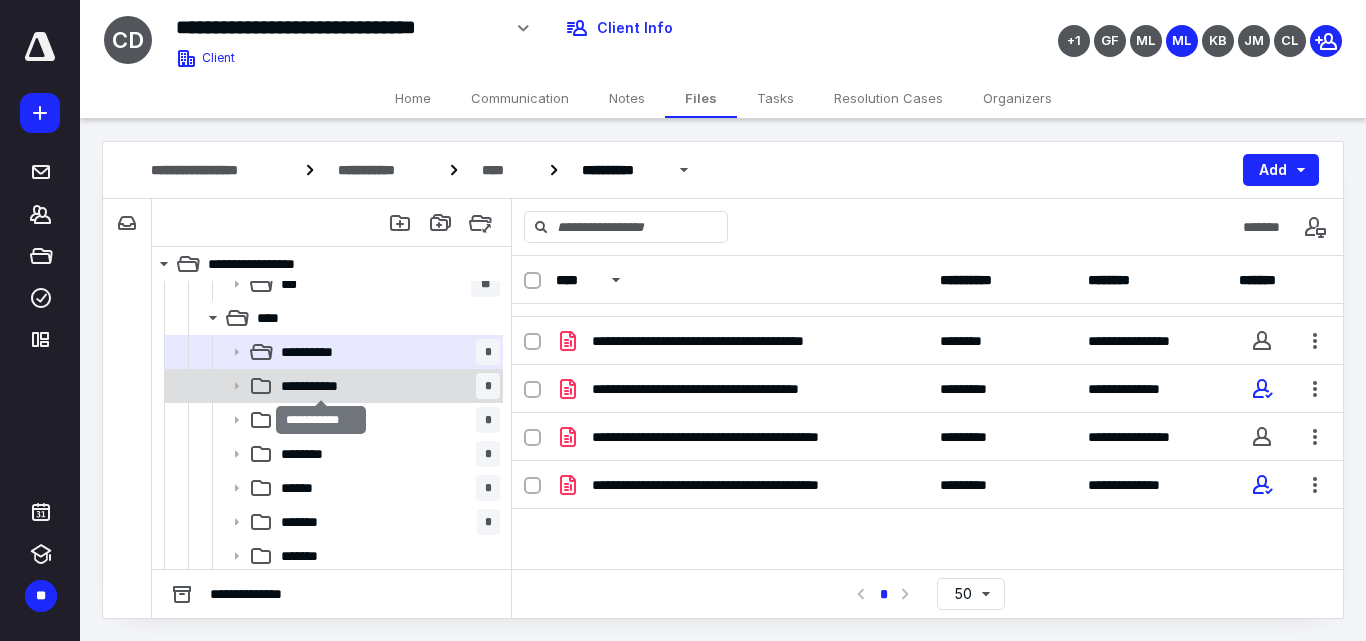 scroll, scrollTop: 0, scrollLeft: 0, axis: both 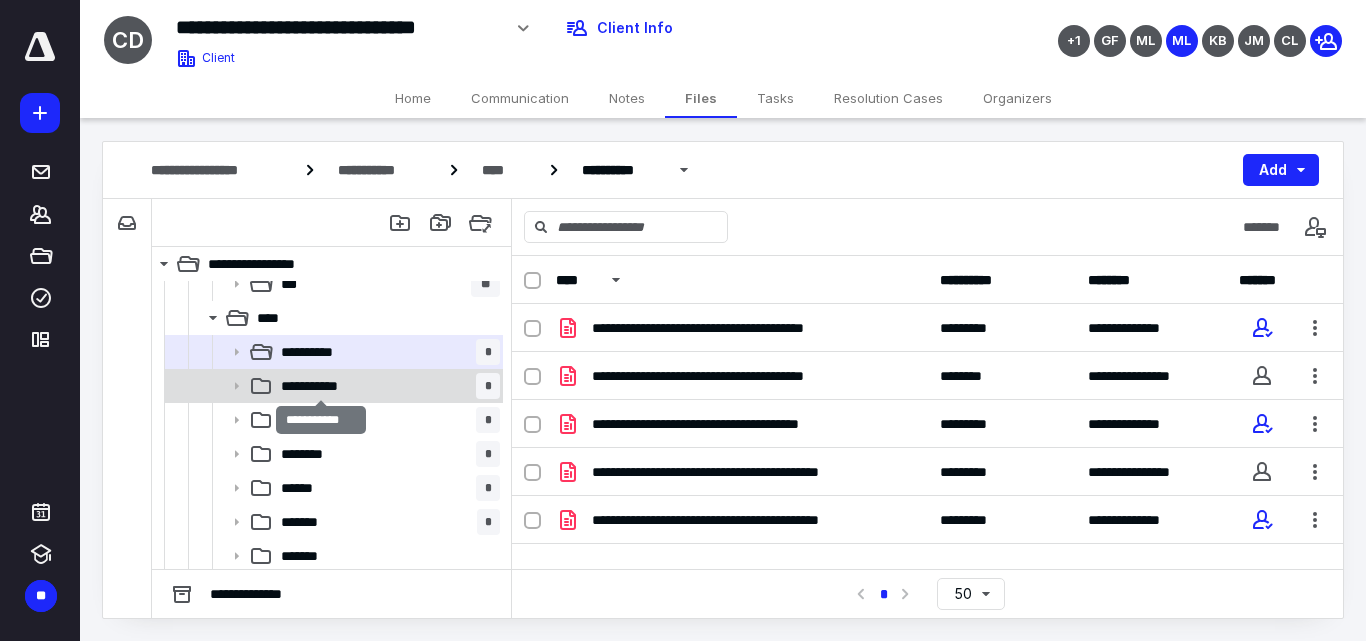 click on "**********" at bounding box center [321, 386] 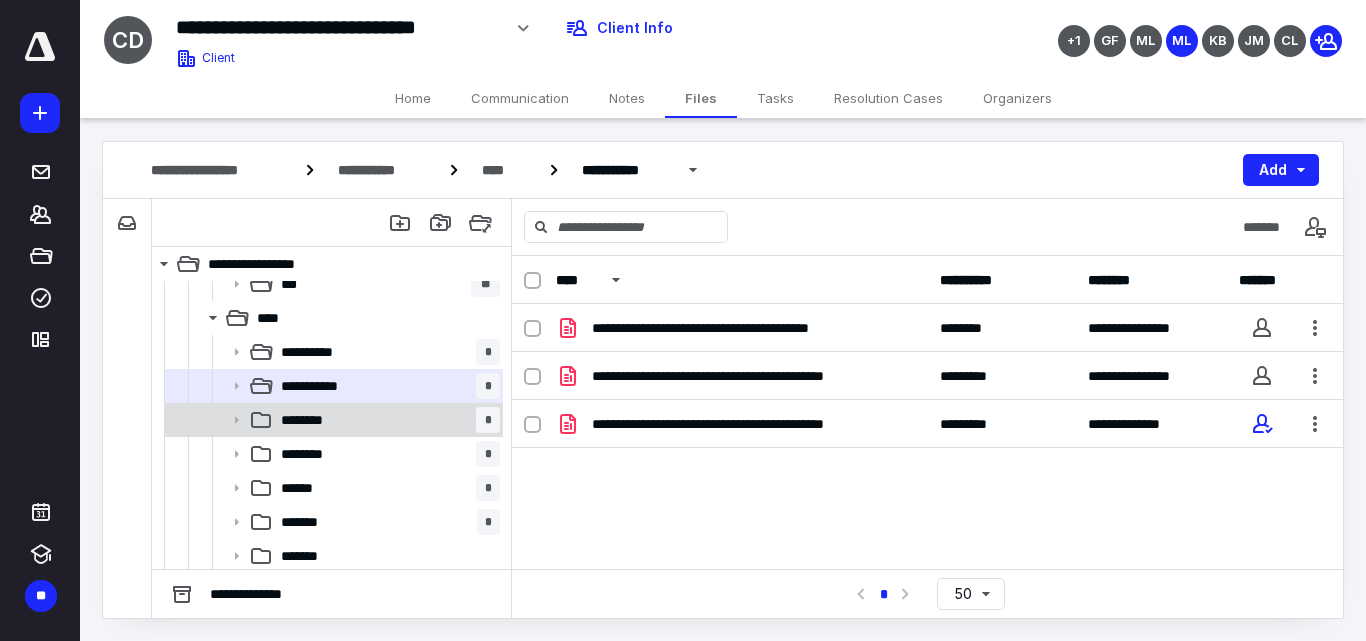 click on "******** *" at bounding box center [386, 420] 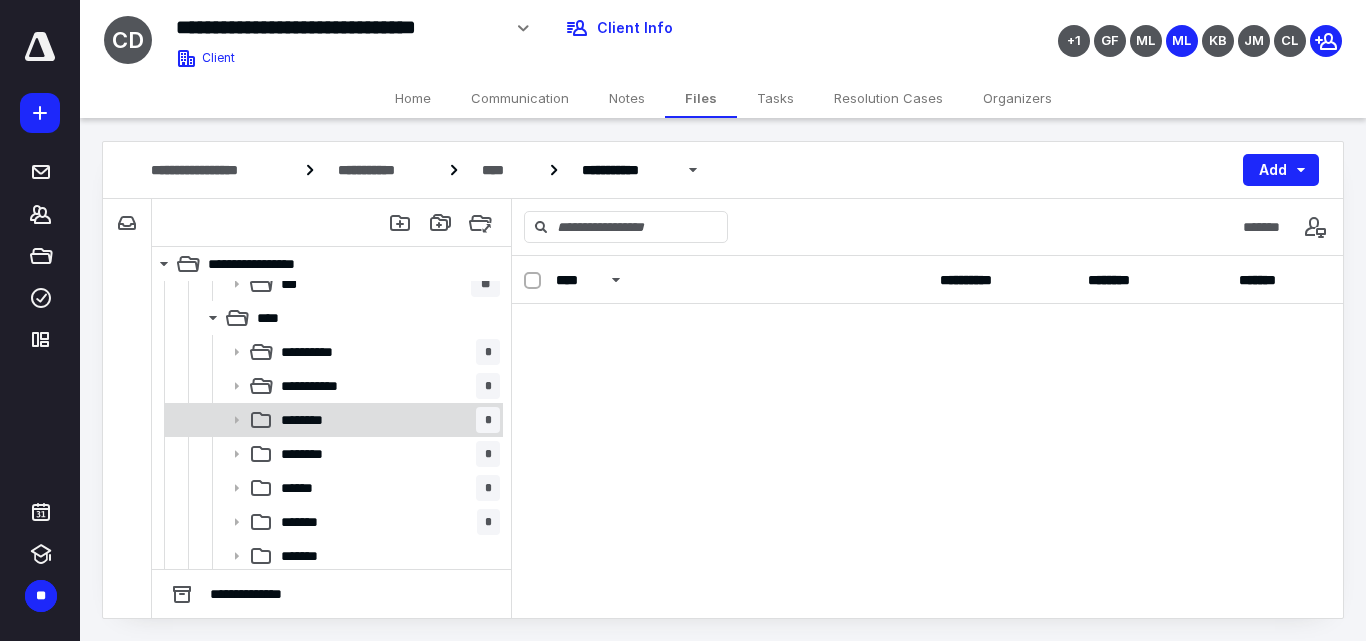 click on "******** *" at bounding box center [386, 420] 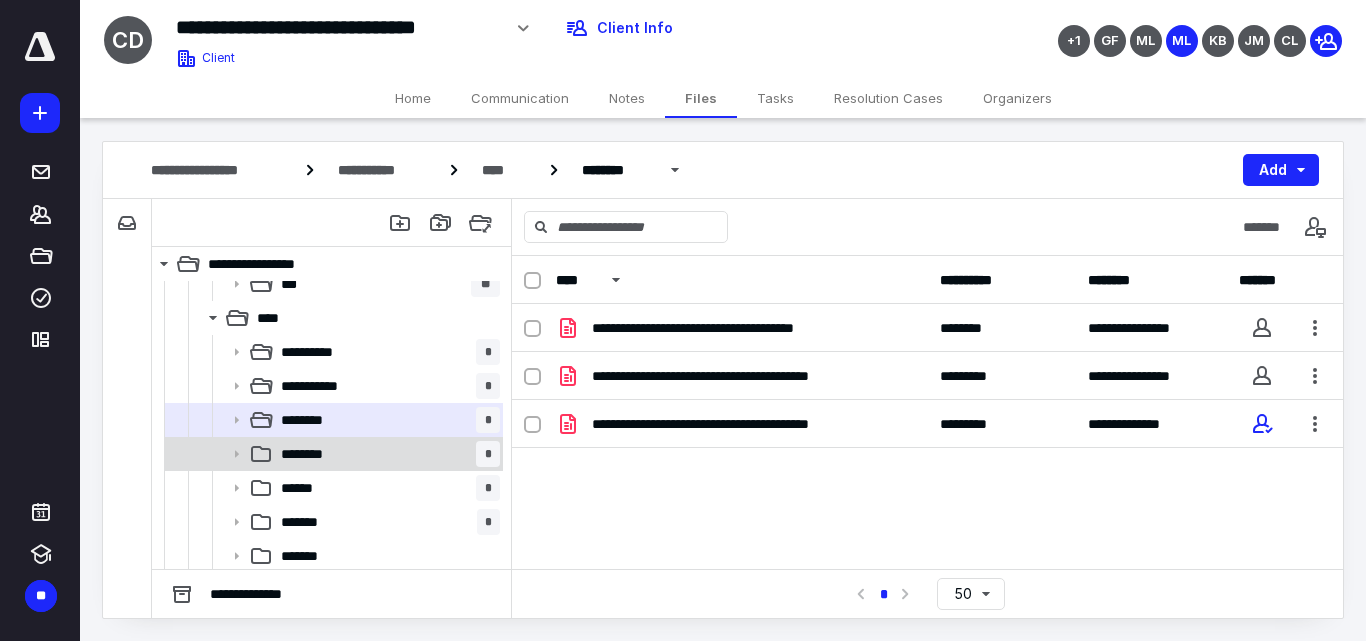 click on "******** *" at bounding box center (386, 454) 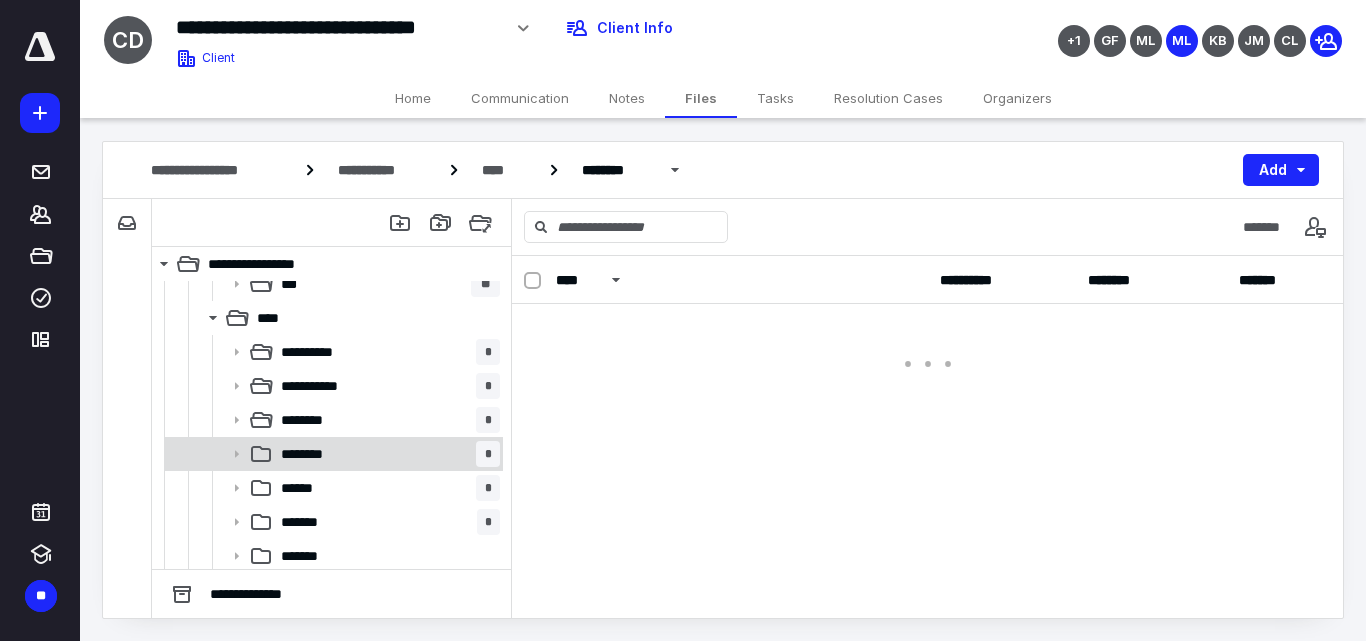 click on "******** *" at bounding box center (386, 454) 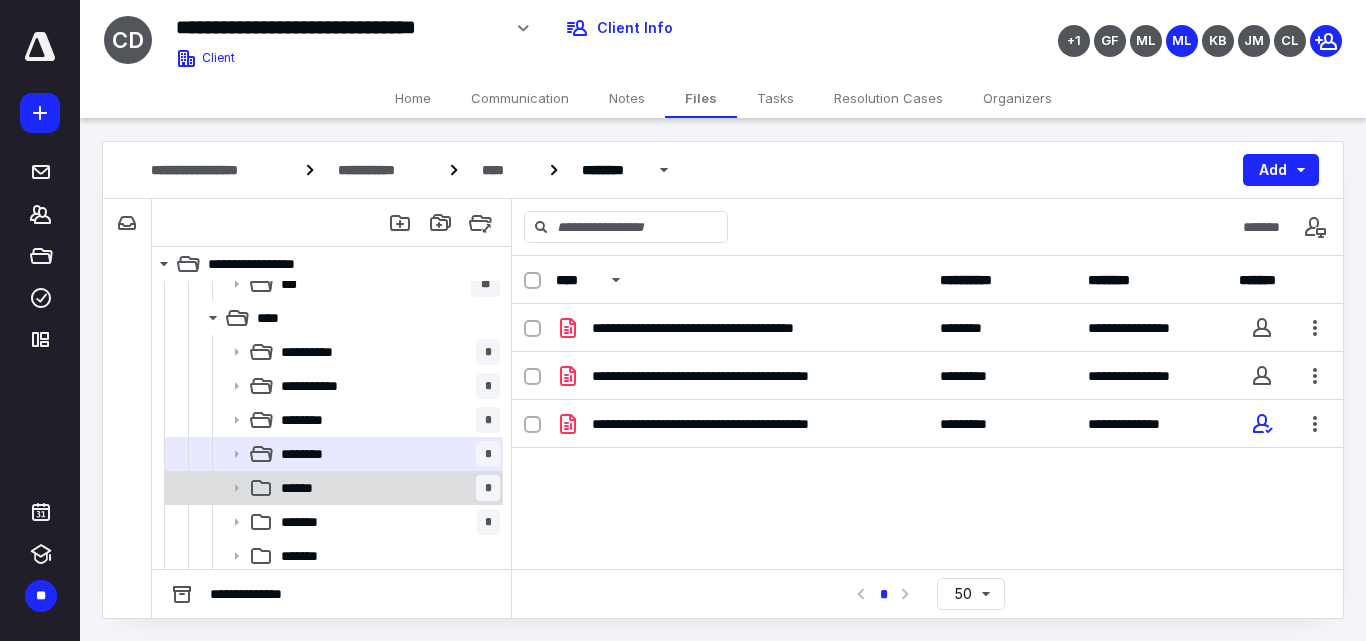 click on "****** *" at bounding box center (386, 488) 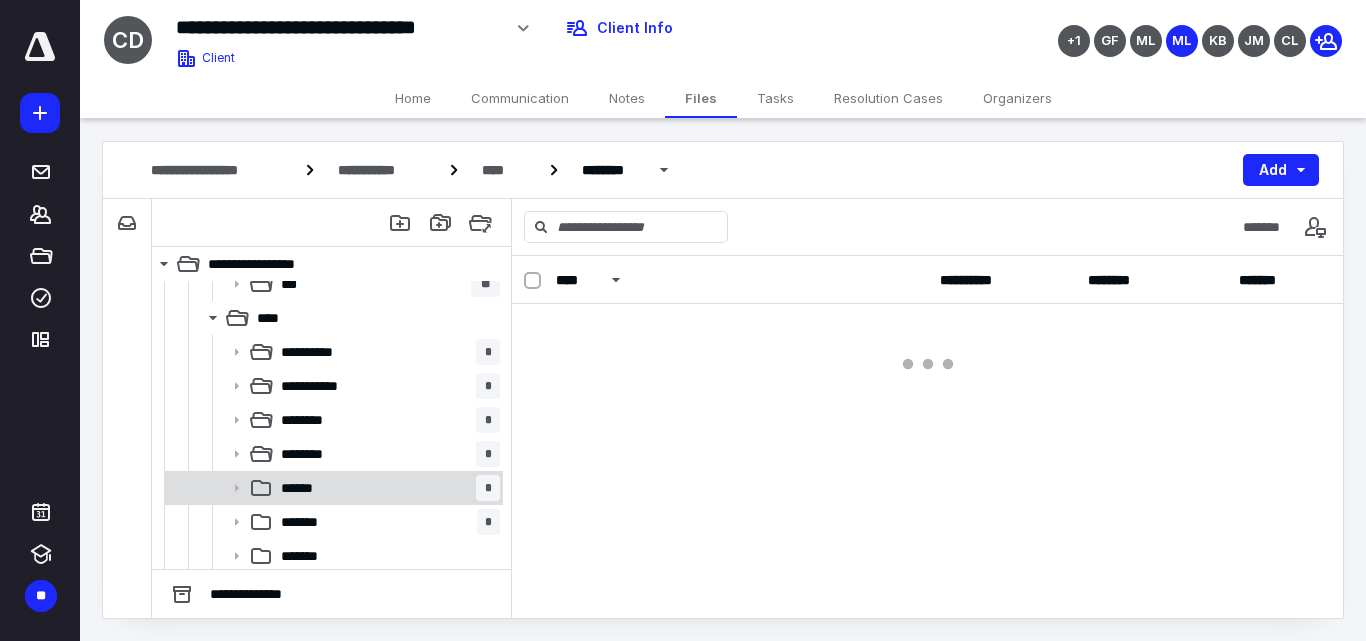 click on "****** *" at bounding box center (386, 488) 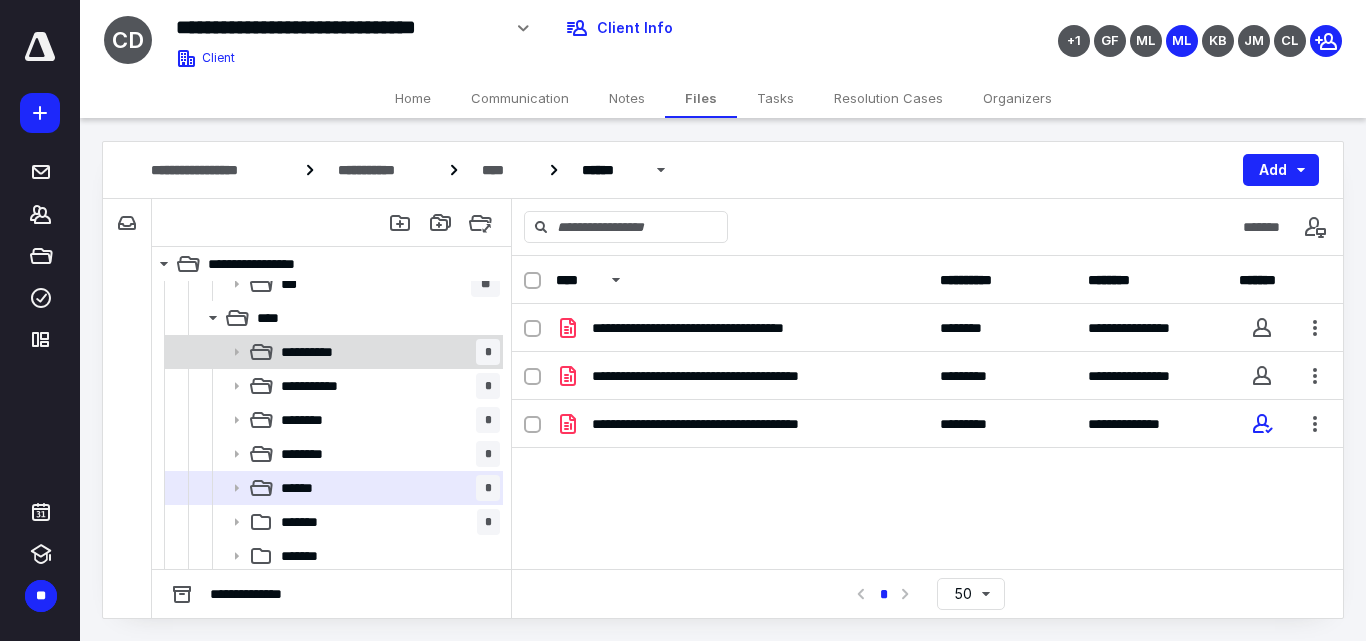 scroll, scrollTop: 624, scrollLeft: 0, axis: vertical 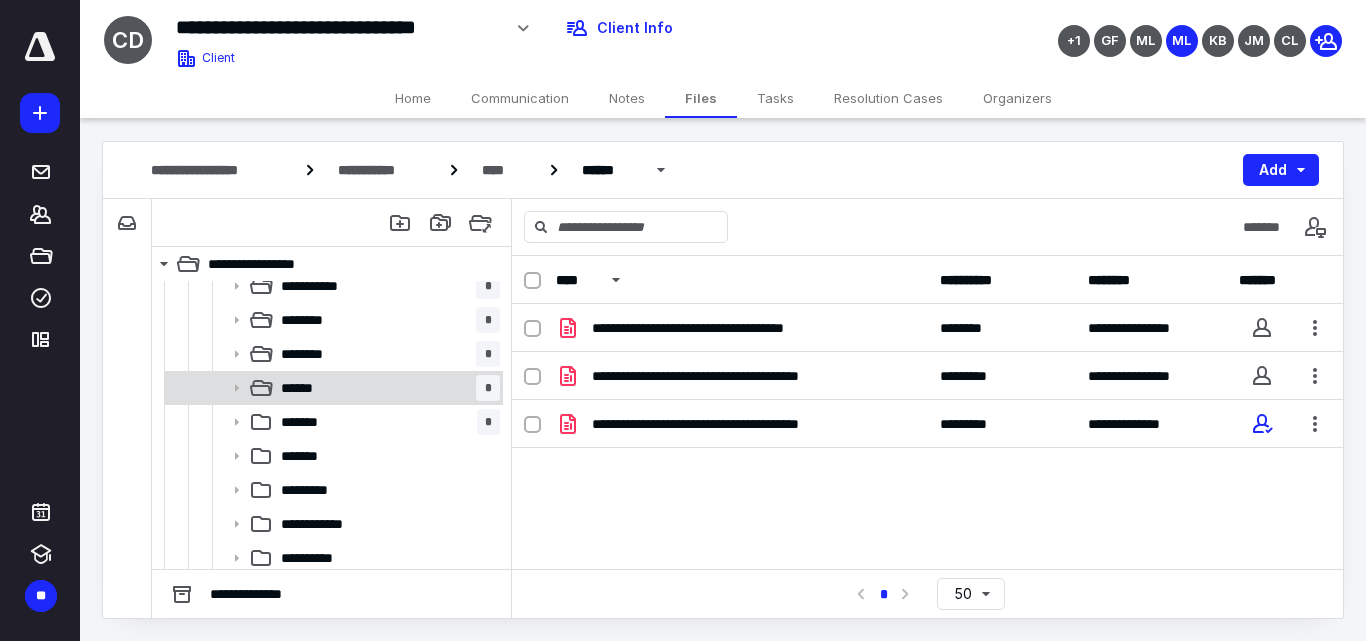 click on "****** *" at bounding box center [386, 388] 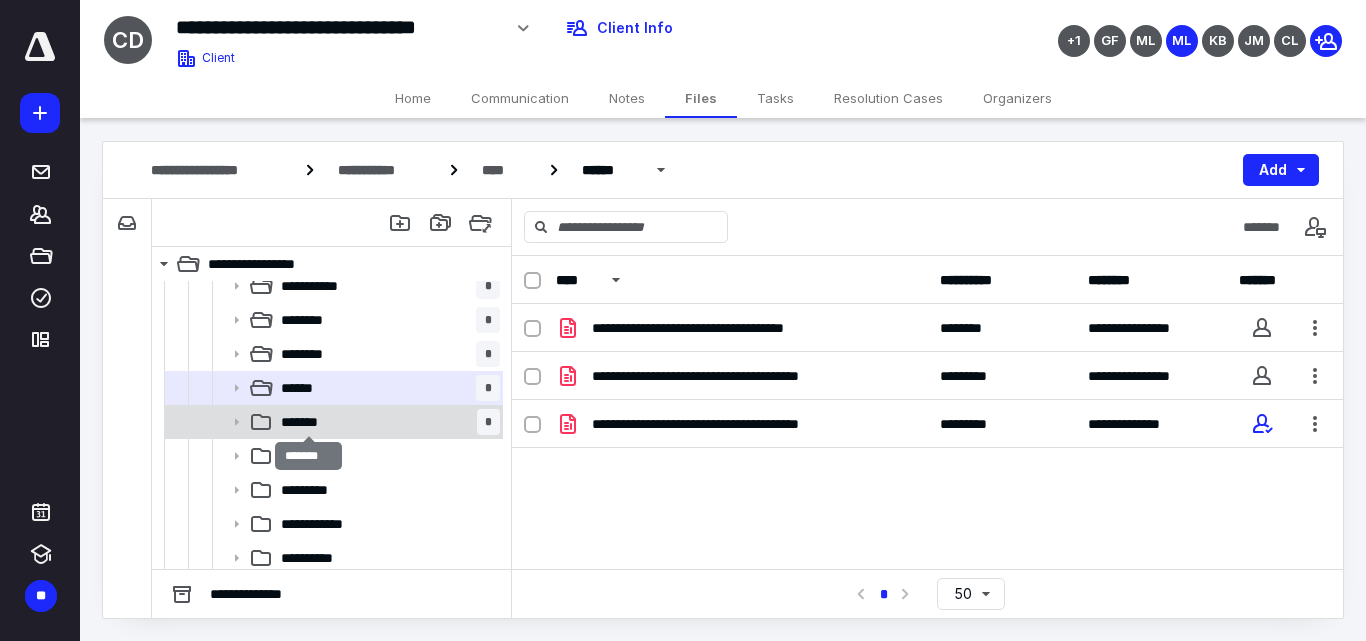 click on "*******" at bounding box center [308, 422] 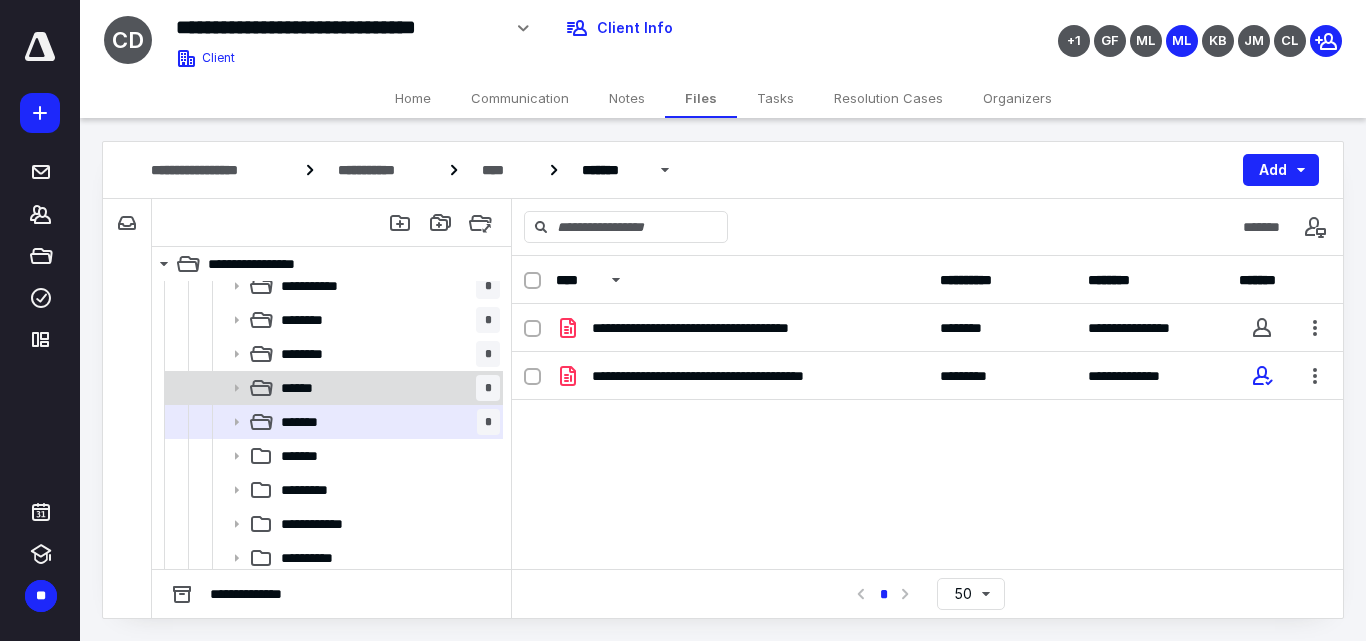 scroll, scrollTop: 766, scrollLeft: 0, axis: vertical 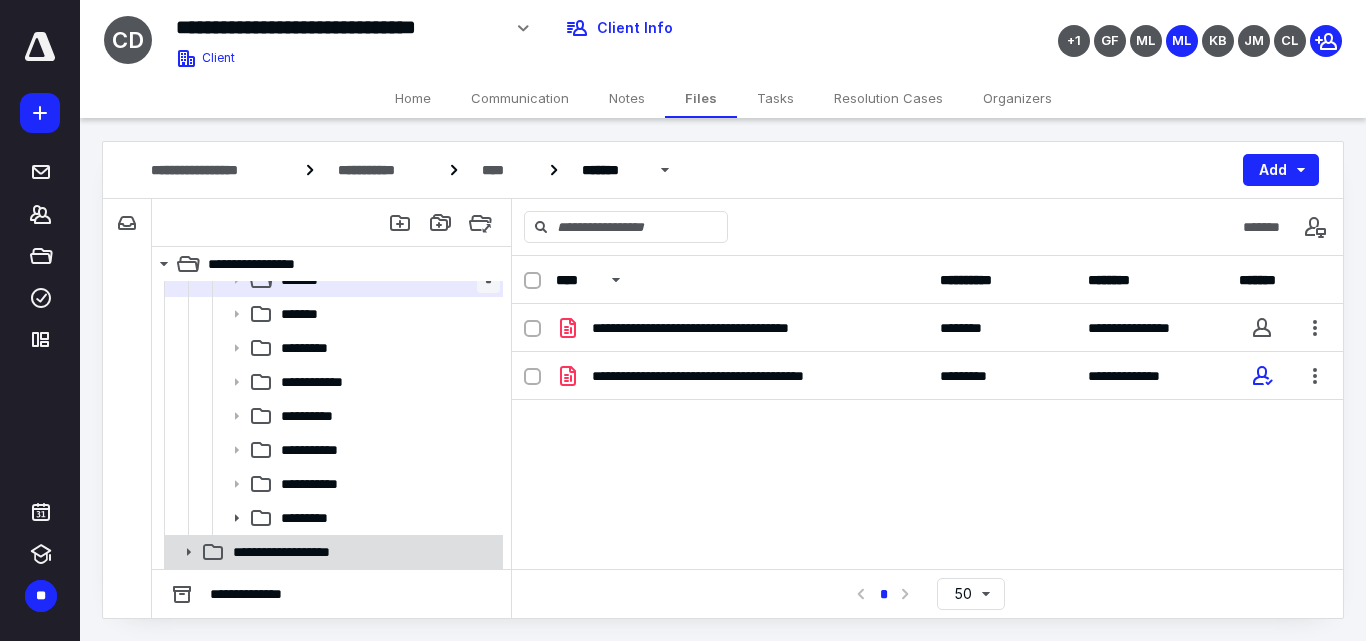 click on "**********" at bounding box center [362, 552] 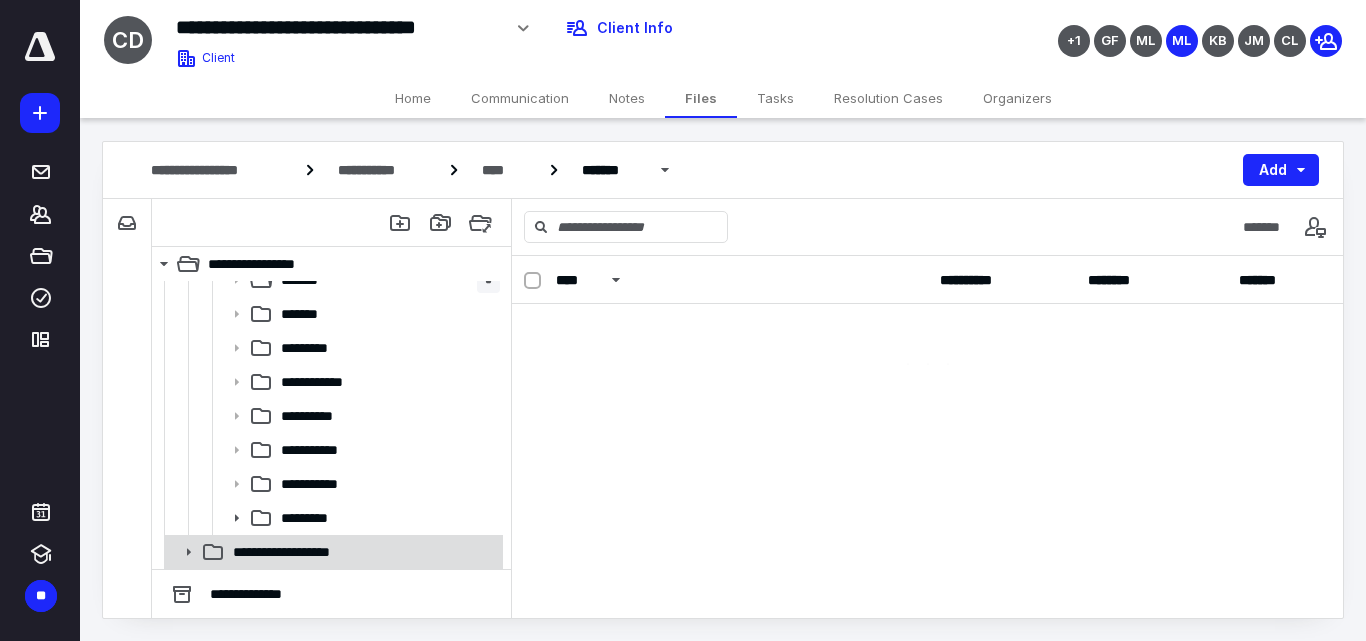 click on "**********" at bounding box center (362, 552) 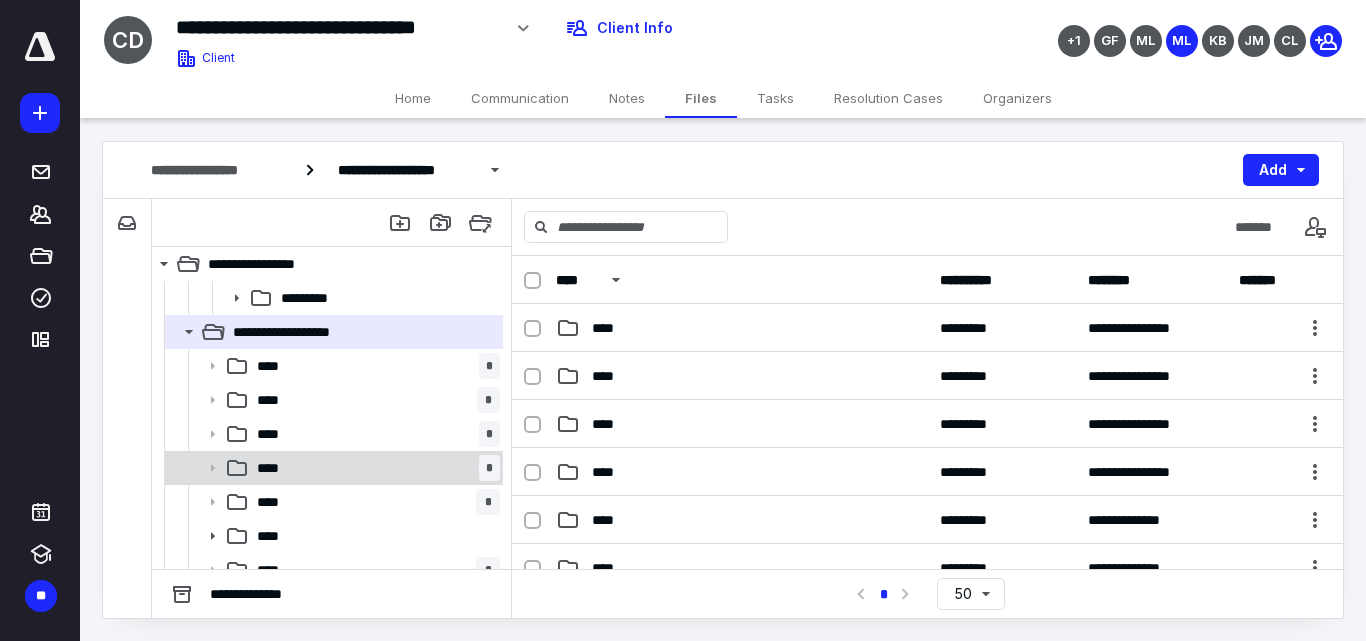 scroll, scrollTop: 1004, scrollLeft: 0, axis: vertical 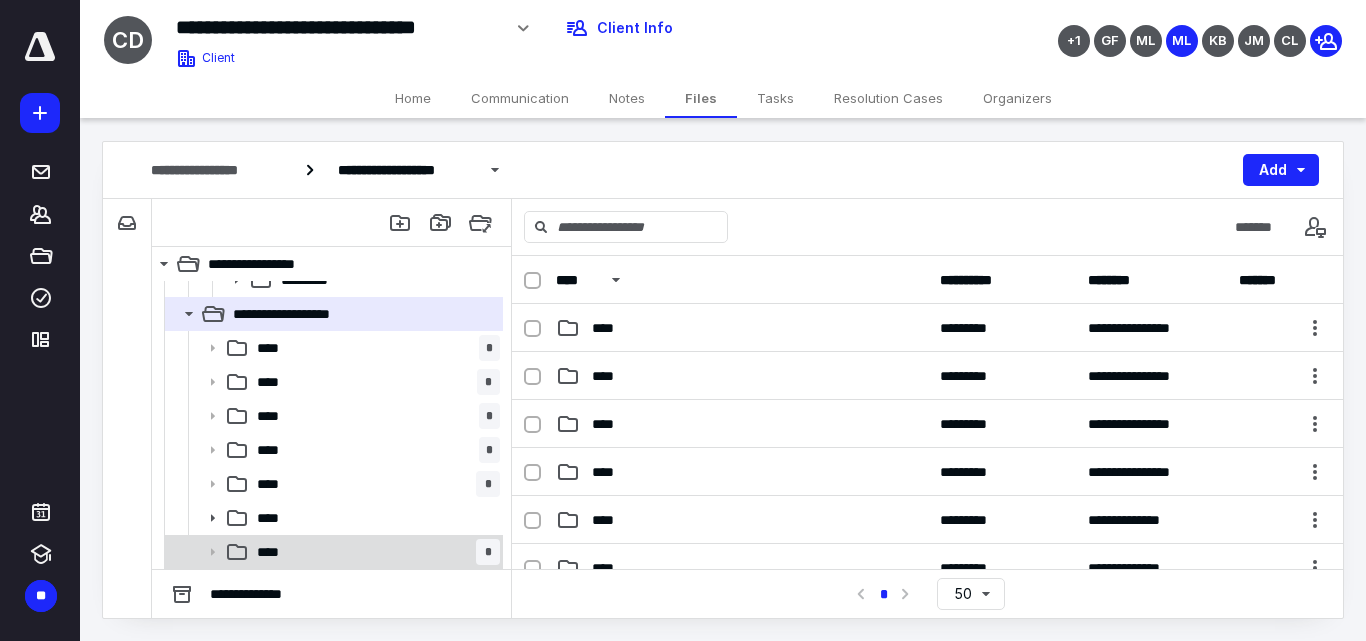 click on "**** *" at bounding box center [374, 552] 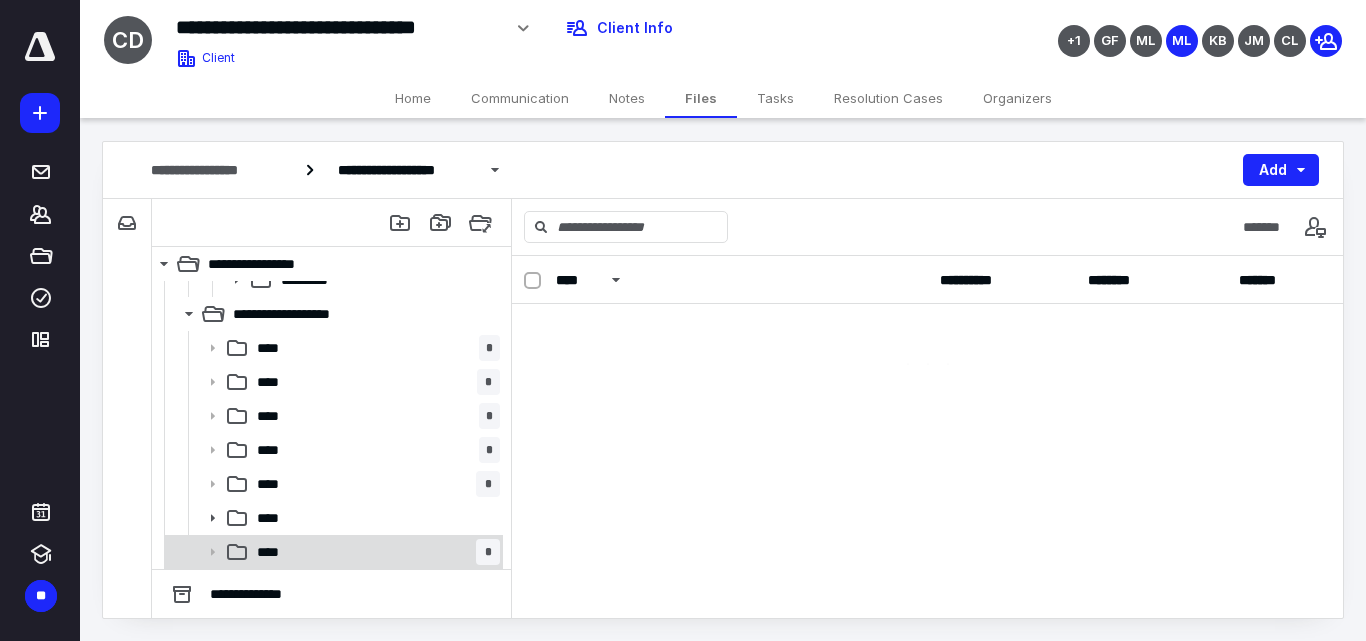 click on "**** *" at bounding box center [374, 552] 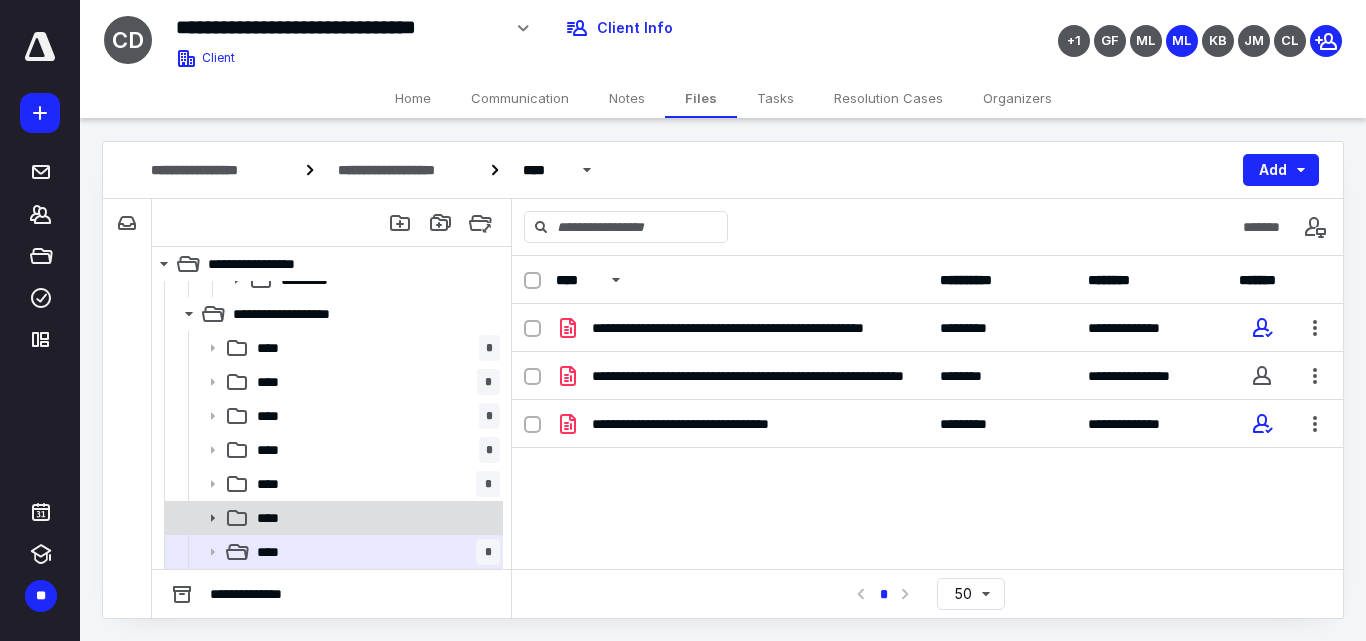 click on "****" at bounding box center [332, 518] 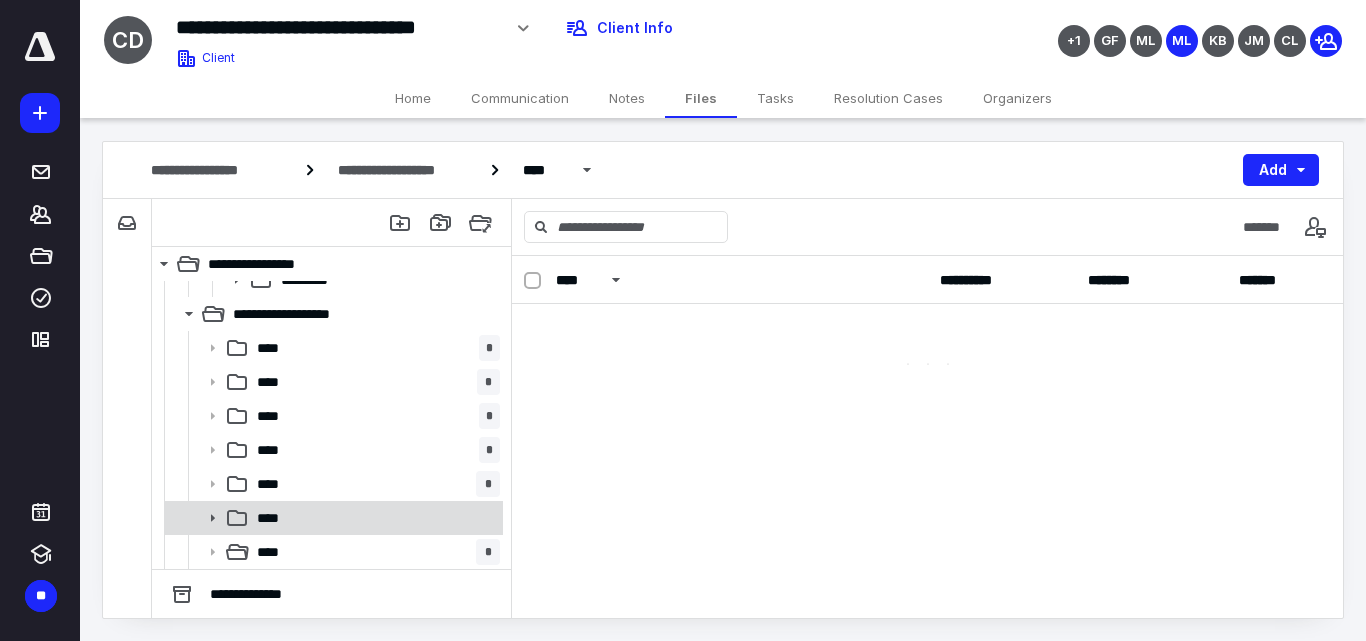 click on "****" at bounding box center (332, 518) 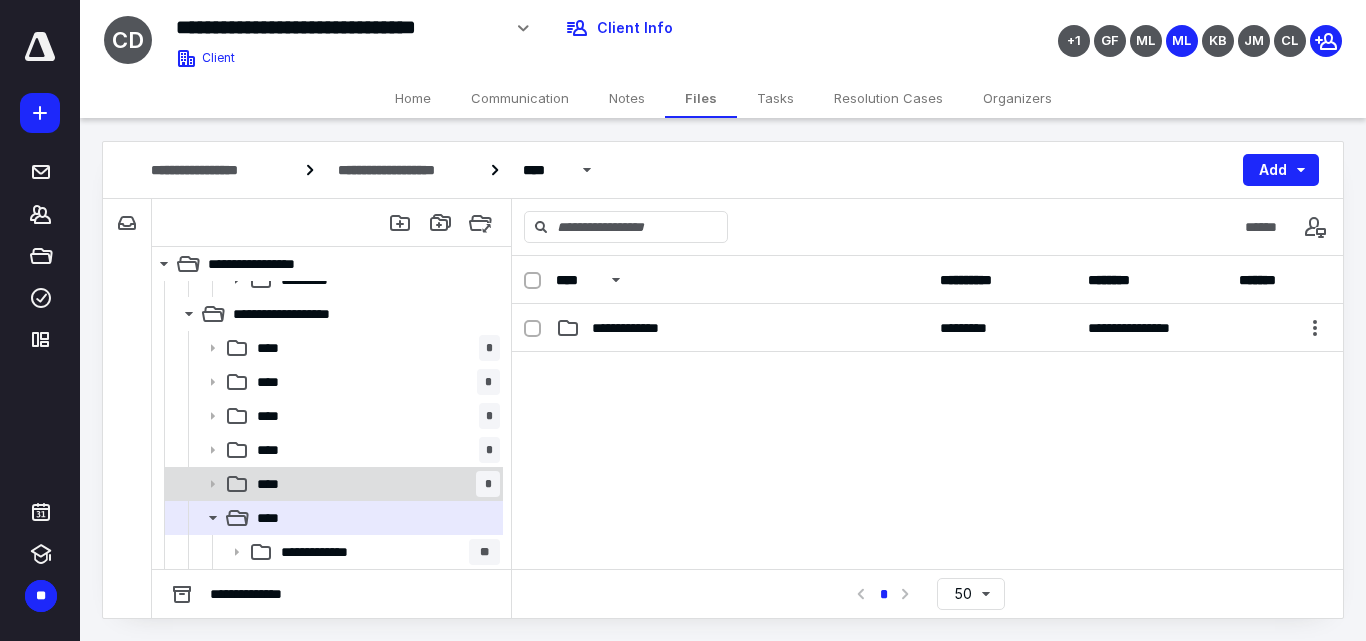 scroll, scrollTop: 1038, scrollLeft: 0, axis: vertical 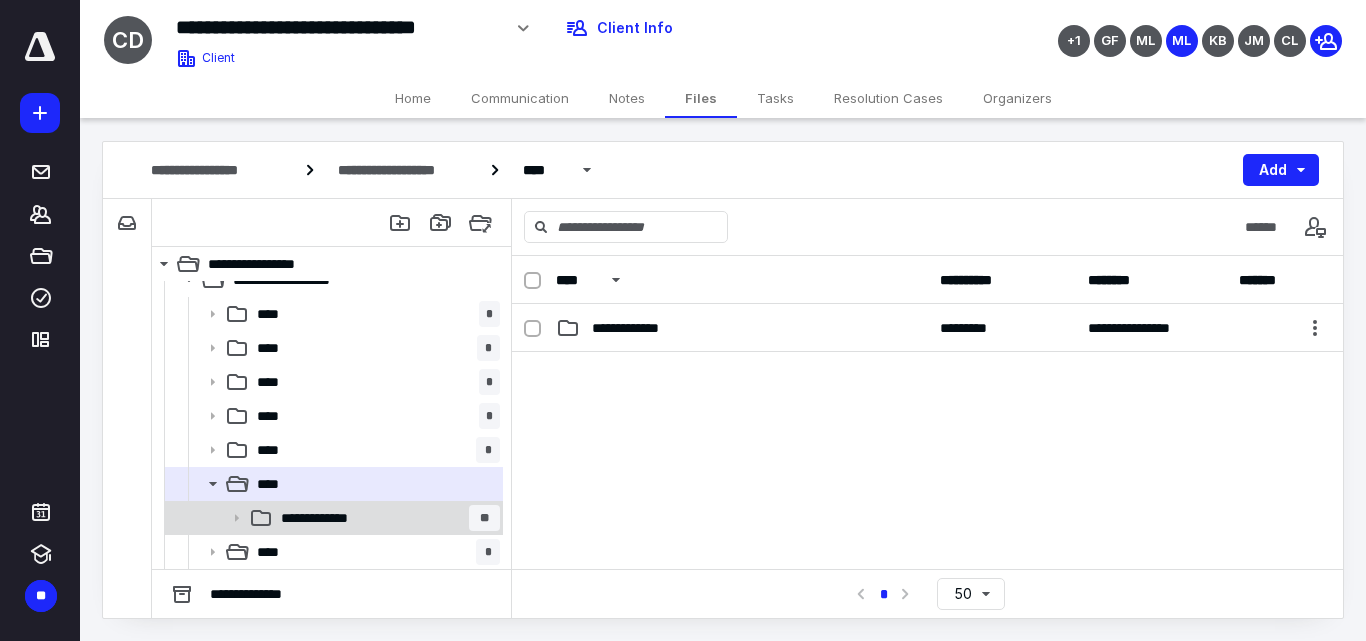 click on "**********" at bounding box center (386, 518) 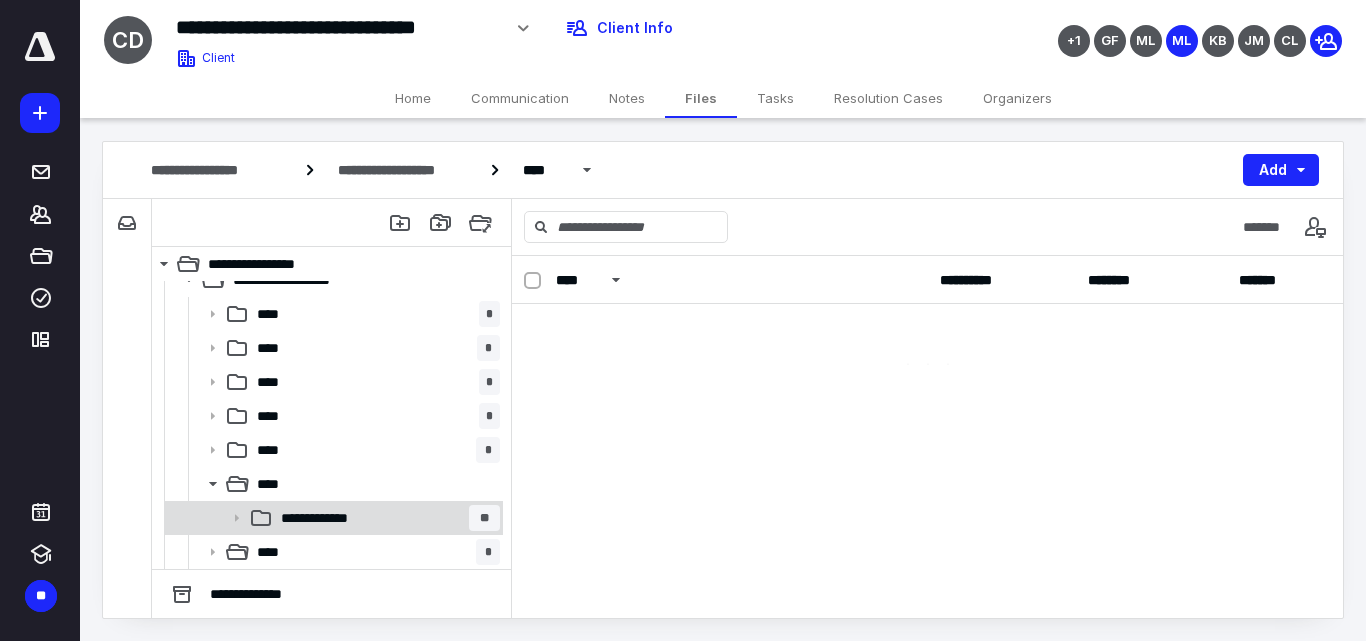 click on "**********" at bounding box center (386, 518) 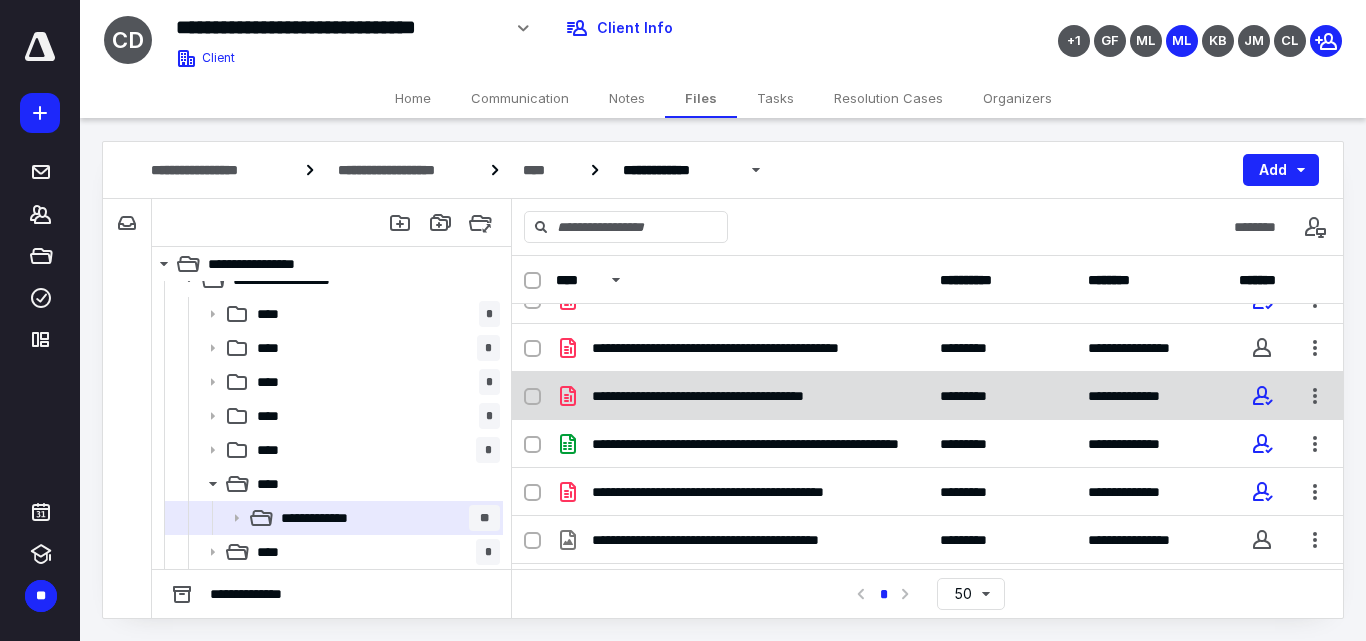 scroll, scrollTop: 887, scrollLeft: 0, axis: vertical 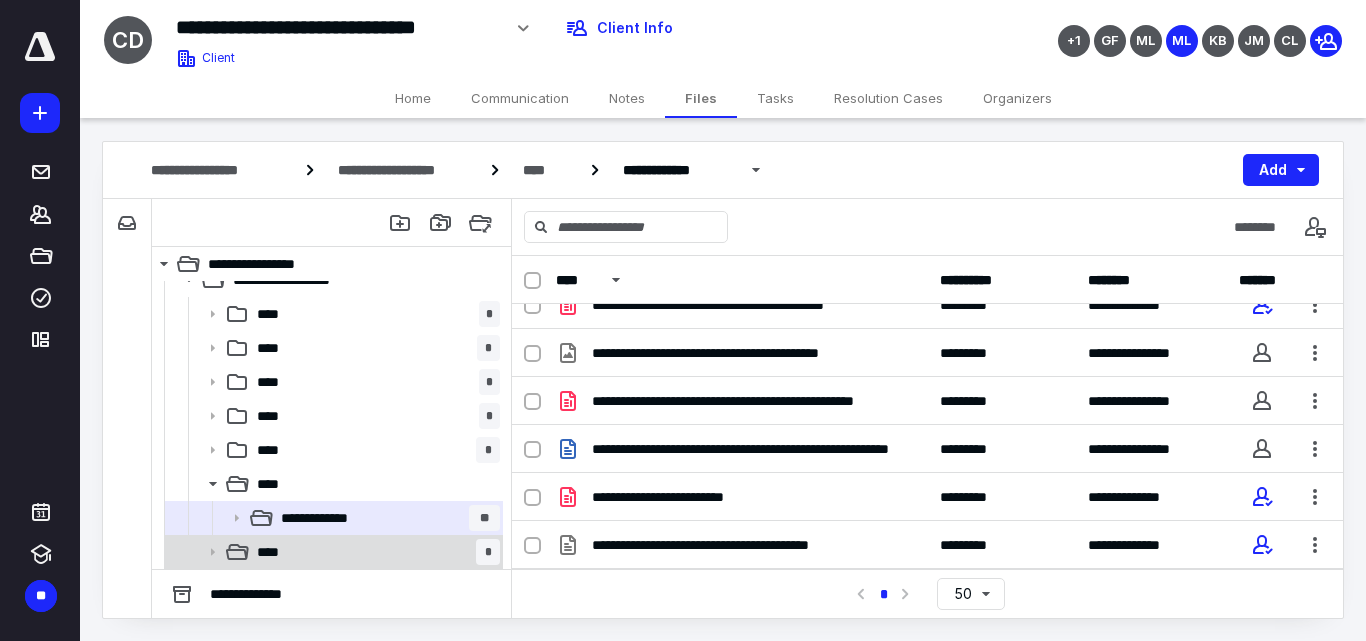 click on "**** *" at bounding box center [374, 552] 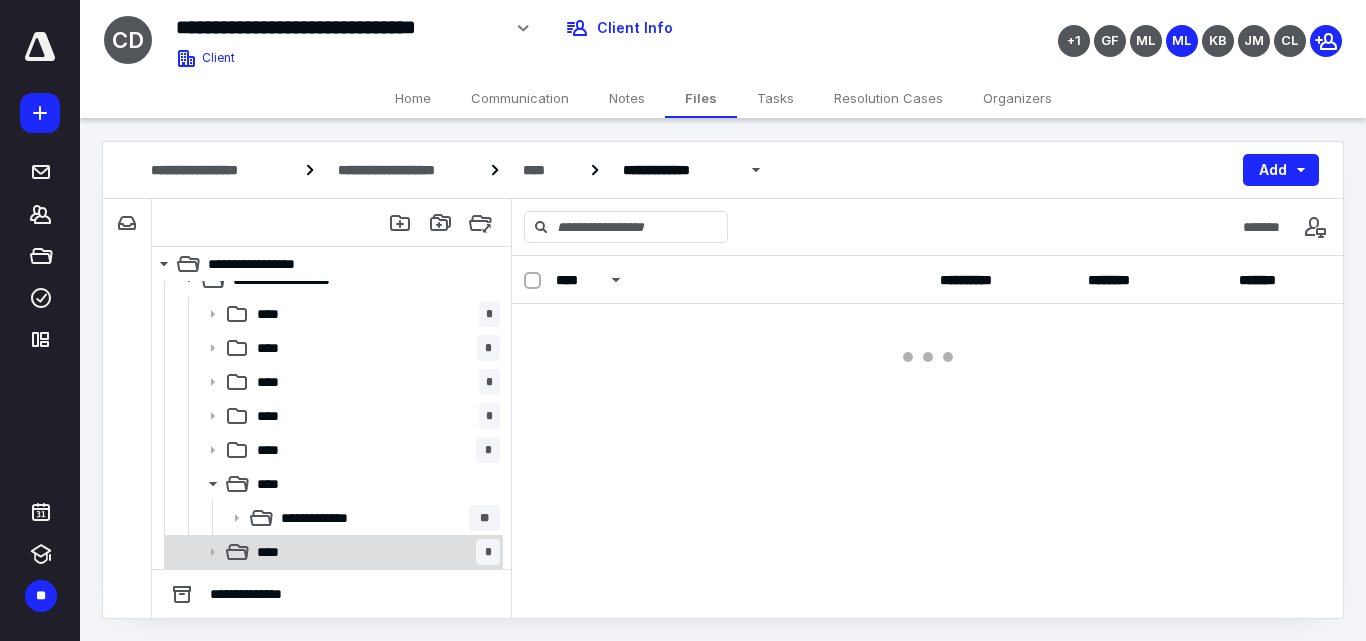 click on "**** *" at bounding box center (374, 552) 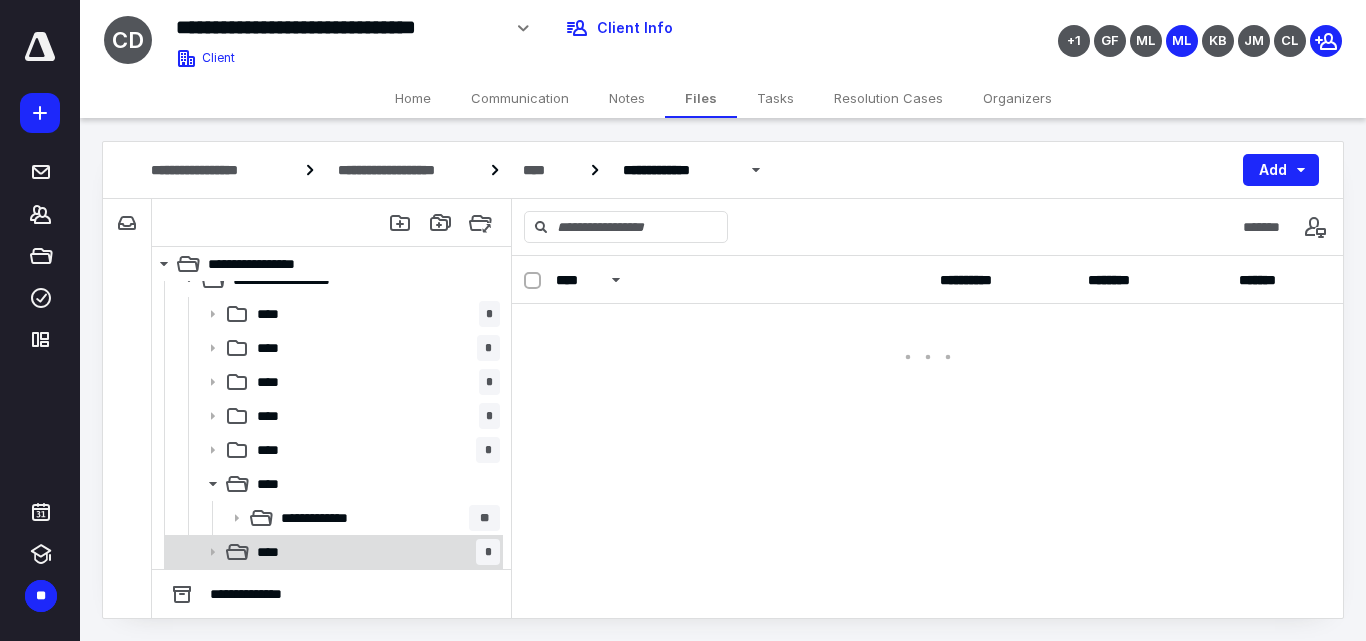 scroll, scrollTop: 0, scrollLeft: 0, axis: both 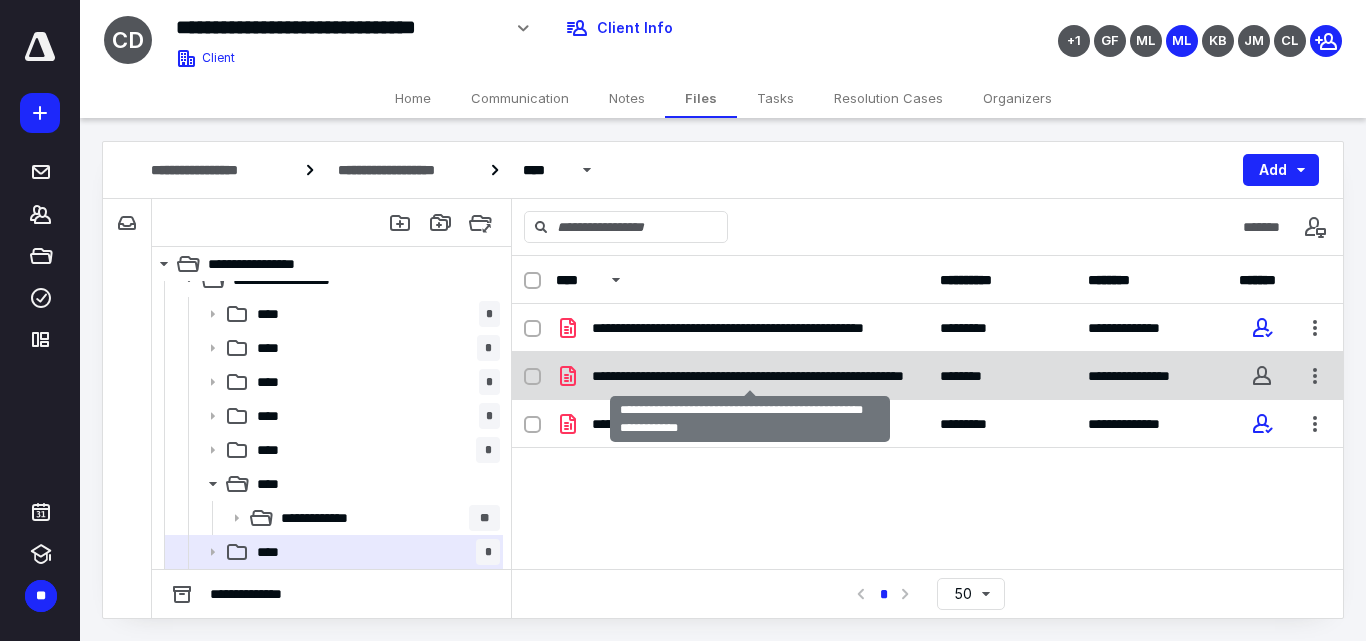 click on "**********" at bounding box center [750, 376] 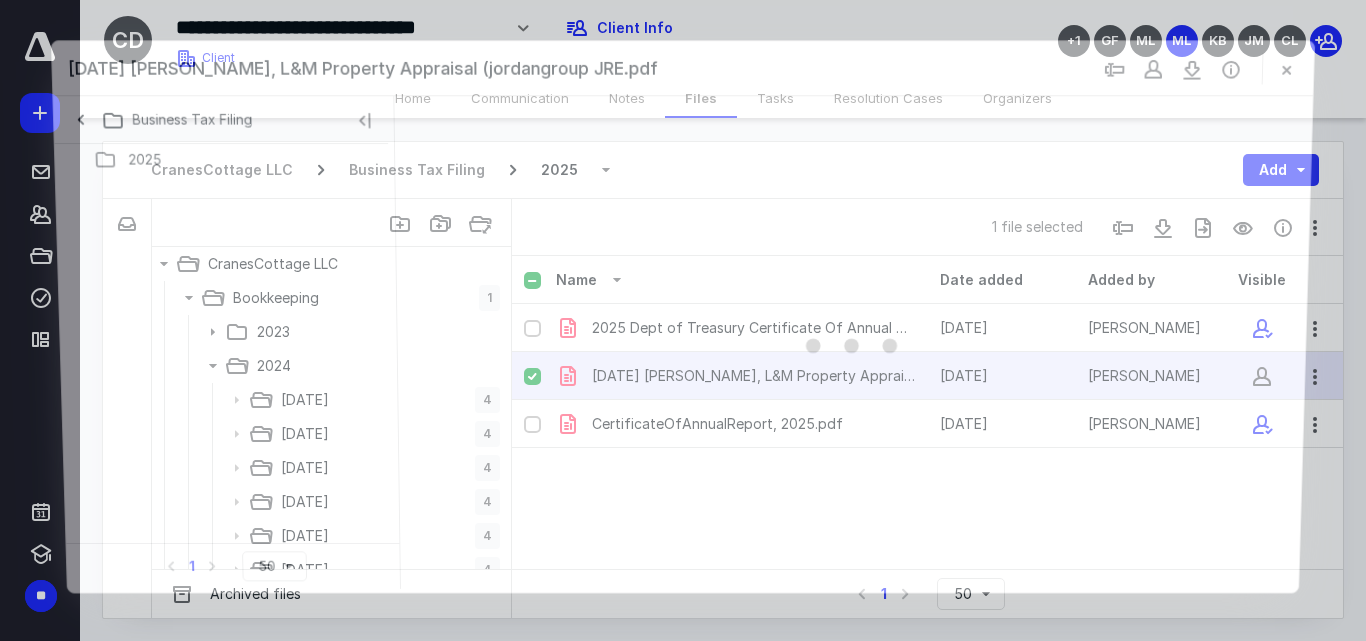 scroll, scrollTop: 1038, scrollLeft: 0, axis: vertical 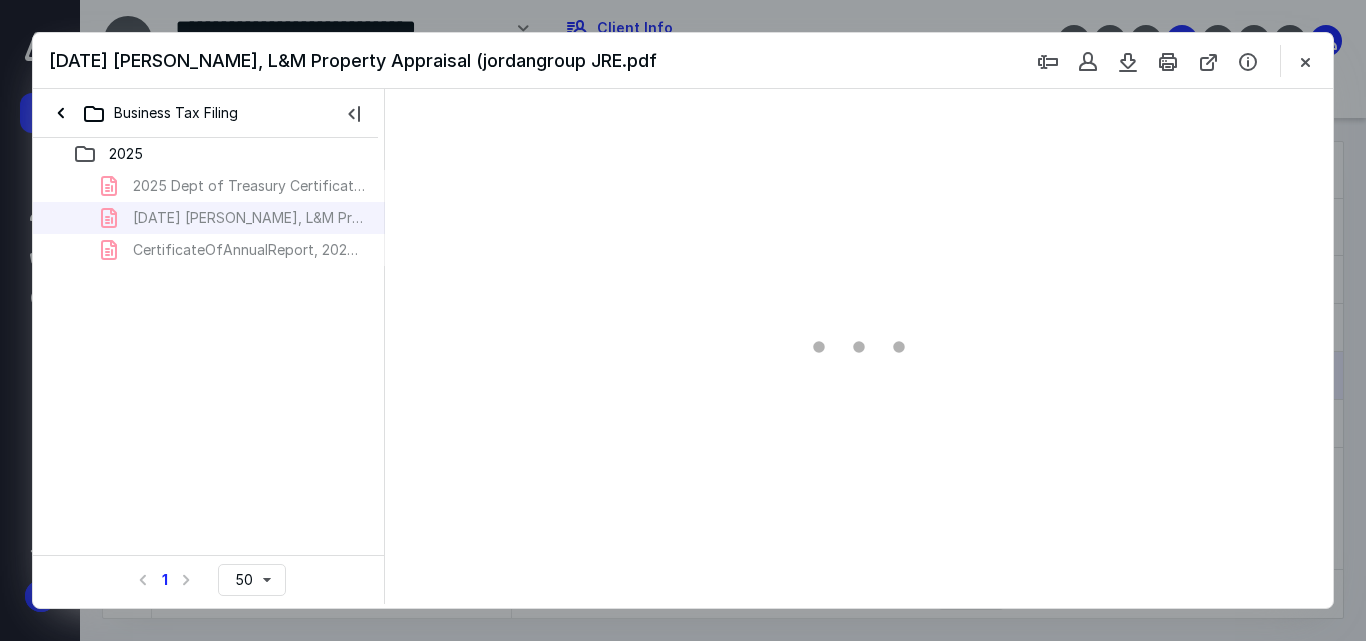 click at bounding box center [859, 346] 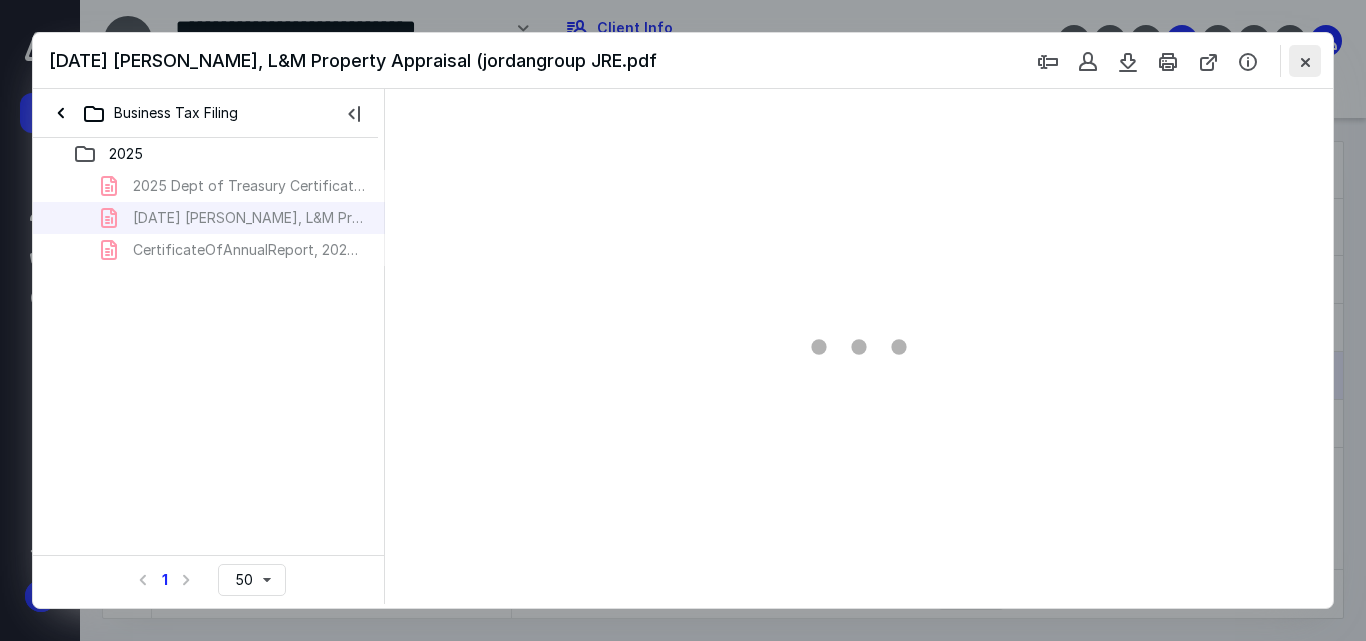 click at bounding box center [1305, 61] 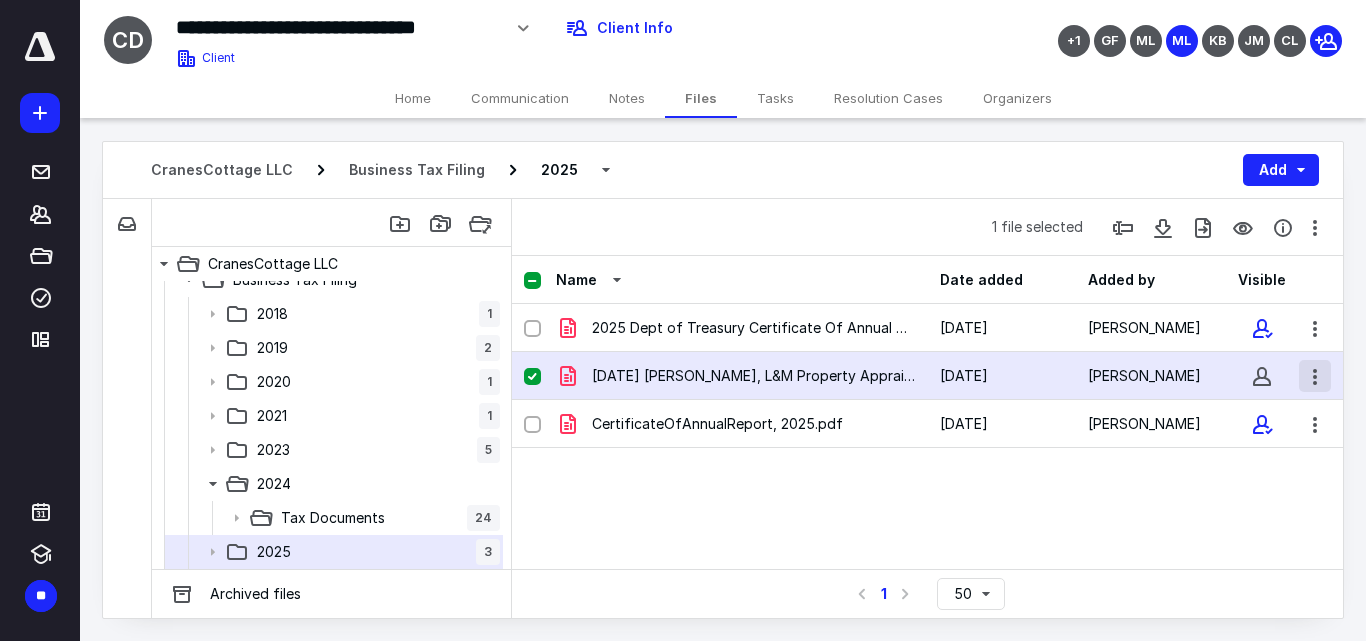 click at bounding box center [1315, 376] 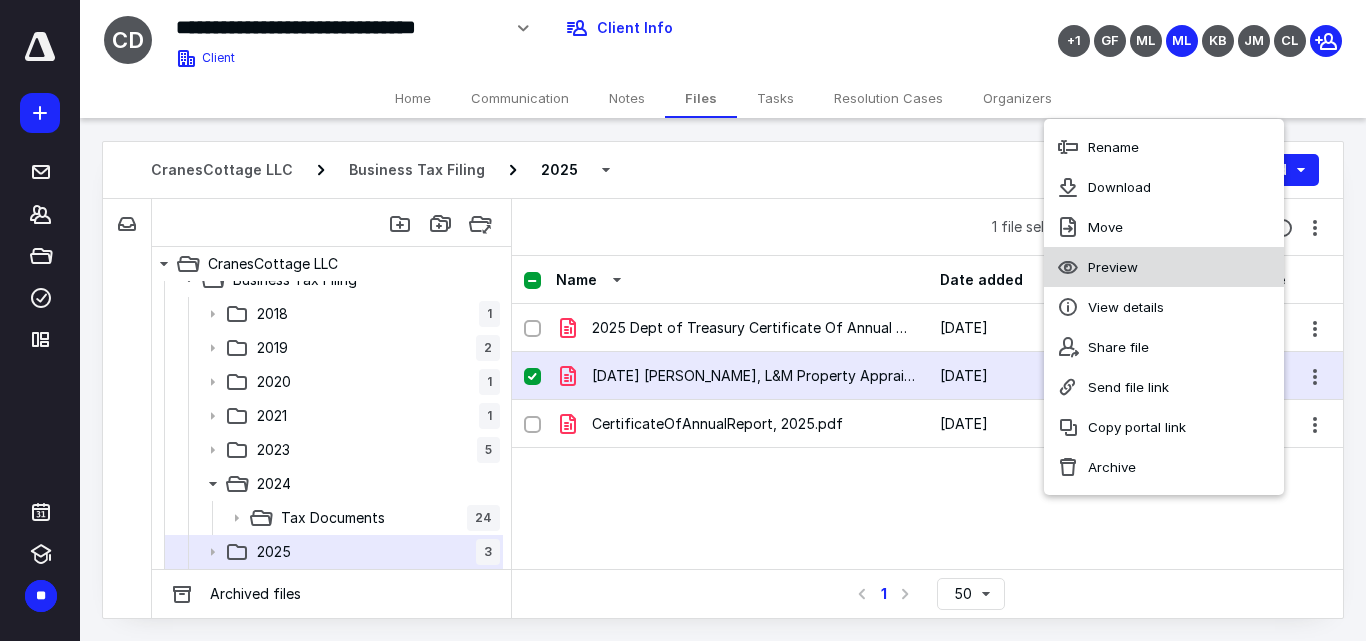 click on "Preview" at bounding box center (1164, 267) 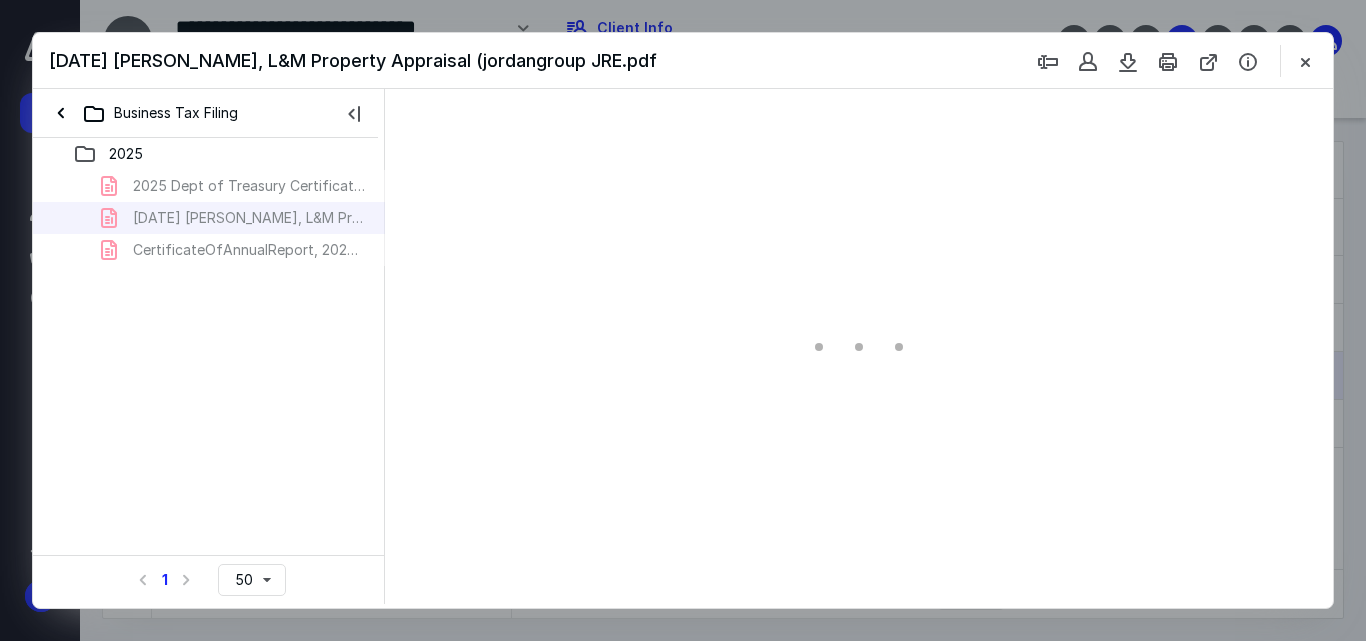 scroll, scrollTop: 0, scrollLeft: 0, axis: both 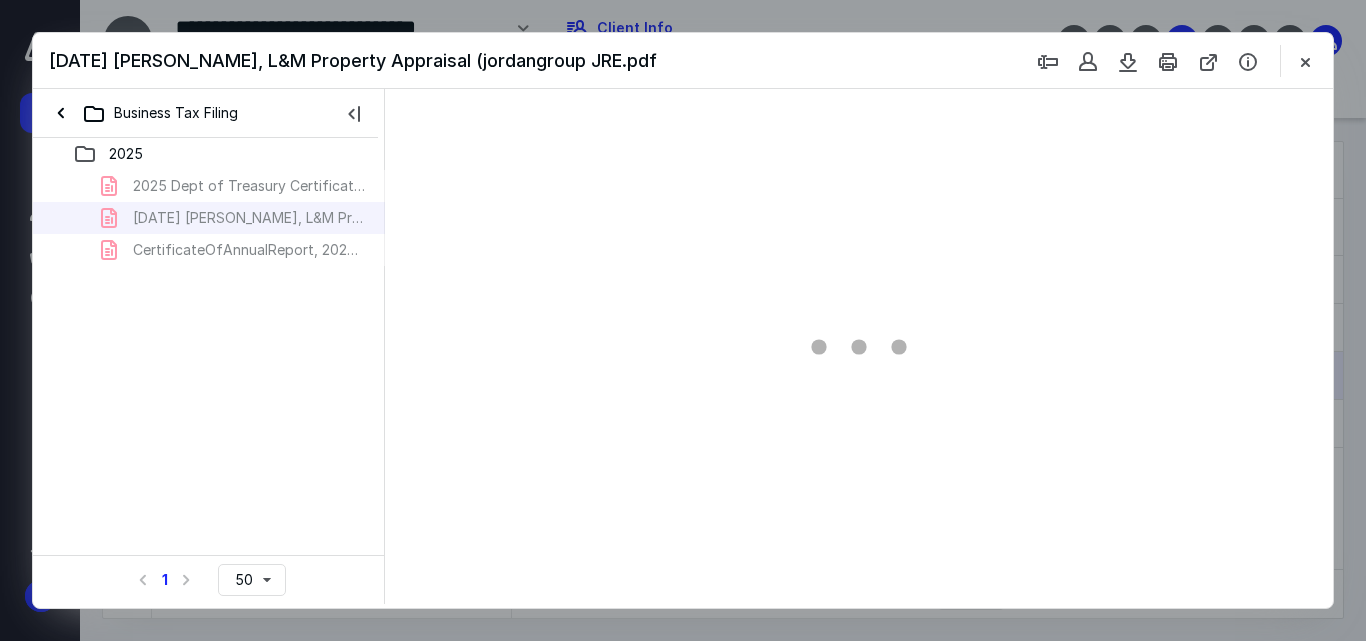 click at bounding box center (859, 346) 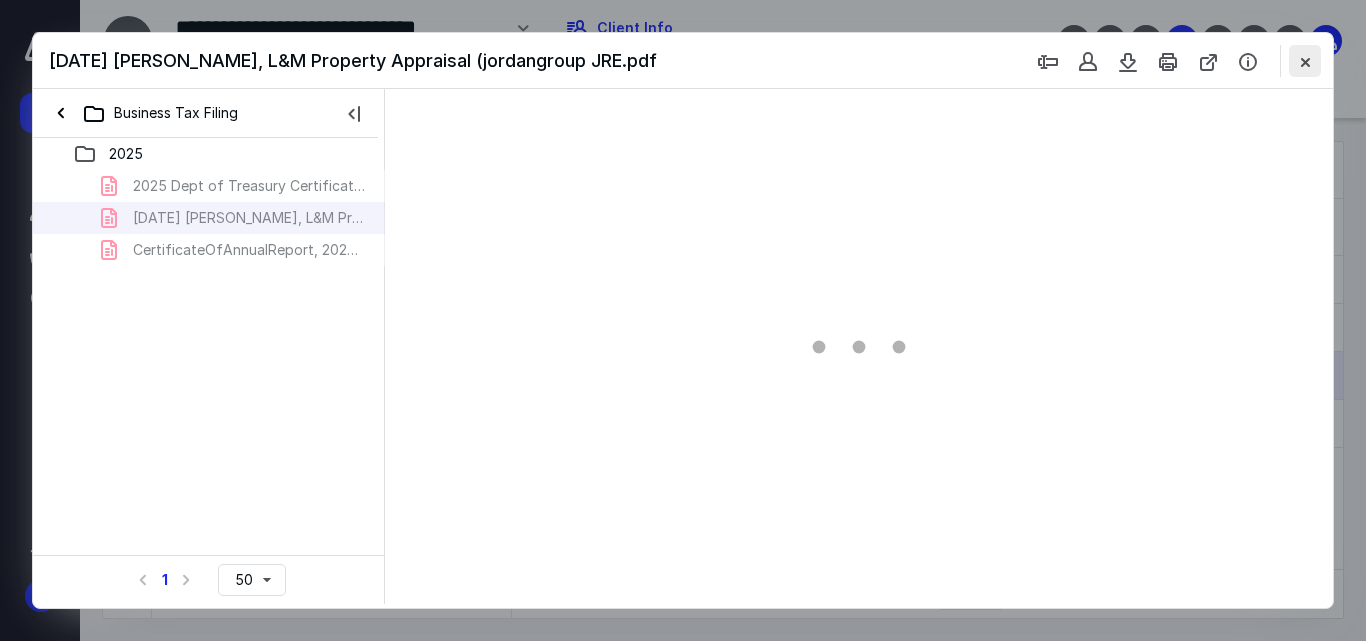 click at bounding box center [1305, 61] 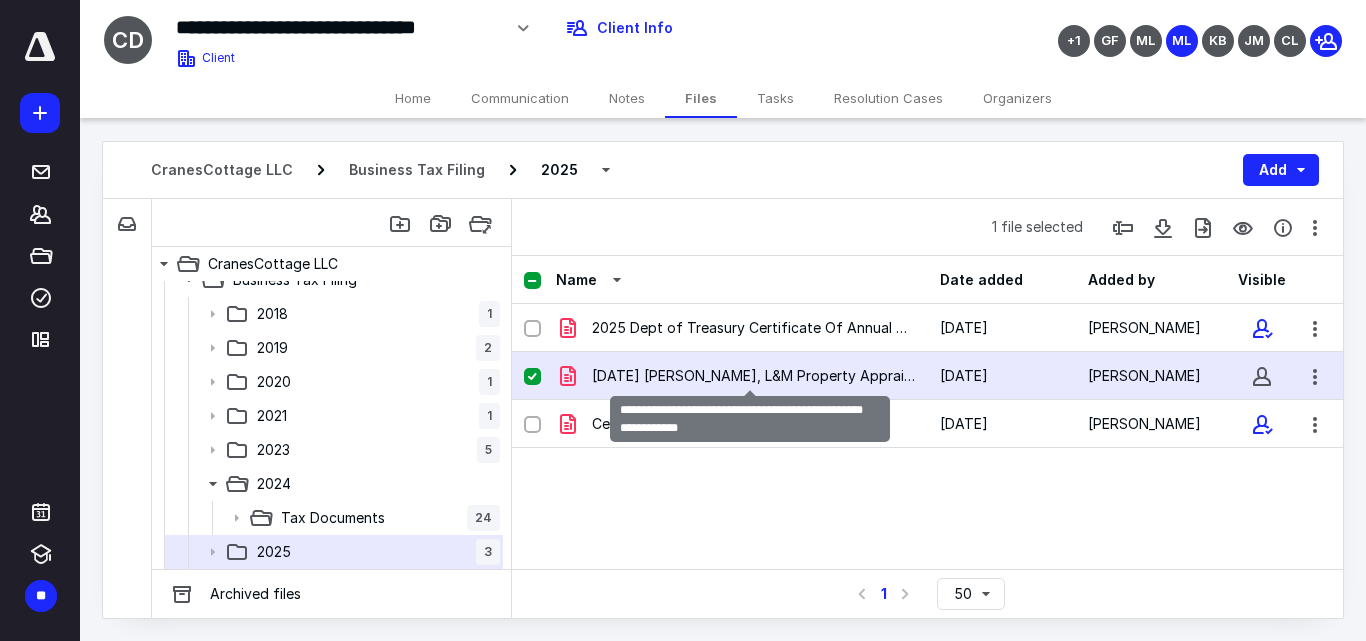 click on "[DATE] [PERSON_NAME], L&M Property Appraisal (jordangroup JRE.pdf" at bounding box center [754, 376] 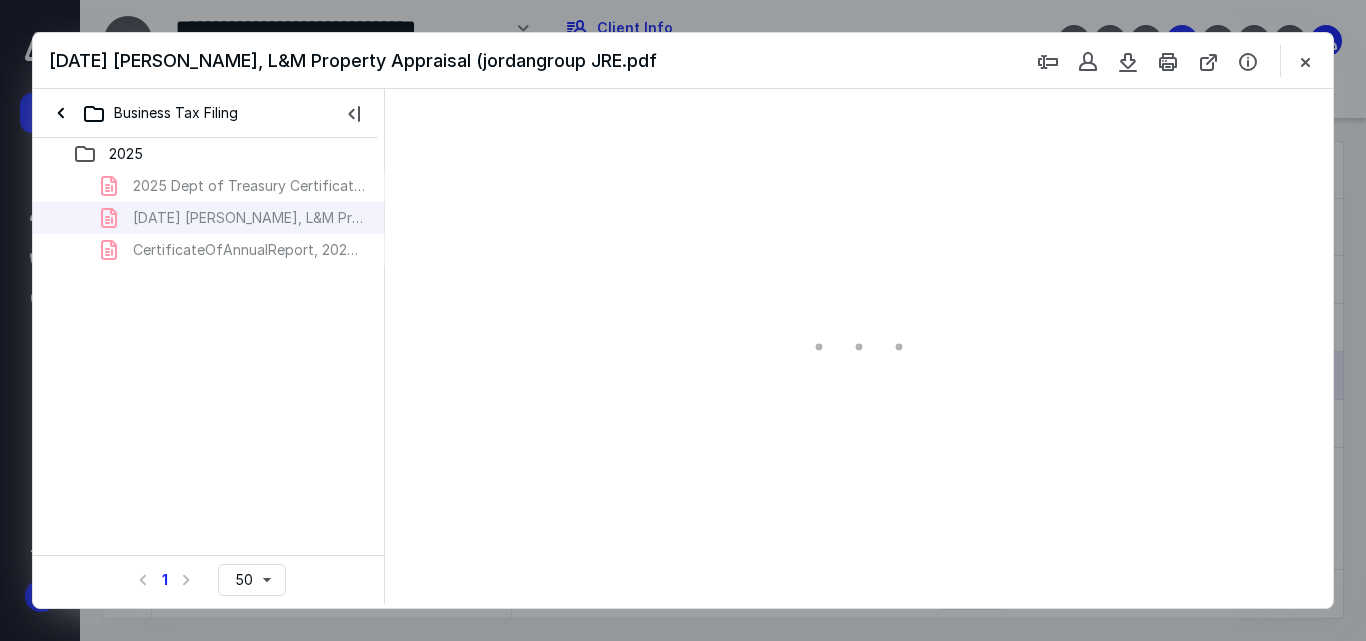 scroll, scrollTop: 0, scrollLeft: 0, axis: both 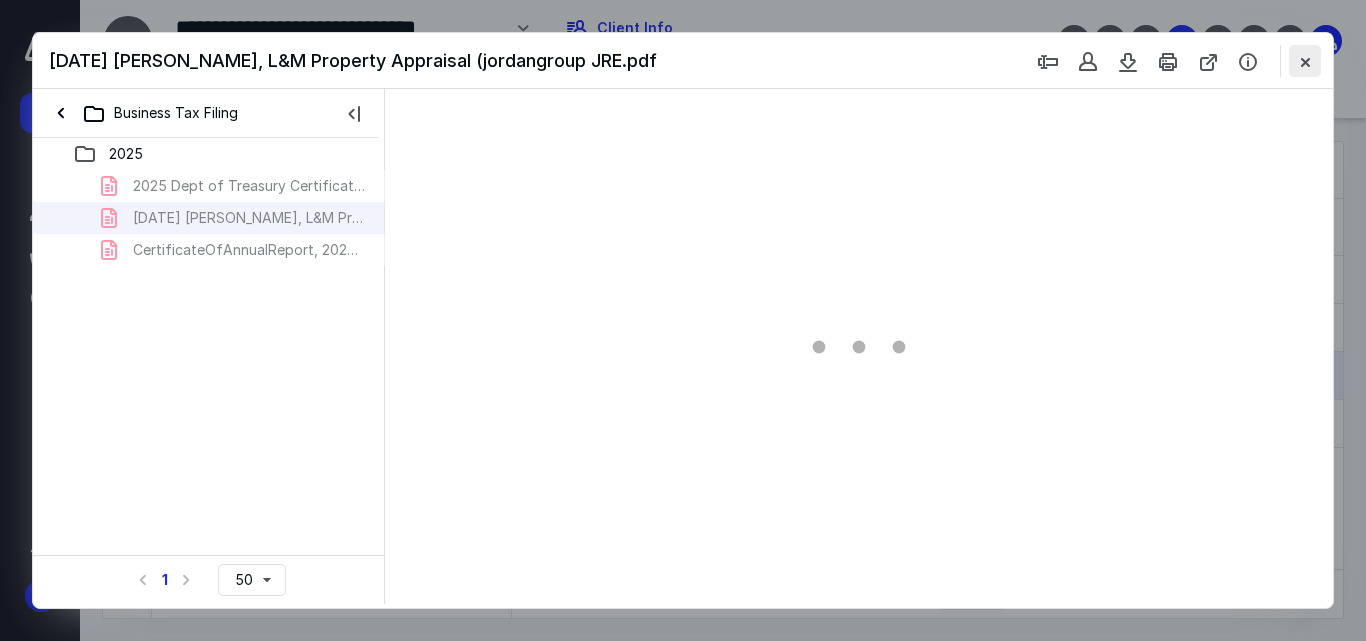 click at bounding box center (1305, 61) 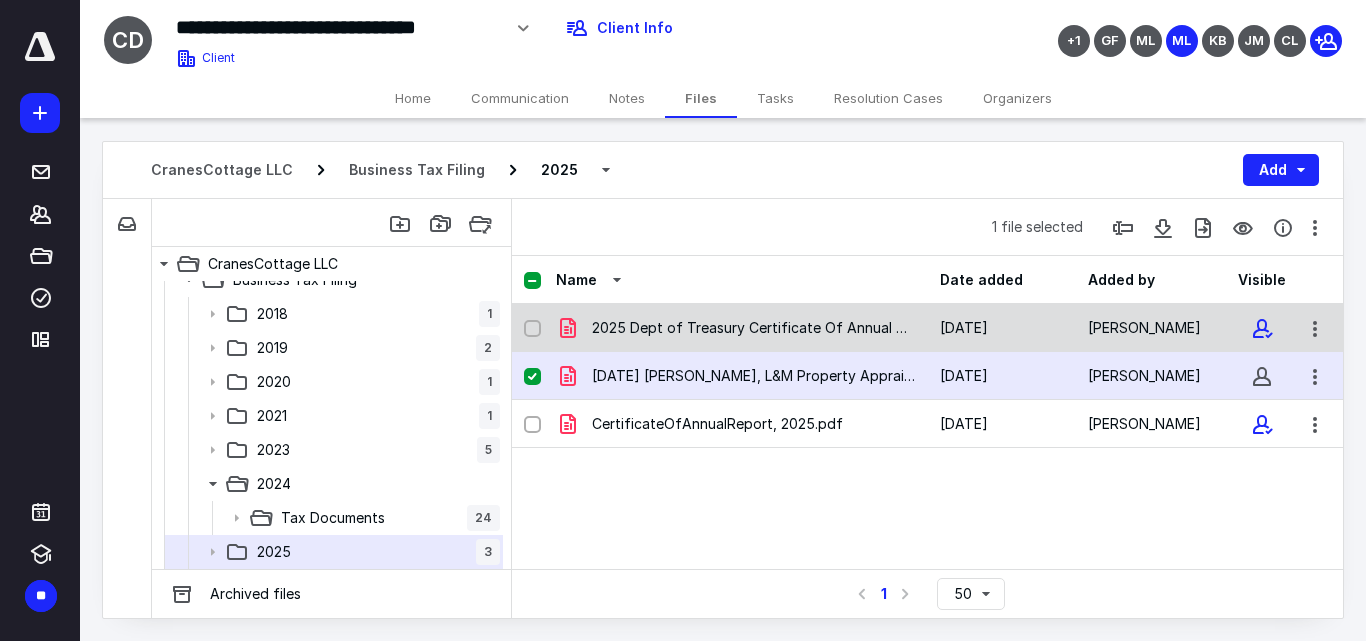 click on "2025 Dept of Treasury Certificate Of Annual Report.pdf" at bounding box center (754, 328) 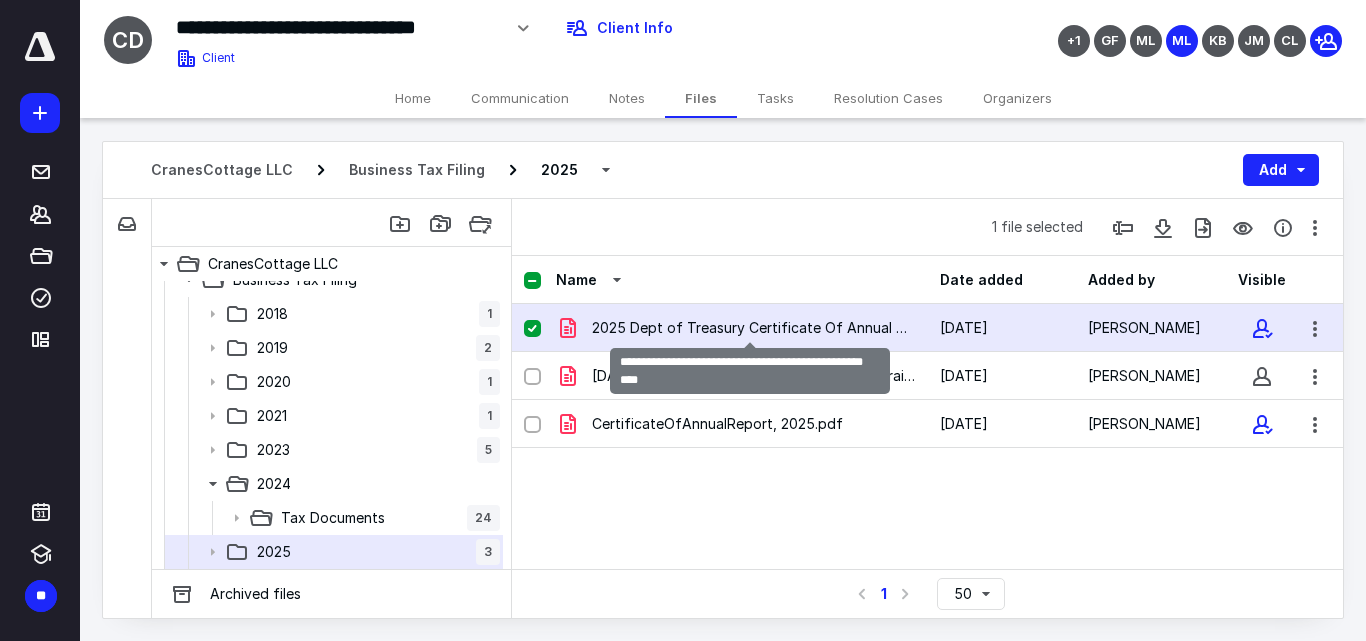 checkbox on "true" 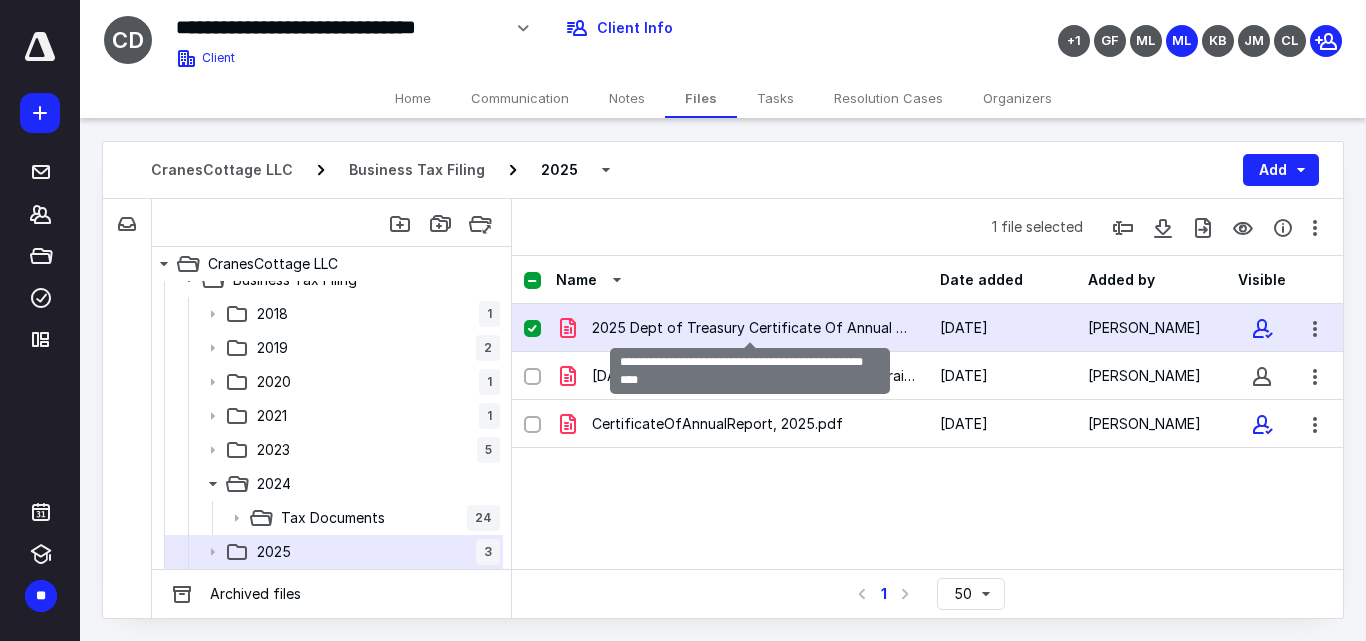 click on "2025 Dept of Treasury Certificate Of Annual Report.pdf" at bounding box center [754, 328] 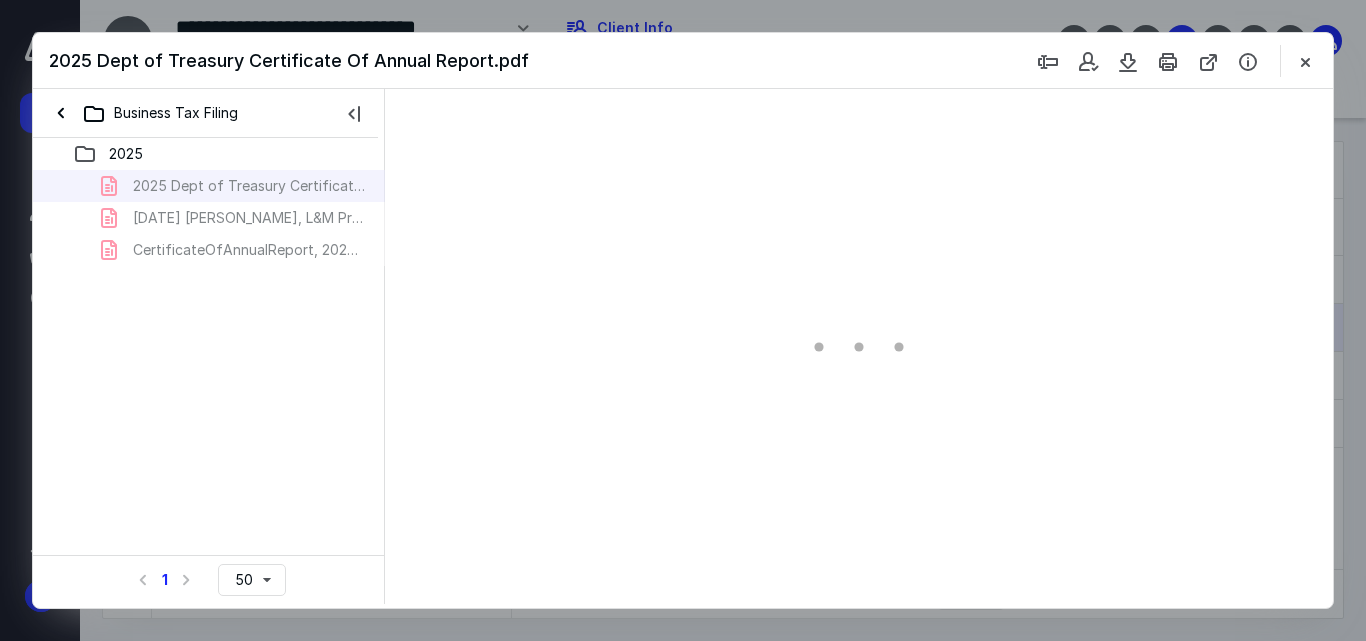 scroll, scrollTop: 0, scrollLeft: 0, axis: both 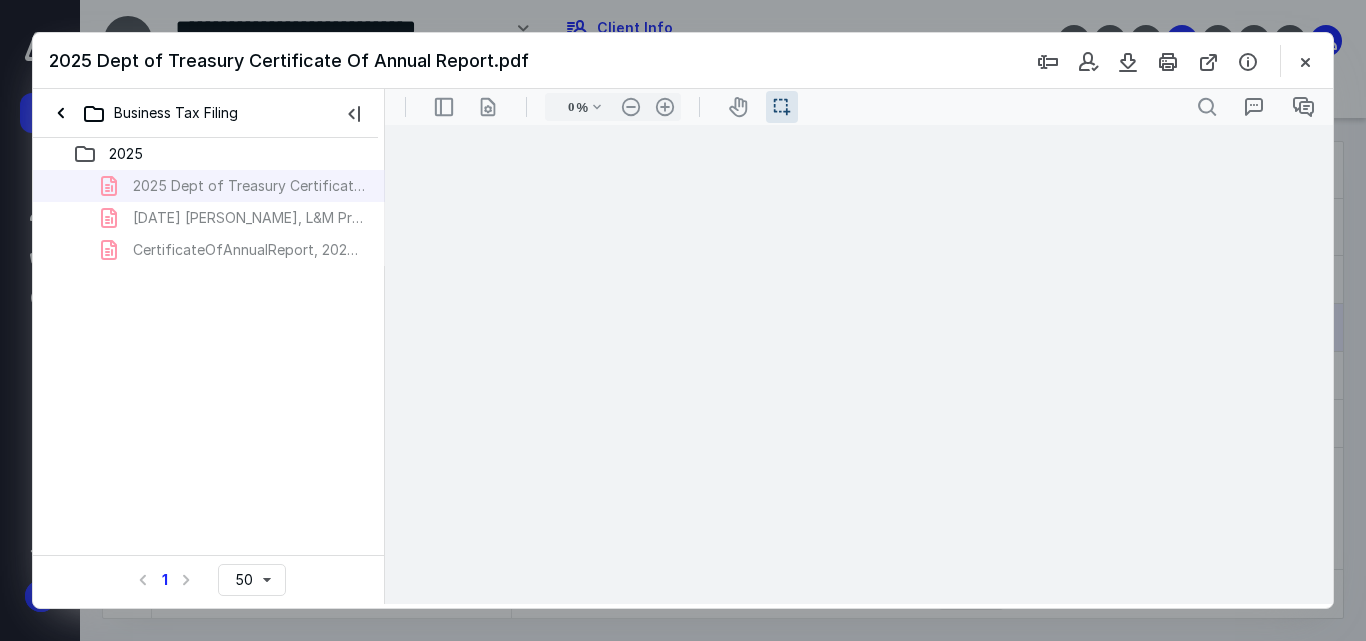 type on "60" 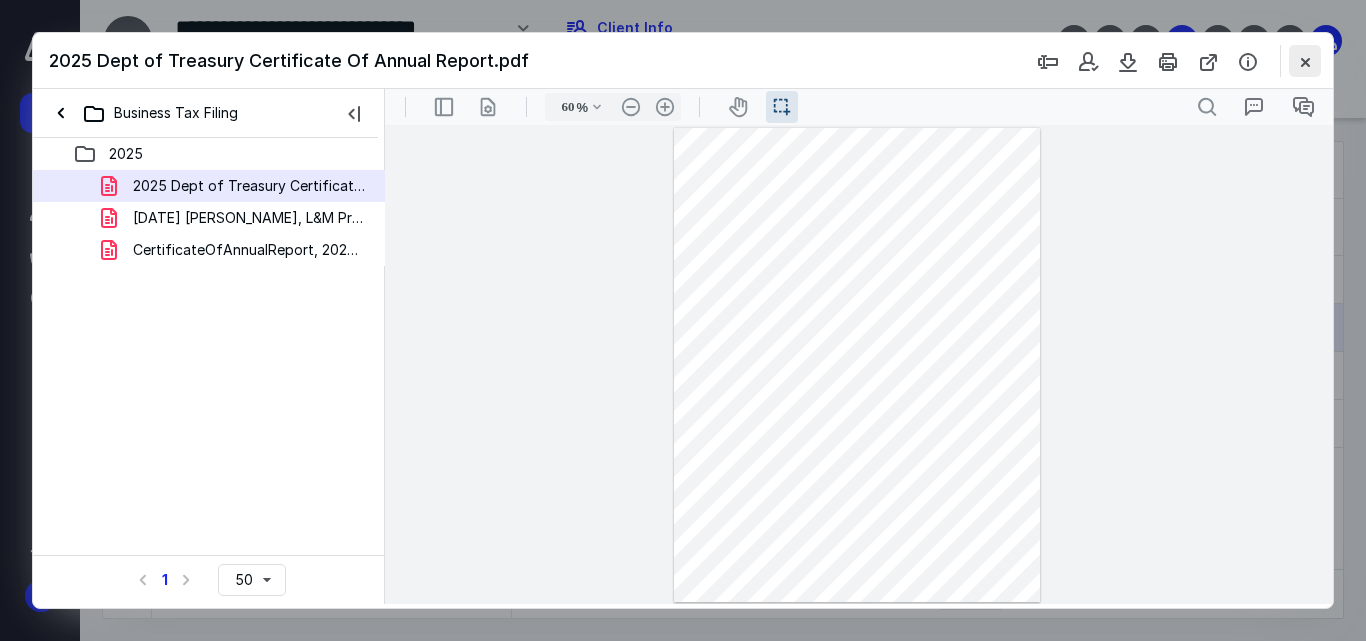 click at bounding box center (1305, 61) 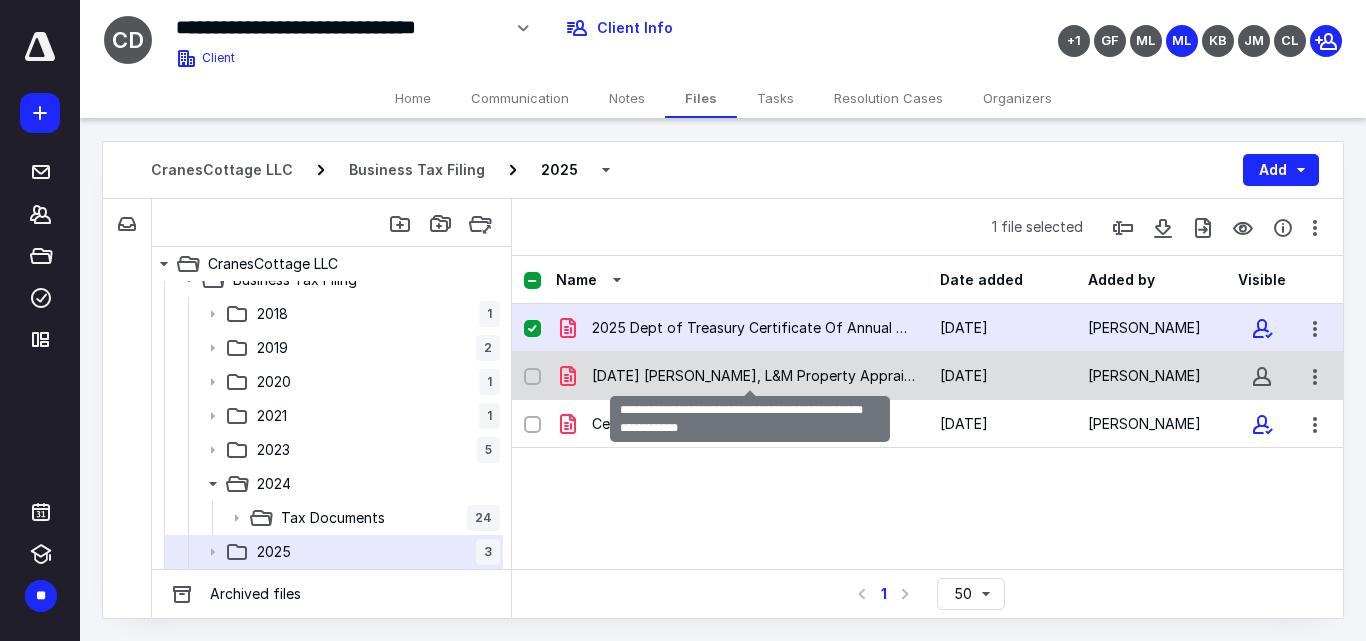 click on "[DATE] [PERSON_NAME], L&M Property Appraisal (jordangroup JRE.pdf" at bounding box center [754, 376] 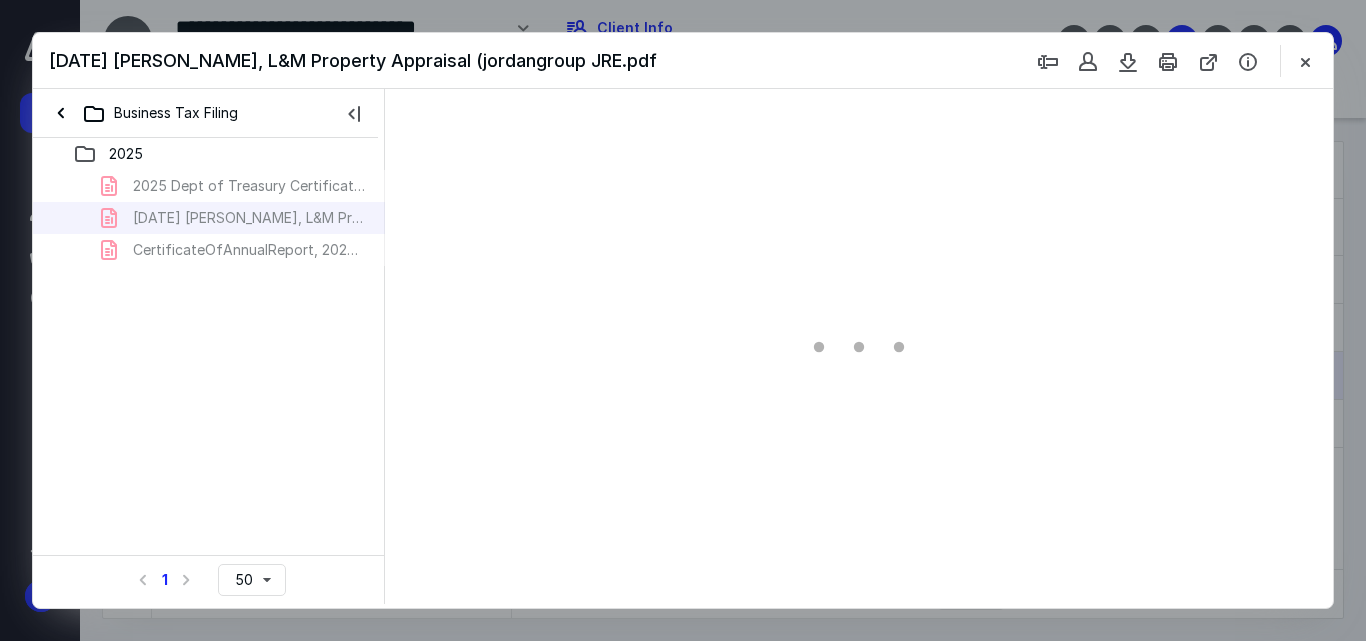 scroll, scrollTop: 0, scrollLeft: 0, axis: both 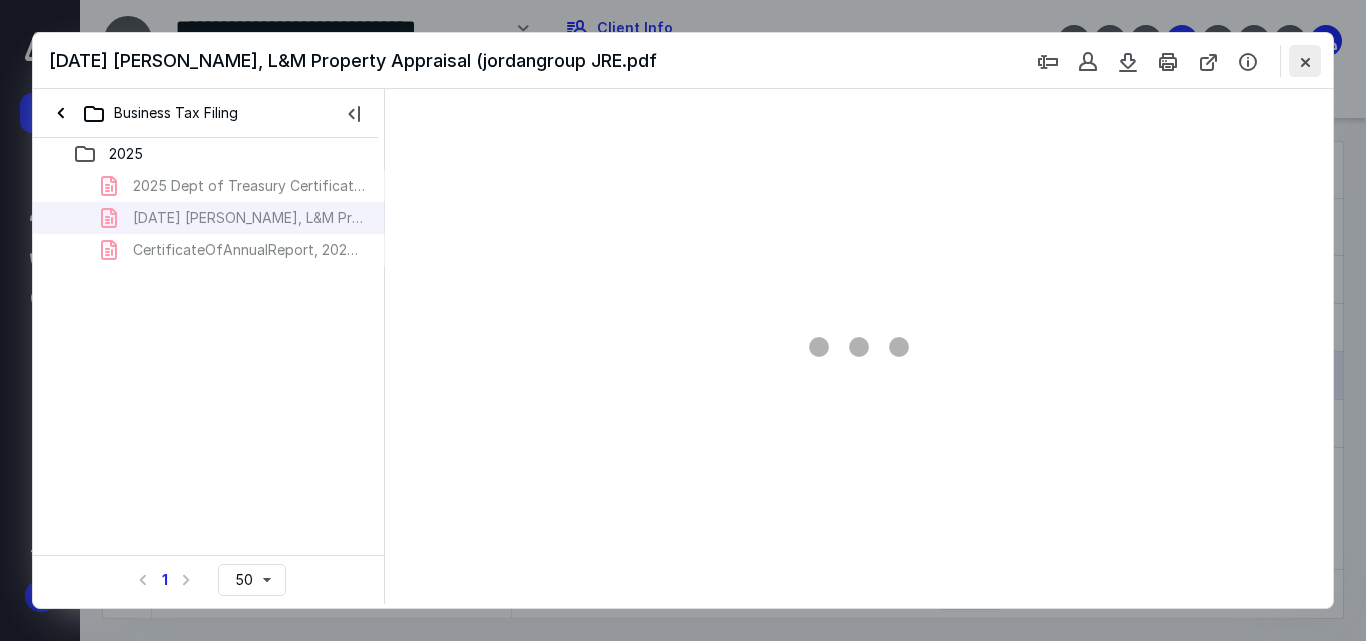 click at bounding box center [1305, 61] 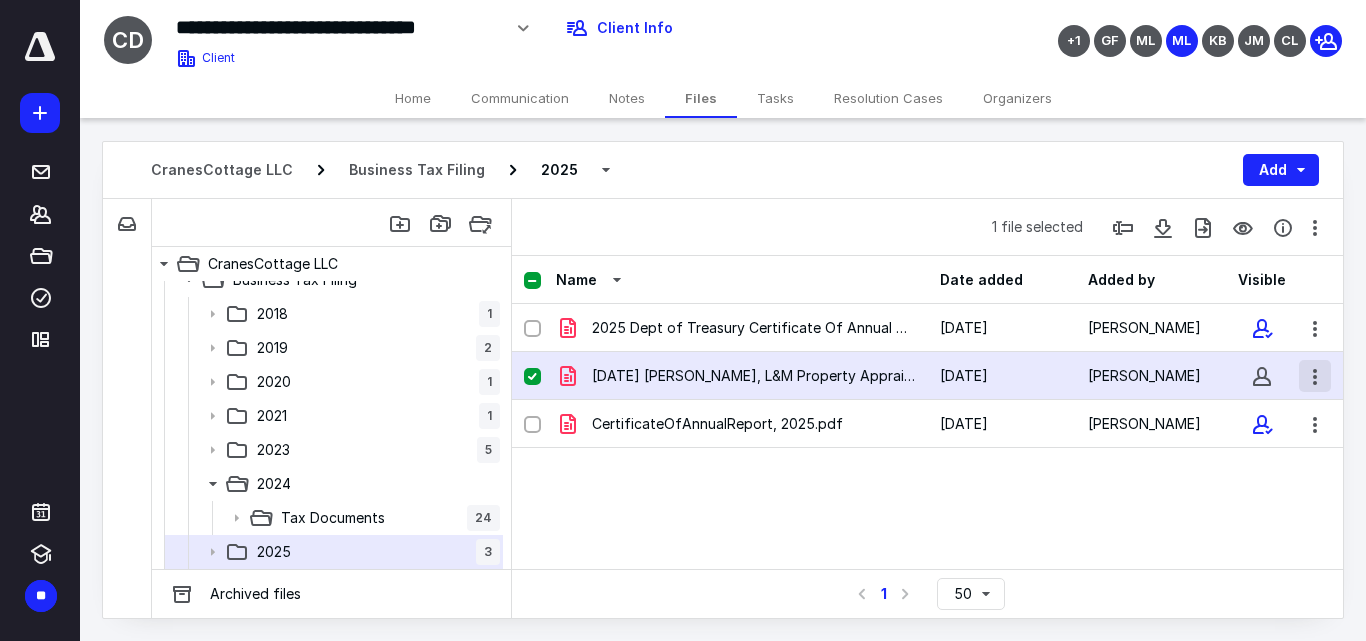 click at bounding box center (1315, 376) 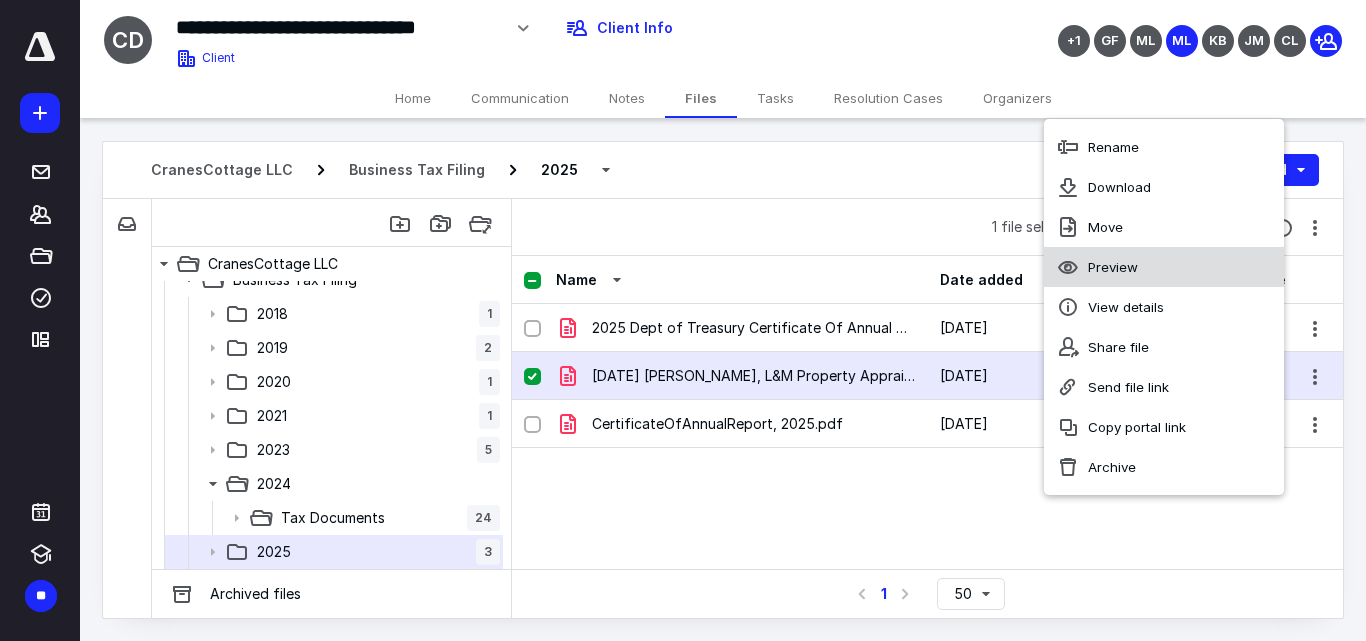 click on "Preview" at bounding box center [1164, 267] 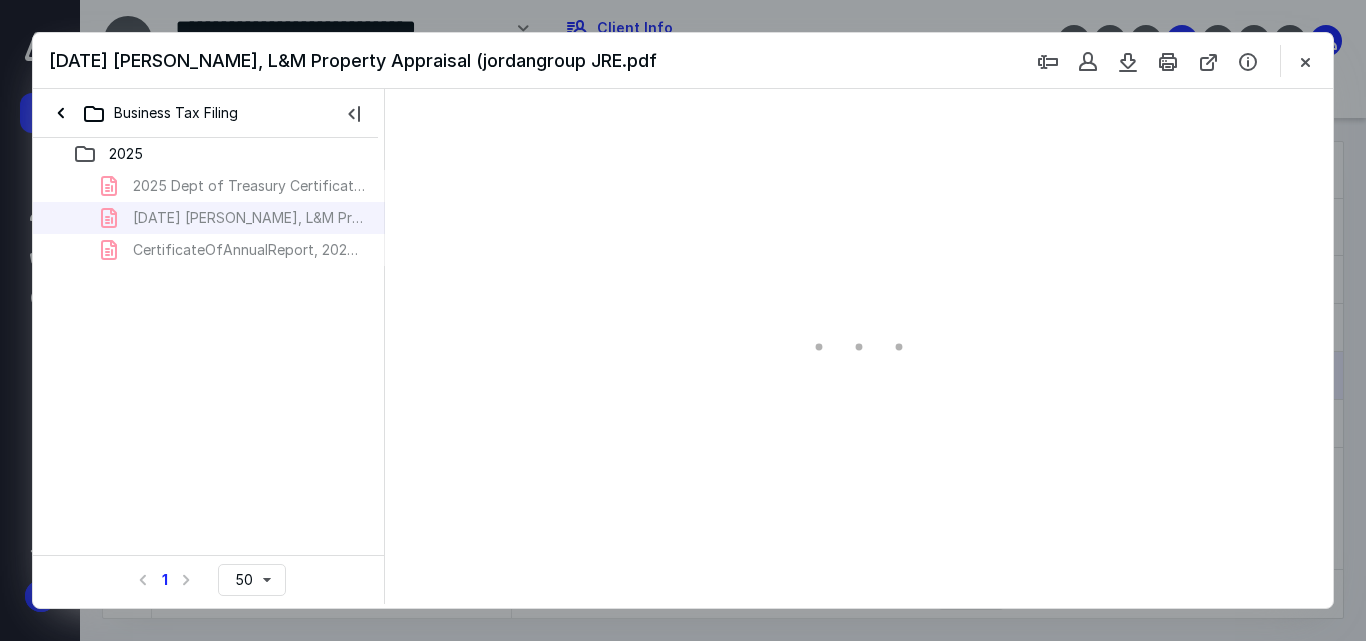 scroll, scrollTop: 0, scrollLeft: 0, axis: both 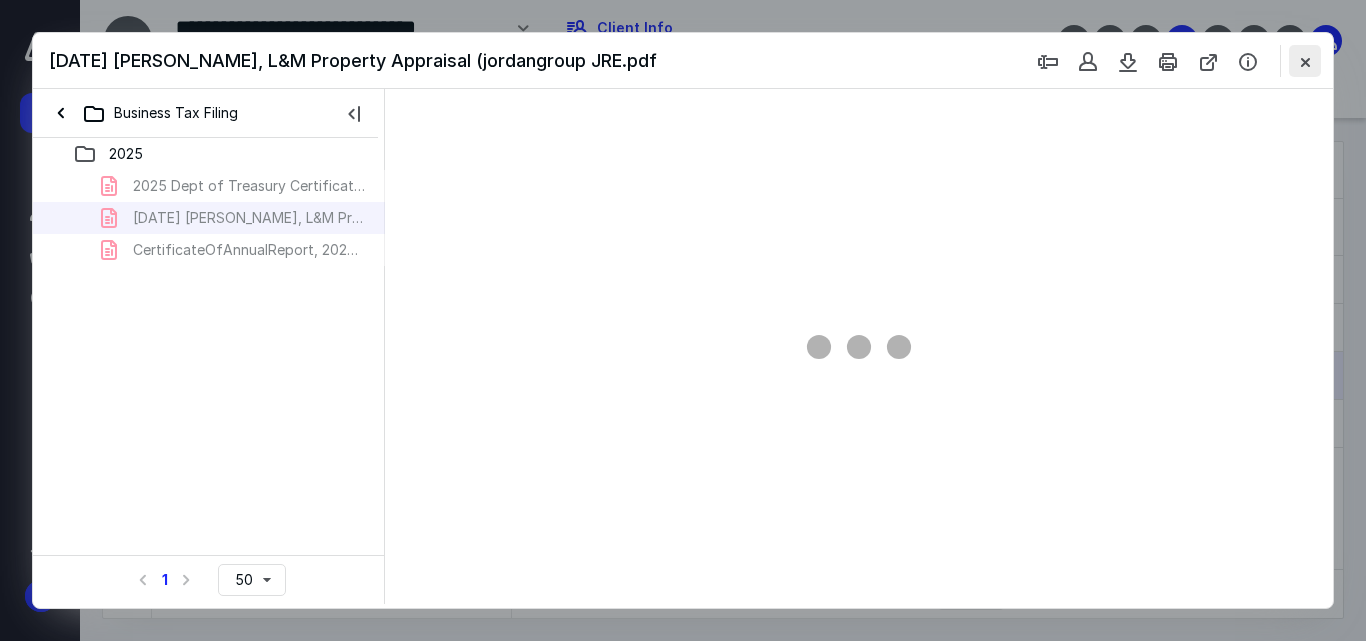 click at bounding box center (1305, 61) 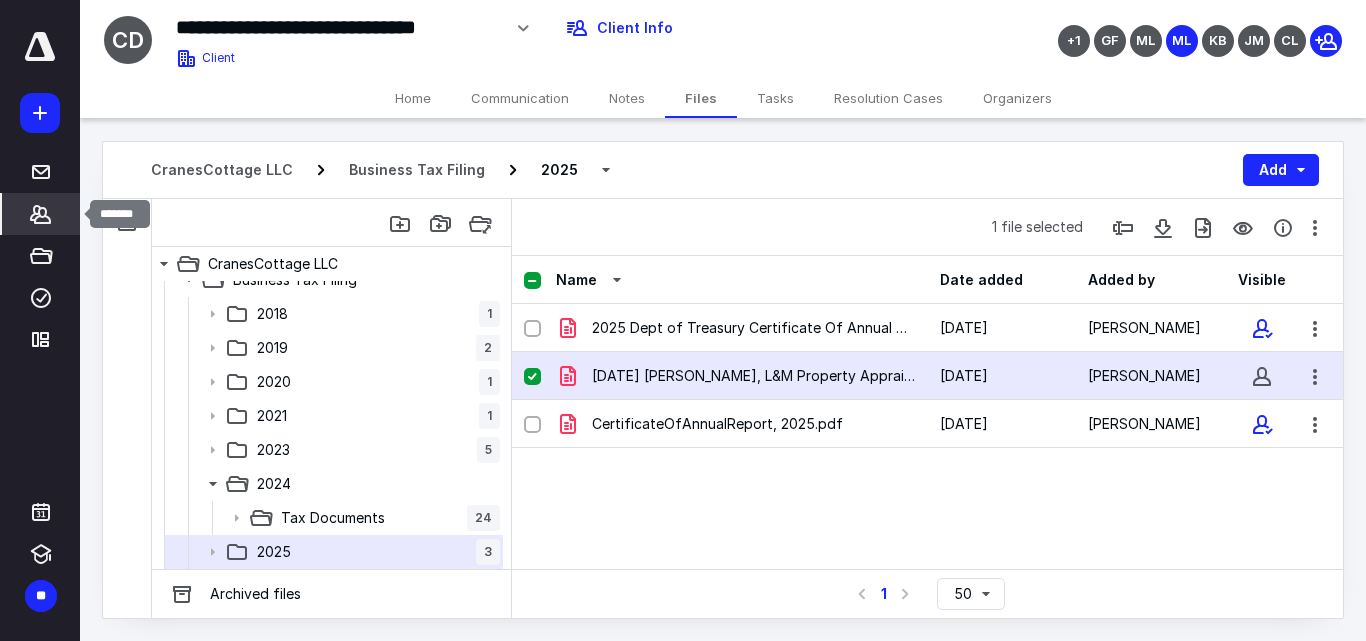 click on "*******" at bounding box center (41, 214) 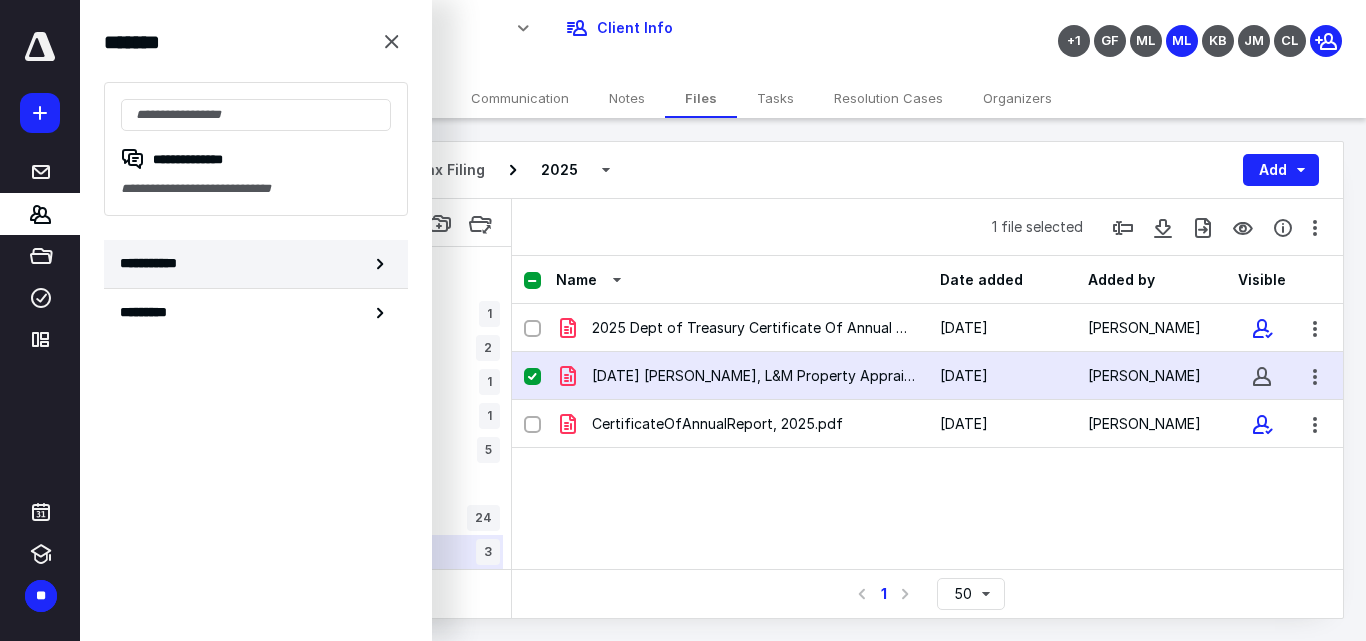 click on "**********" at bounding box center [153, 263] 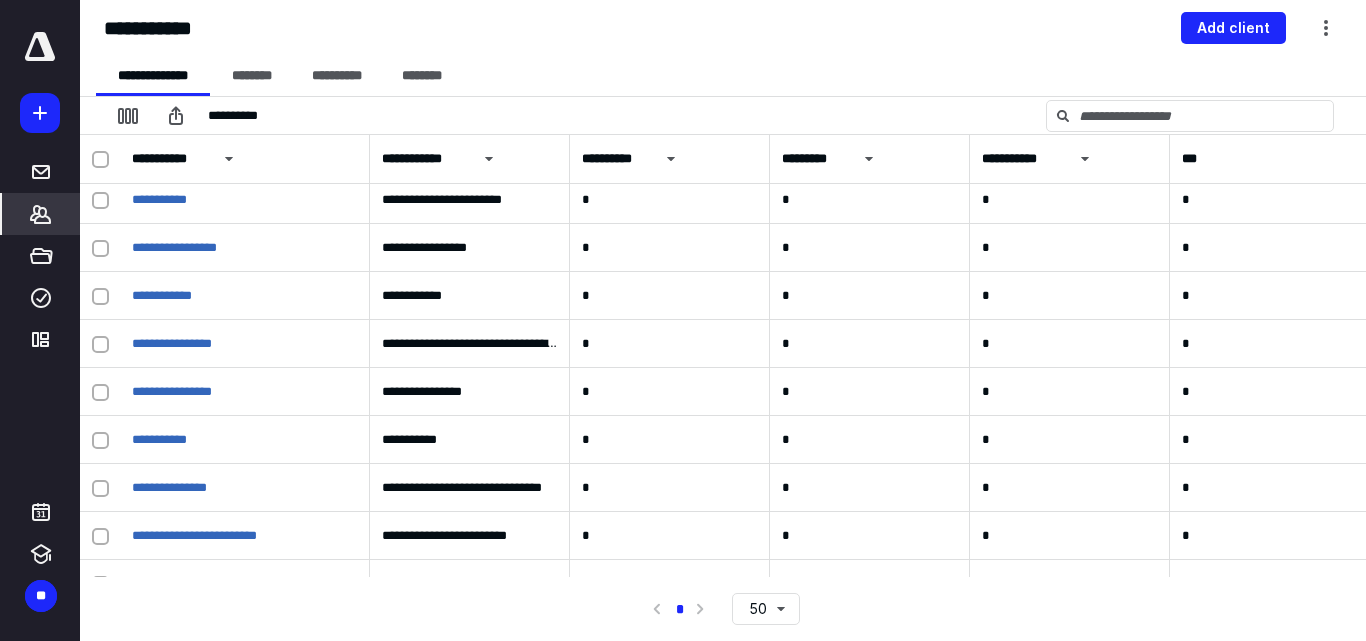 scroll, scrollTop: 600, scrollLeft: 0, axis: vertical 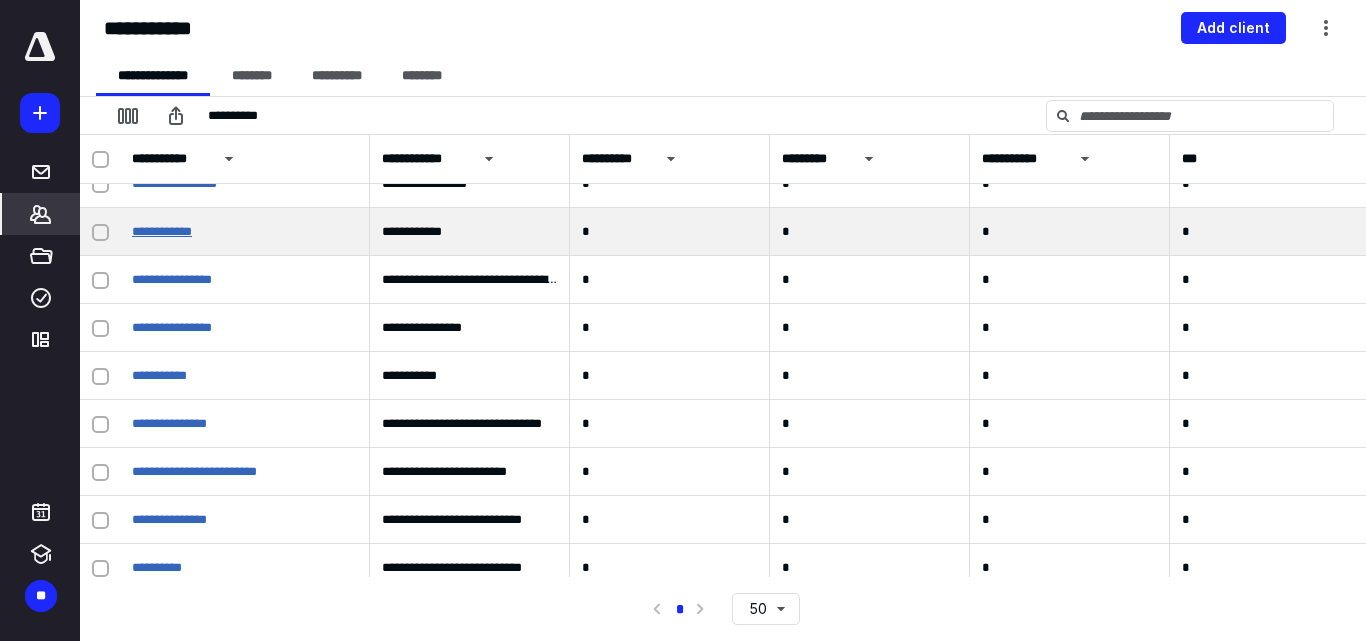 click on "**********" at bounding box center [162, 231] 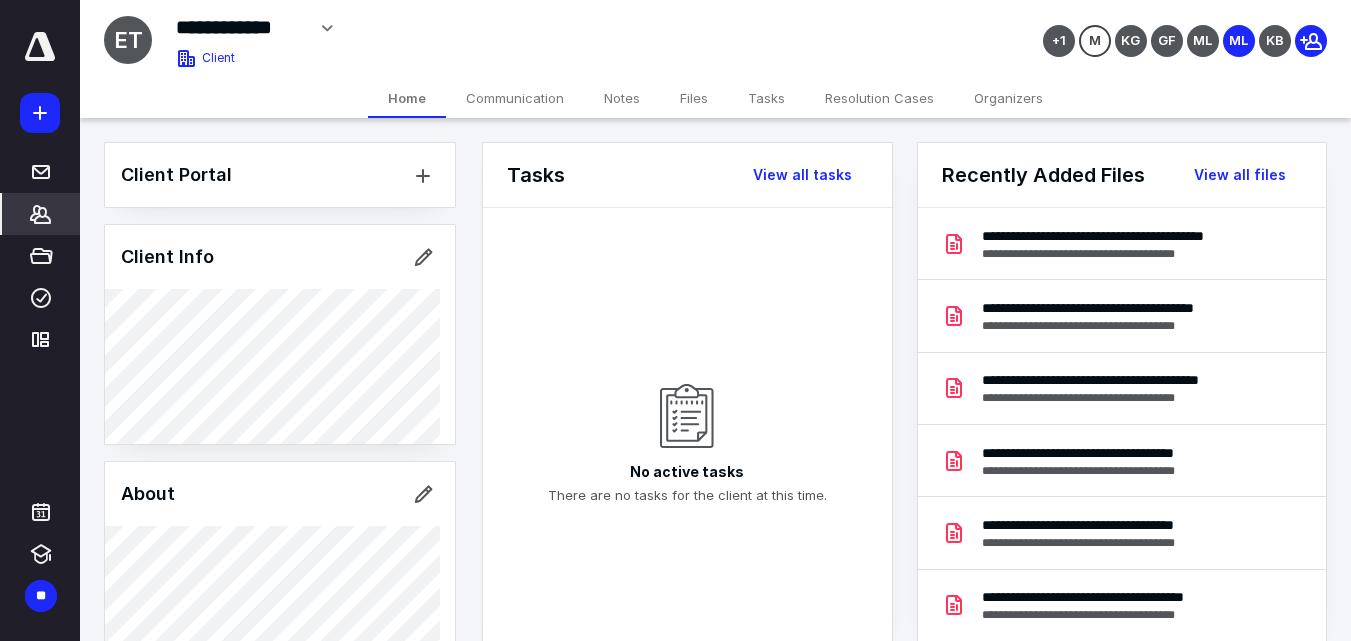 click on "Files" at bounding box center (694, 98) 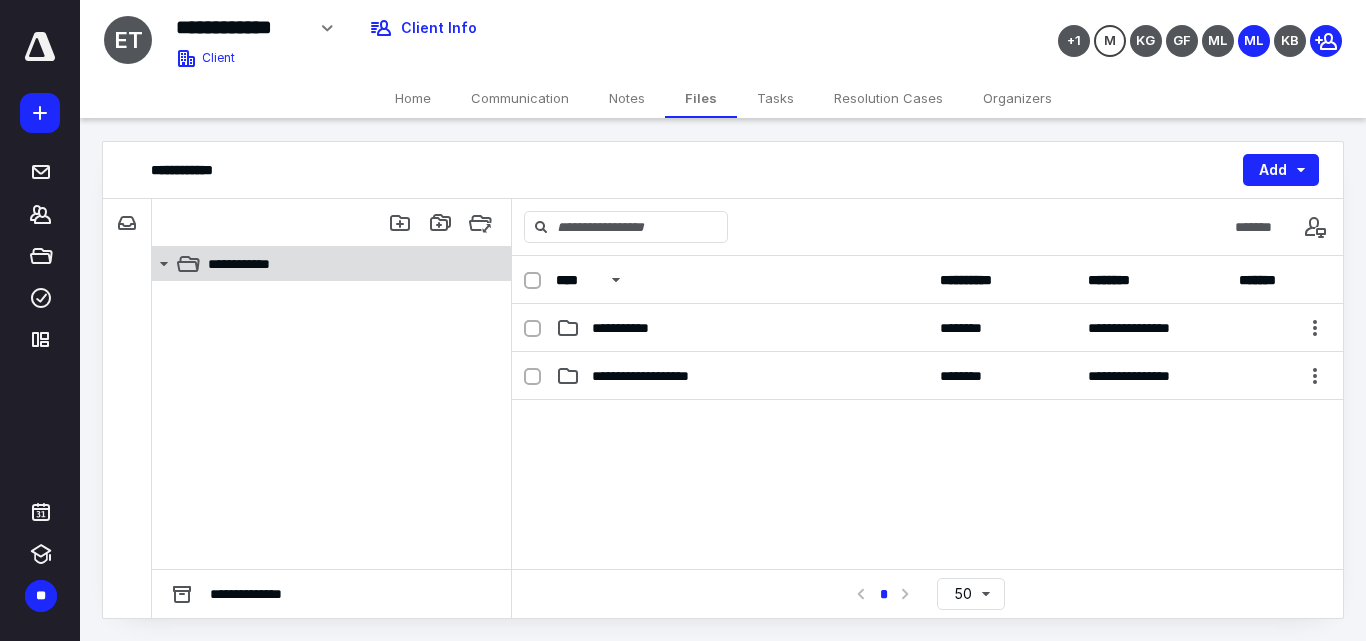 click on "**********" at bounding box center (344, 264) 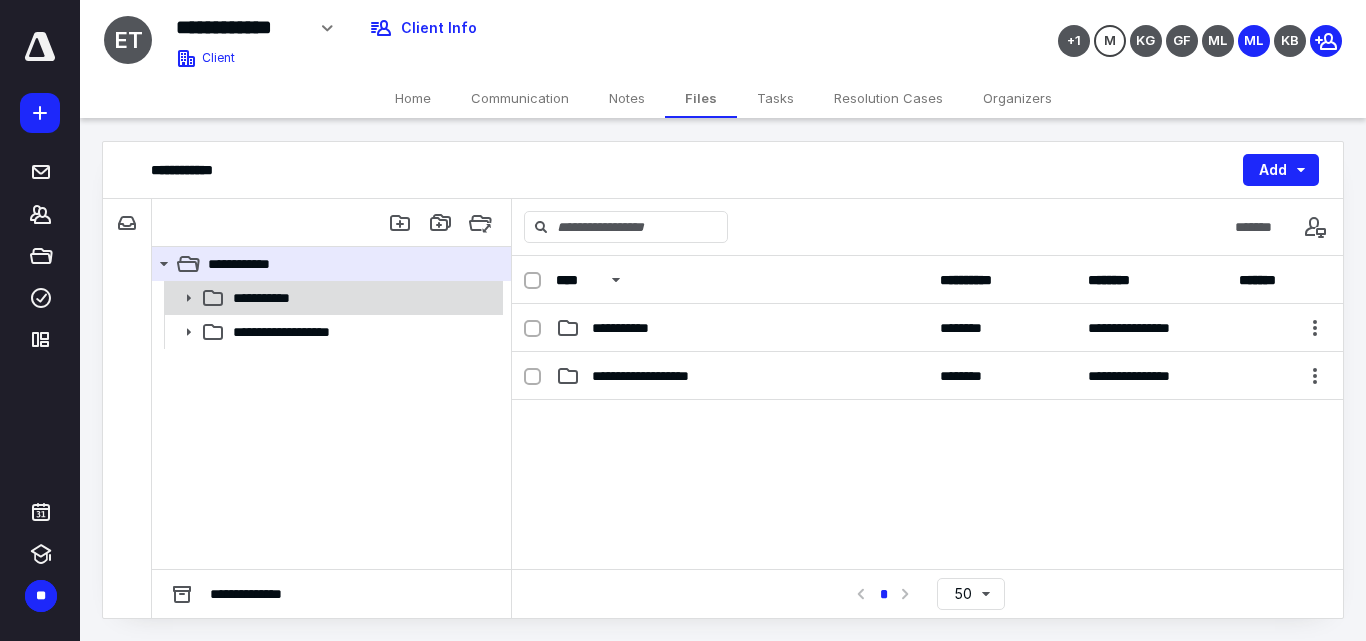 click on "**********" at bounding box center (276, 298) 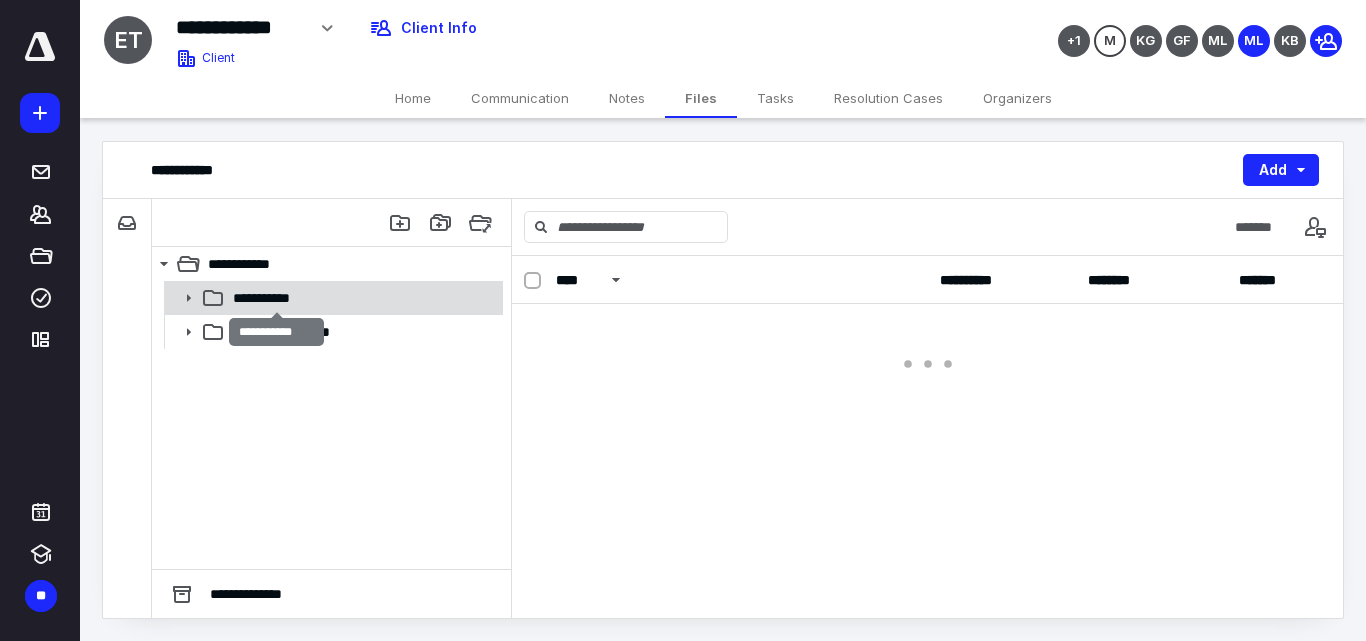 click on "**********" at bounding box center [276, 298] 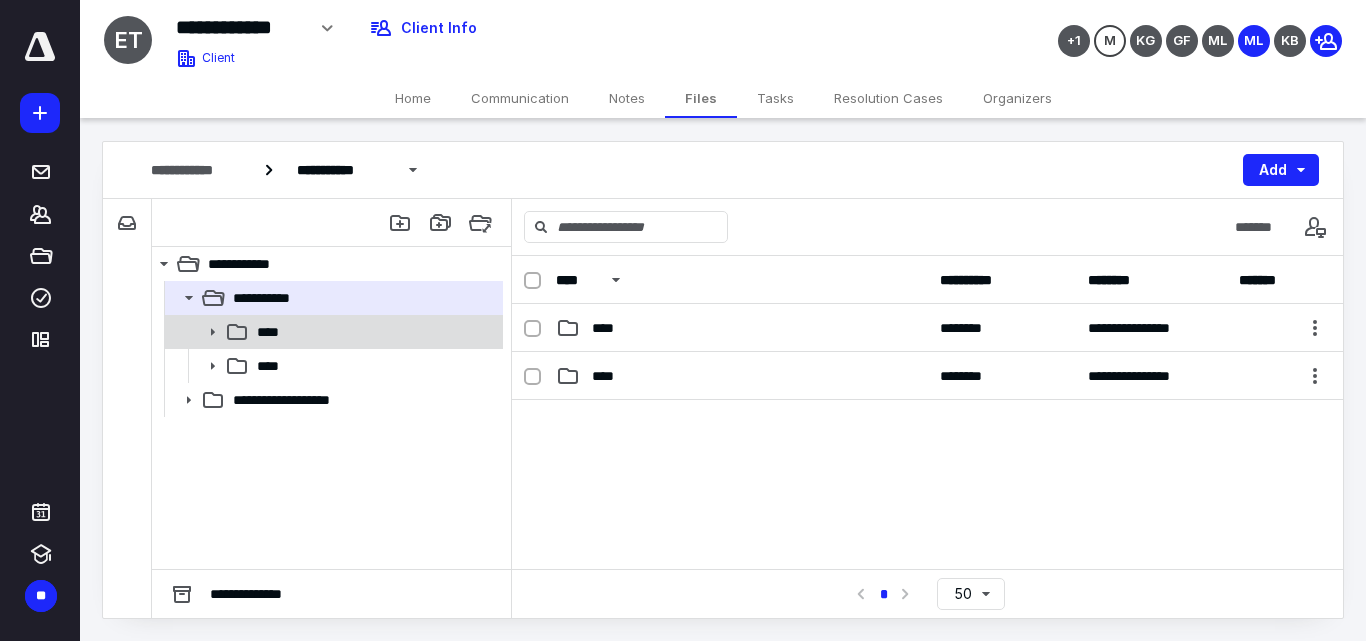 click on "****" at bounding box center (332, 332) 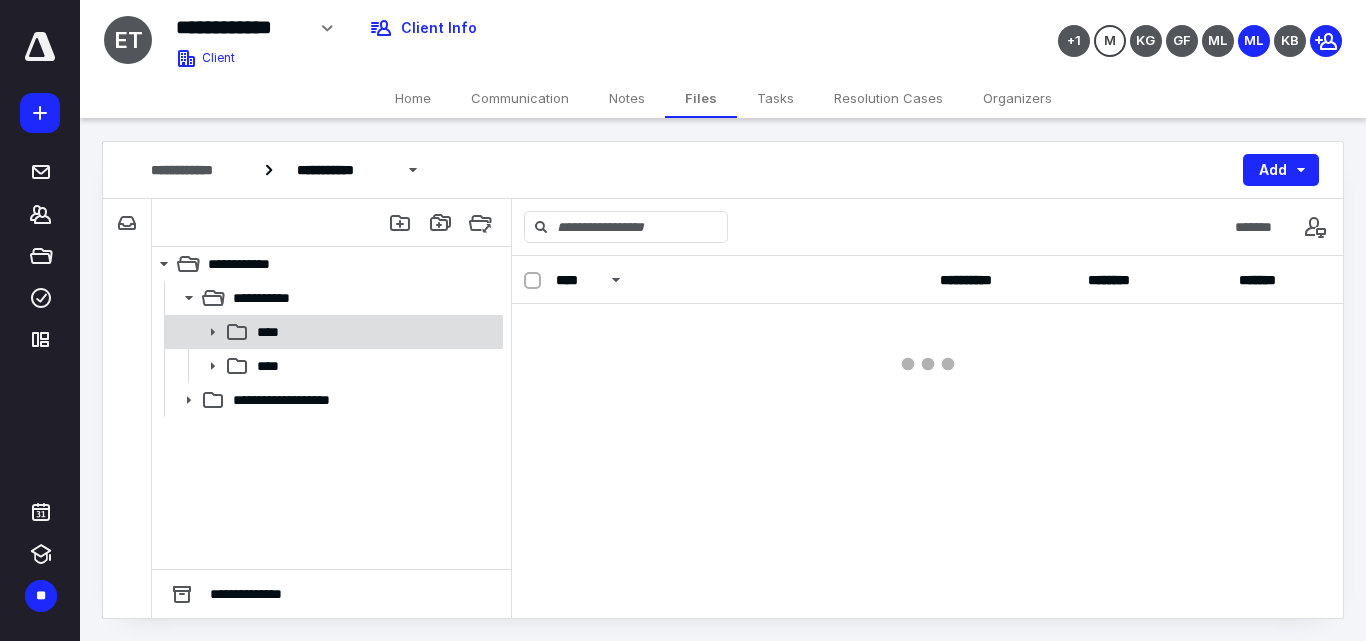 click on "****" at bounding box center (332, 332) 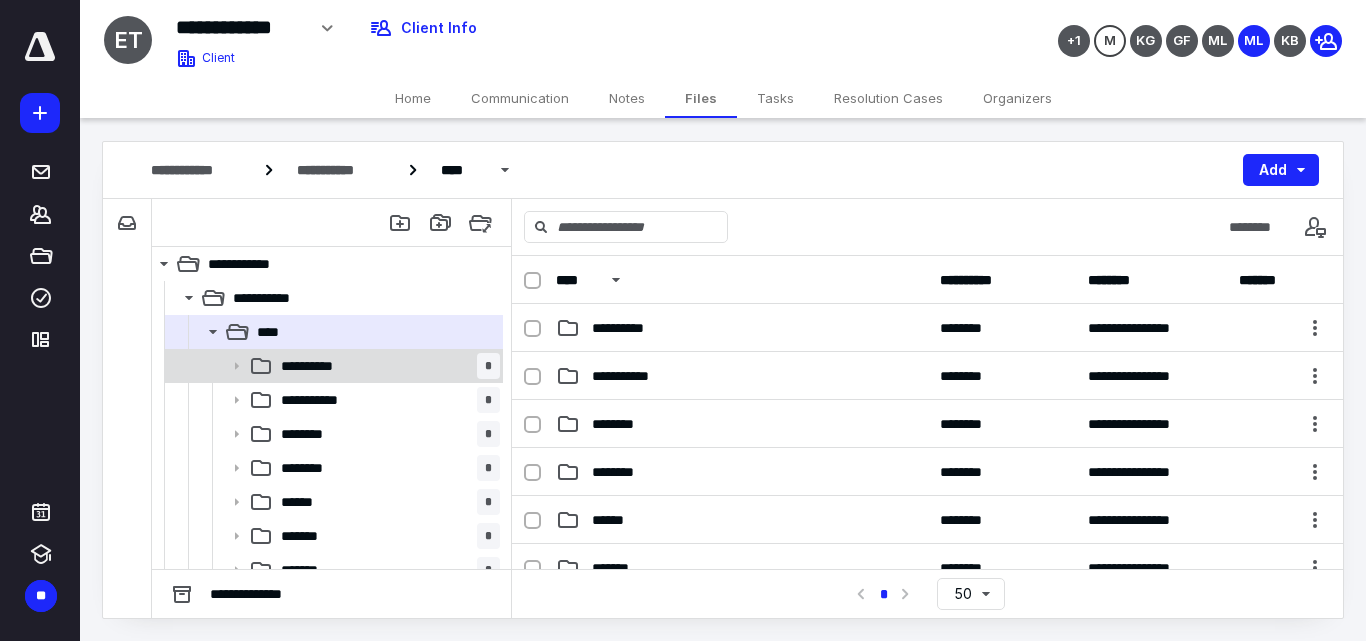 click on "**********" at bounding box center [386, 366] 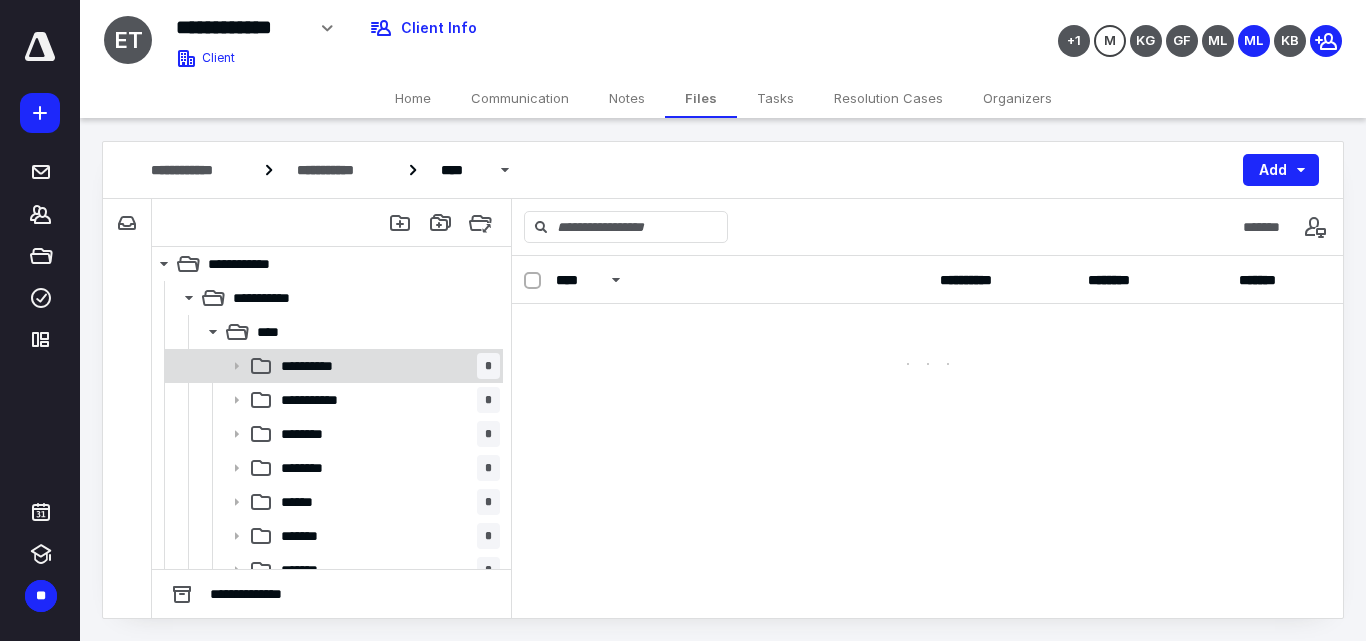 click on "**********" at bounding box center [386, 366] 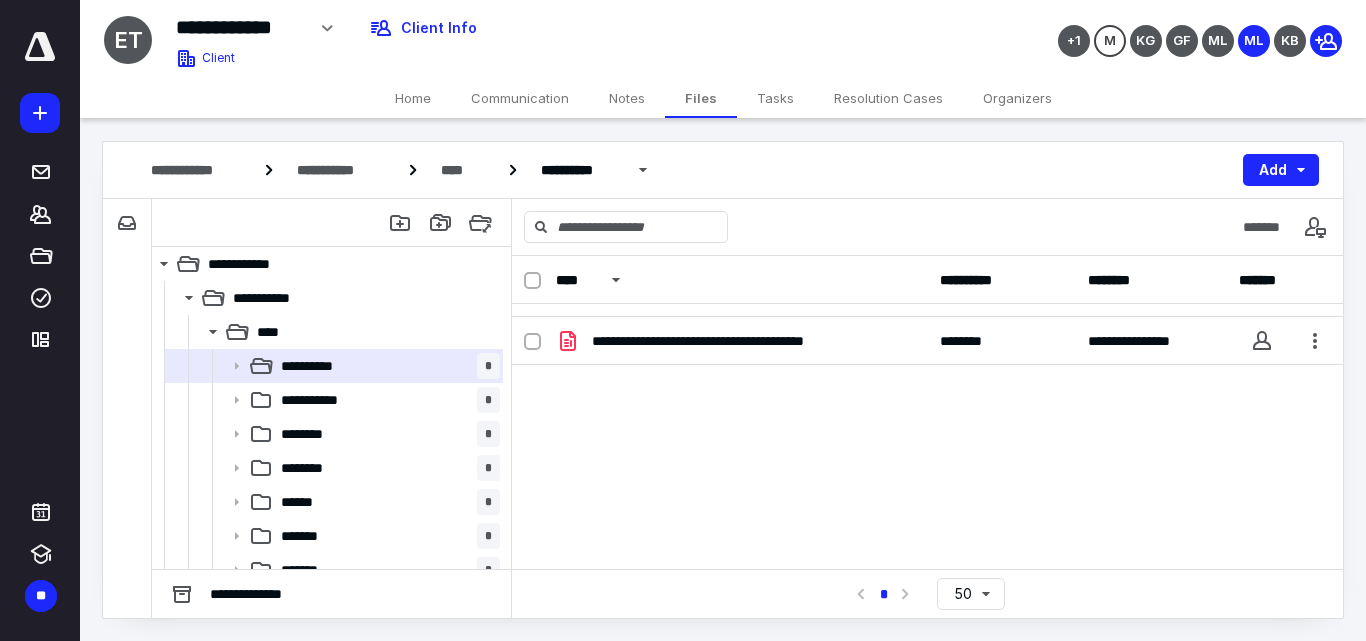scroll, scrollTop: 0, scrollLeft: 0, axis: both 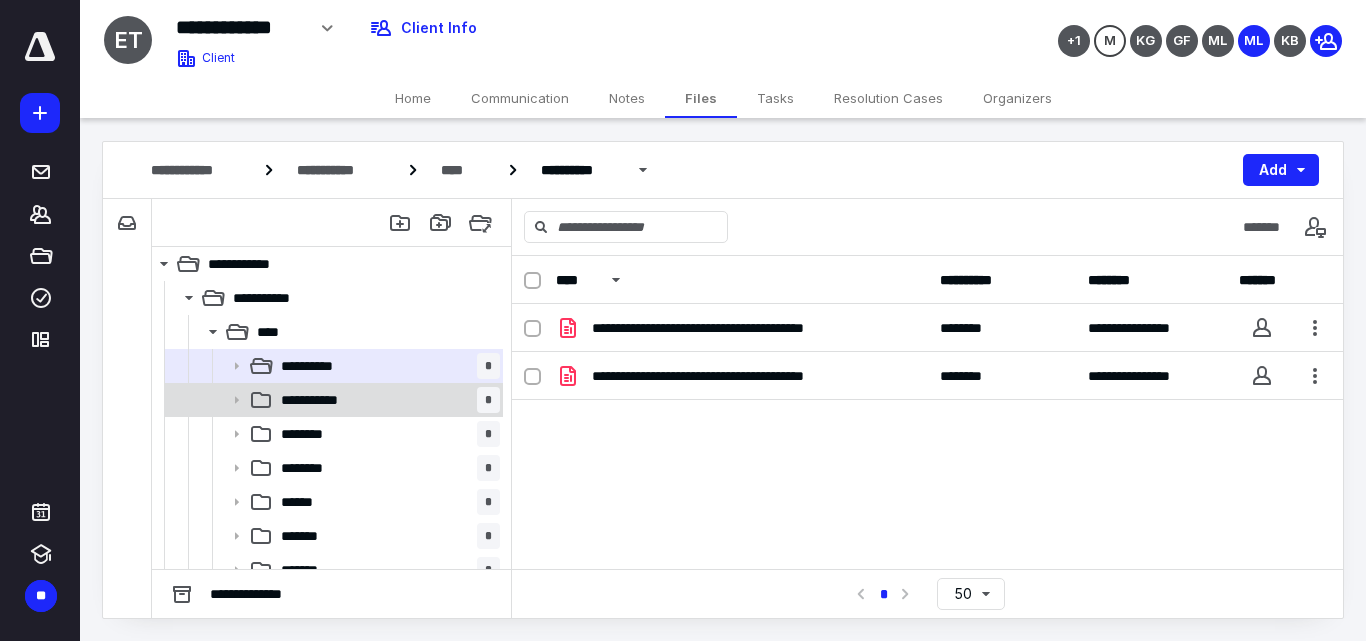 click on "**********" at bounding box center [386, 400] 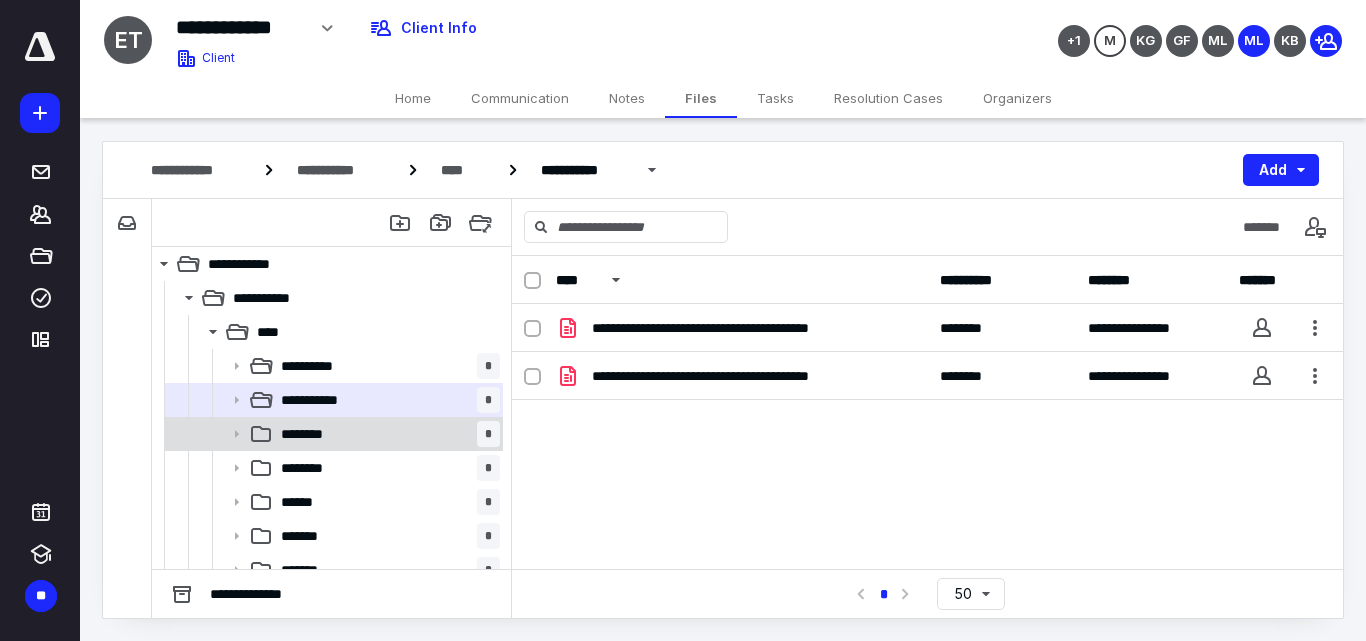 click on "******** *" at bounding box center [386, 434] 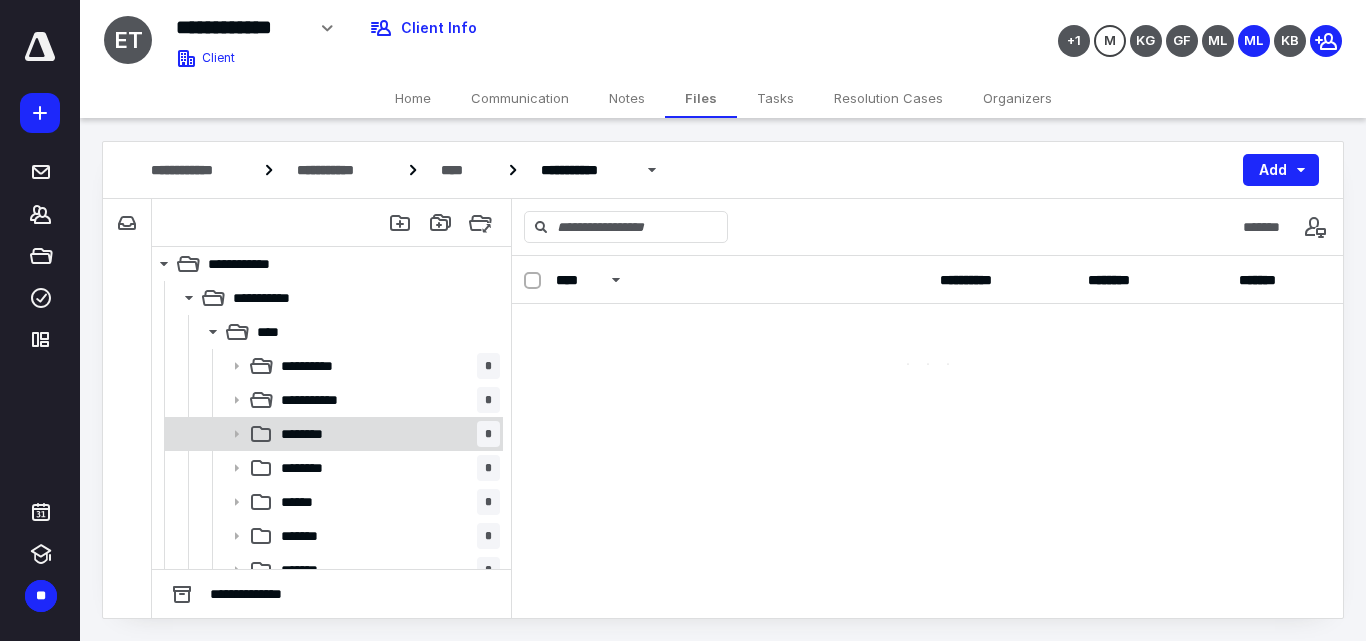 click on "******** *" at bounding box center [386, 434] 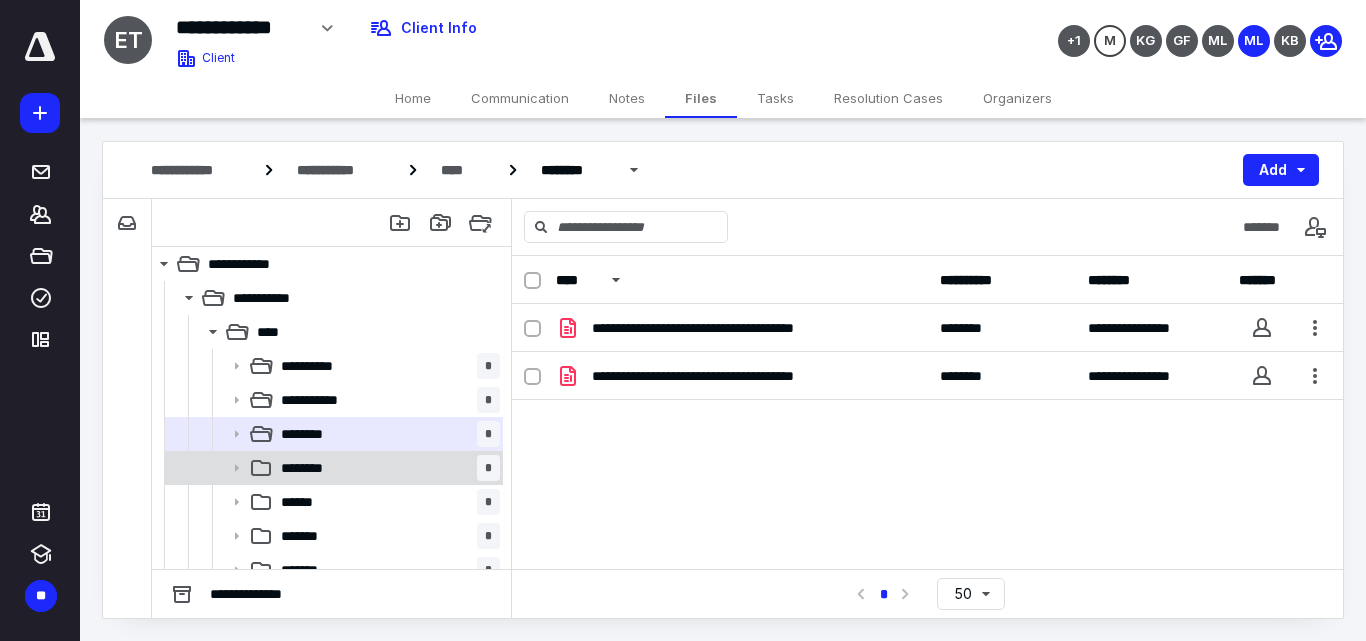 click on "******** *" at bounding box center [386, 468] 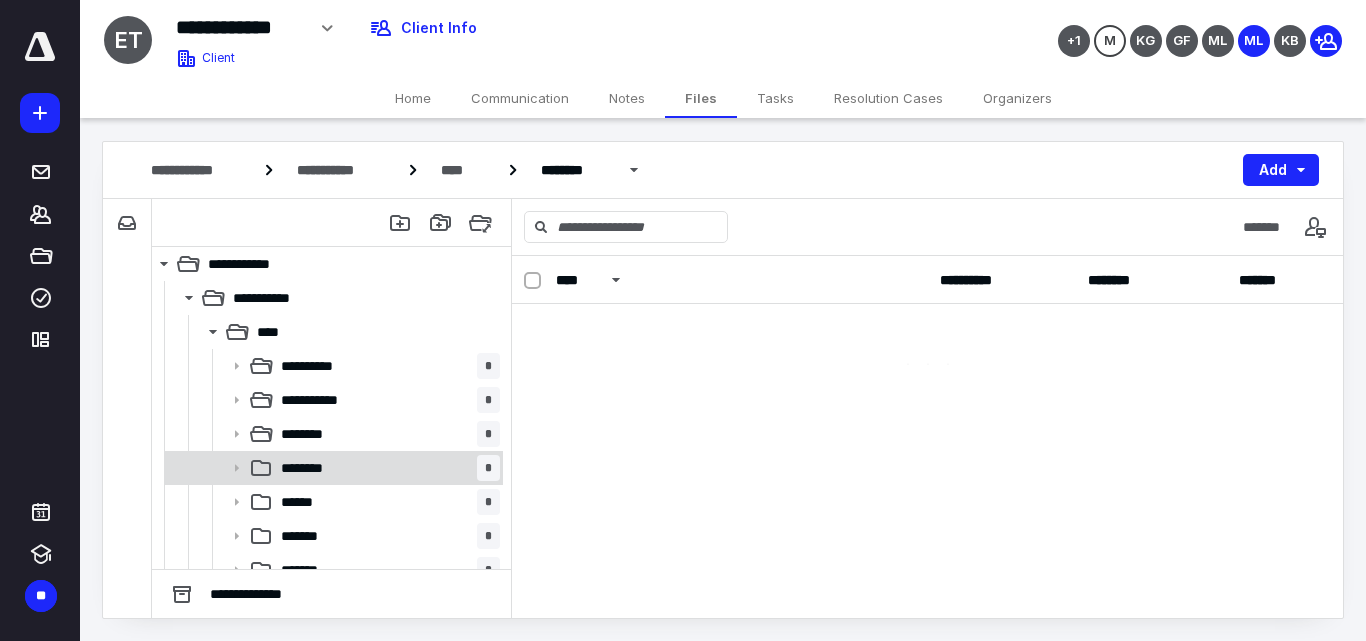 click on "******** *" at bounding box center [386, 468] 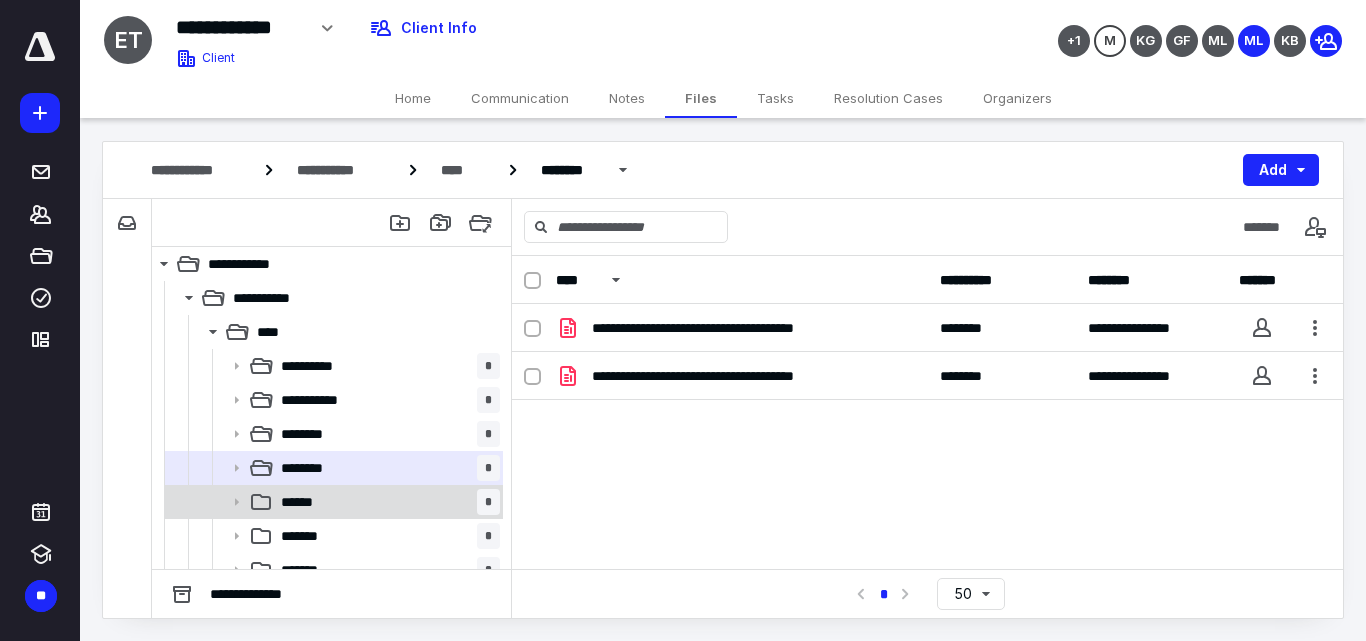 click on "****** *" at bounding box center (386, 502) 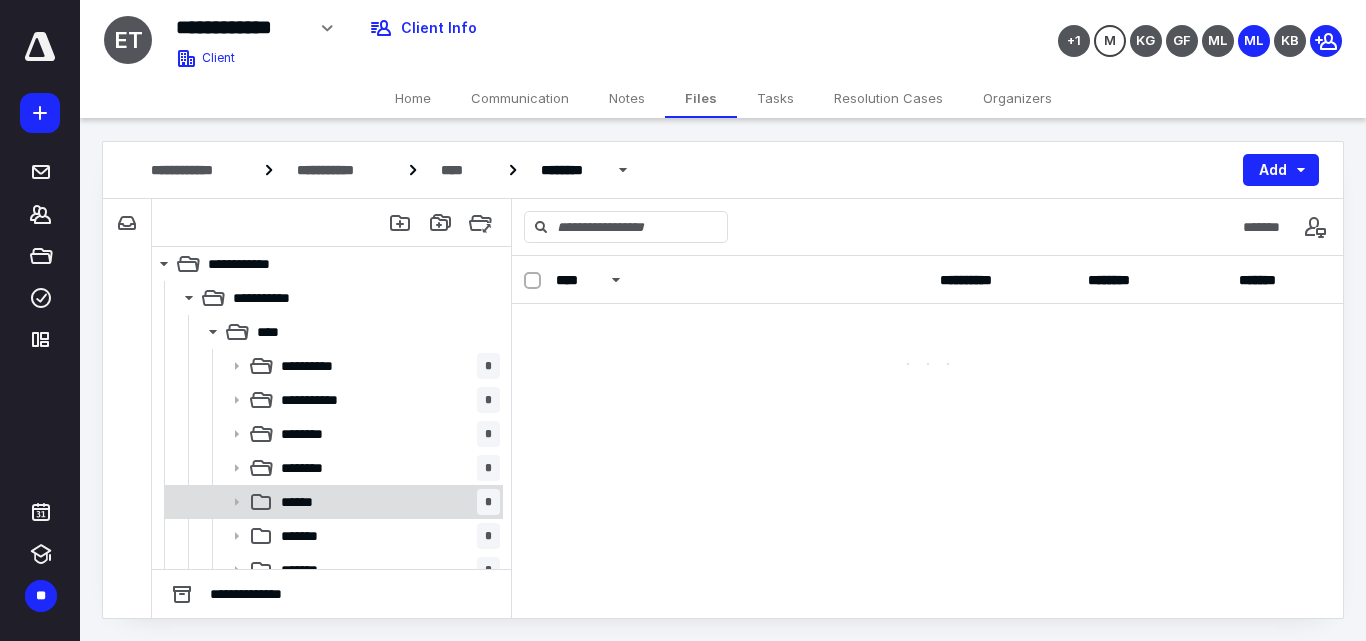 click on "****** *" at bounding box center (386, 502) 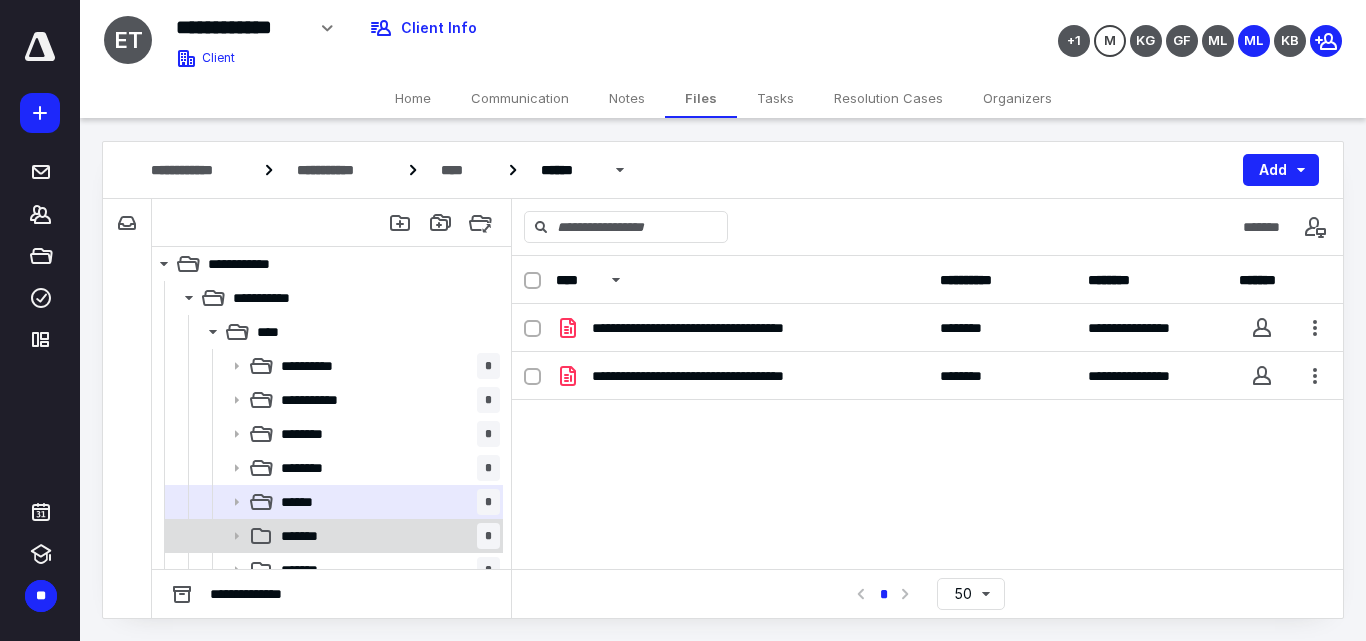 click on "******* *" at bounding box center [386, 536] 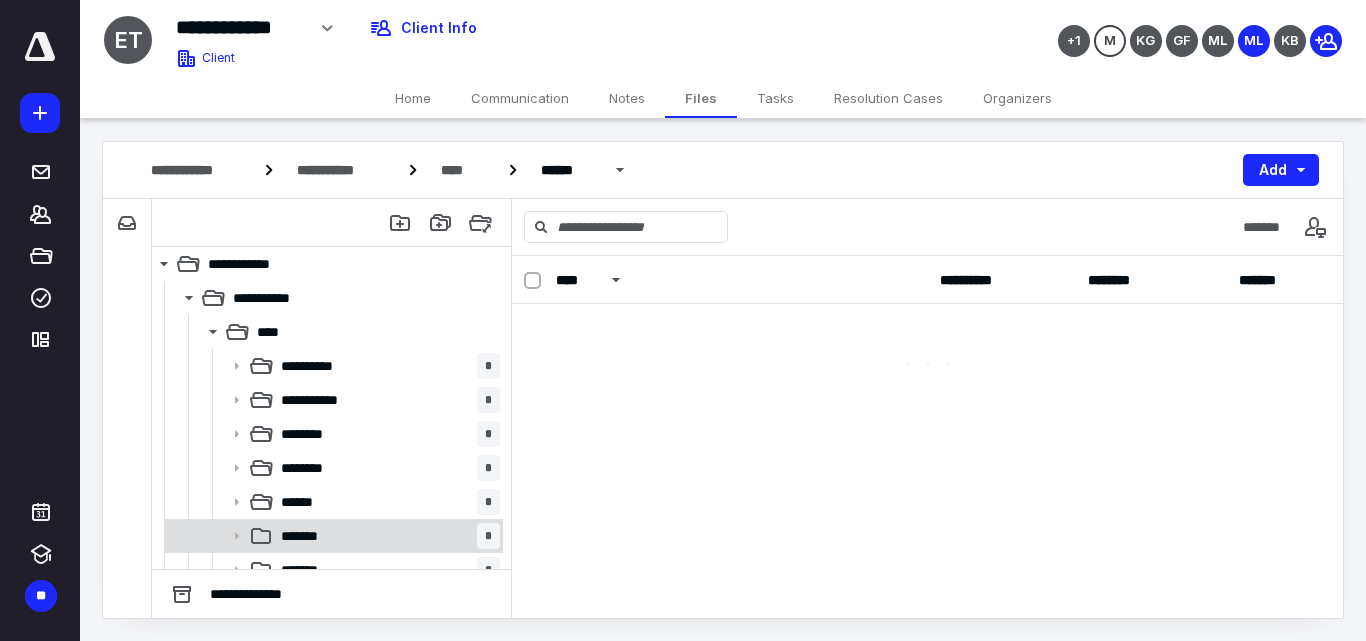 click on "******* *" at bounding box center [386, 536] 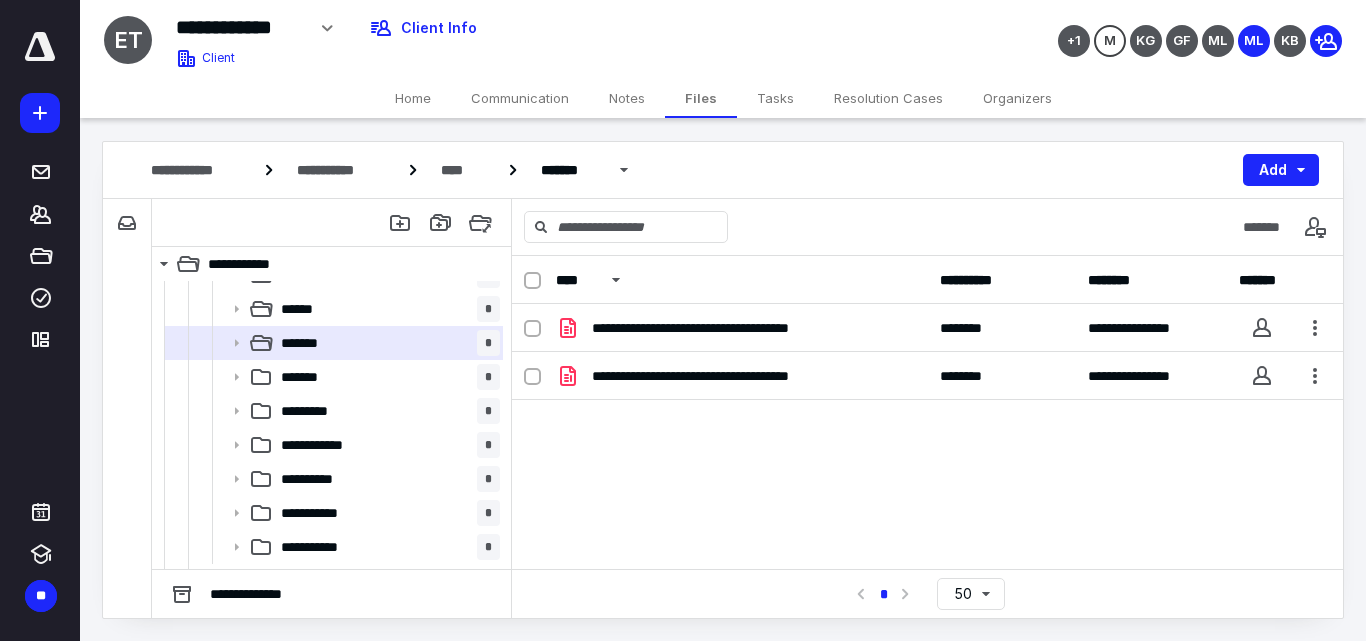 scroll, scrollTop: 200, scrollLeft: 0, axis: vertical 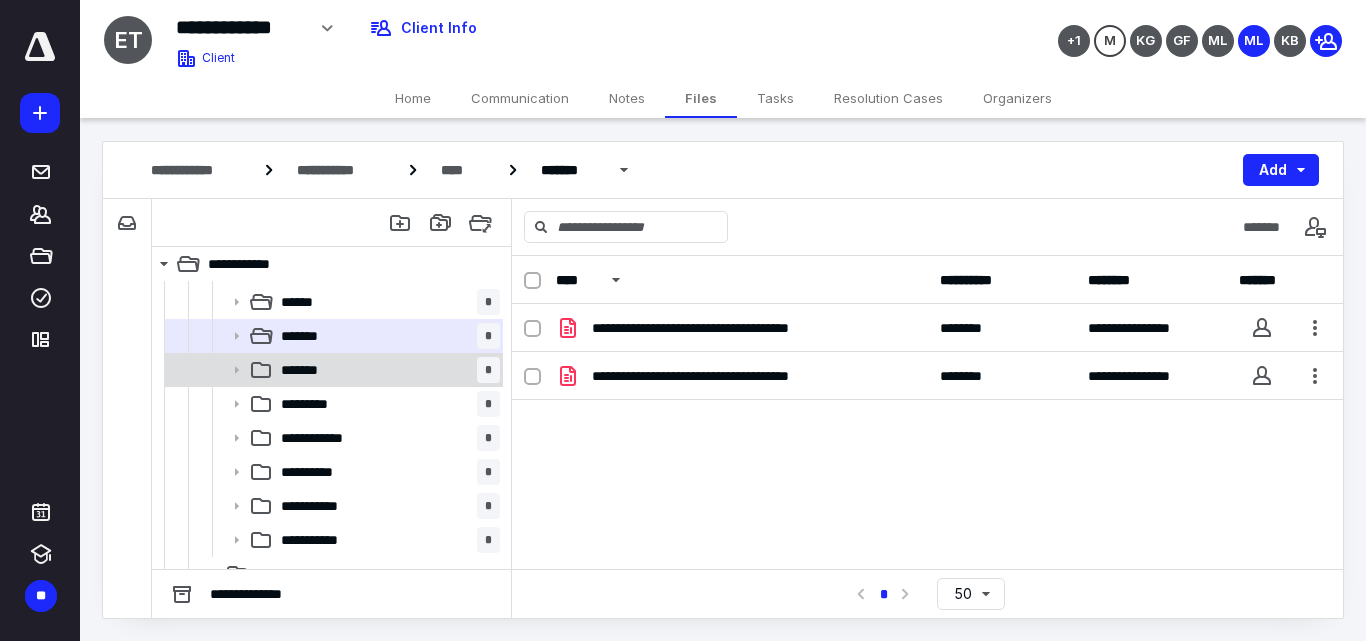 click on "******* *" at bounding box center [386, 370] 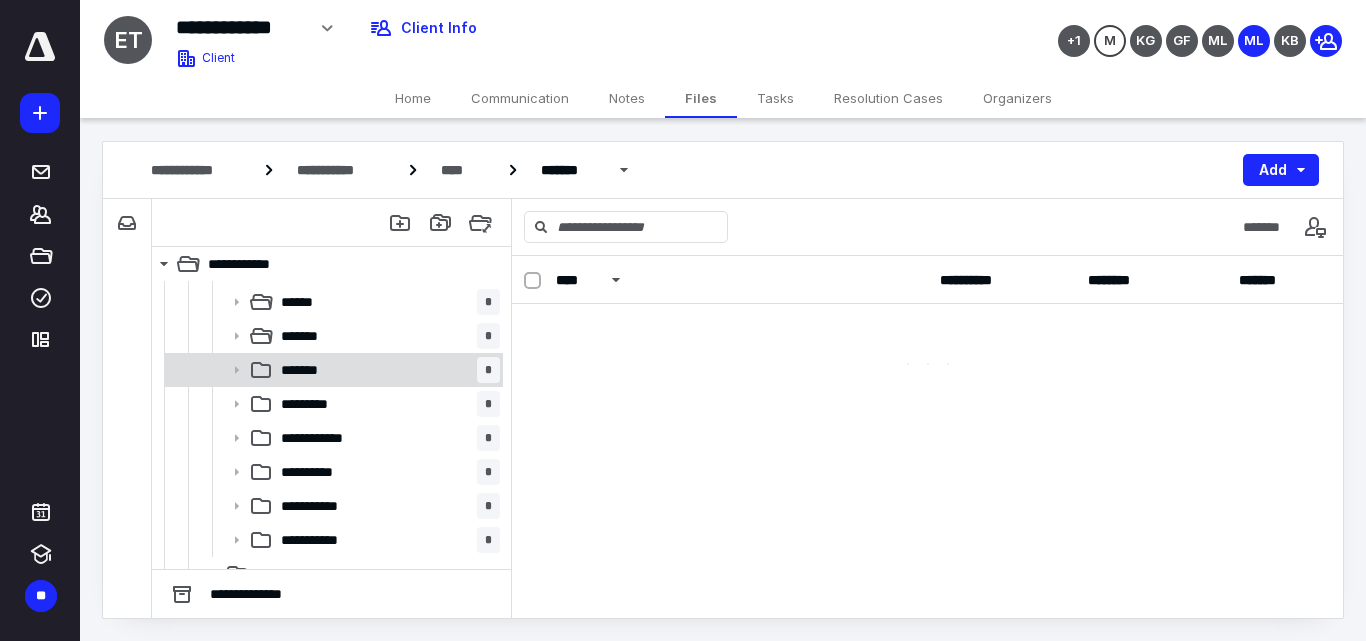 click on "******* *" at bounding box center (386, 370) 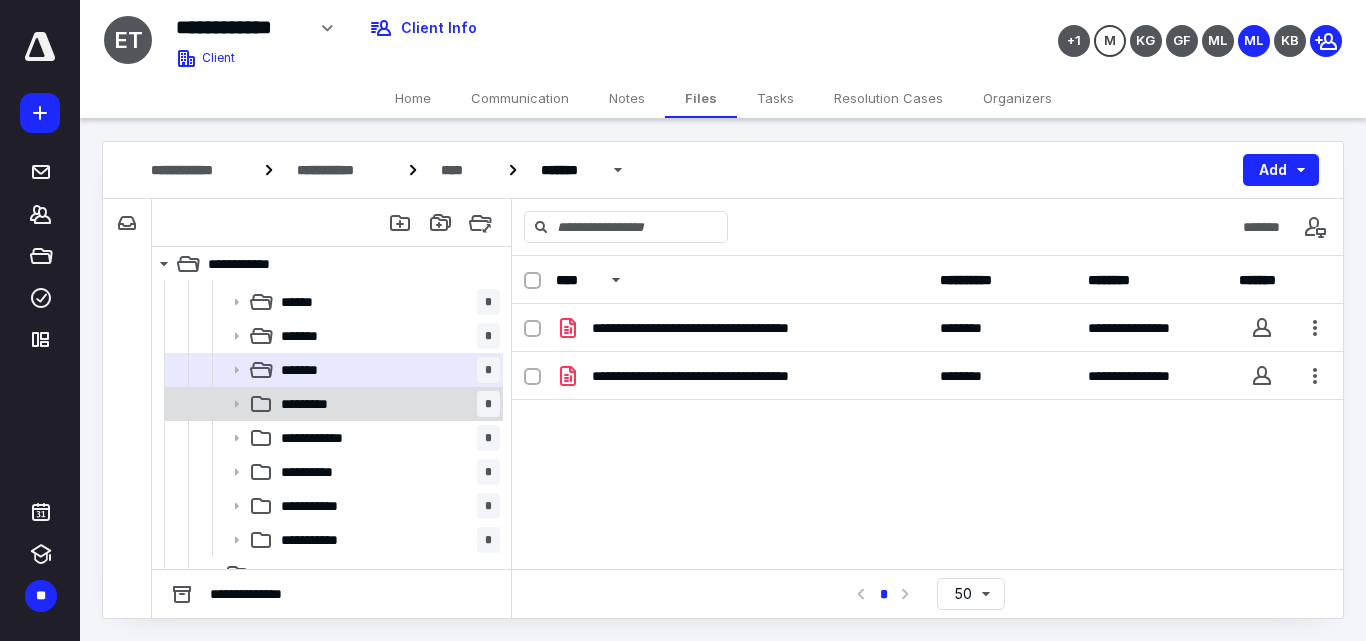 click on "********* *" at bounding box center [386, 404] 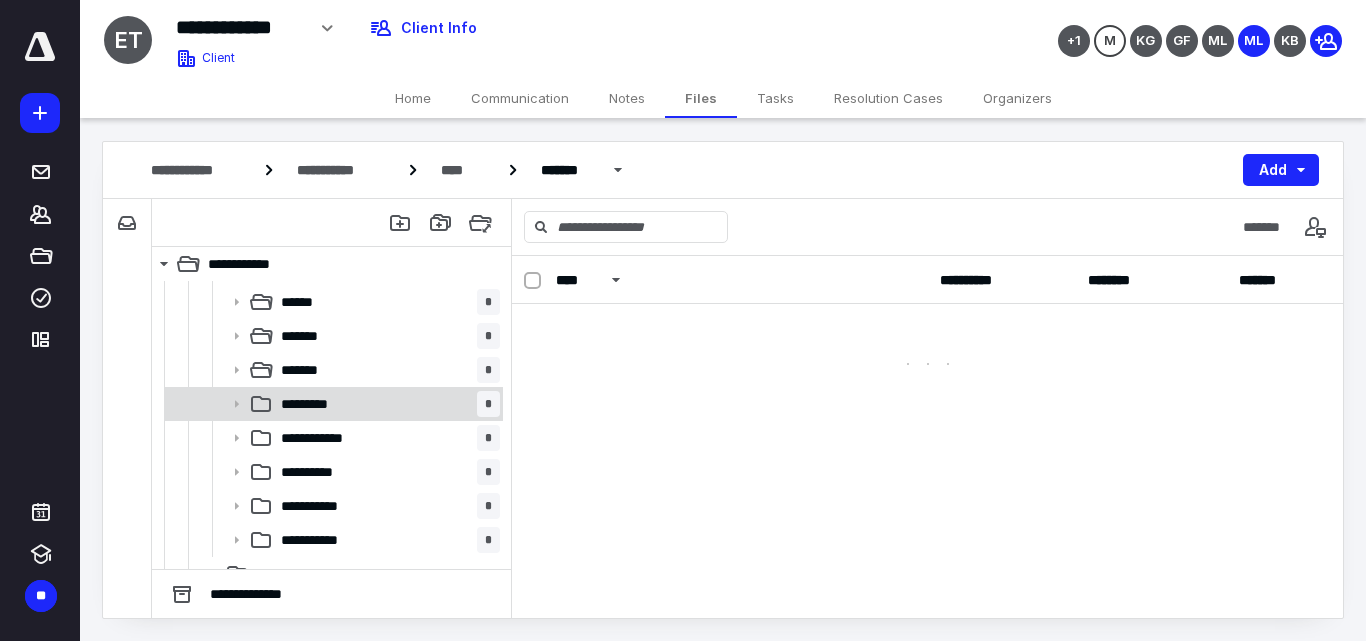 click on "********* *" at bounding box center (386, 404) 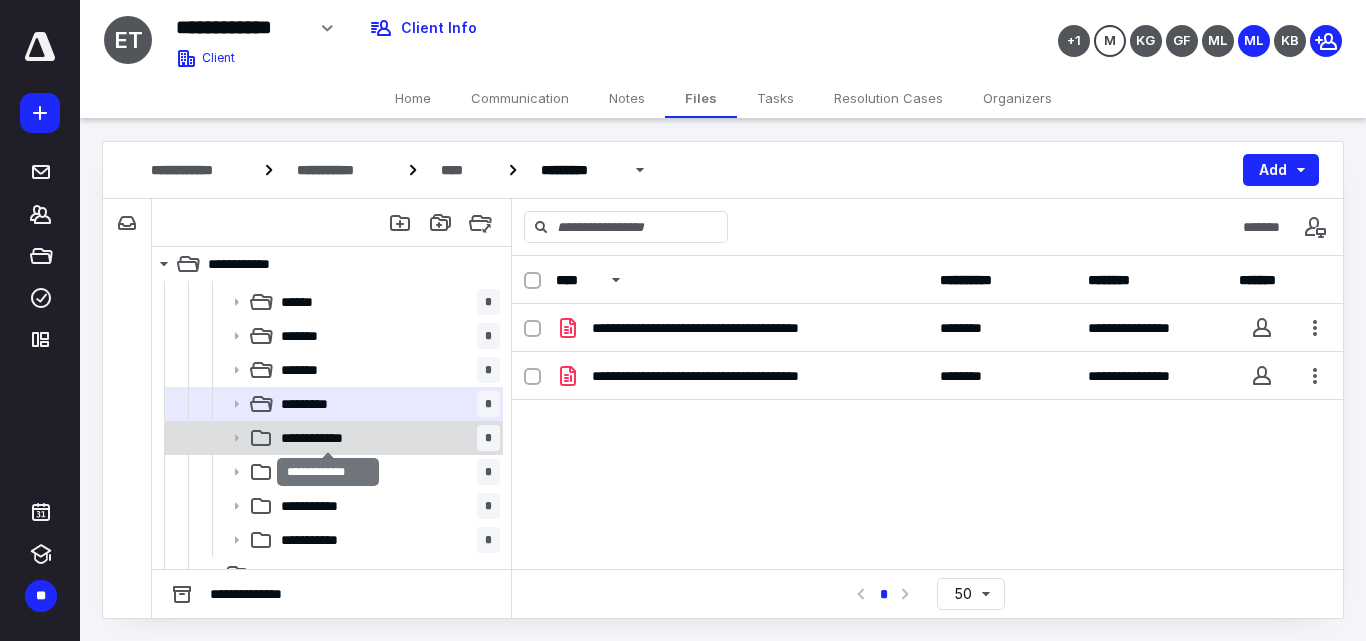 click on "**********" at bounding box center (328, 438) 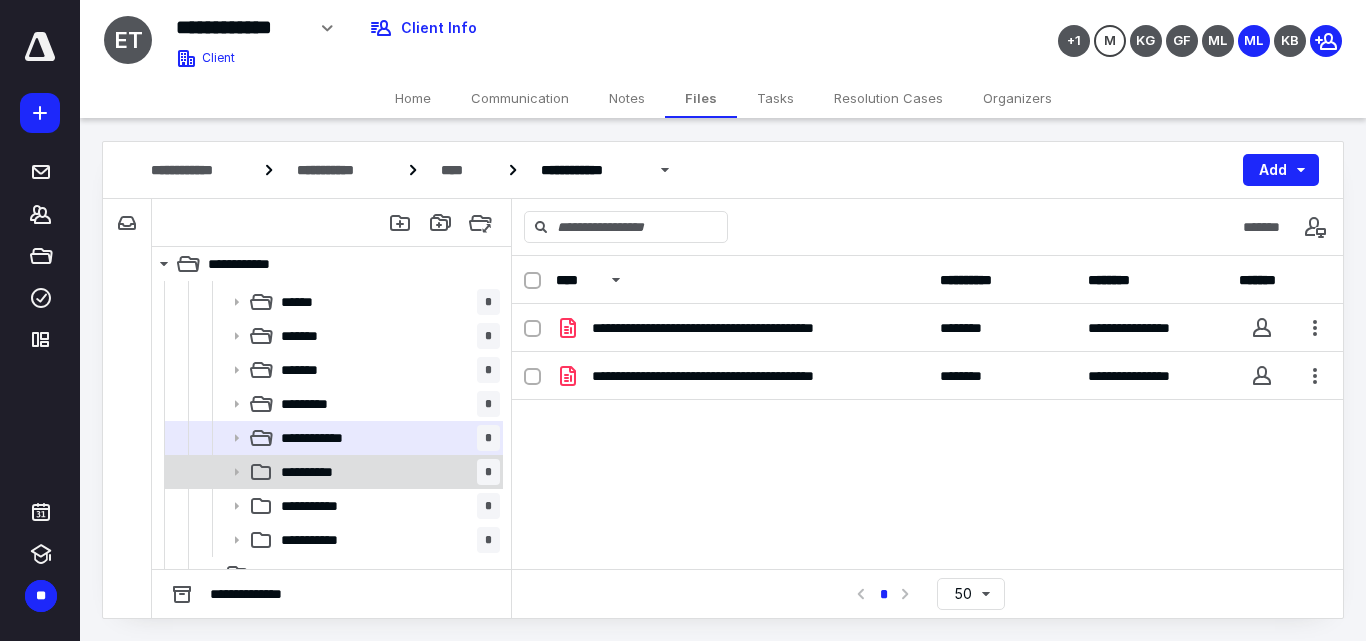 click on "**********" at bounding box center (386, 472) 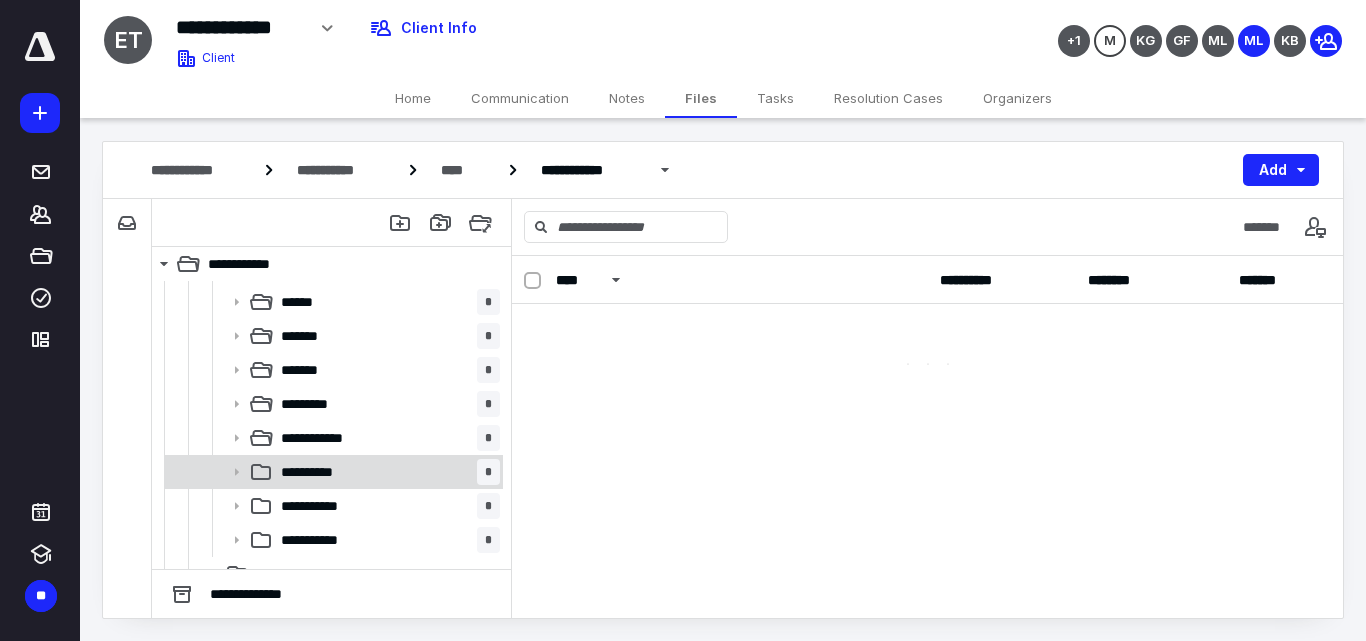 click on "**********" at bounding box center (386, 472) 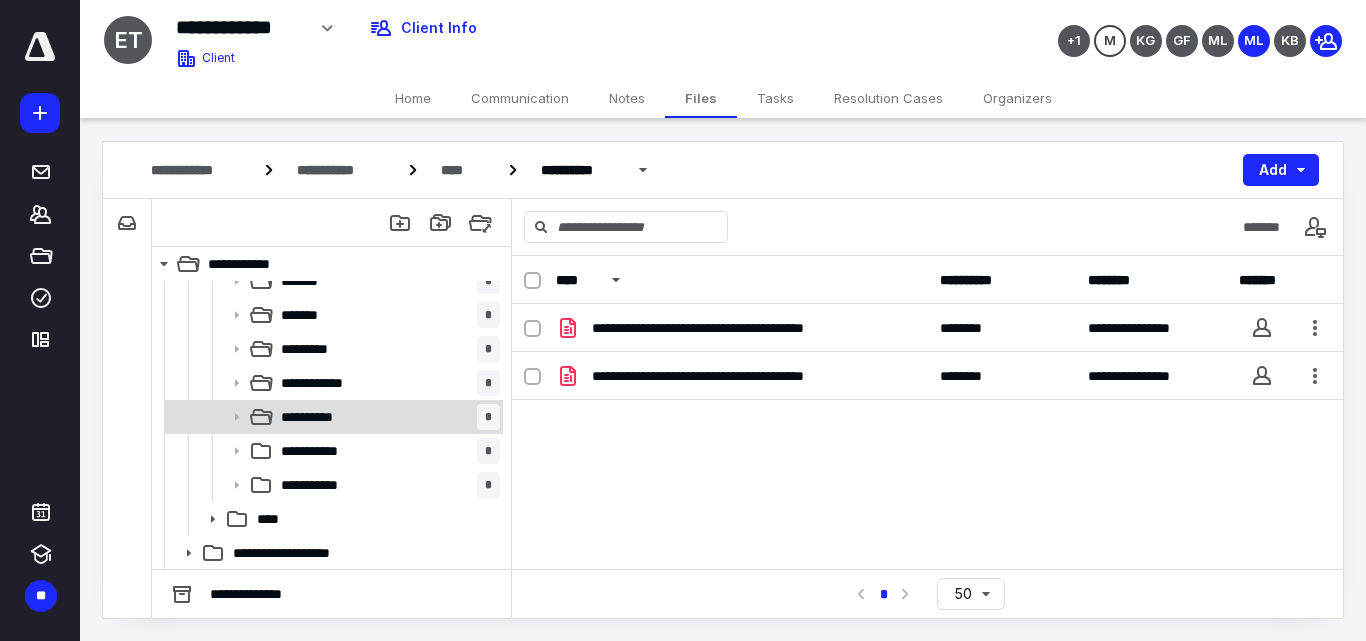 scroll, scrollTop: 256, scrollLeft: 0, axis: vertical 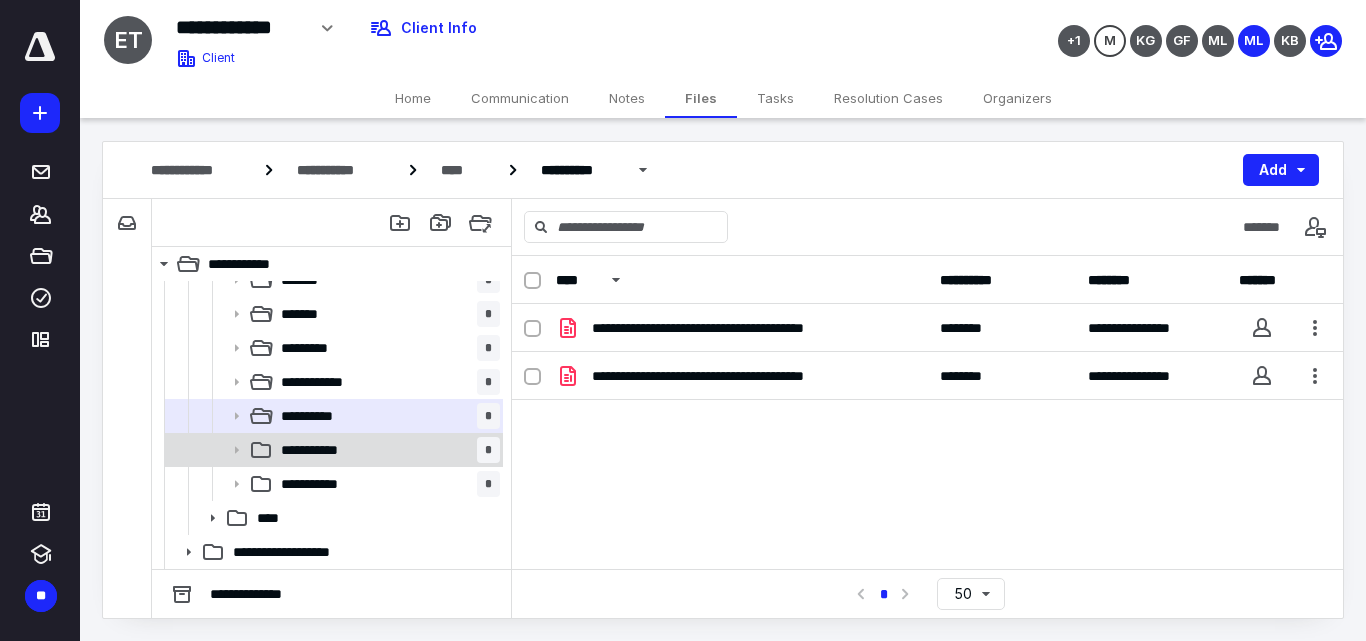 click on "**********" at bounding box center [386, 450] 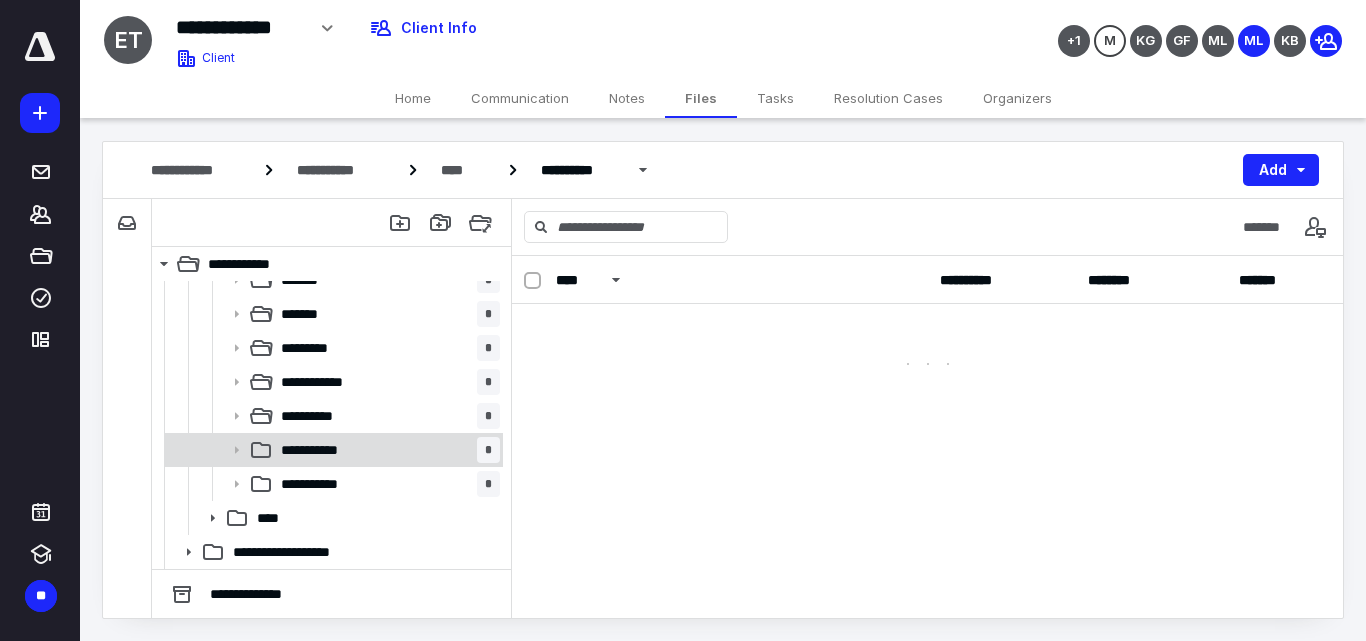 click on "**********" at bounding box center [386, 450] 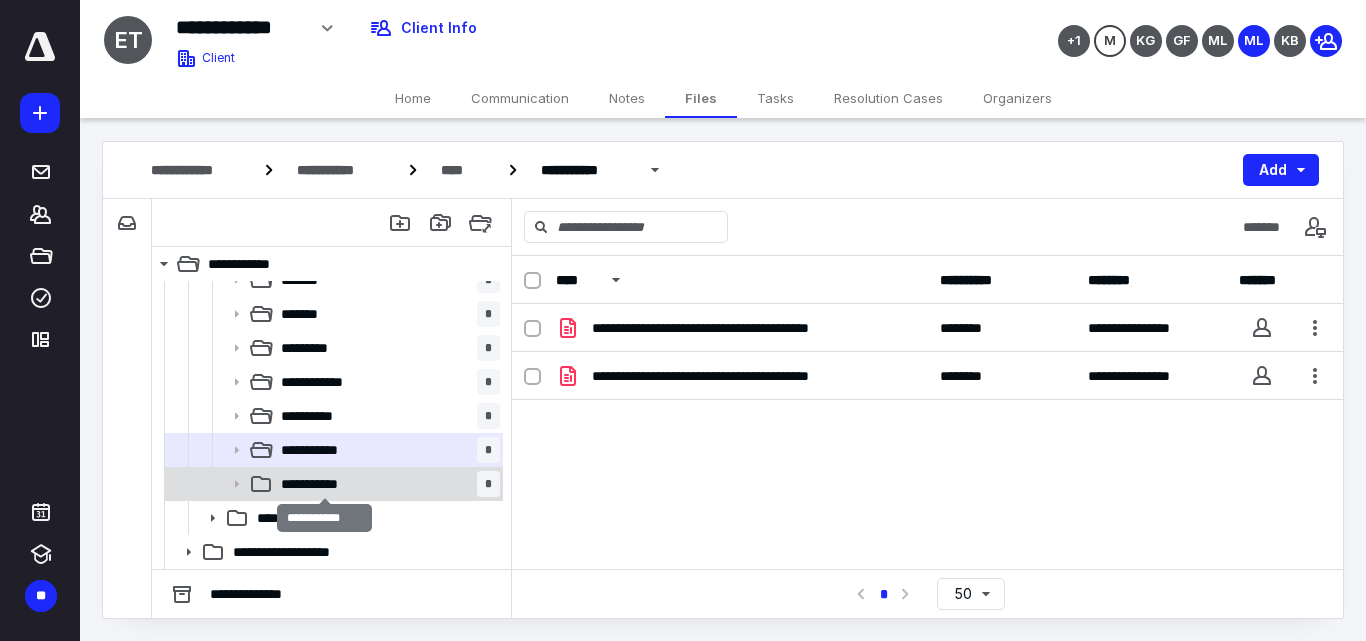 click on "**********" at bounding box center (324, 484) 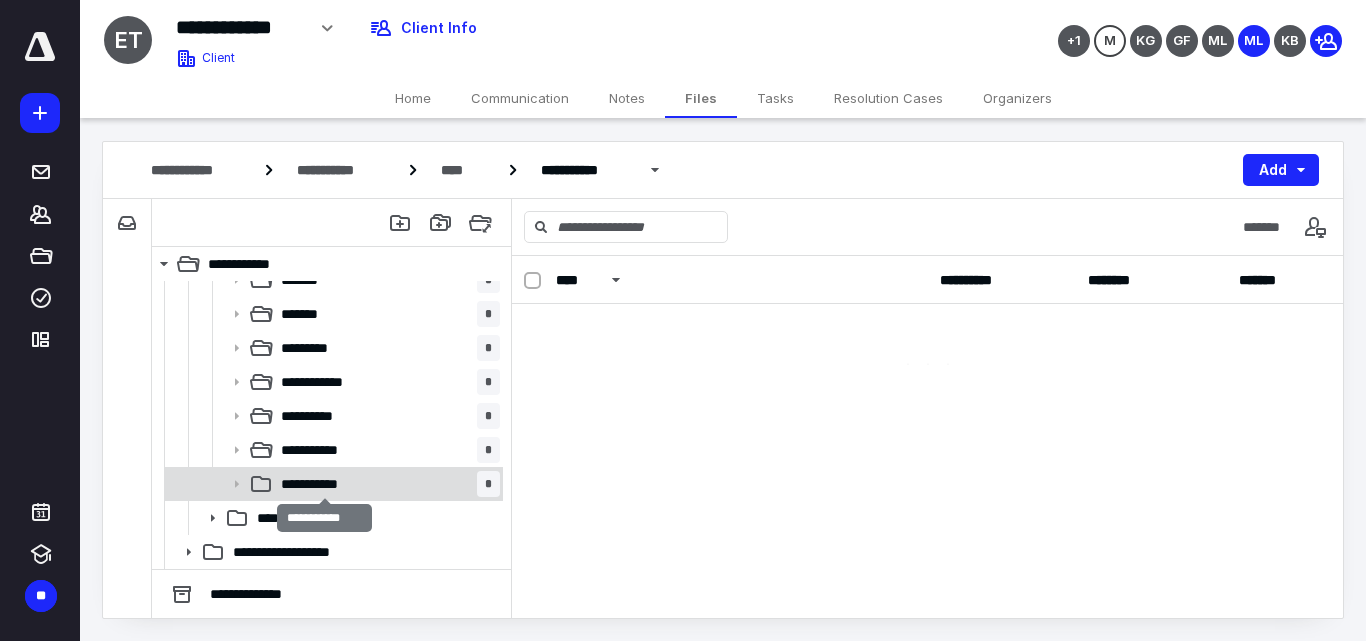 click on "**********" at bounding box center [324, 484] 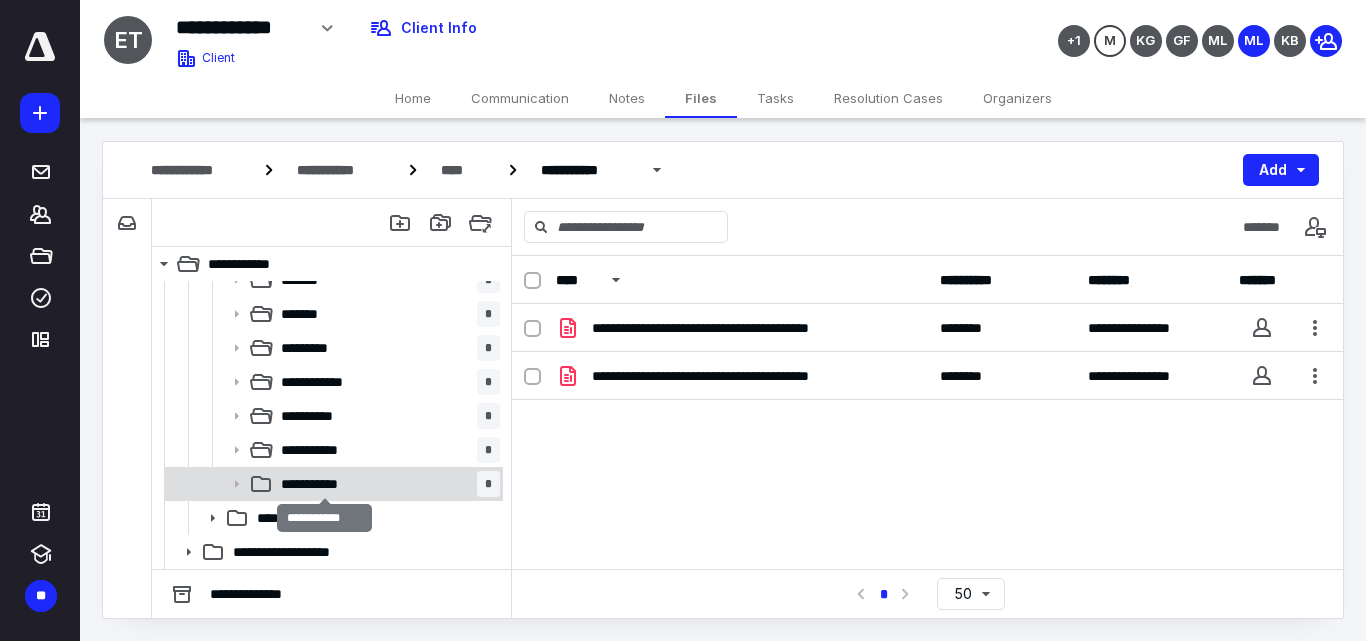 click on "**********" at bounding box center (324, 484) 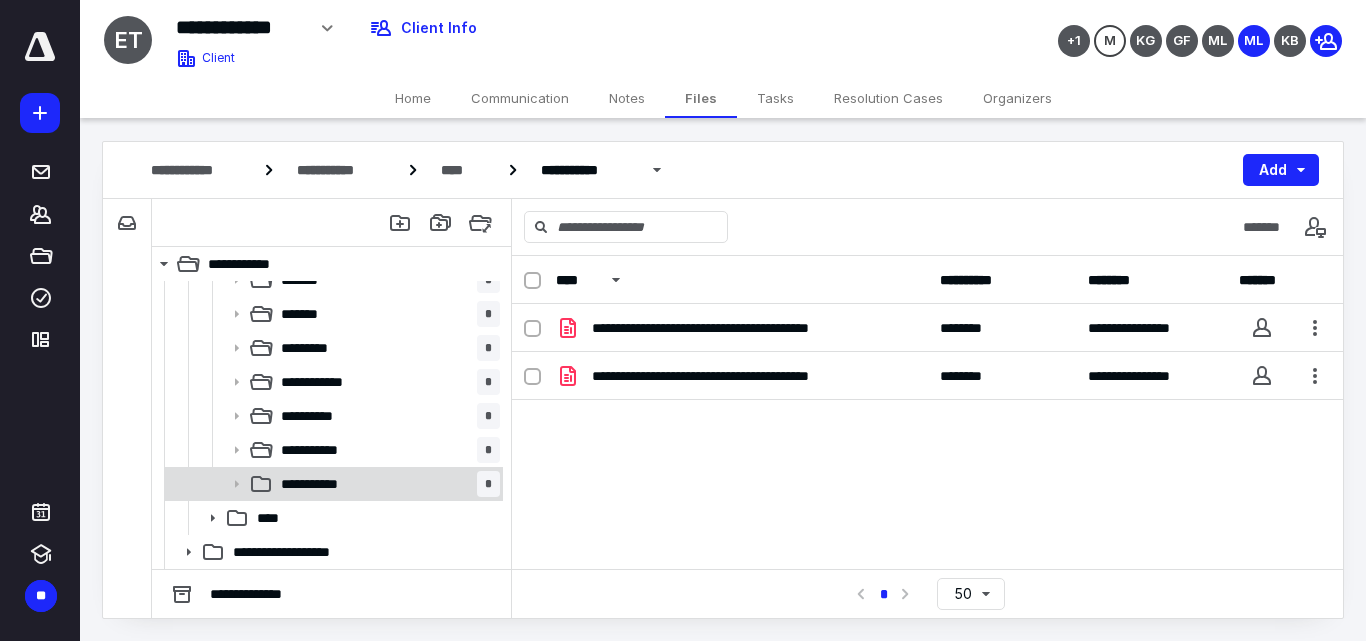 click on "**********" at bounding box center [324, 484] 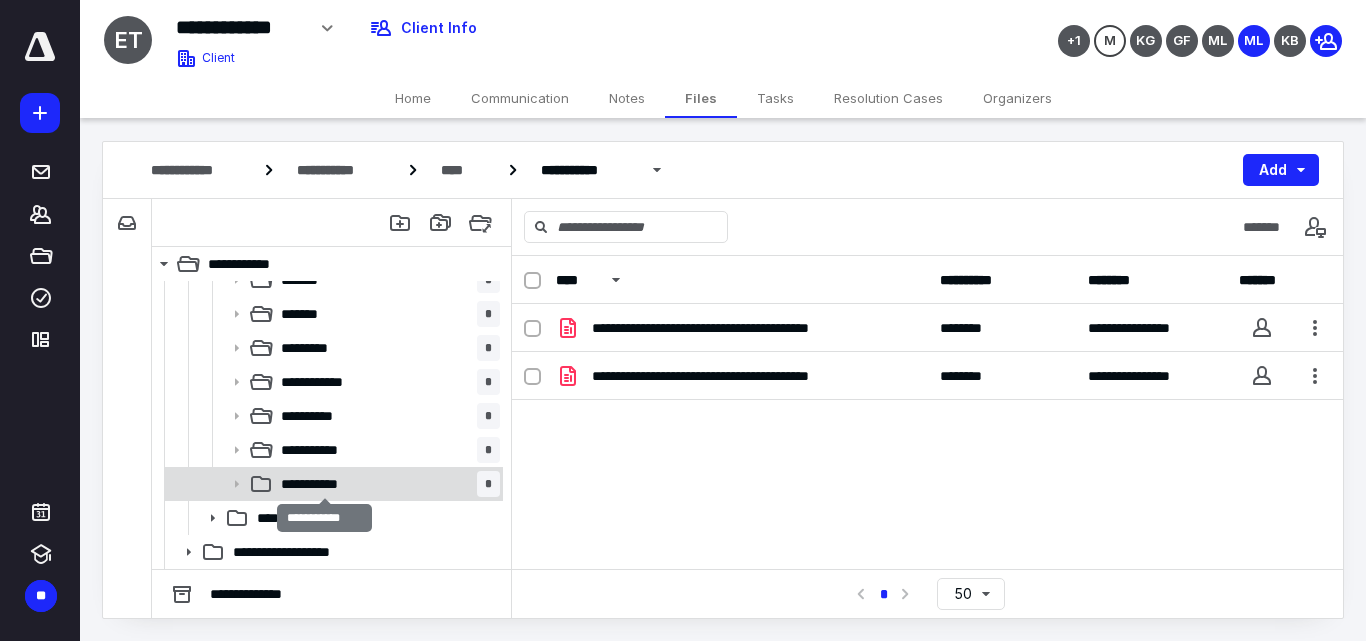 click on "**********" at bounding box center (324, 484) 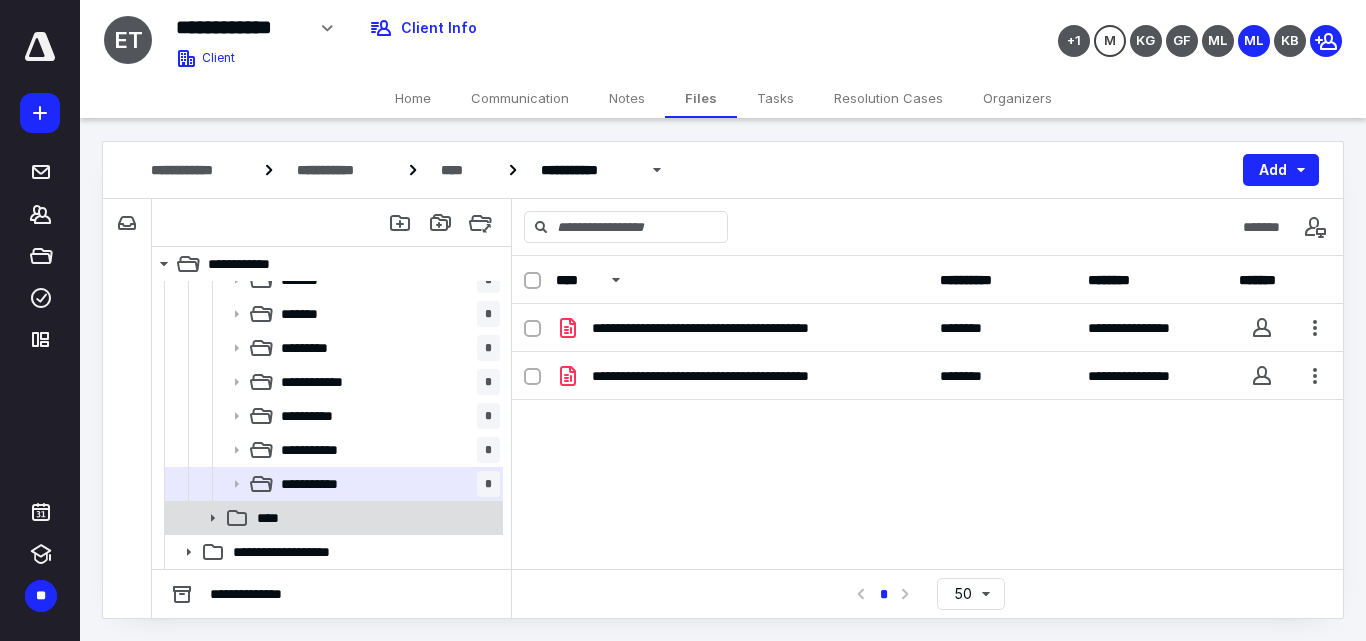 click on "****" at bounding box center [374, 518] 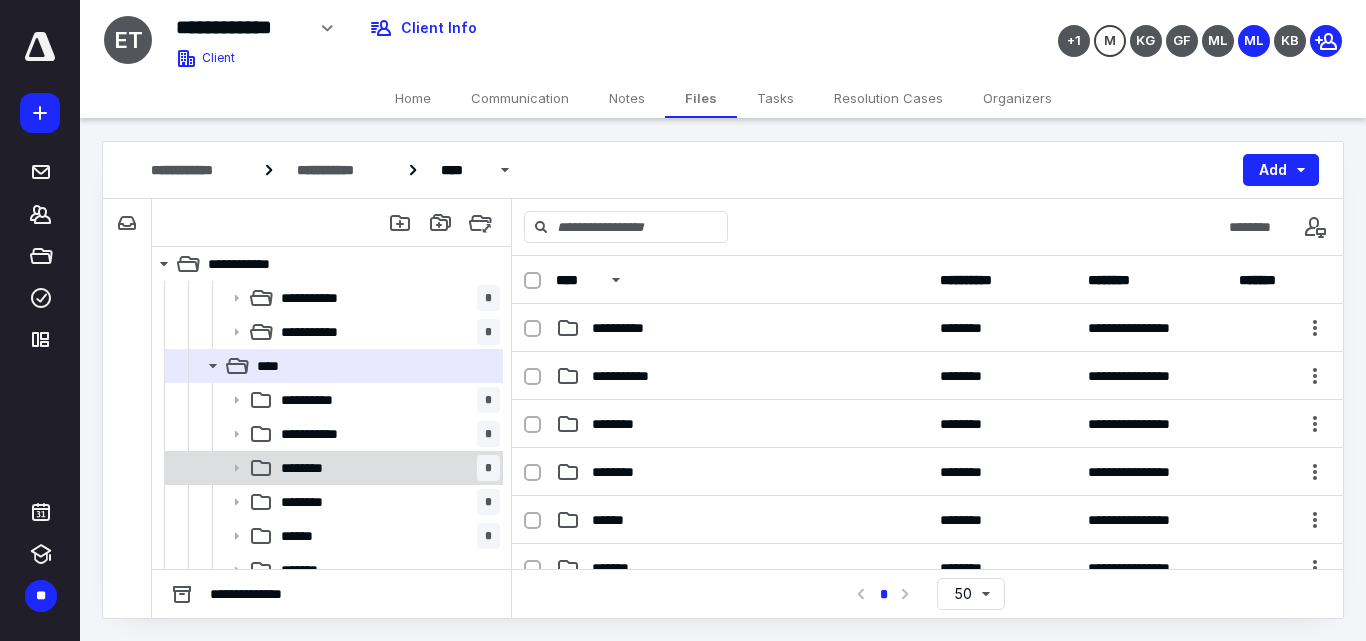 scroll, scrollTop: 456, scrollLeft: 0, axis: vertical 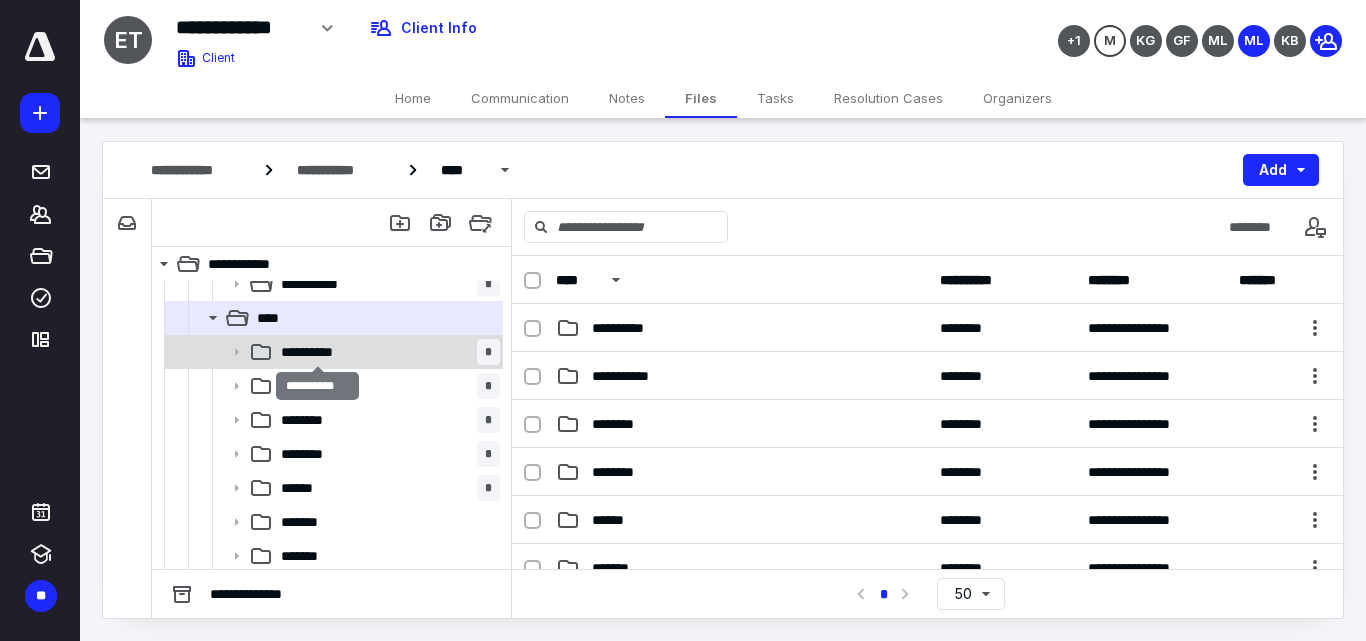click on "**********" at bounding box center (317, 352) 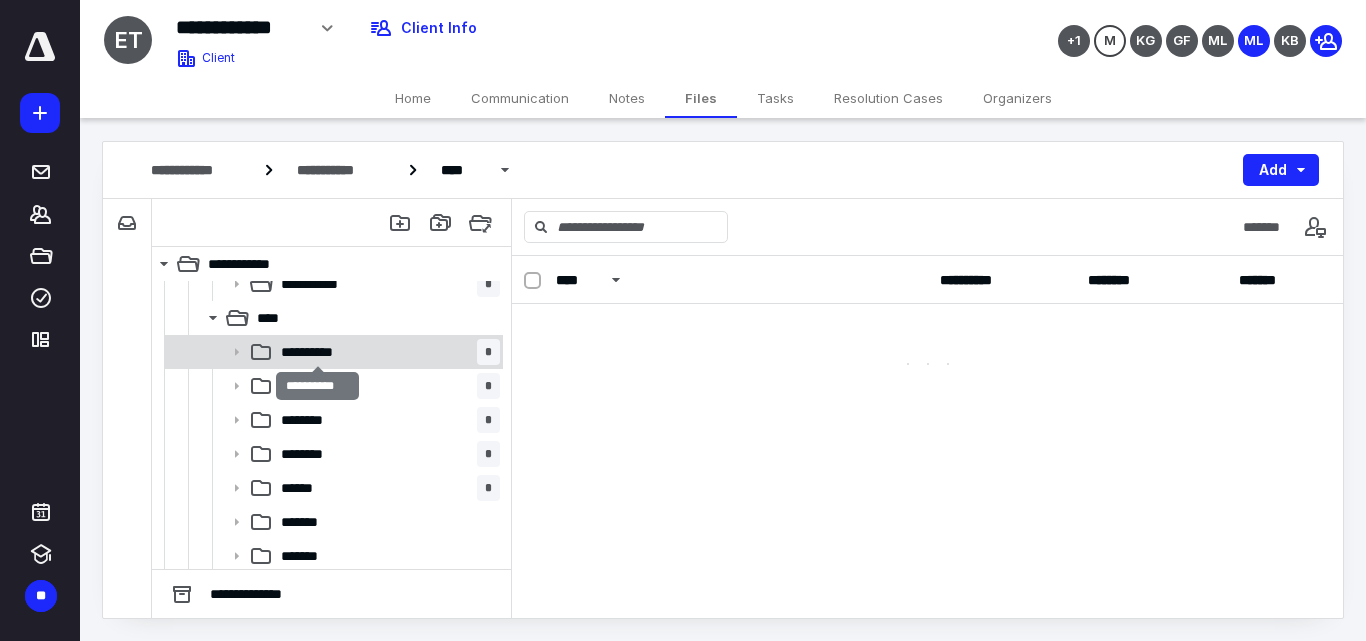 click on "**********" at bounding box center [317, 352] 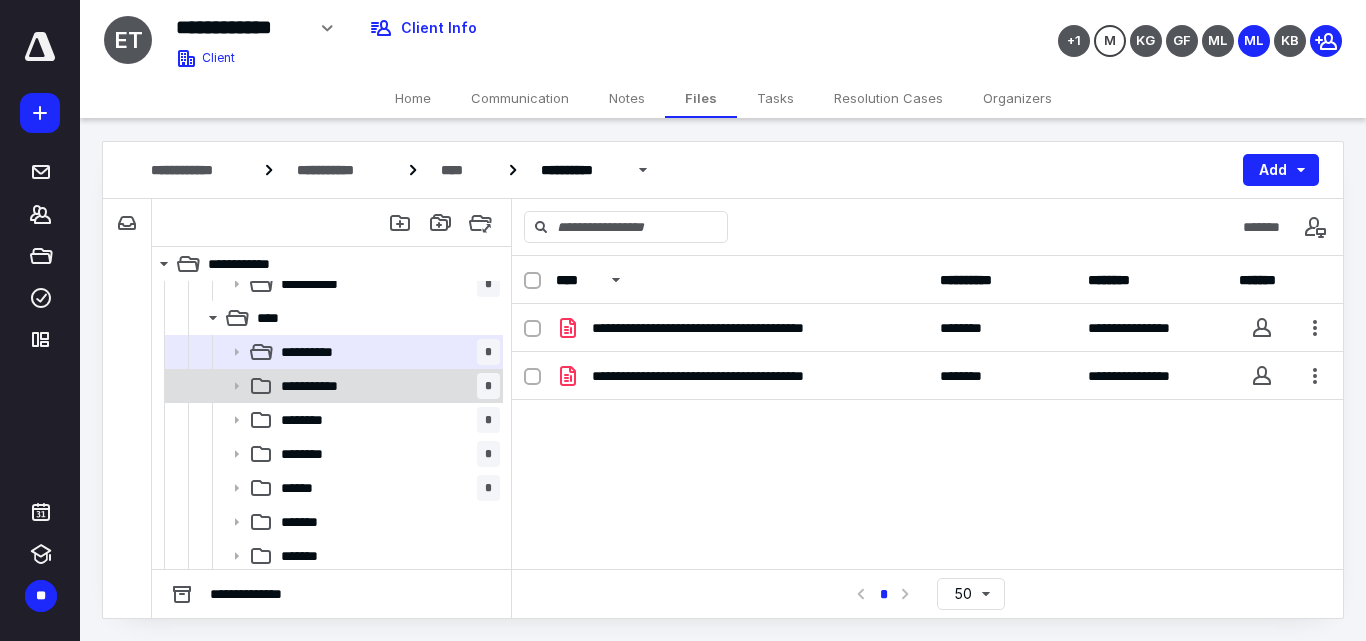 click on "**********" at bounding box center (332, 386) 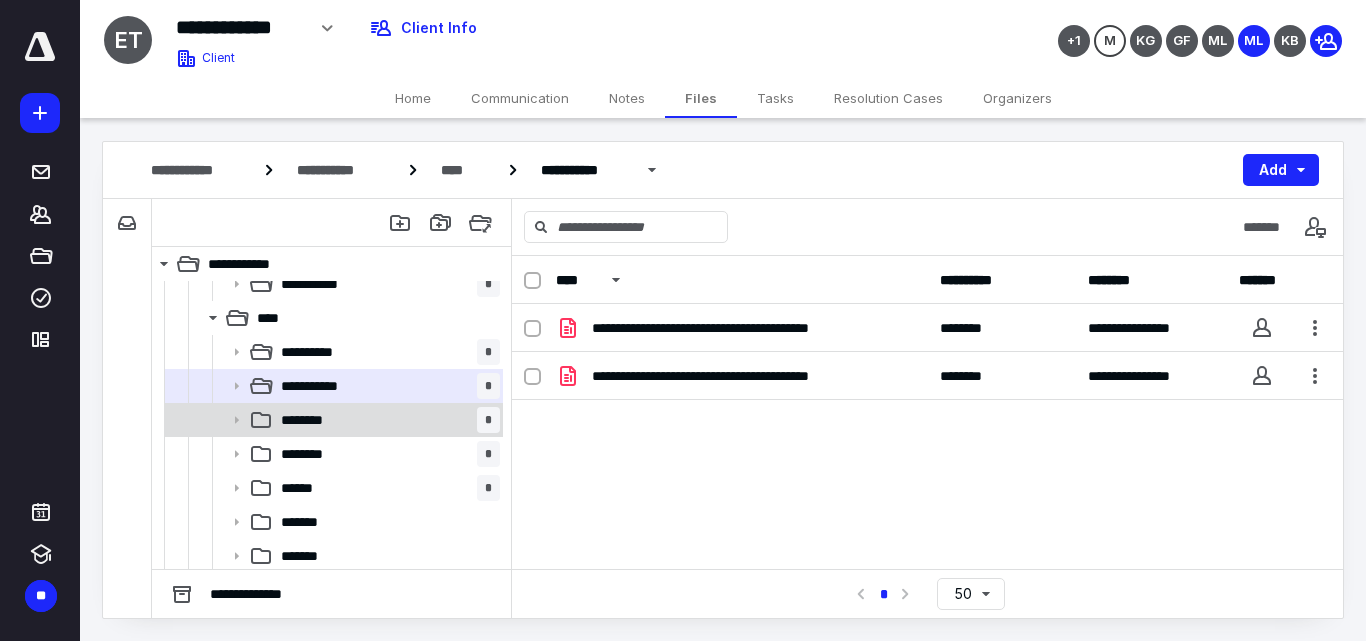 click on "********" at bounding box center (312, 420) 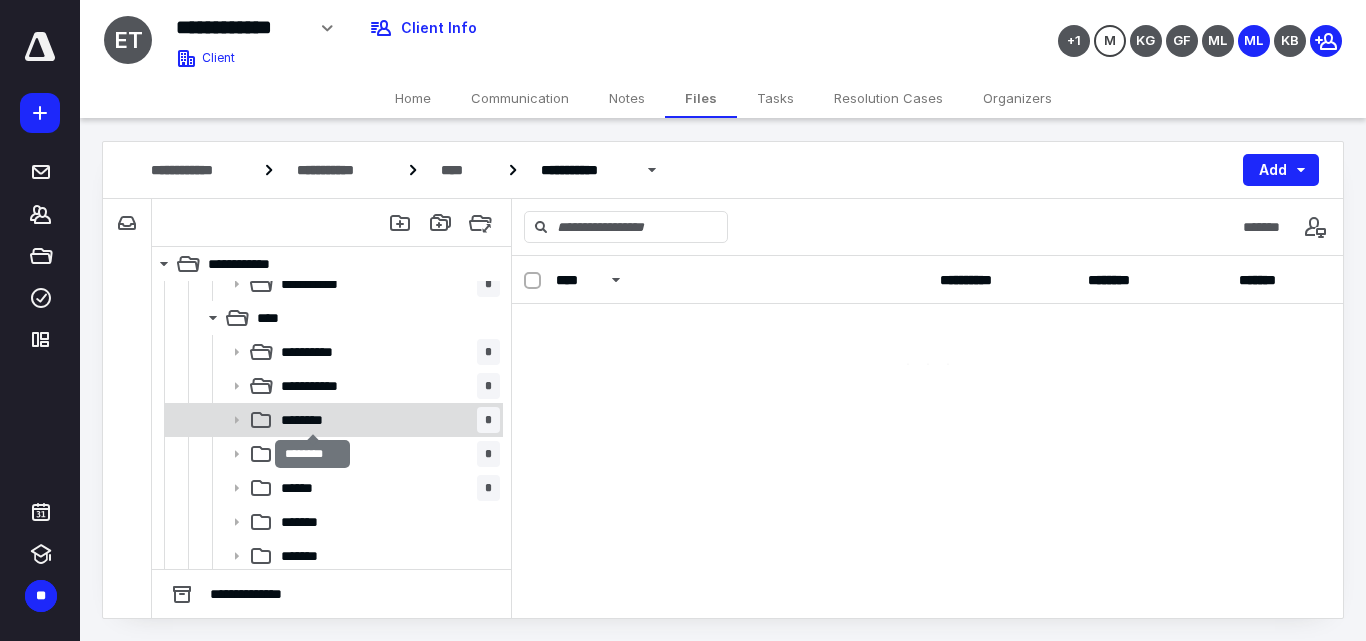 click on "********" at bounding box center (312, 420) 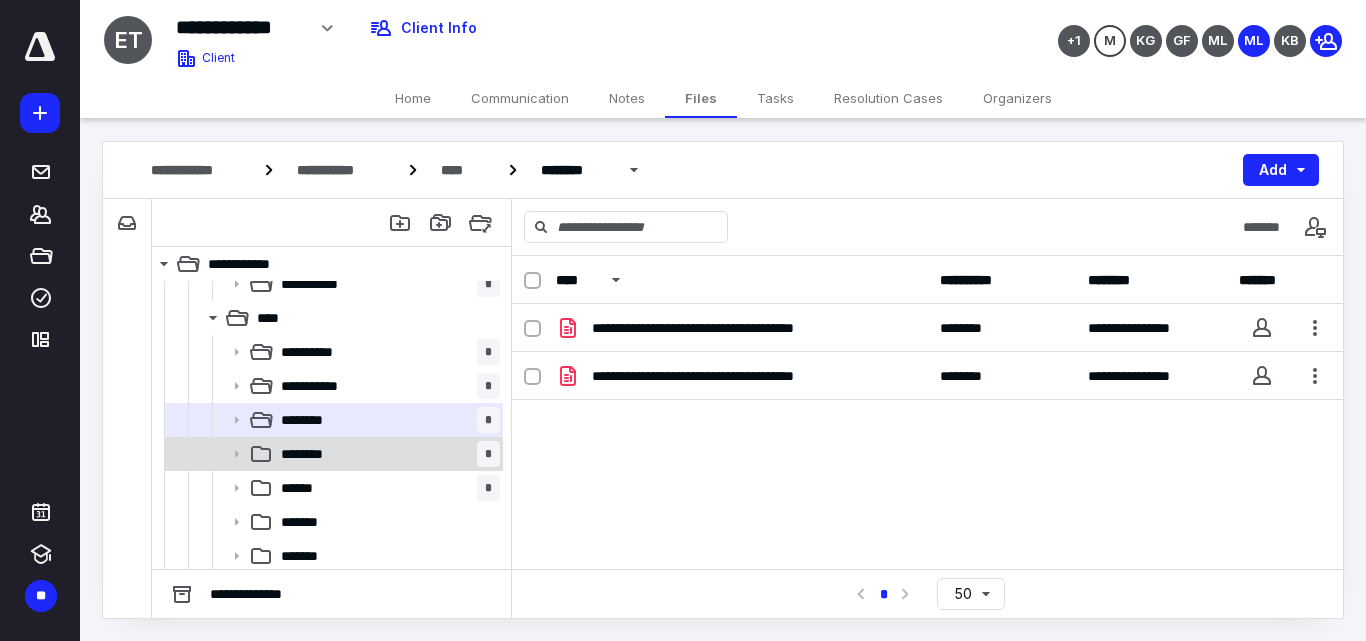 click on "********" at bounding box center [307, 454] 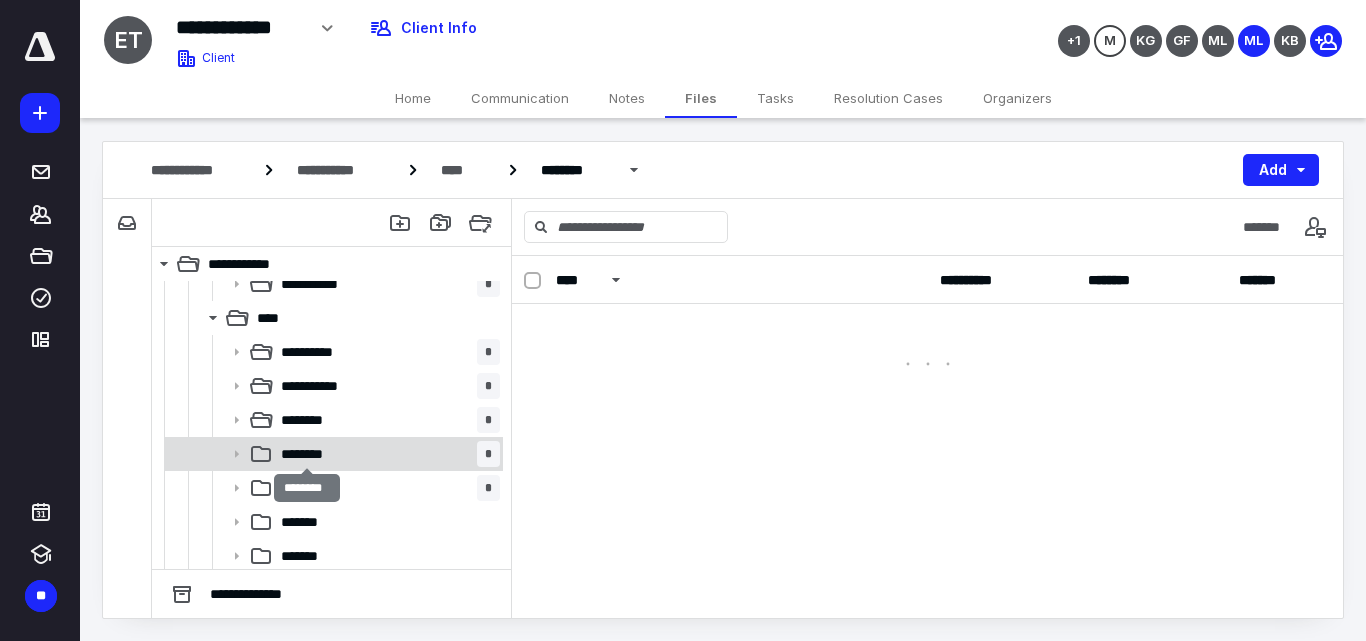 click on "********" at bounding box center [307, 454] 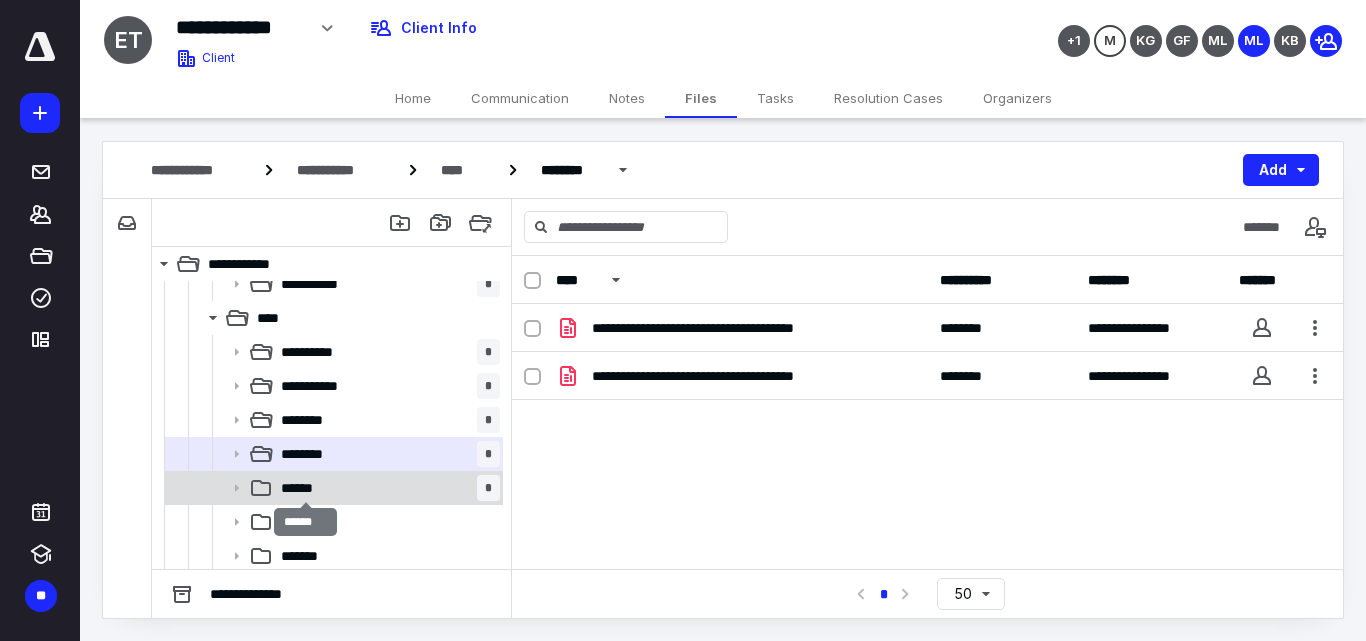 click on "******" at bounding box center (305, 488) 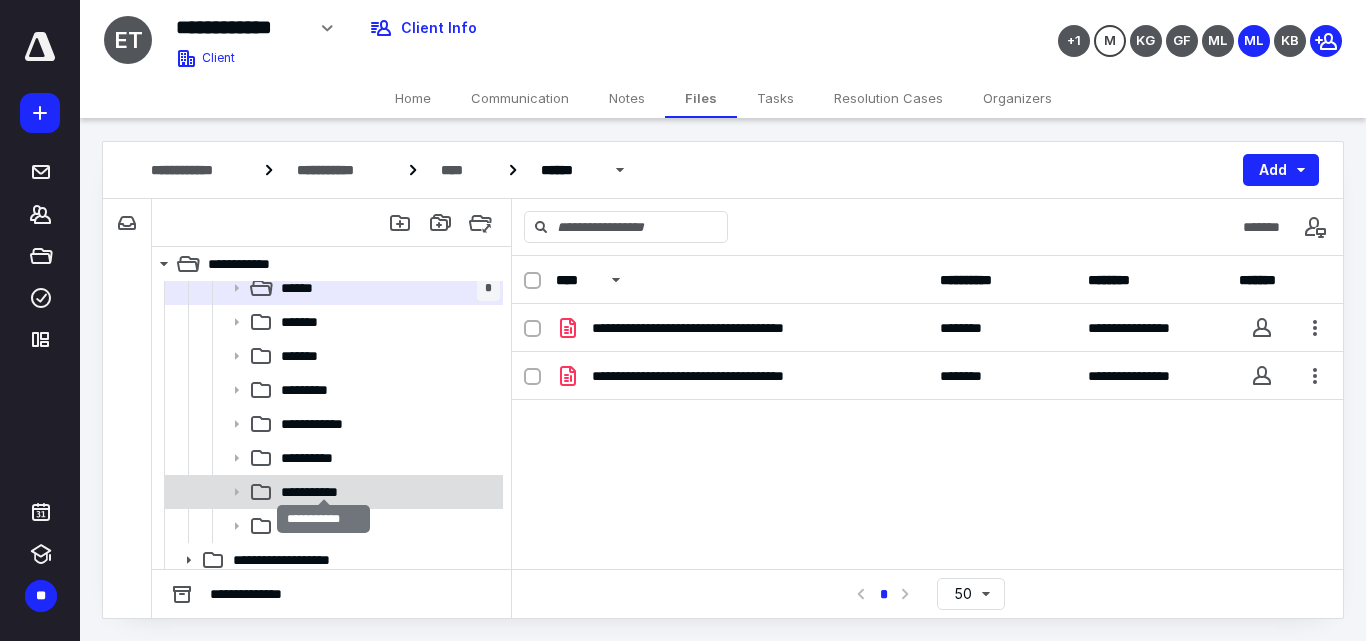 scroll, scrollTop: 664, scrollLeft: 0, axis: vertical 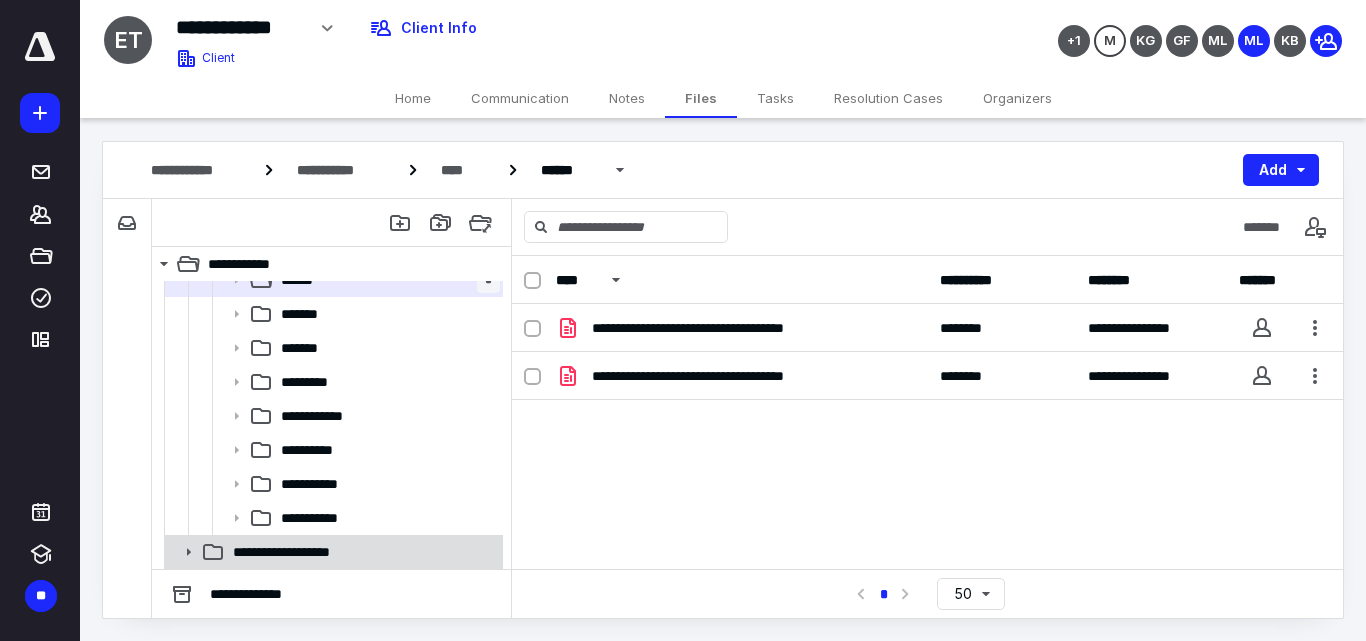 click on "**********" at bounding box center [296, 552] 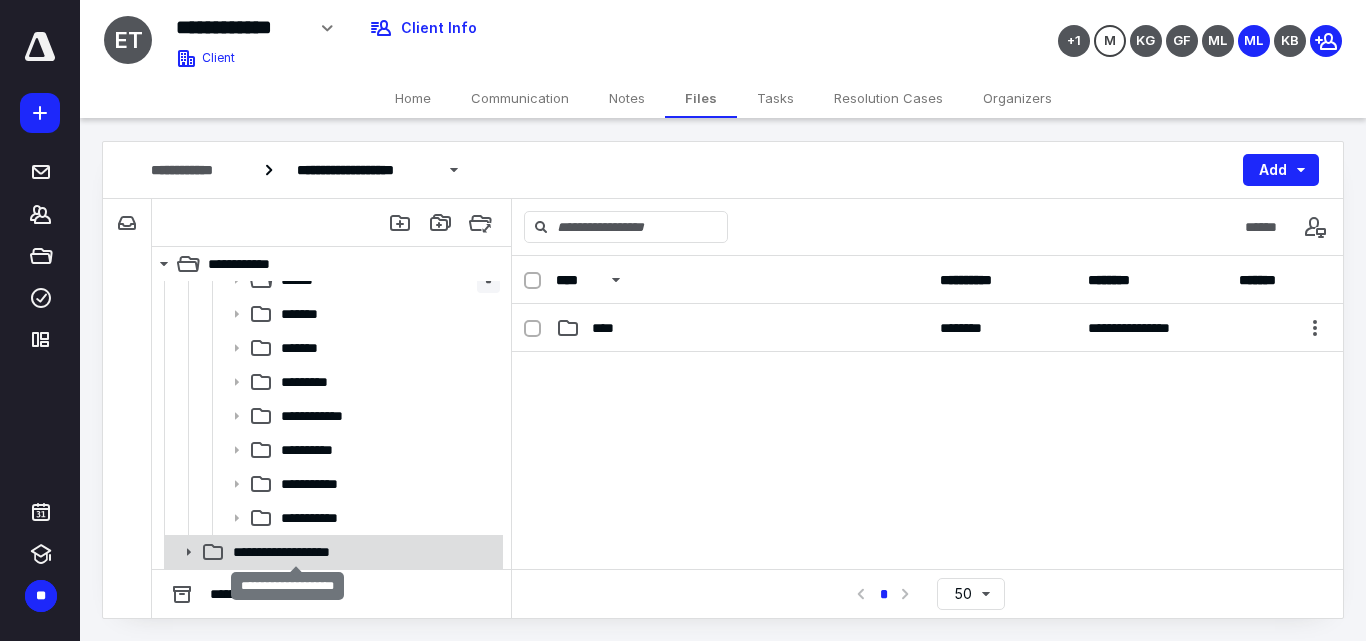 click on "**********" at bounding box center [296, 552] 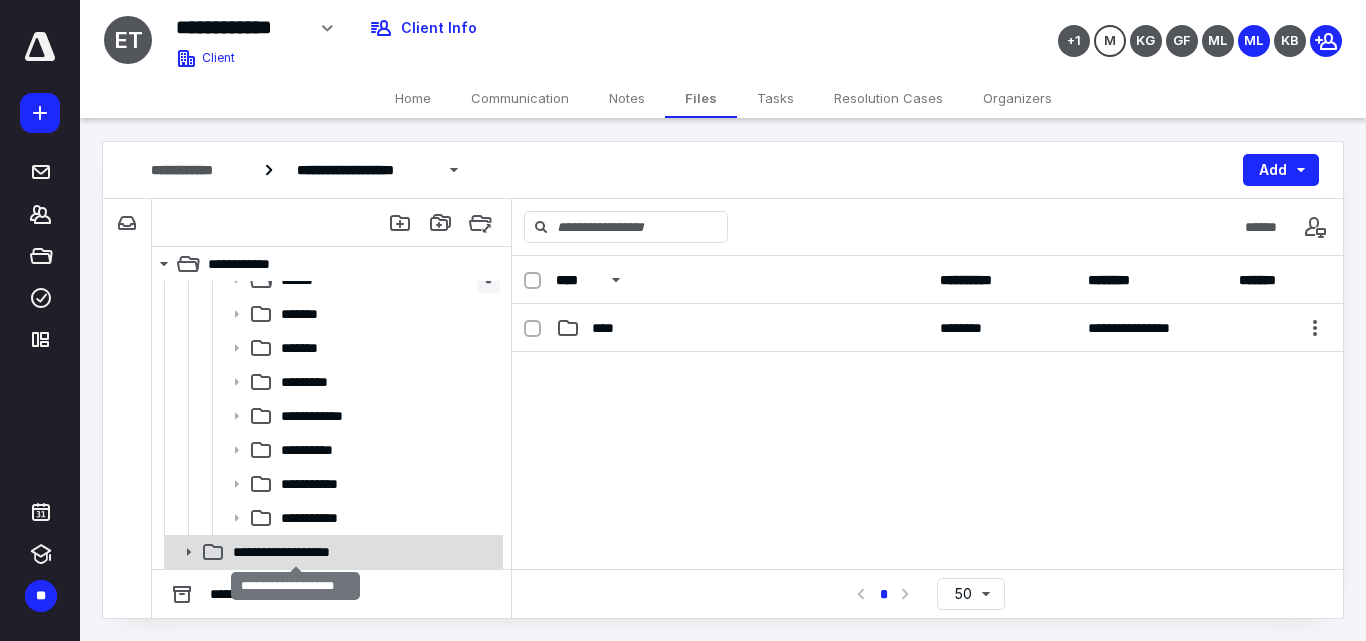 click on "**********" at bounding box center (296, 552) 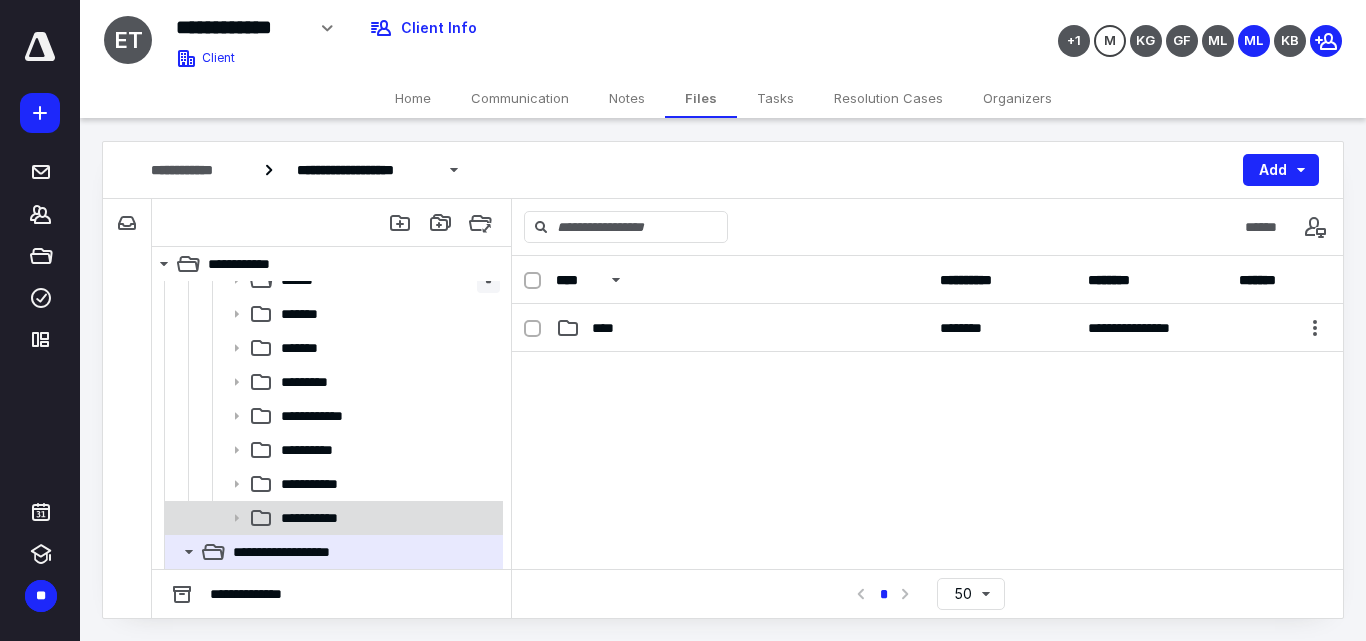 scroll, scrollTop: 698, scrollLeft: 0, axis: vertical 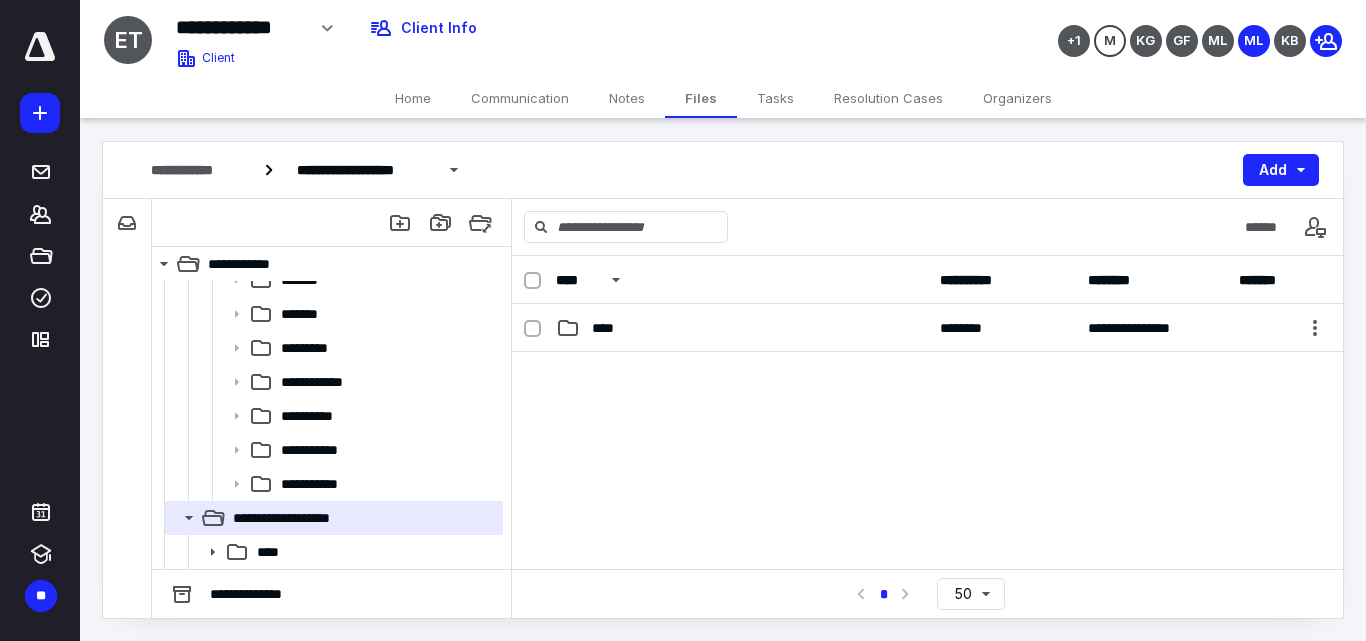 click on "****" at bounding box center (332, 552) 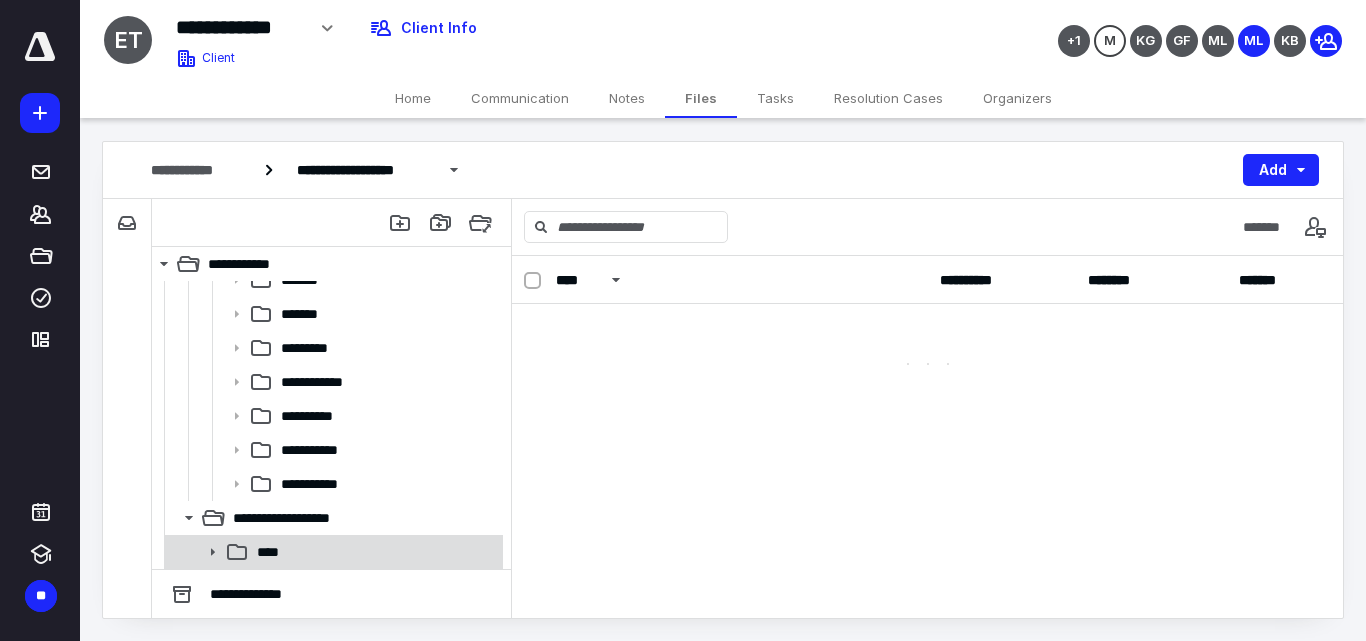 click on "****" at bounding box center (374, 552) 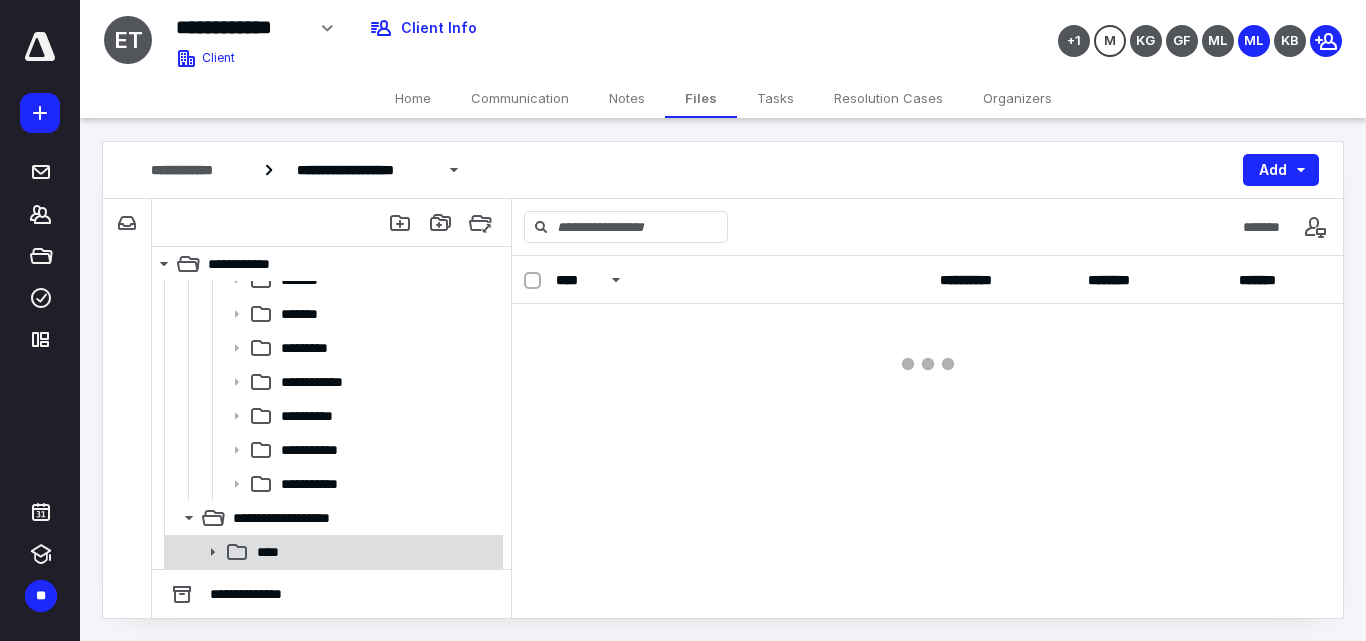 click on "****" at bounding box center [374, 552] 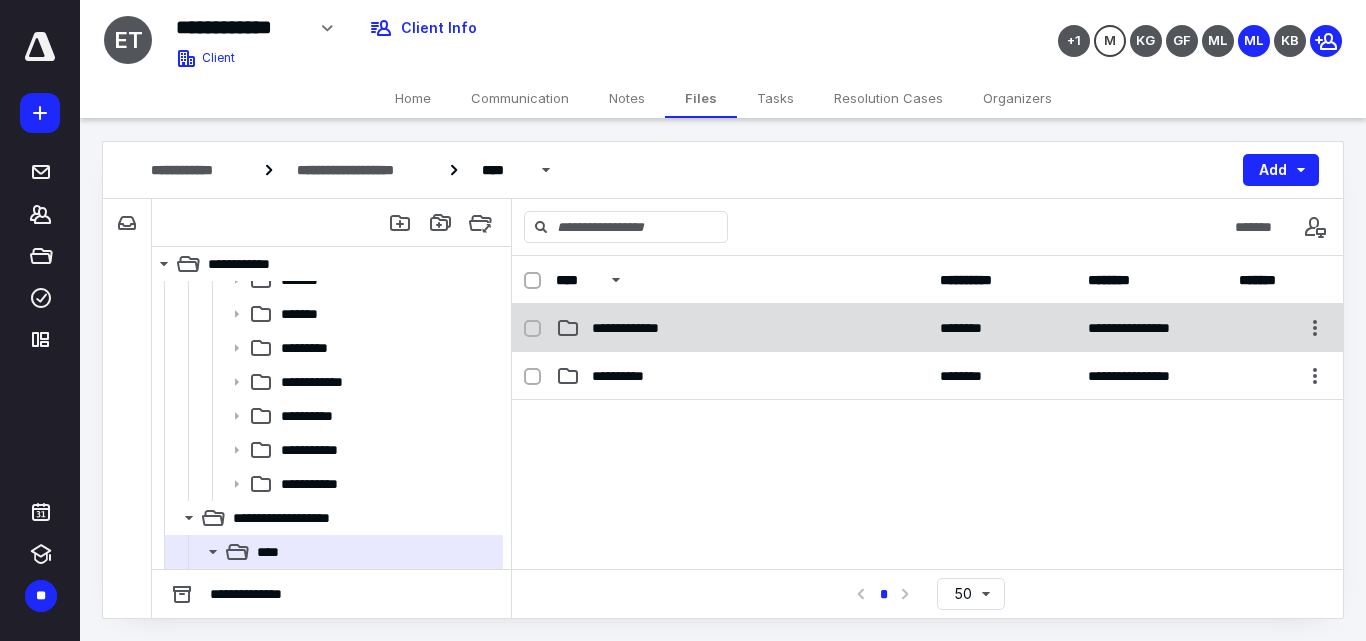 click on "**********" at bounding box center [927, 328] 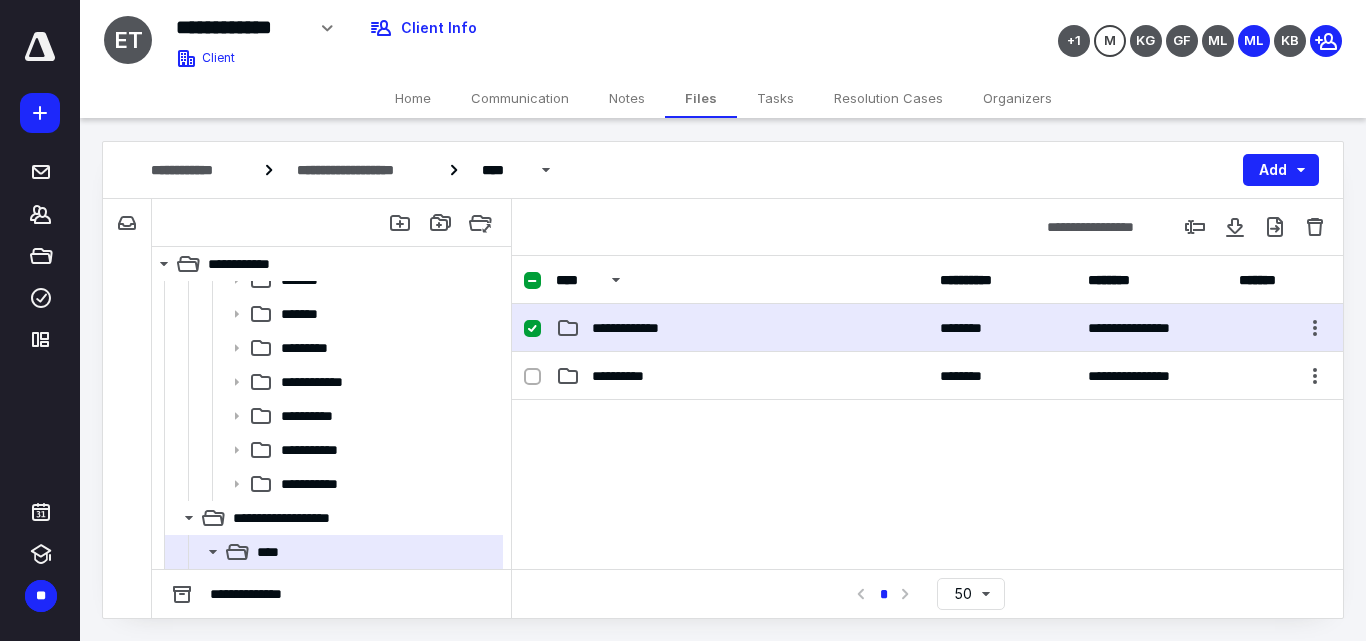 click on "**********" at bounding box center (927, 328) 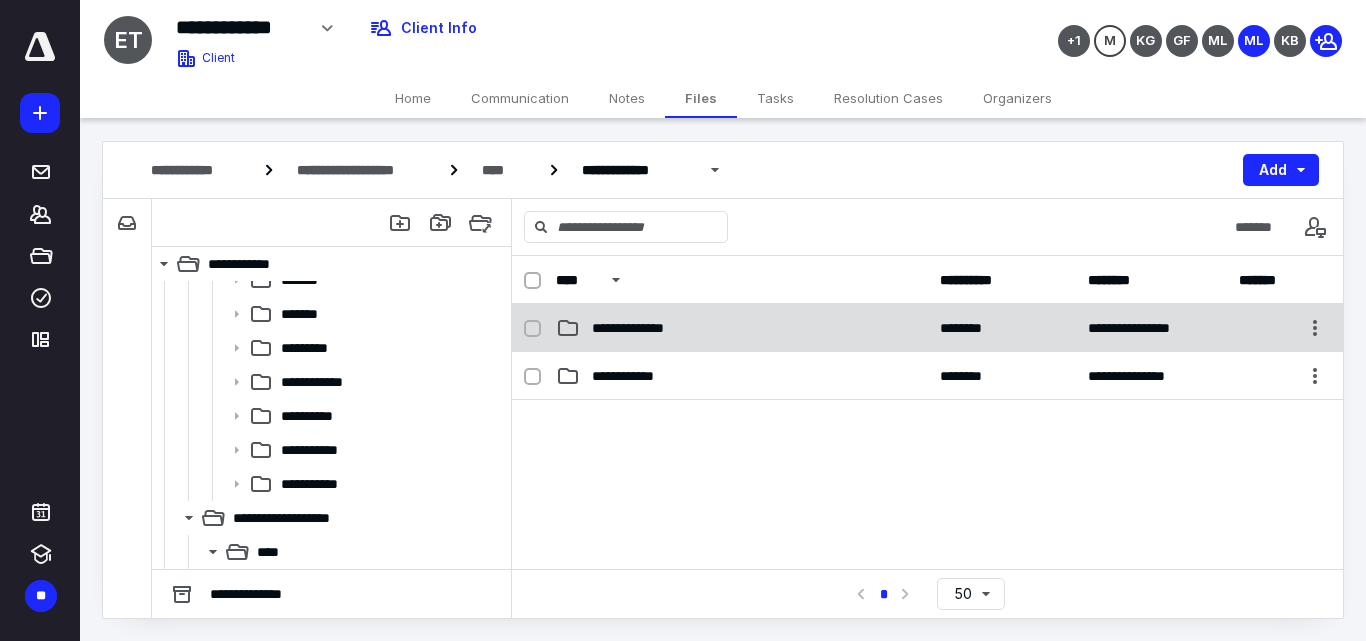 click on "**********" at bounding box center [642, 328] 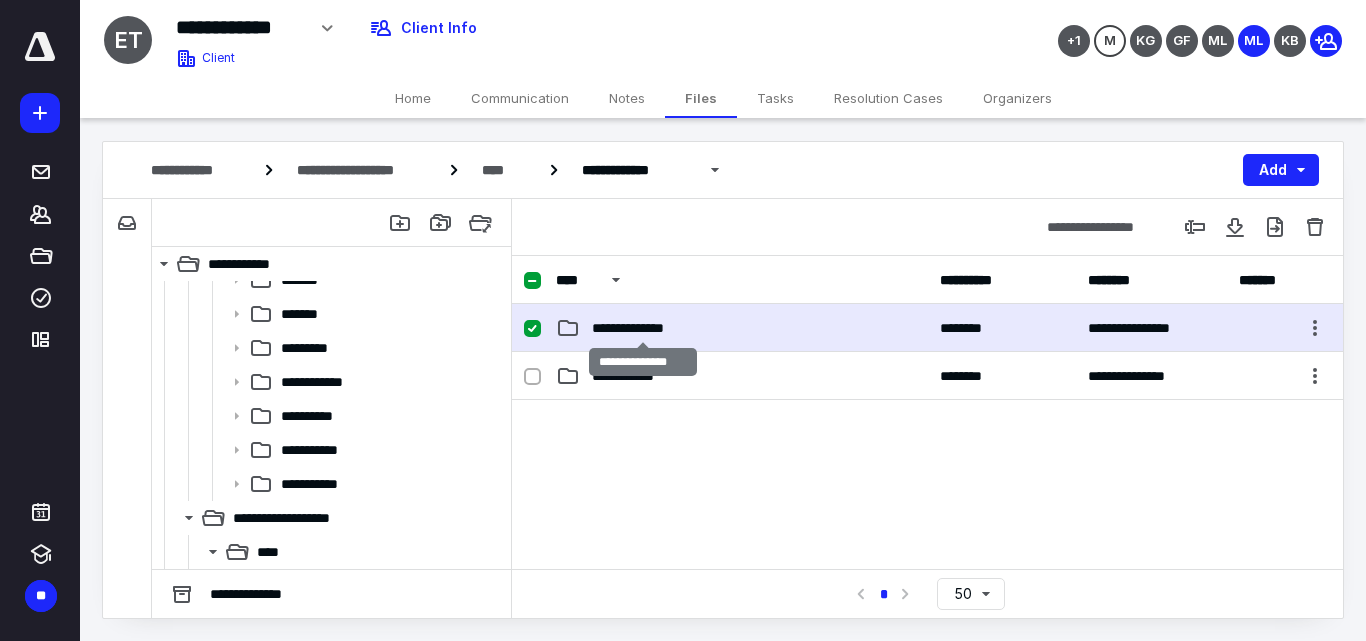 click on "**********" at bounding box center [642, 328] 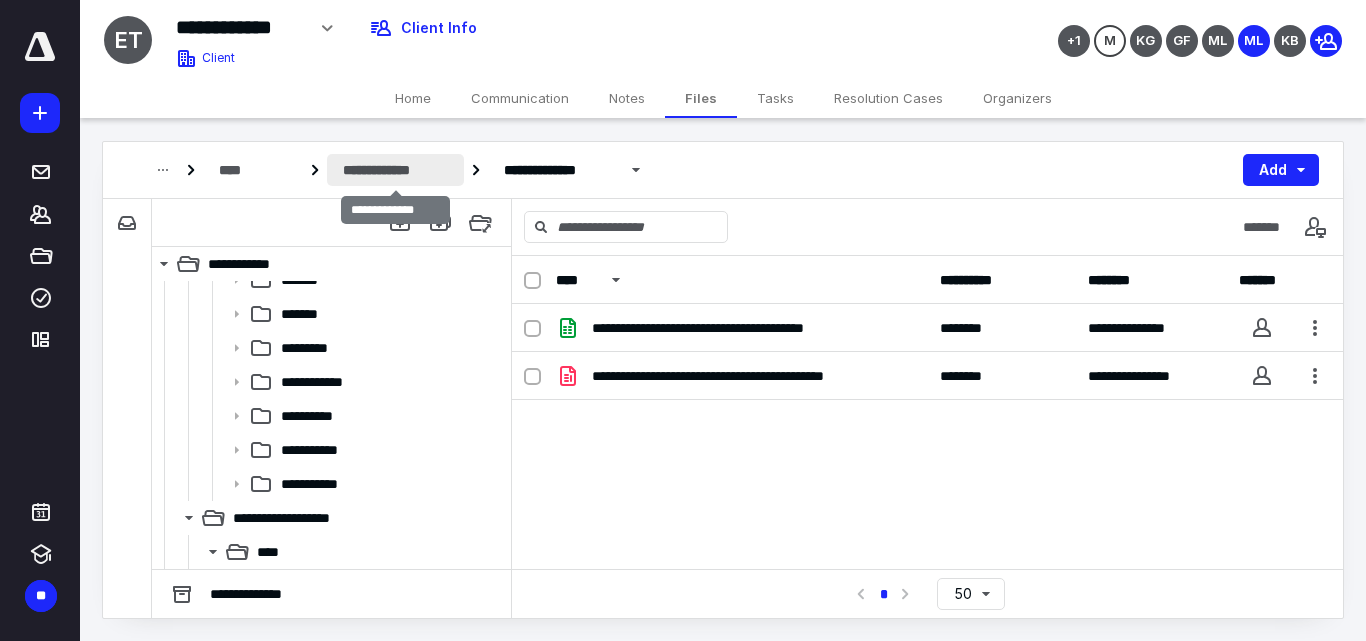 click on "**********" at bounding box center (395, 170) 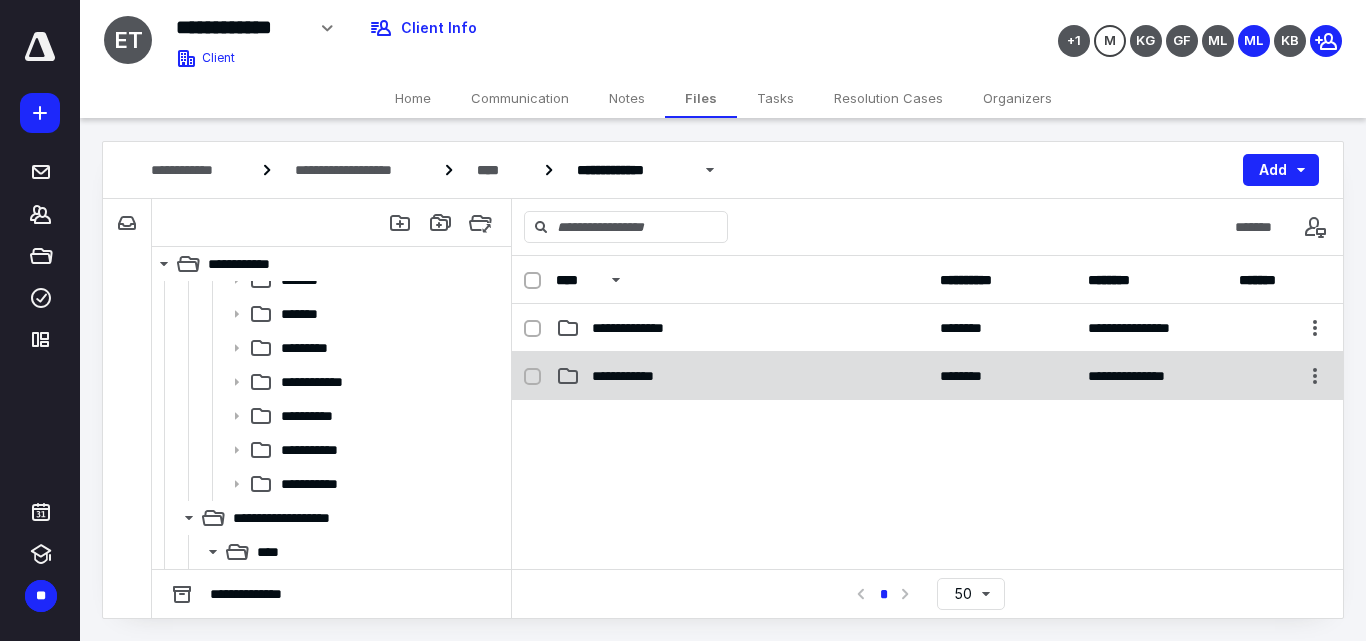 click on "**********" at bounding box center [742, 376] 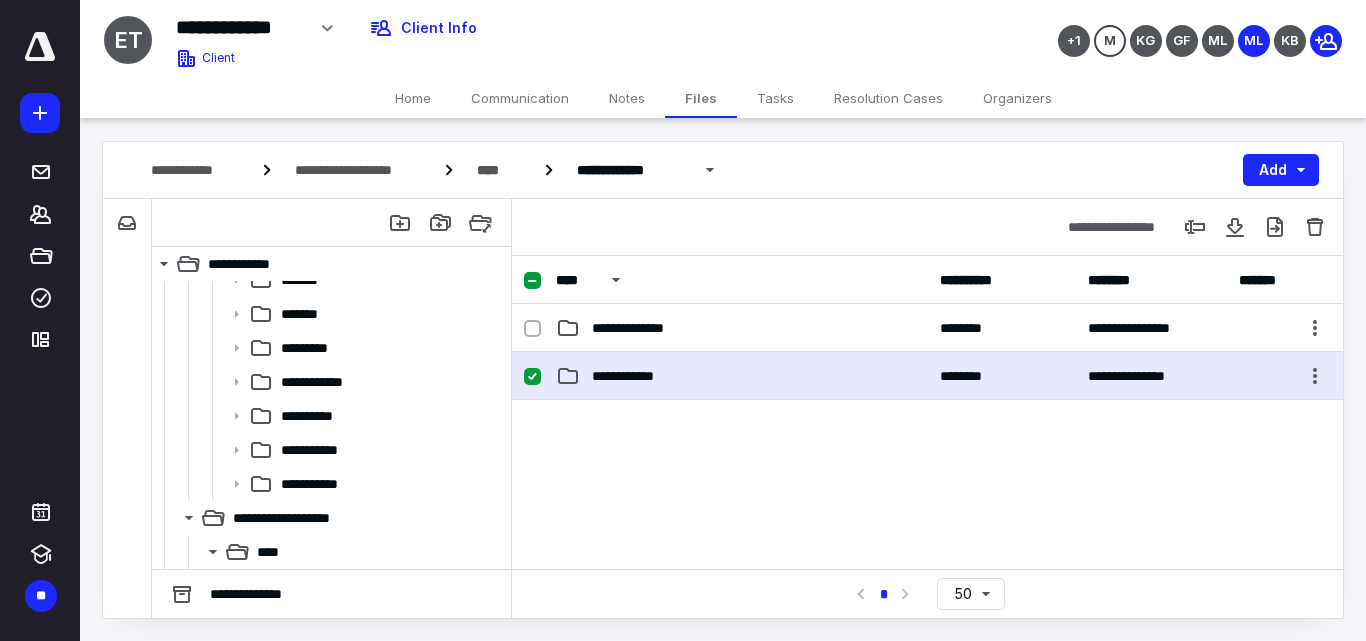 click on "**********" at bounding box center (742, 376) 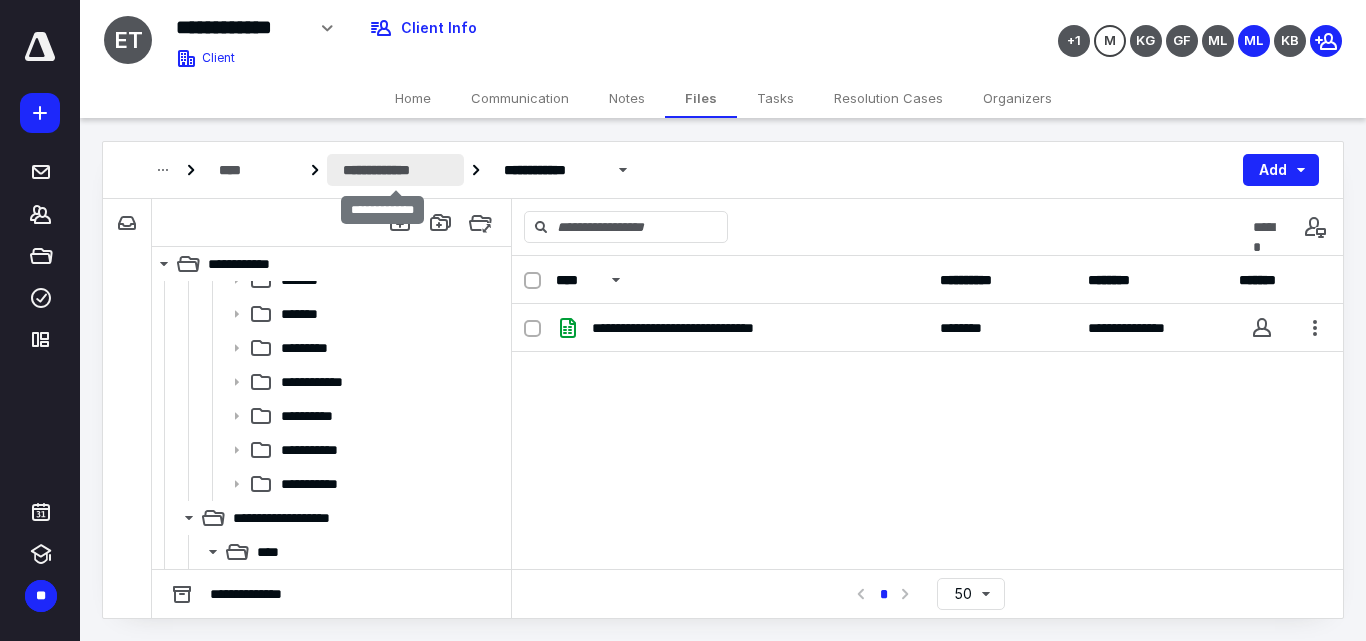 click on "**********" at bounding box center [395, 170] 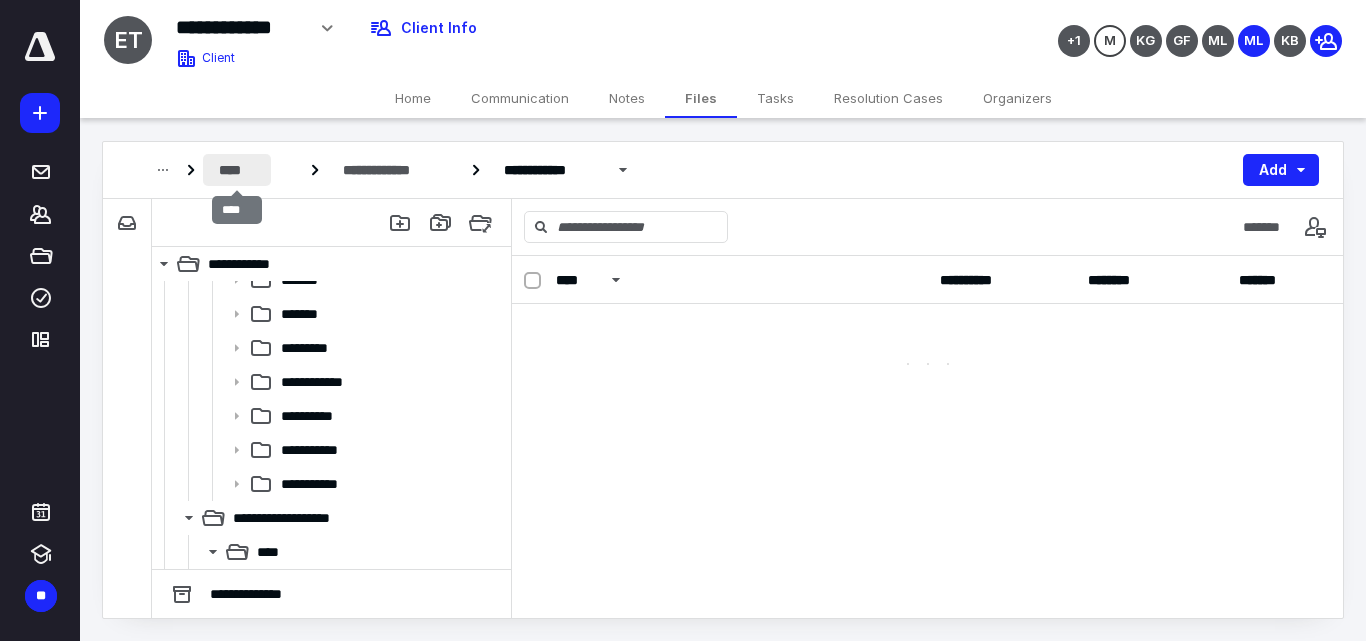 click on "****" at bounding box center [237, 170] 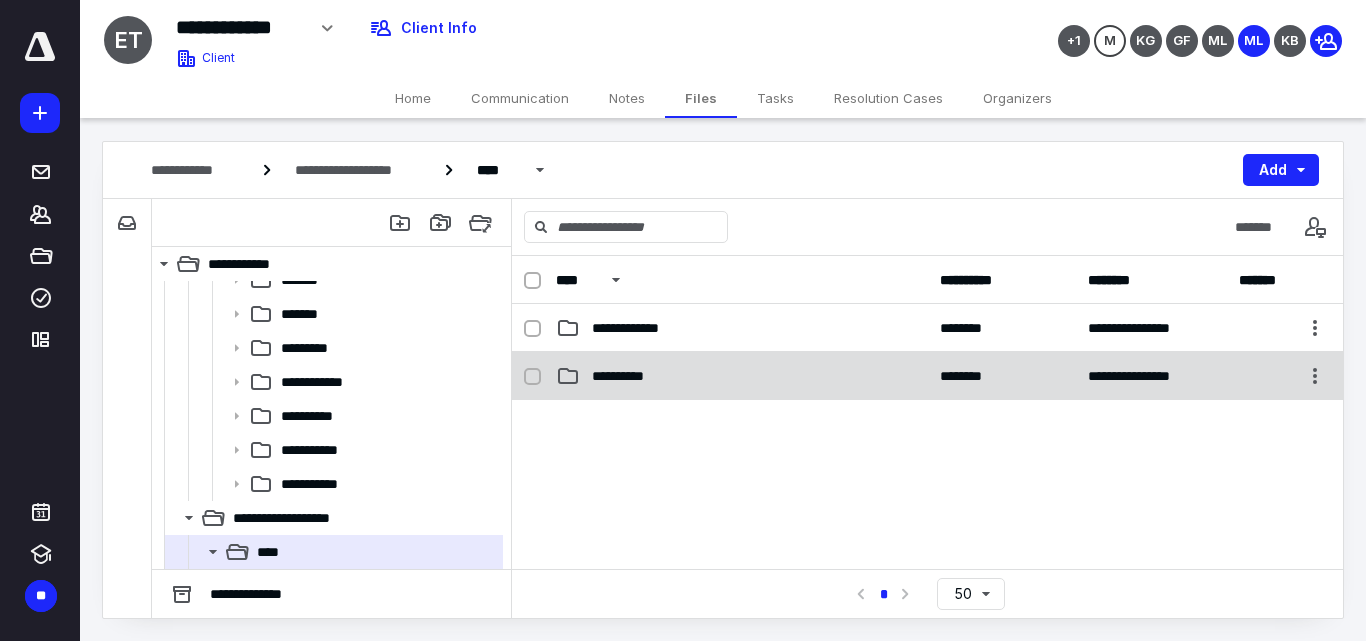 click on "**********" at bounding box center (742, 376) 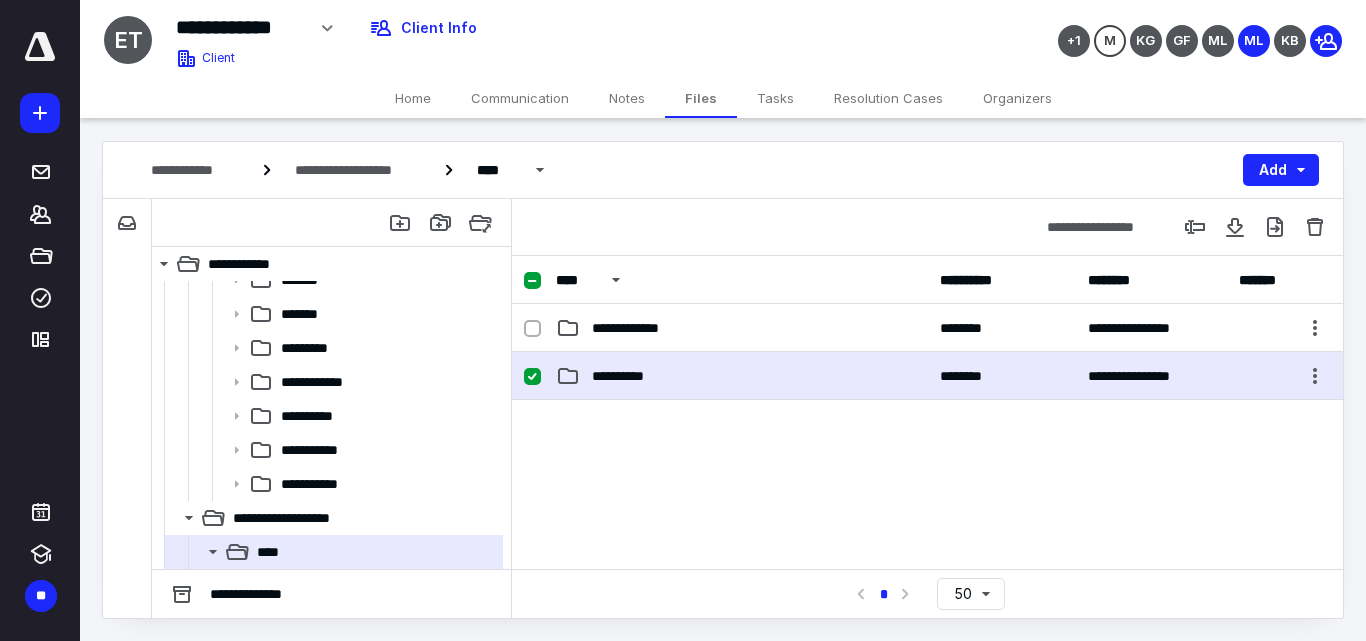 click on "**********" at bounding box center (742, 376) 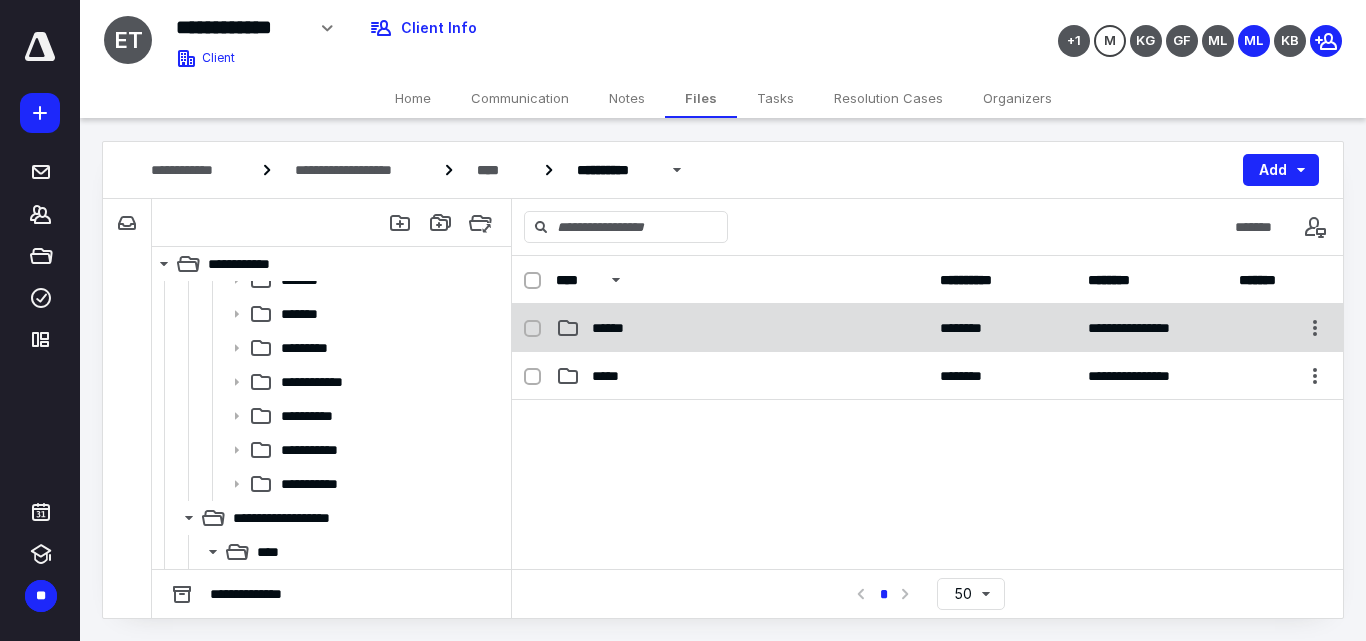click on "******" at bounding box center (742, 328) 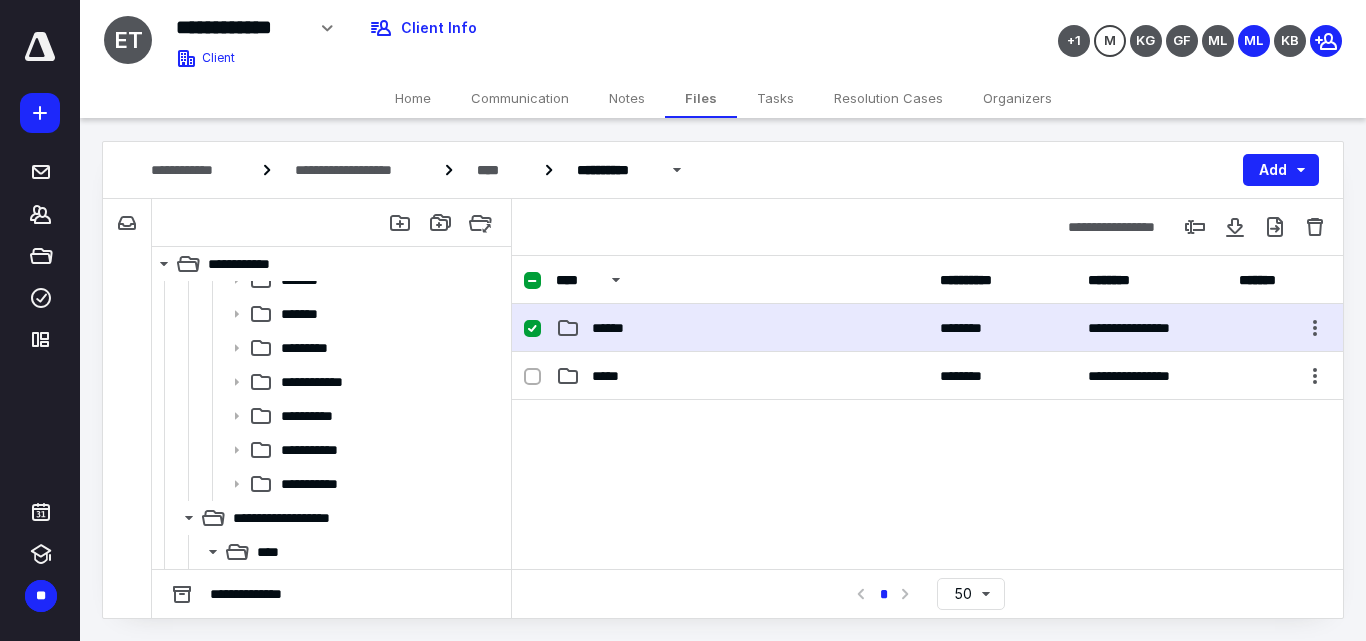 click on "******" at bounding box center (742, 328) 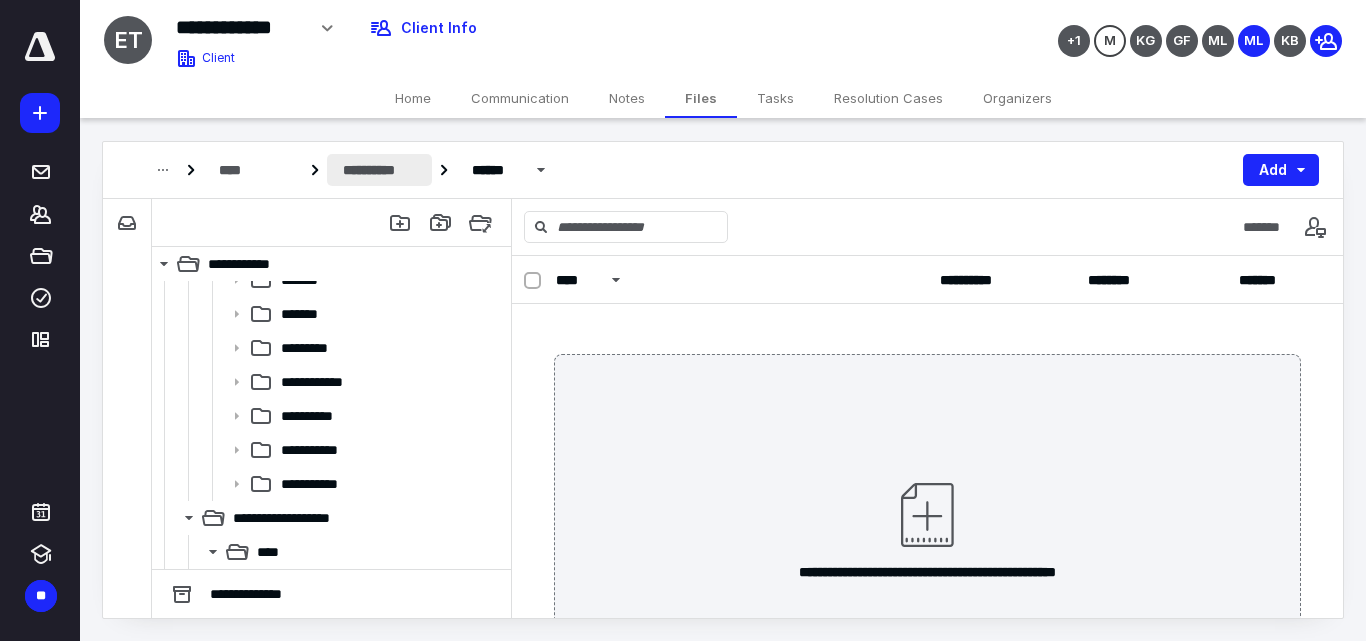 click on "**********" at bounding box center [379, 170] 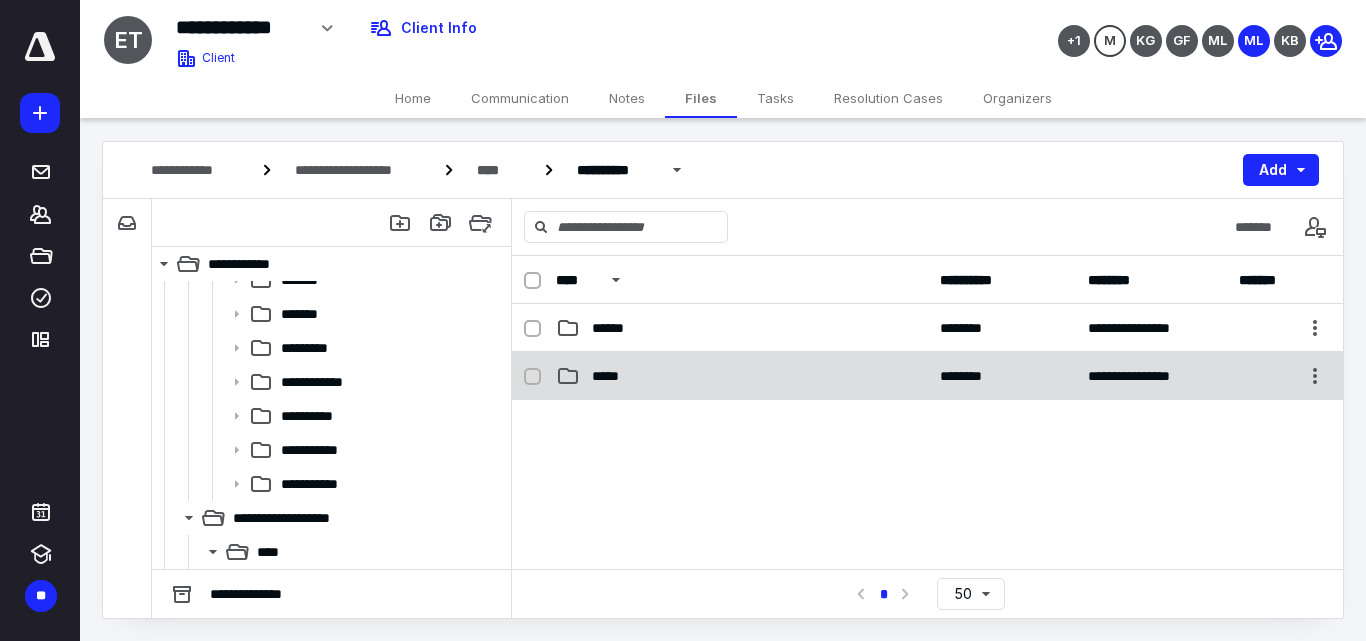 click on "**********" at bounding box center (927, 376) 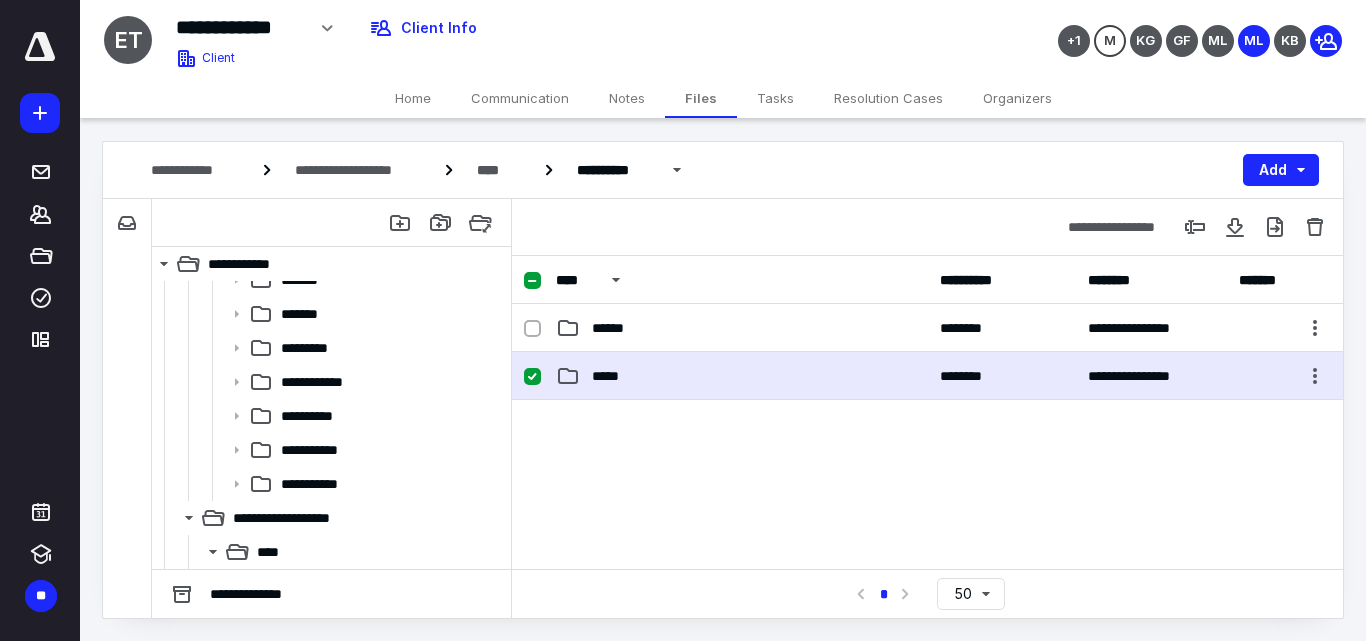 click on "**********" at bounding box center (927, 376) 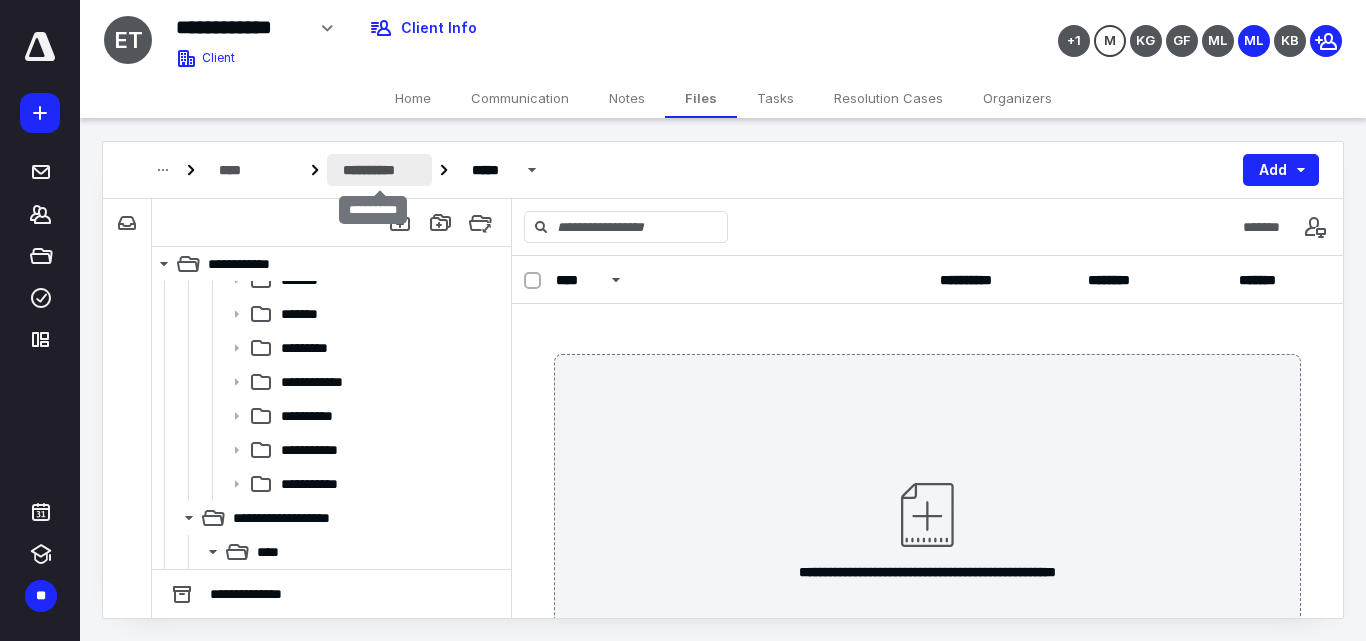 click on "**********" at bounding box center [379, 170] 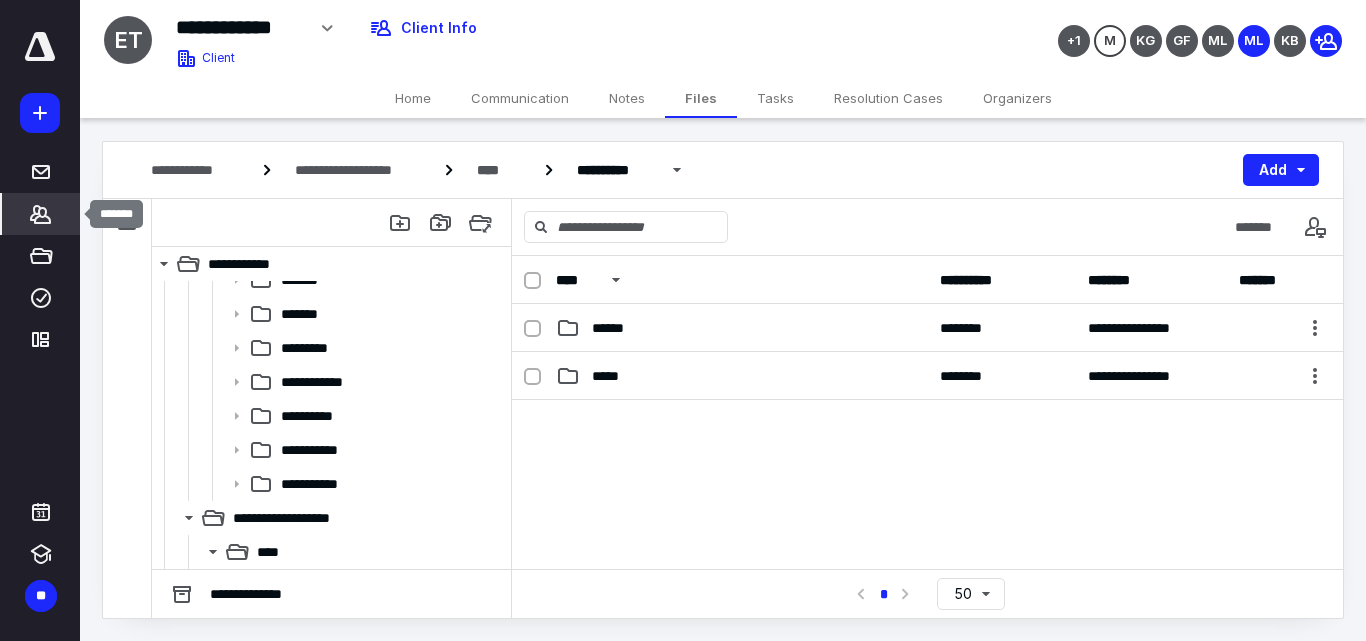 click 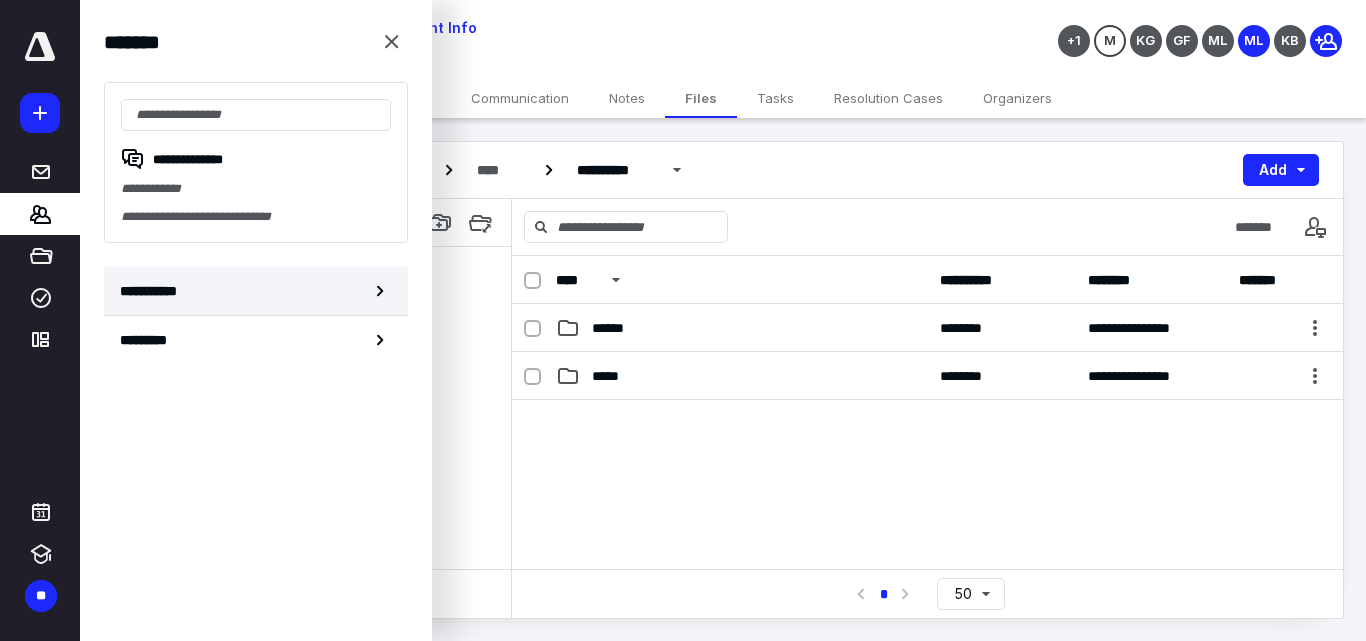 click on "**********" at bounding box center [153, 291] 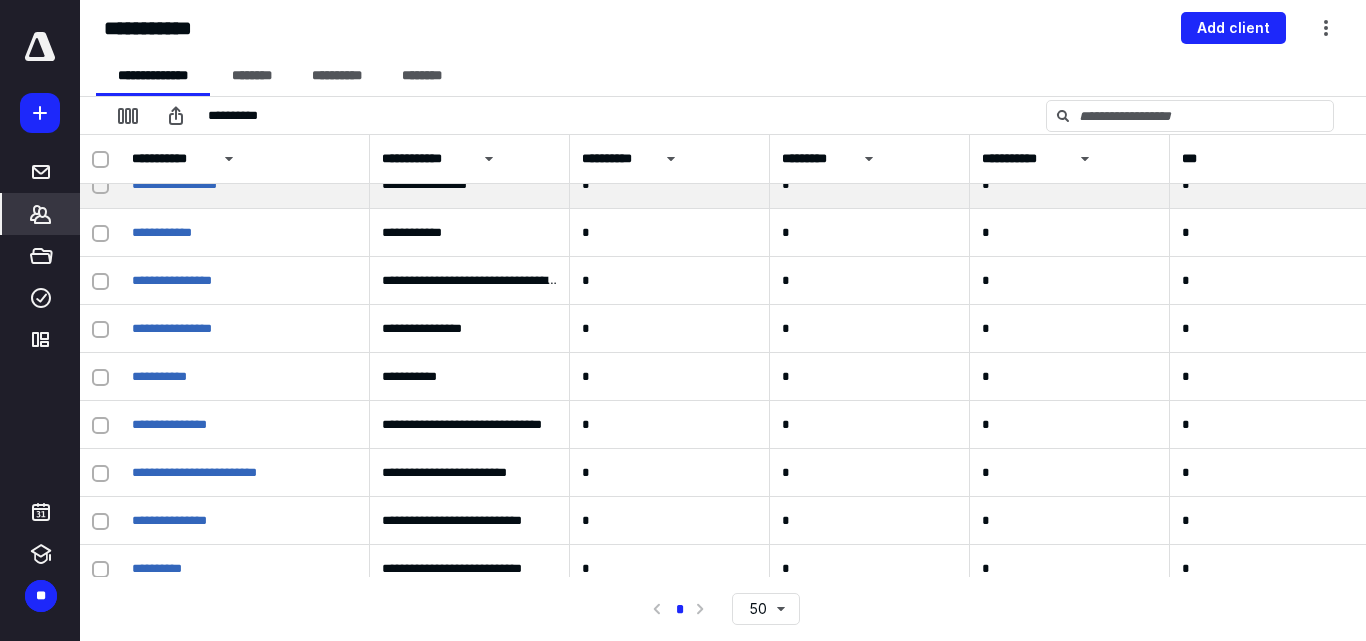scroll, scrollTop: 600, scrollLeft: 0, axis: vertical 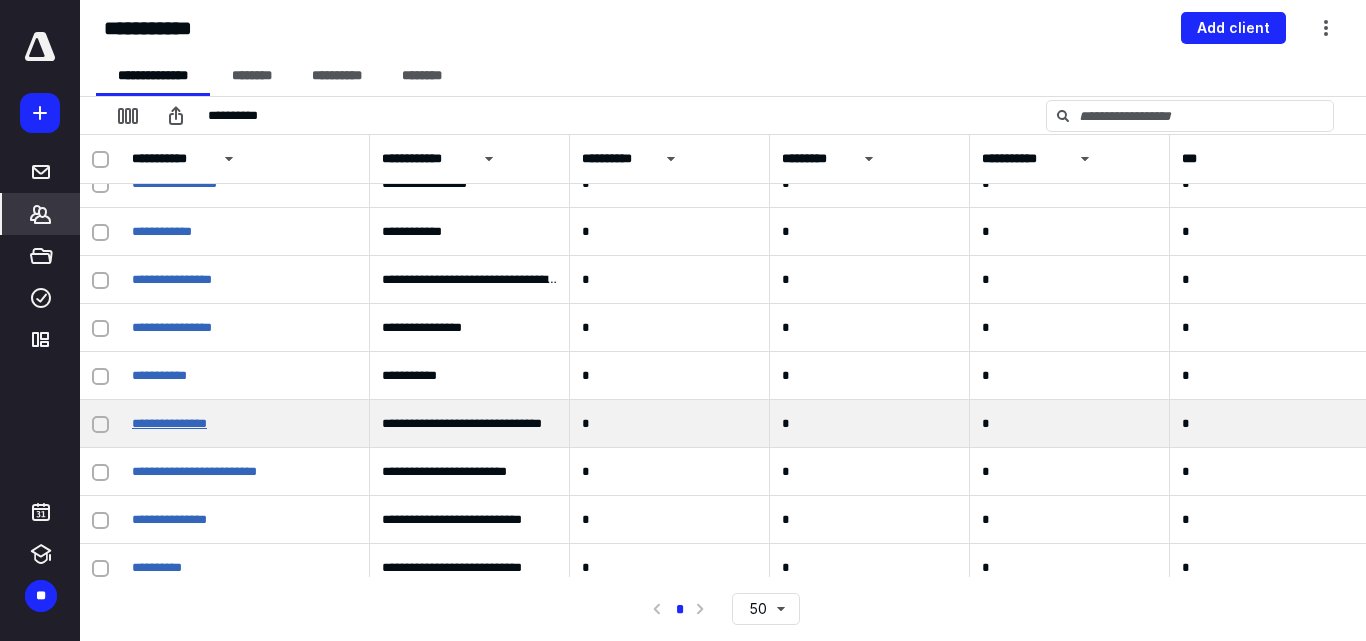 click on "**********" at bounding box center (169, 423) 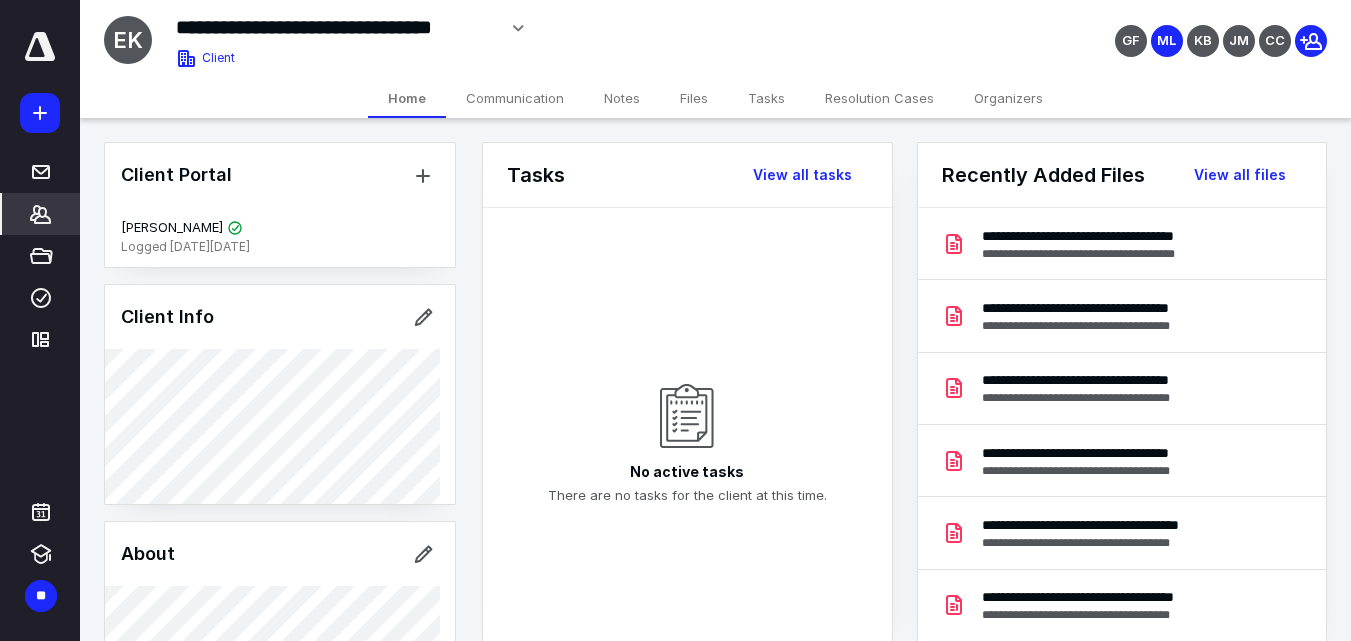 click on "Files" at bounding box center [694, 98] 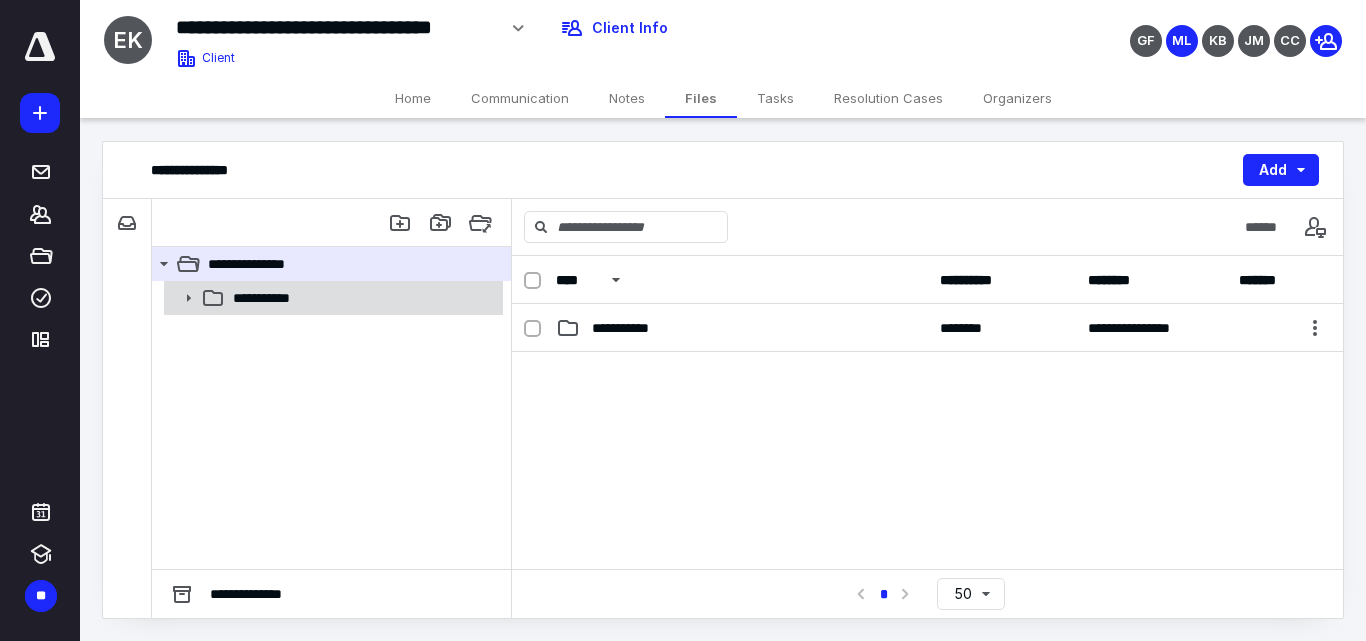 click on "**********" at bounding box center (362, 298) 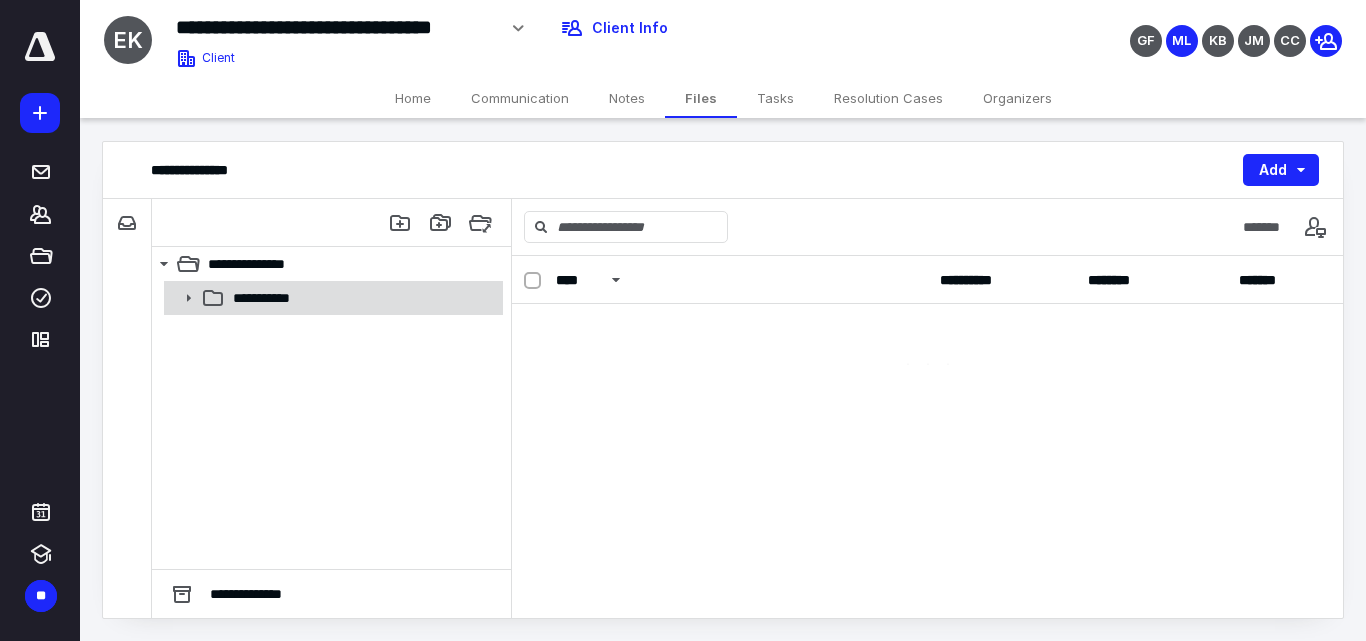 click on "**********" at bounding box center [362, 298] 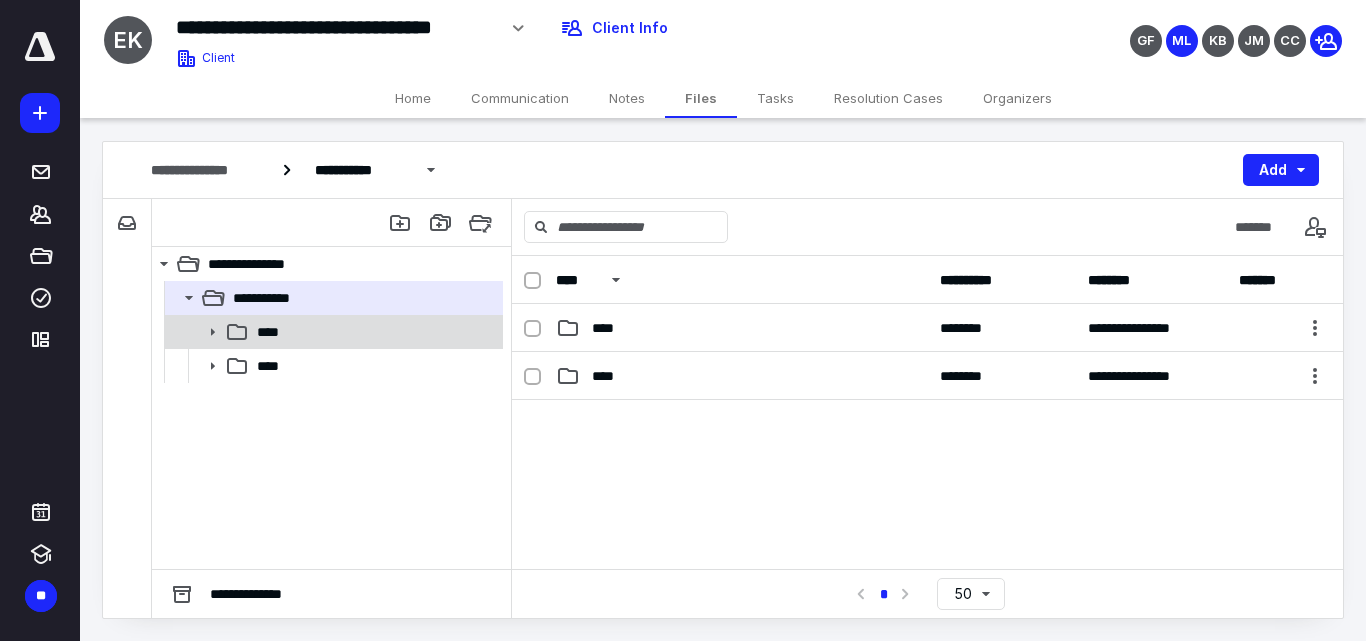 click on "****" at bounding box center (374, 332) 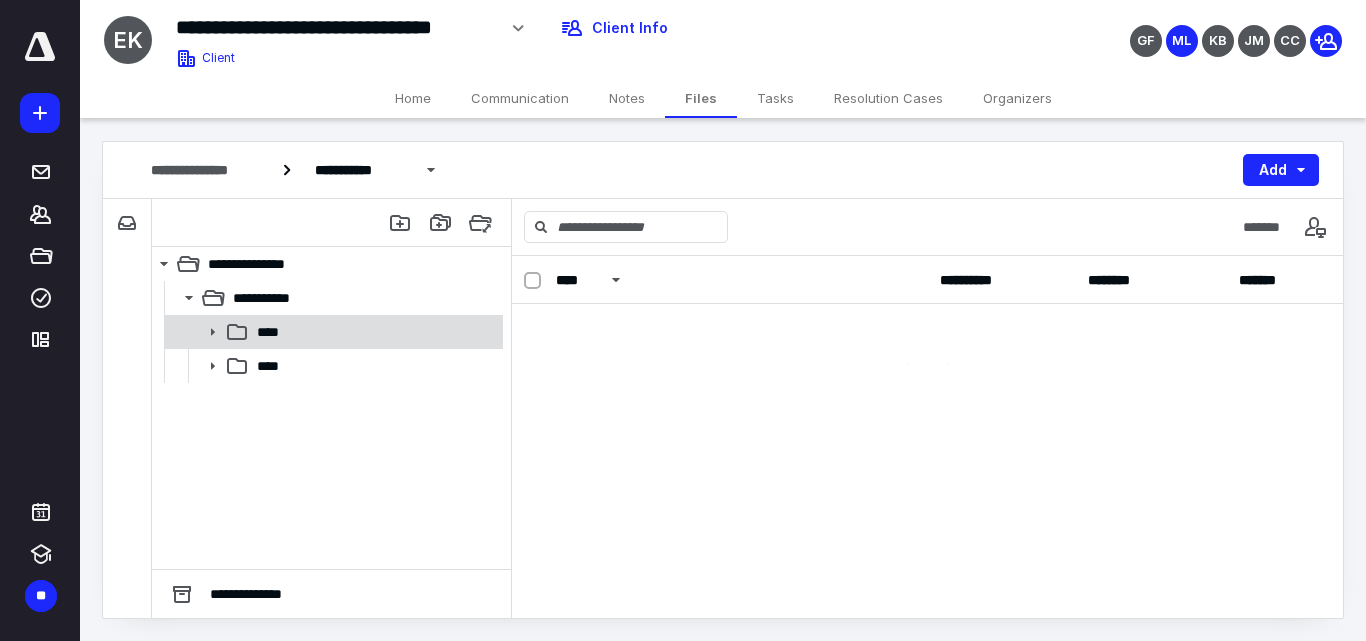 click on "****" at bounding box center (374, 332) 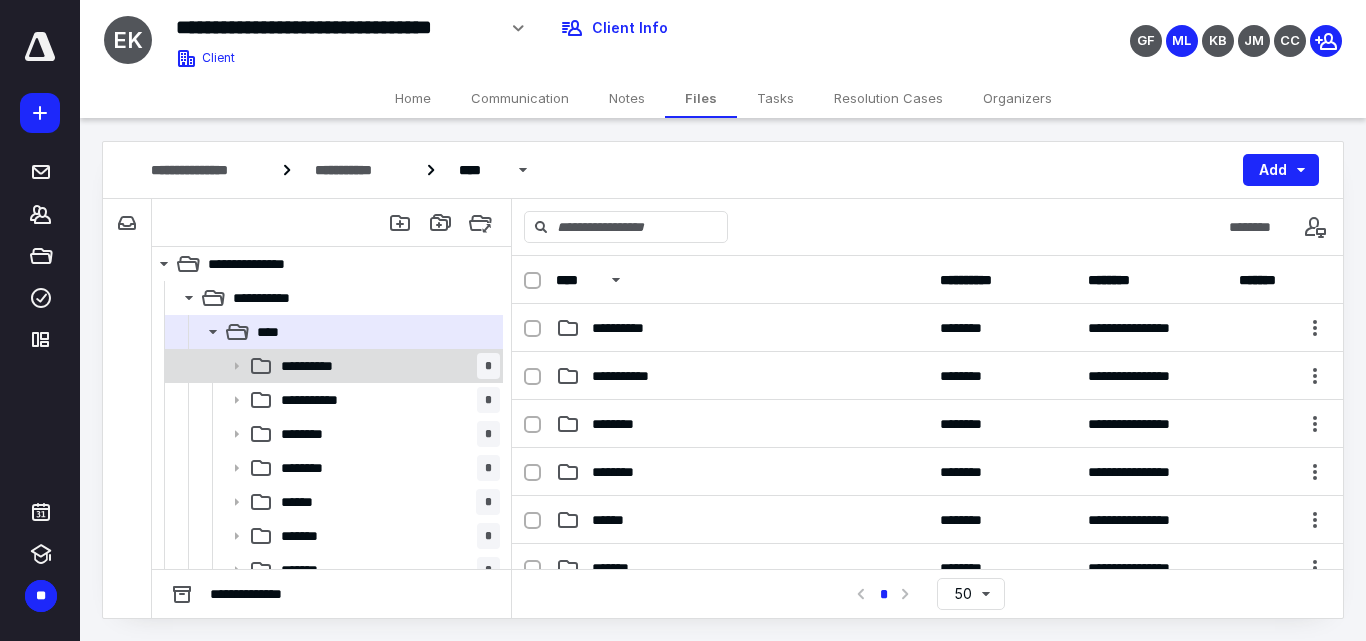 click on "**********" at bounding box center [386, 366] 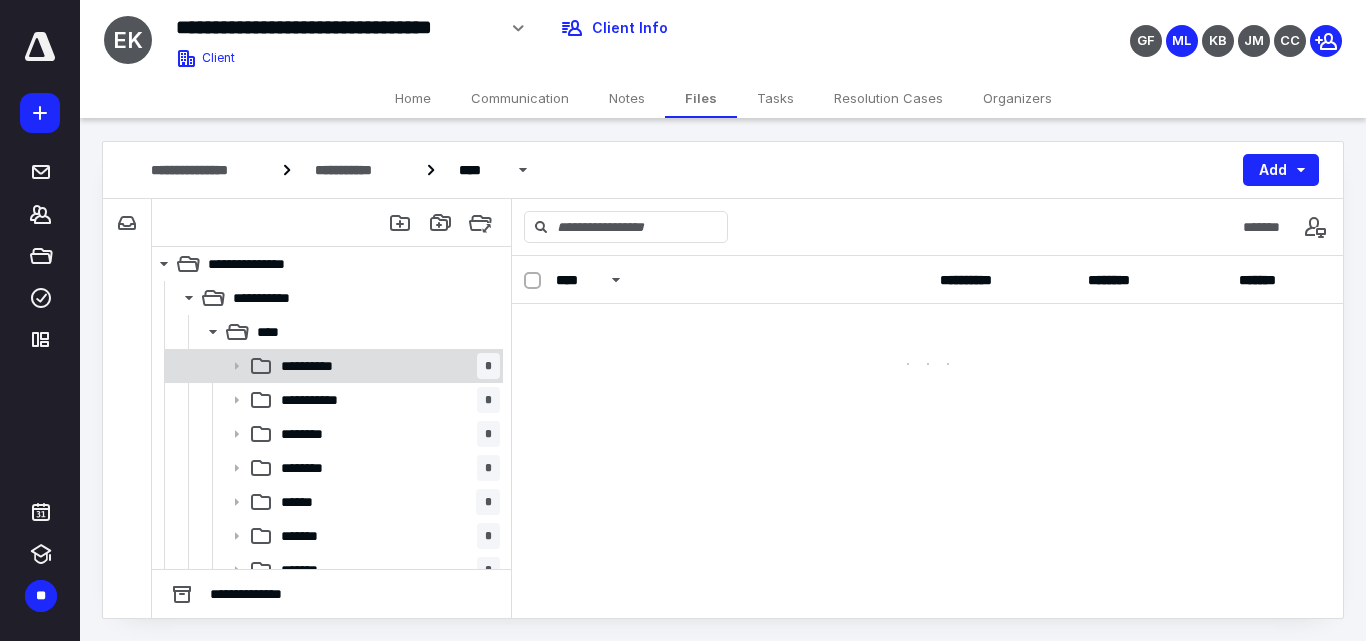 click on "**********" at bounding box center (386, 366) 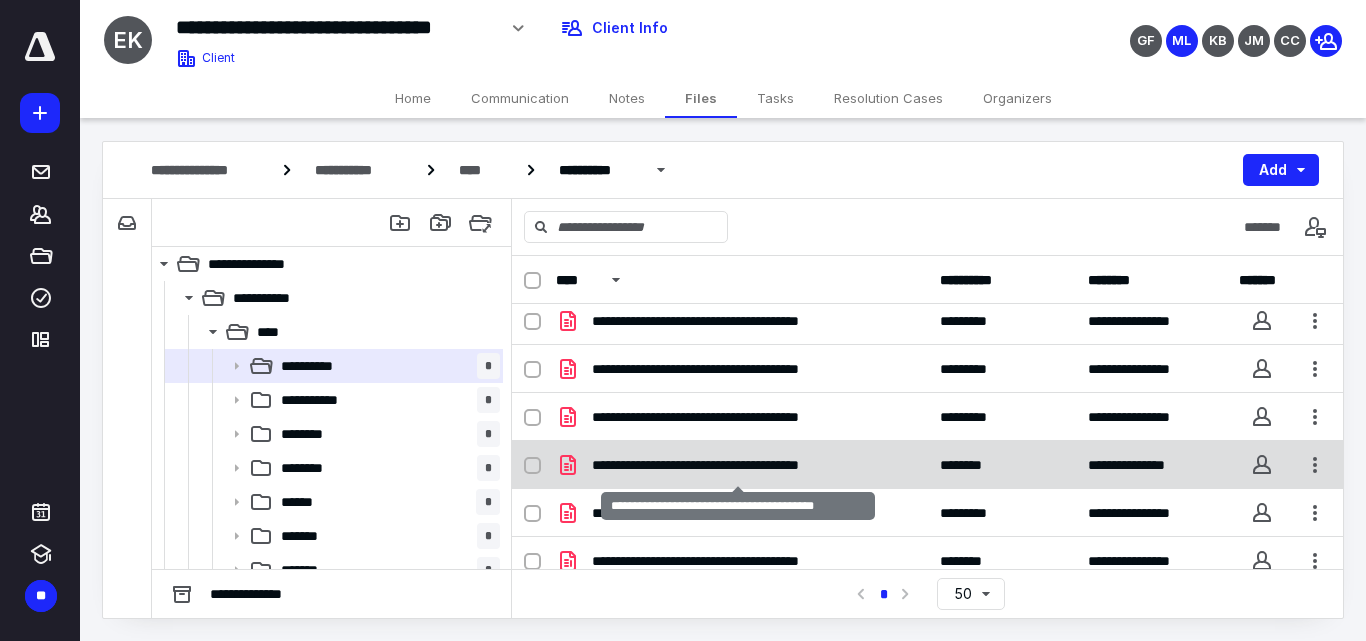 scroll, scrollTop: 0, scrollLeft: 0, axis: both 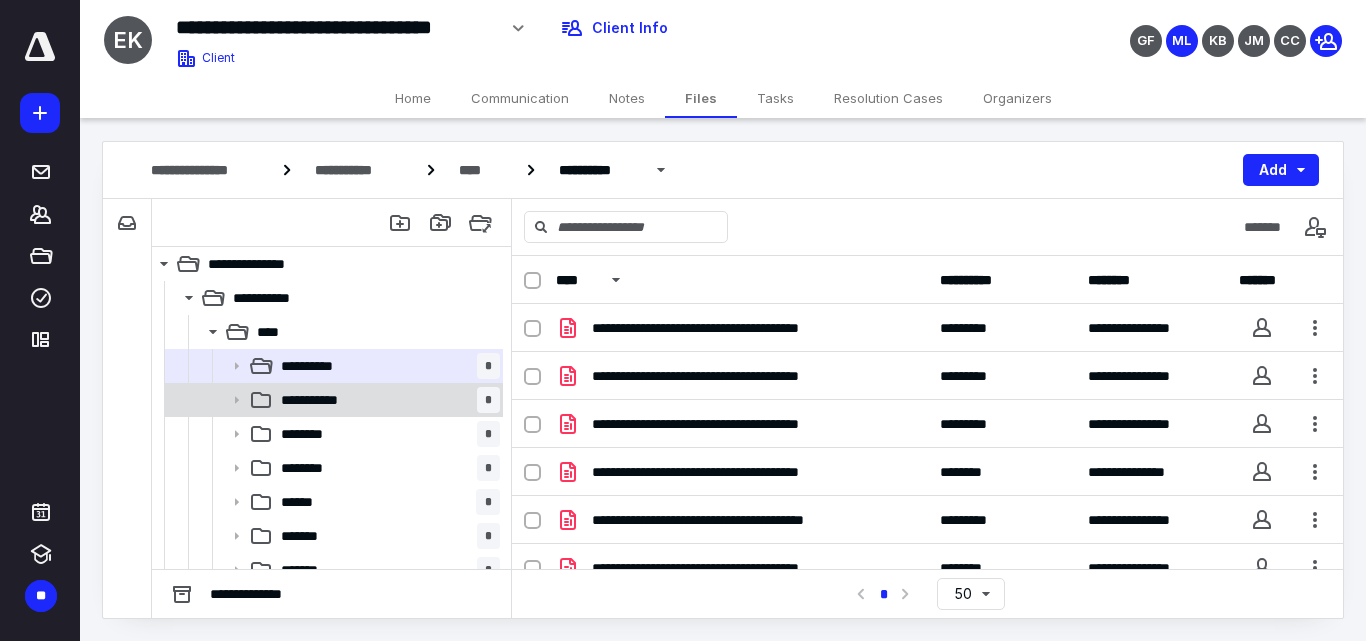 click on "**********" at bounding box center [386, 400] 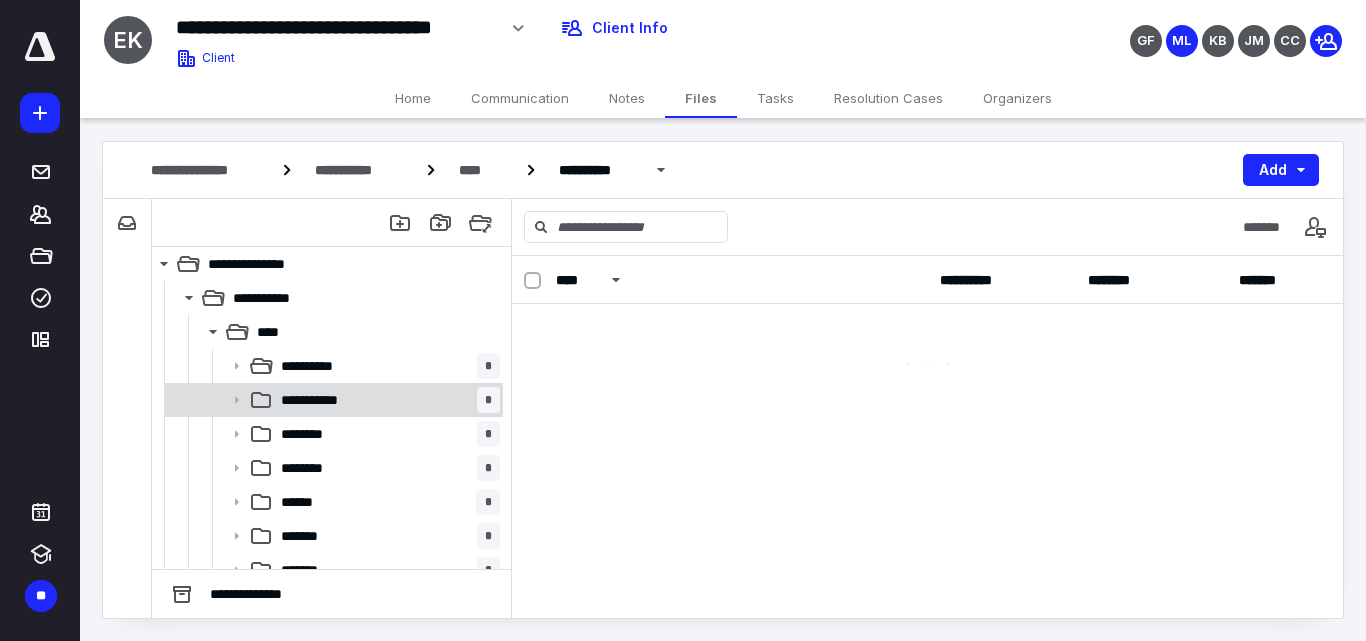 click on "**********" at bounding box center (386, 400) 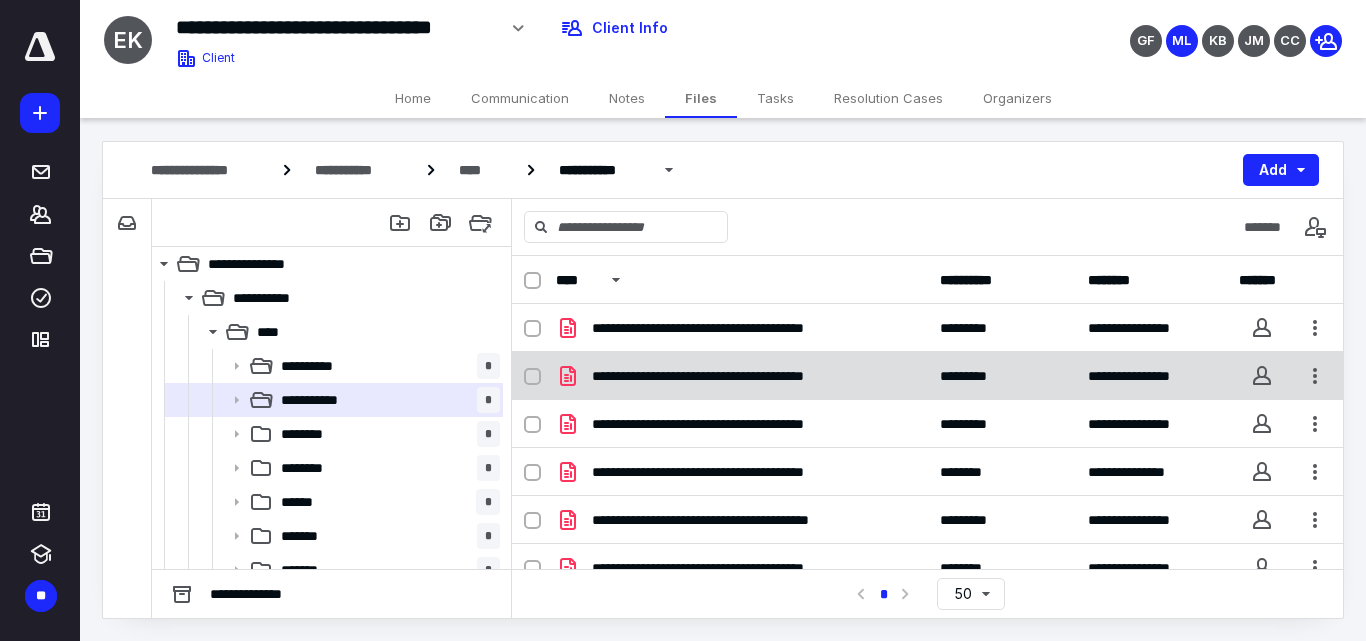 scroll, scrollTop: 71, scrollLeft: 0, axis: vertical 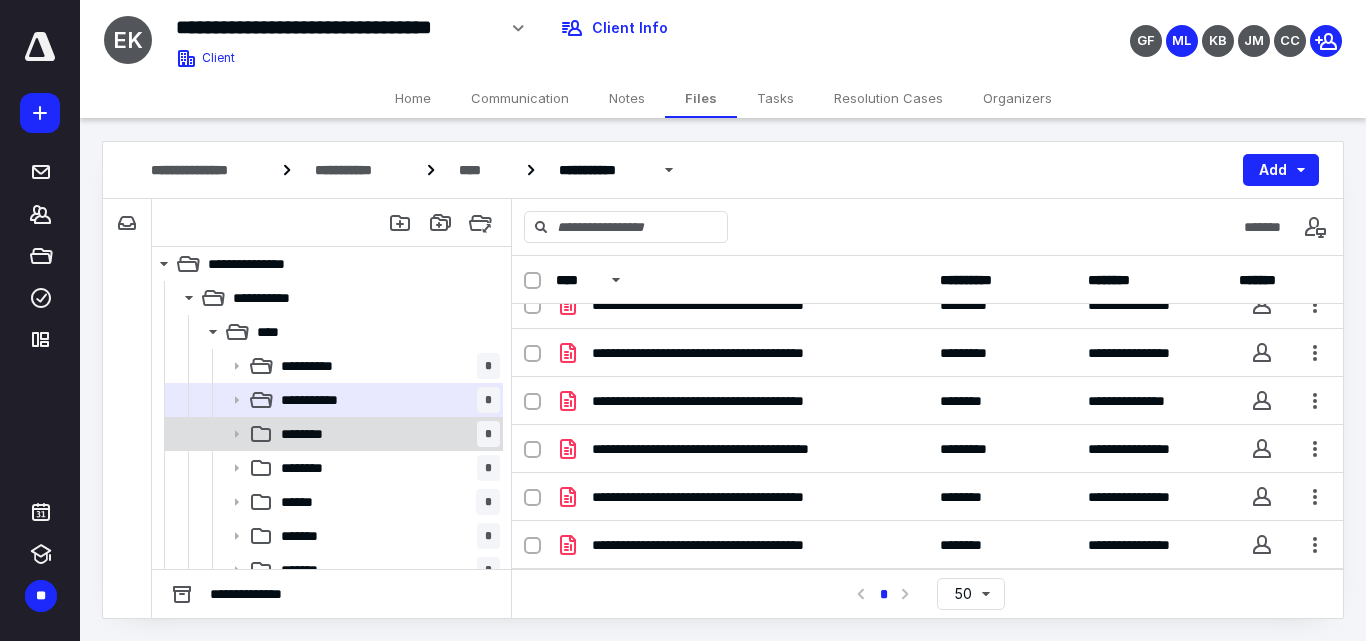 click on "******** *" at bounding box center [332, 434] 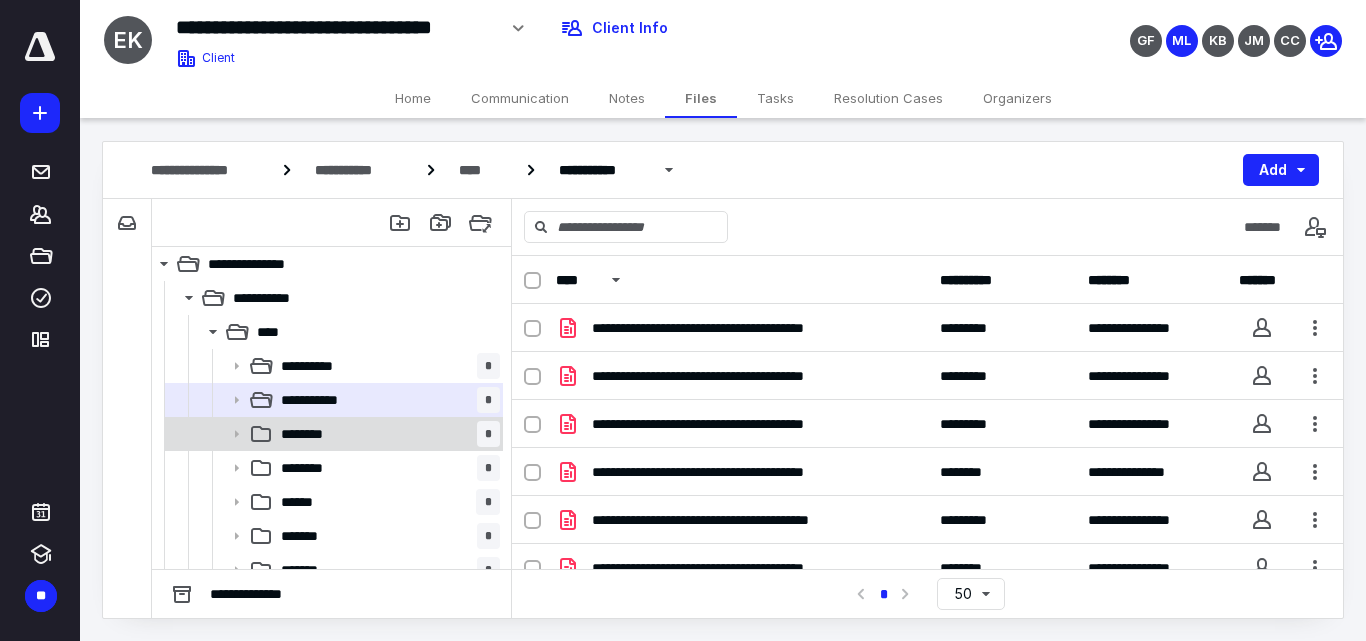 click on "******** *" at bounding box center (332, 434) 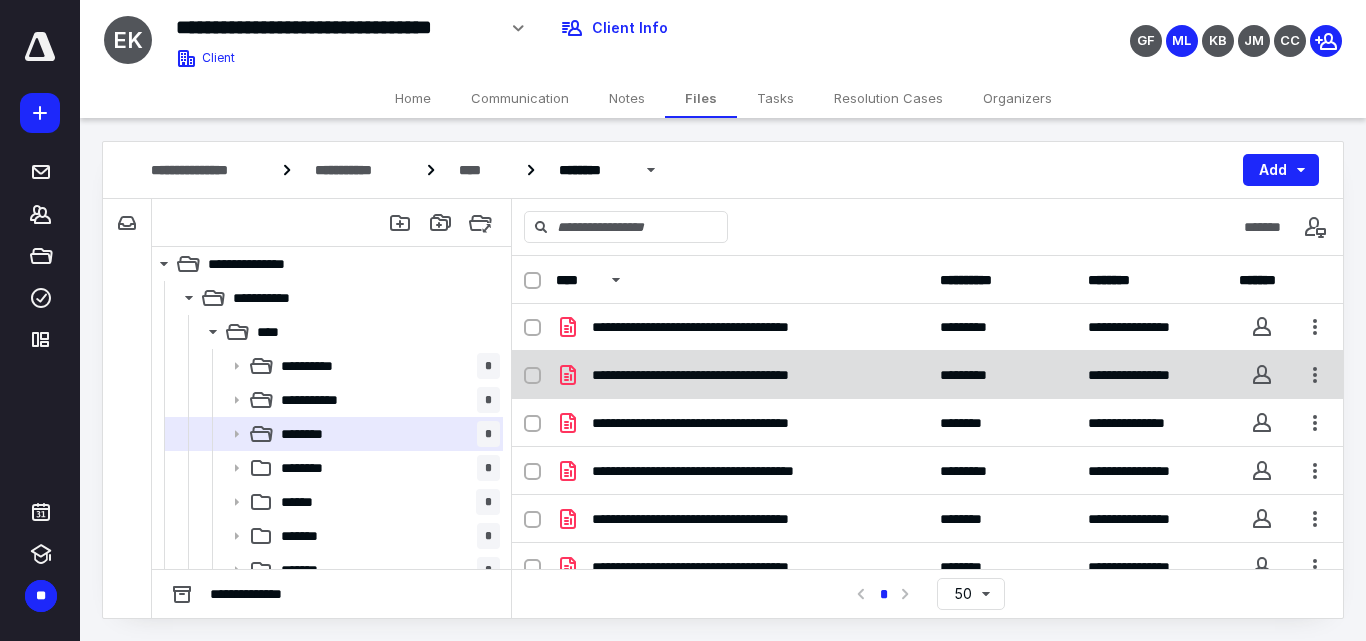scroll, scrollTop: 71, scrollLeft: 0, axis: vertical 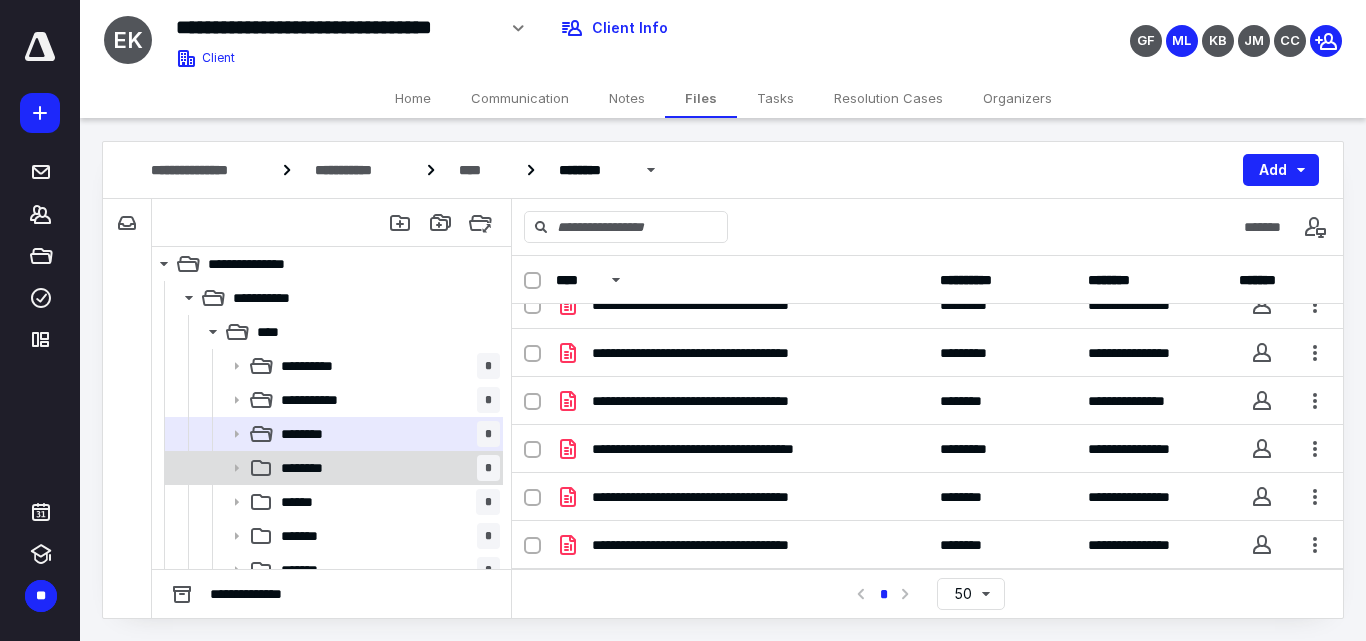 click on "******** *" at bounding box center (386, 468) 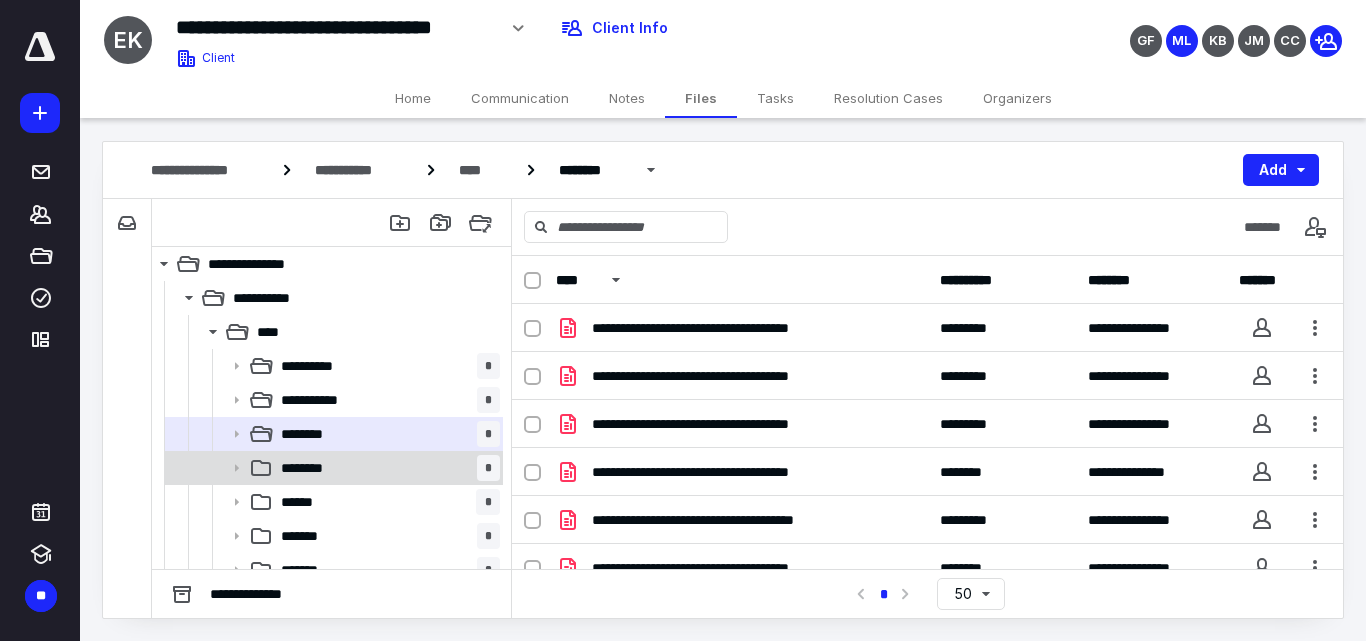 click on "******** *" at bounding box center [386, 468] 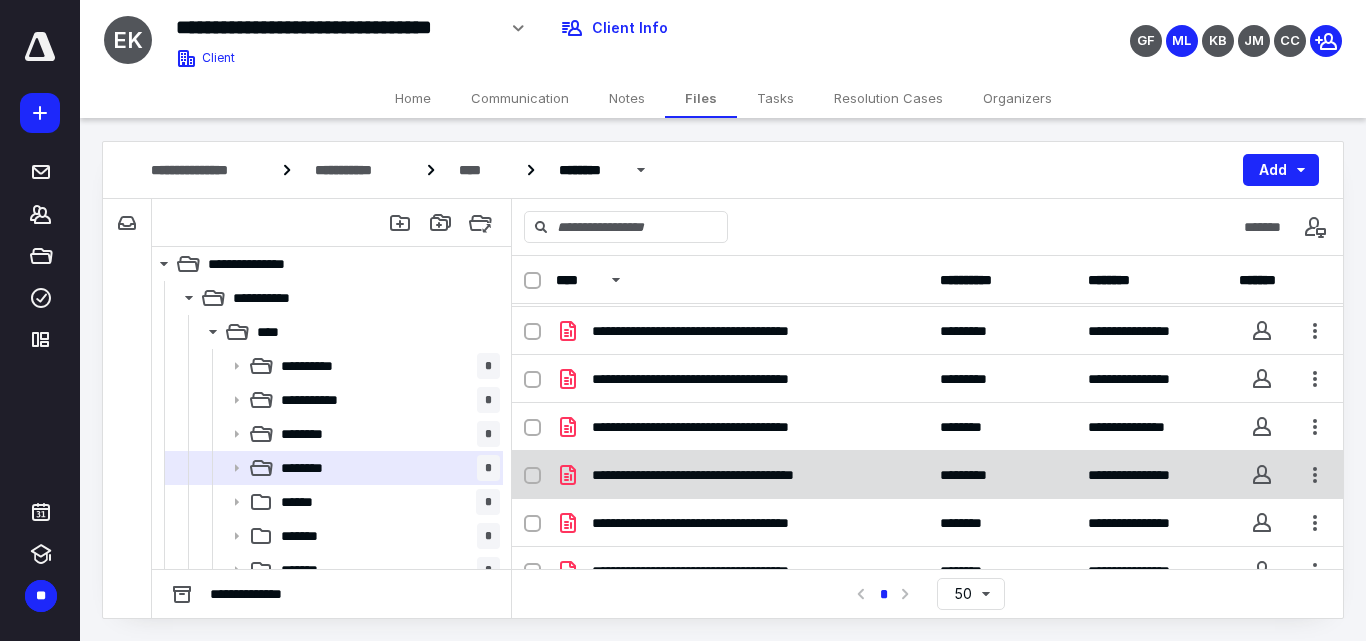 scroll, scrollTop: 0, scrollLeft: 0, axis: both 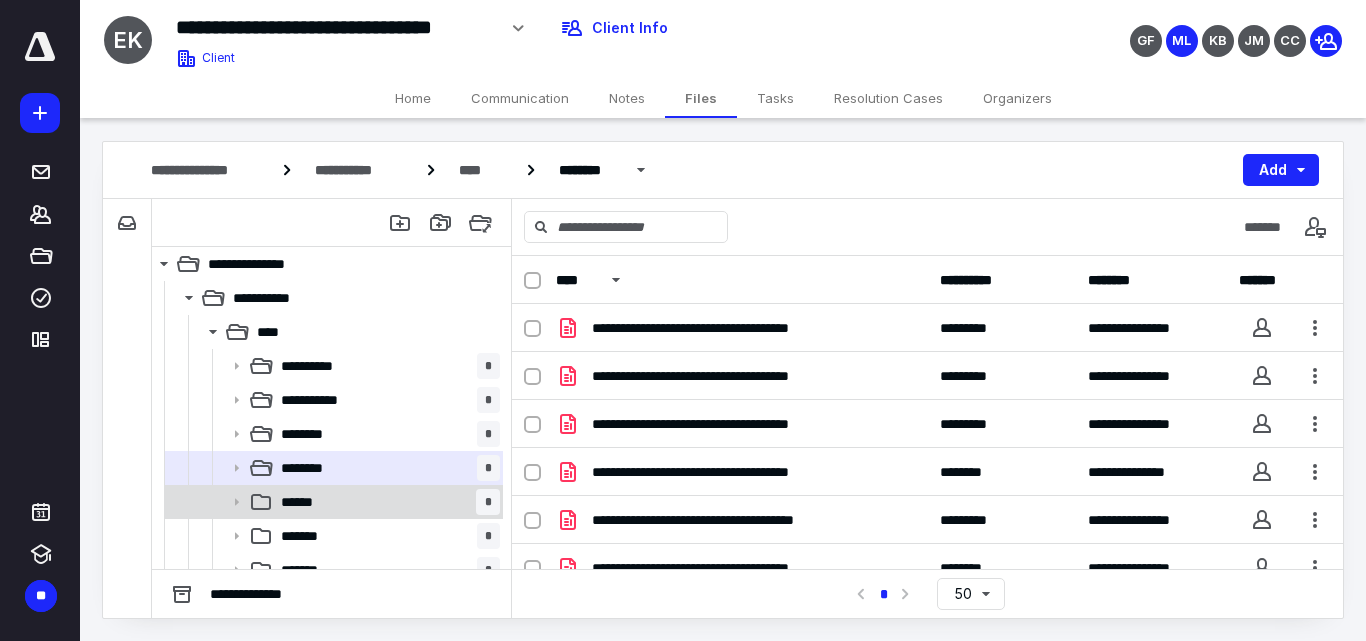 click on "****** *" at bounding box center (386, 502) 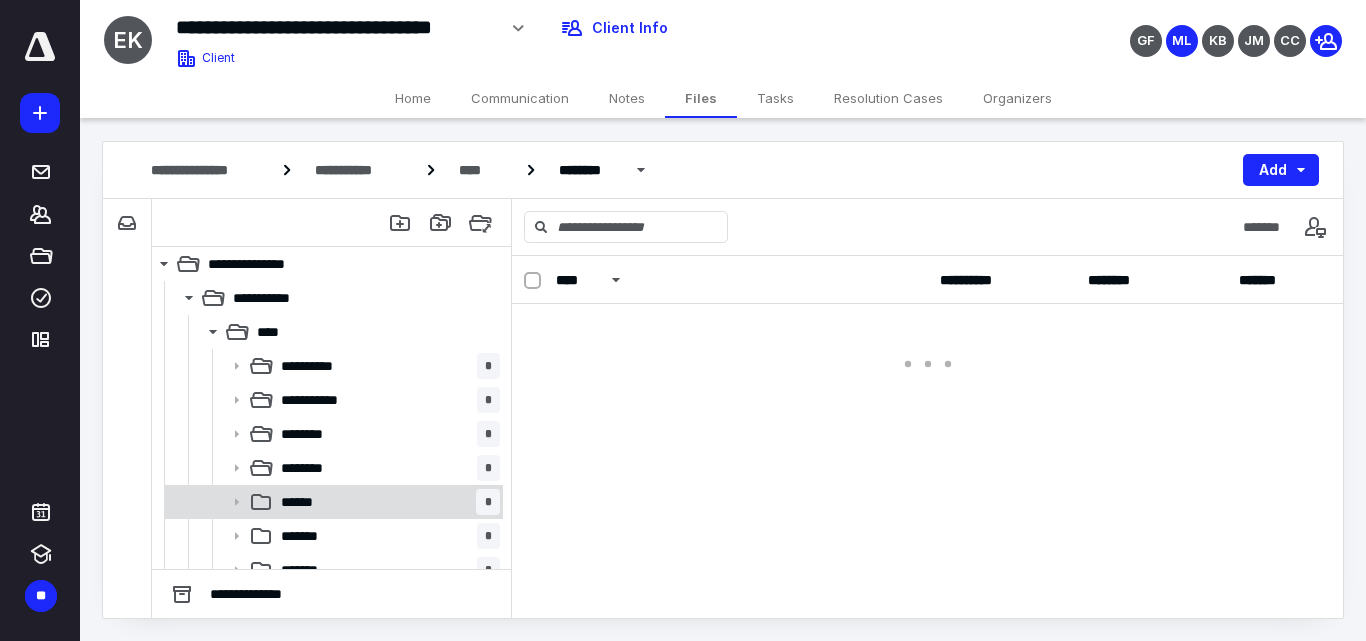 click on "****** *" at bounding box center (386, 502) 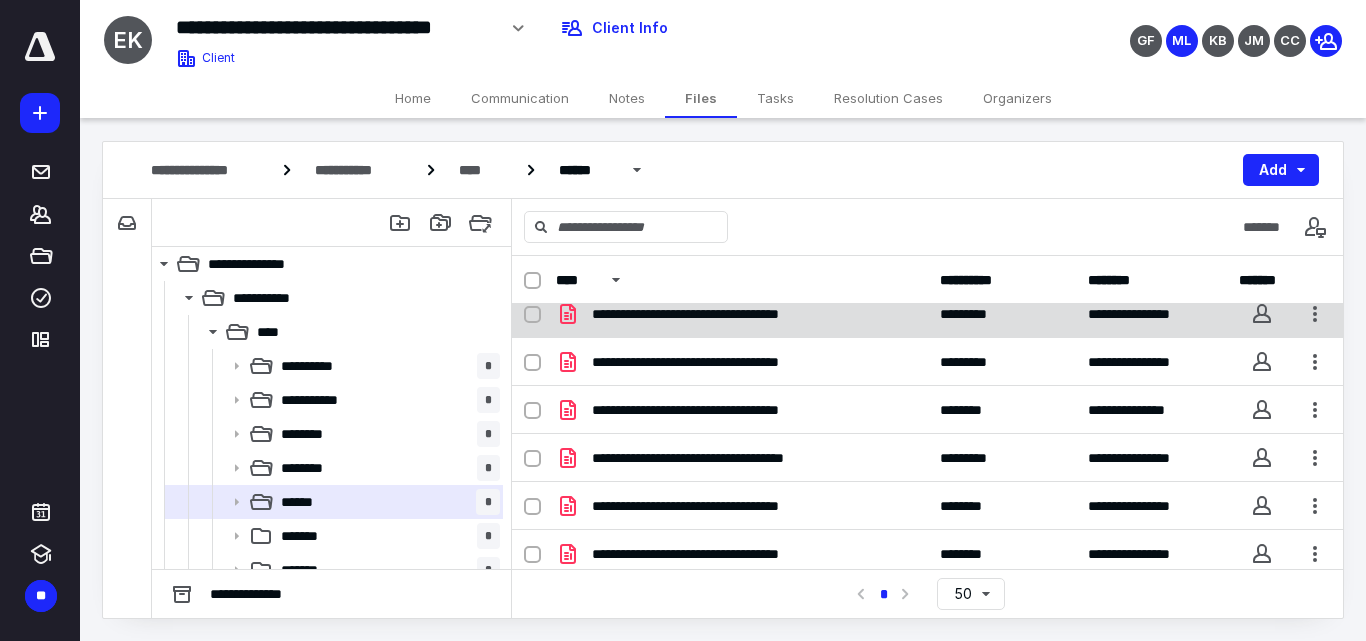 scroll, scrollTop: 119, scrollLeft: 0, axis: vertical 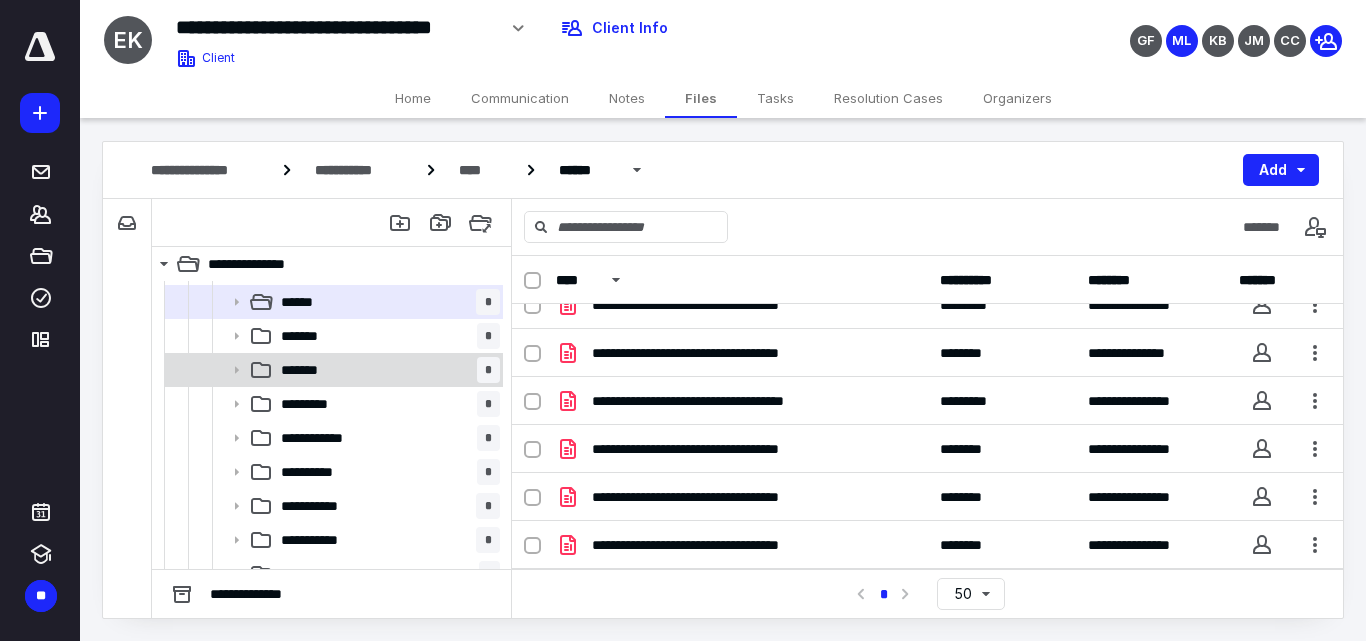 click on "*******" at bounding box center (305, 370) 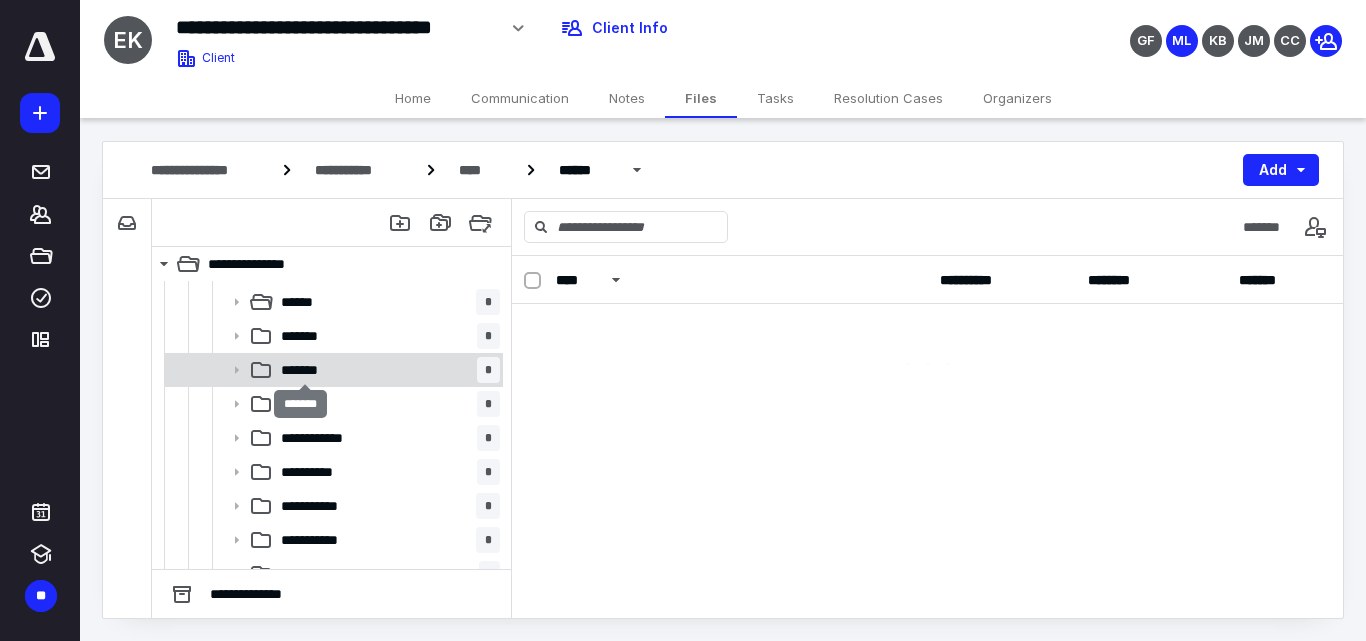click on "*******" at bounding box center [305, 370] 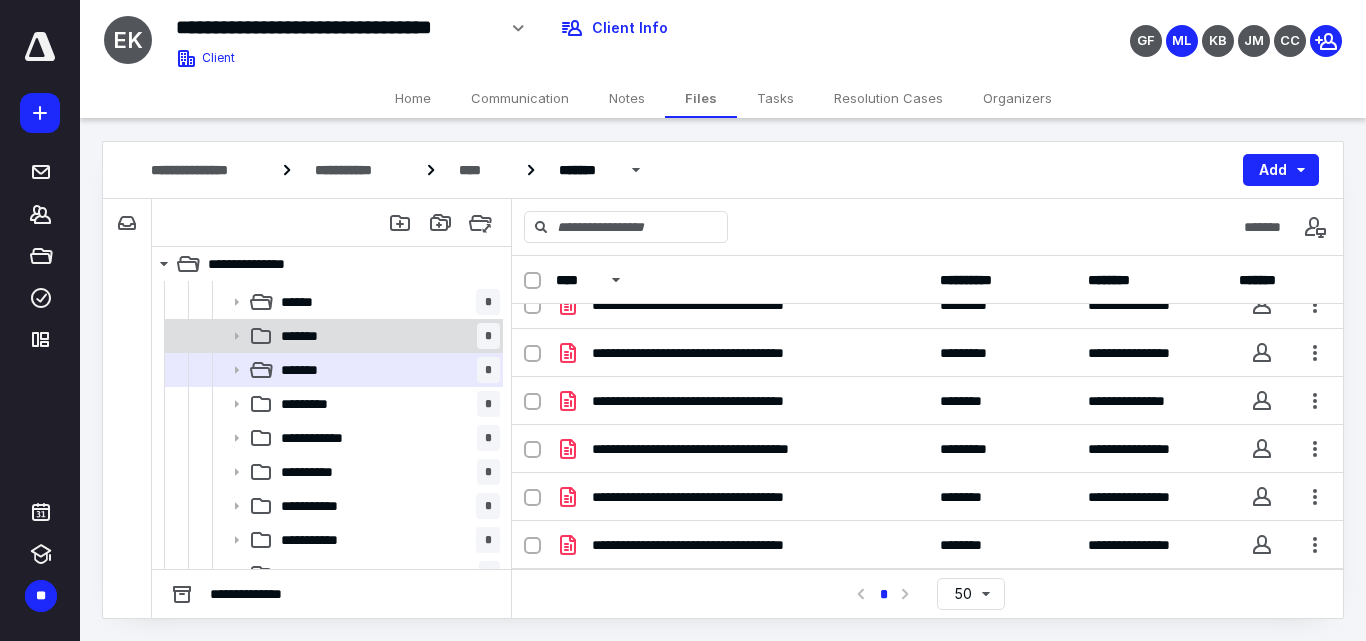 scroll, scrollTop: 0, scrollLeft: 0, axis: both 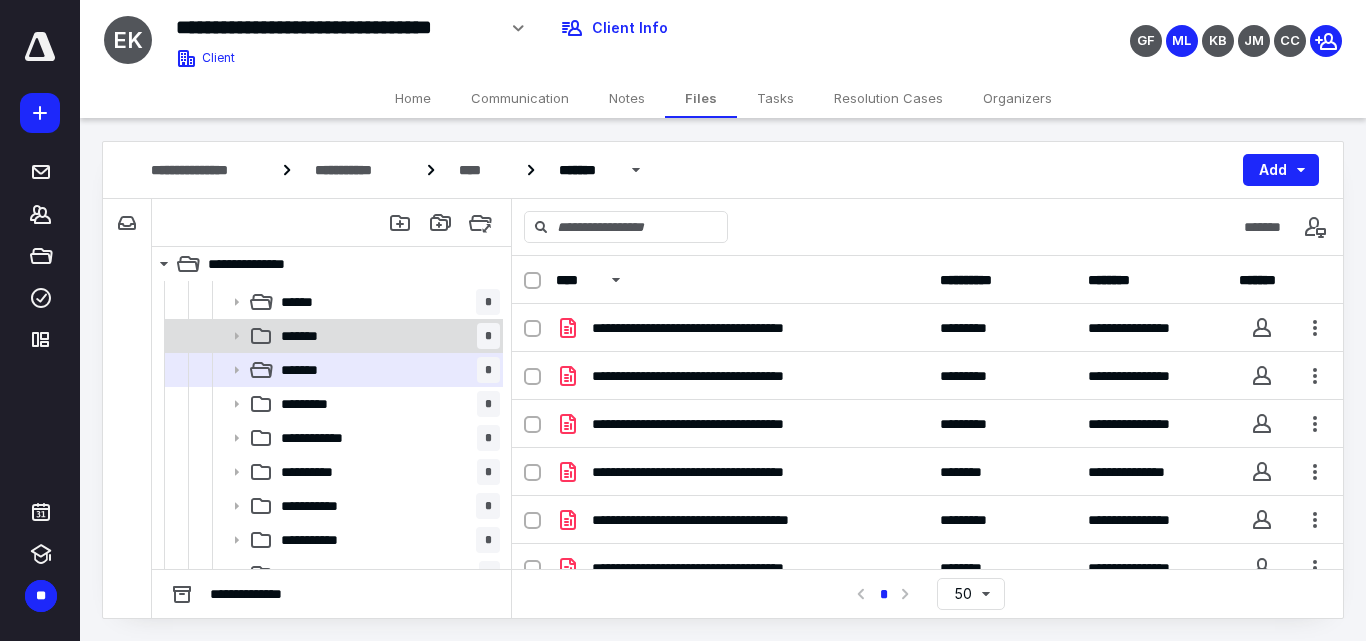 click on "******* *" at bounding box center (386, 336) 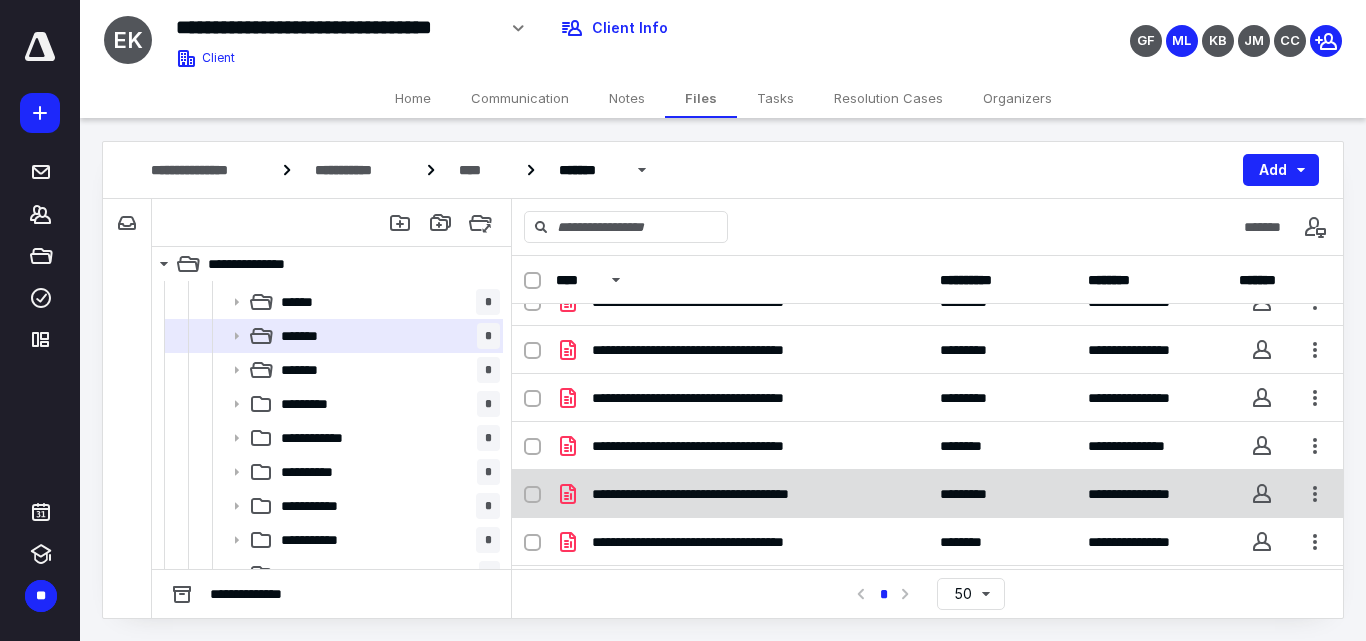 scroll, scrollTop: 71, scrollLeft: 0, axis: vertical 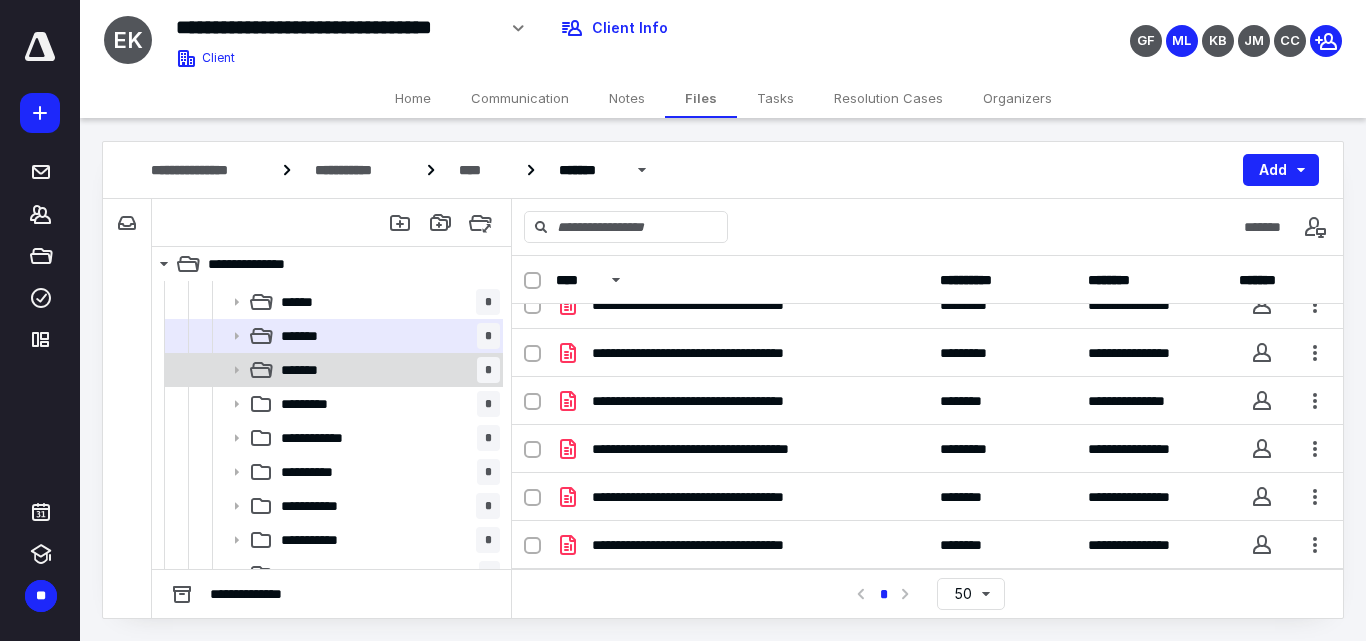 click on "******* *" at bounding box center [332, 370] 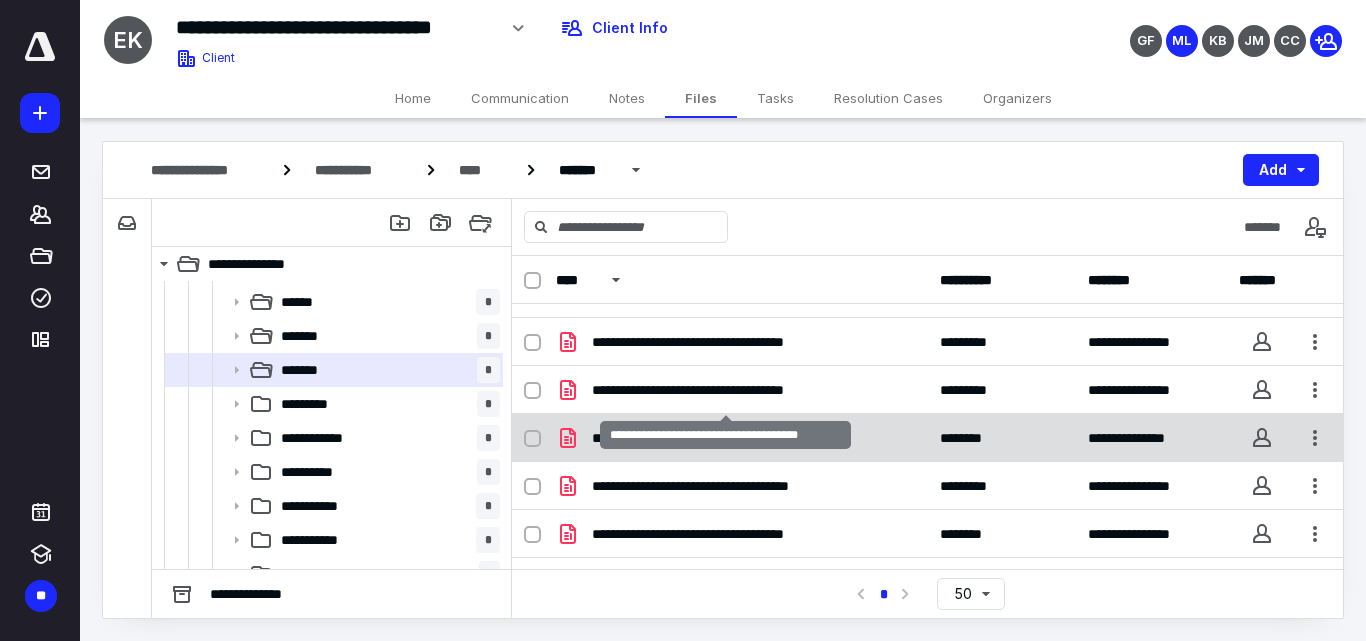scroll, scrollTop: 0, scrollLeft: 0, axis: both 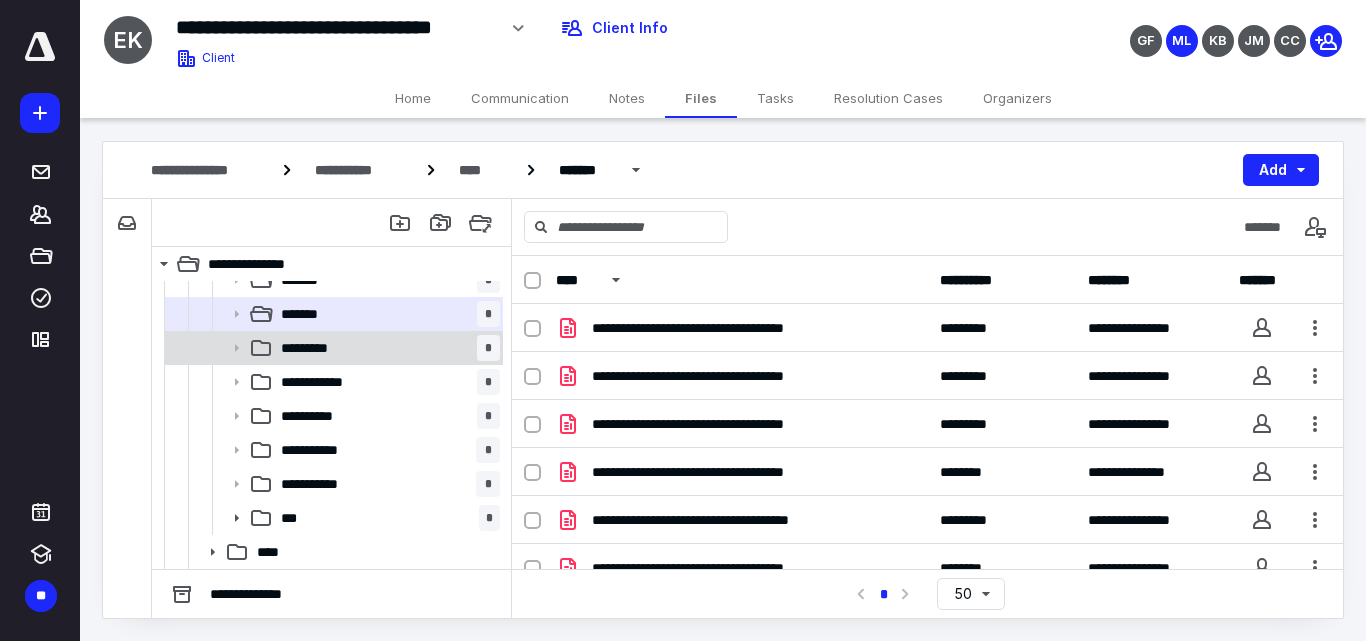 click on "********* *" at bounding box center (386, 348) 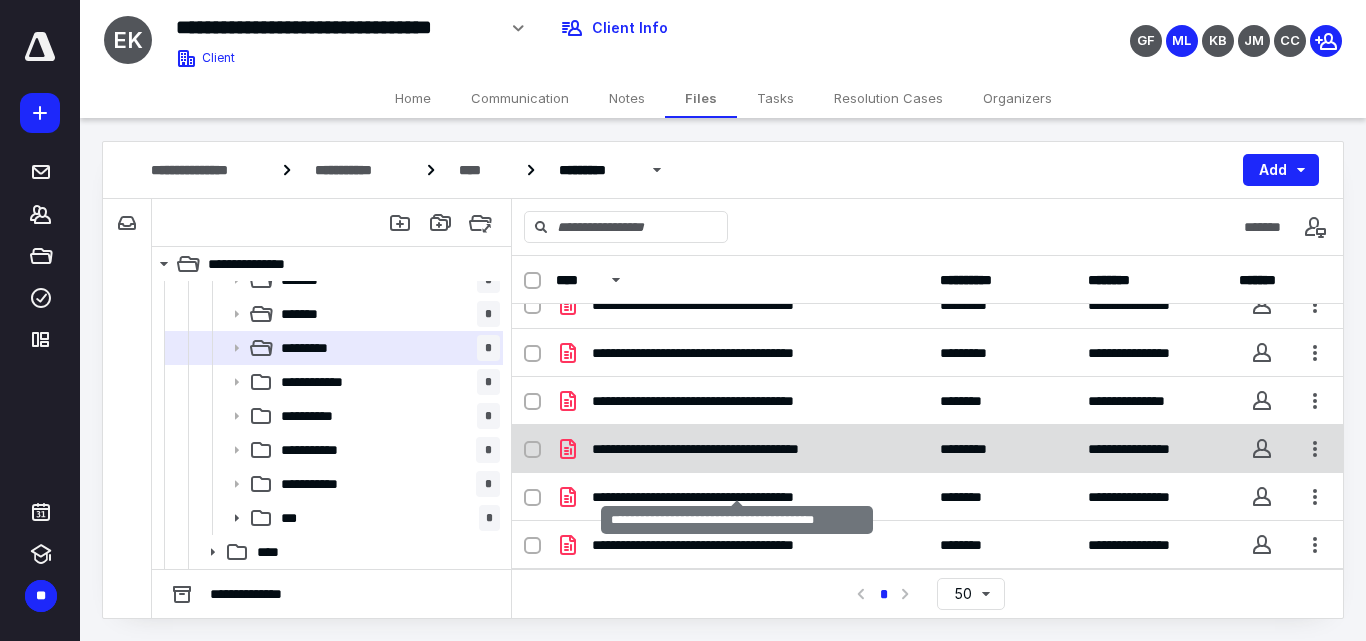 scroll, scrollTop: 0, scrollLeft: 0, axis: both 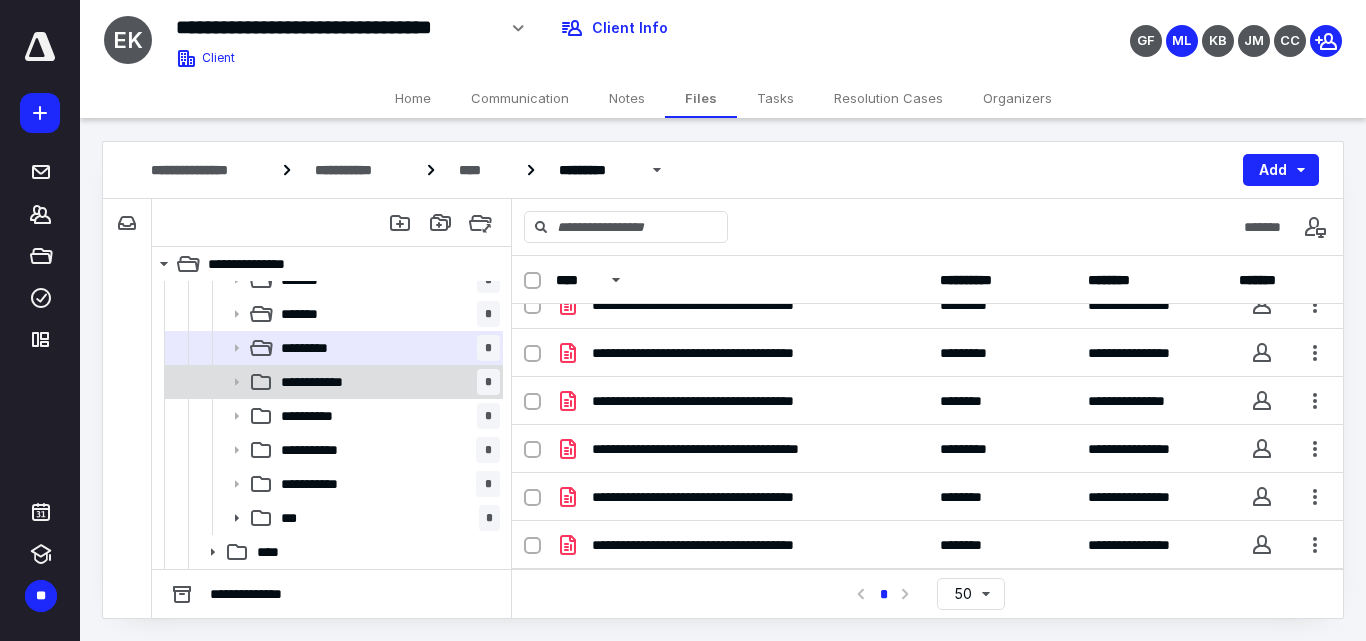 click on "**********" at bounding box center (328, 382) 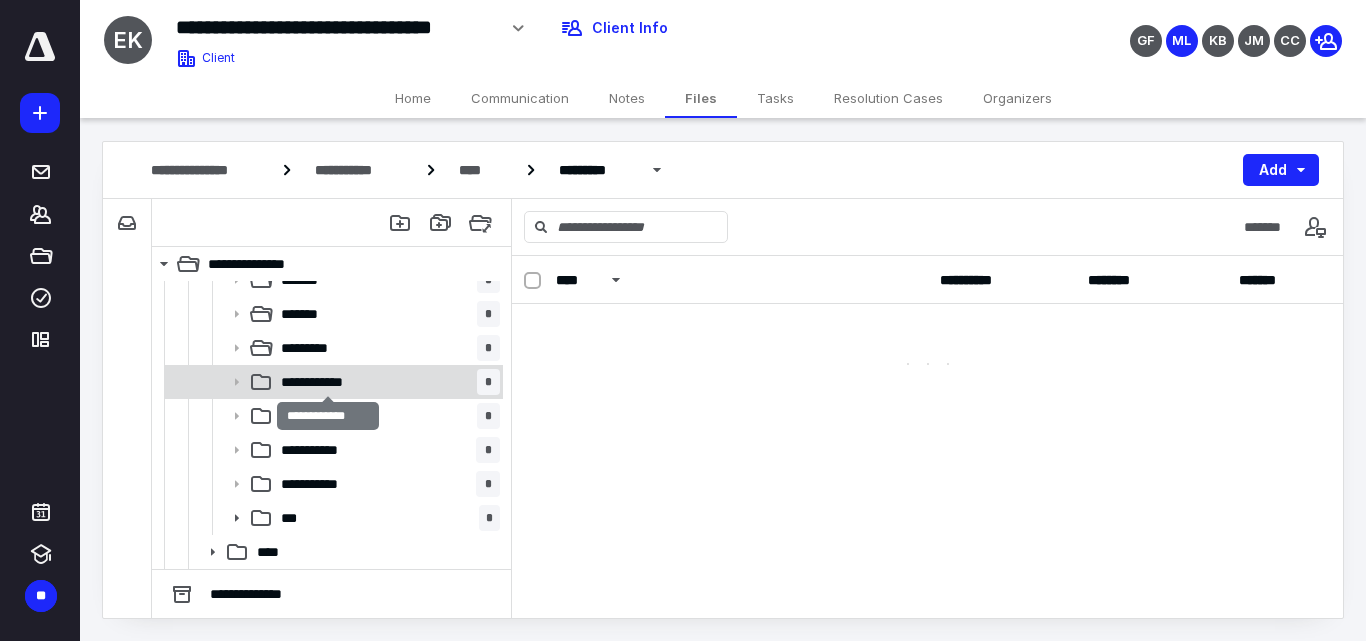 click on "**********" at bounding box center (328, 382) 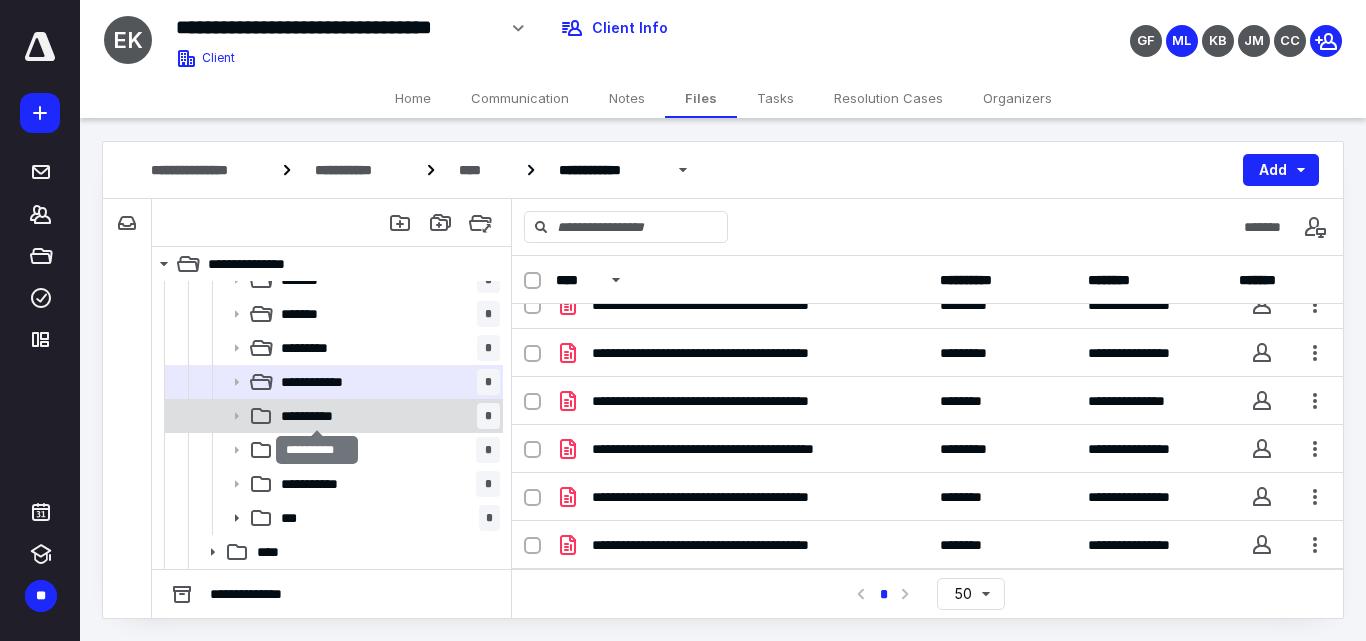 click on "**********" at bounding box center [317, 416] 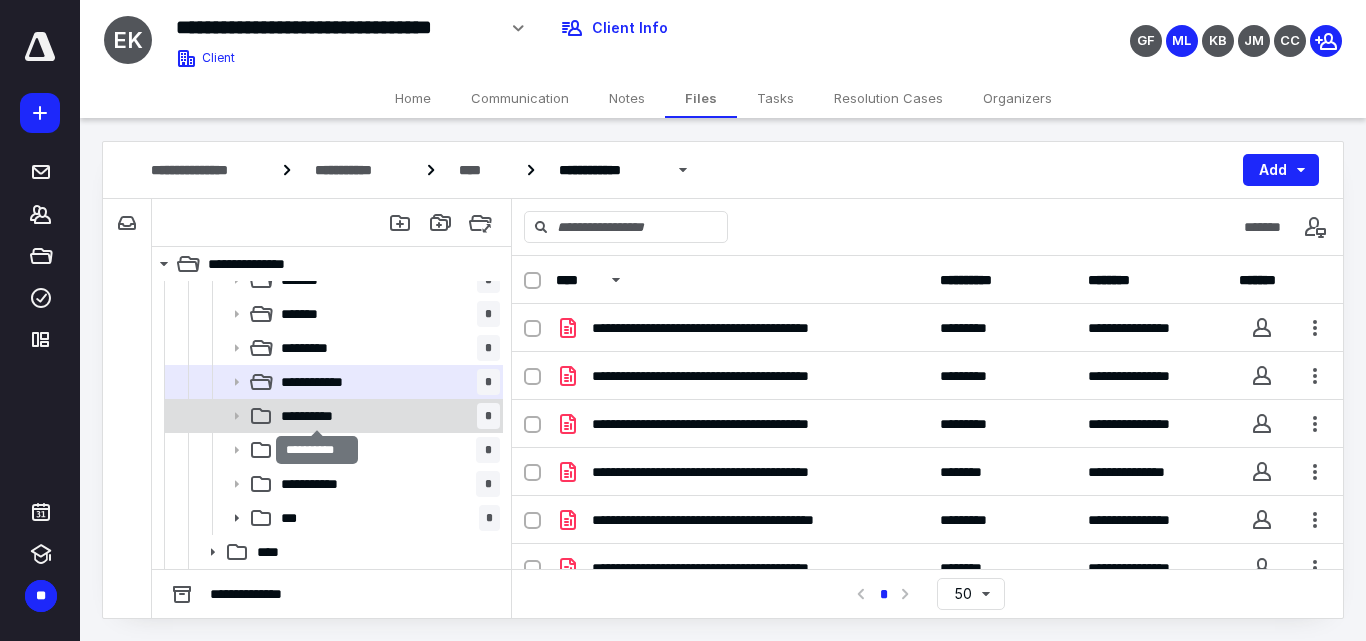 click on "**********" at bounding box center [317, 416] 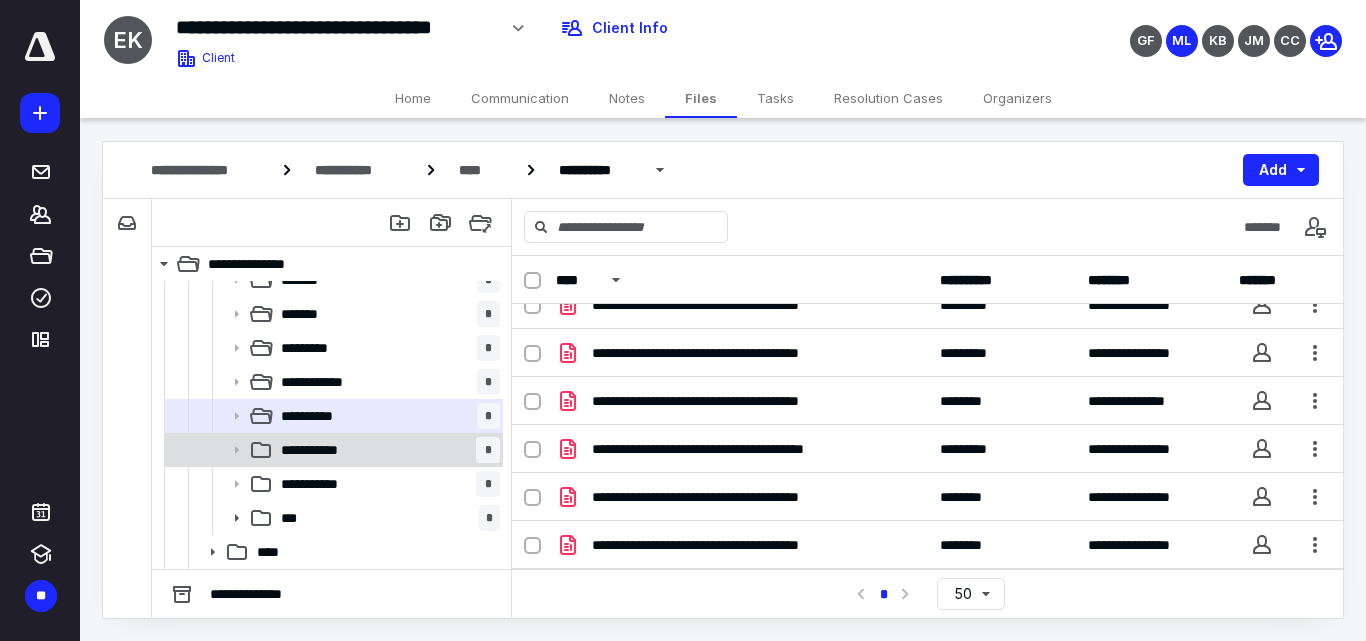 click on "**********" at bounding box center [323, 450] 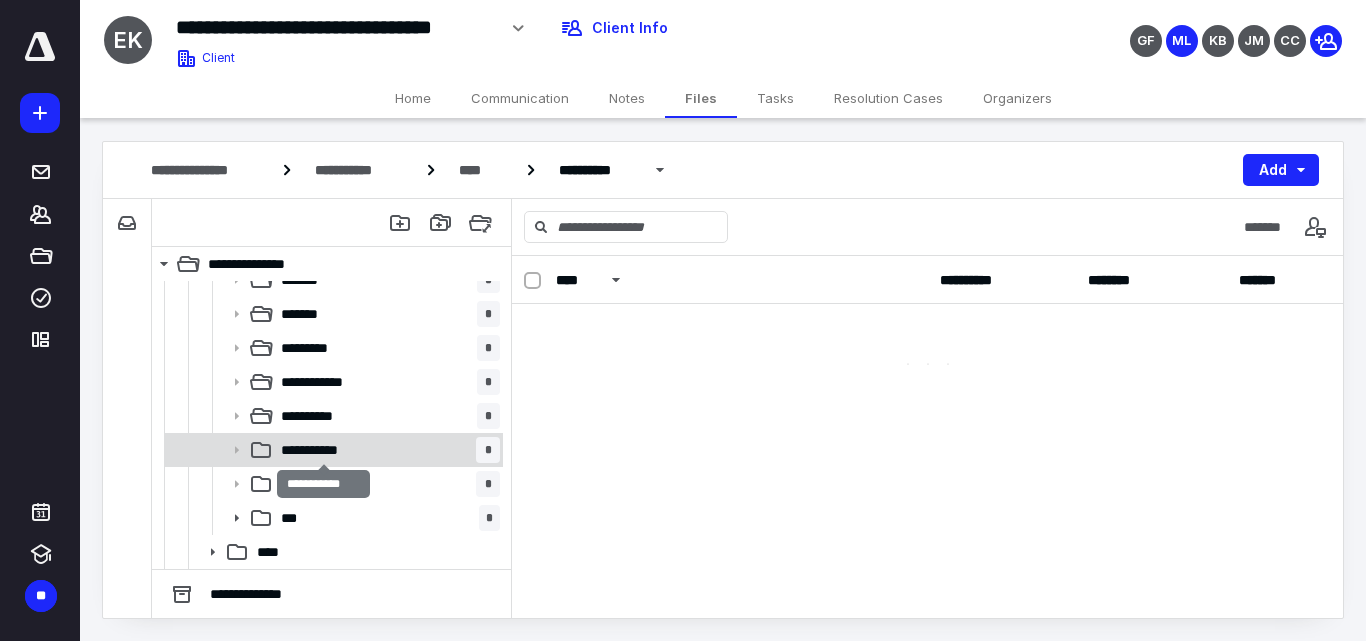 click on "**********" at bounding box center (323, 450) 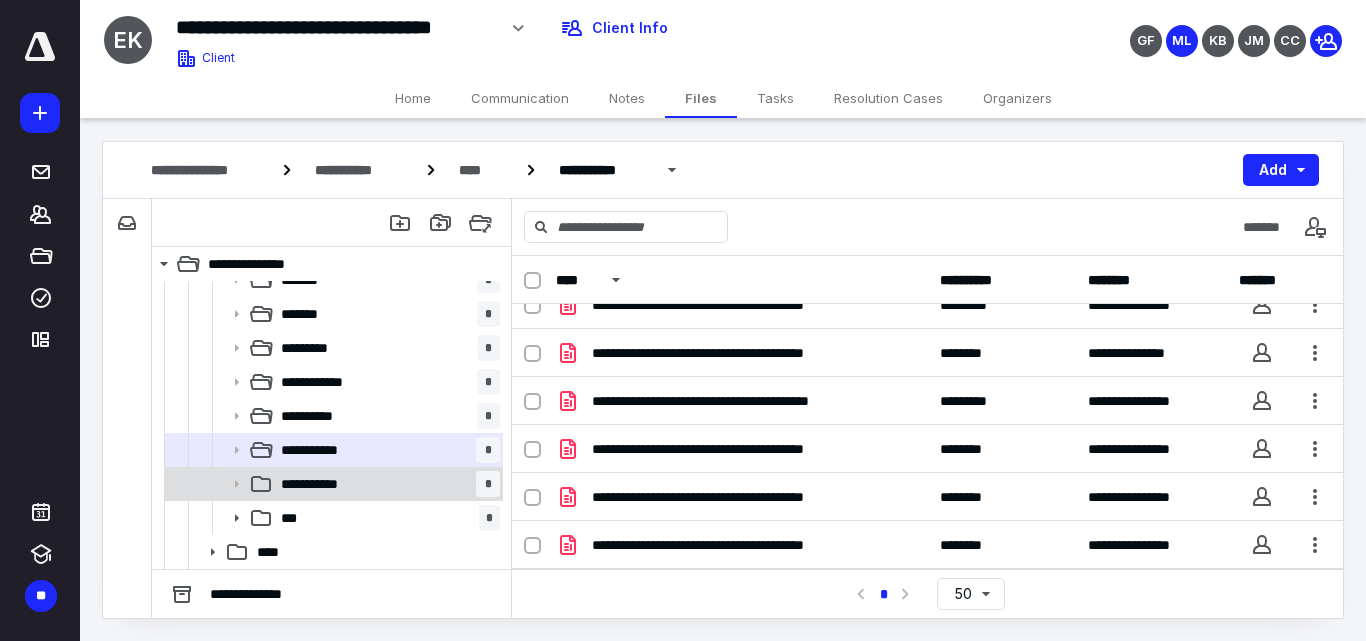 click on "**********" at bounding box center [324, 484] 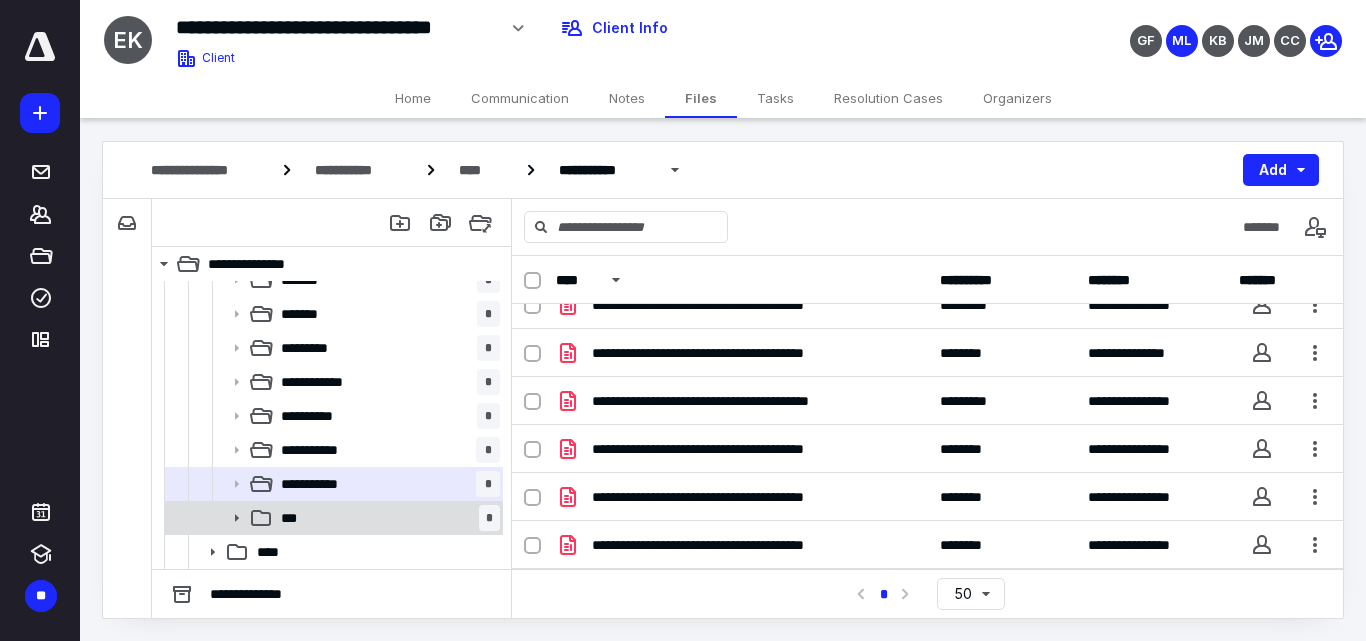 click on "*** *" at bounding box center [386, 518] 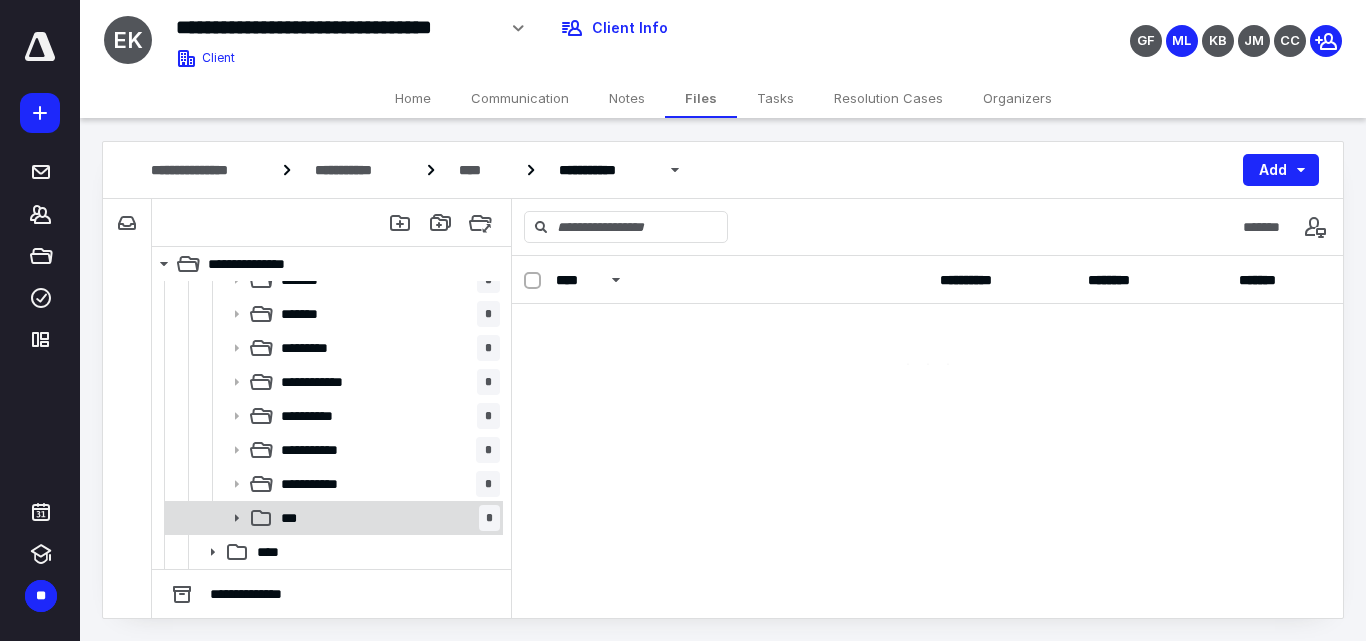 click on "*** *" at bounding box center [386, 518] 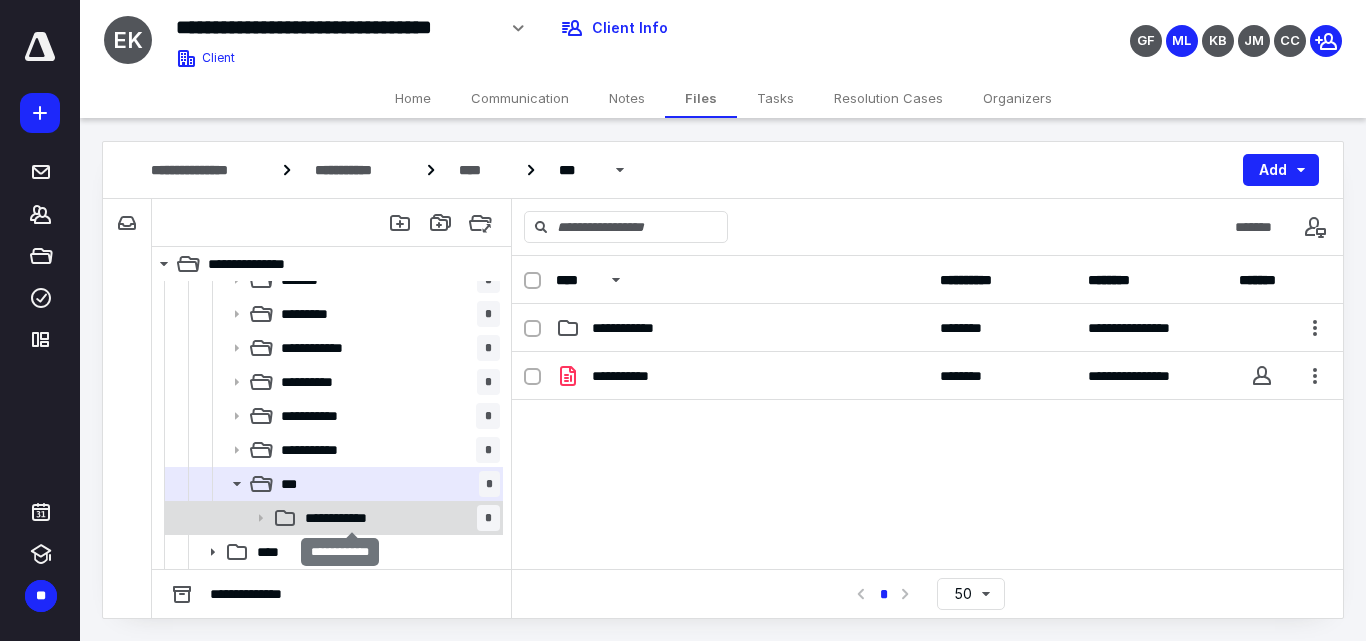 click on "**********" at bounding box center (352, 518) 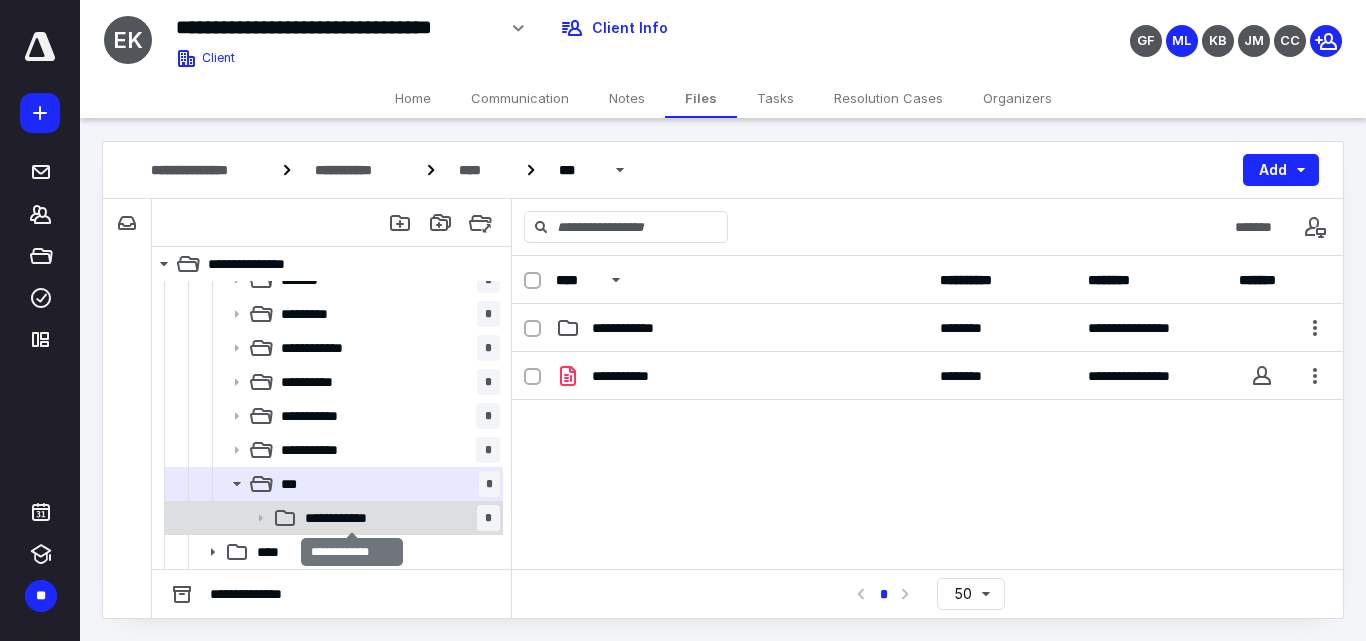 click on "**********" at bounding box center (352, 518) 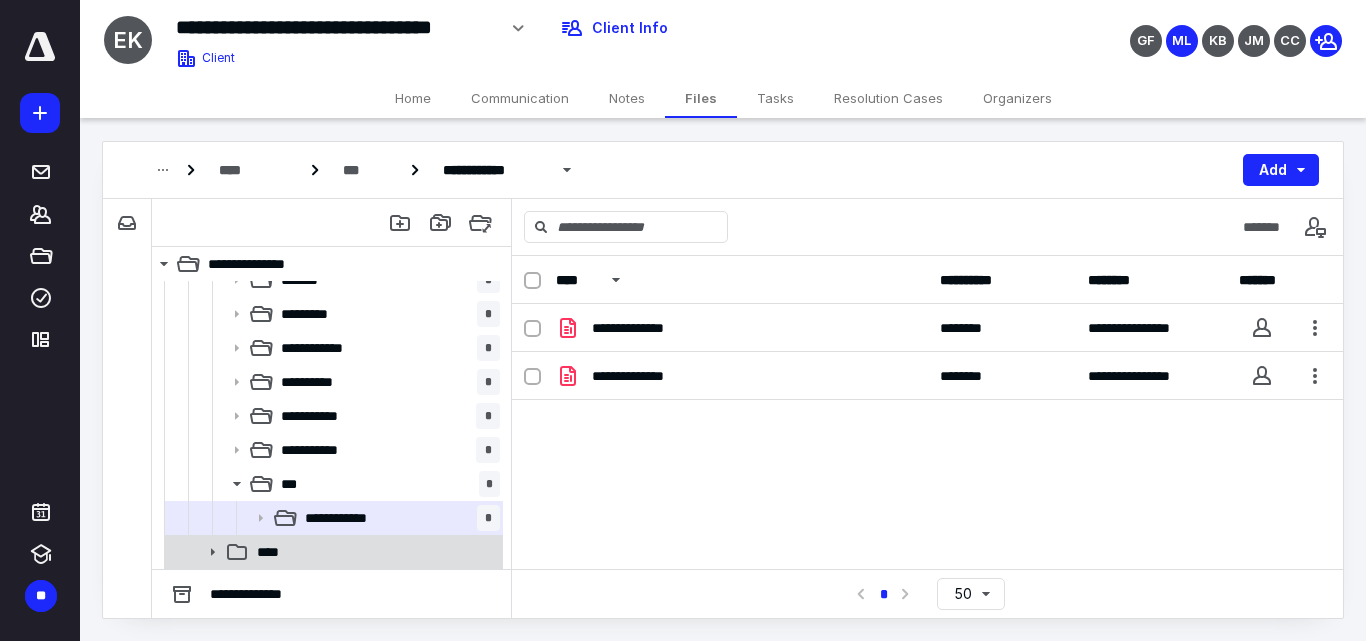 click on "****" at bounding box center [374, 552] 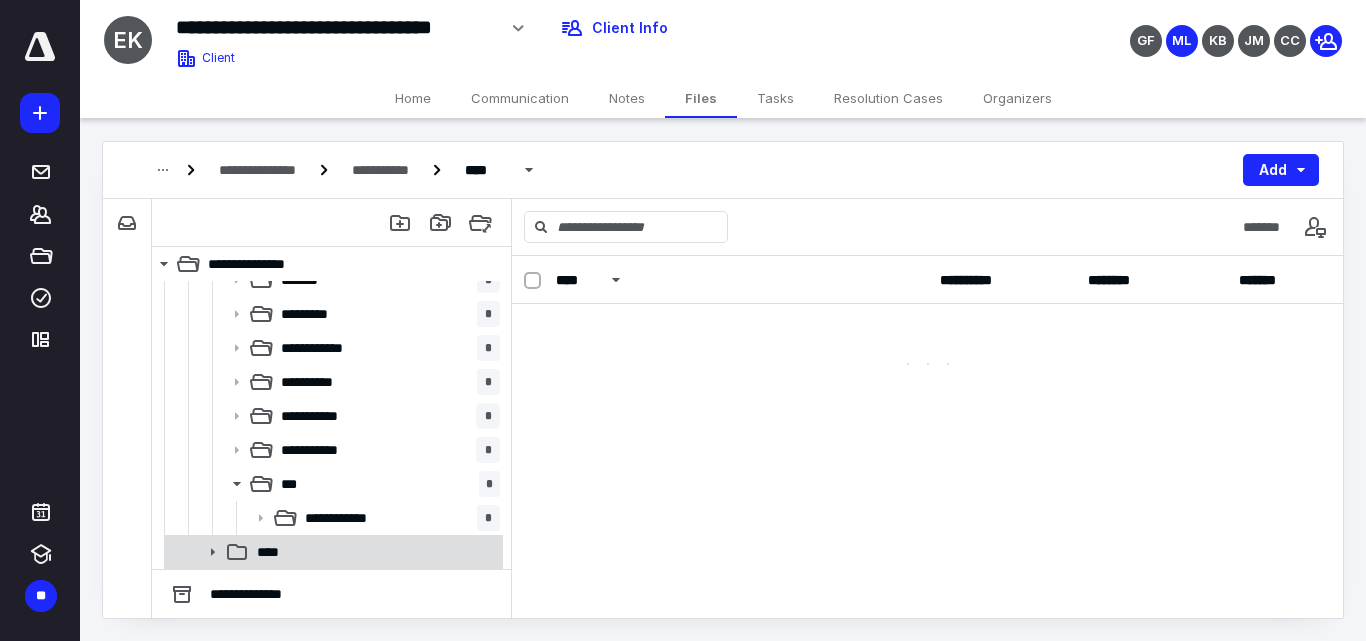 click on "****" at bounding box center [374, 552] 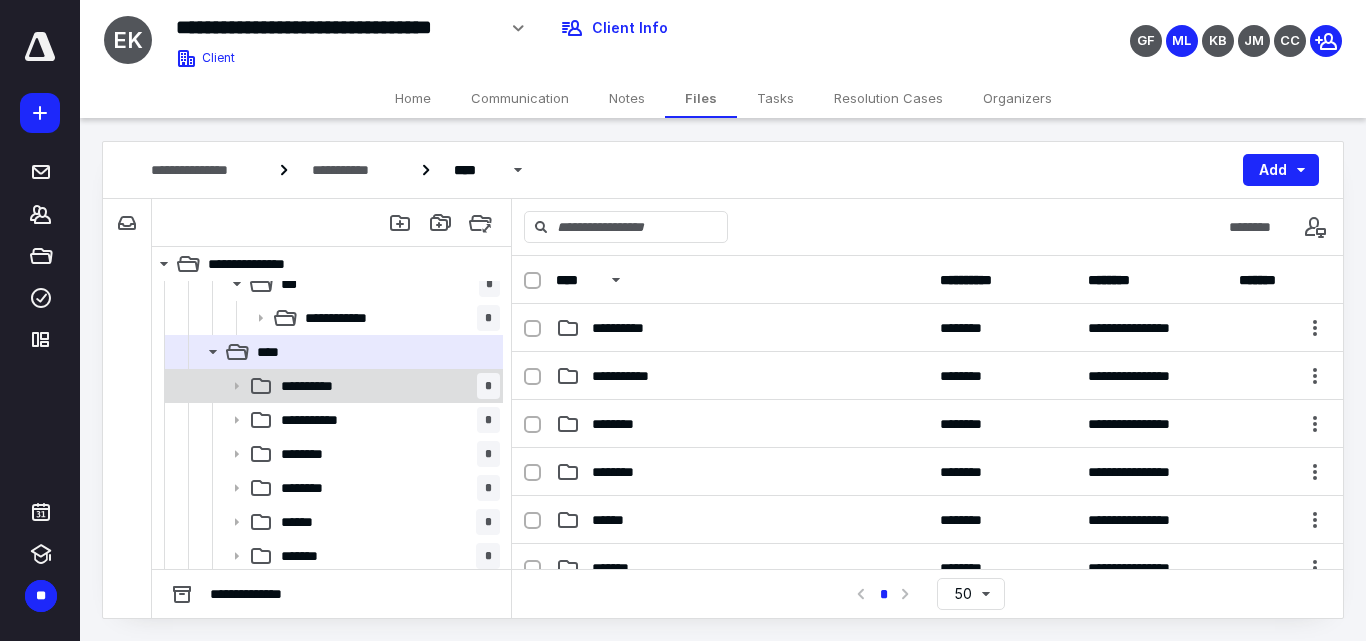 click on "**********" at bounding box center [332, 386] 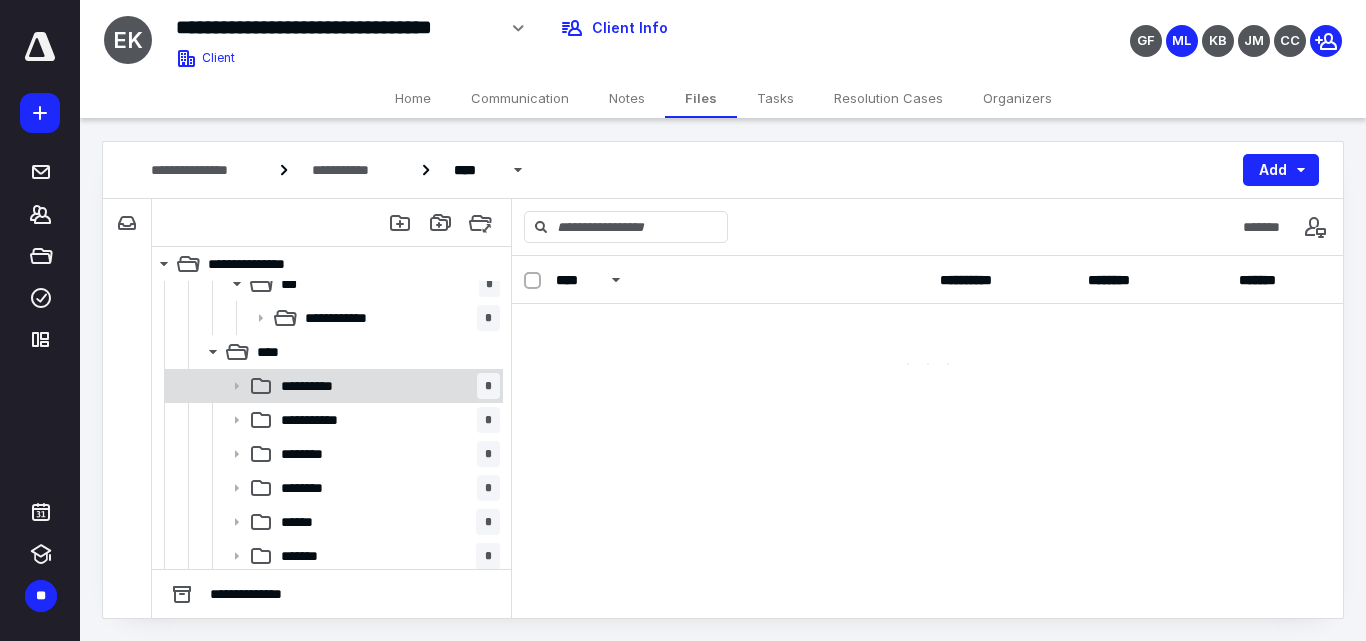 click on "**********" at bounding box center [332, 386] 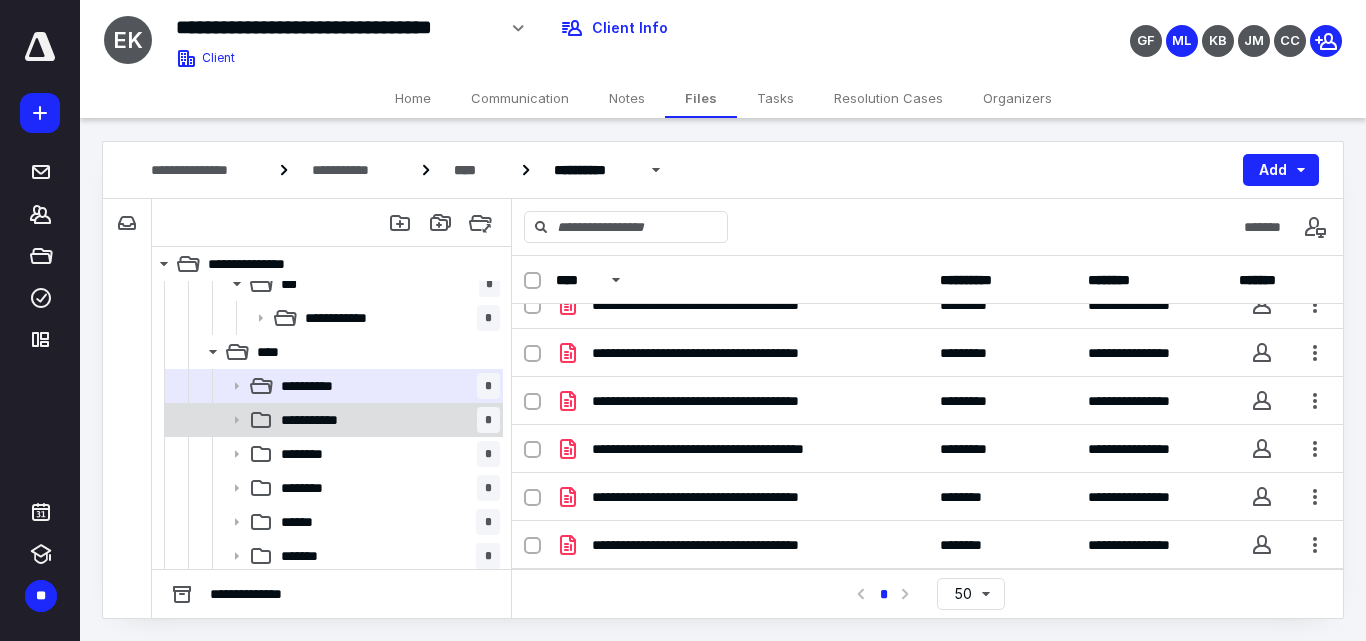 click on "**********" at bounding box center (321, 420) 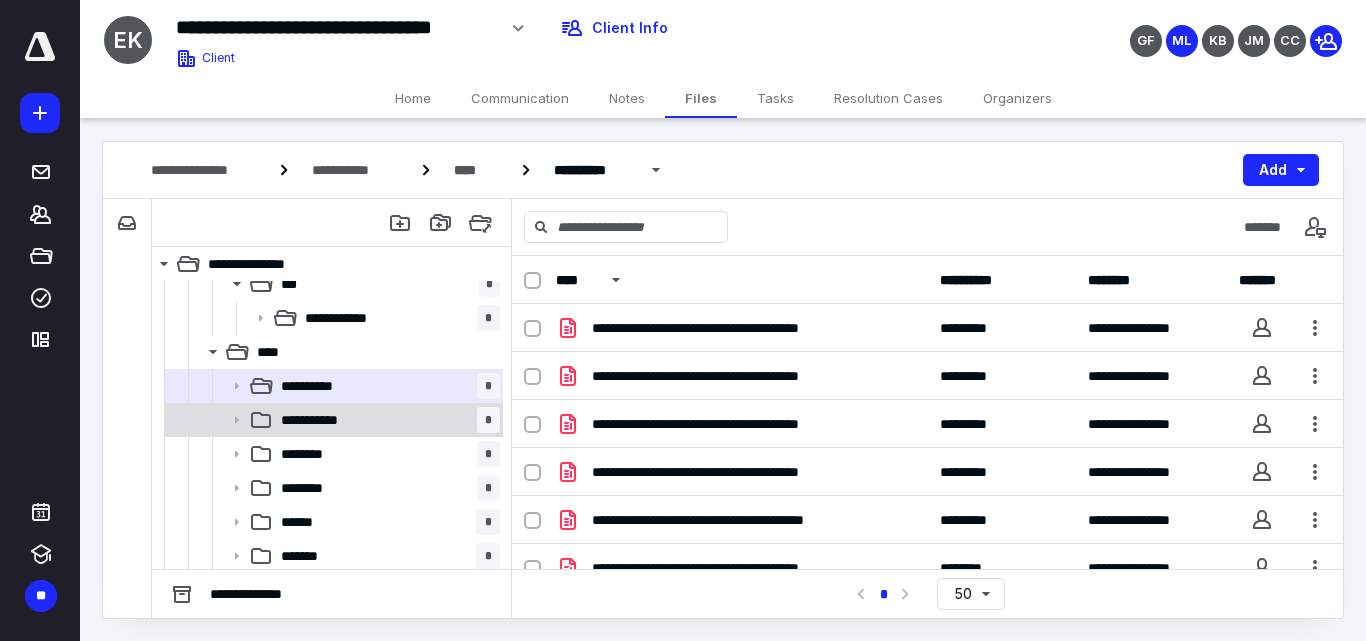 click on "**********" at bounding box center (321, 420) 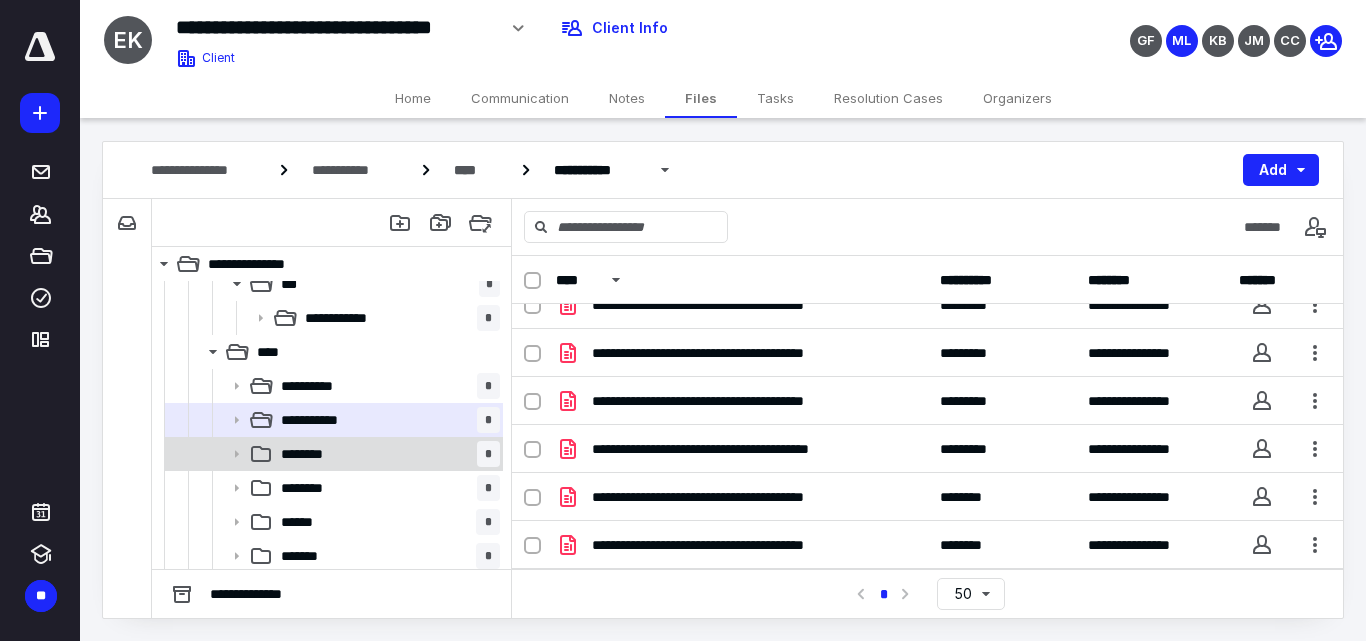 click on "********" at bounding box center (312, 454) 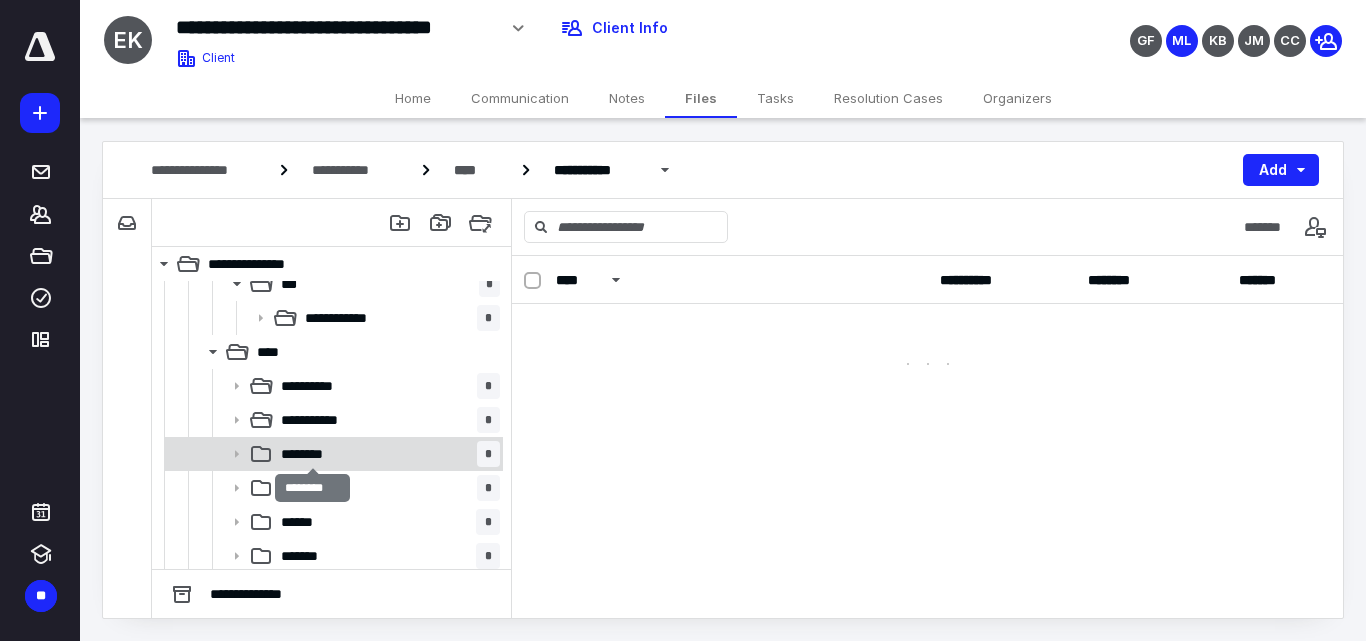 click on "********" at bounding box center (312, 454) 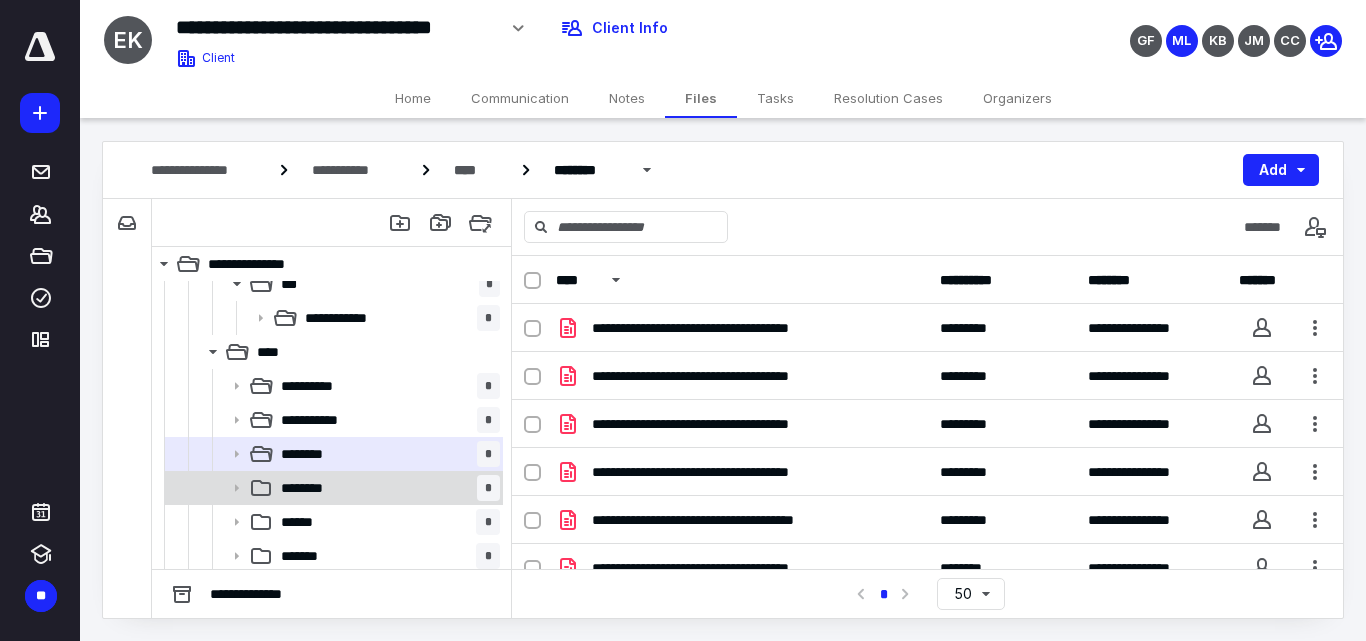 click on "******** *" at bounding box center (332, 488) 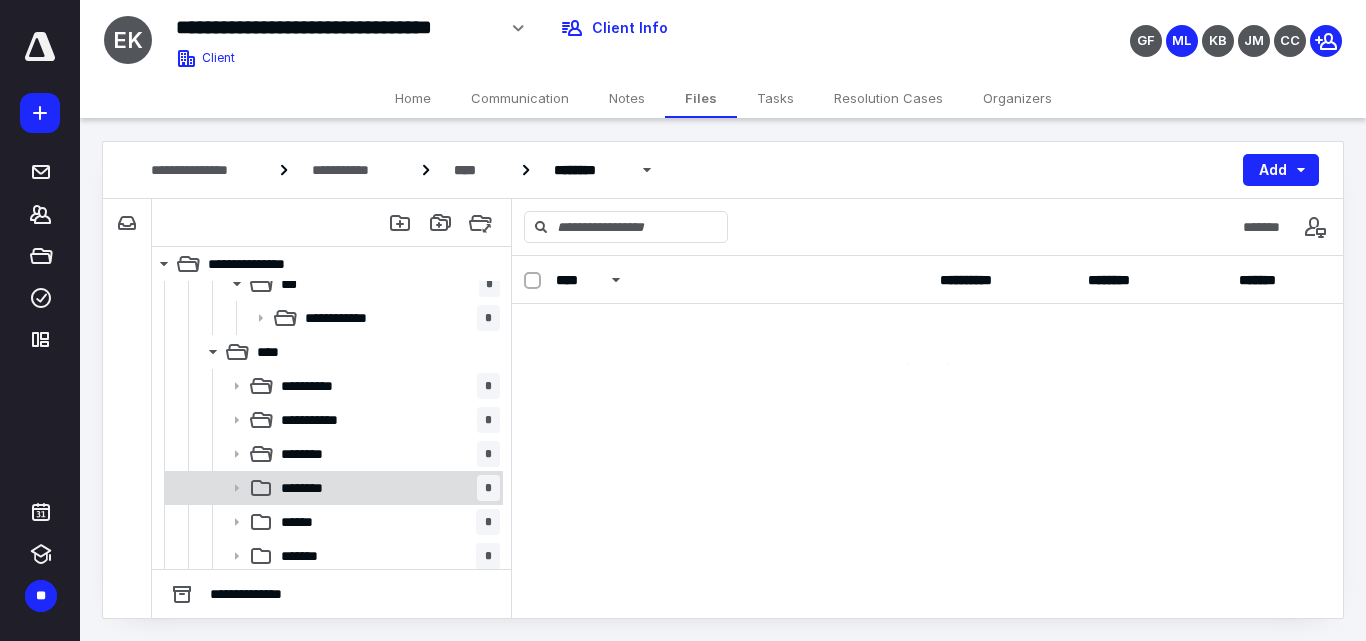 click on "******** *" at bounding box center [332, 488] 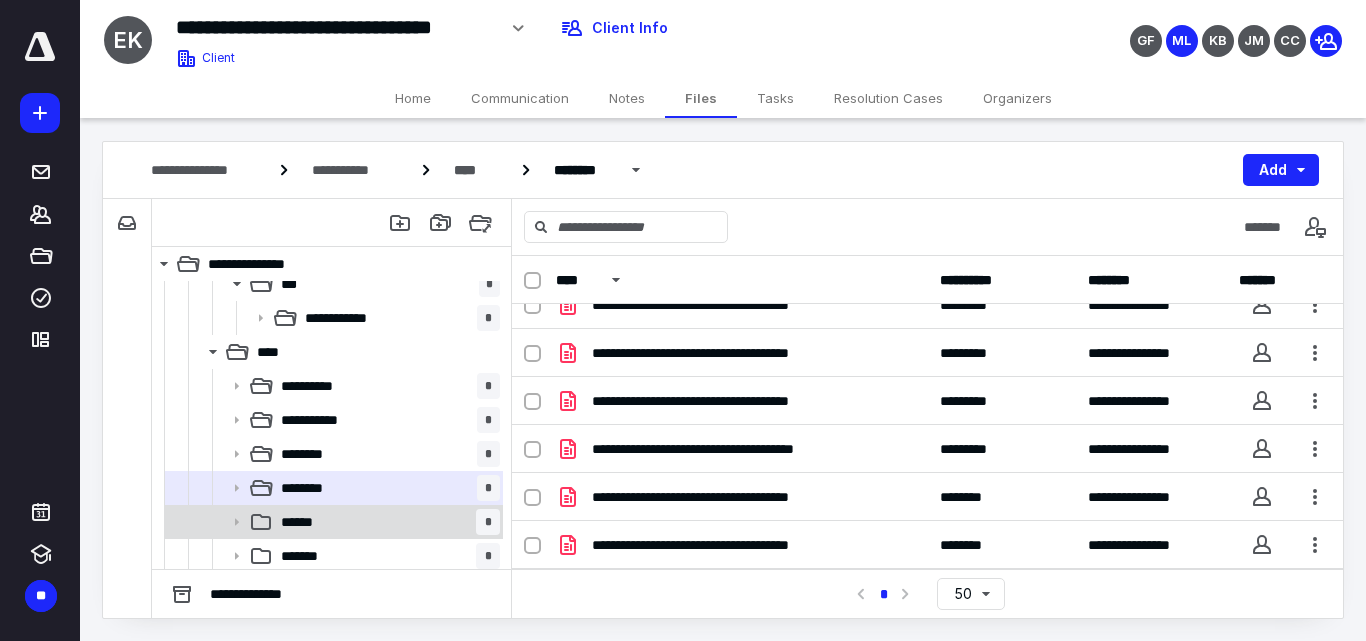 click on "******" at bounding box center [305, 522] 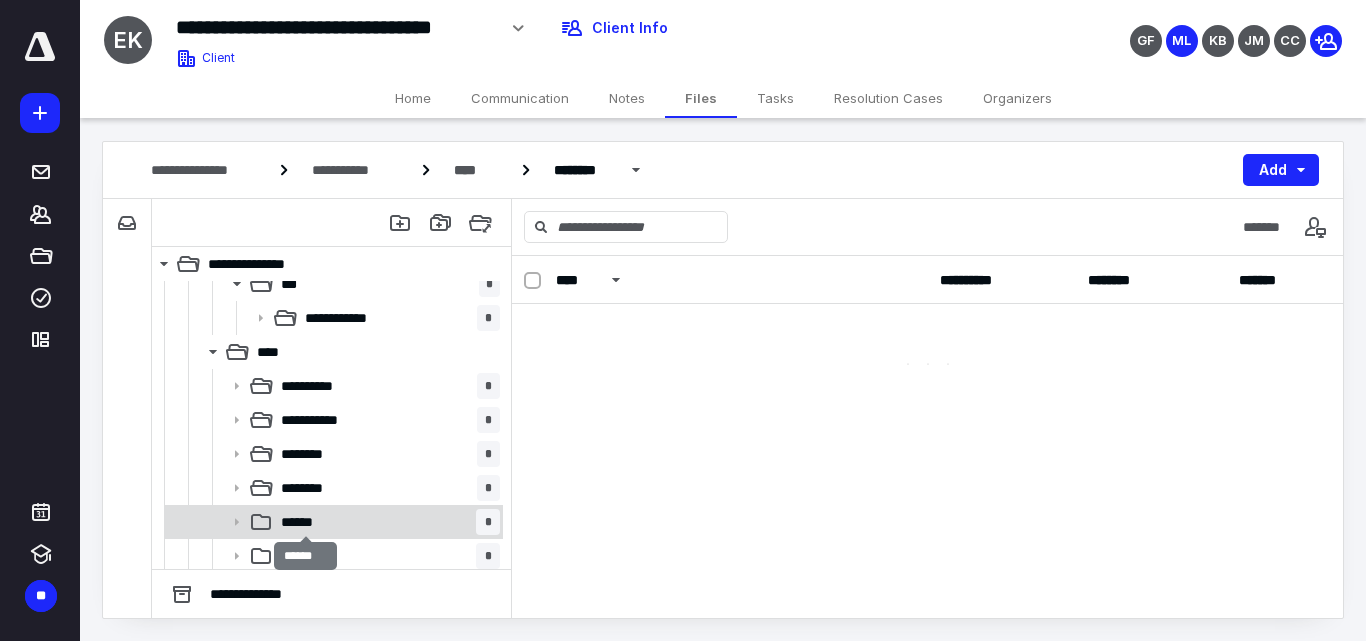 click on "******" at bounding box center (305, 522) 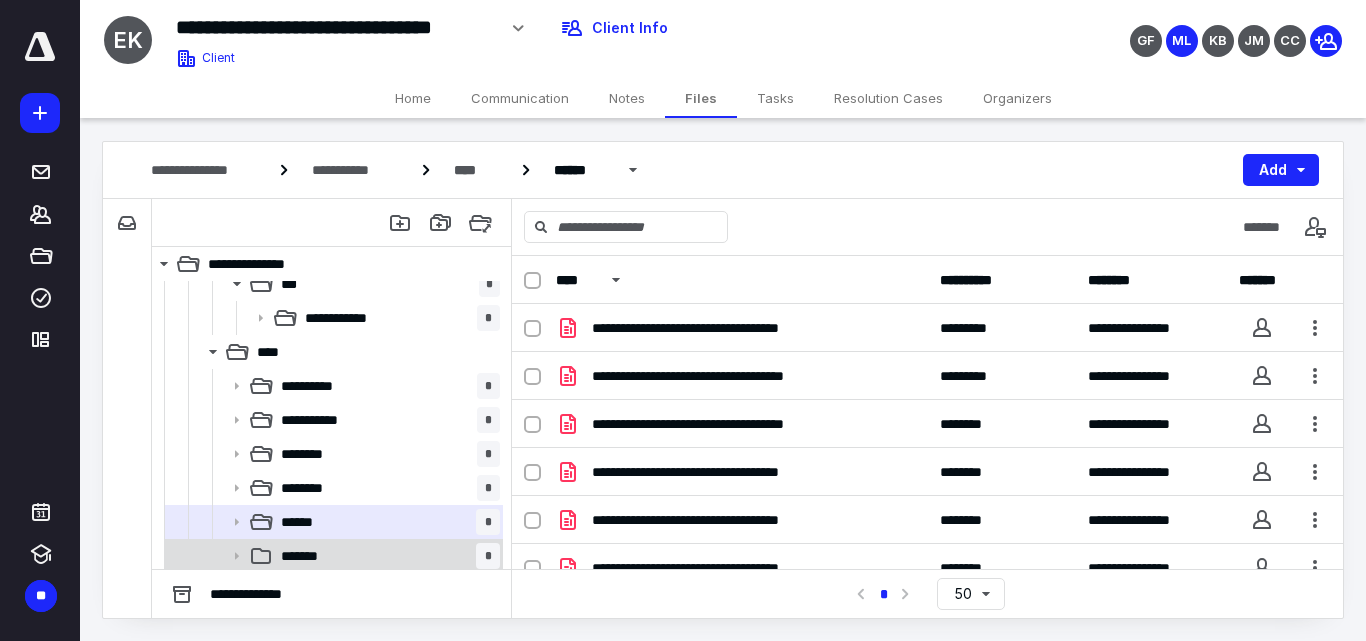 click on "******* *" at bounding box center (386, 556) 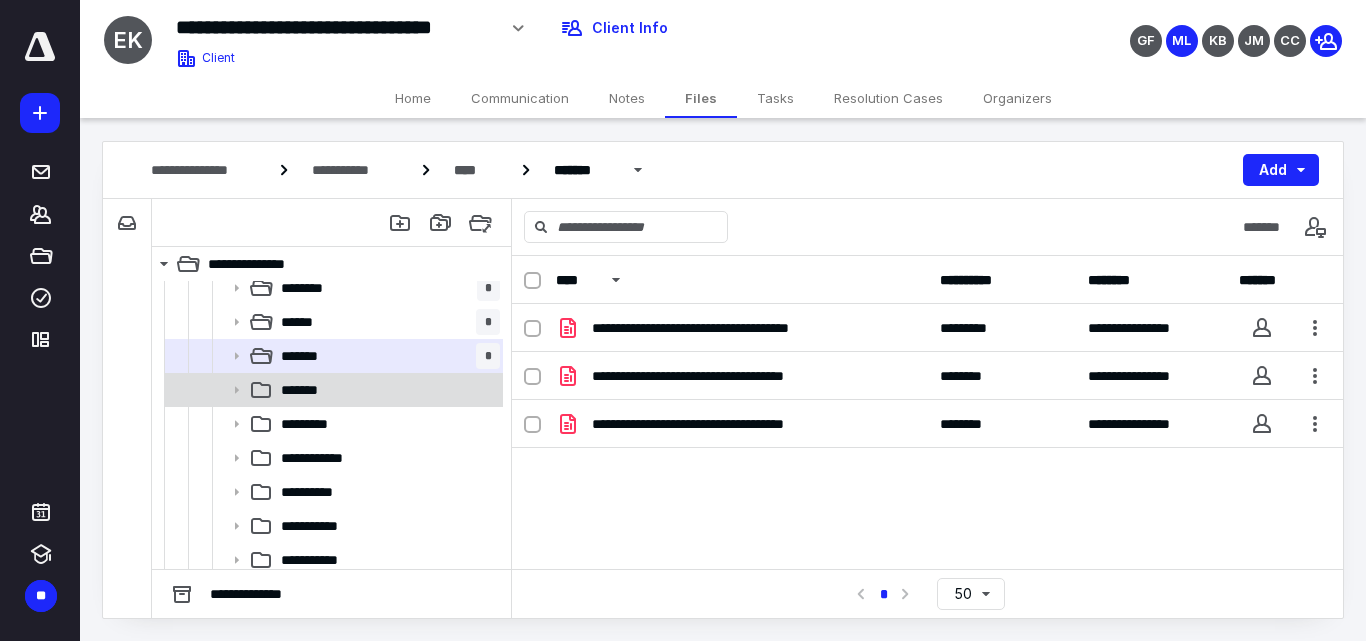click on "*******" at bounding box center [305, 390] 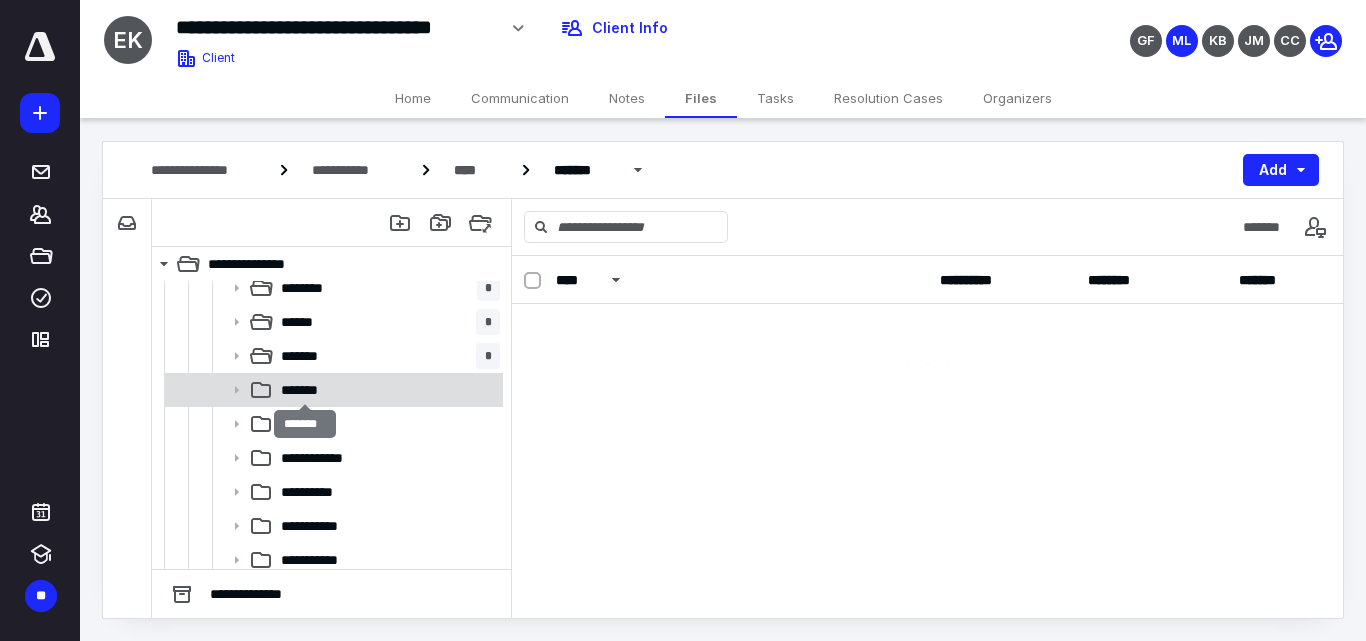 click on "*******" at bounding box center [305, 390] 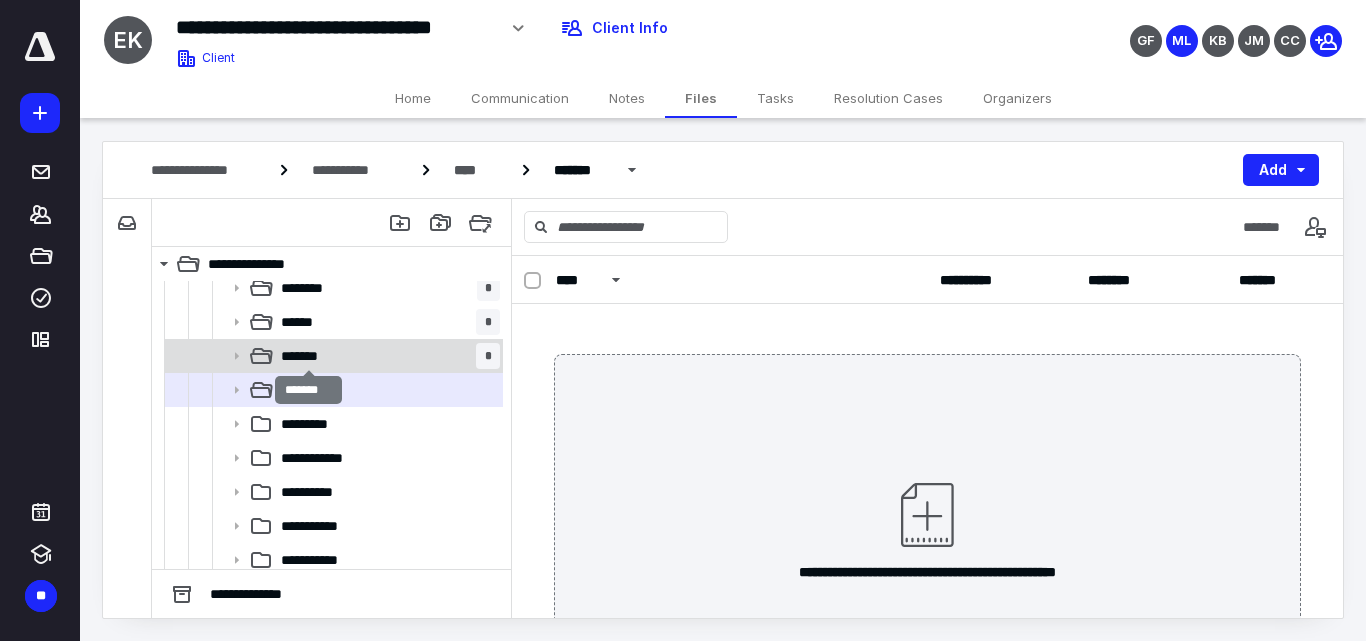 click on "*******" at bounding box center (308, 356) 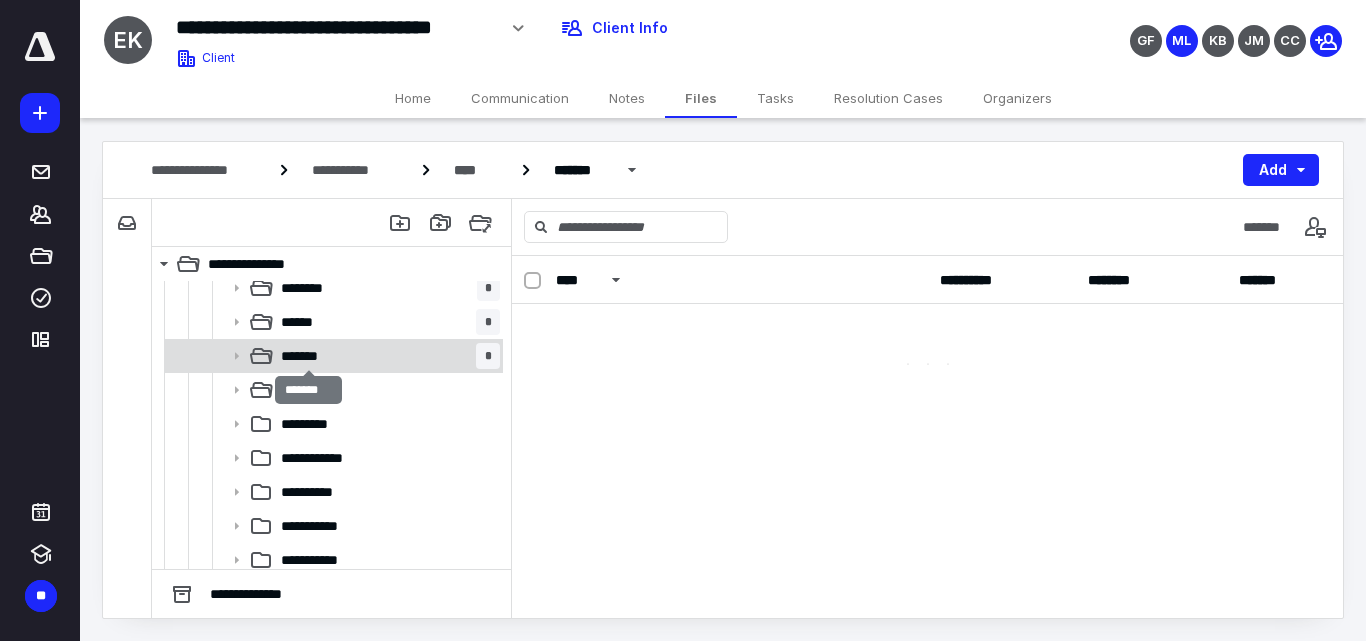 click on "*******" at bounding box center [308, 356] 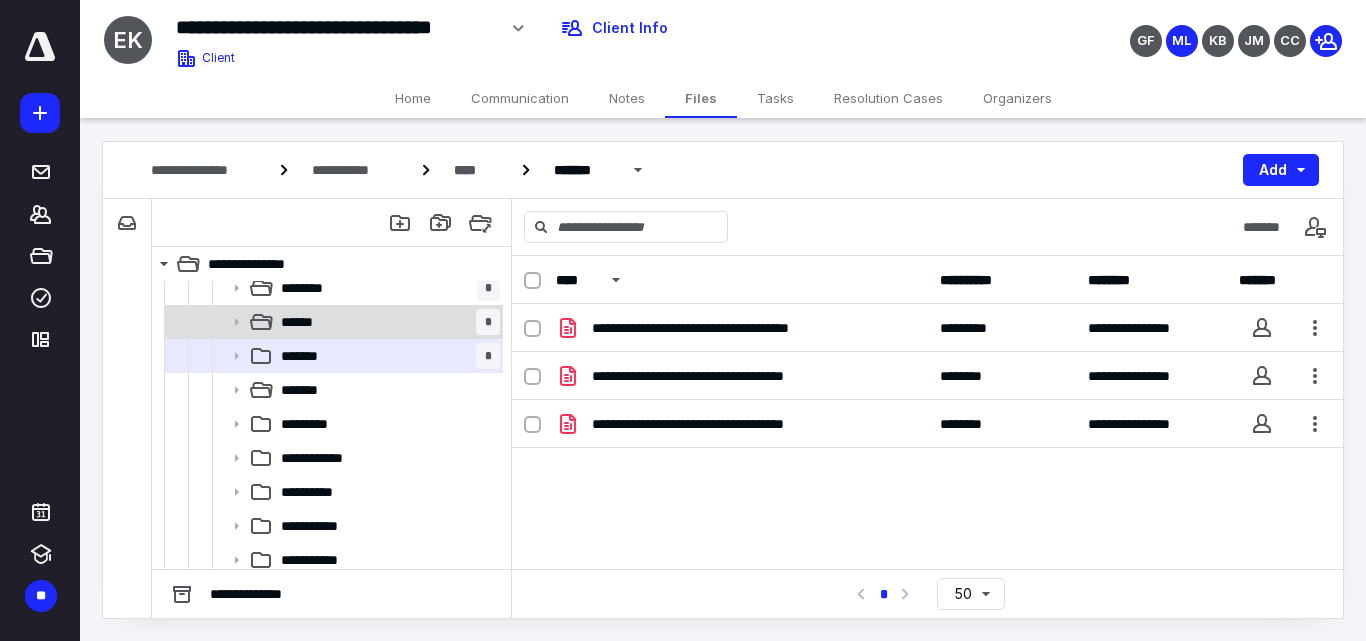 click on "****** *" at bounding box center [386, 322] 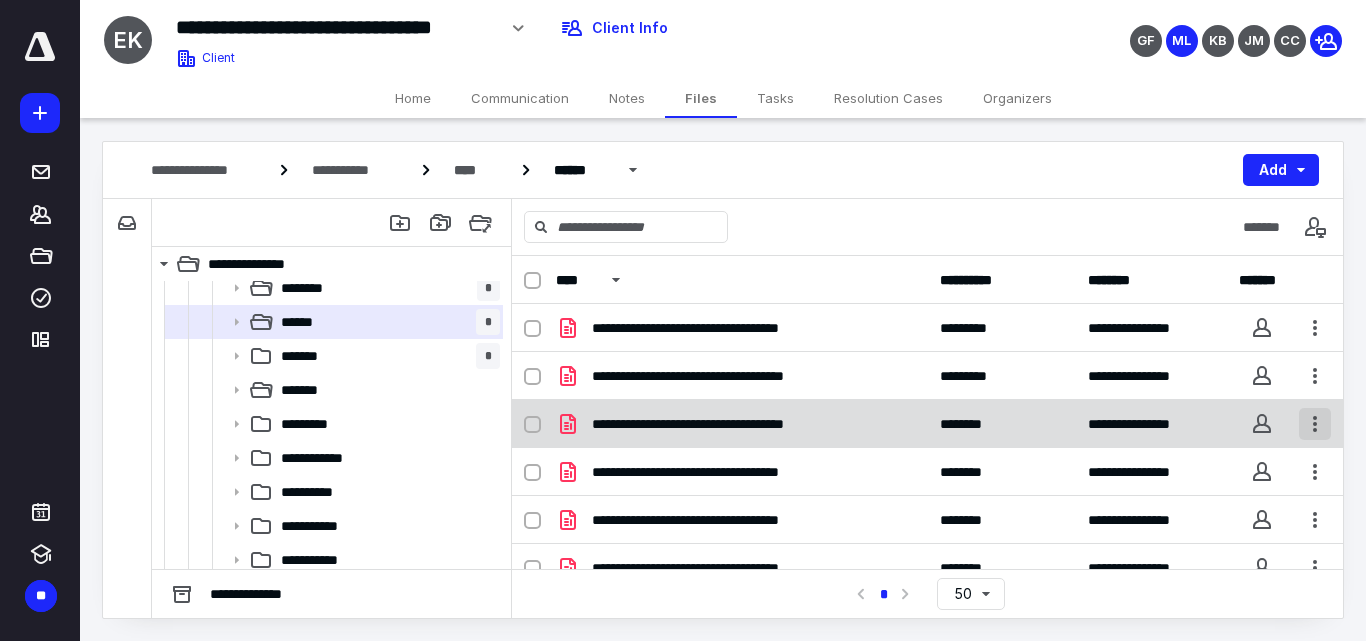 click at bounding box center (1315, 424) 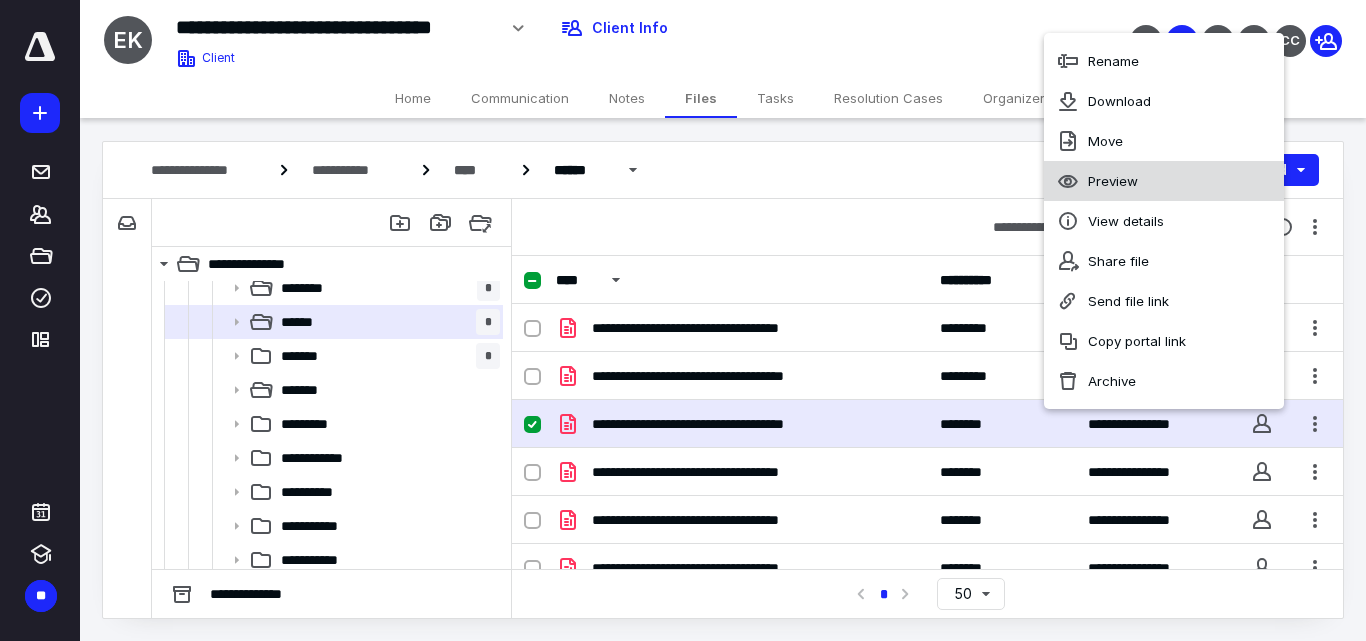 click on "Preview" at bounding box center [1164, 181] 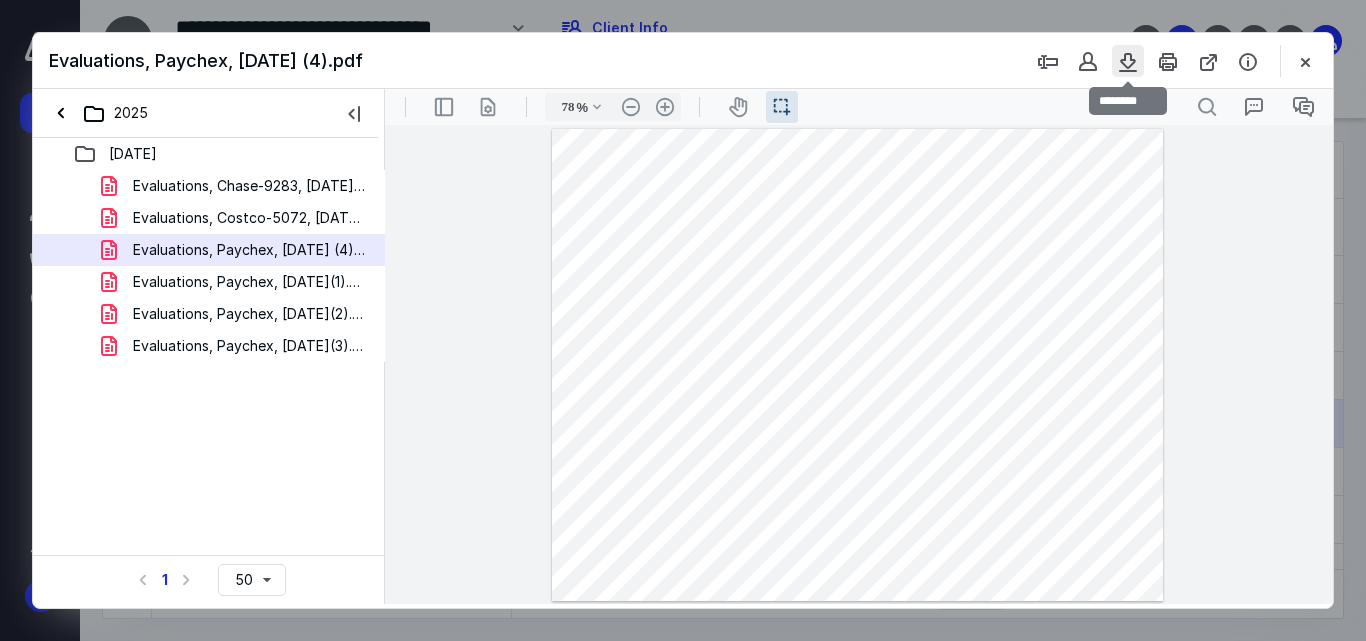 click at bounding box center (1128, 61) 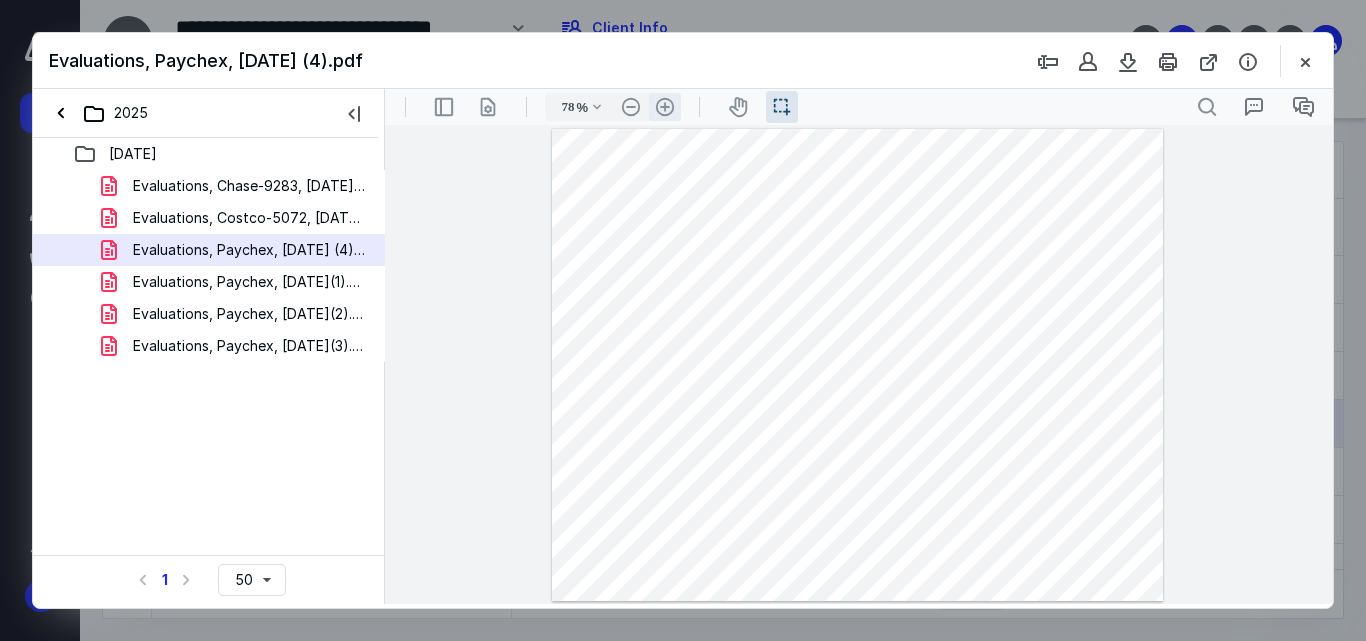 click on ".cls-1{fill:#abb0c4;} icon - header - zoom - in - line" at bounding box center (665, 107) 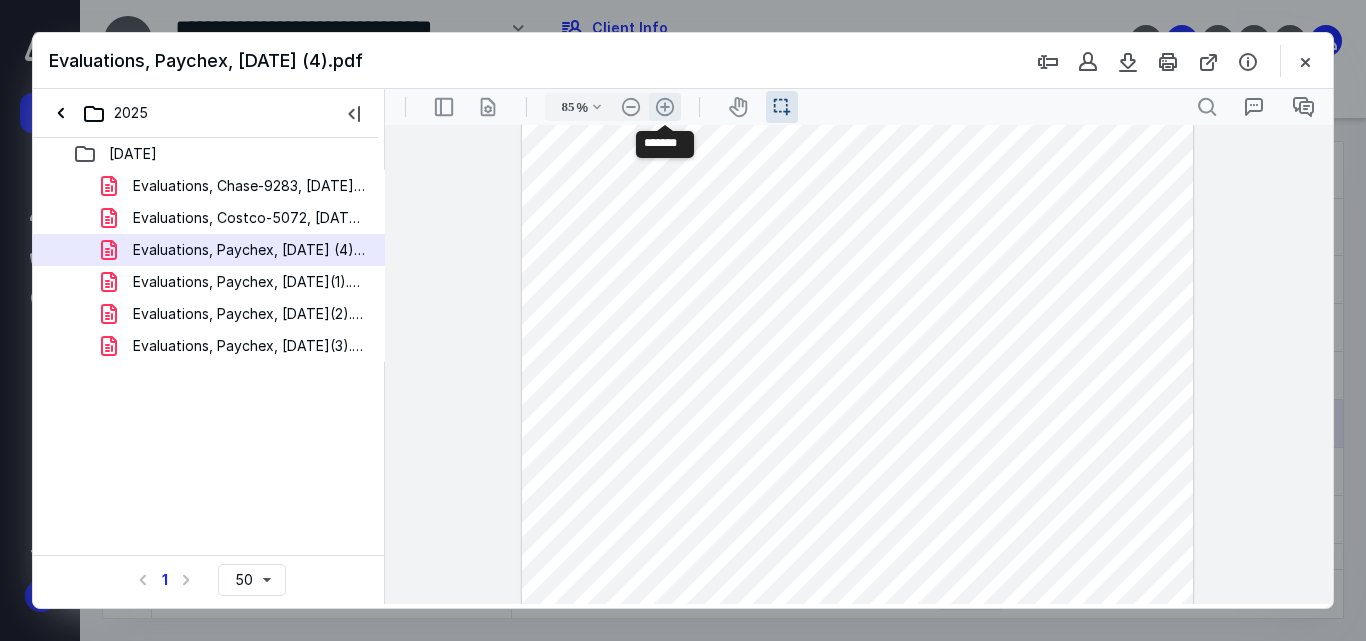 click on ".cls-1{fill:#abb0c4;} icon - header - zoom - in - line" at bounding box center [665, 107] 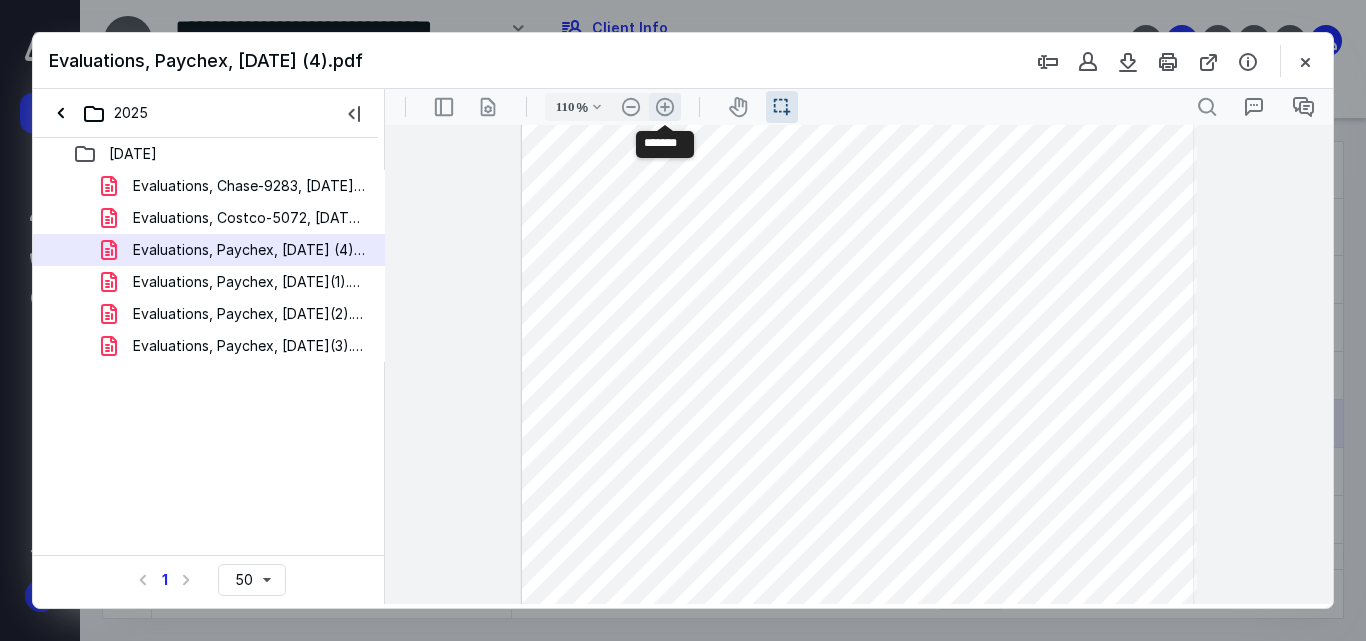 scroll, scrollTop: 91, scrollLeft: 0, axis: vertical 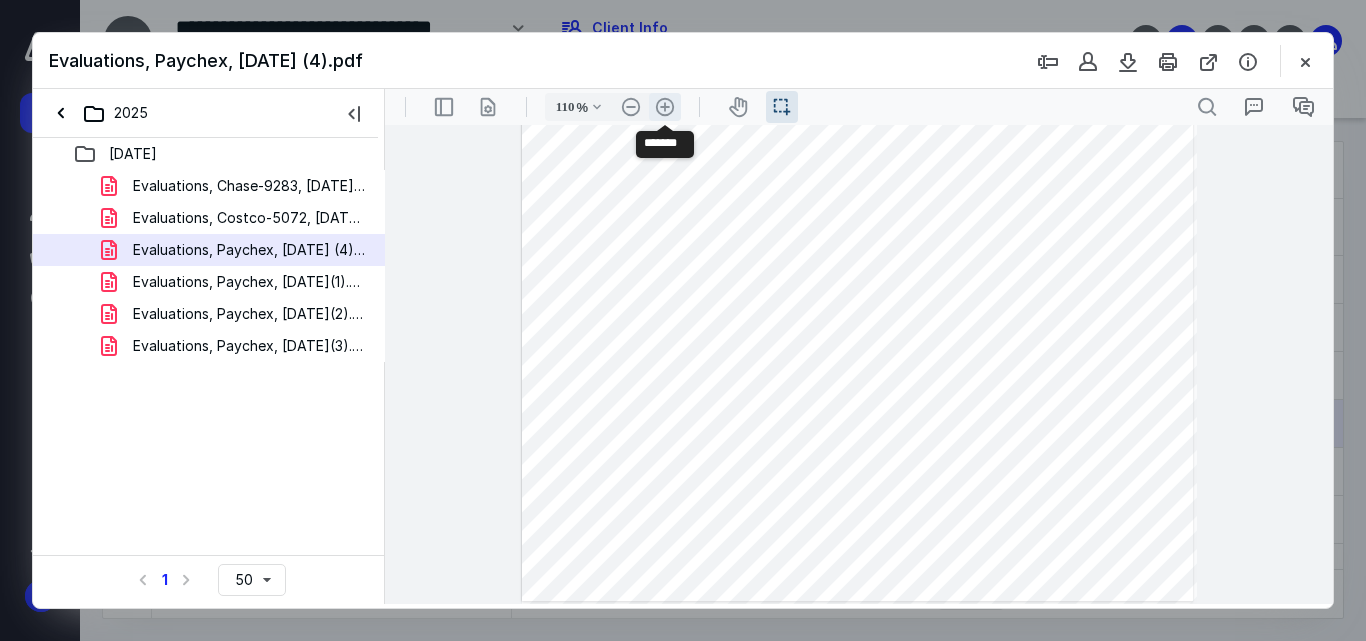 click on ".cls-1{fill:#abb0c4;} icon - header - zoom - in - line" at bounding box center [665, 107] 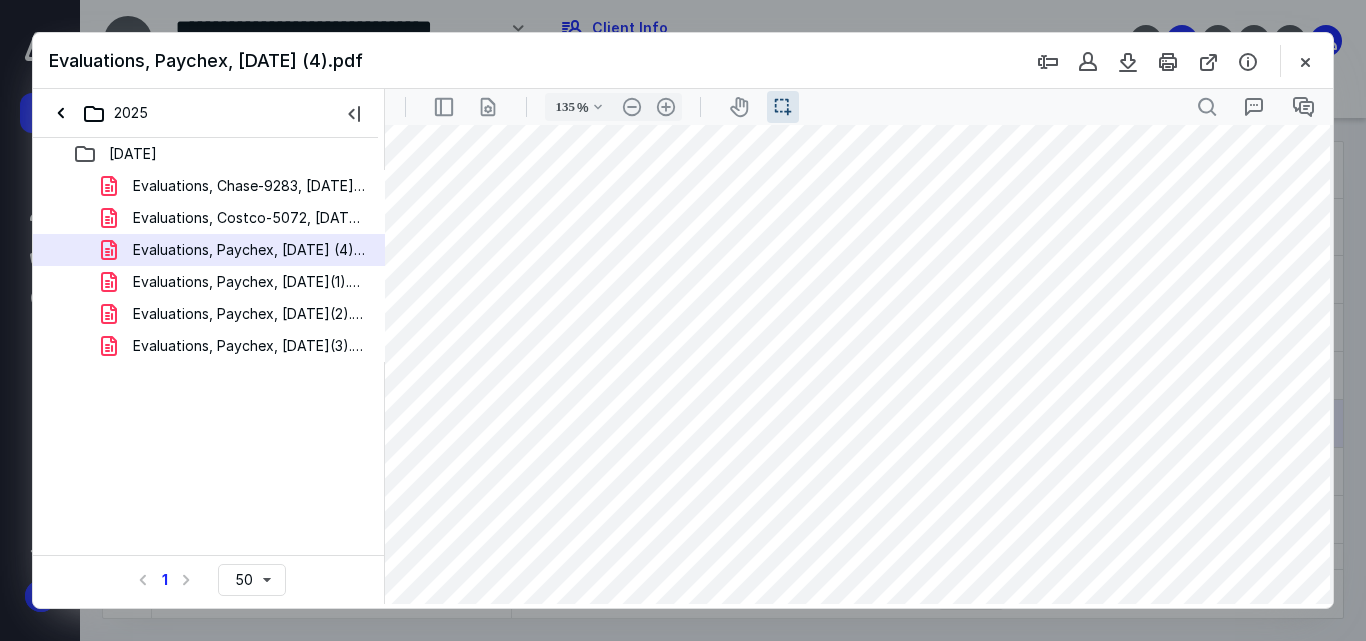 scroll, scrollTop: 12, scrollLeft: 71, axis: both 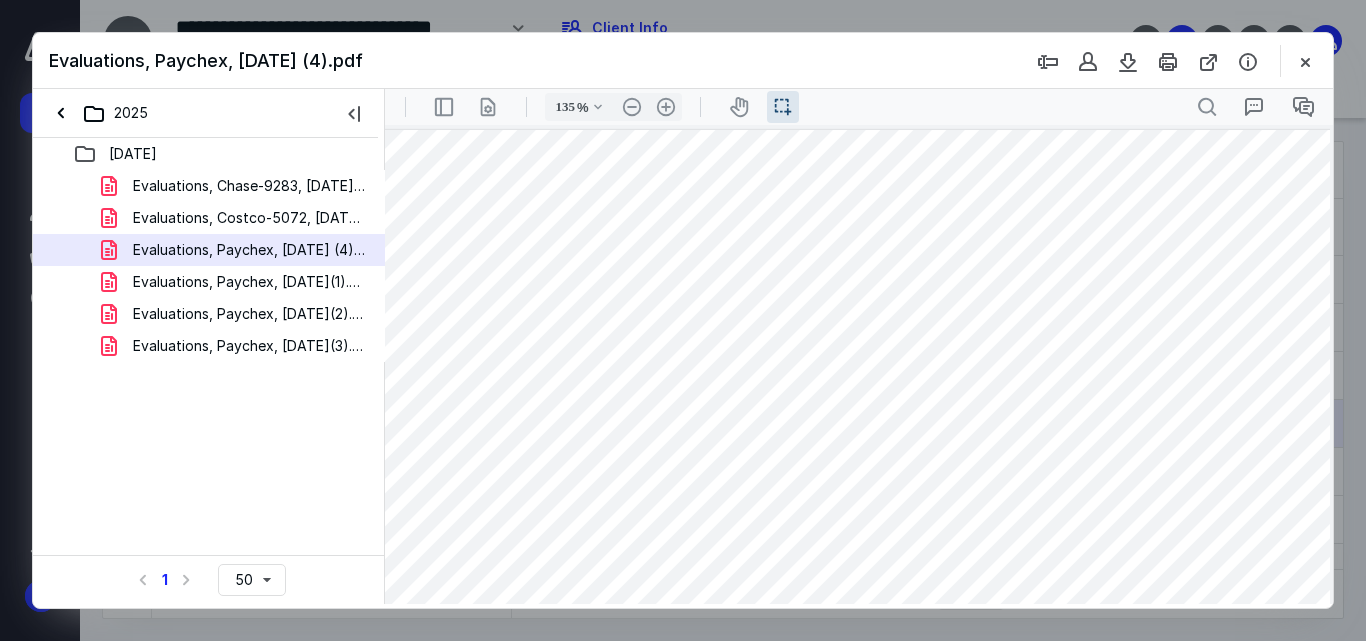 drag, startPoint x: 1238, startPoint y: 225, endPoint x: 1216, endPoint y: 191, distance: 40.496914 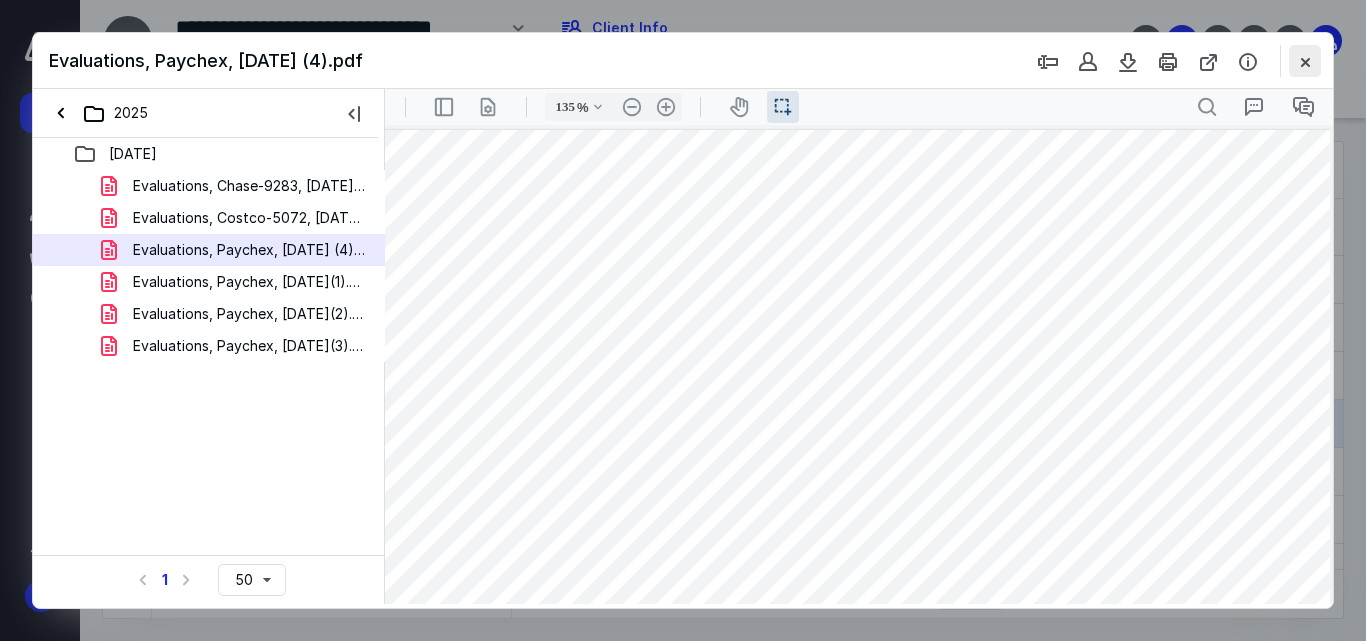 click at bounding box center [1305, 61] 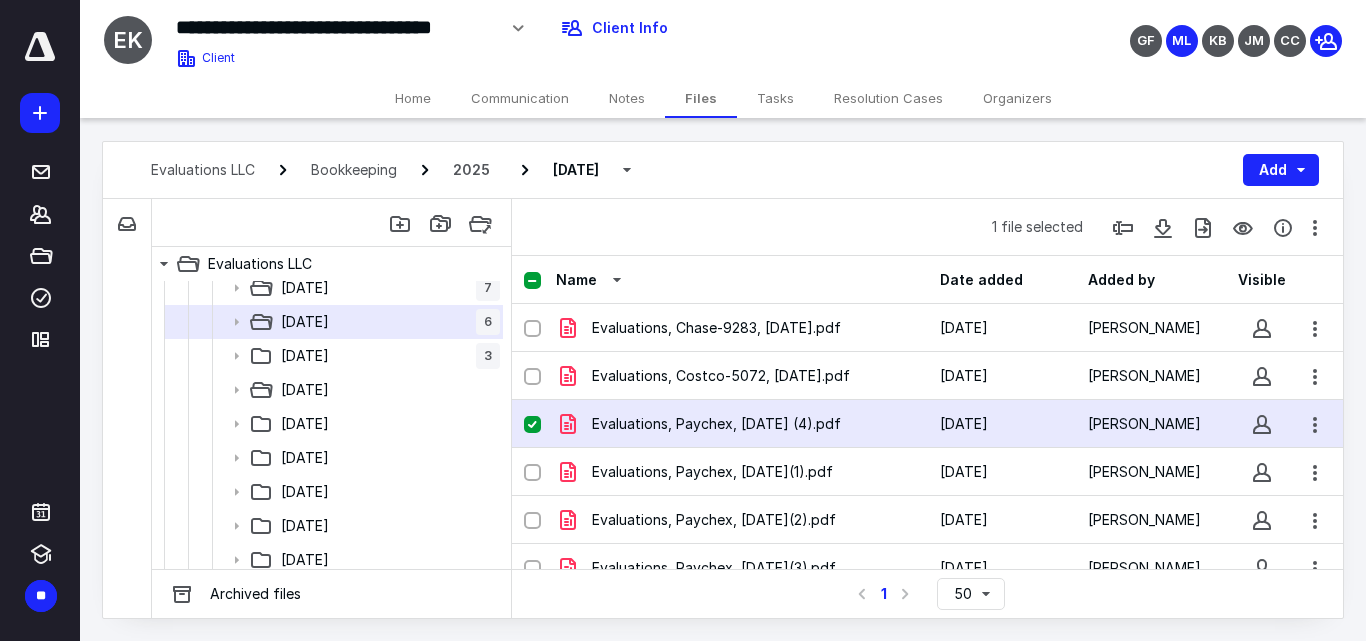 scroll, scrollTop: 35, scrollLeft: 0, axis: vertical 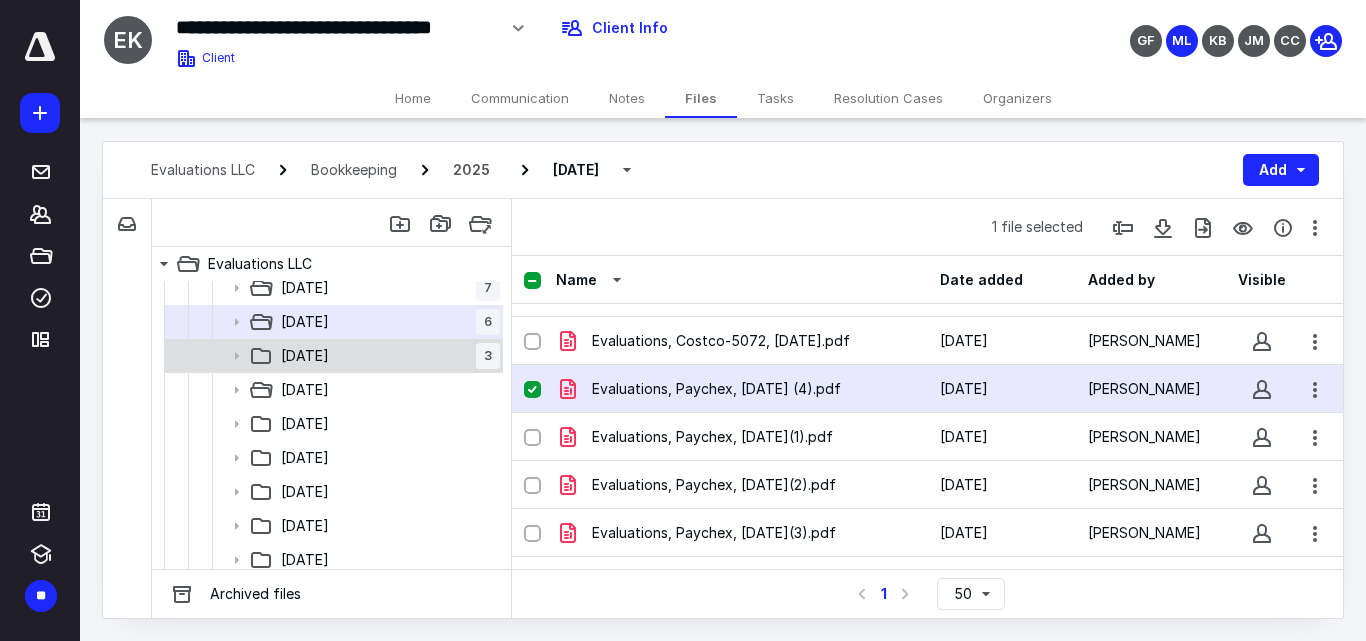click on "[DATE] 3" at bounding box center (386, 356) 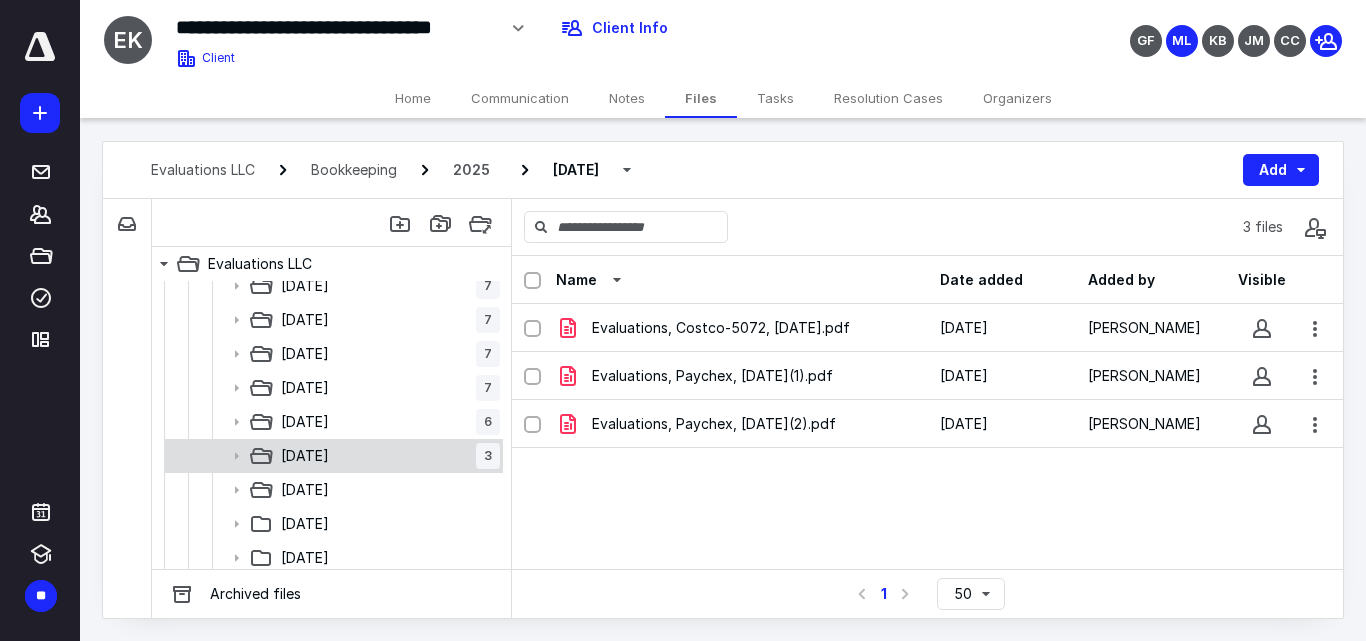 scroll, scrollTop: 690, scrollLeft: 0, axis: vertical 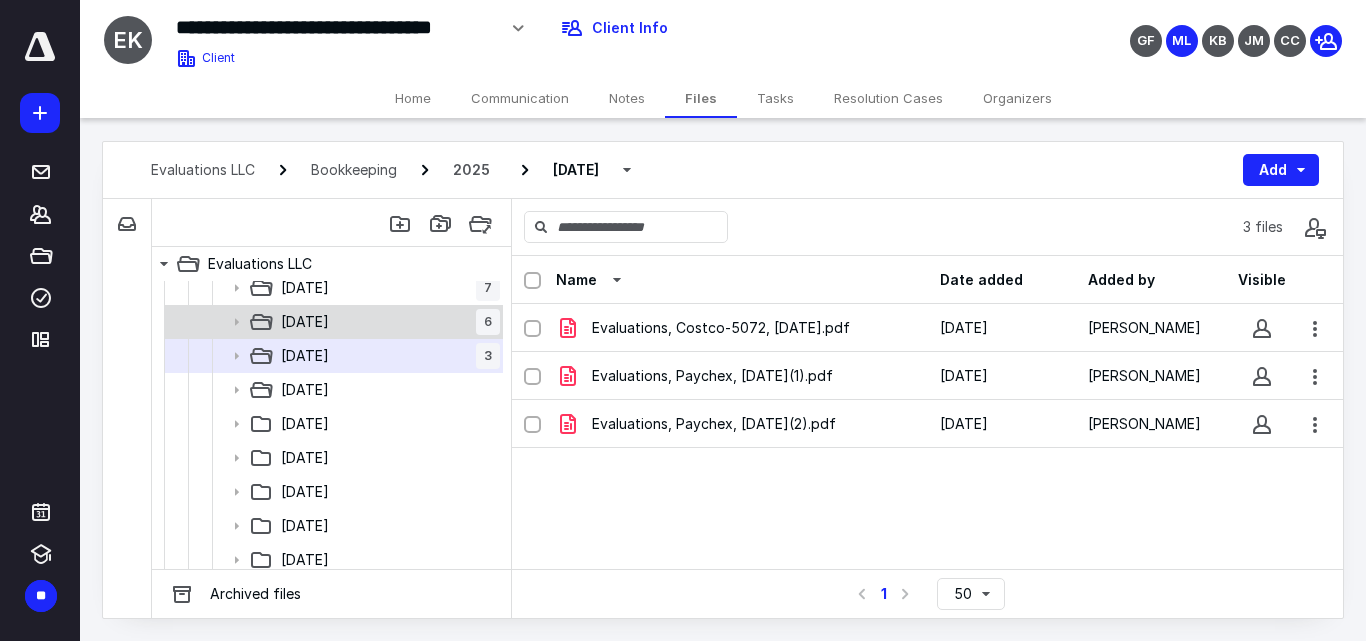 click on "[DATE] 6" at bounding box center (386, 322) 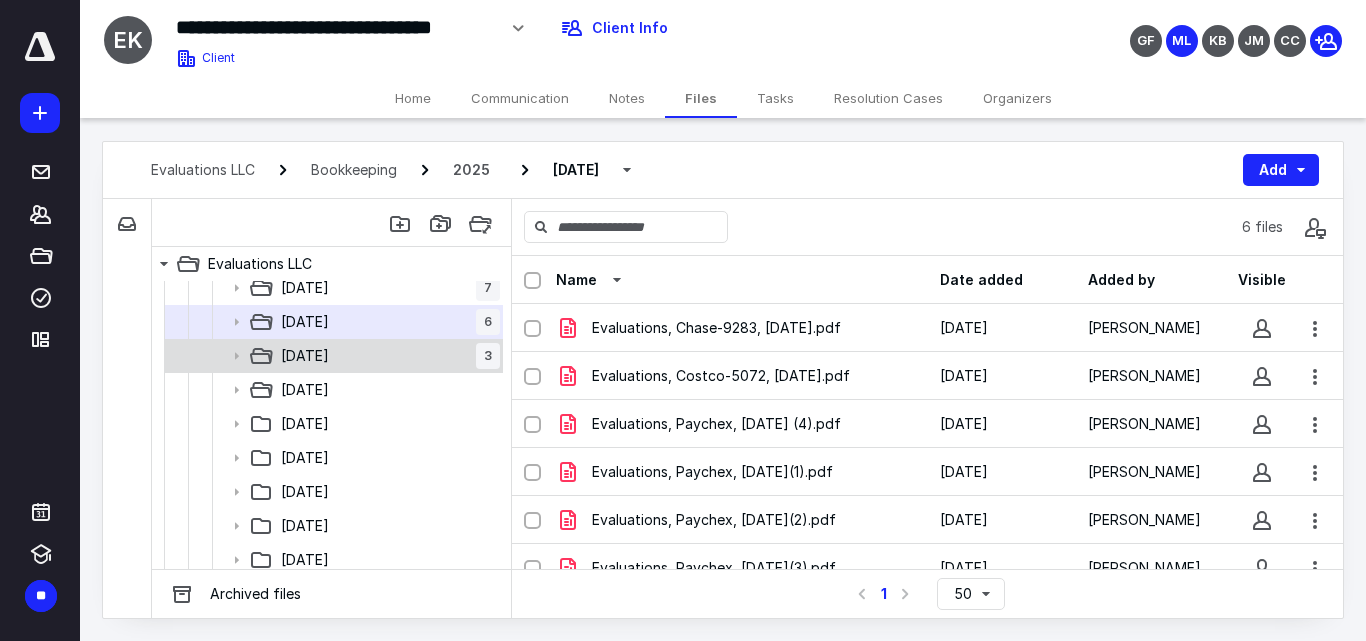 scroll, scrollTop: 590, scrollLeft: 0, axis: vertical 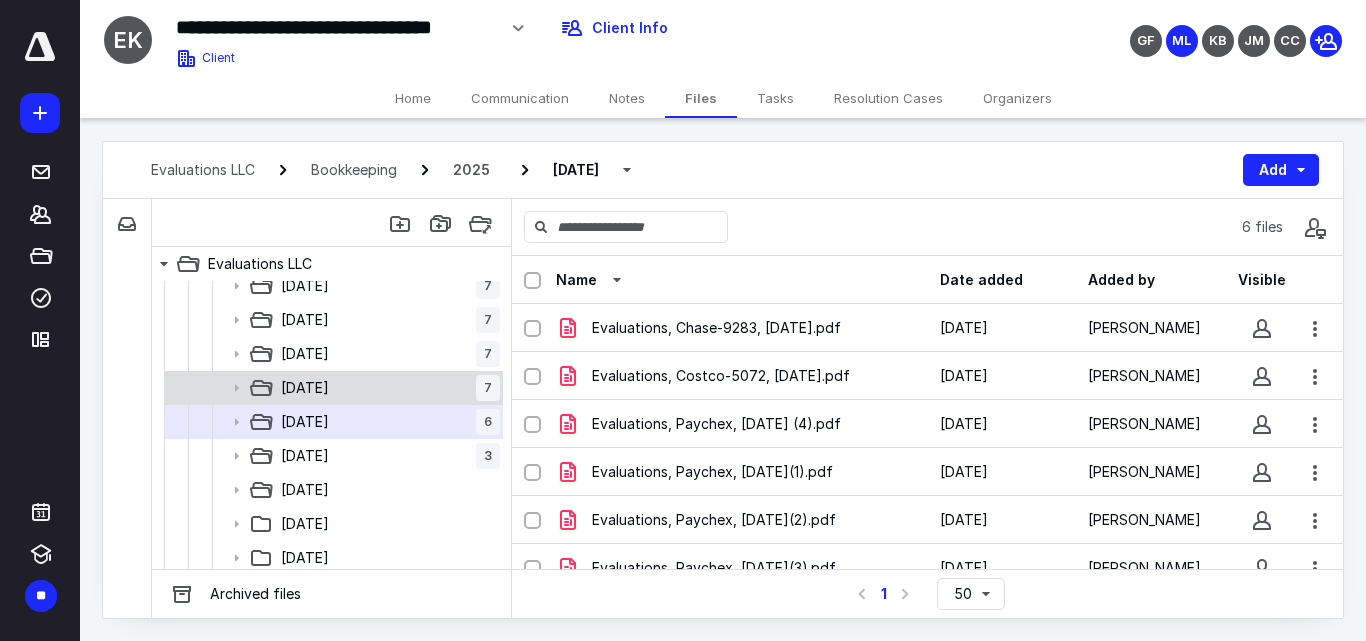 click on "[DATE] 7" at bounding box center (386, 388) 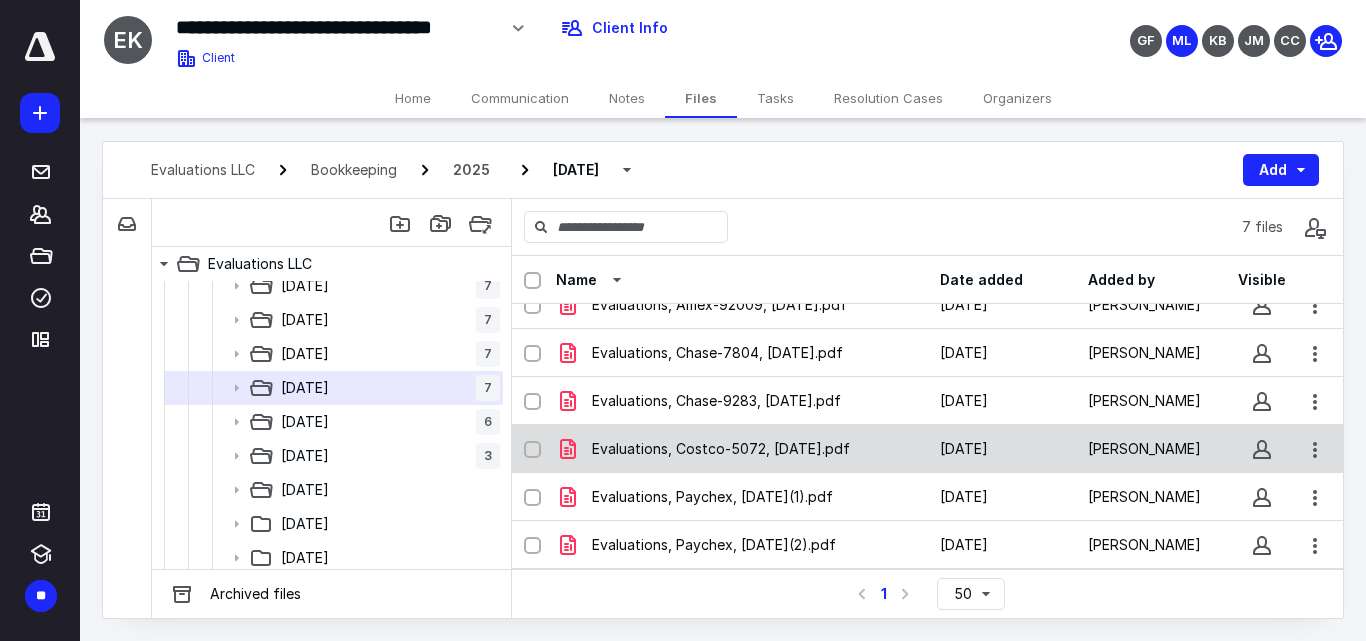 scroll, scrollTop: 0, scrollLeft: 0, axis: both 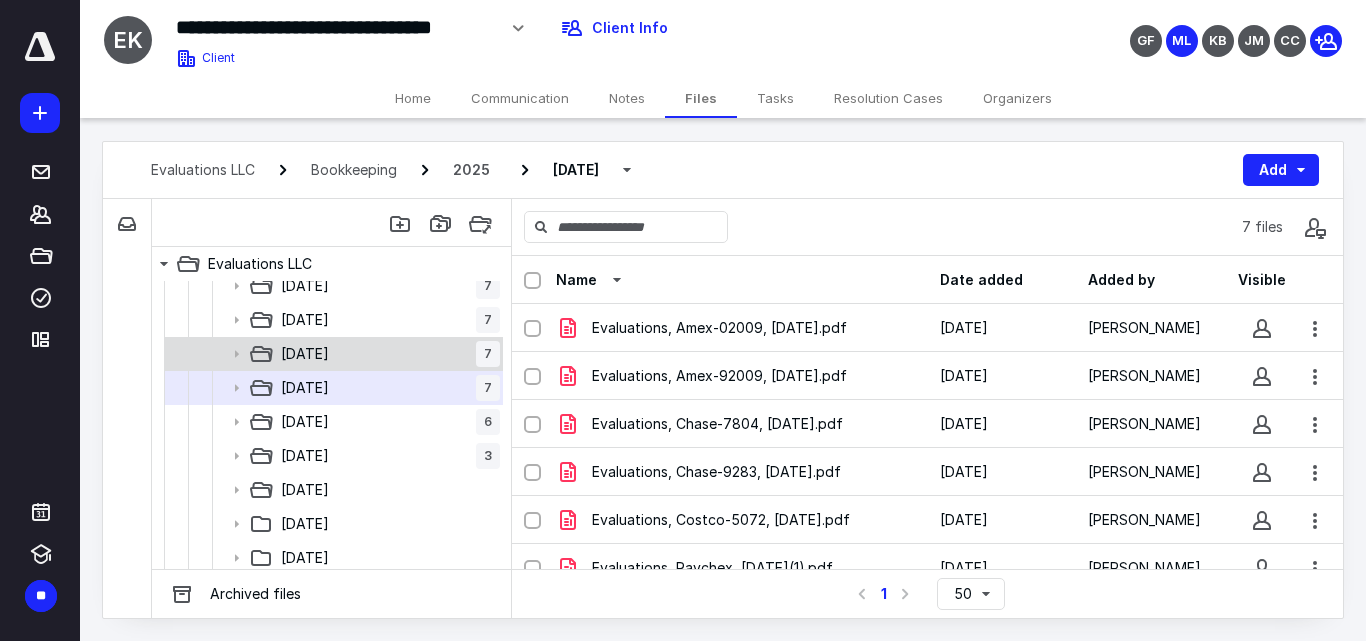 click on "[DATE]" at bounding box center [305, 354] 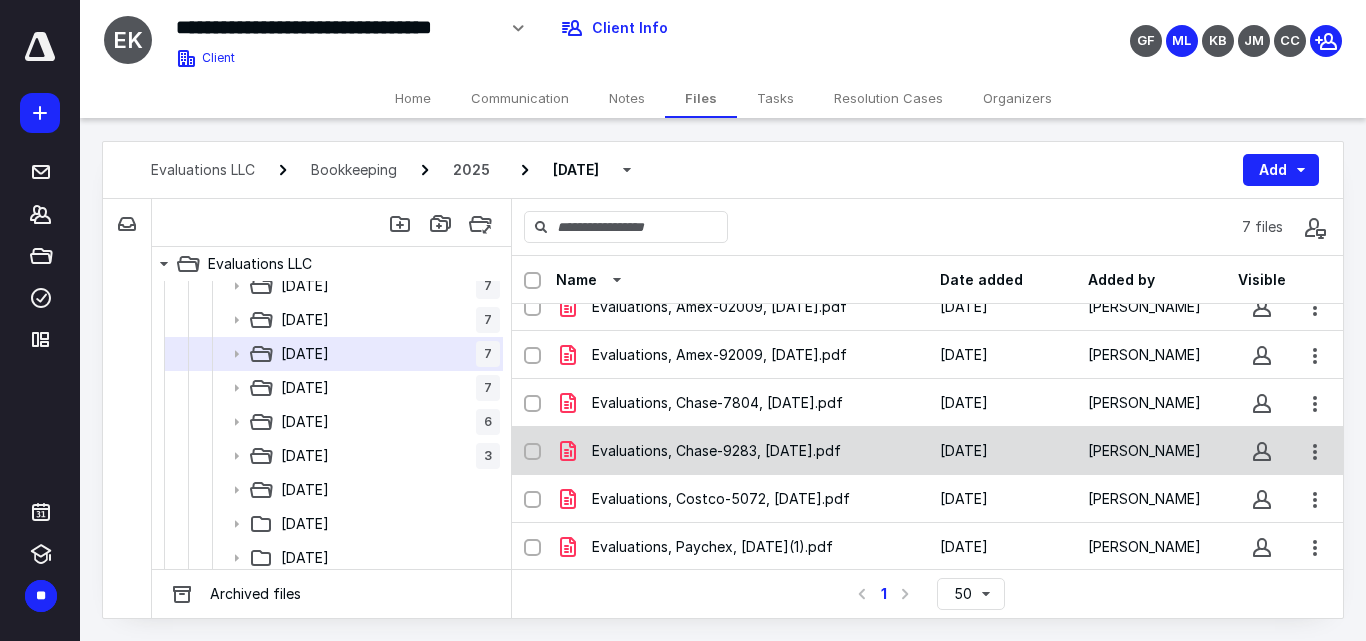 scroll, scrollTop: 0, scrollLeft: 0, axis: both 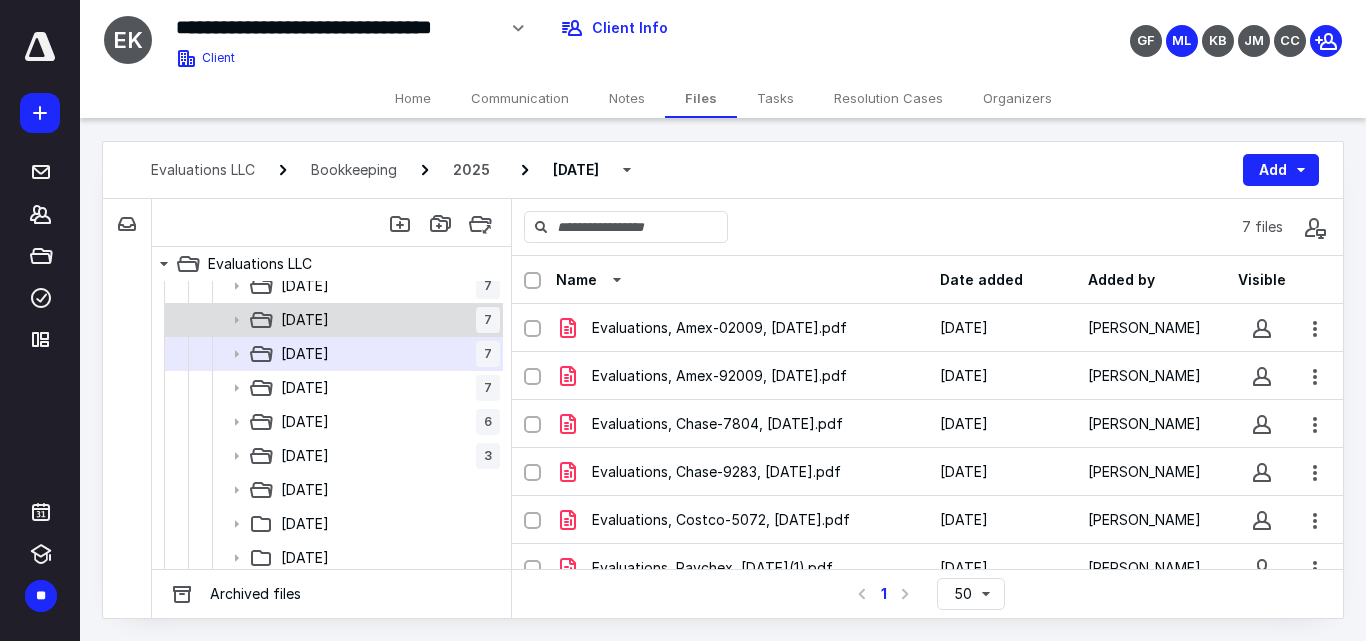 click on "[DATE]" at bounding box center [305, 320] 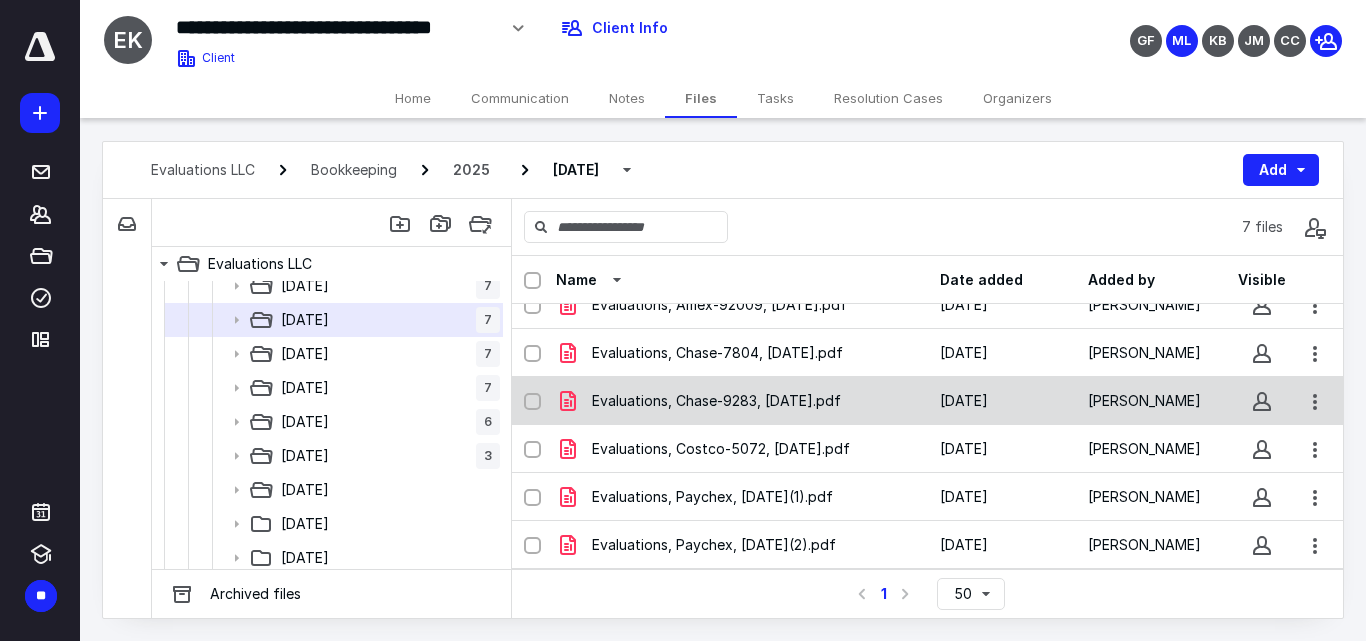 scroll, scrollTop: 0, scrollLeft: 0, axis: both 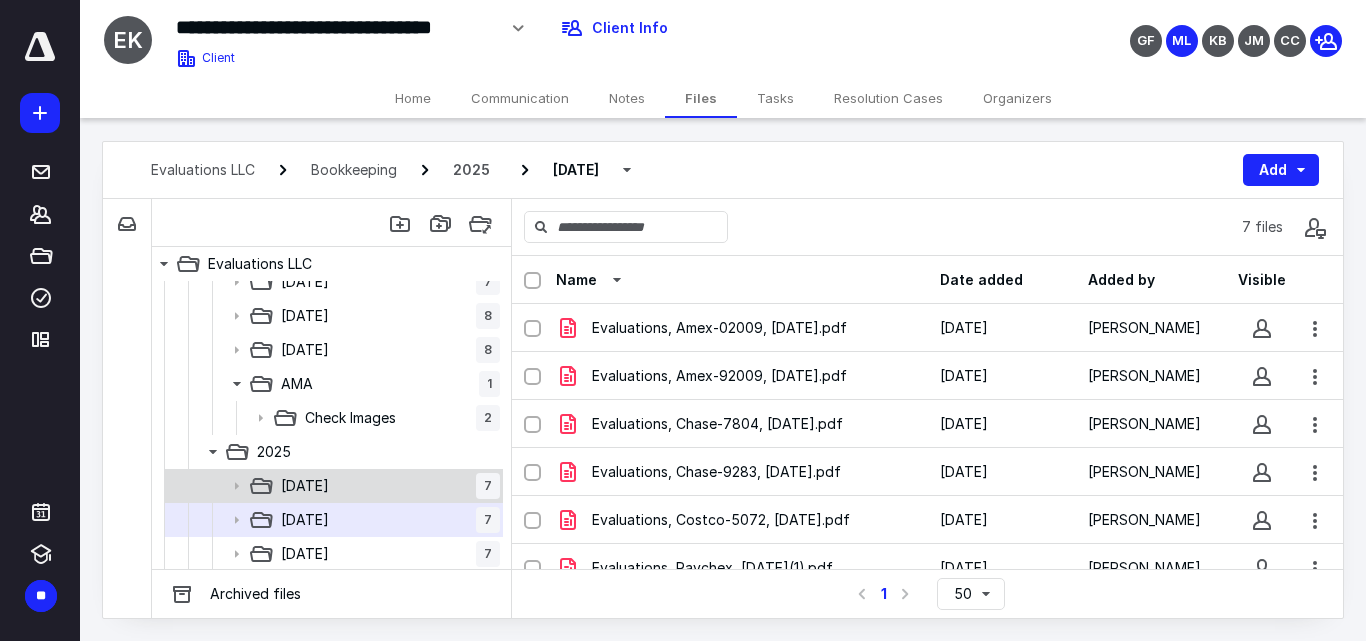 click on "[DATE] 7" at bounding box center [386, 486] 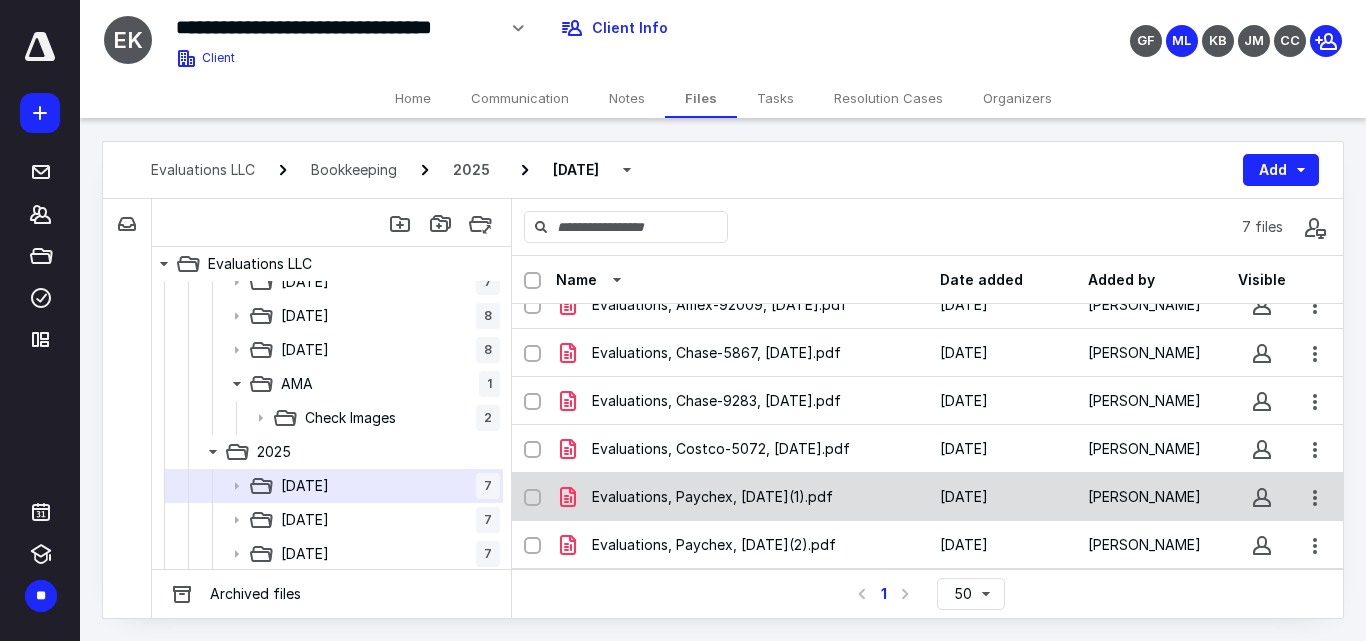 scroll, scrollTop: 0, scrollLeft: 0, axis: both 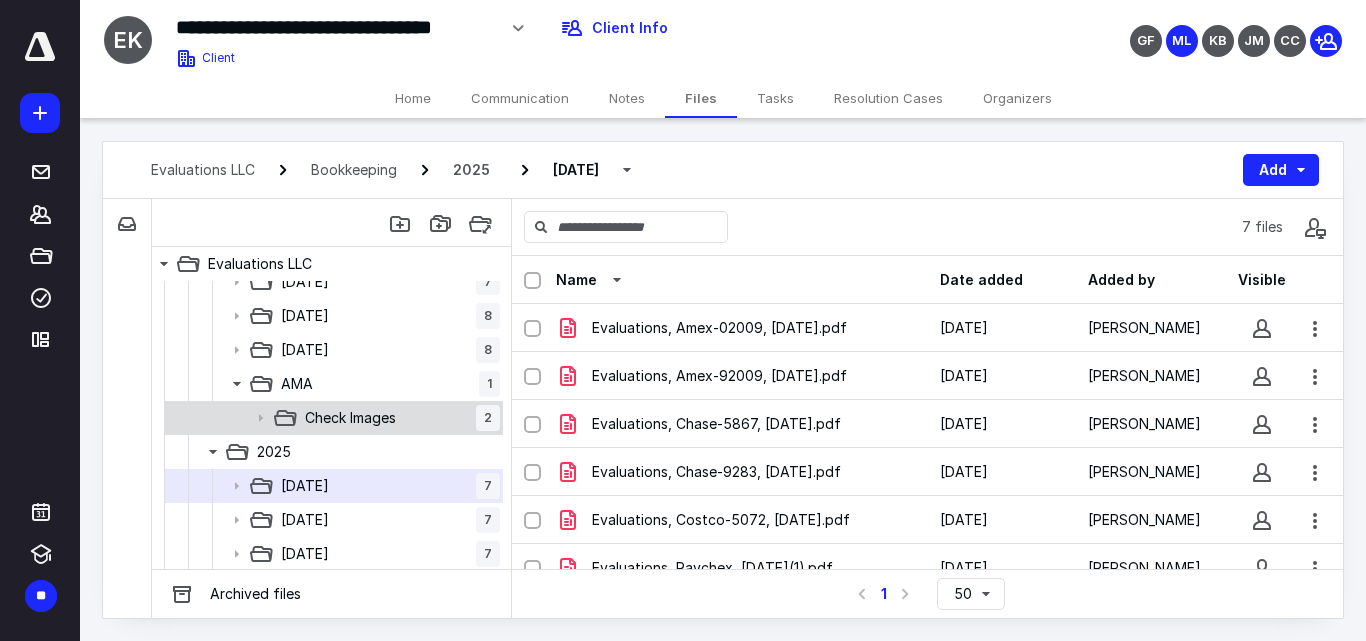 click on "Check Images 2" at bounding box center [332, 418] 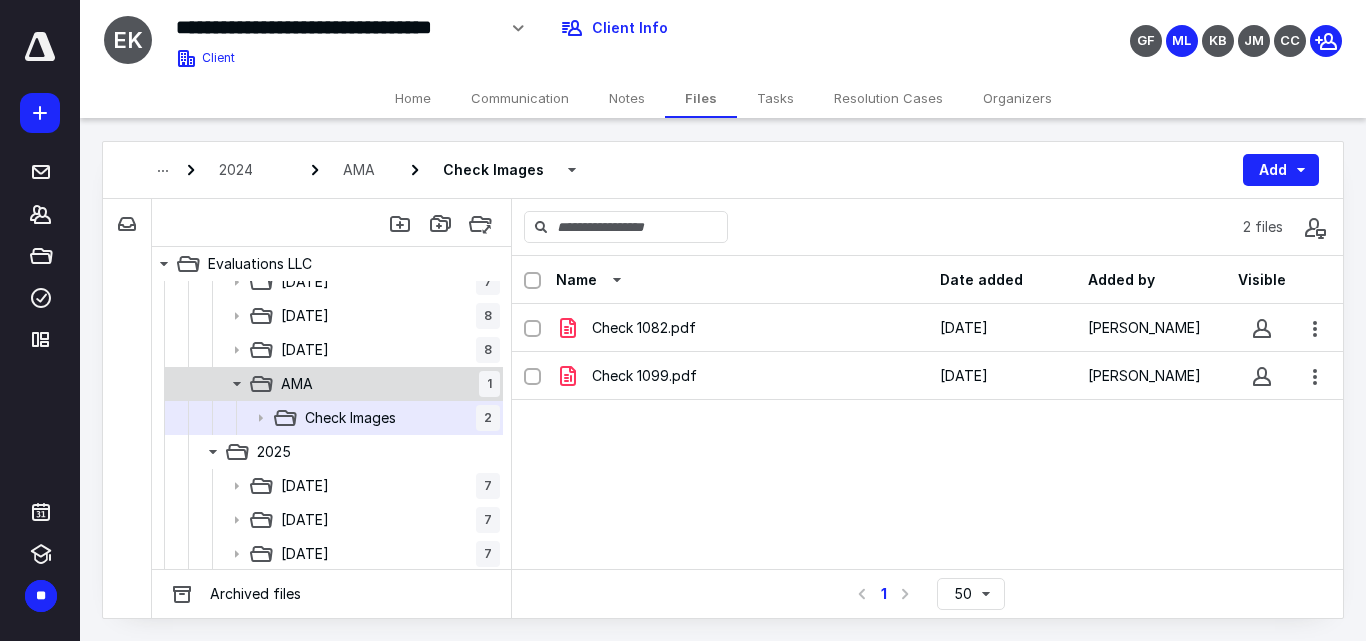 click on "AMA 1" at bounding box center (386, 384) 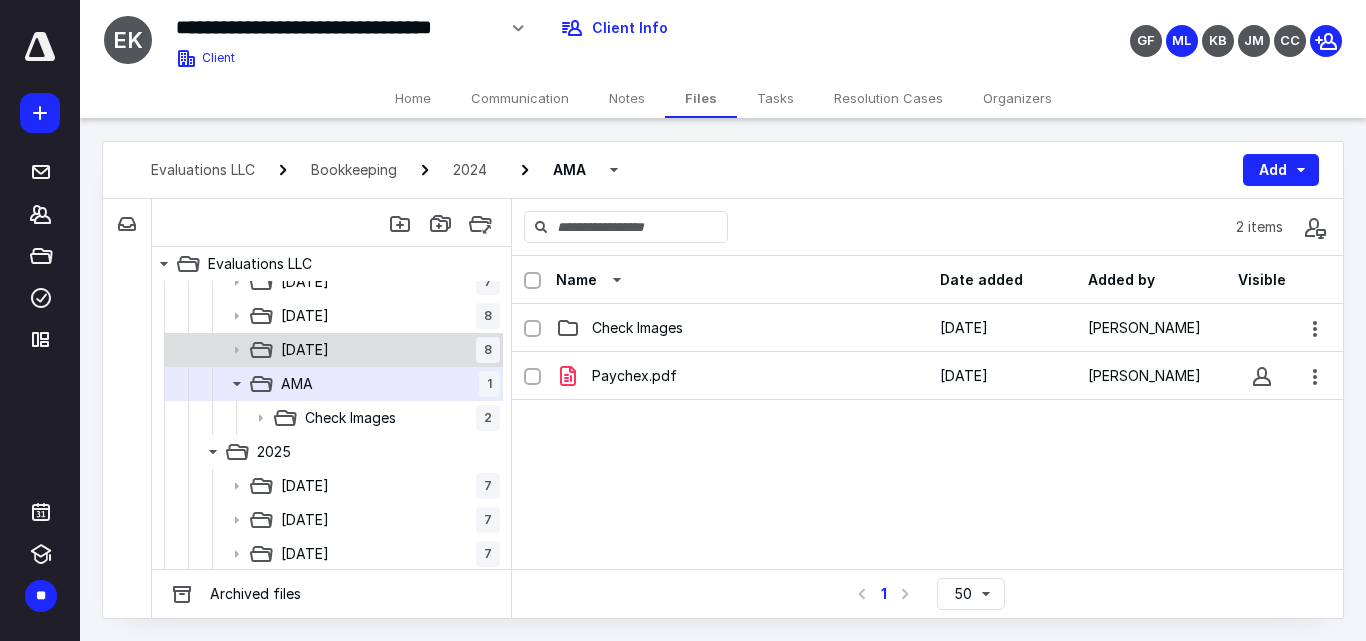 click on "[DATE] 8" at bounding box center (386, 350) 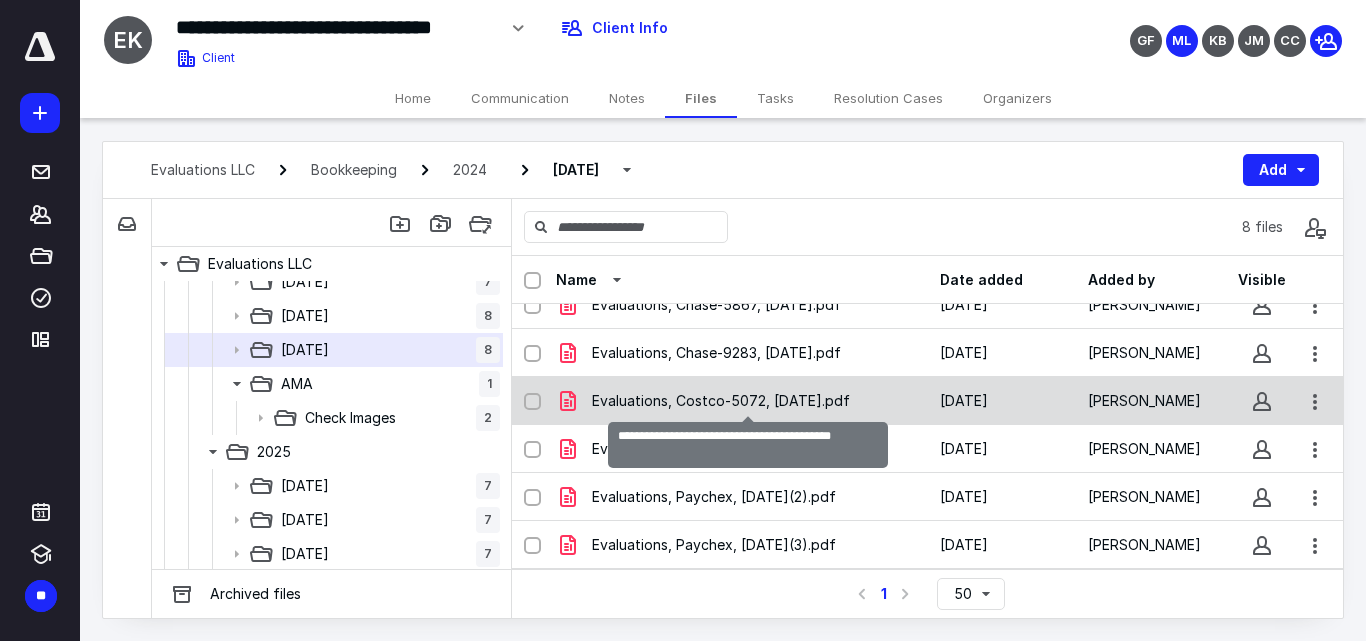 scroll, scrollTop: 0, scrollLeft: 0, axis: both 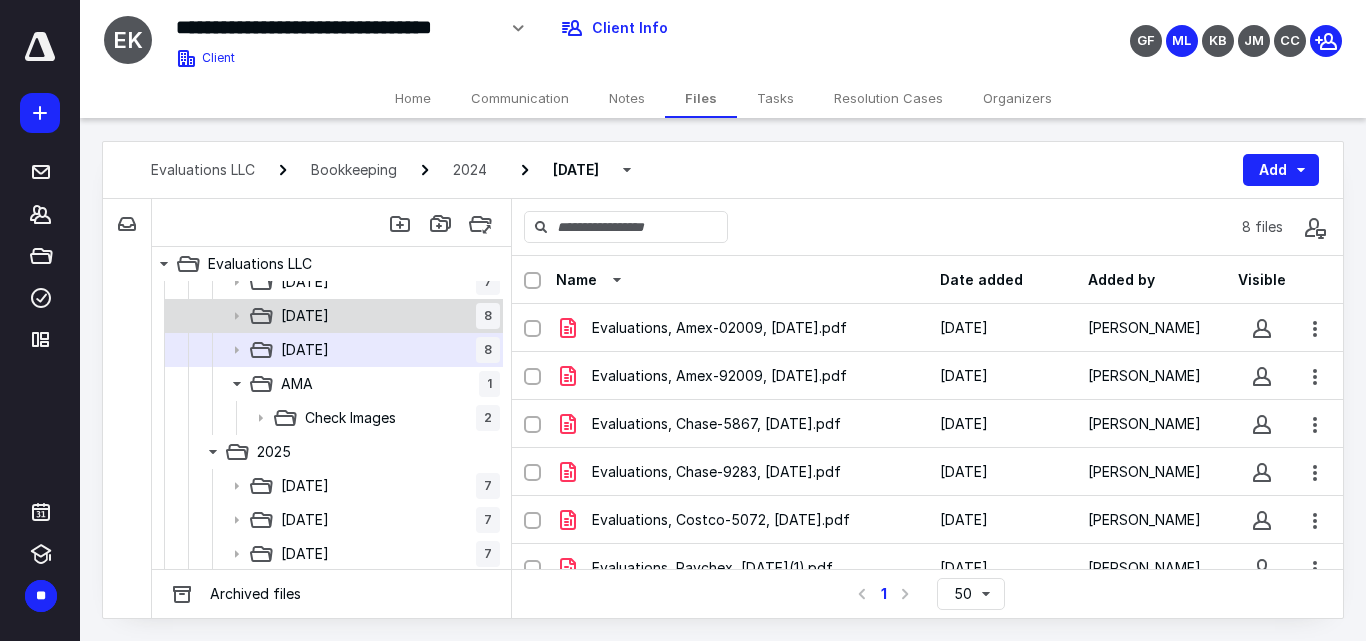 click on "[DATE] 8" at bounding box center [386, 316] 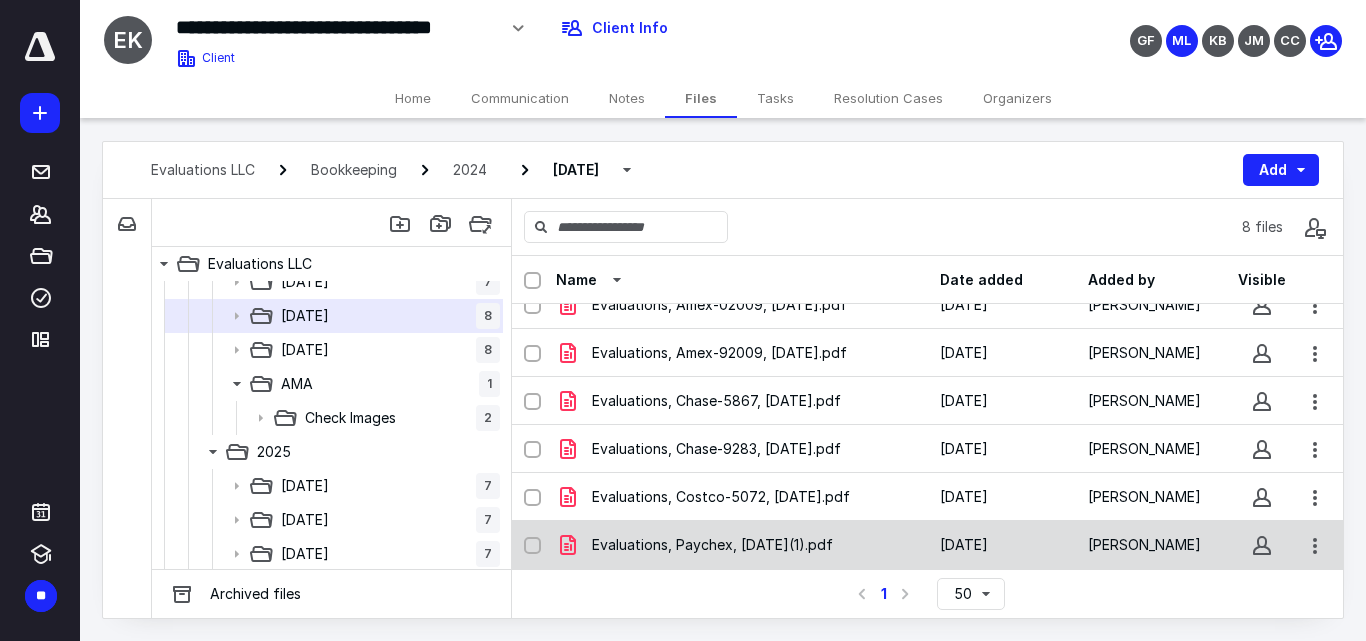 scroll, scrollTop: 0, scrollLeft: 0, axis: both 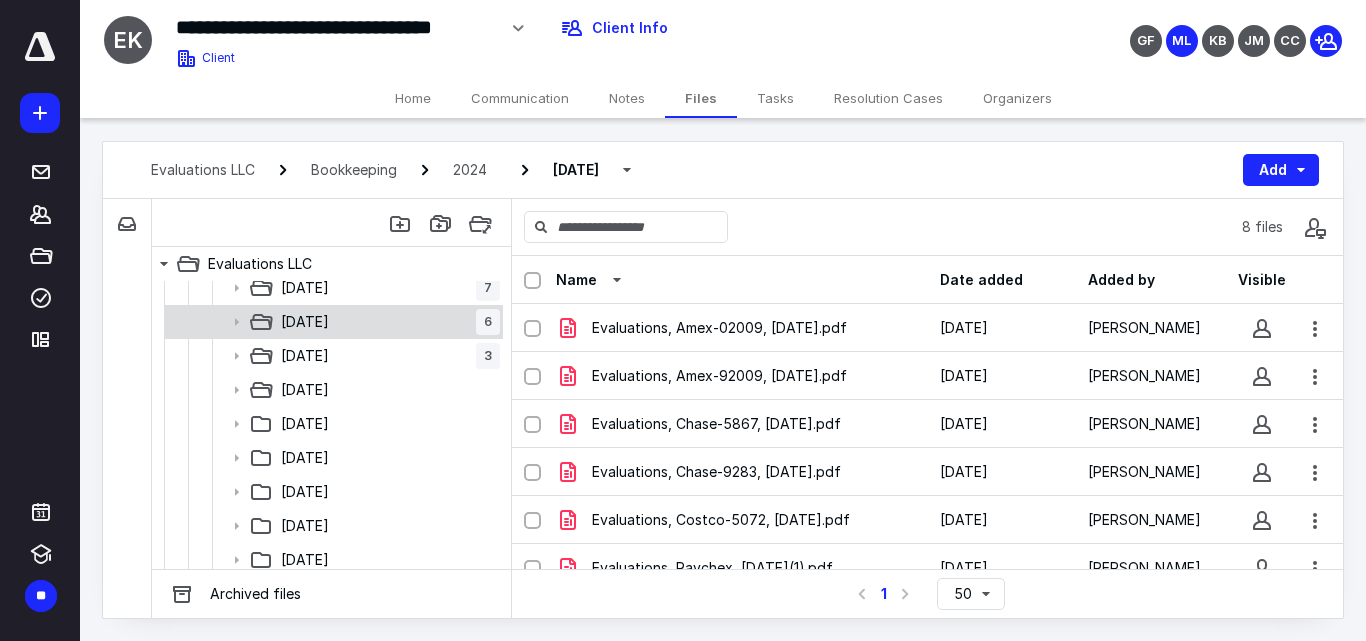 click on "[DATE]" at bounding box center [305, 322] 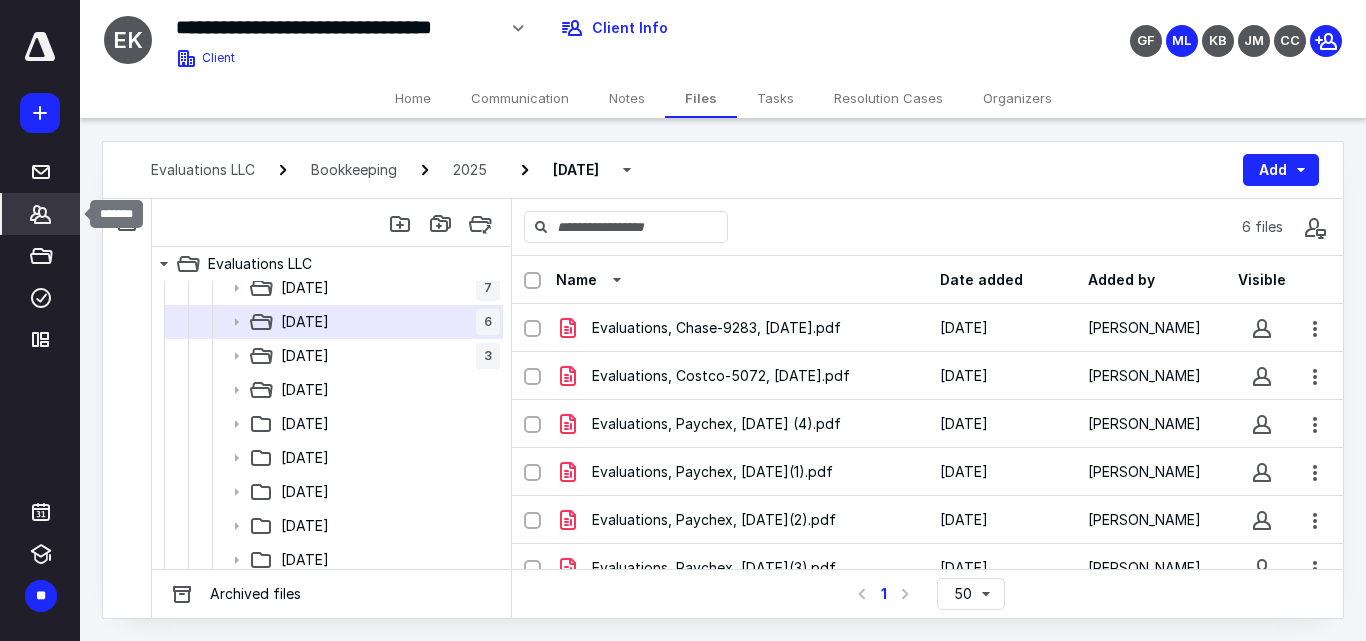 click 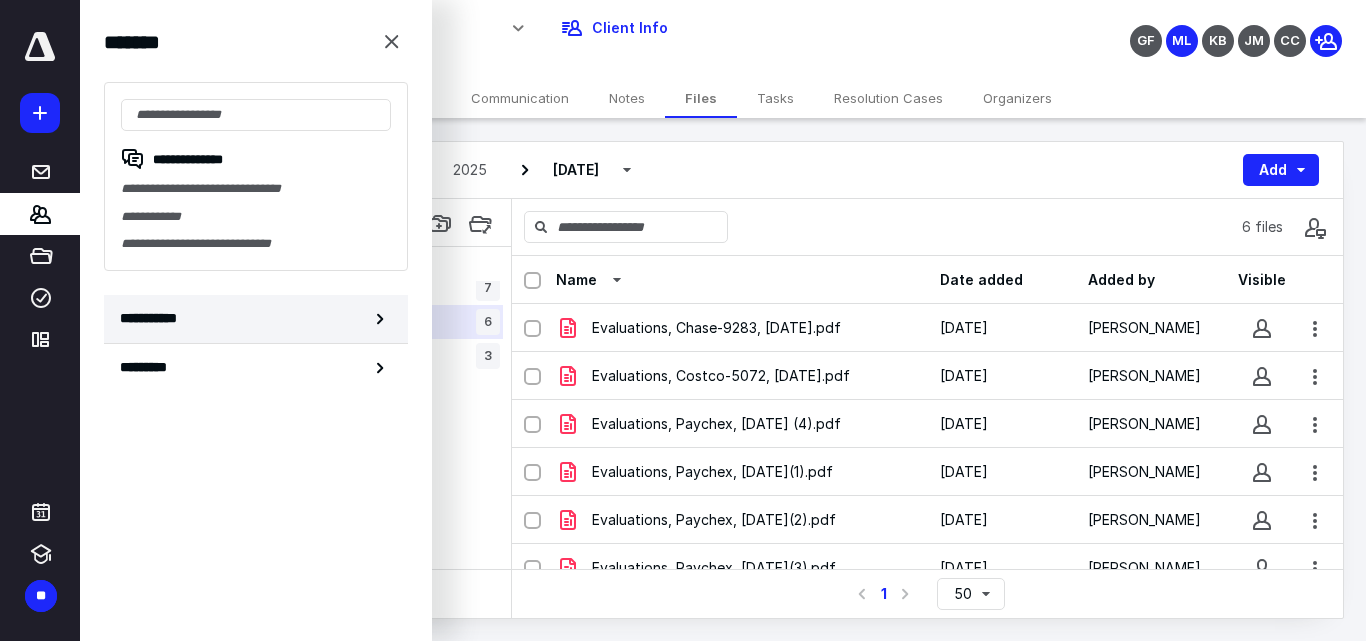 click on "**********" at bounding box center [256, 319] 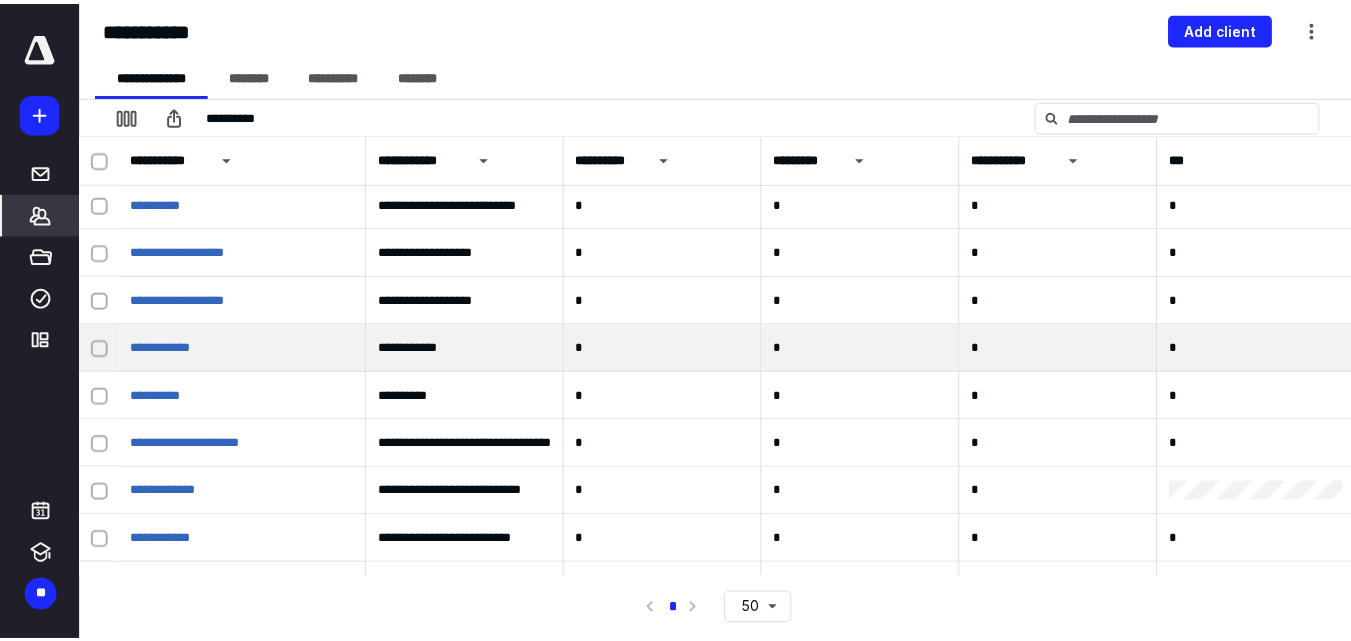 scroll, scrollTop: 1000, scrollLeft: 0, axis: vertical 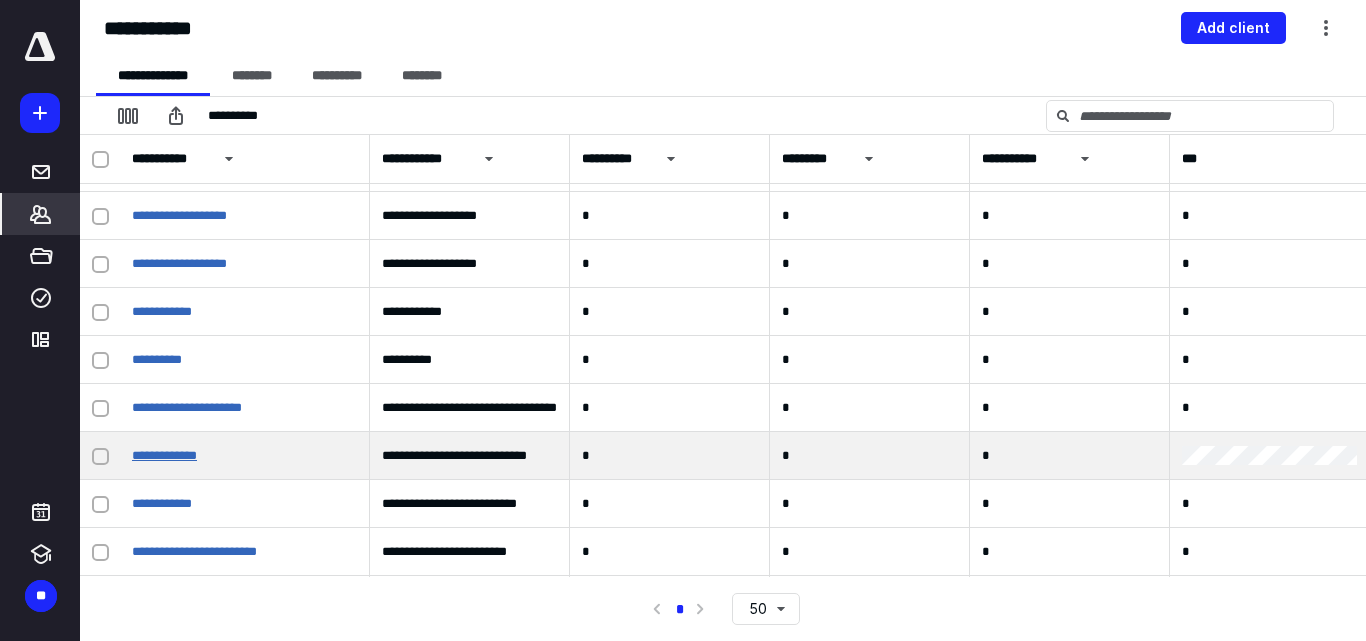 click on "**********" at bounding box center [164, 455] 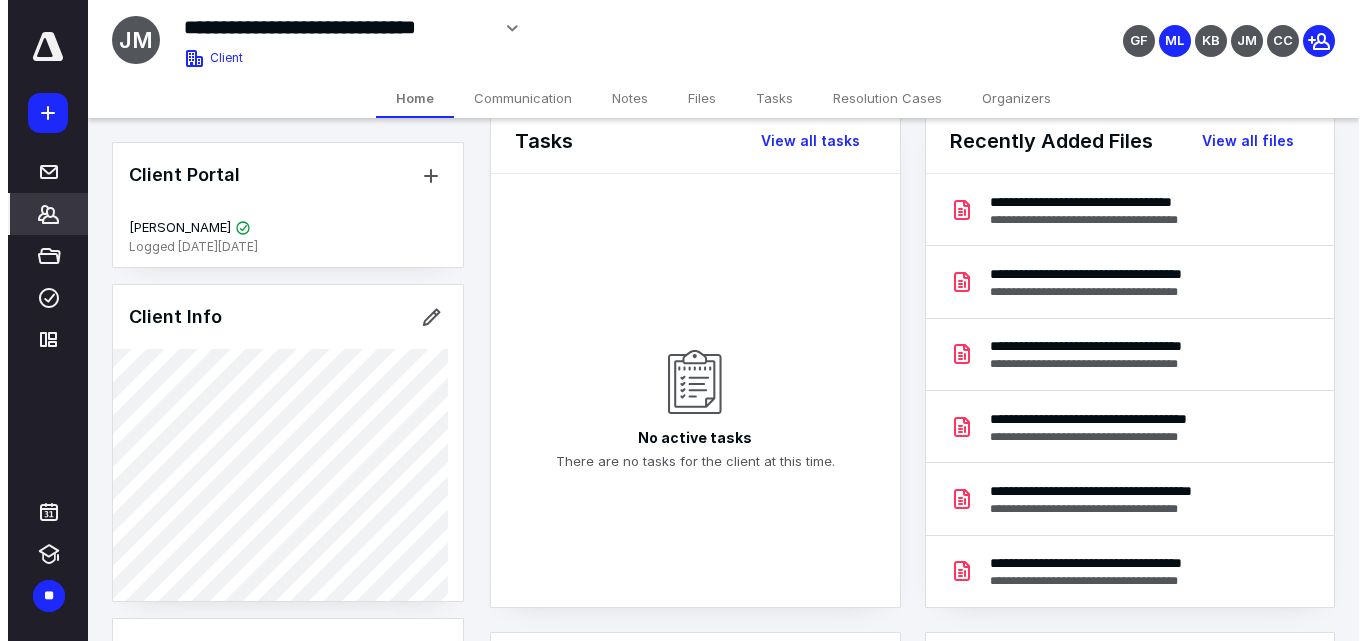 scroll, scrollTop: 0, scrollLeft: 0, axis: both 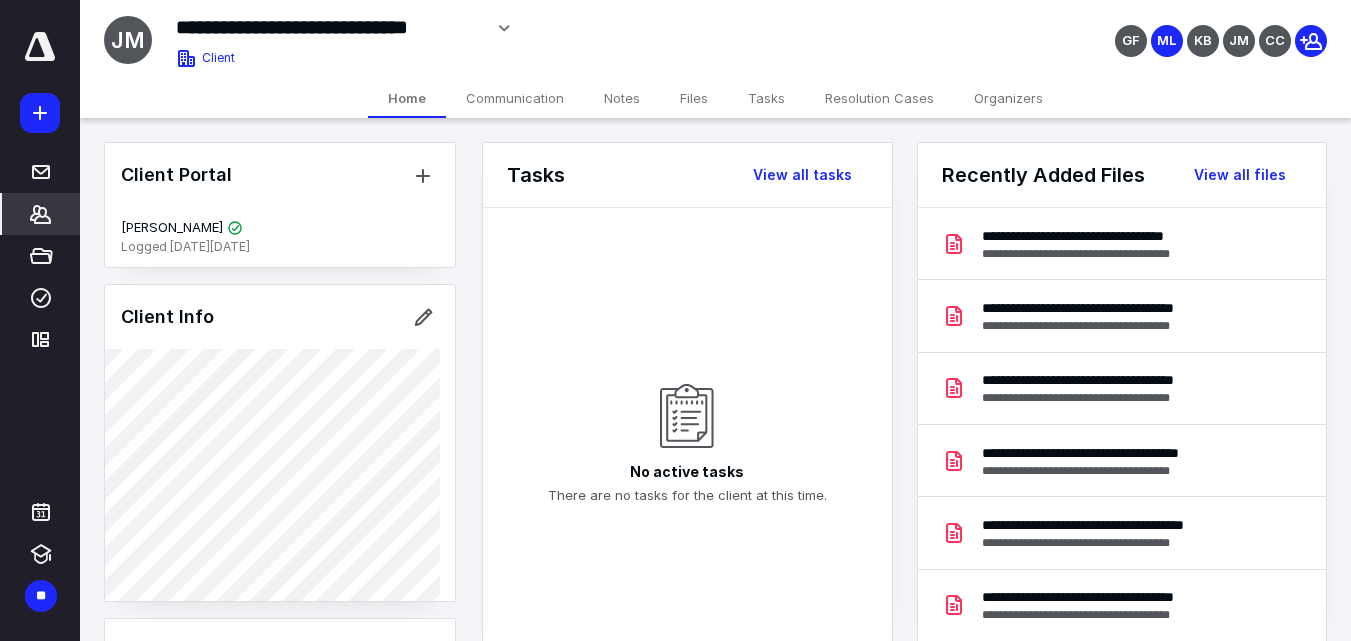 click on "Files" at bounding box center (694, 98) 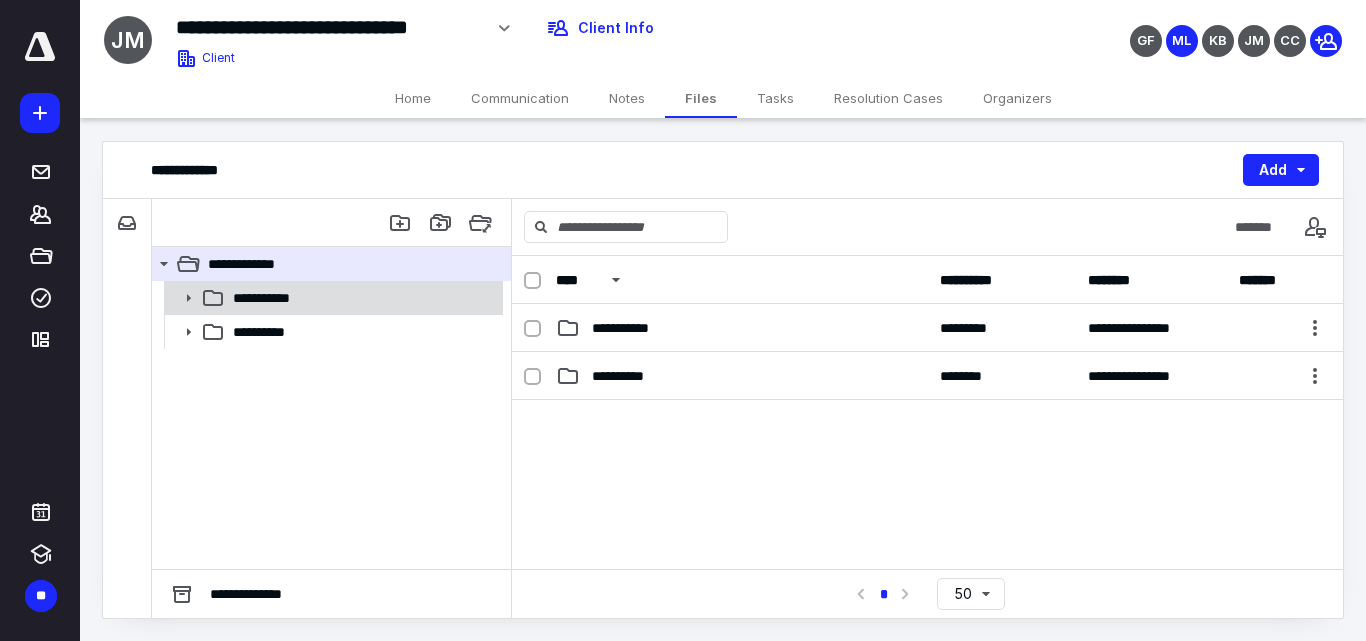 click on "**********" at bounding box center (362, 298) 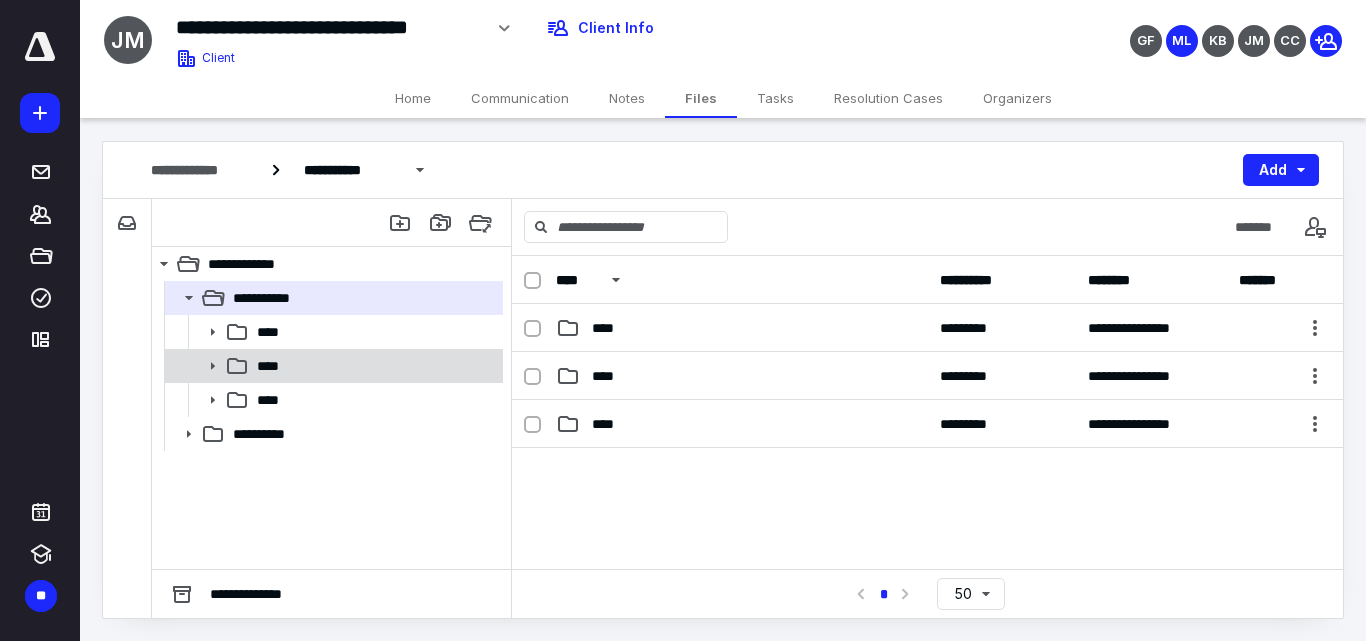 click on "****" at bounding box center (374, 366) 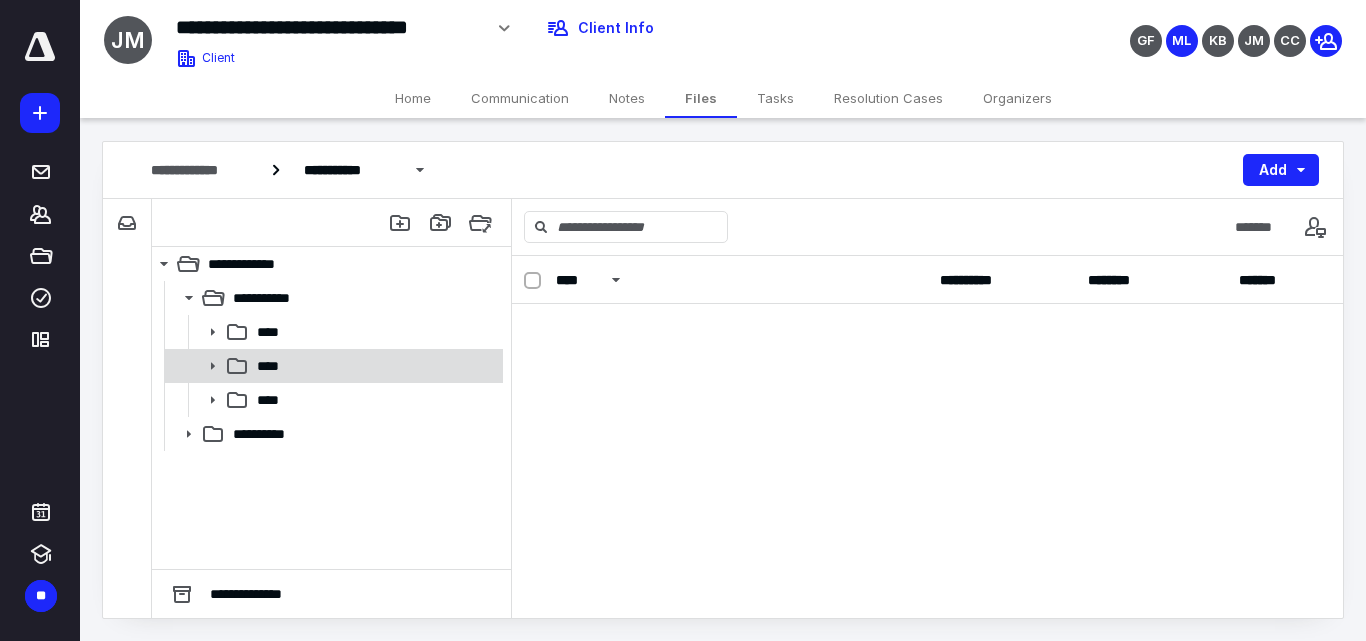 click on "****" at bounding box center [374, 366] 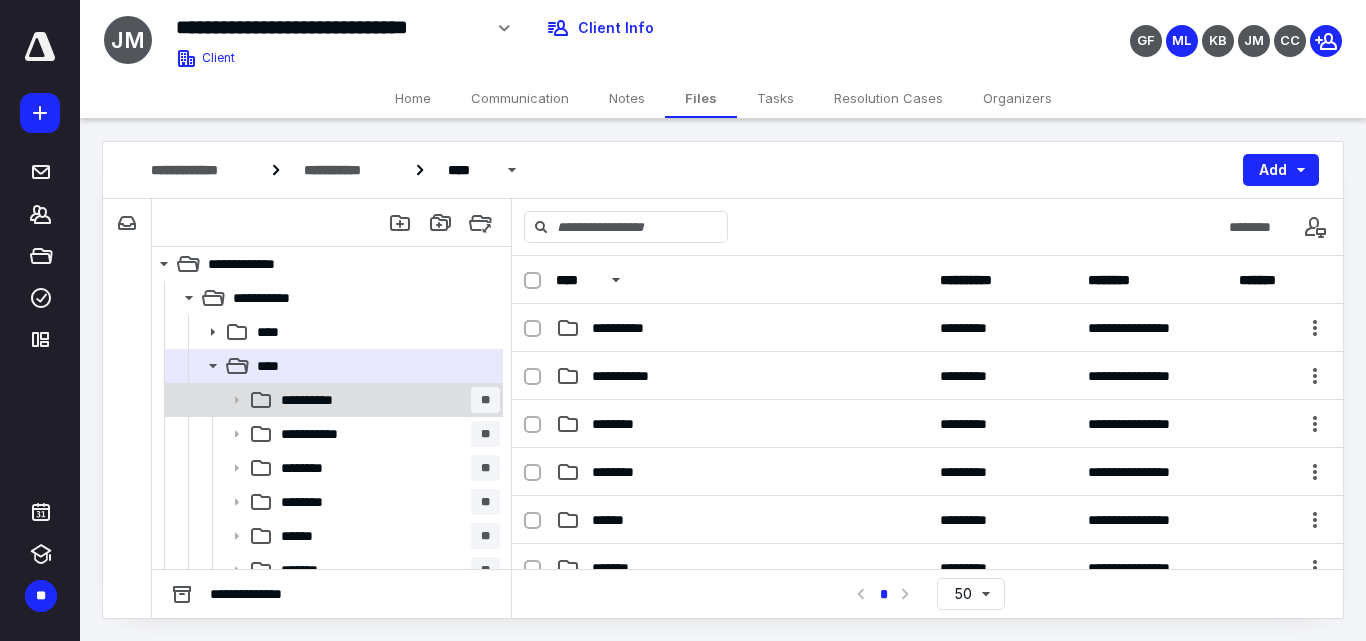click on "**********" at bounding box center (317, 400) 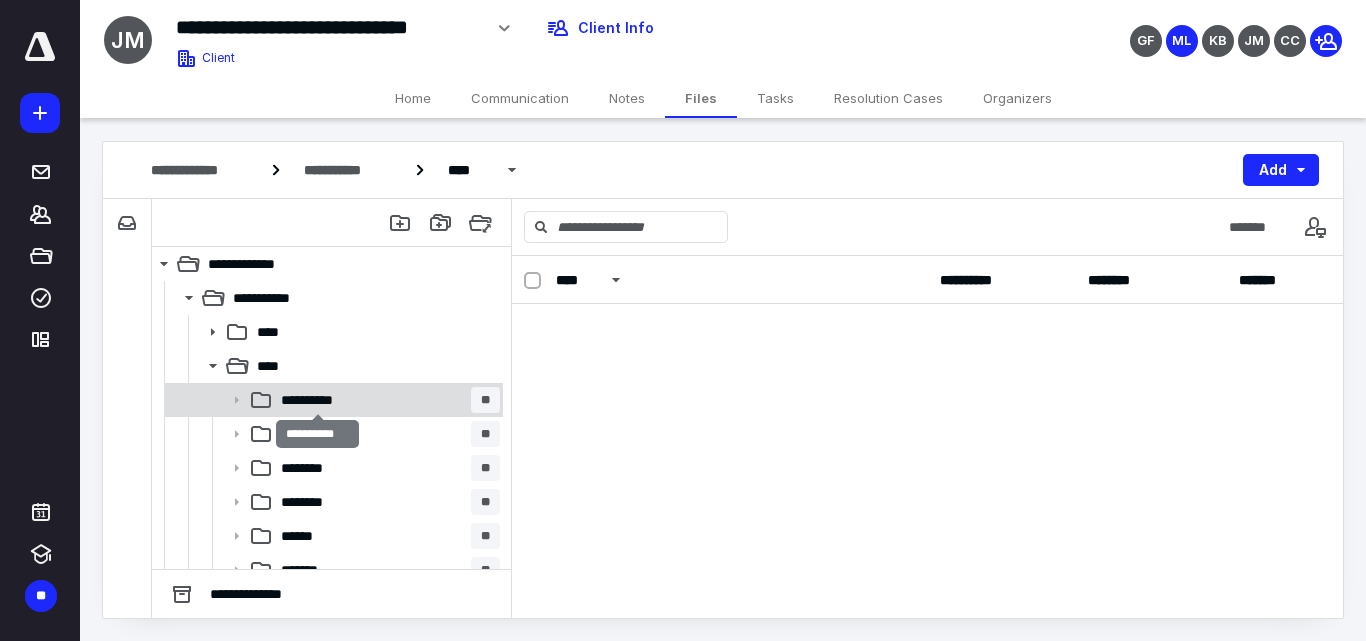 click on "**********" at bounding box center [317, 400] 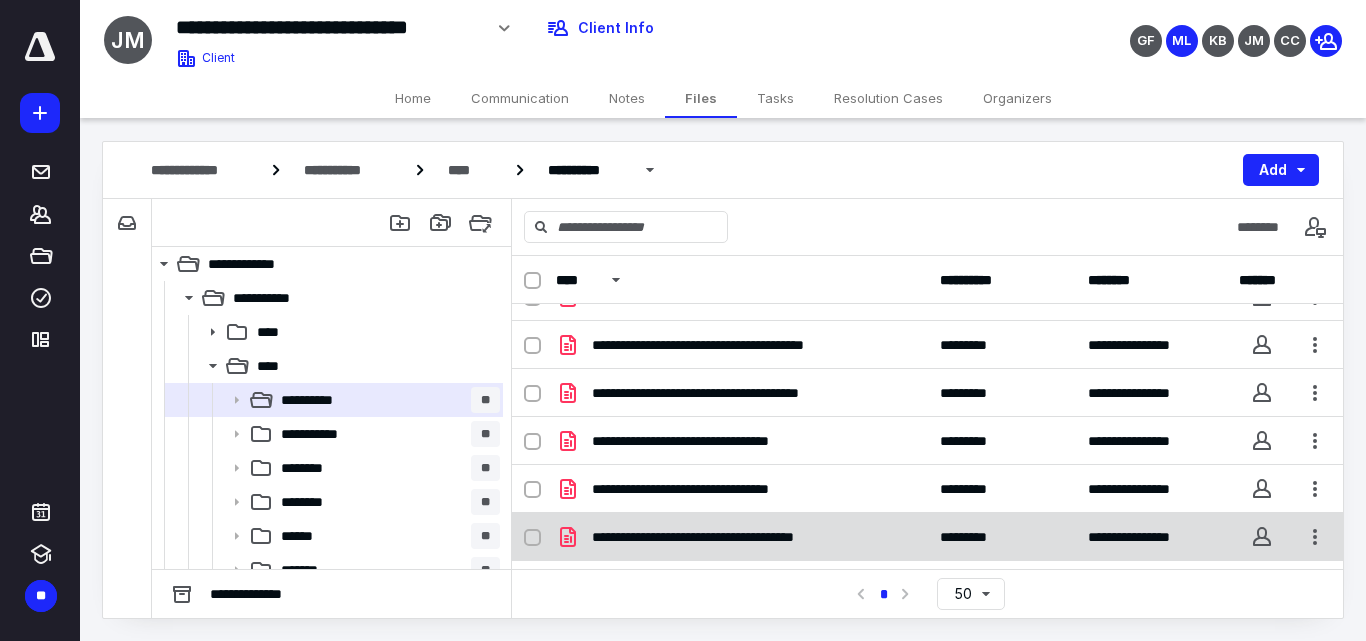 scroll, scrollTop: 0, scrollLeft: 0, axis: both 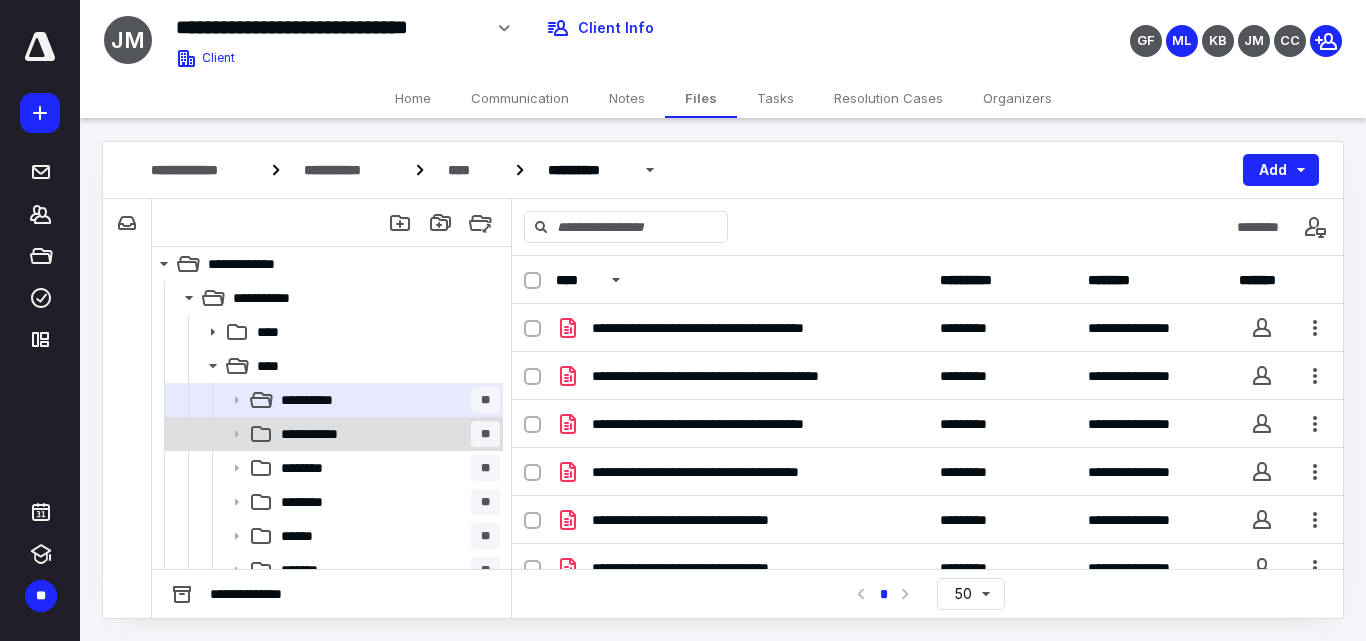 click on "**********" at bounding box center (386, 434) 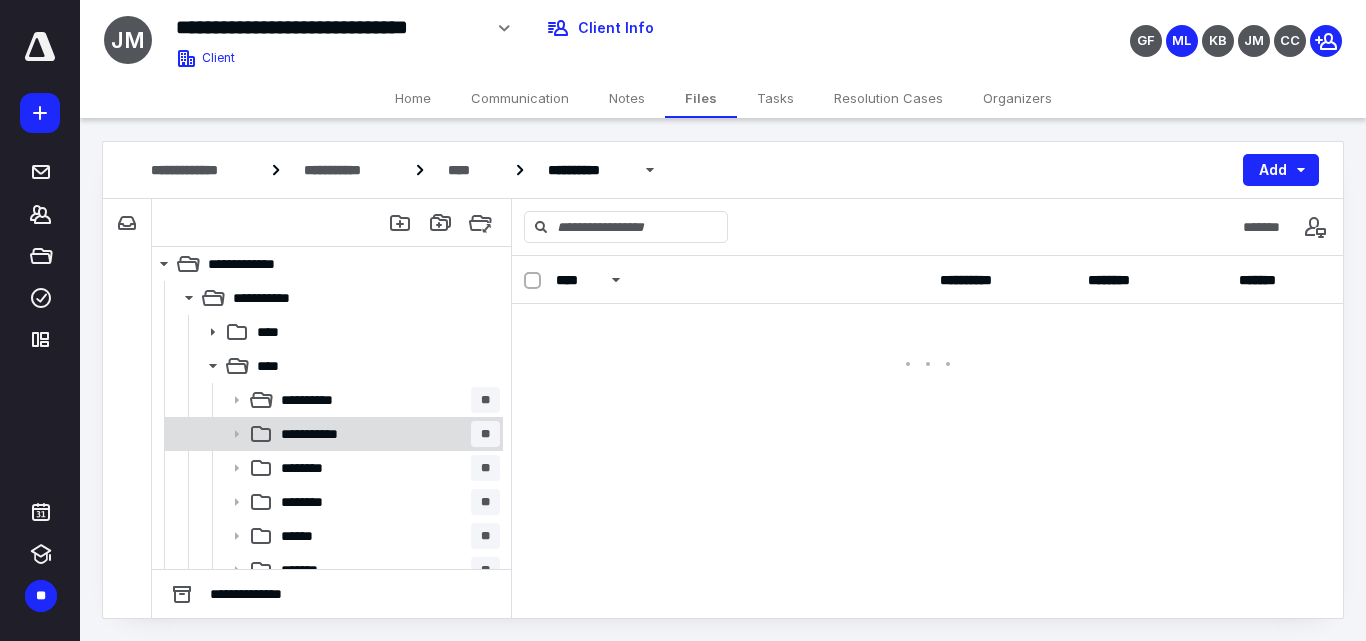 click on "**********" at bounding box center (386, 434) 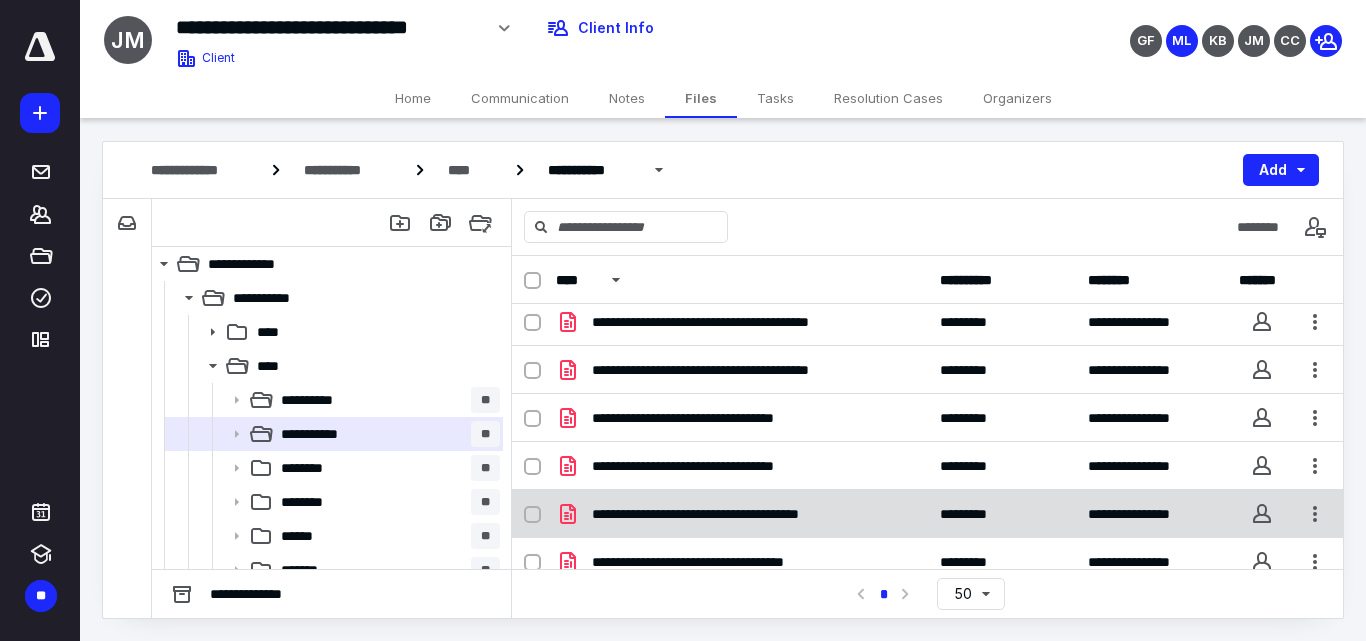 scroll, scrollTop: 0, scrollLeft: 0, axis: both 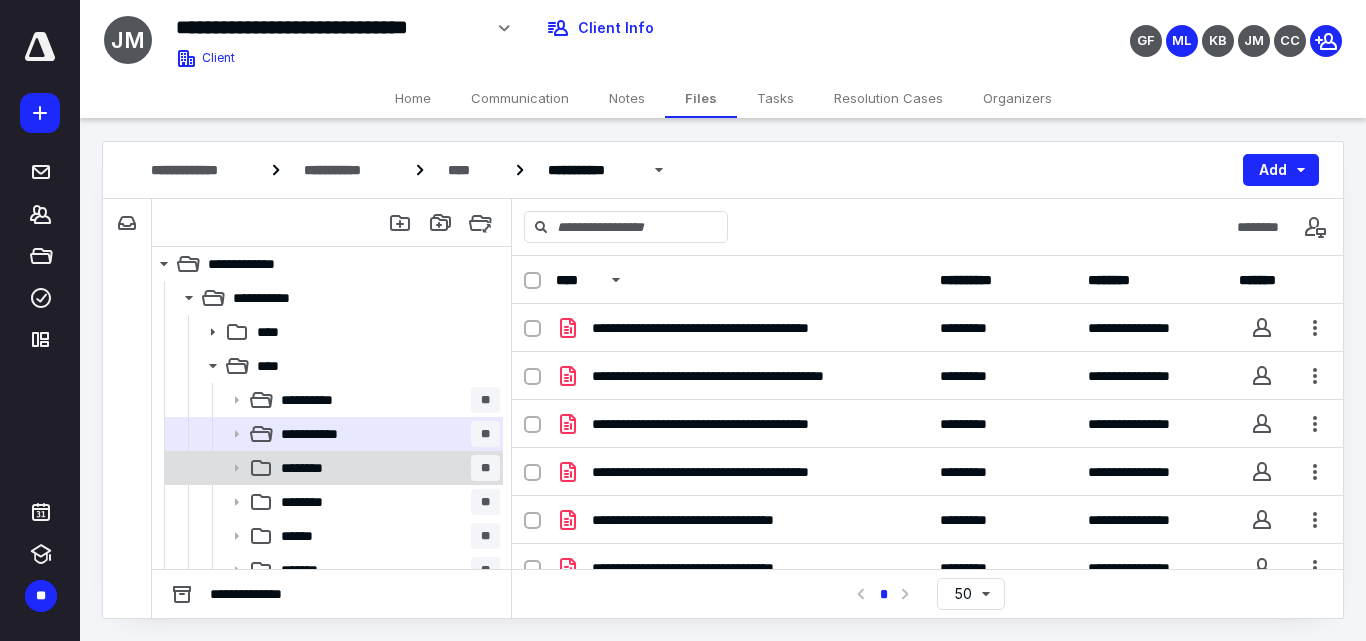 click on "******** **" at bounding box center (386, 468) 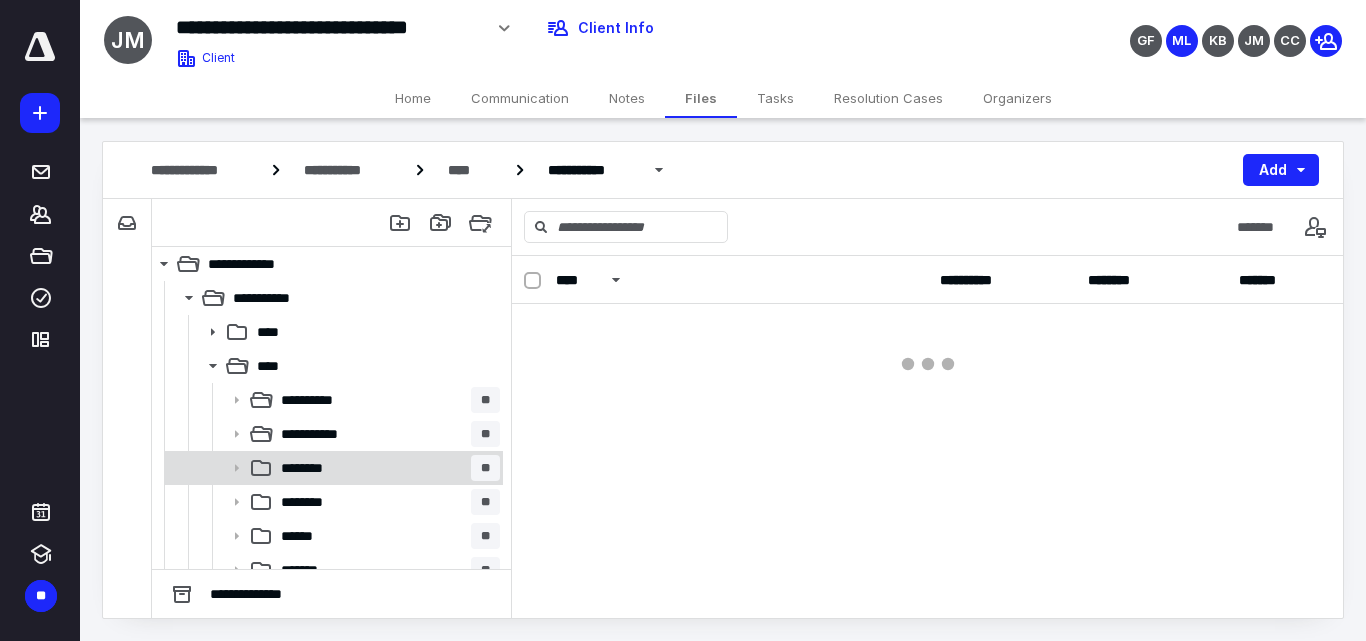 click on "******** **" at bounding box center [386, 468] 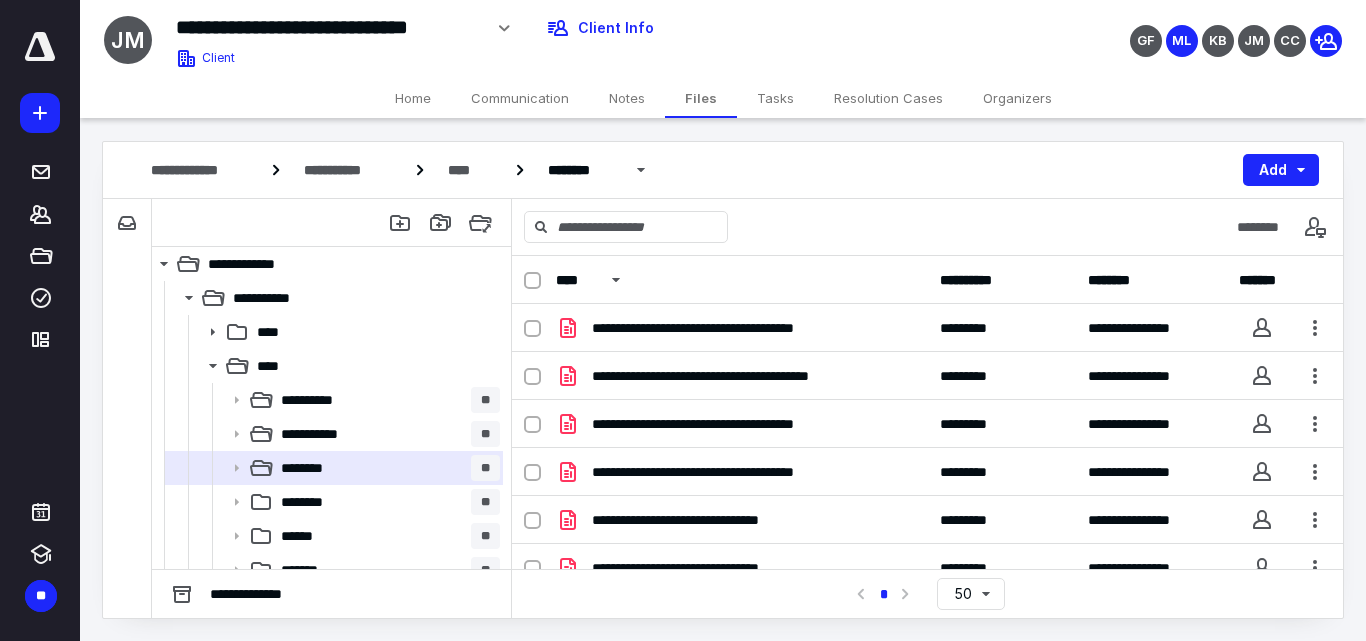 scroll, scrollTop: 215, scrollLeft: 0, axis: vertical 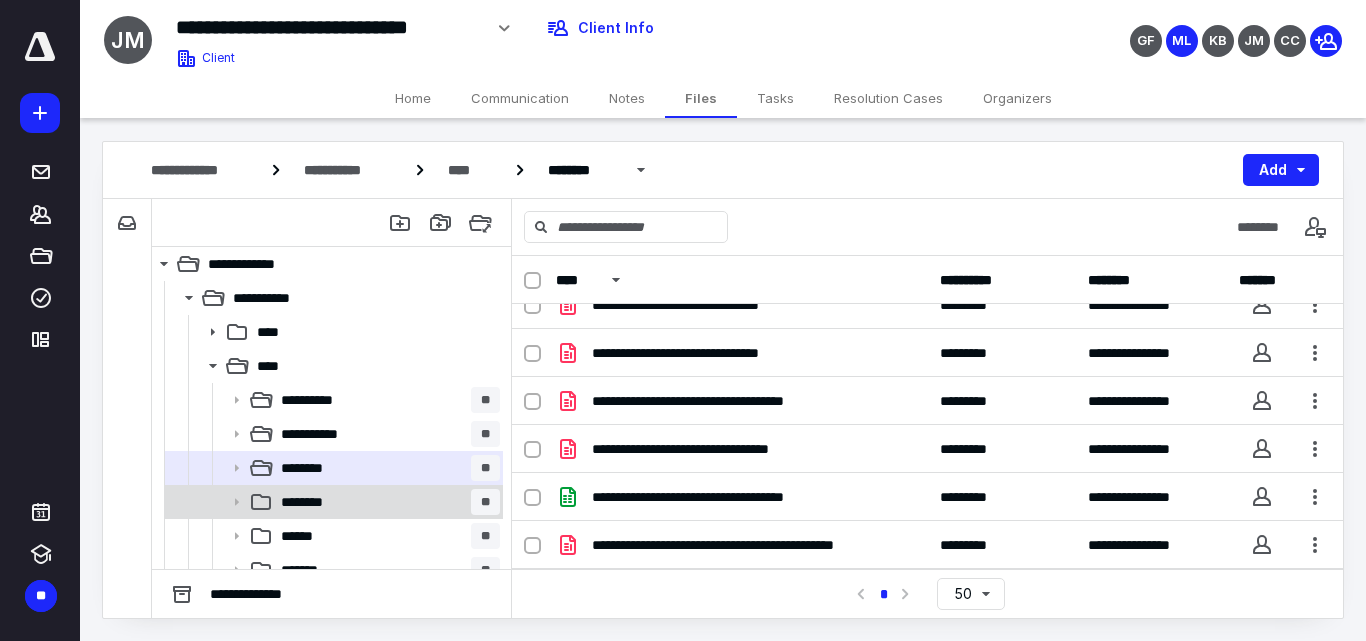click on "******** **" at bounding box center [386, 502] 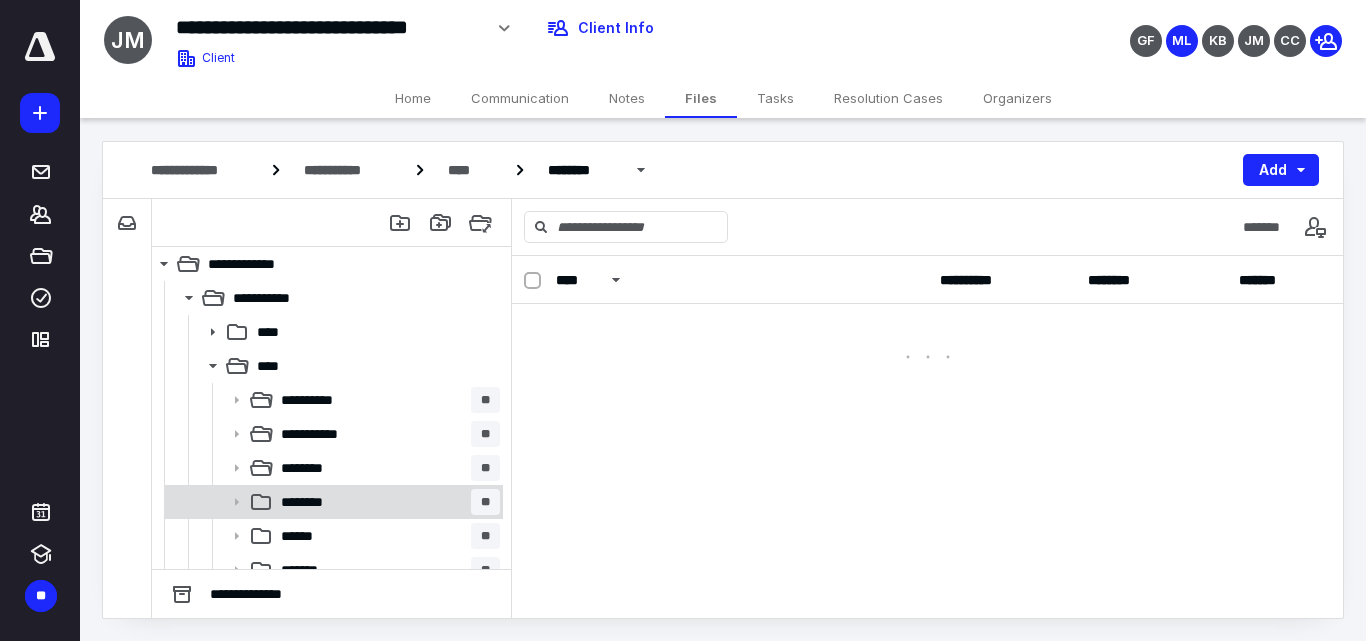 scroll, scrollTop: 0, scrollLeft: 0, axis: both 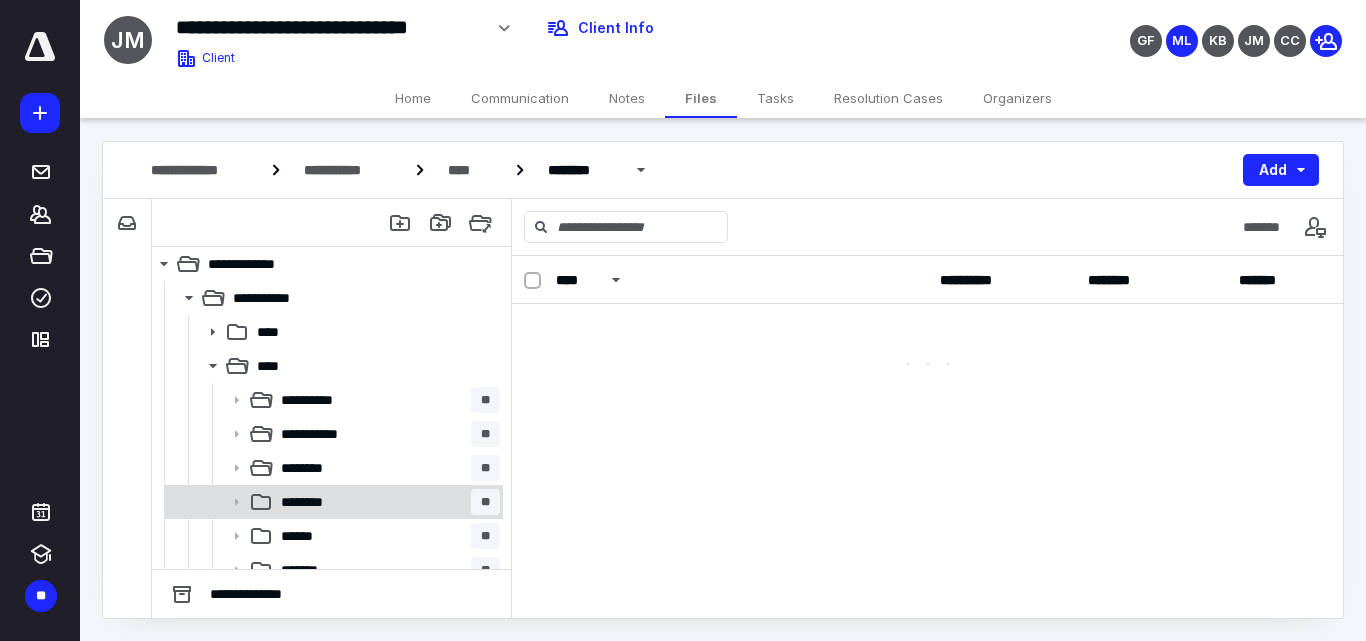 click on "******** **" at bounding box center (386, 502) 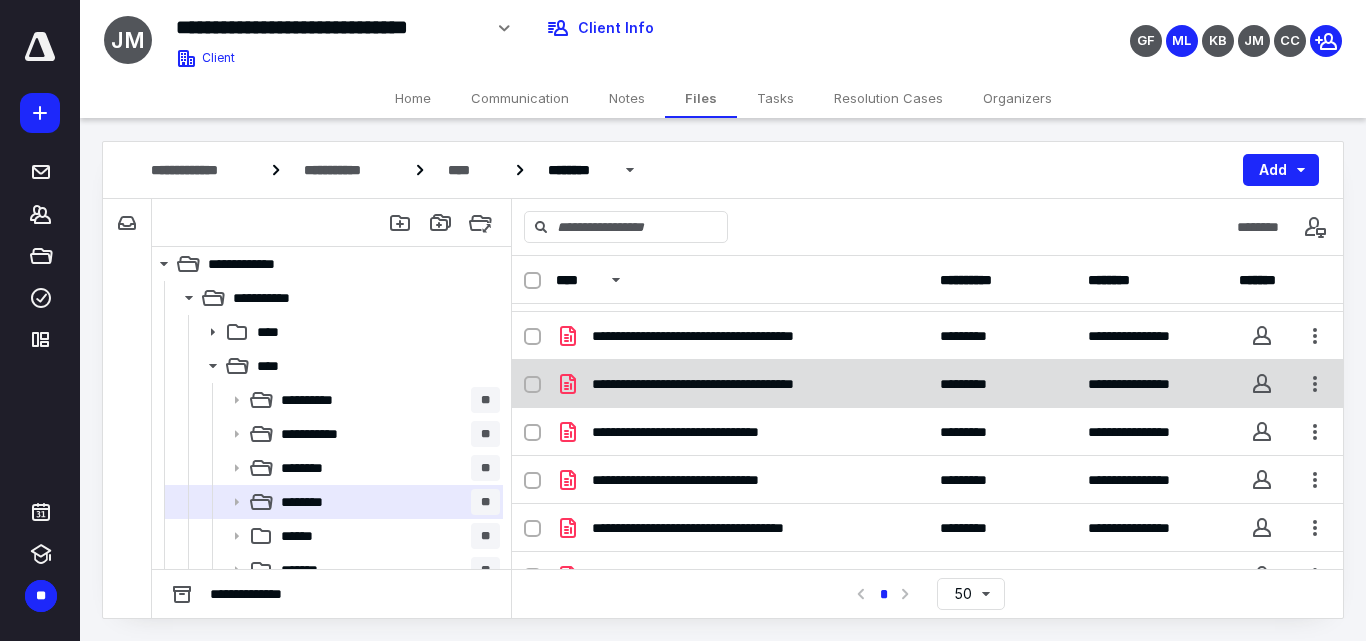 scroll, scrollTop: 215, scrollLeft: 0, axis: vertical 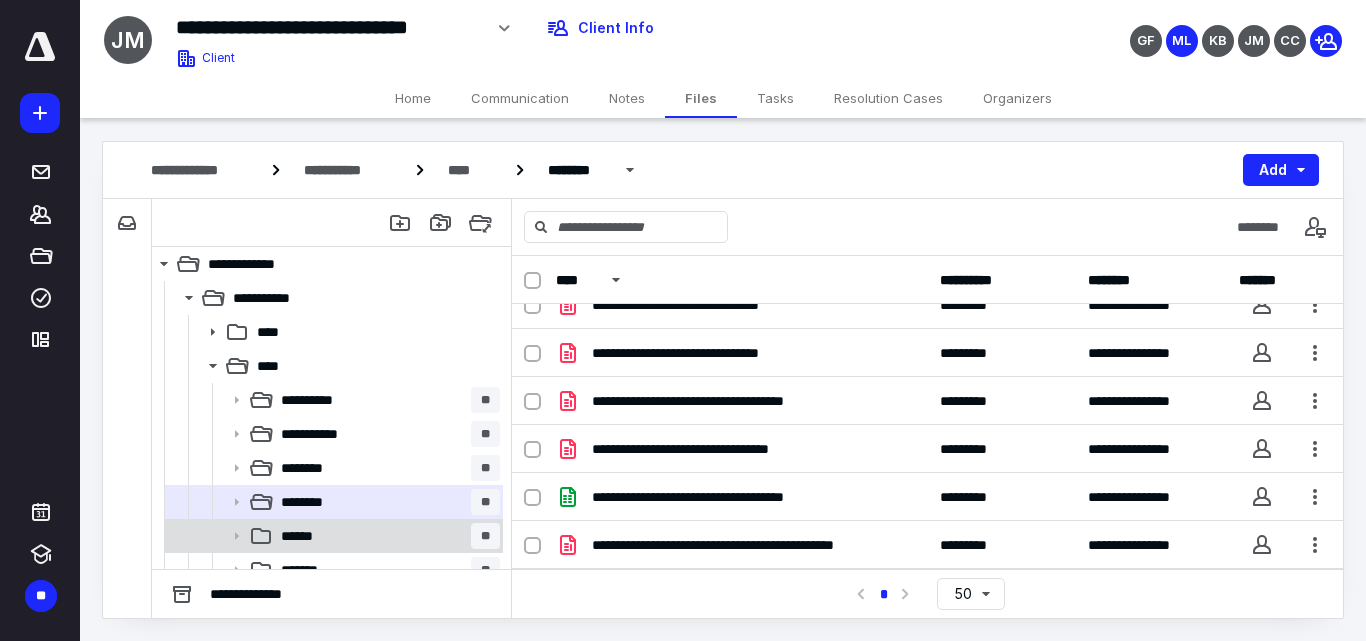click on "******" at bounding box center (305, 536) 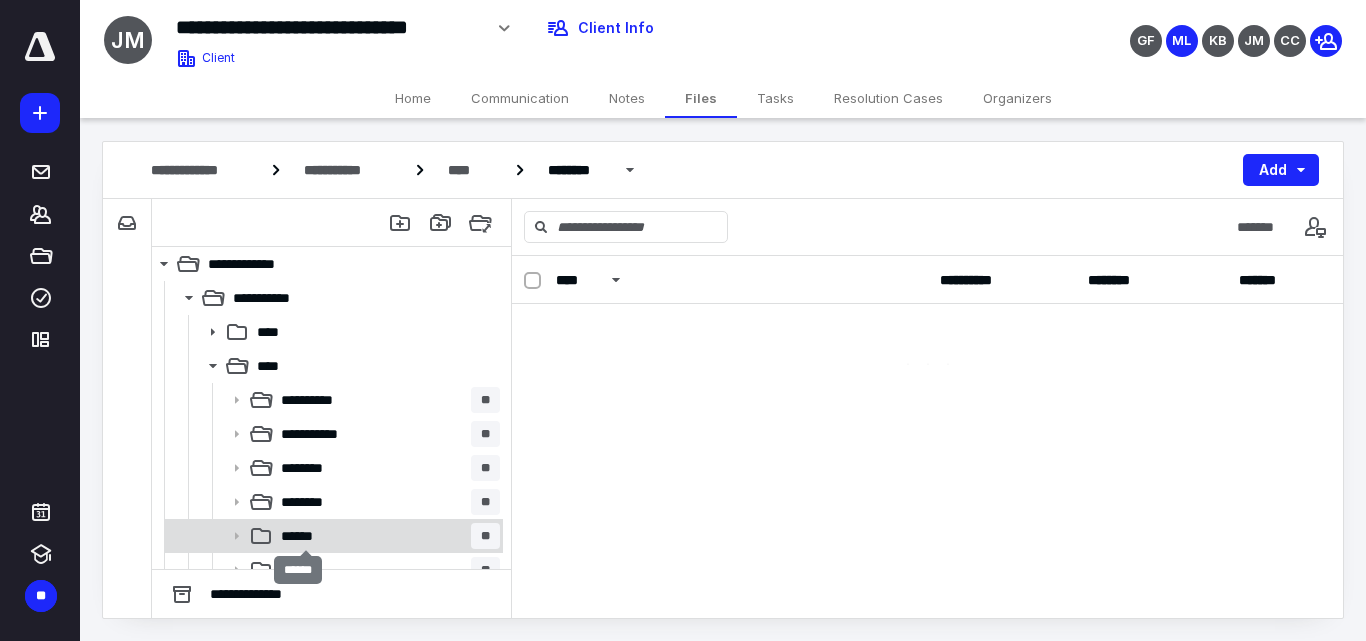 scroll, scrollTop: 0, scrollLeft: 0, axis: both 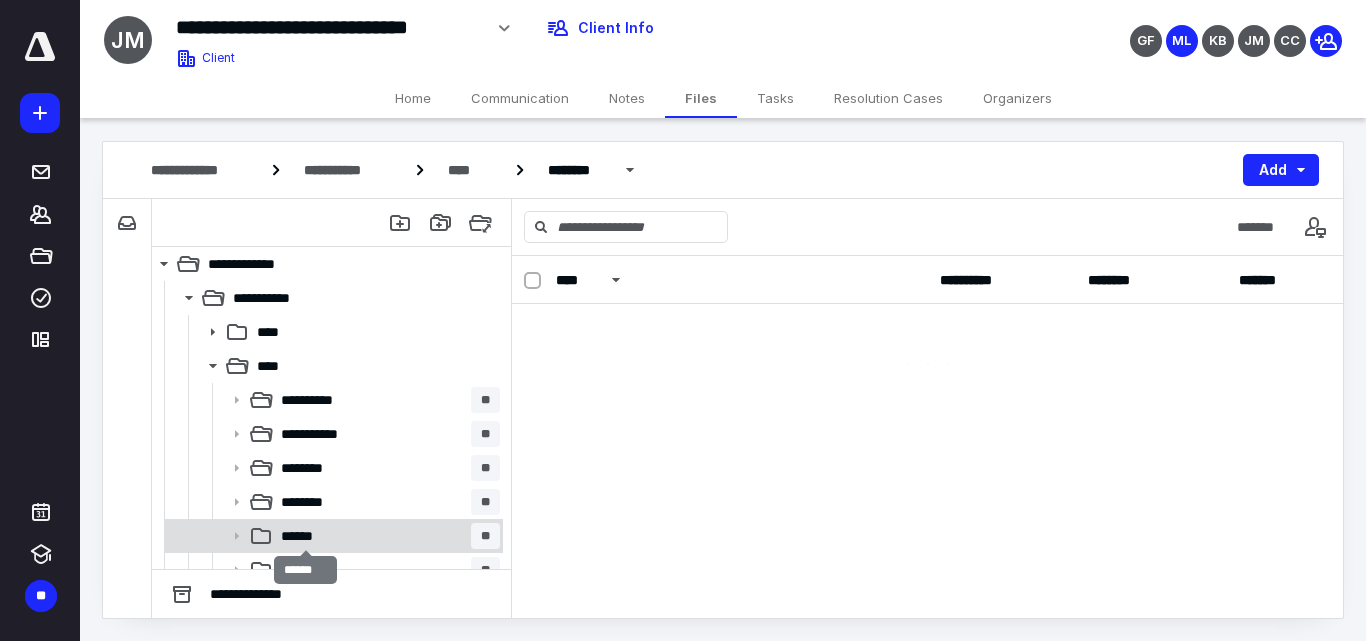 click on "******" at bounding box center (305, 536) 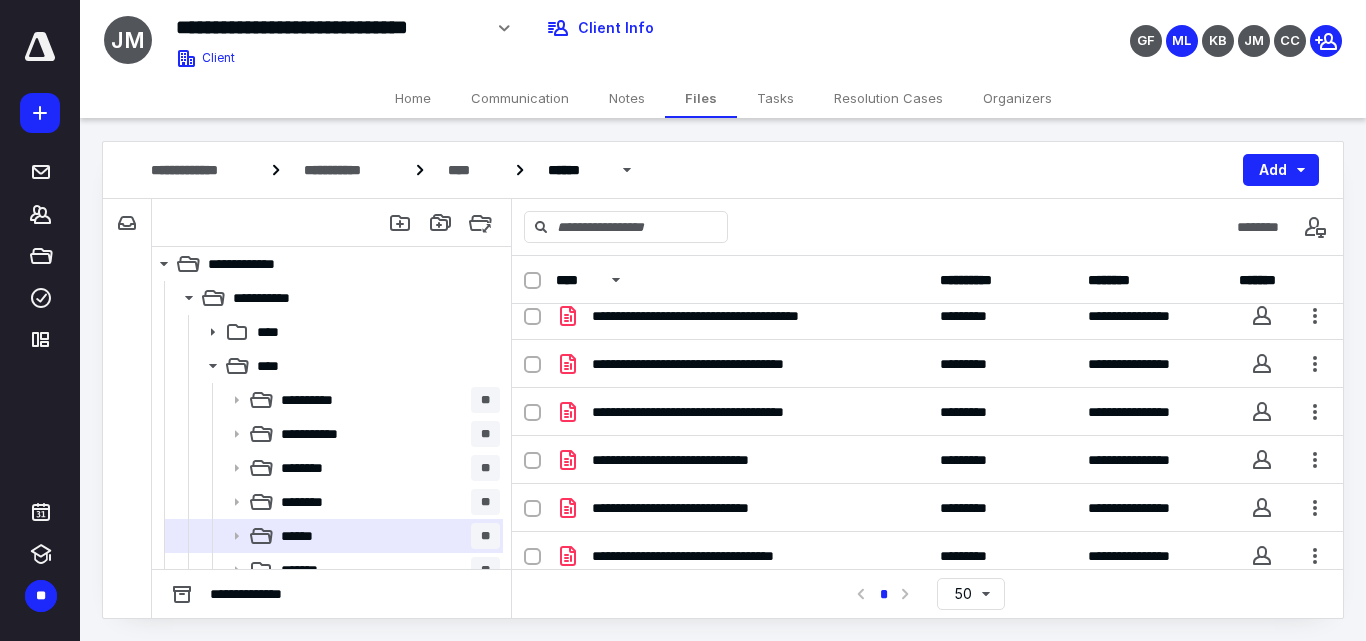 scroll, scrollTop: 0, scrollLeft: 0, axis: both 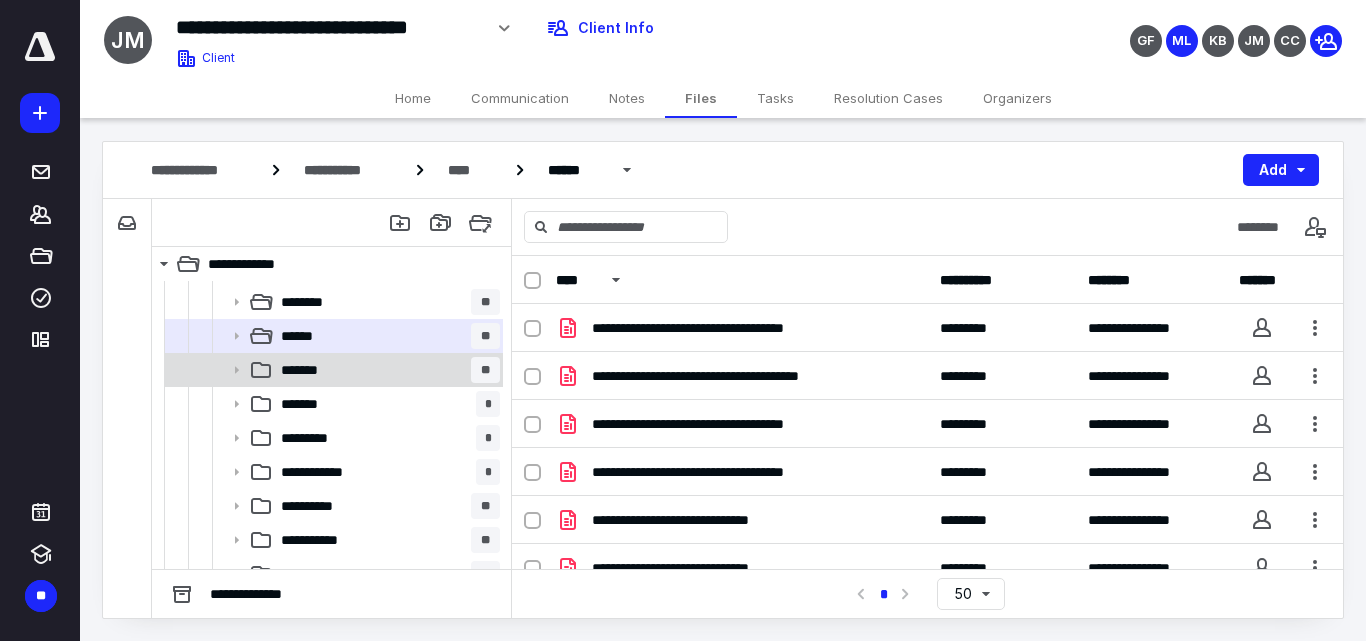 click on "******* **" at bounding box center [386, 370] 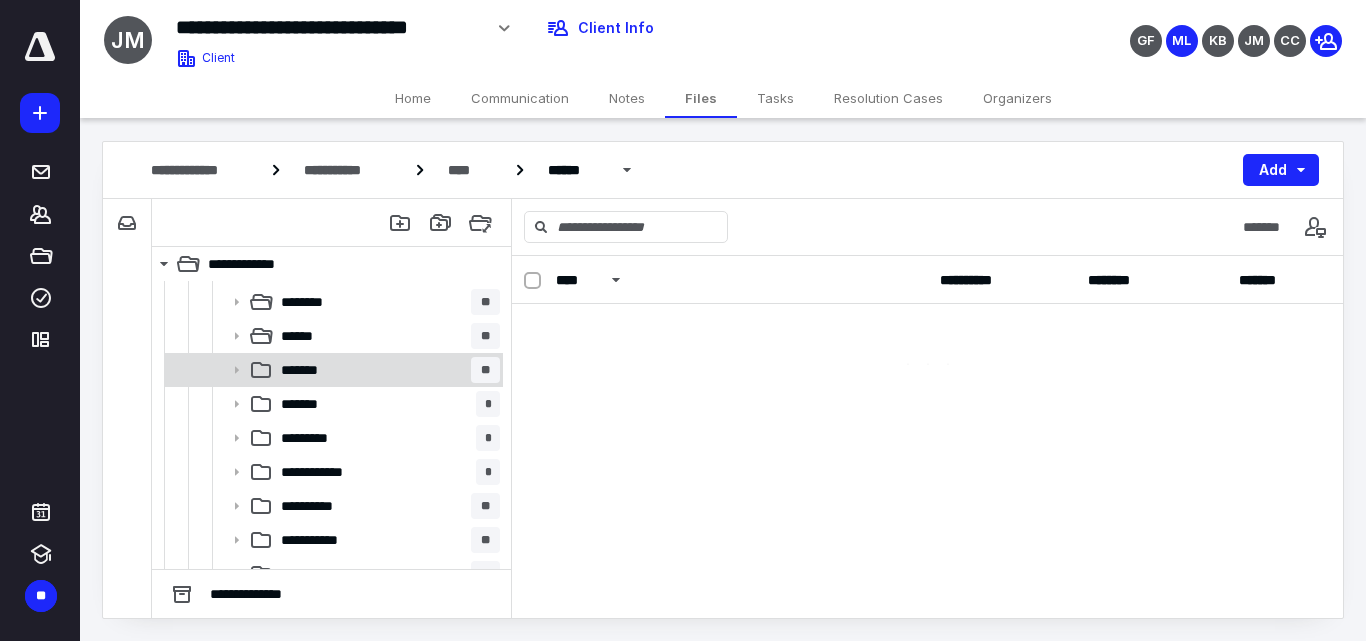 click on "******* **" at bounding box center [386, 370] 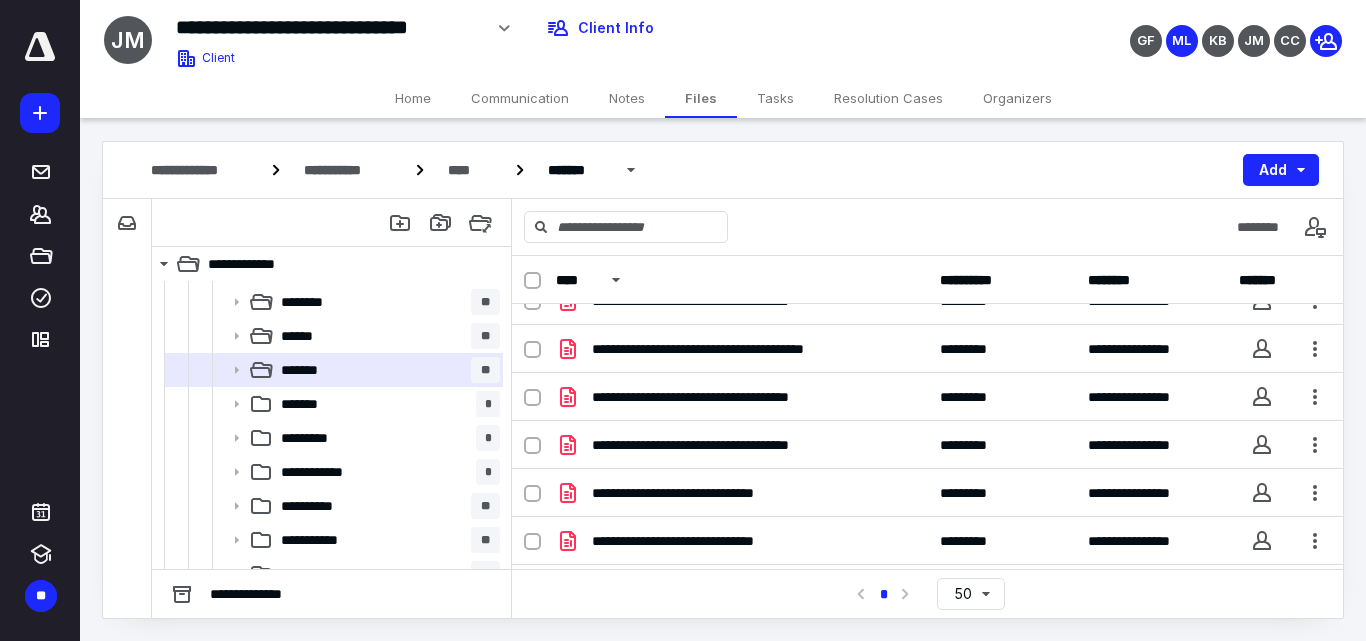 scroll, scrollTop: 0, scrollLeft: 0, axis: both 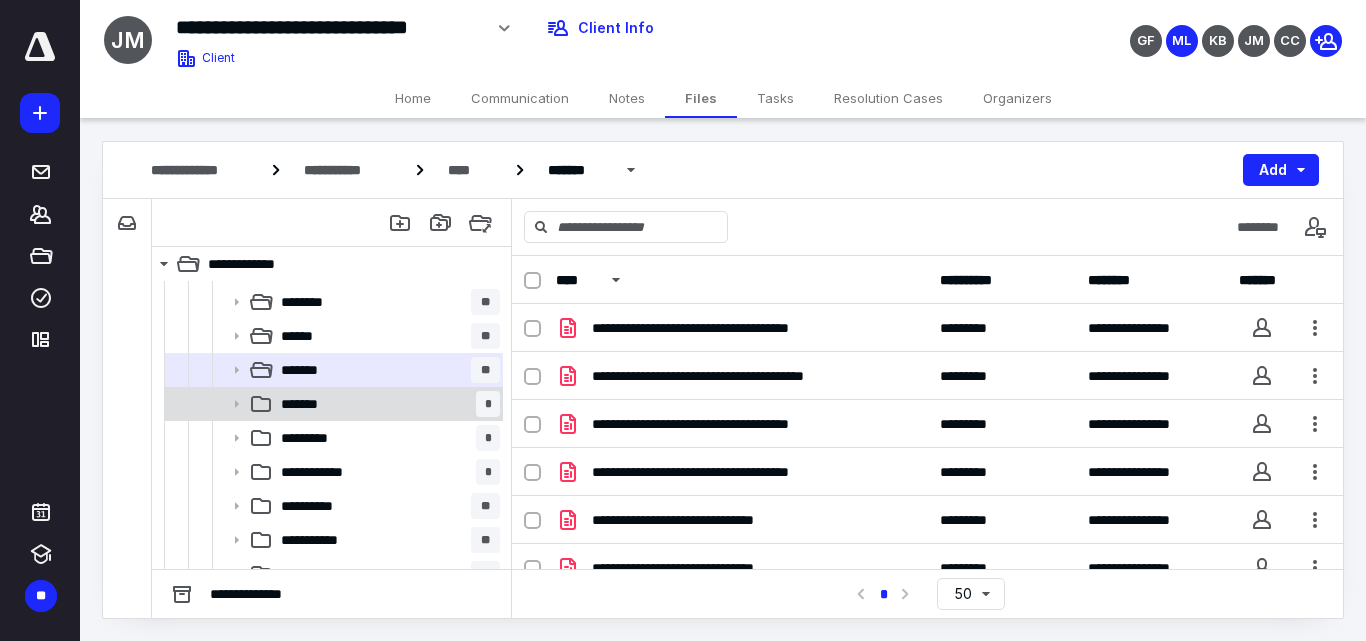 click on "******* *" at bounding box center [386, 404] 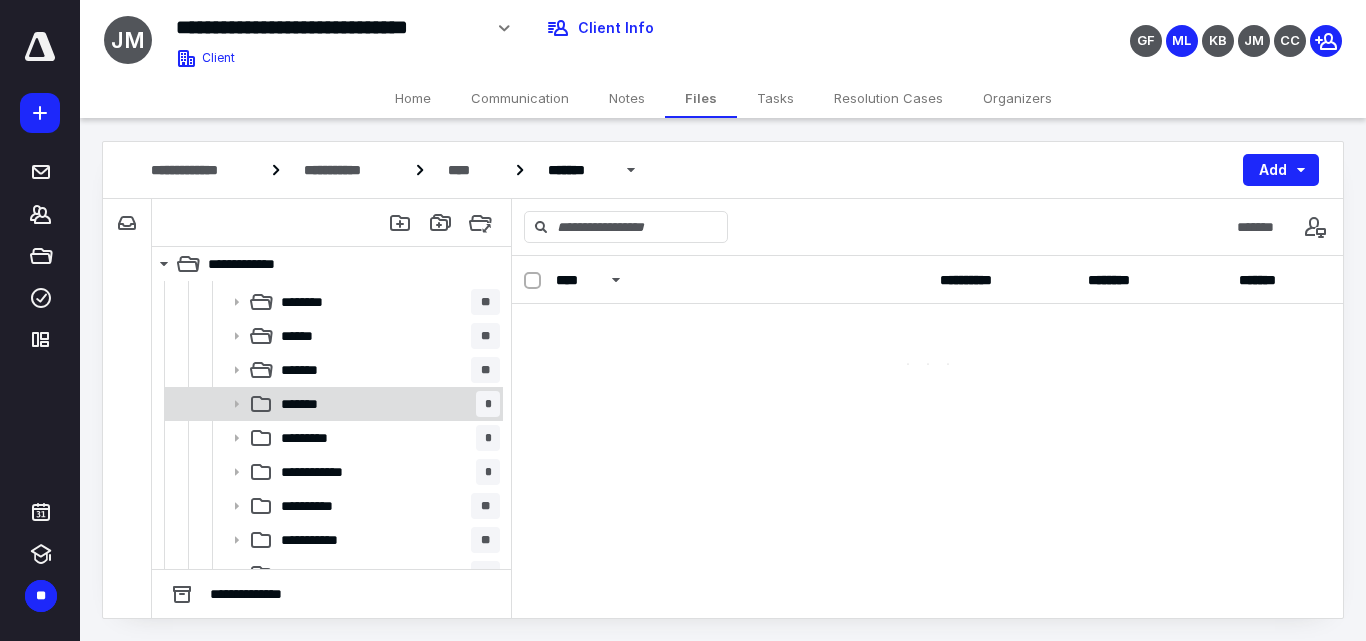 click on "******* *" at bounding box center (386, 404) 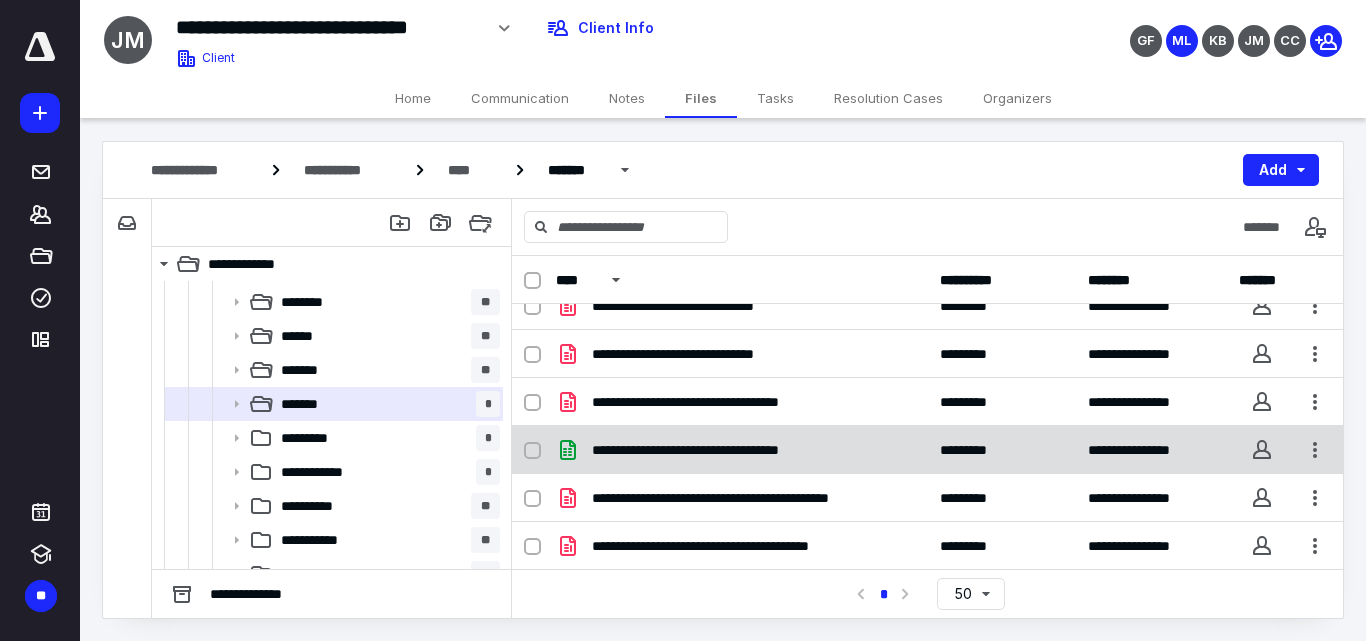 scroll, scrollTop: 167, scrollLeft: 0, axis: vertical 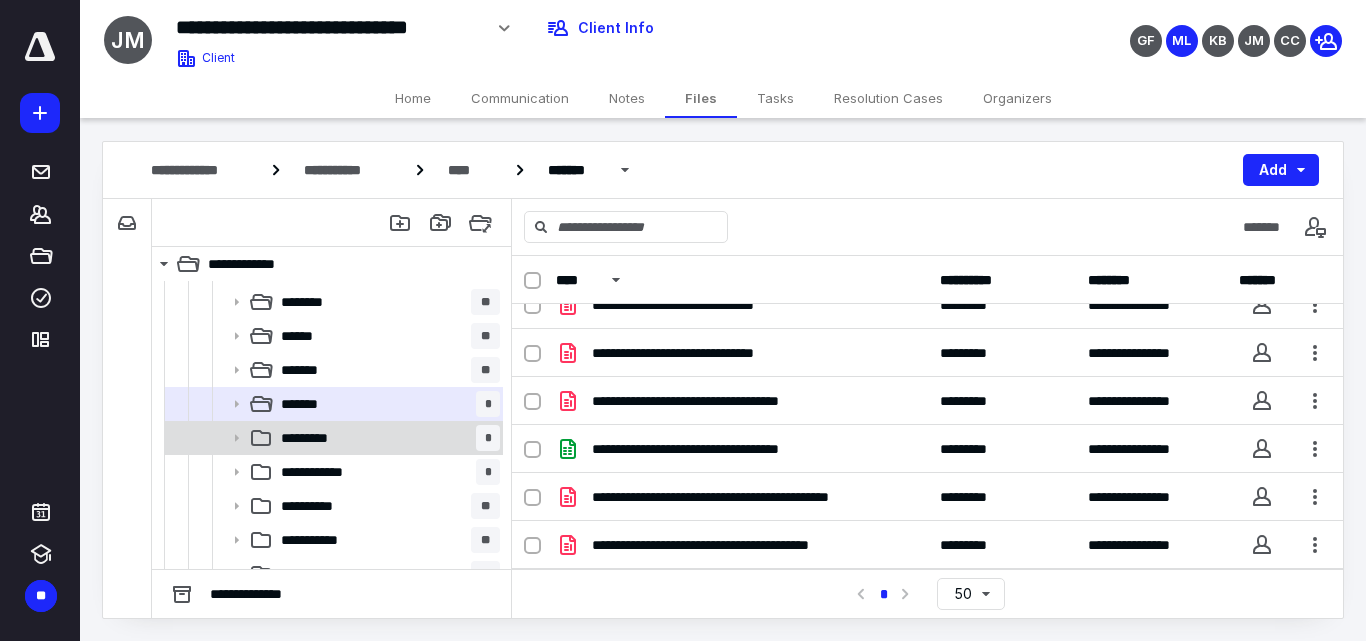 click on "********* *" at bounding box center (386, 438) 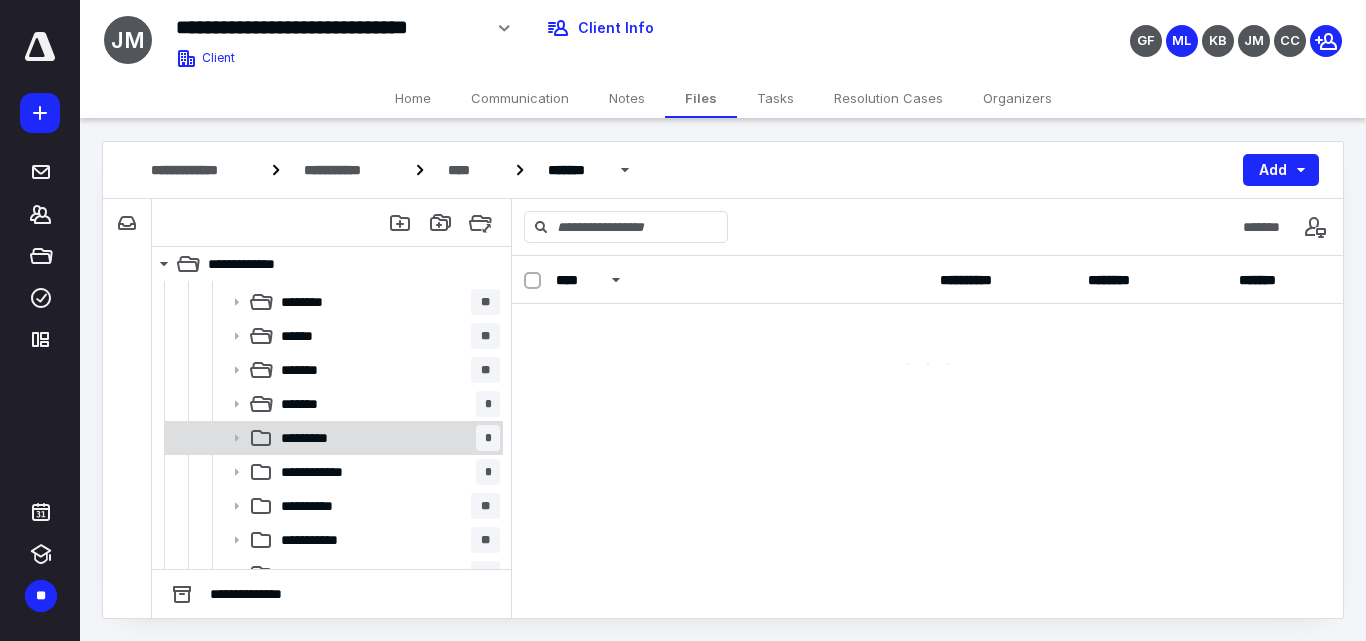 click on "********* *" at bounding box center [386, 438] 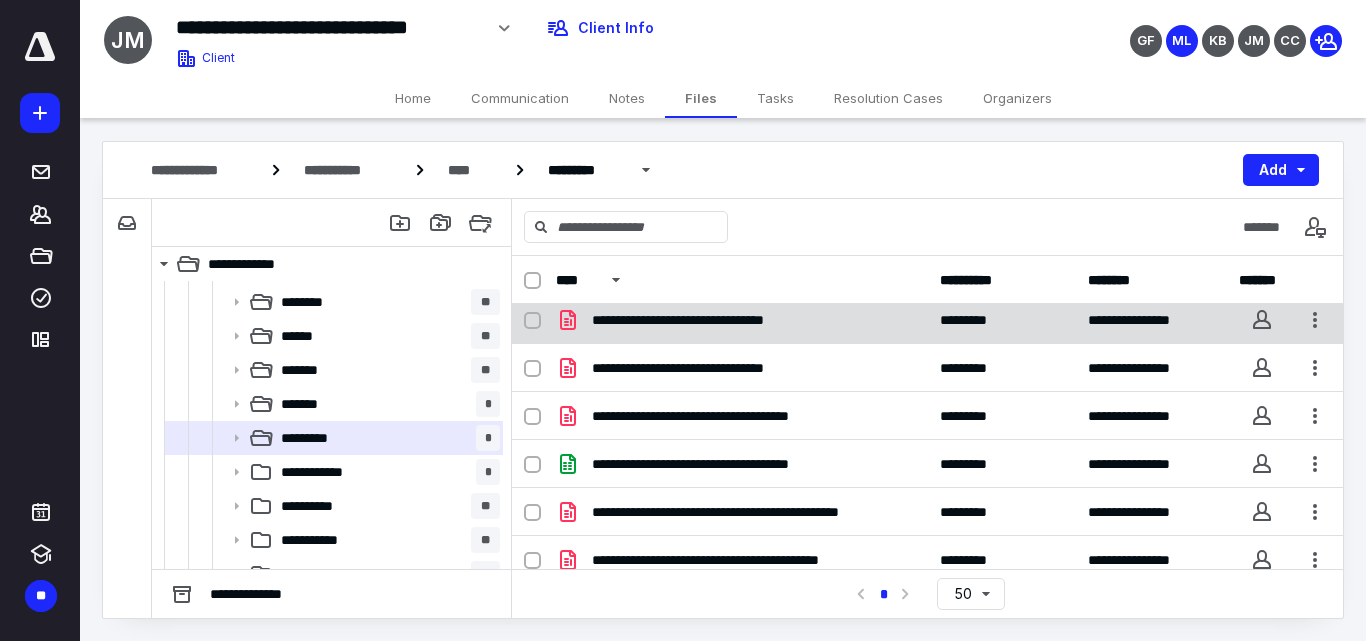 scroll, scrollTop: 119, scrollLeft: 0, axis: vertical 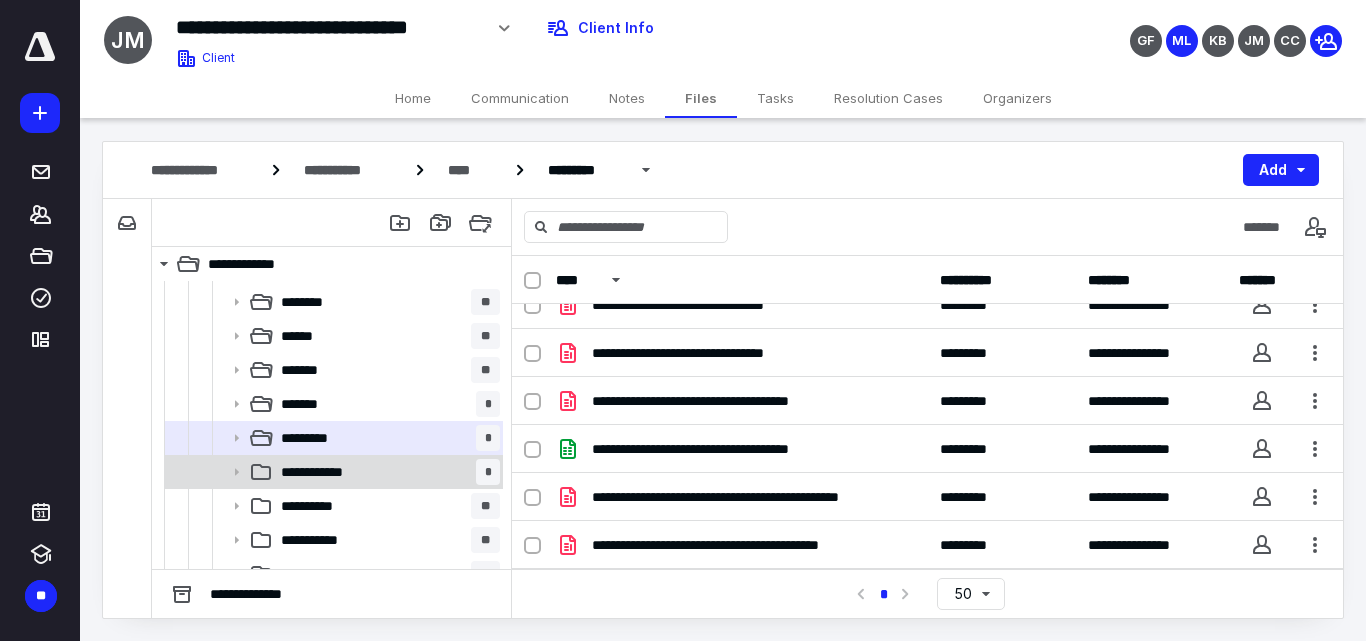 click on "**********" at bounding box center (386, 472) 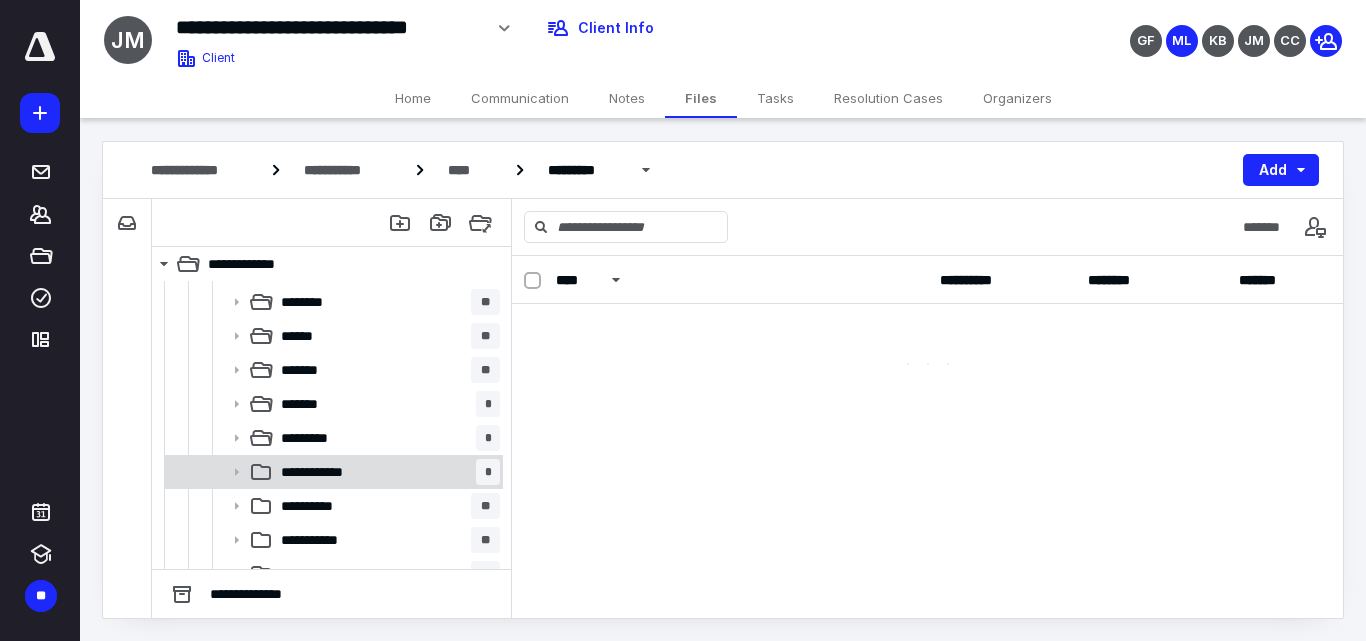 click on "**********" at bounding box center (386, 472) 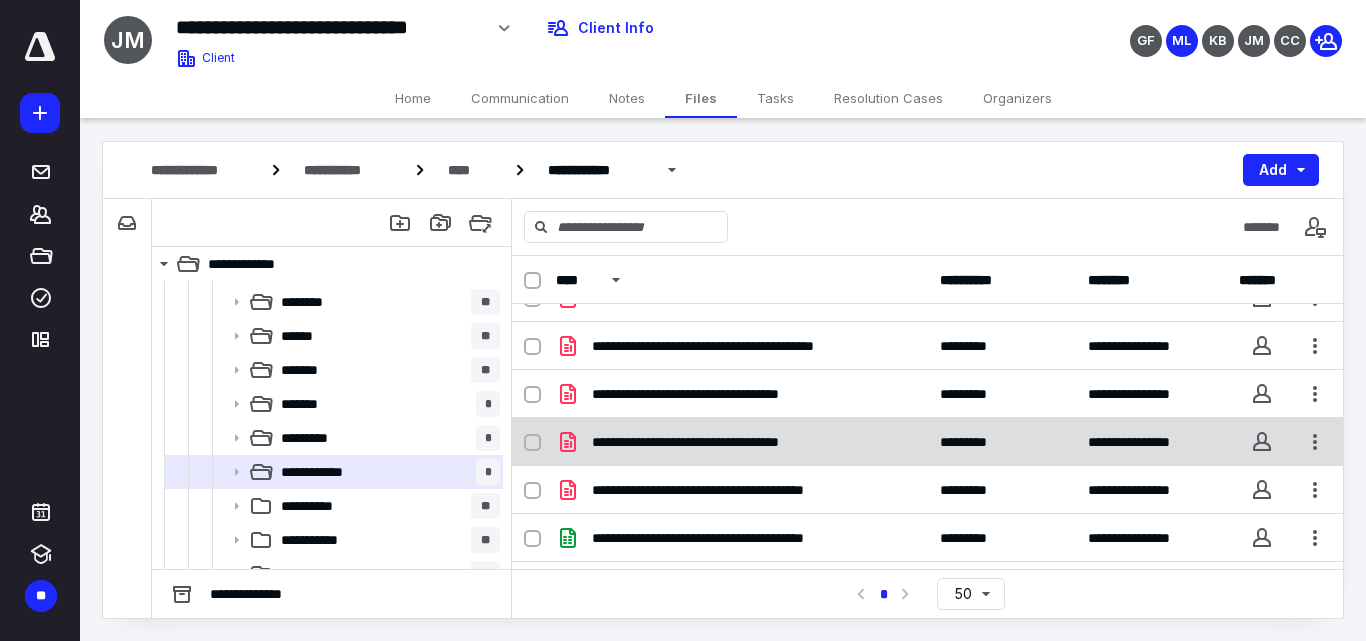 scroll, scrollTop: 167, scrollLeft: 0, axis: vertical 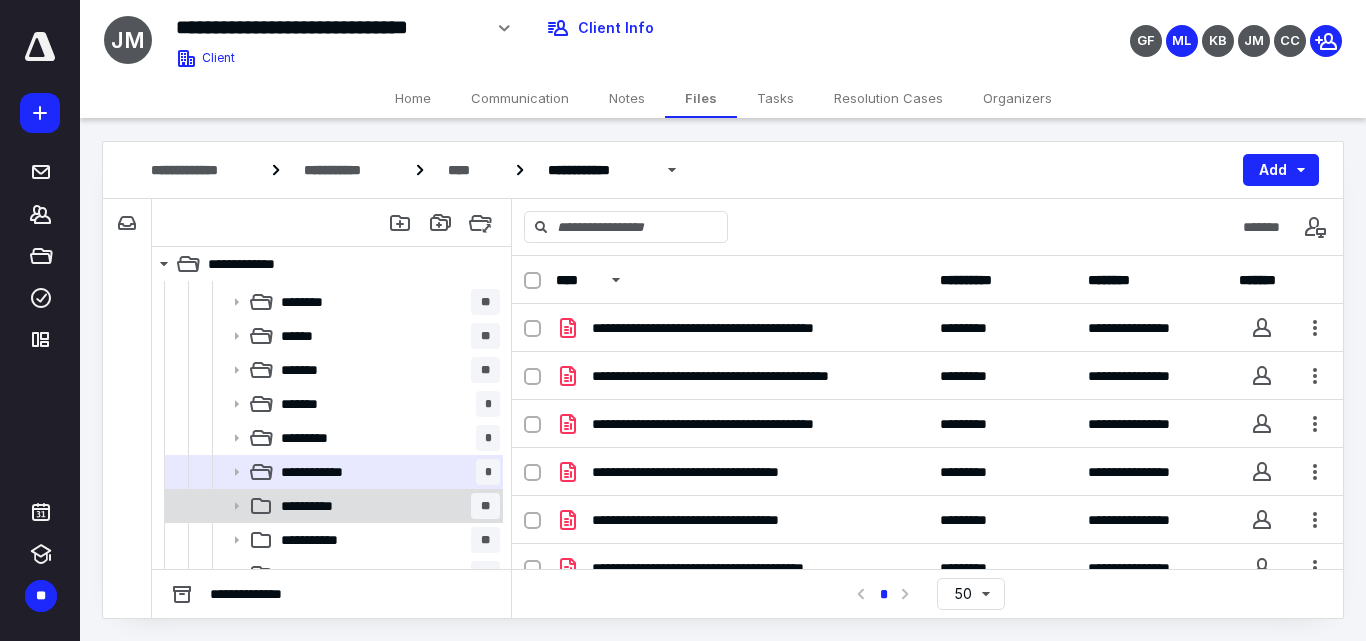 click on "**********" at bounding box center [317, 506] 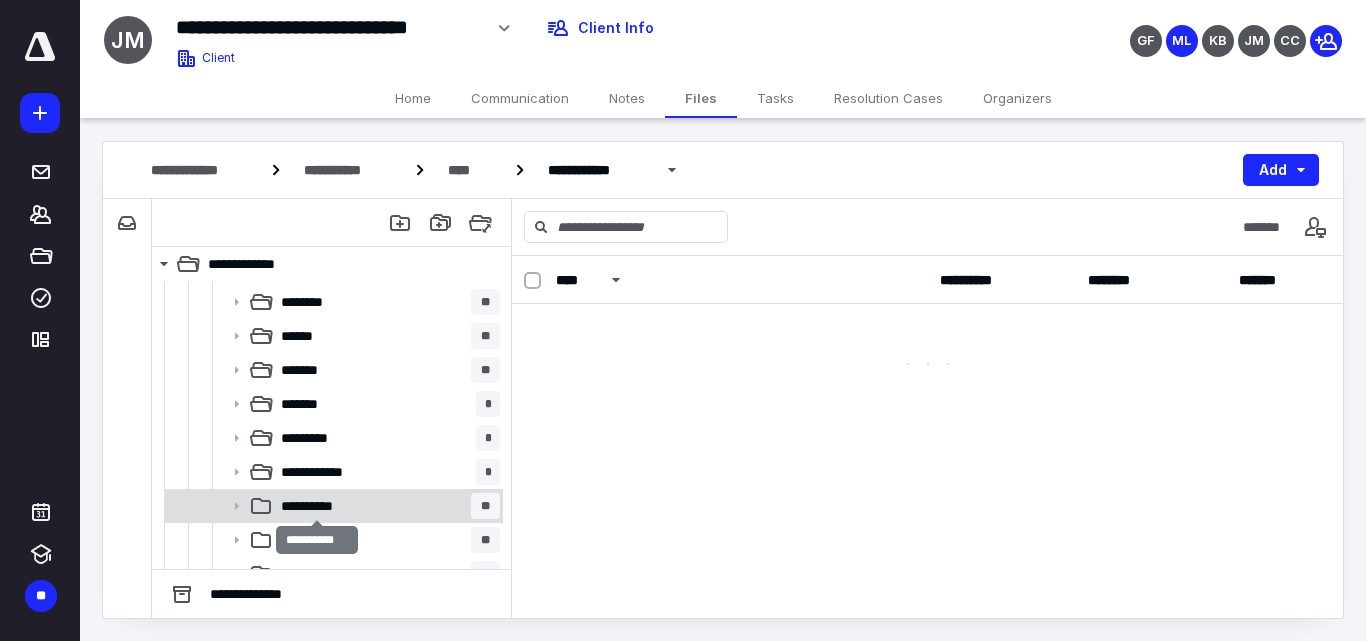 click on "**********" at bounding box center [317, 506] 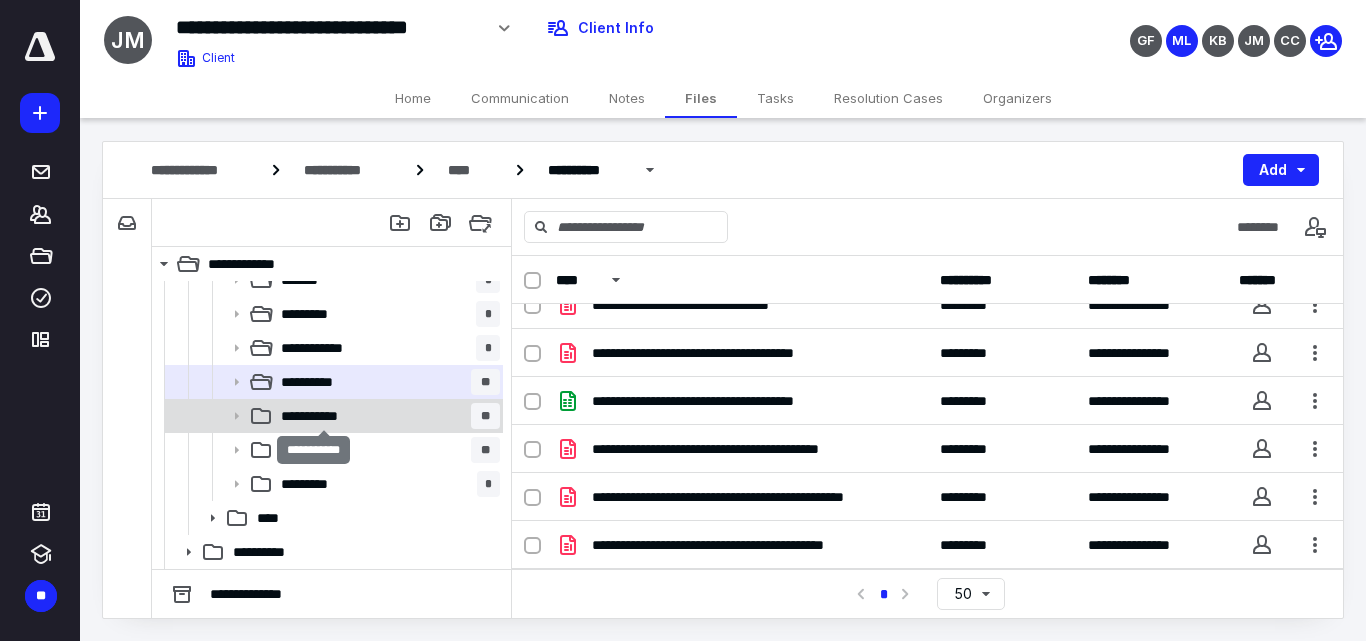 click on "**********" at bounding box center (323, 416) 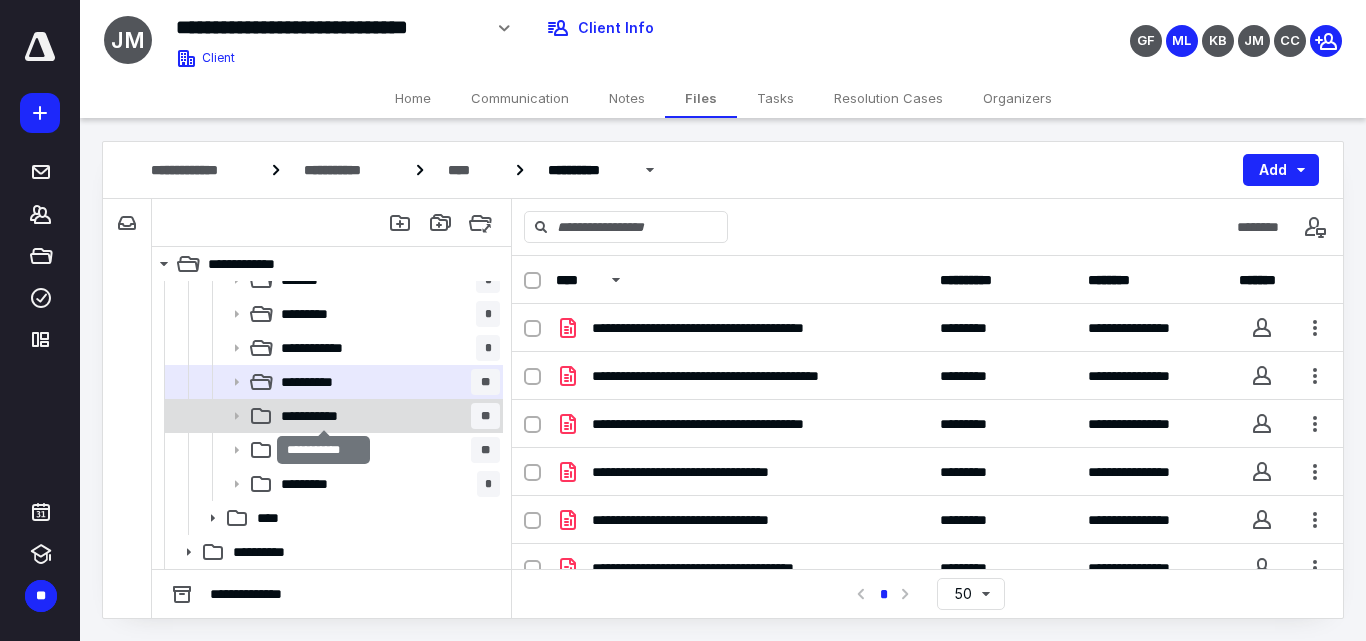 click on "**********" at bounding box center [323, 416] 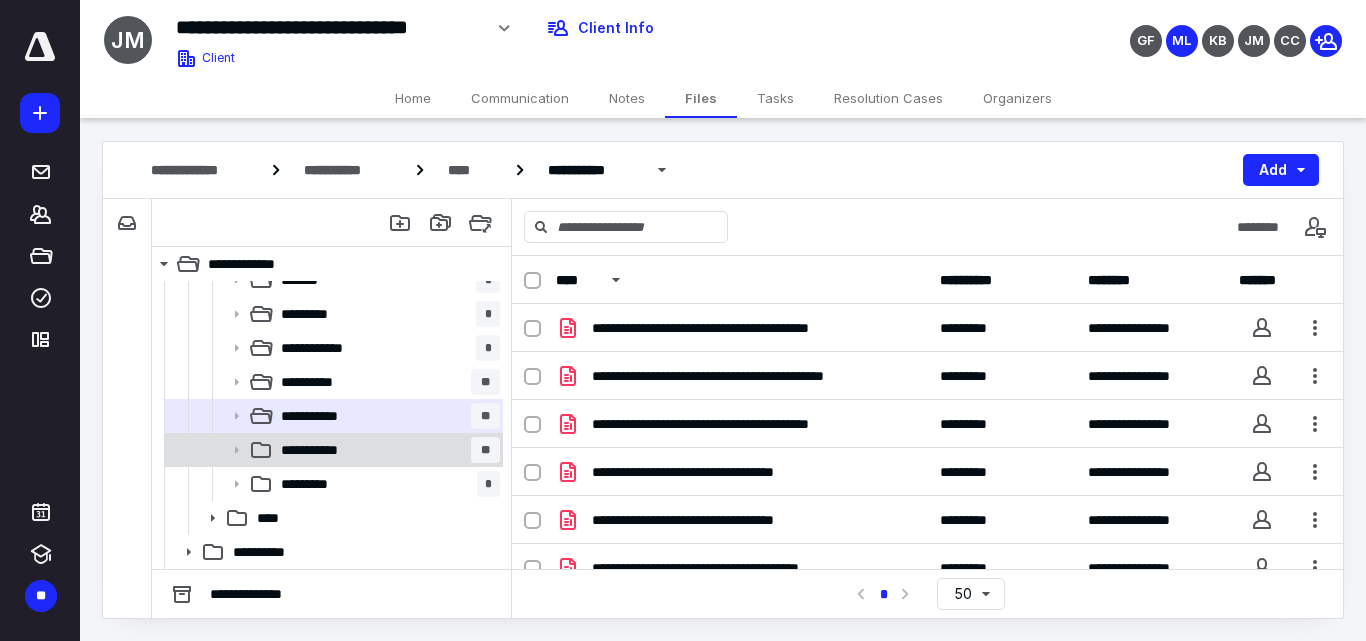 click on "**********" at bounding box center (386, 450) 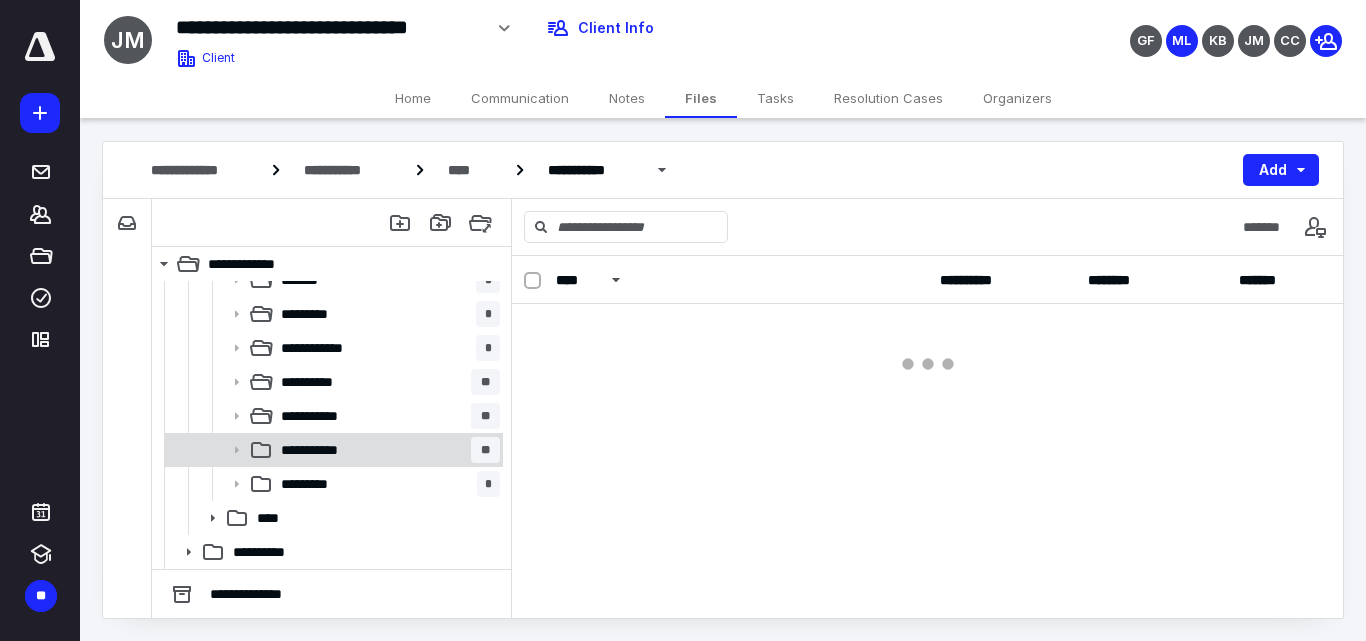 click on "**********" at bounding box center (386, 450) 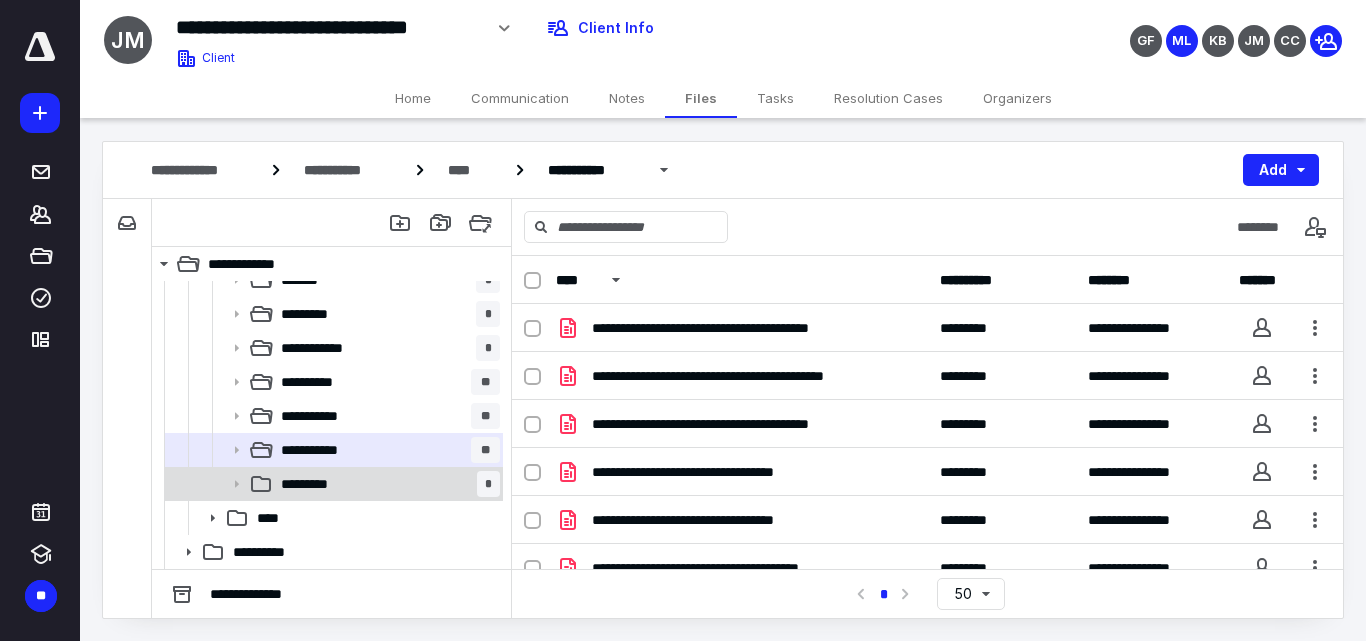 click on "********* *" at bounding box center (386, 484) 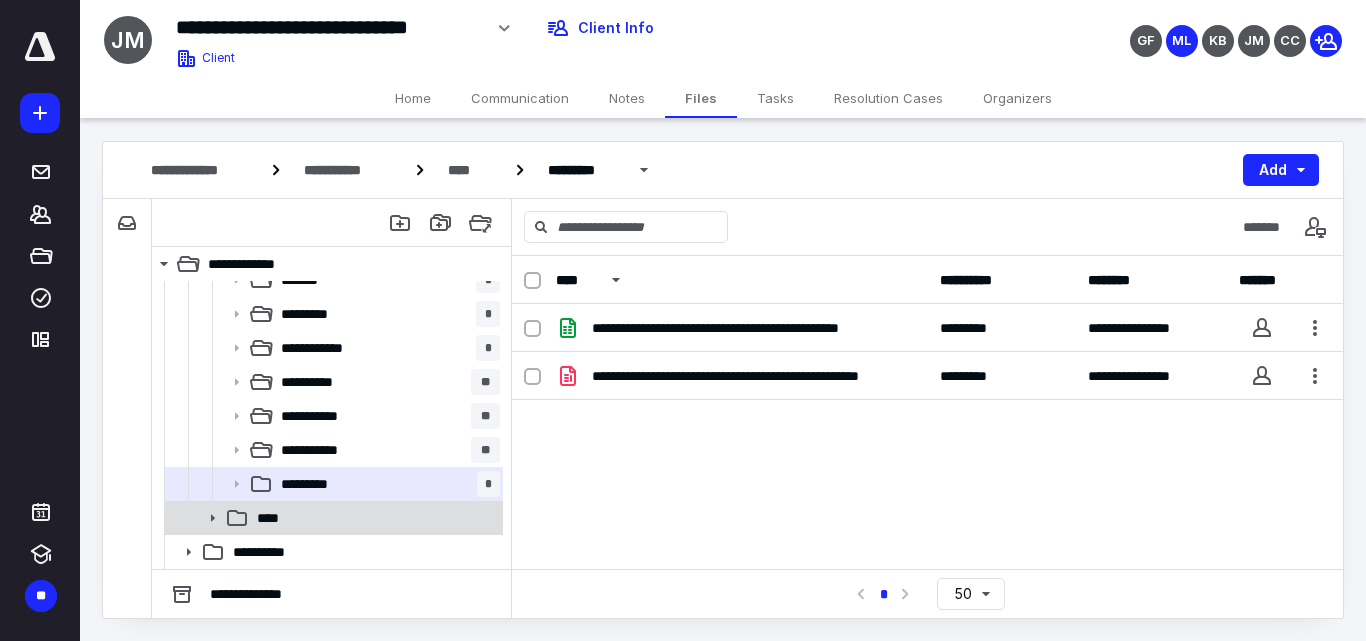 click on "****" at bounding box center (374, 518) 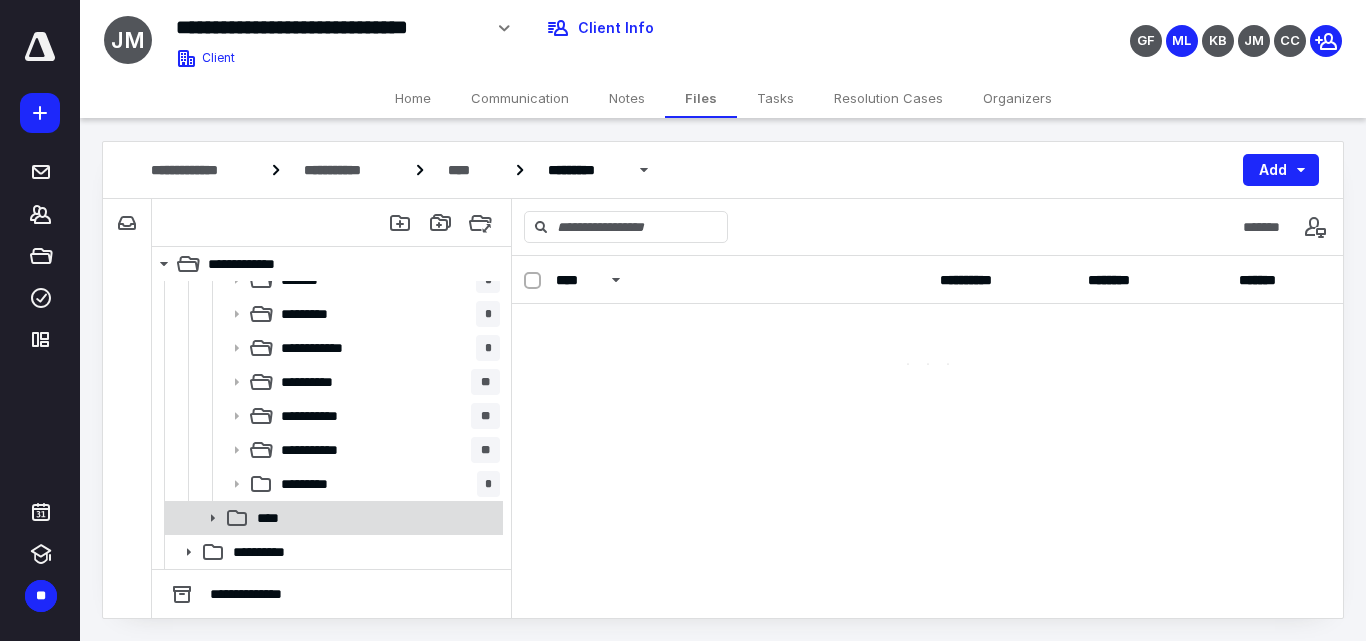 click on "****" at bounding box center (374, 518) 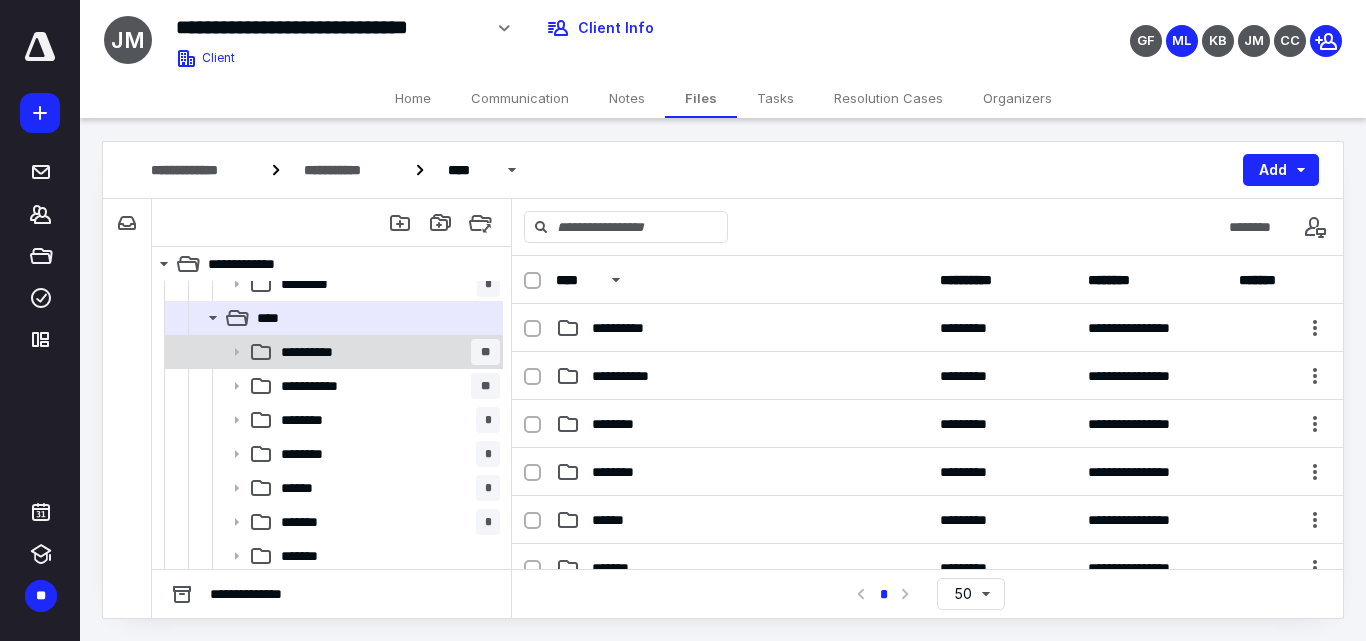 click on "**********" at bounding box center (332, 352) 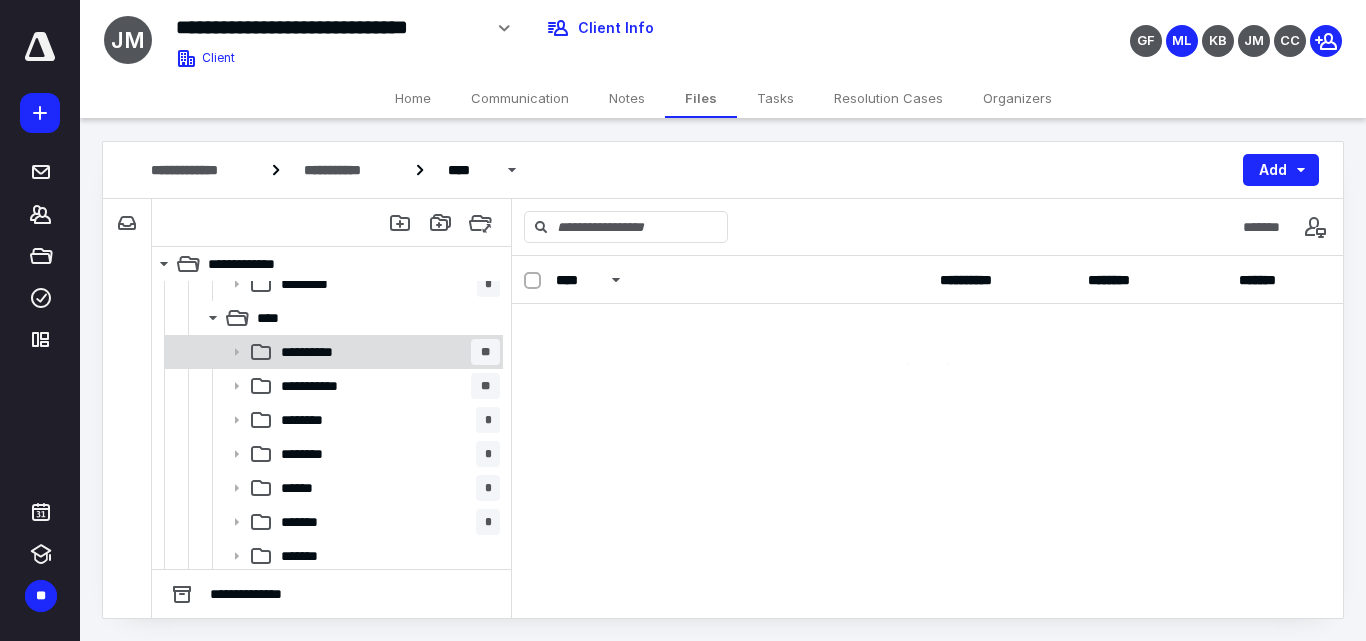 click on "**********" at bounding box center (332, 352) 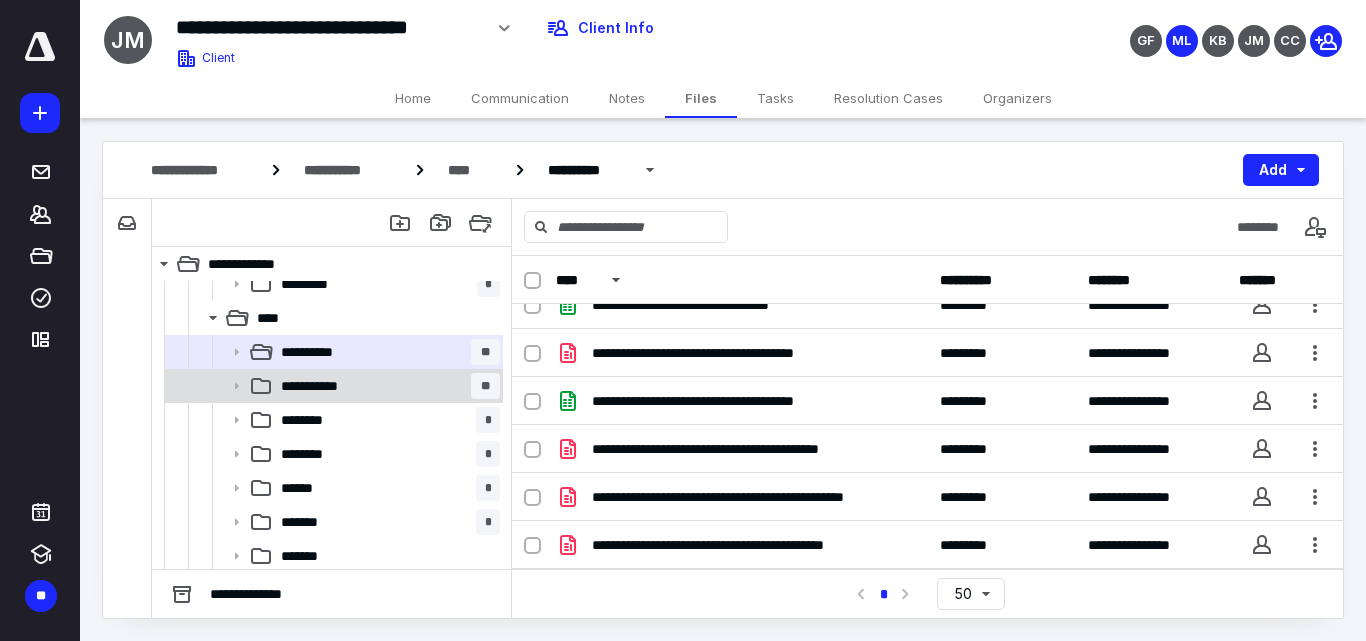 click on "**********" at bounding box center [321, 386] 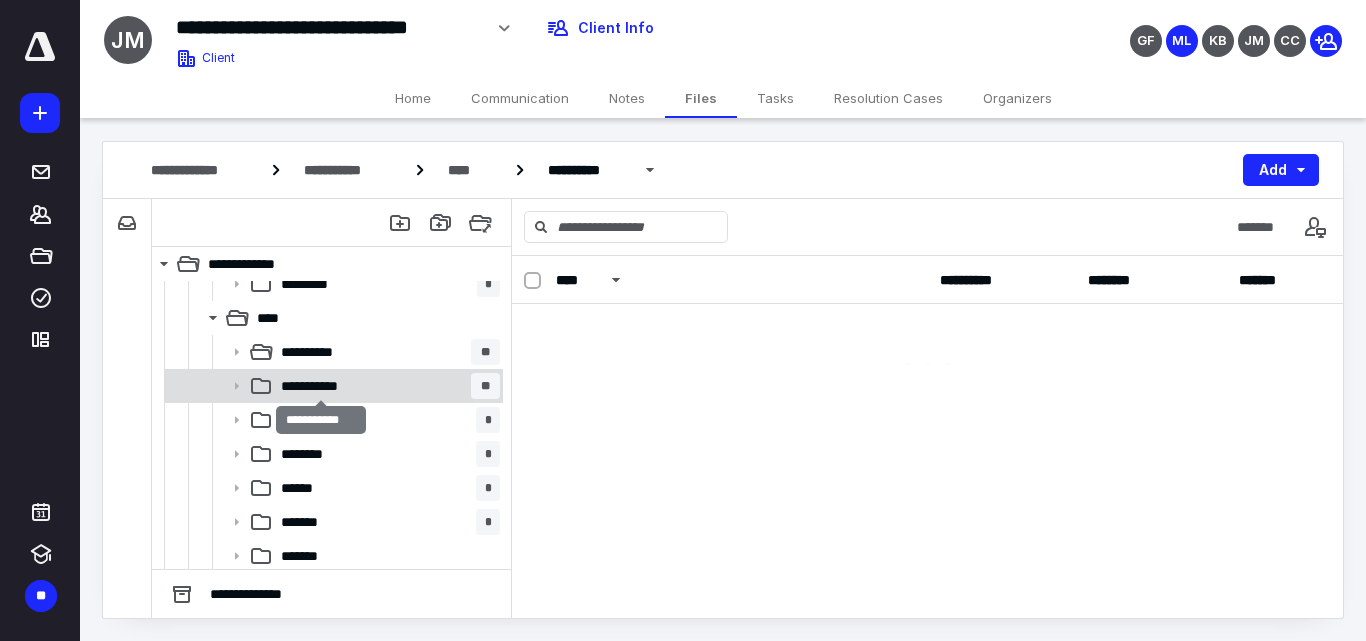 click on "**********" at bounding box center [321, 386] 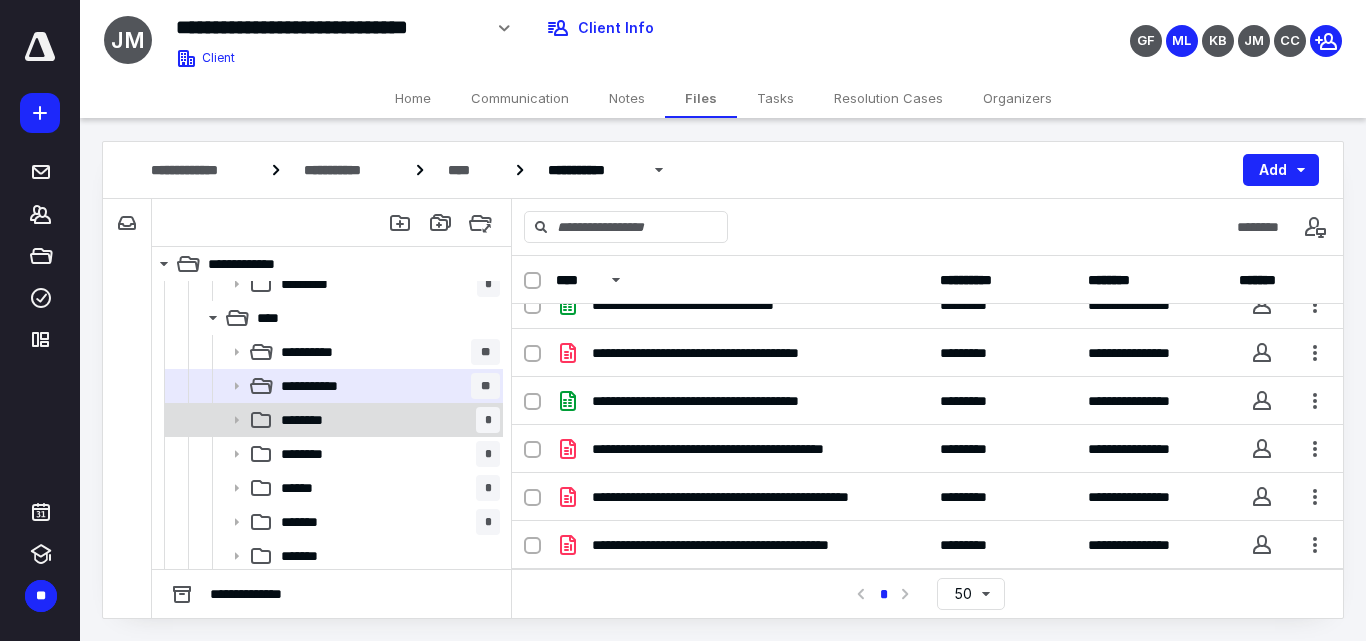 click on "******** *" at bounding box center [386, 420] 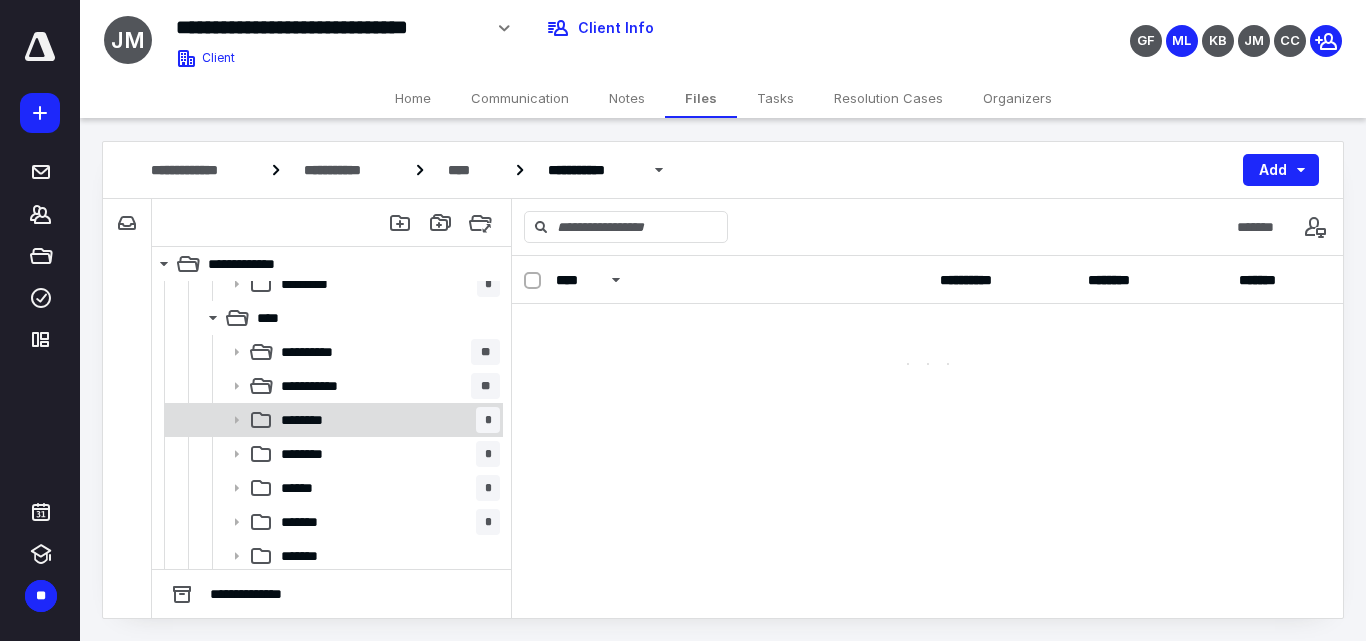 click on "******** *" at bounding box center (386, 420) 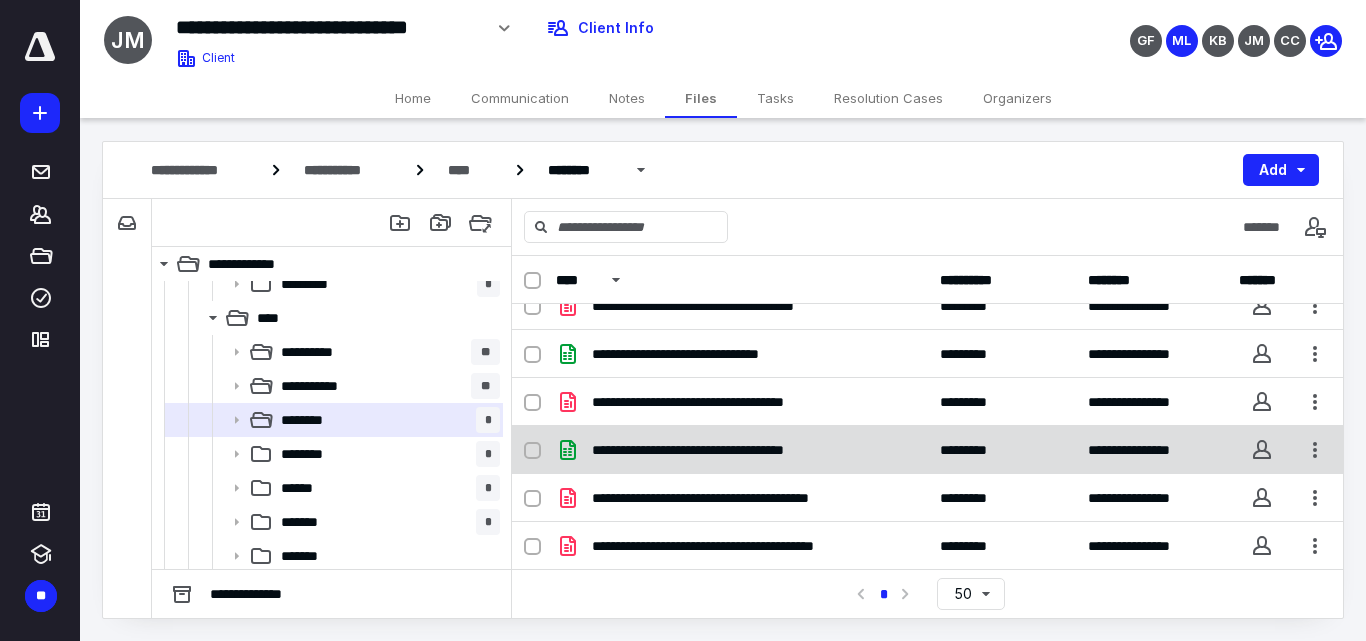 scroll, scrollTop: 167, scrollLeft: 0, axis: vertical 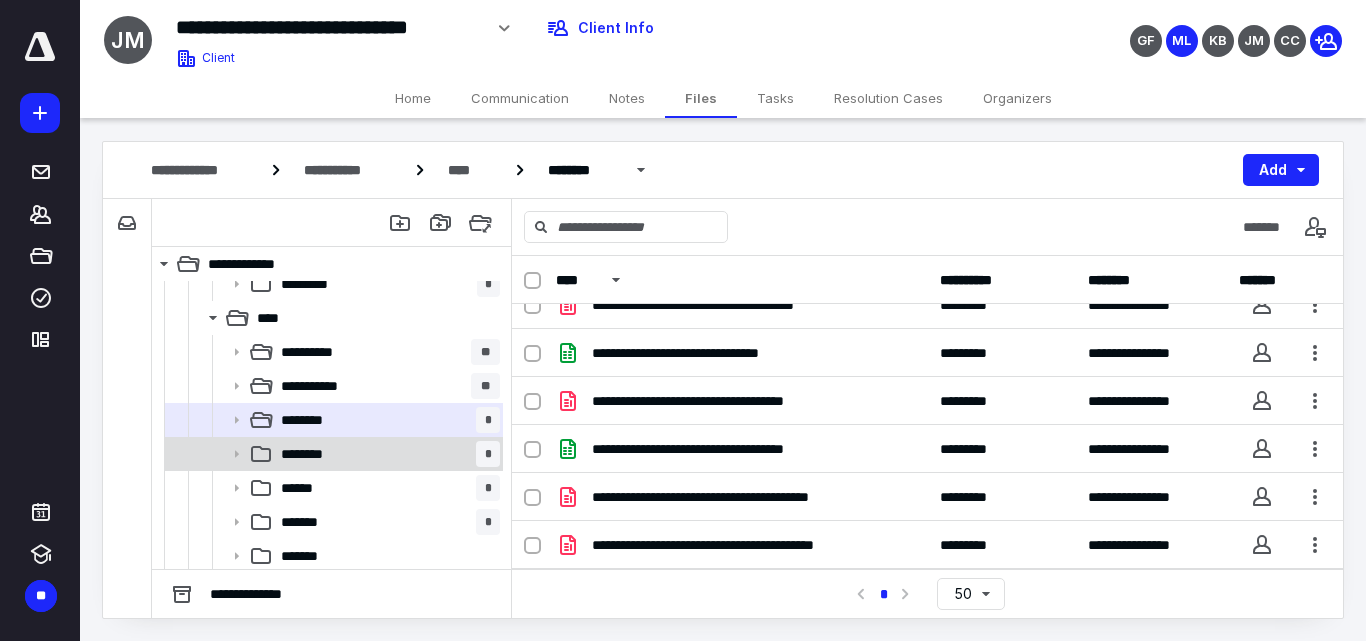 click on "******** *" at bounding box center (386, 454) 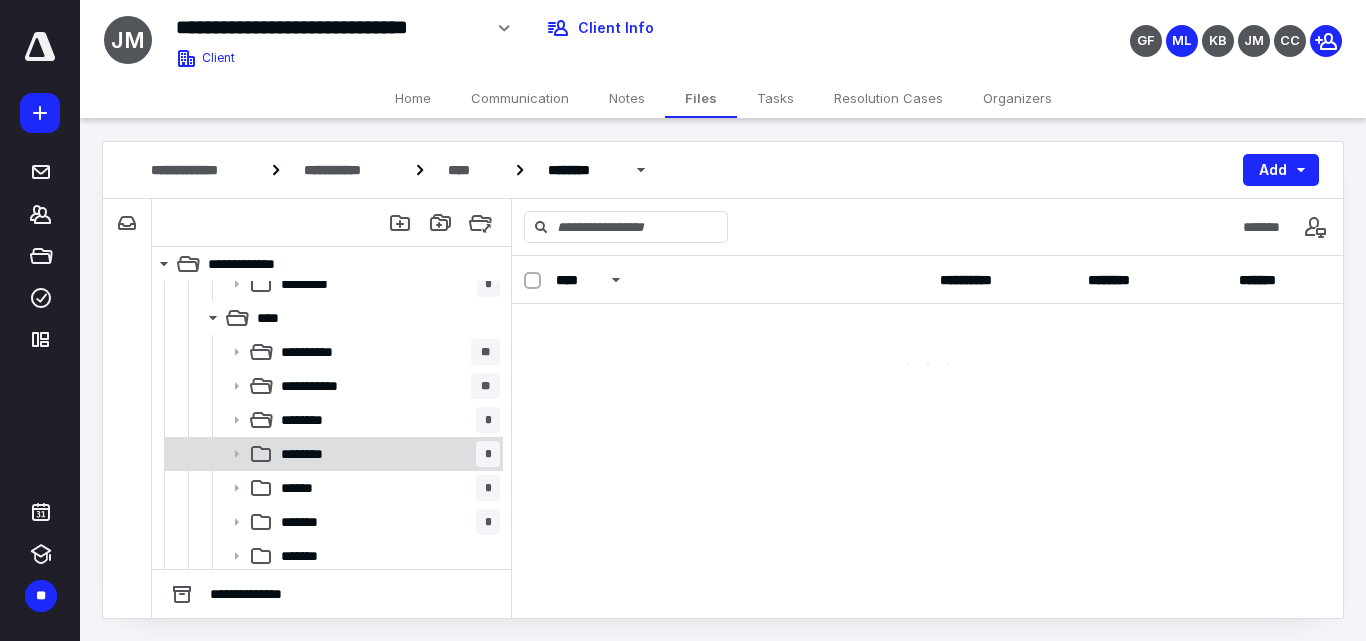 click on "******** *" at bounding box center (386, 454) 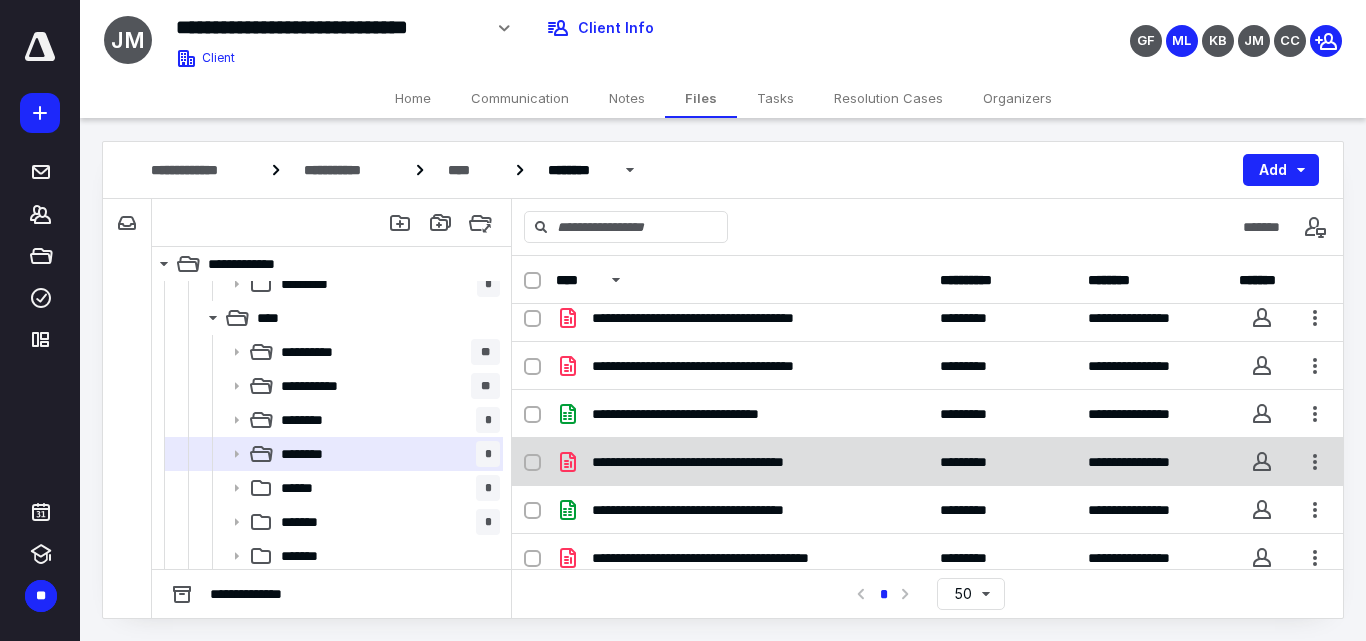 scroll, scrollTop: 119, scrollLeft: 0, axis: vertical 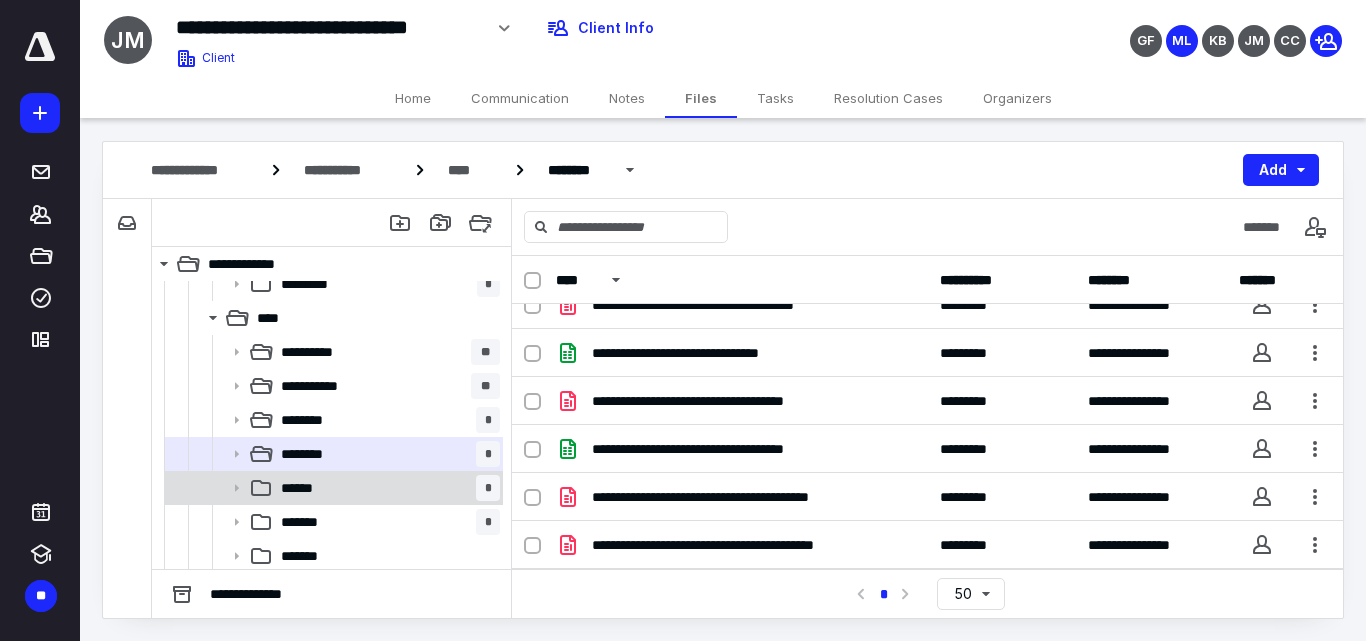 click on "******" at bounding box center (305, 488) 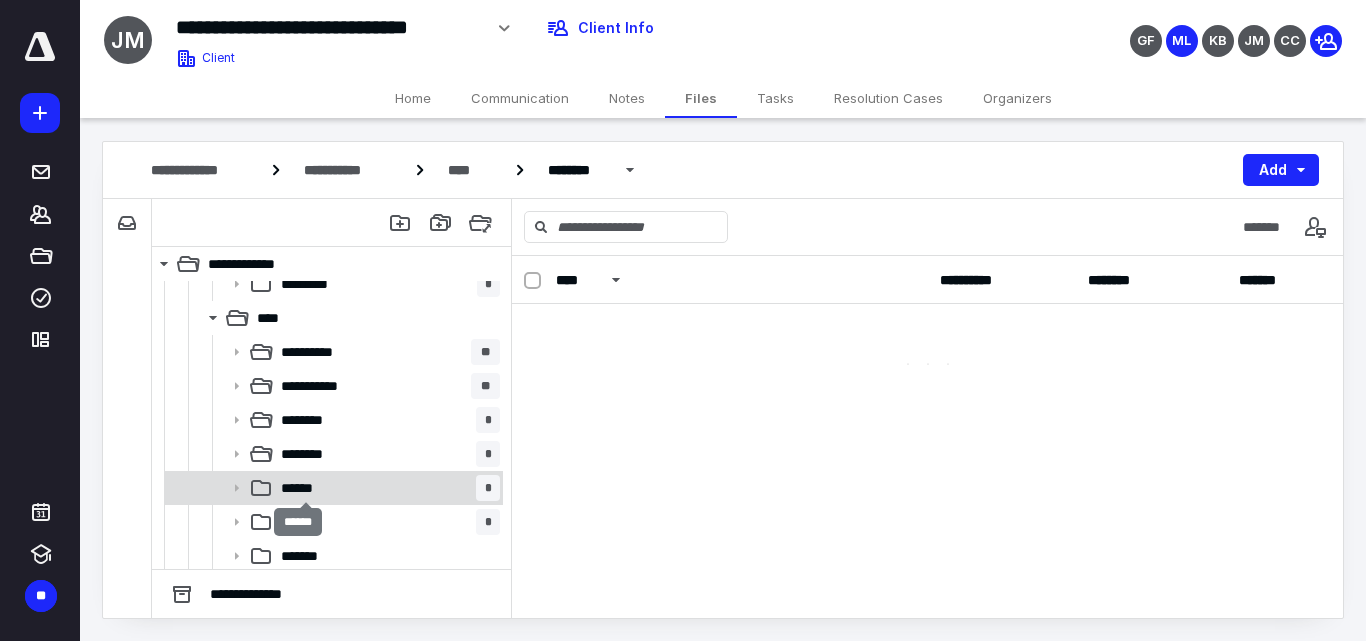 click on "******" at bounding box center [305, 488] 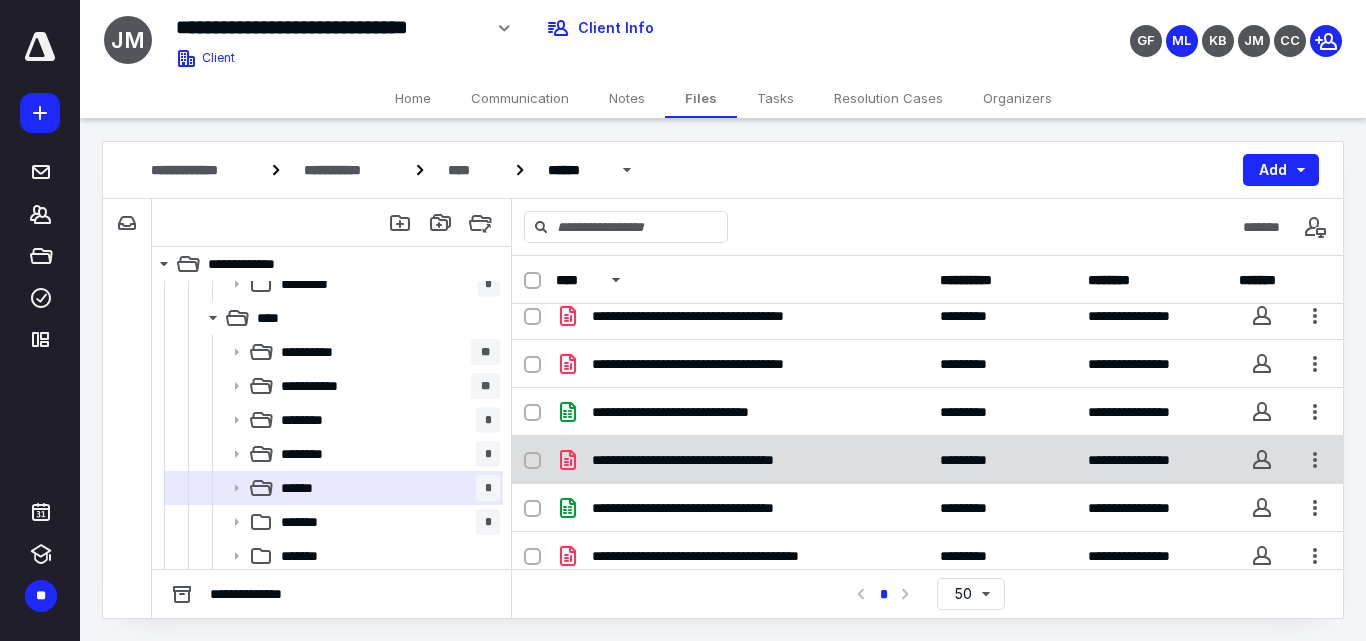 scroll, scrollTop: 0, scrollLeft: 0, axis: both 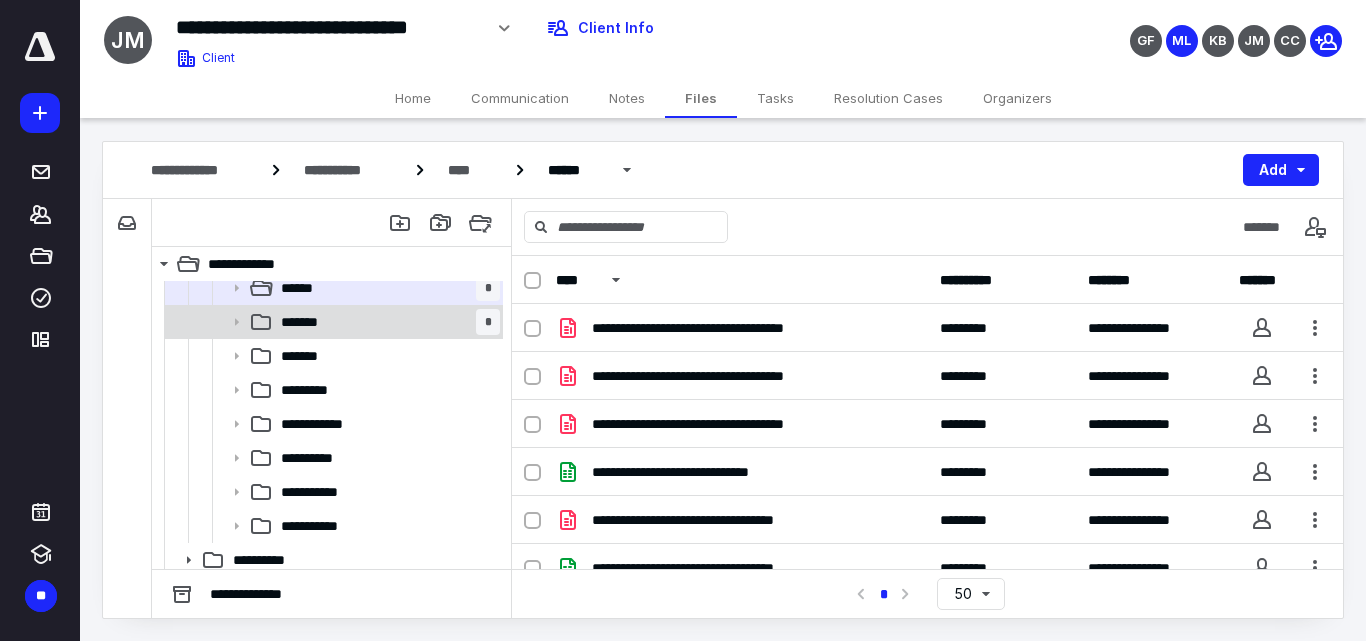 click on "******* *" at bounding box center (386, 322) 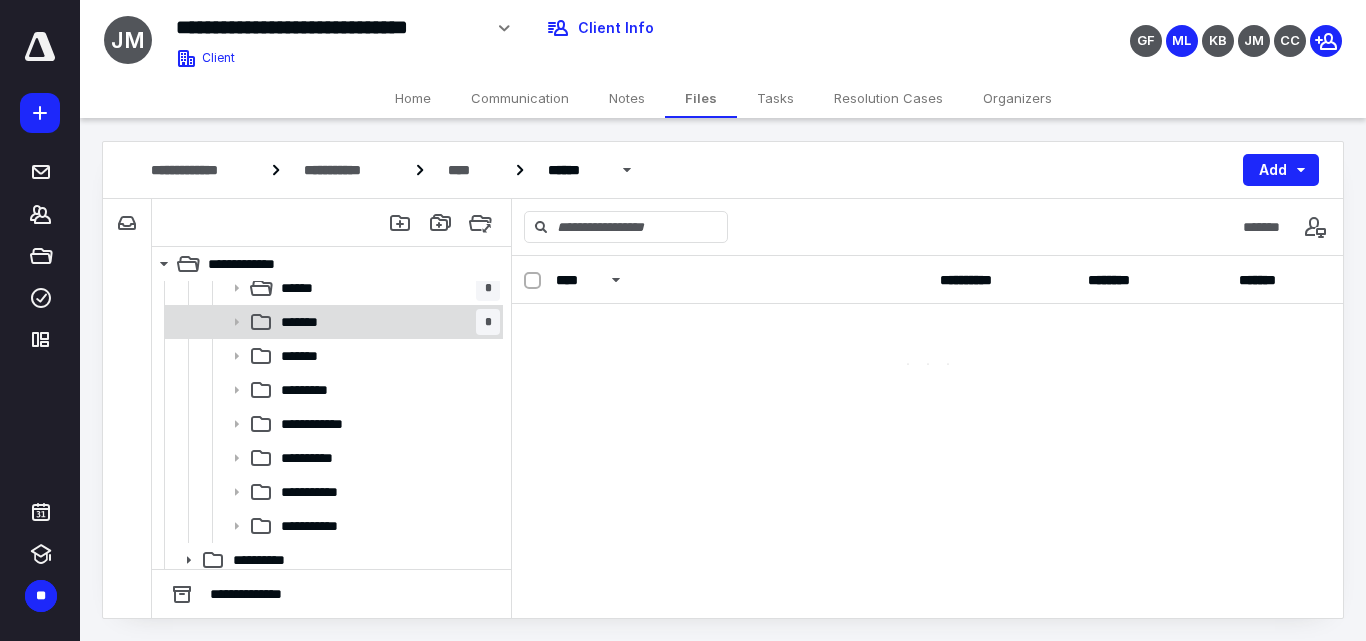 click on "******* *" at bounding box center (386, 322) 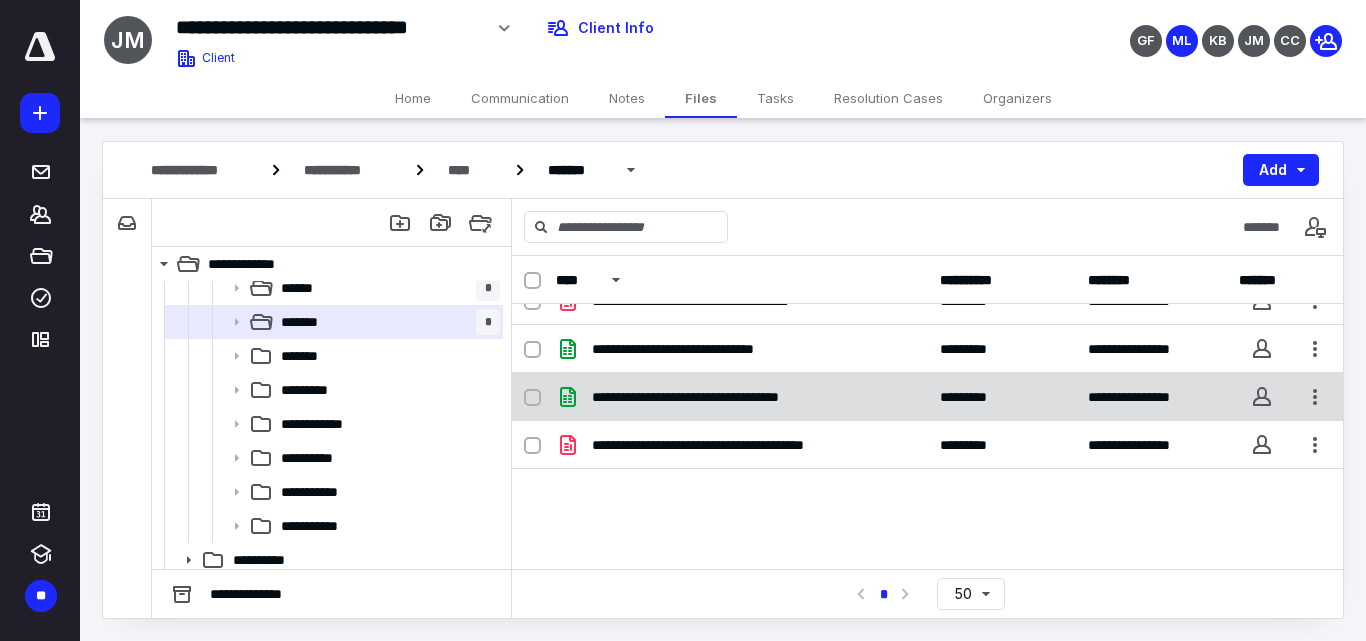 scroll, scrollTop: 35, scrollLeft: 0, axis: vertical 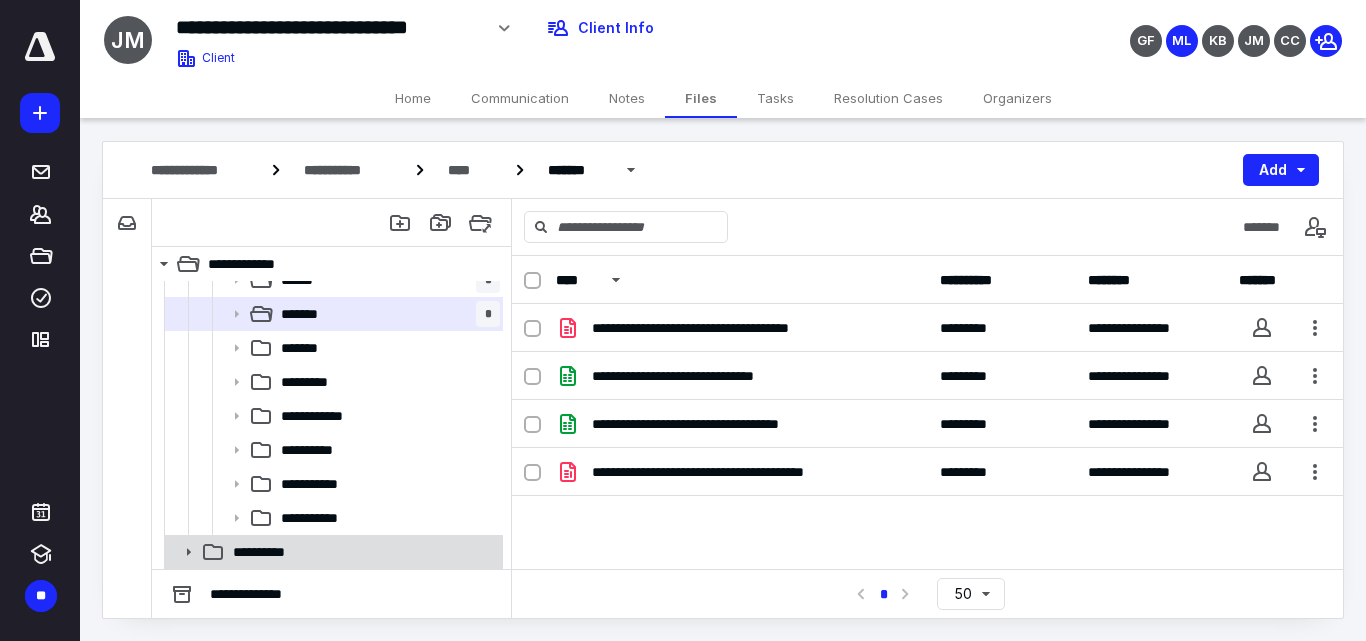 click on "**********" at bounding box center [362, 552] 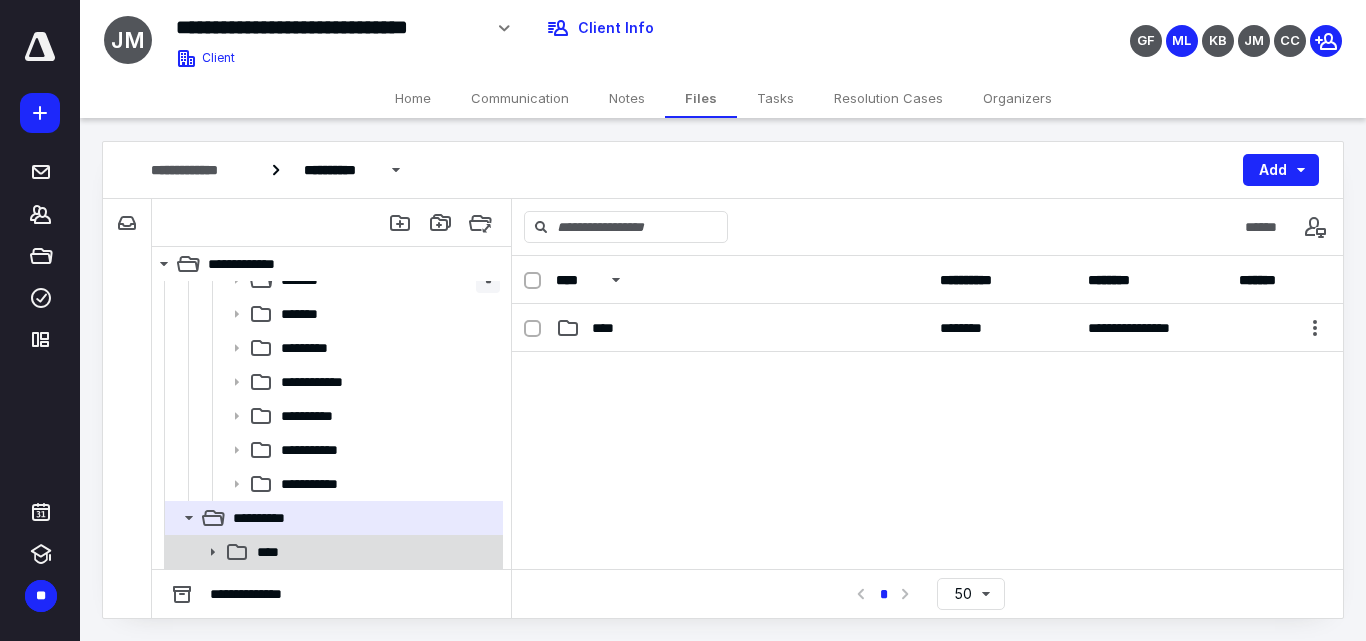 click on "****" at bounding box center (374, 552) 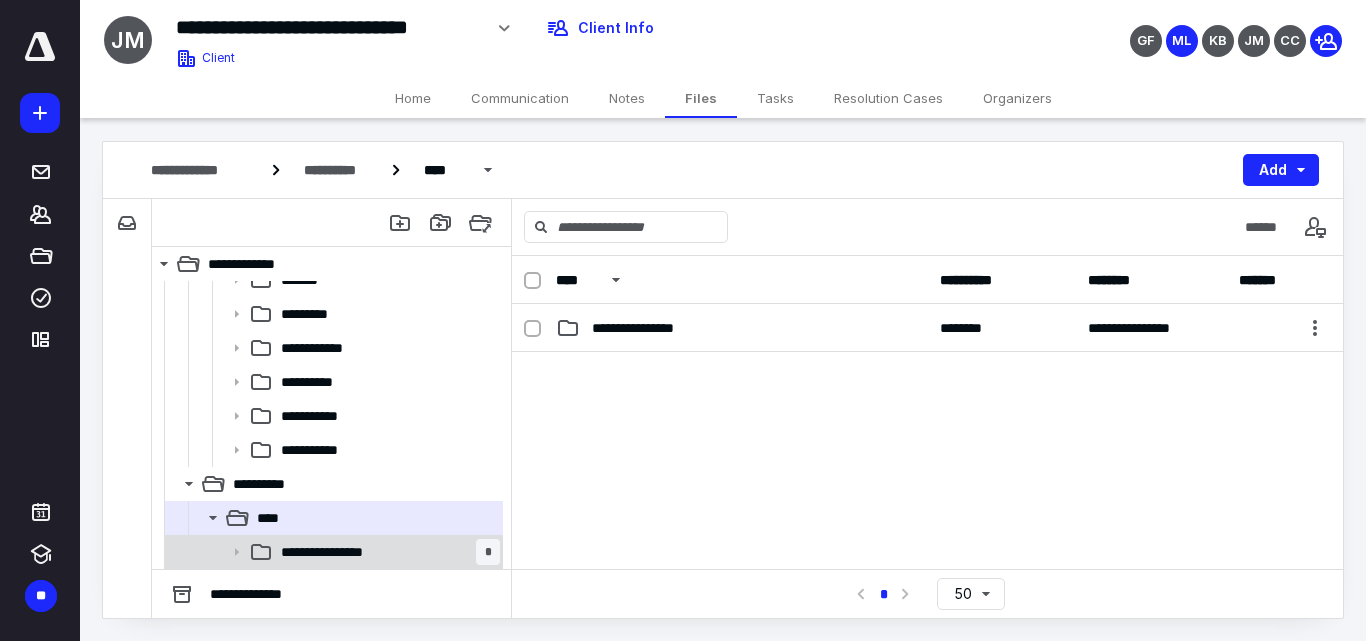 click on "**********" at bounding box center (339, 552) 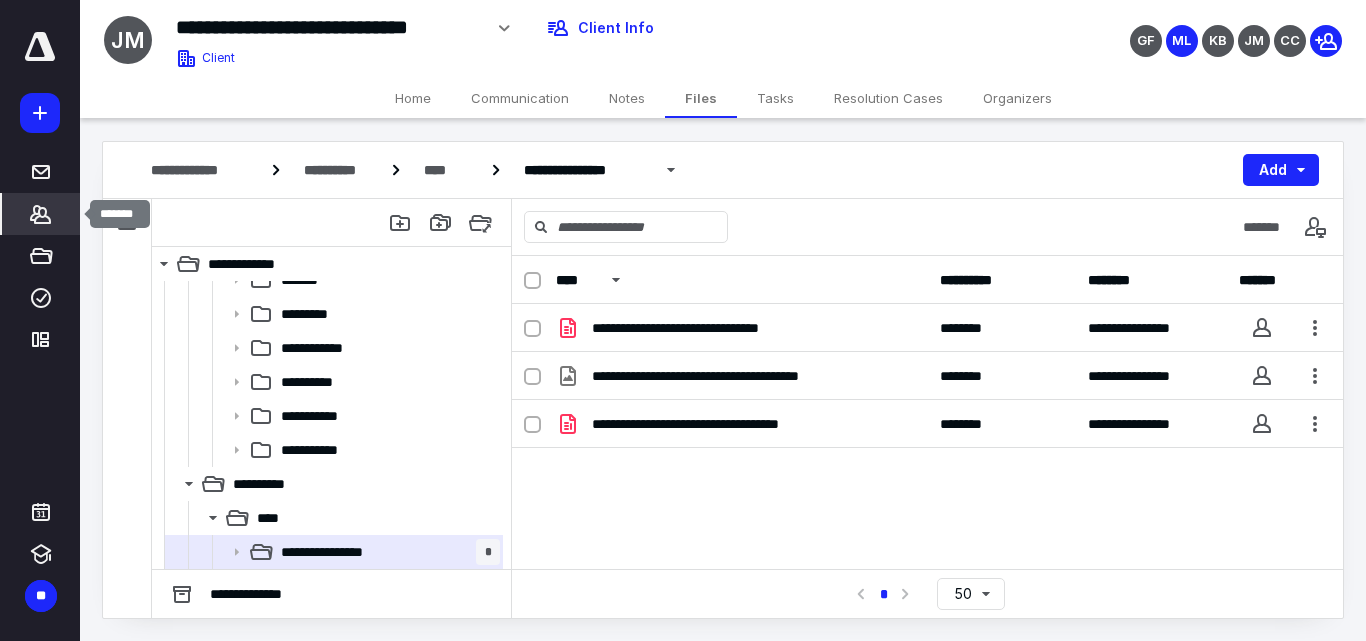 click 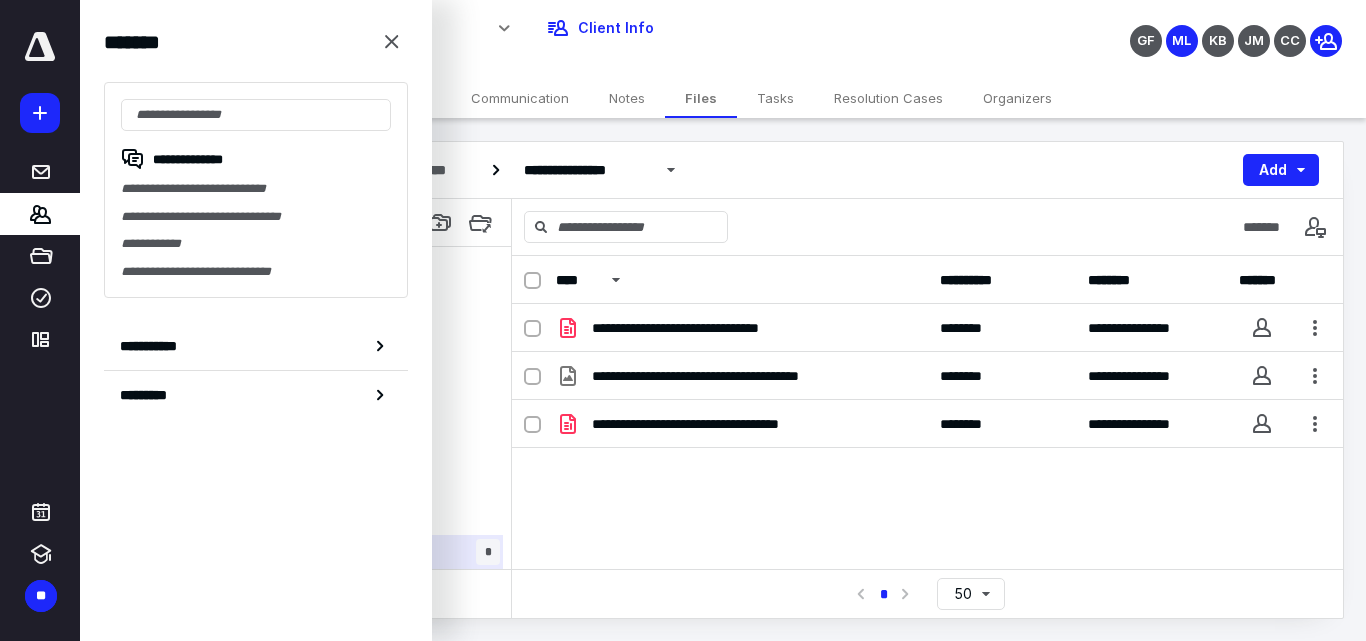 drag, startPoint x: 164, startPoint y: 344, endPoint x: 214, endPoint y: 339, distance: 50.24938 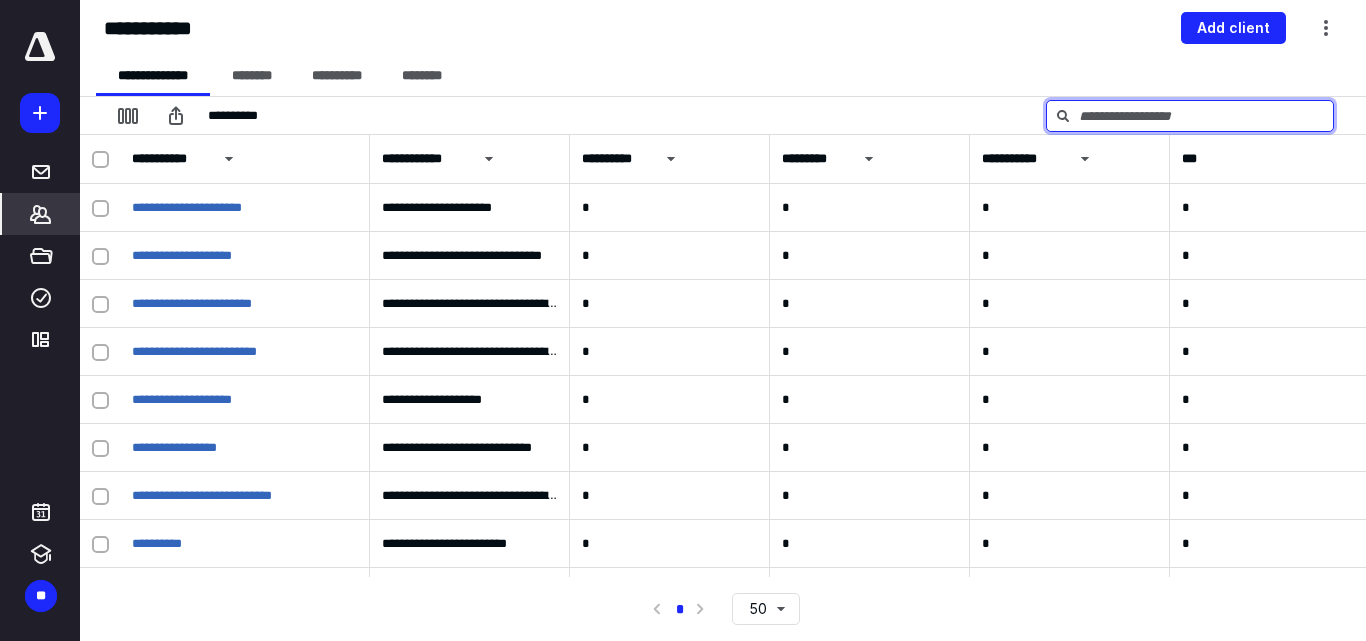click at bounding box center [1190, 116] 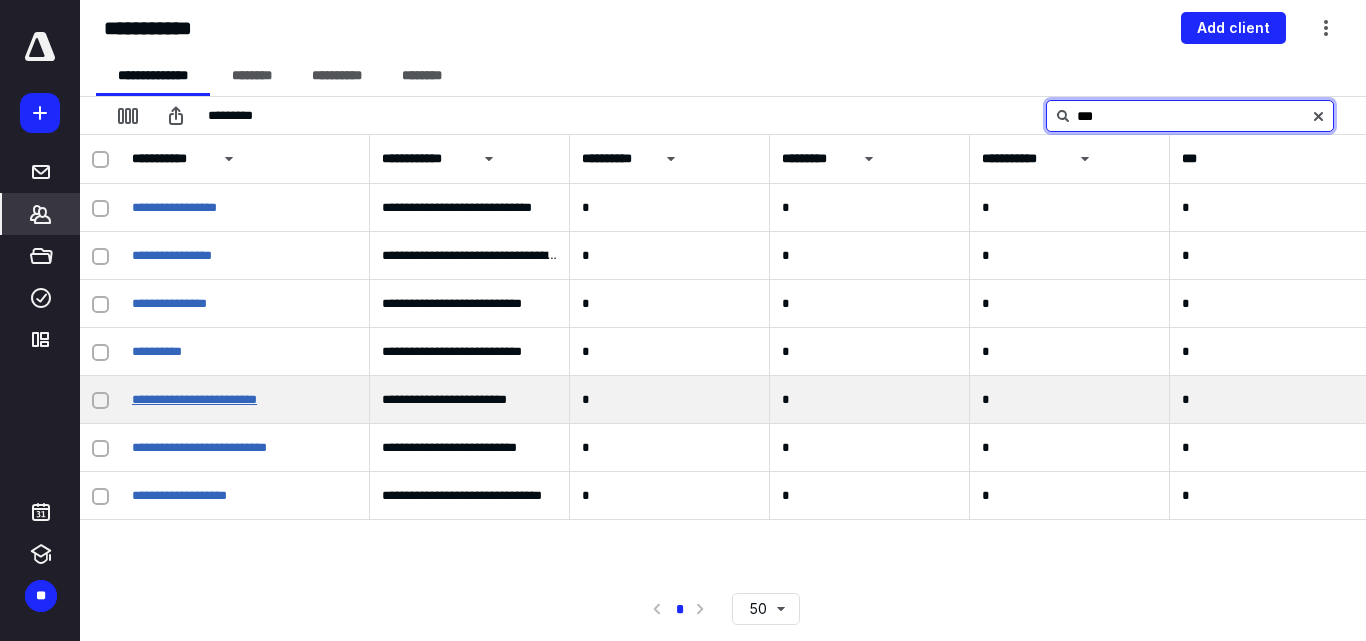 type on "***" 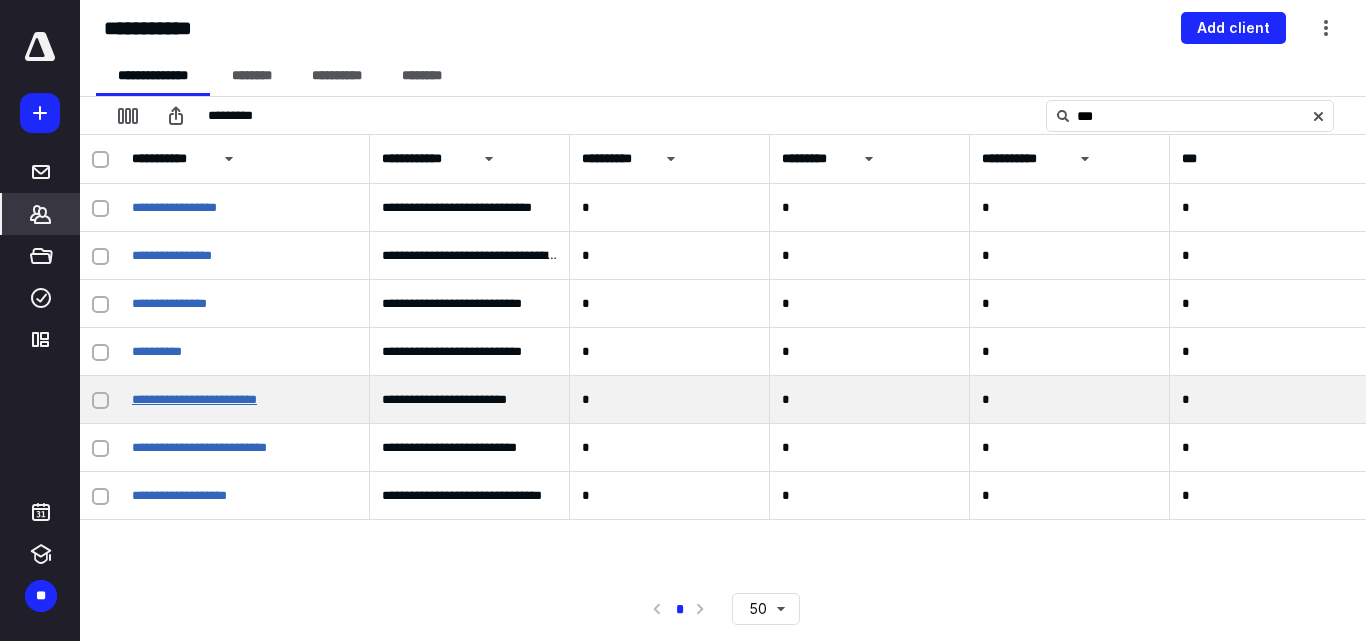 click on "**********" at bounding box center [194, 399] 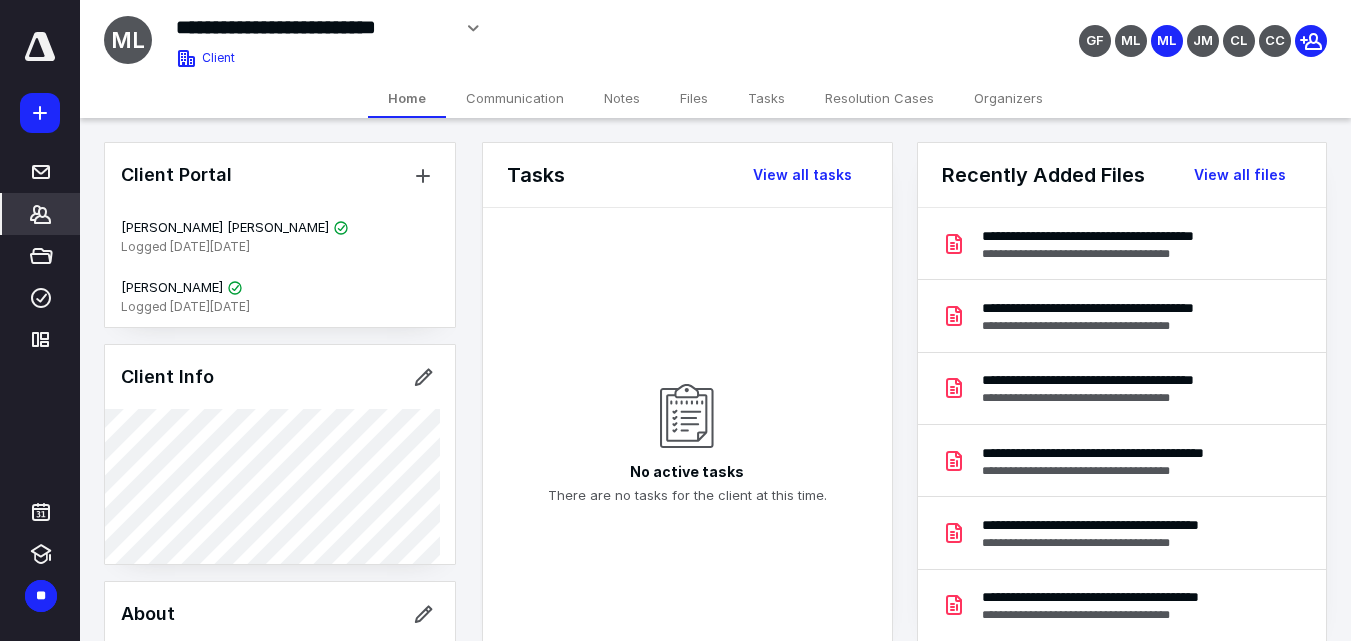 click on "Files" at bounding box center (694, 98) 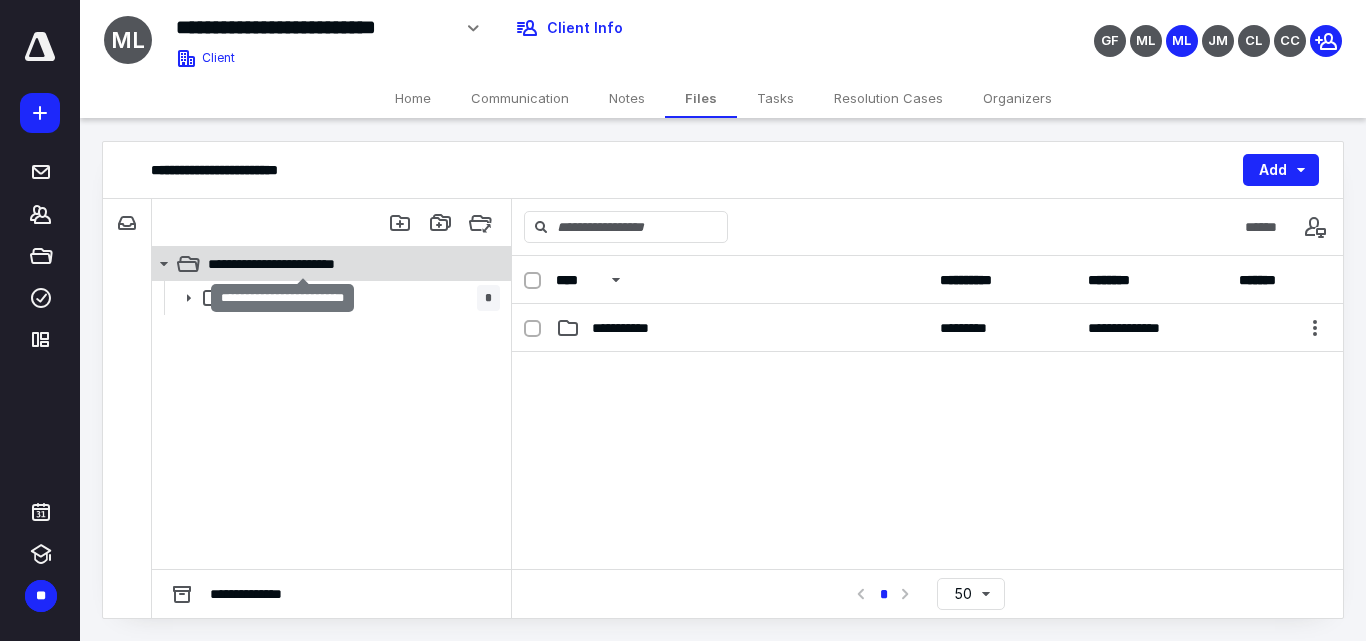 click on "**********" at bounding box center [302, 264] 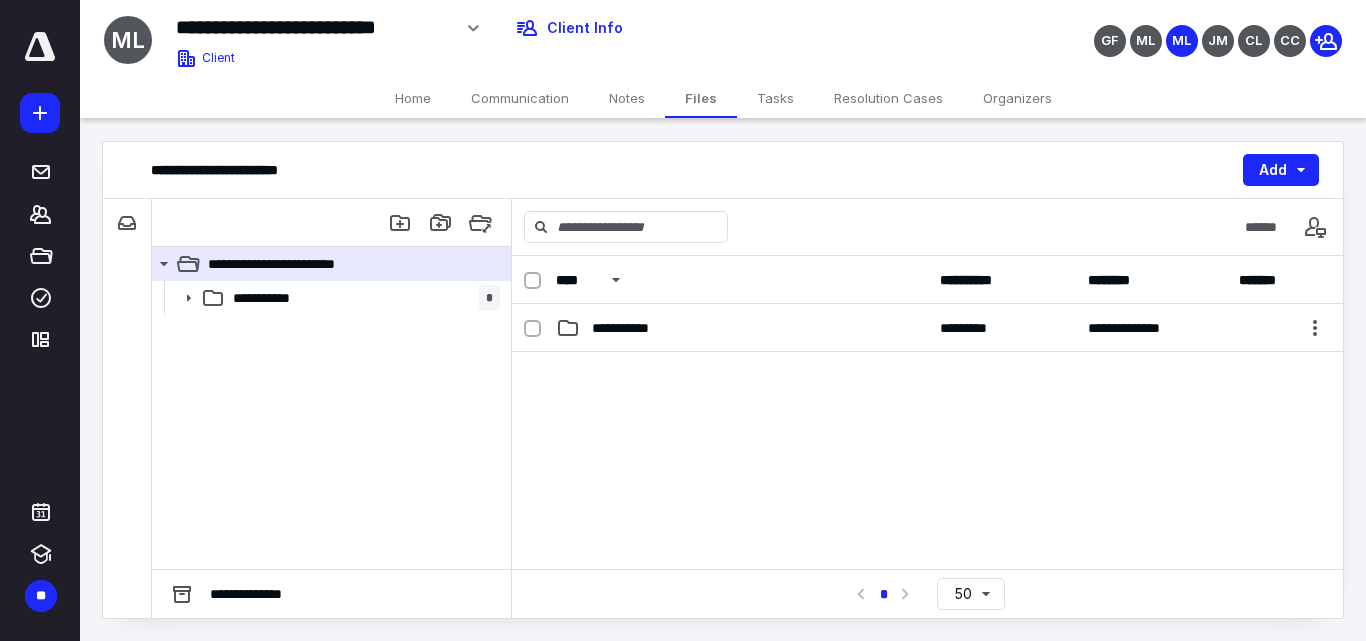 click on "**********" at bounding box center [362, 298] 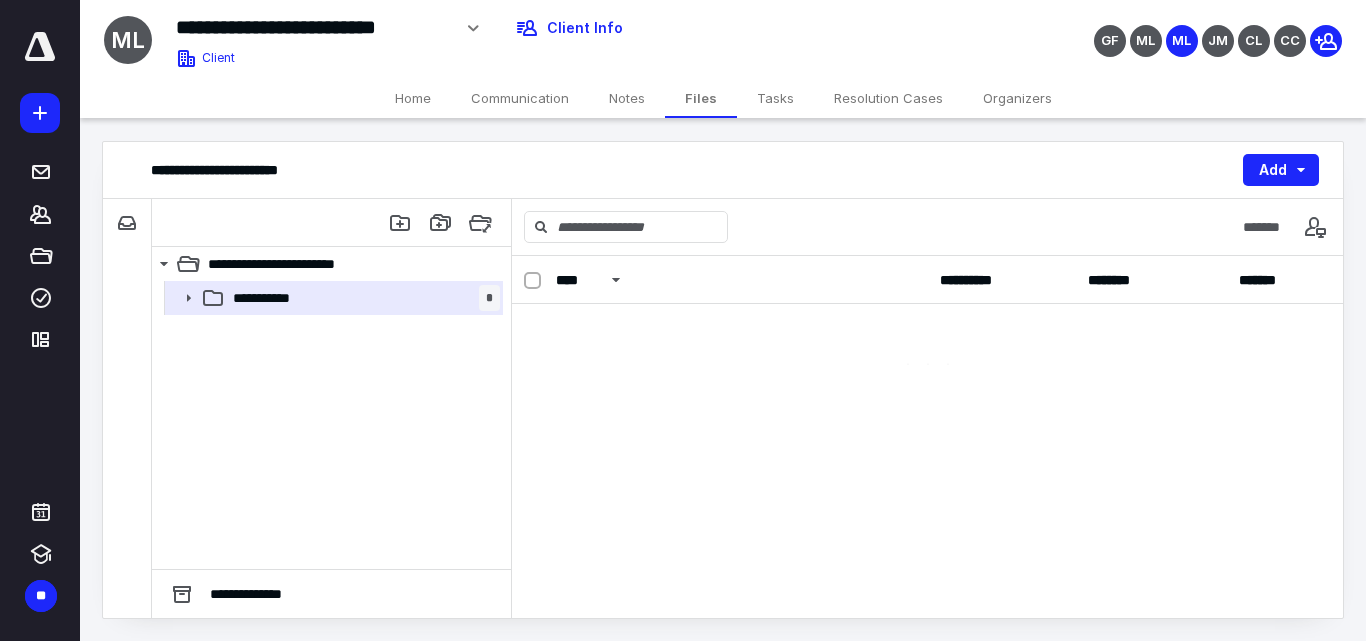 click on "**********" at bounding box center (362, 298) 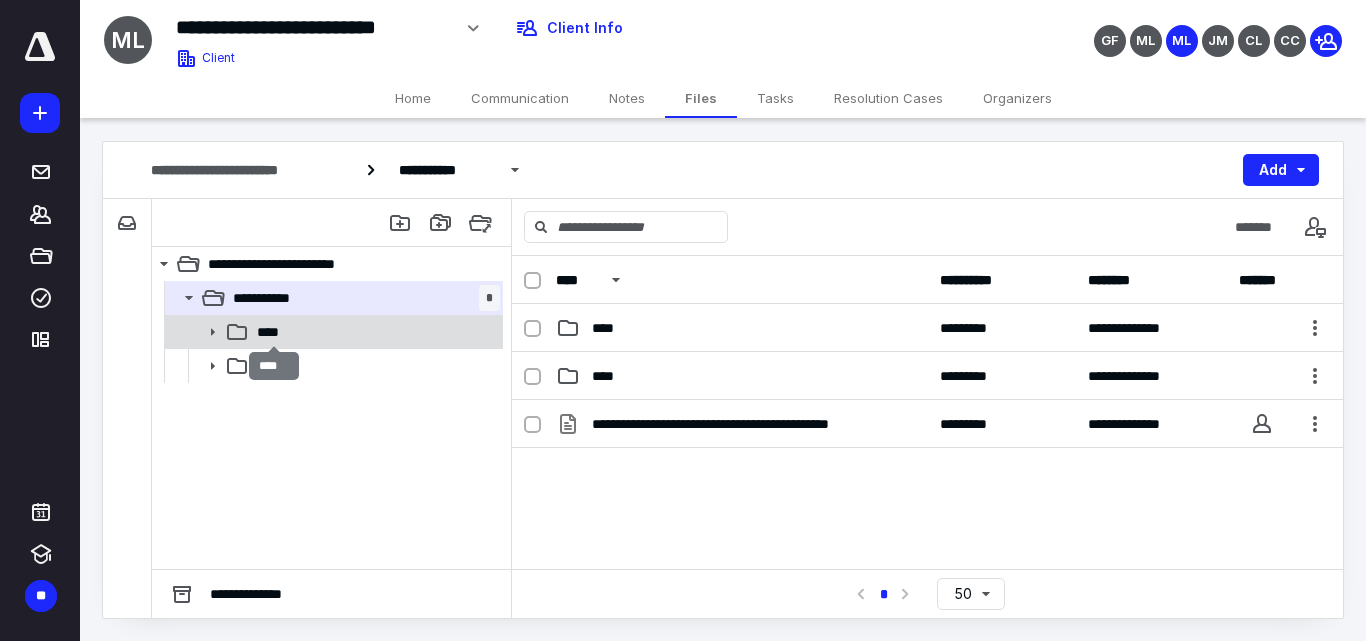 click on "****" at bounding box center (274, 332) 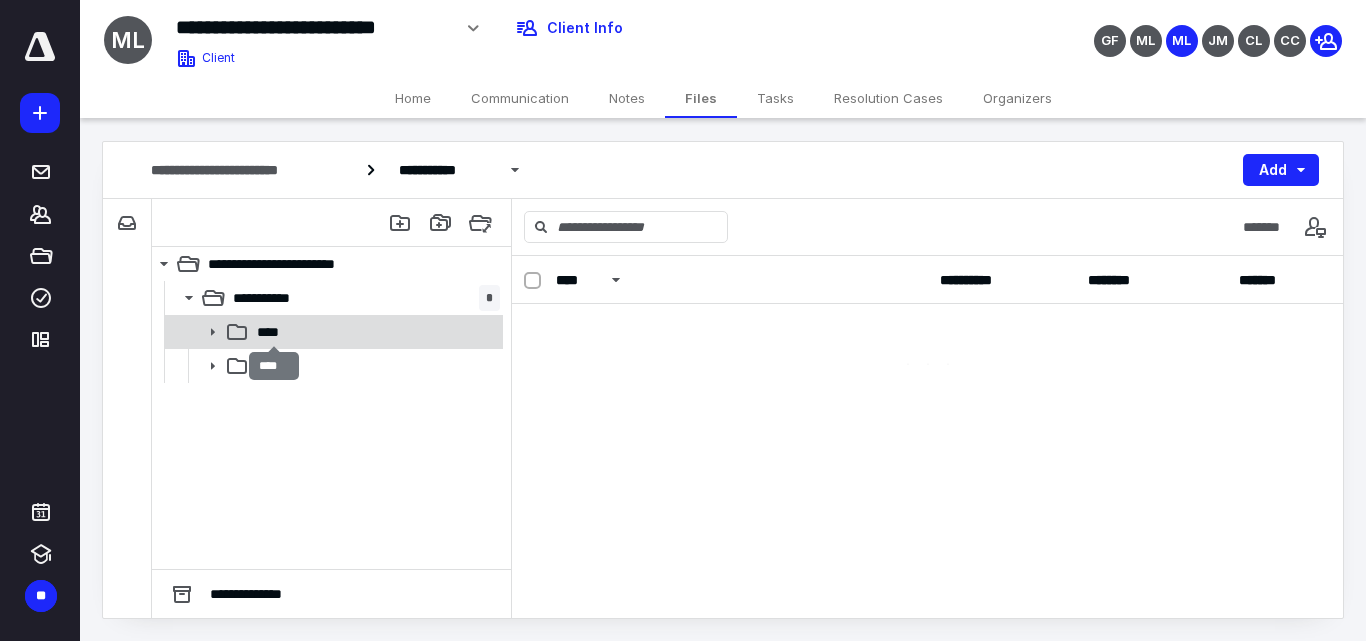 click on "****" at bounding box center (274, 332) 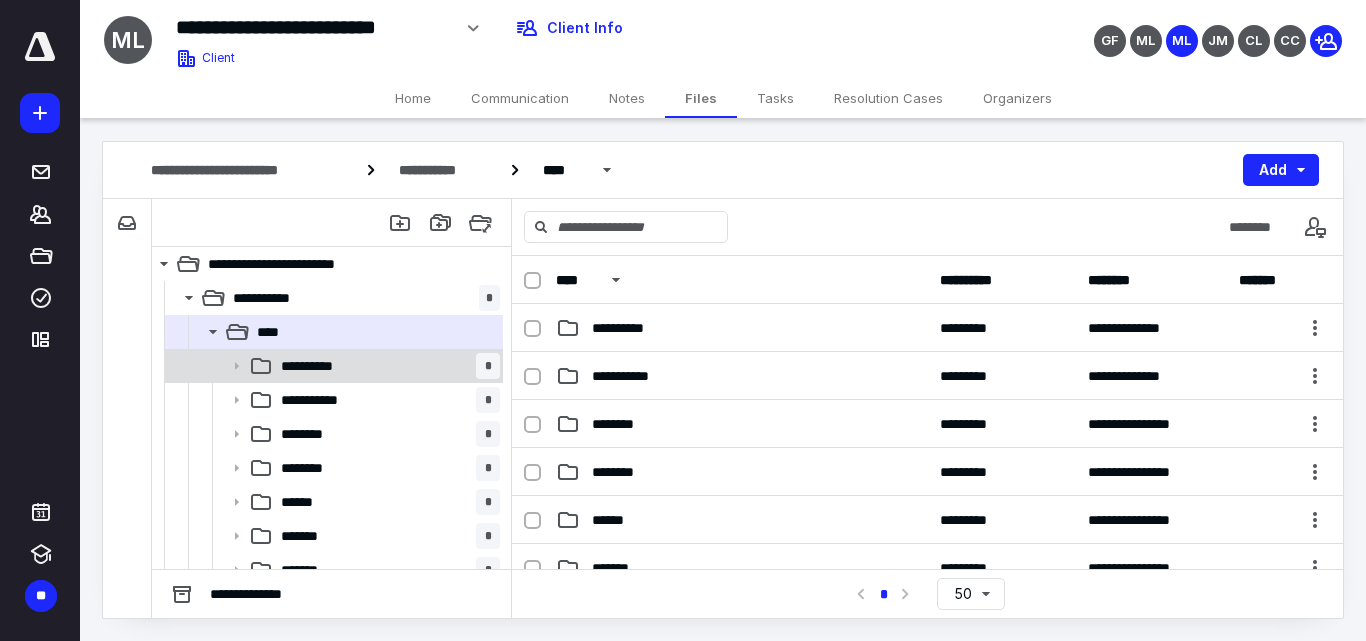 click on "**********" at bounding box center [317, 366] 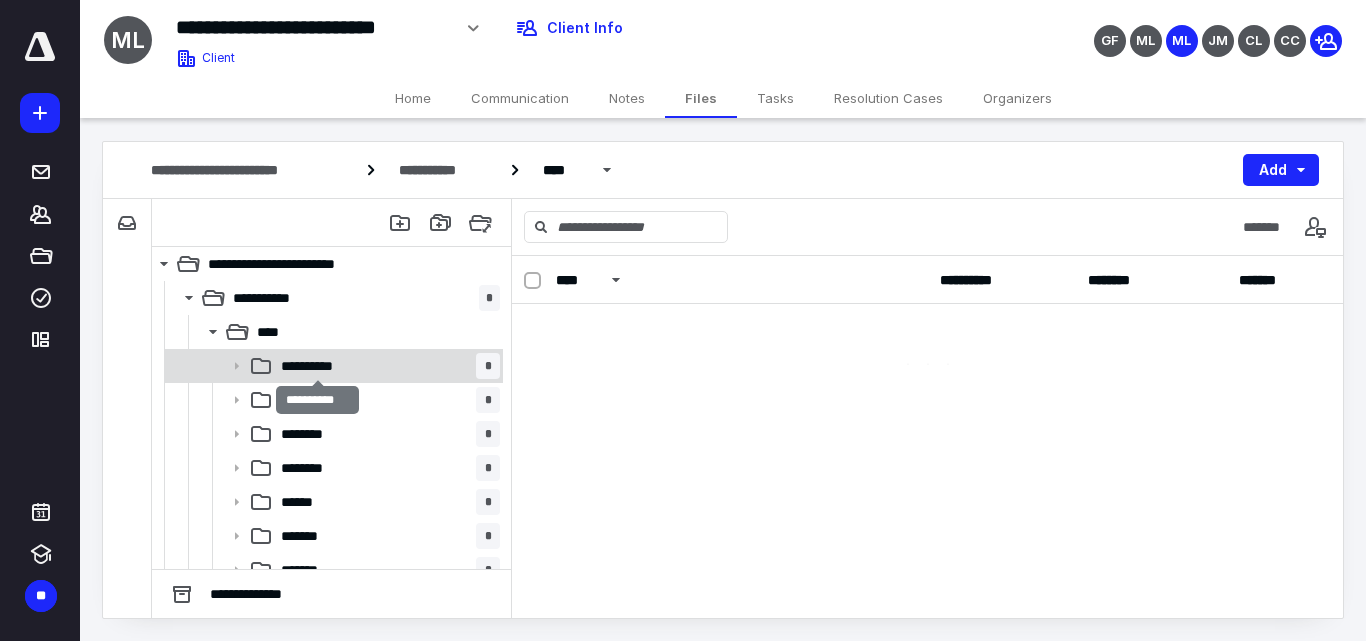 click on "**********" at bounding box center (317, 366) 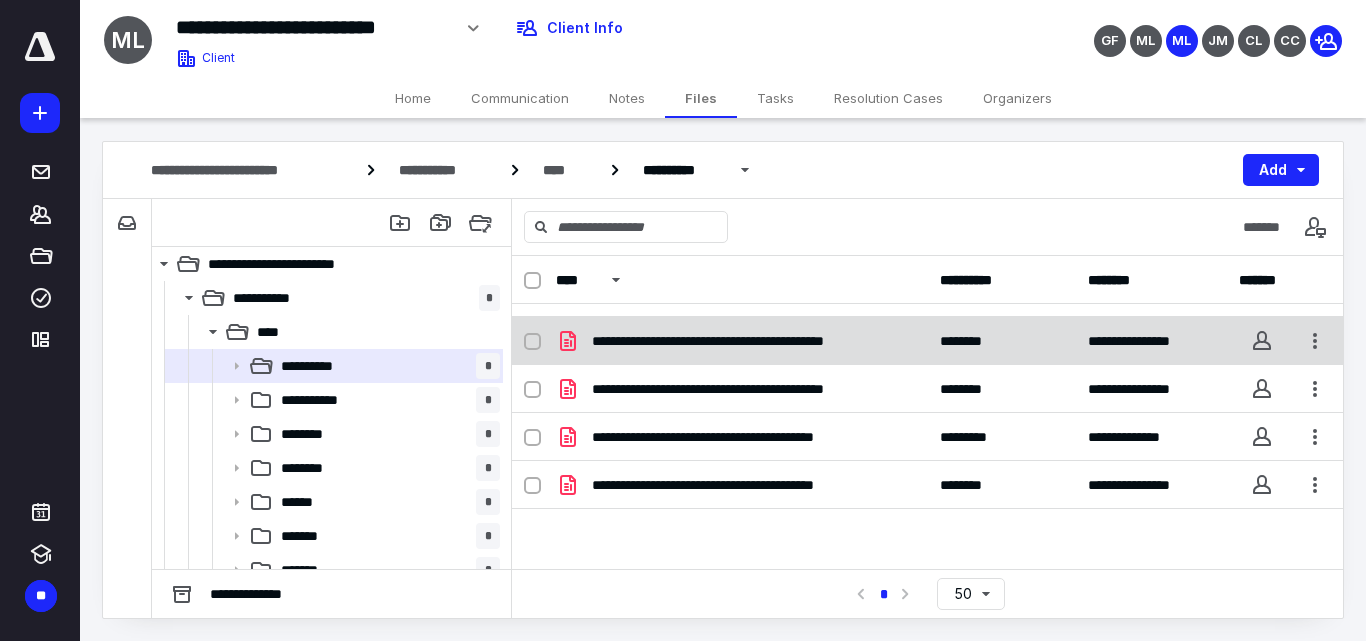scroll, scrollTop: 0, scrollLeft: 0, axis: both 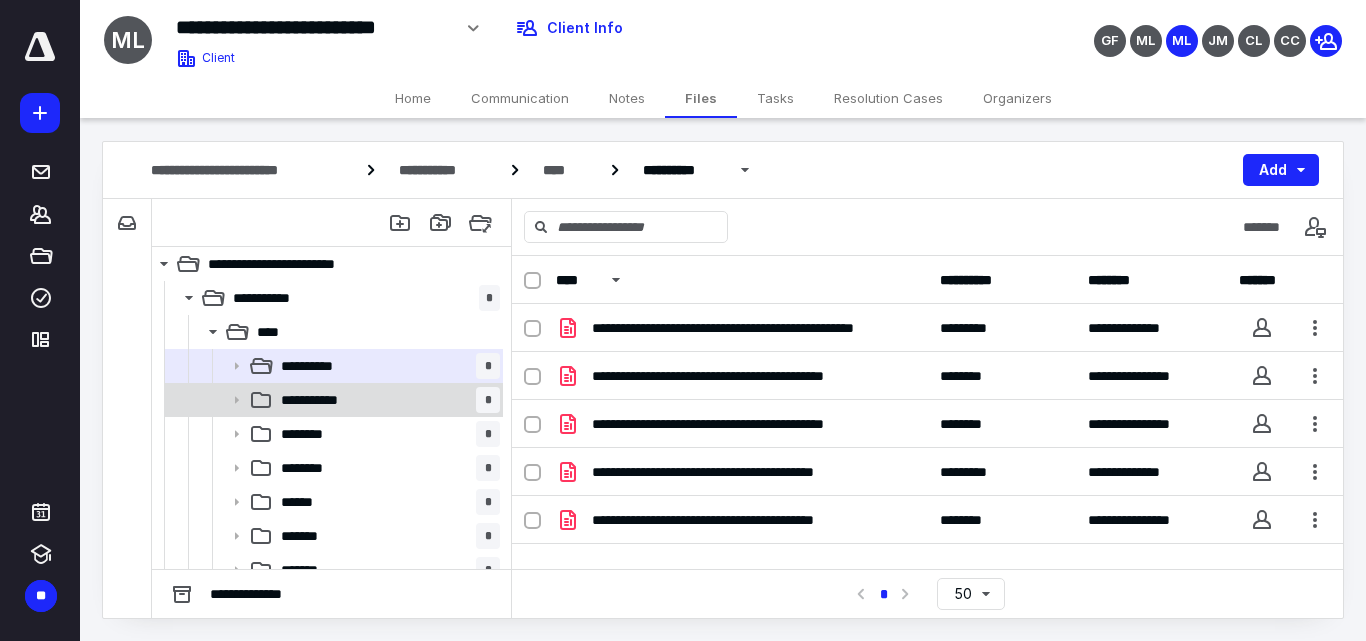 click on "**********" at bounding box center [332, 400] 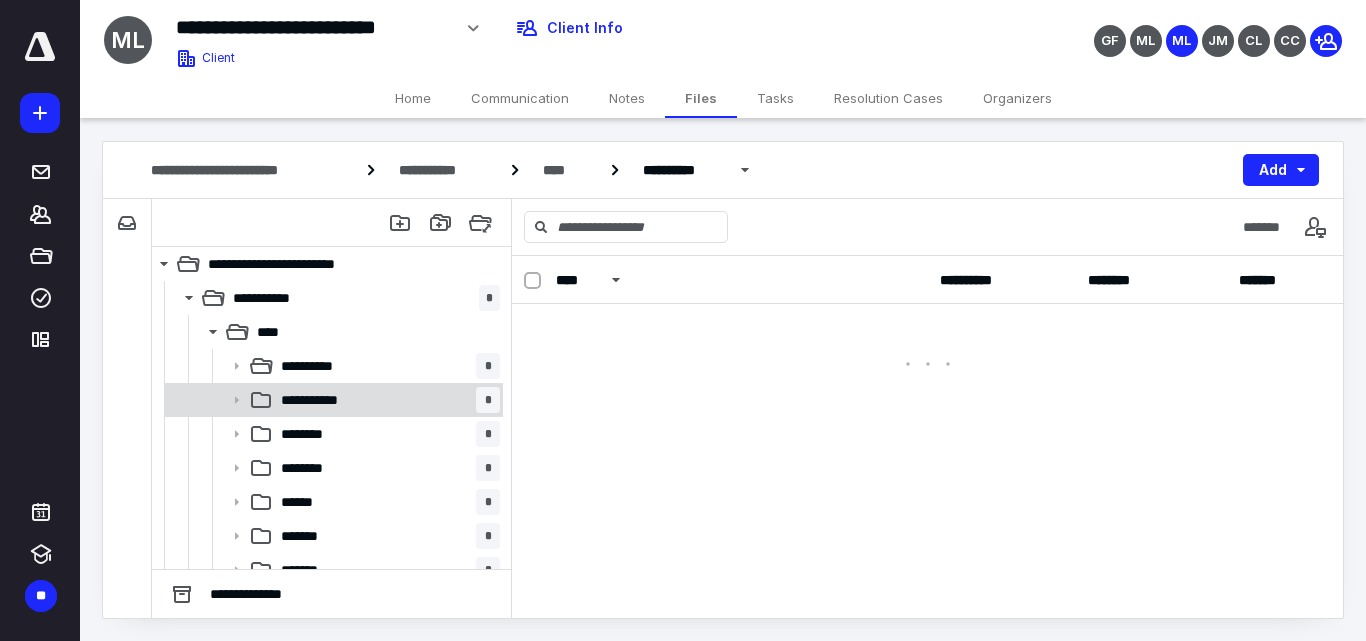 click on "**********" at bounding box center (332, 400) 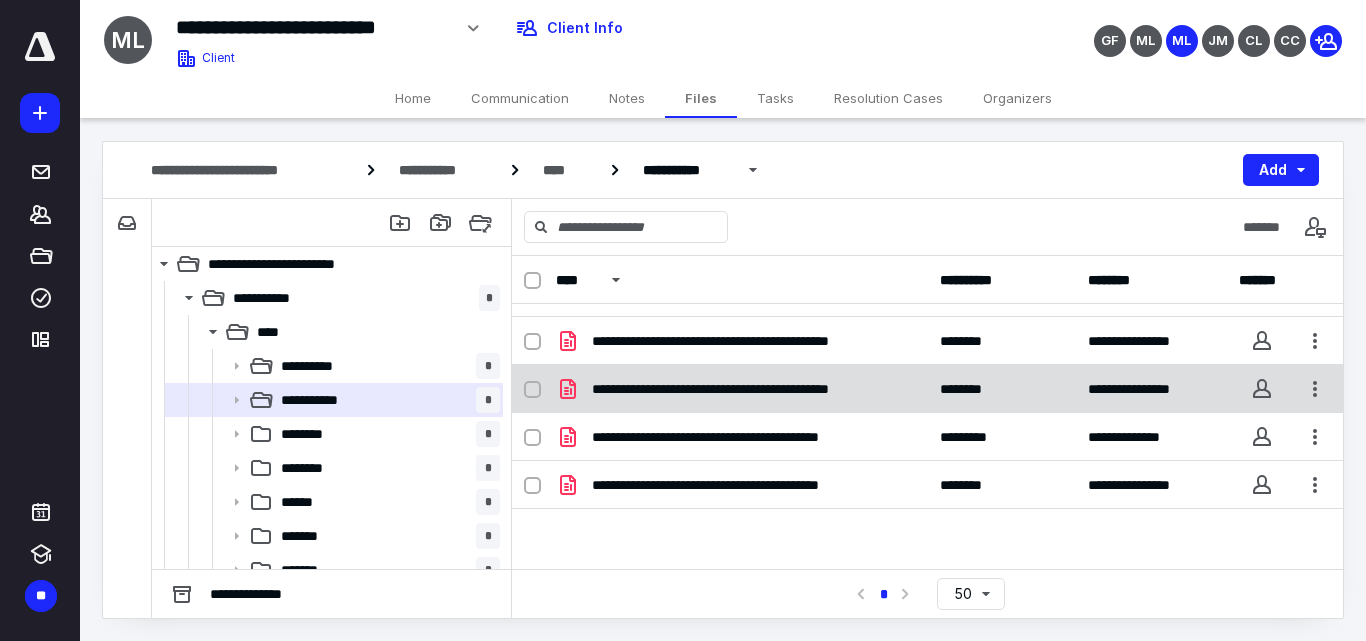 scroll, scrollTop: 0, scrollLeft: 0, axis: both 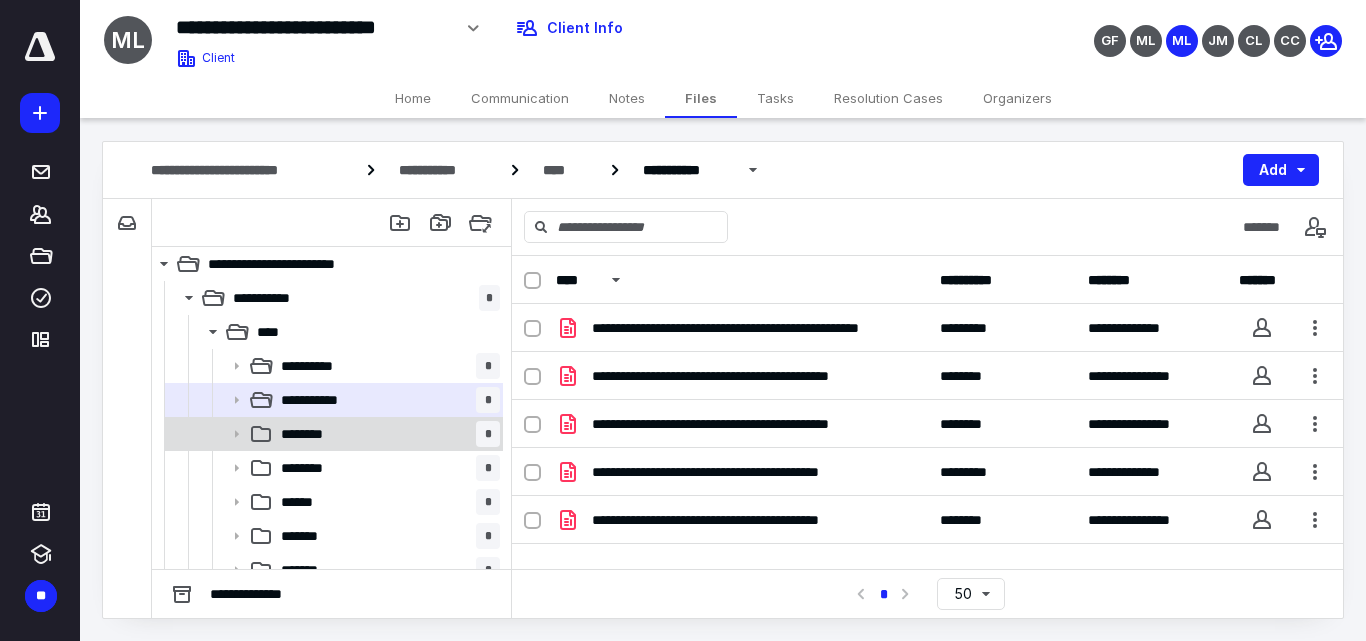 click on "********" at bounding box center (312, 434) 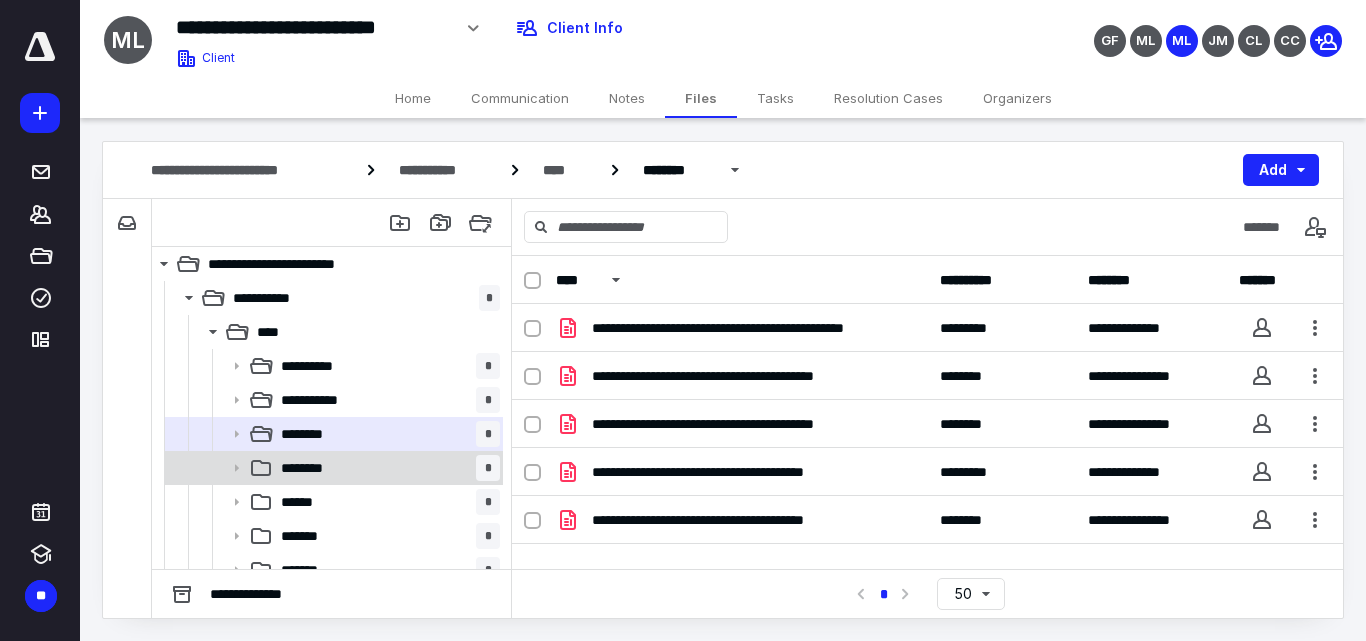 click on "******** *" at bounding box center (386, 468) 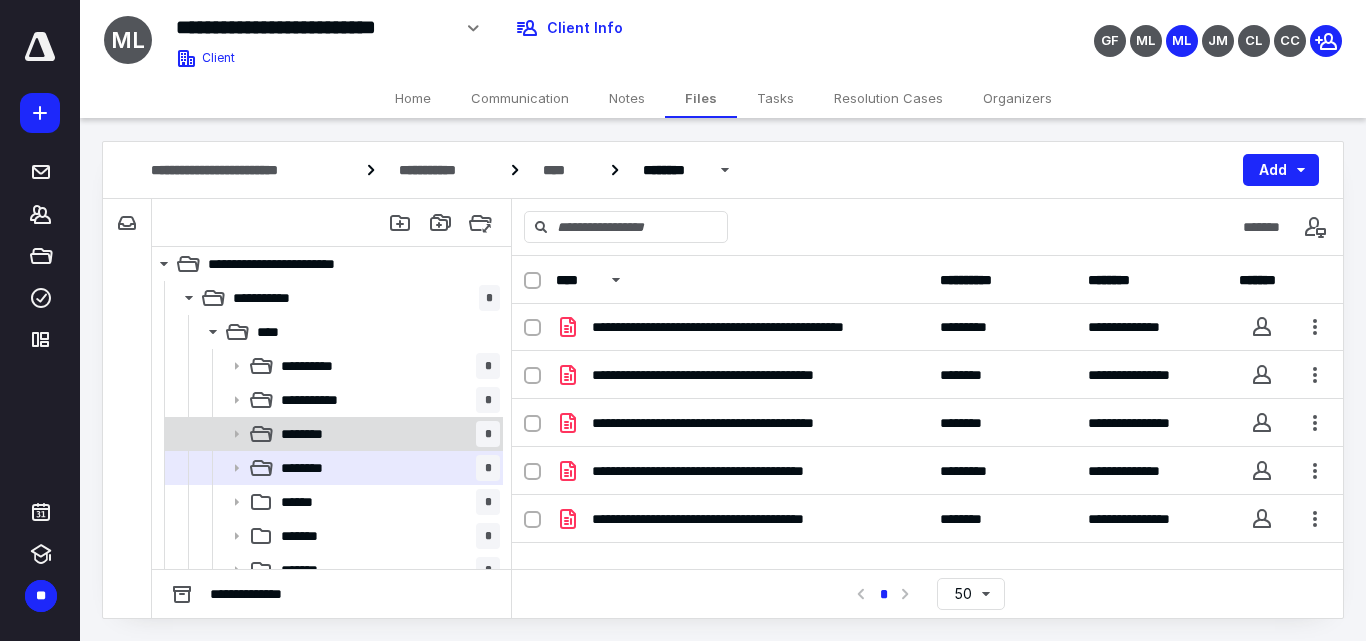 scroll, scrollTop: 0, scrollLeft: 0, axis: both 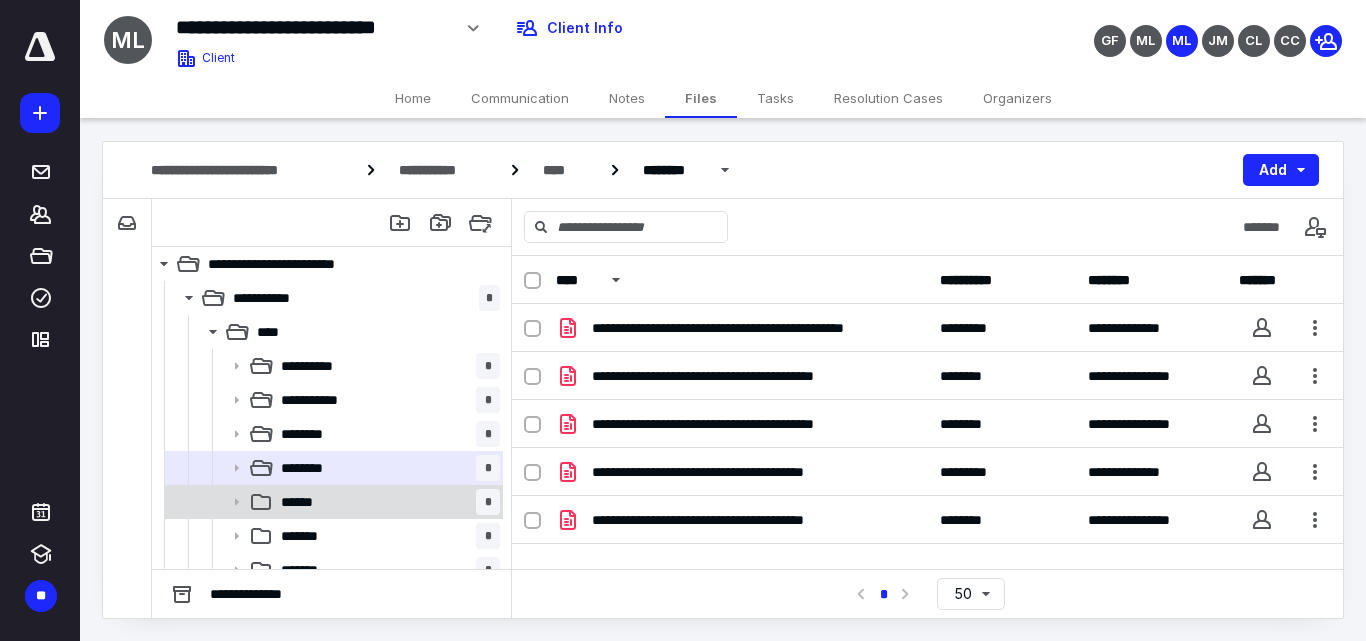 click on "****** *" at bounding box center (386, 502) 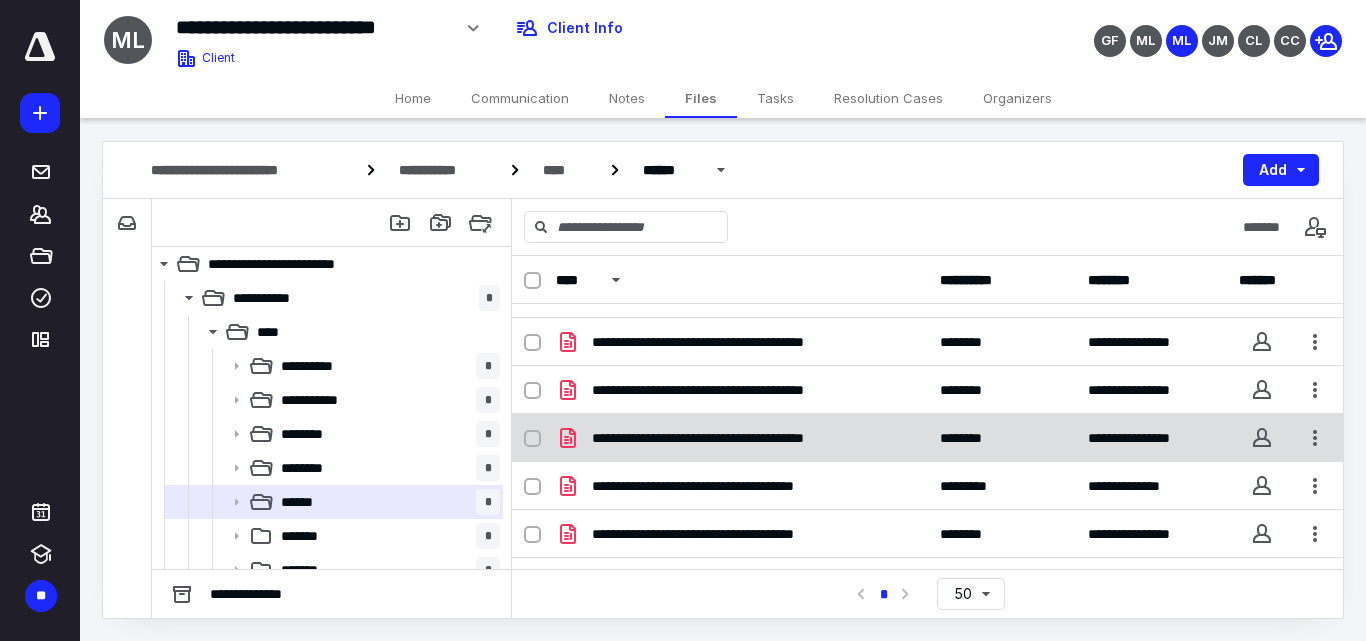 scroll, scrollTop: 35, scrollLeft: 0, axis: vertical 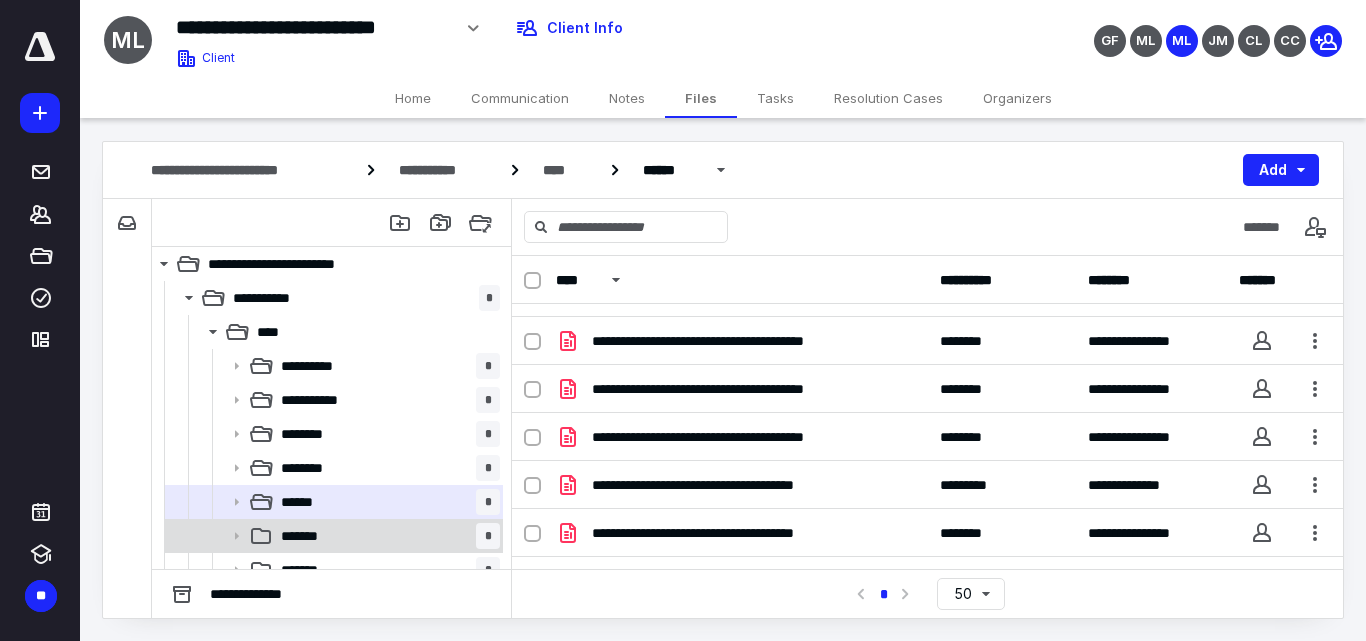 click on "*******" at bounding box center (308, 536) 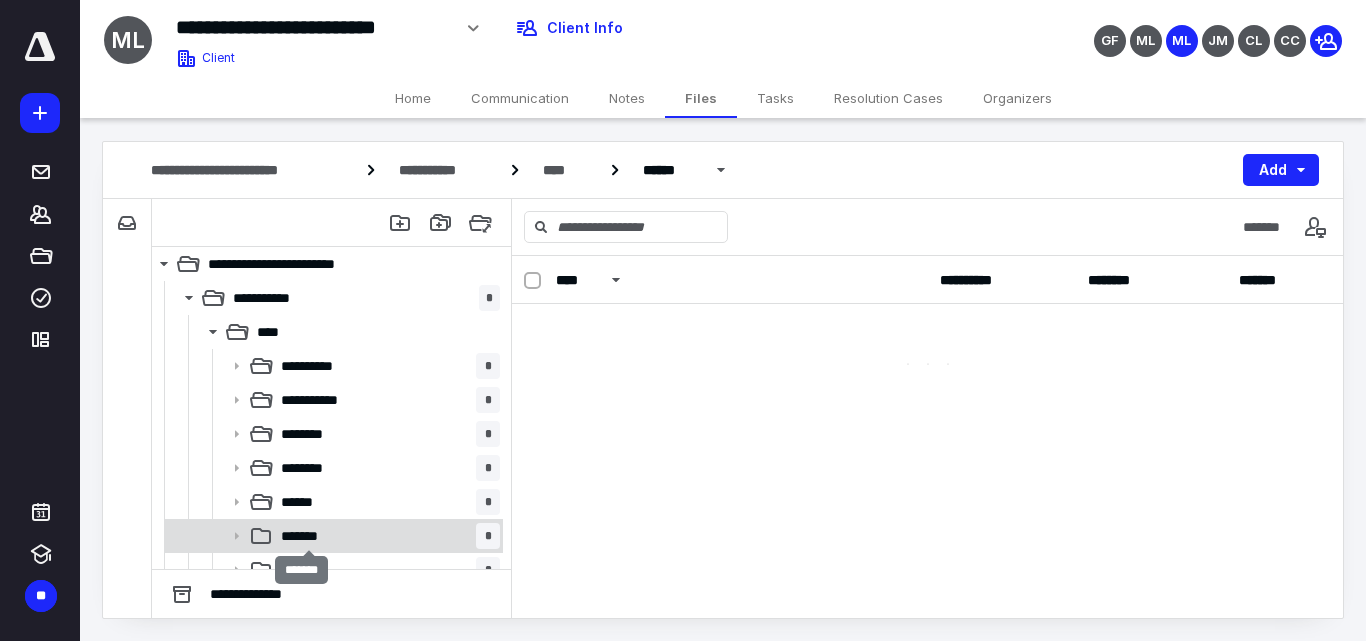 scroll, scrollTop: 0, scrollLeft: 0, axis: both 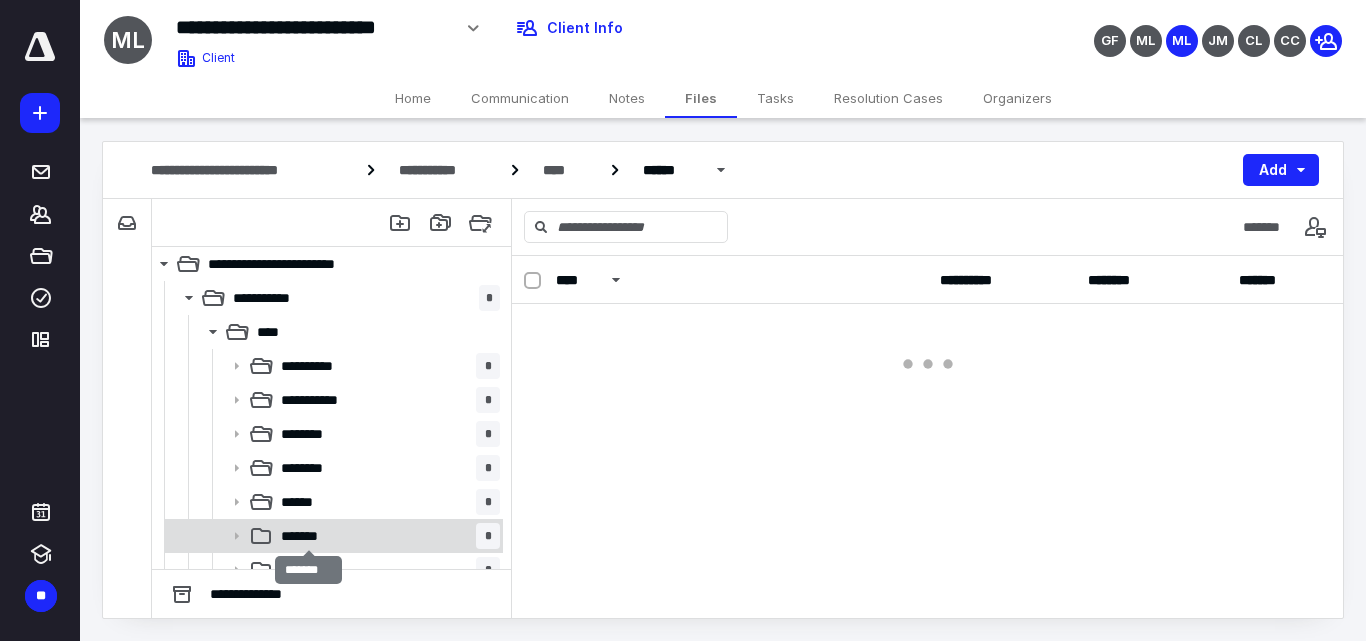 click on "*******" at bounding box center (308, 536) 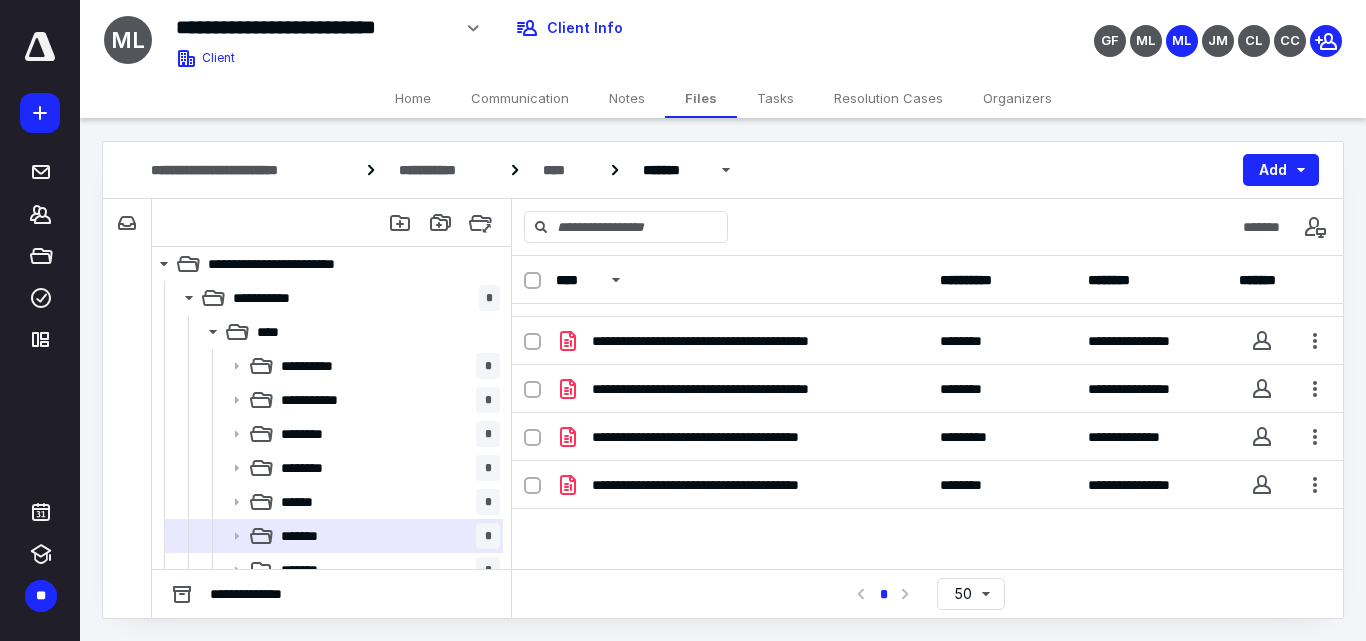 scroll, scrollTop: 0, scrollLeft: 0, axis: both 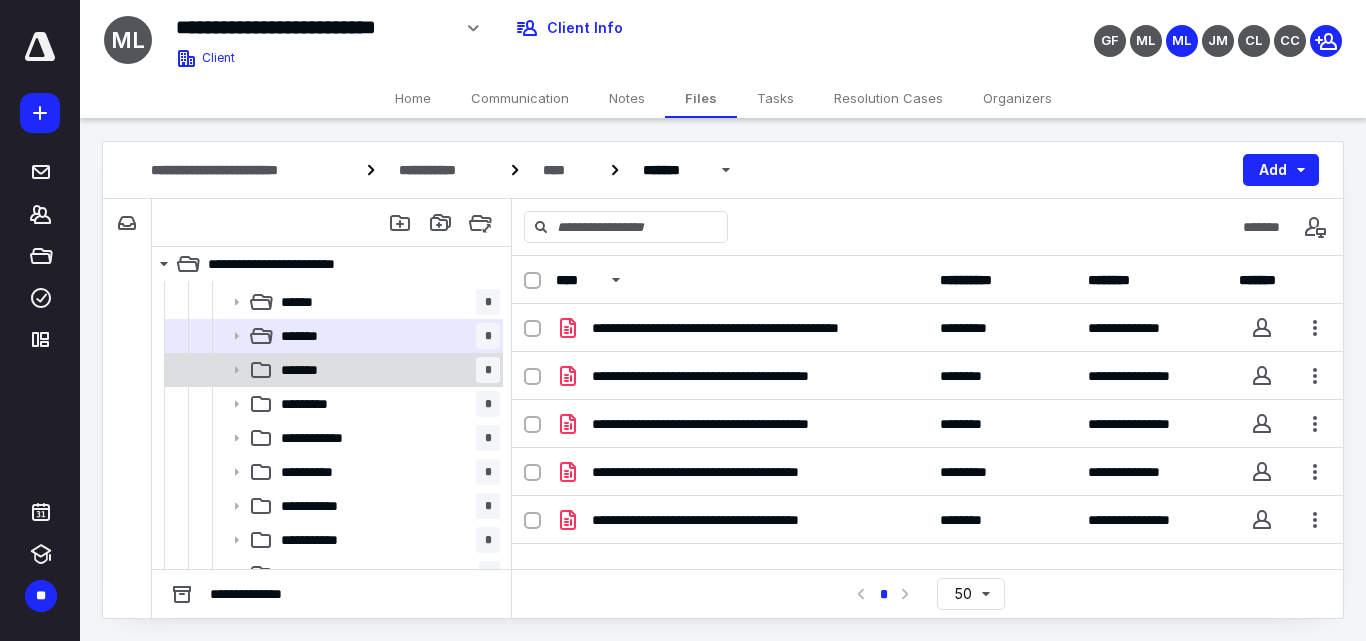 click on "******* *" at bounding box center [386, 370] 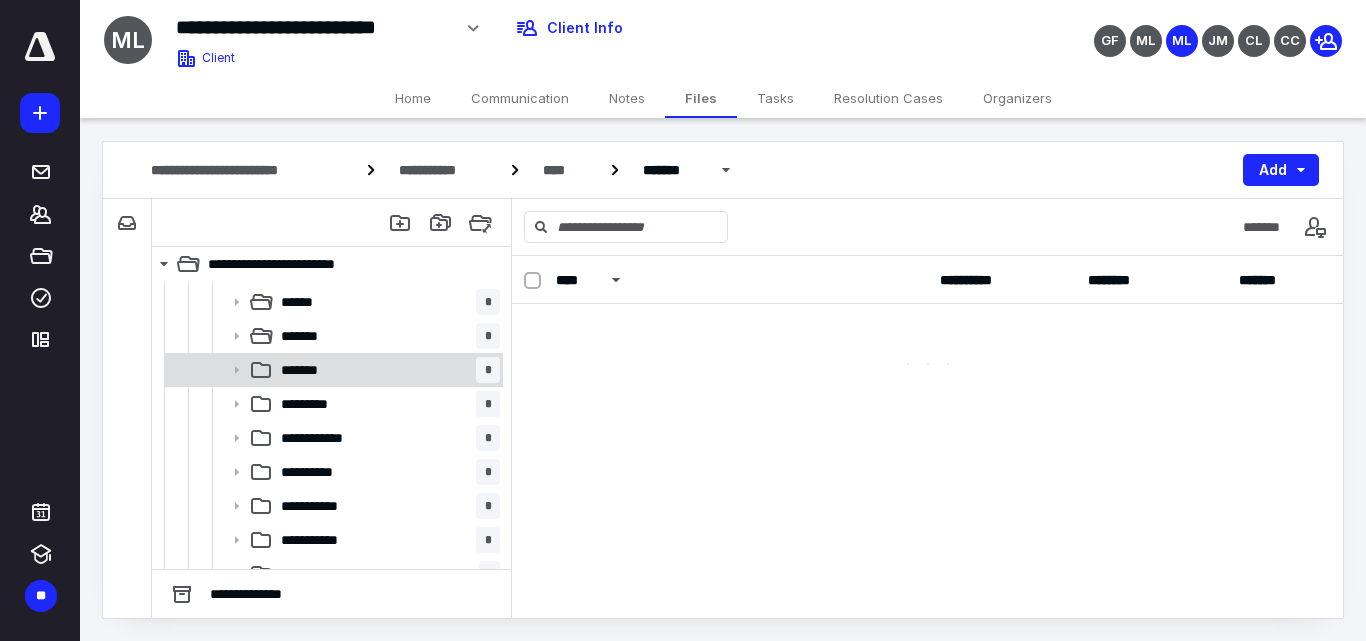 click on "******* *" at bounding box center (386, 370) 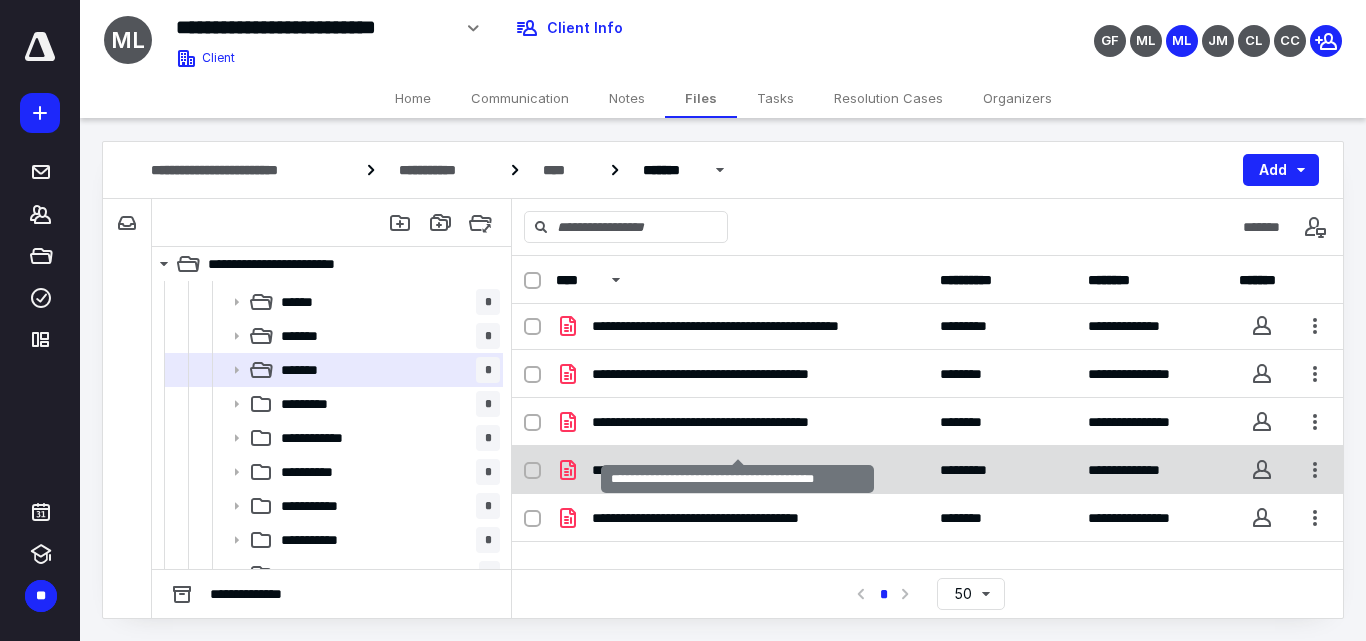 scroll, scrollTop: 0, scrollLeft: 0, axis: both 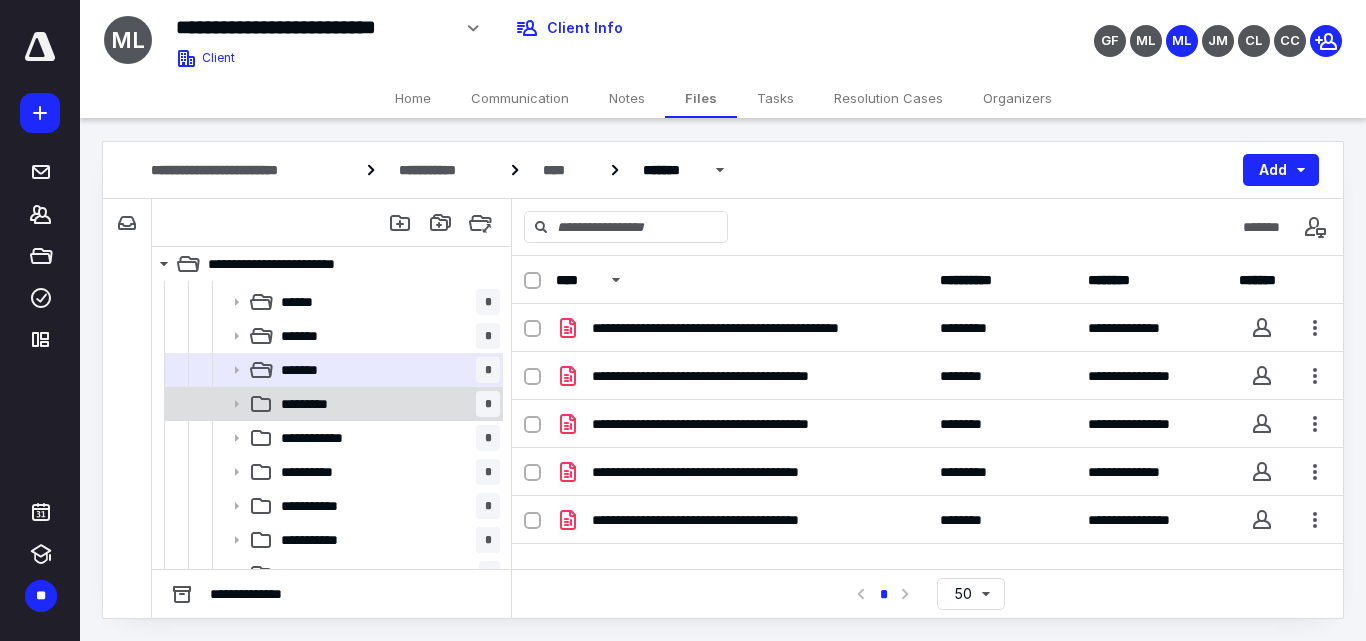 click on "********* *" at bounding box center (332, 404) 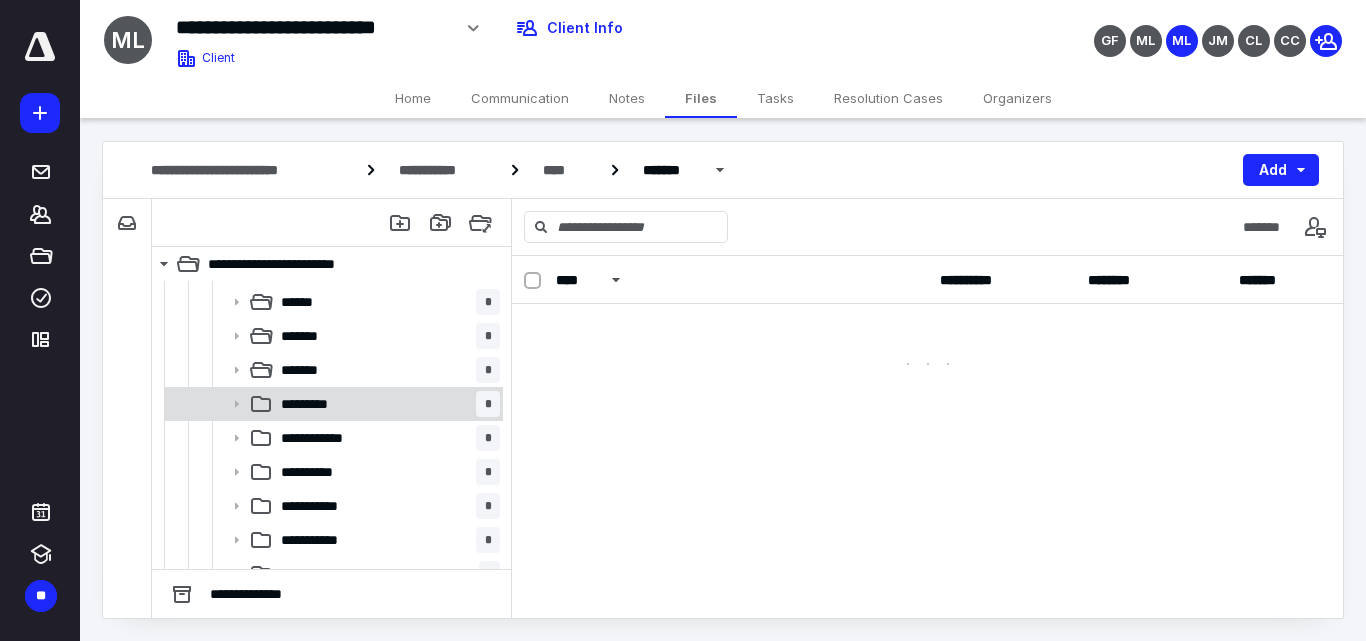 click on "********* *" at bounding box center [332, 404] 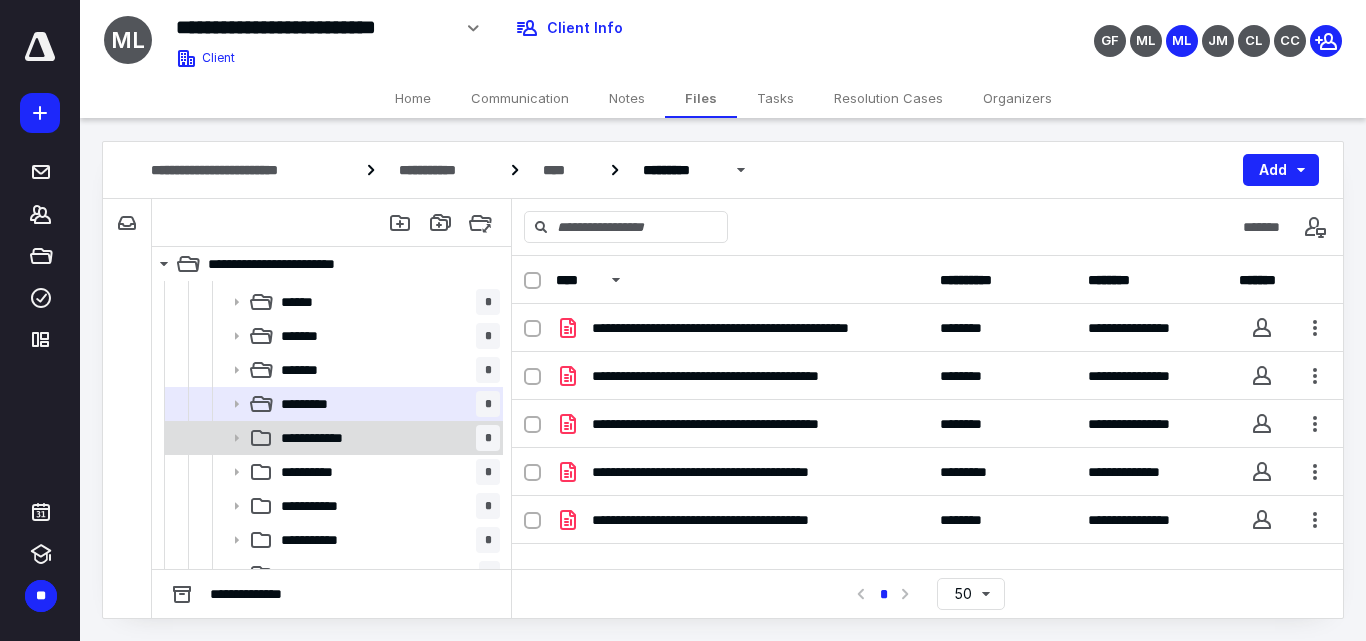 click on "**********" at bounding box center [332, 438] 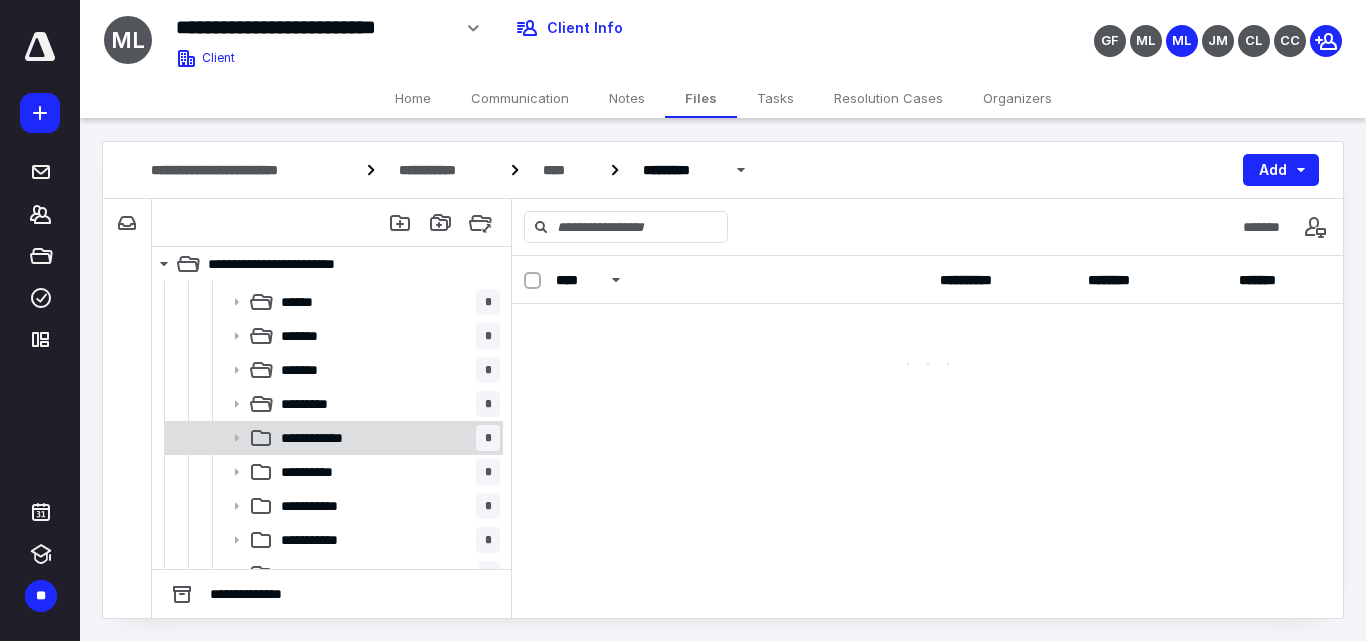 click on "**********" at bounding box center (332, 438) 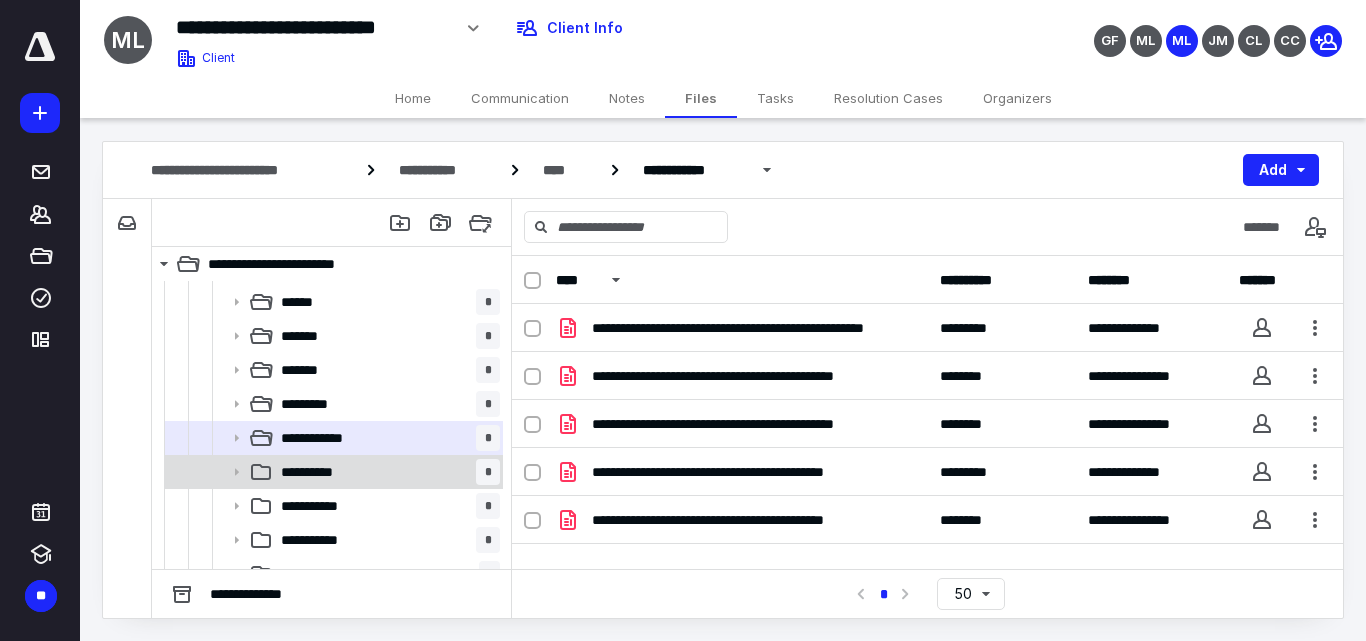 click on "**********" at bounding box center (386, 472) 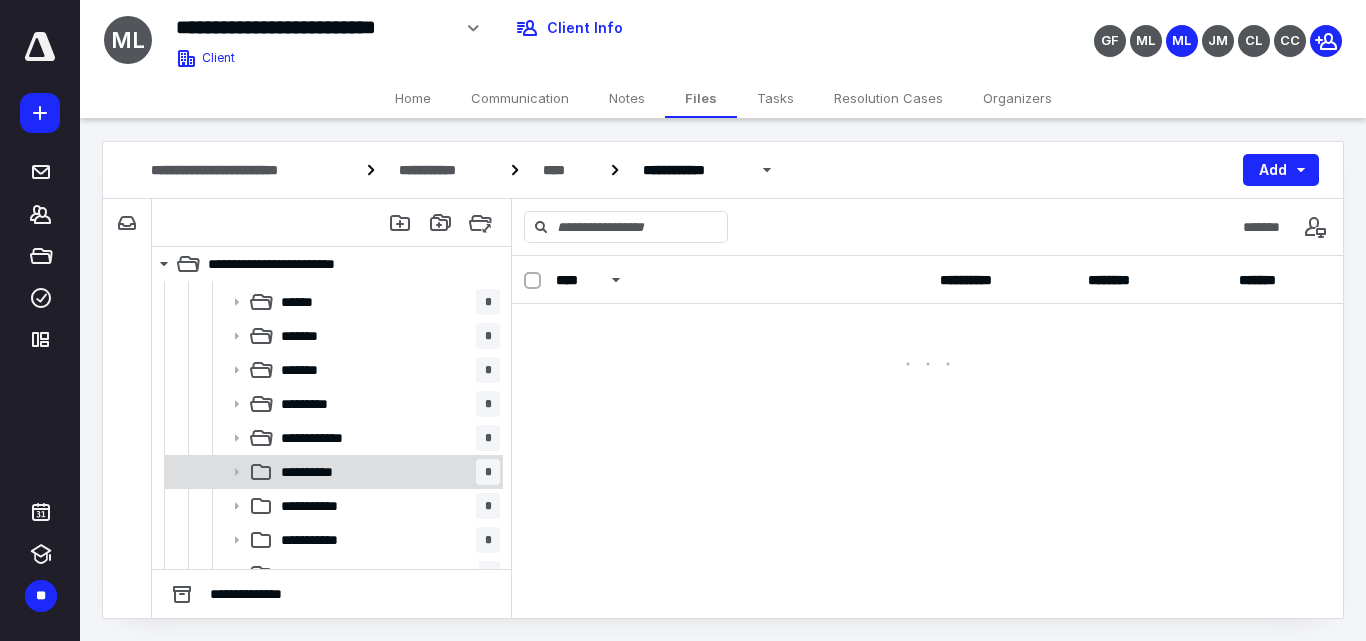 click on "**********" at bounding box center (386, 472) 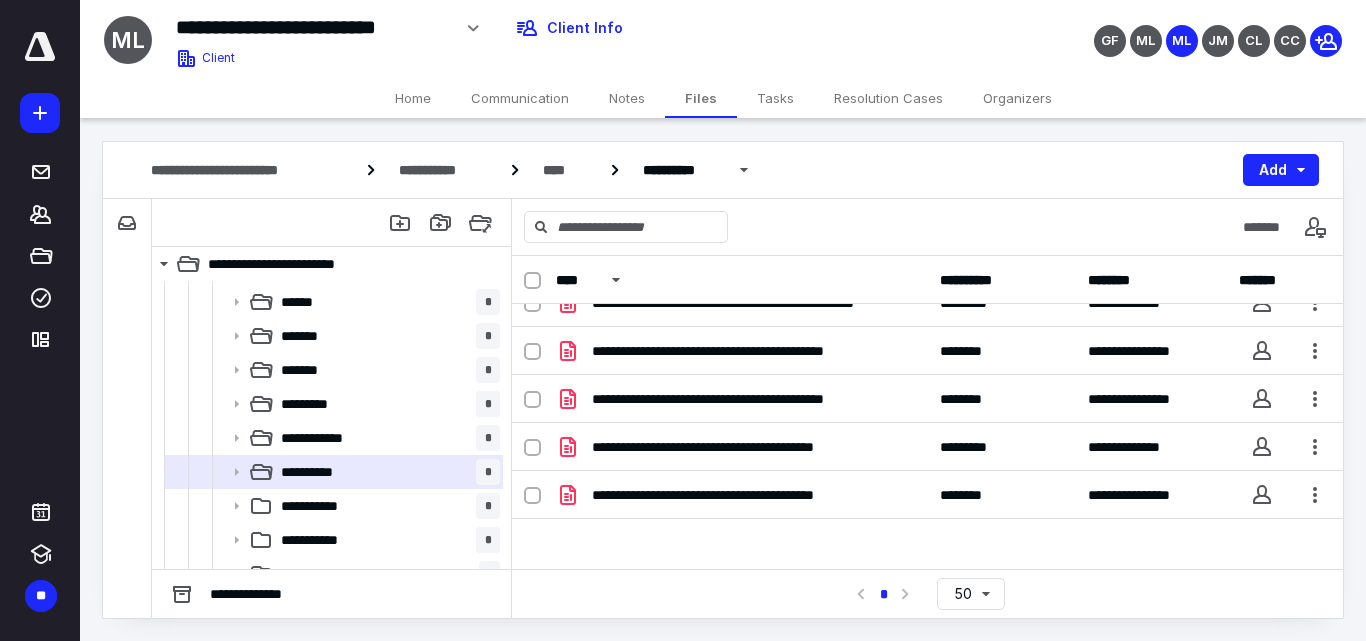 scroll, scrollTop: 35, scrollLeft: 0, axis: vertical 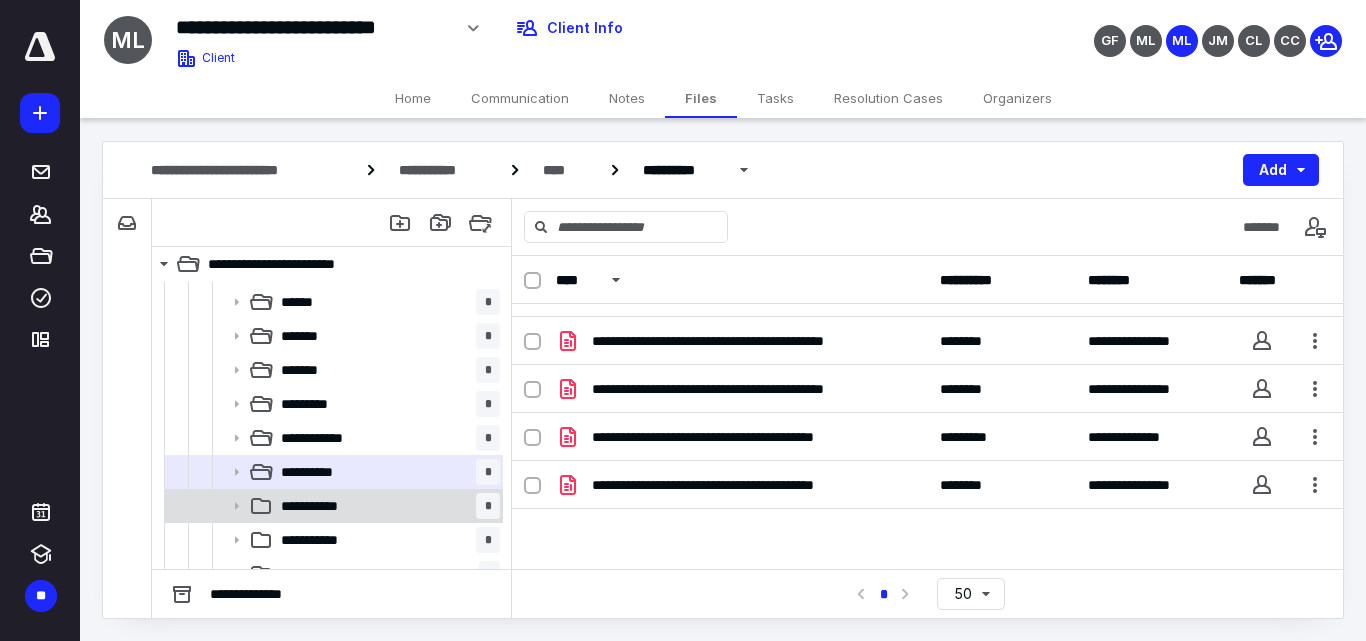 click on "**********" at bounding box center [386, 506] 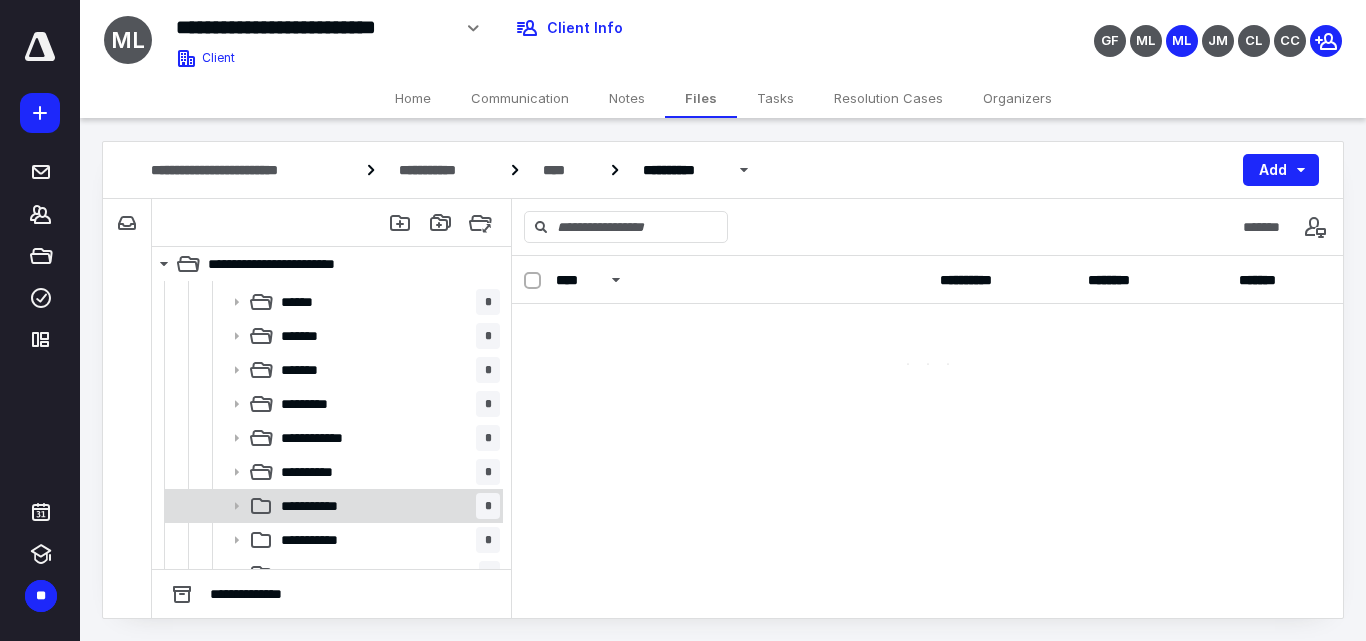 click on "**********" at bounding box center [386, 506] 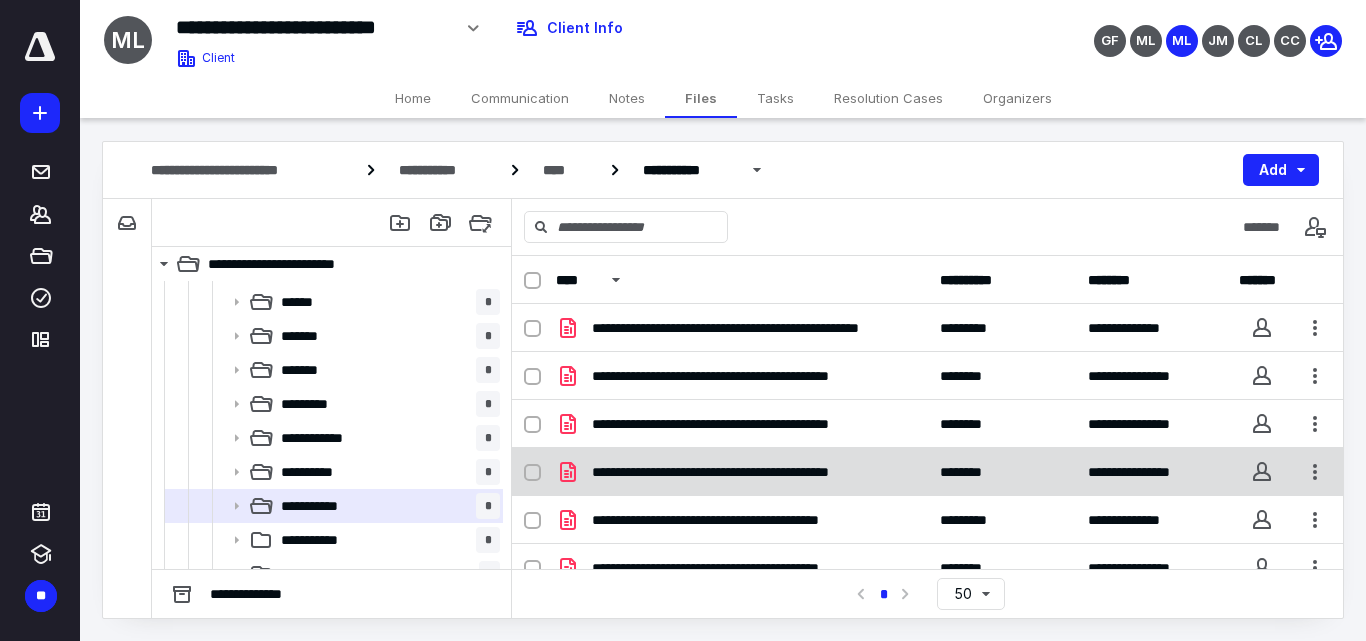 scroll, scrollTop: 35, scrollLeft: 0, axis: vertical 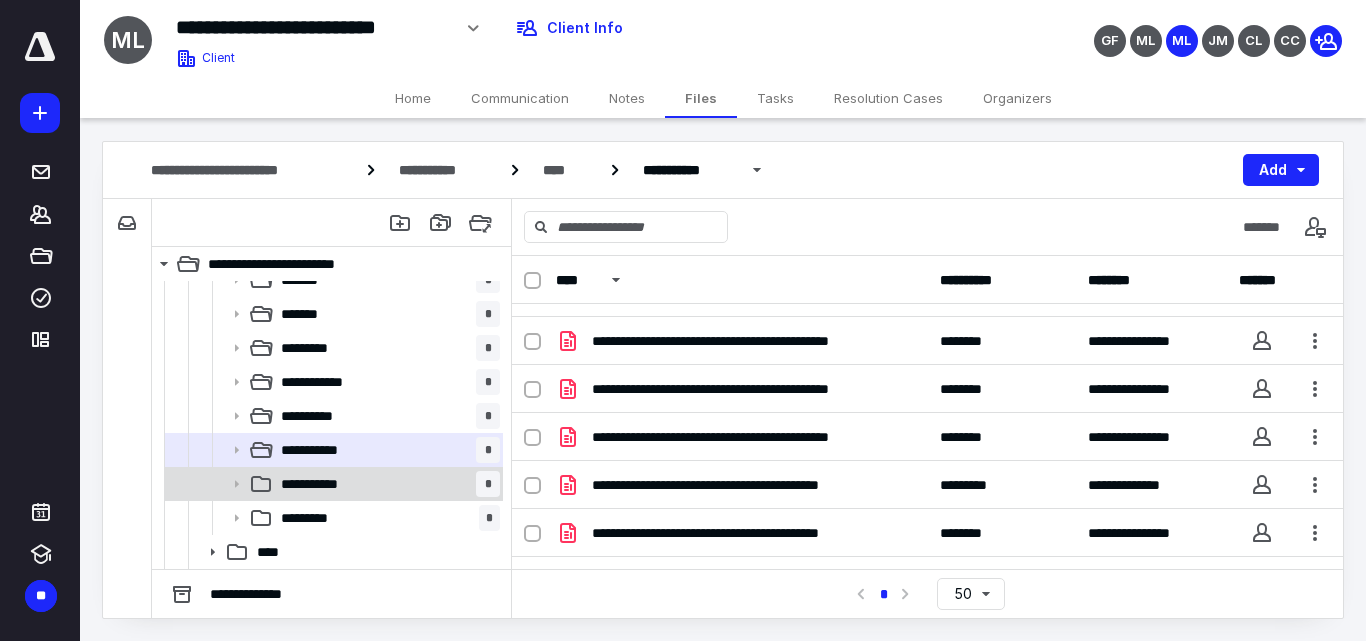 click on "**********" at bounding box center [386, 484] 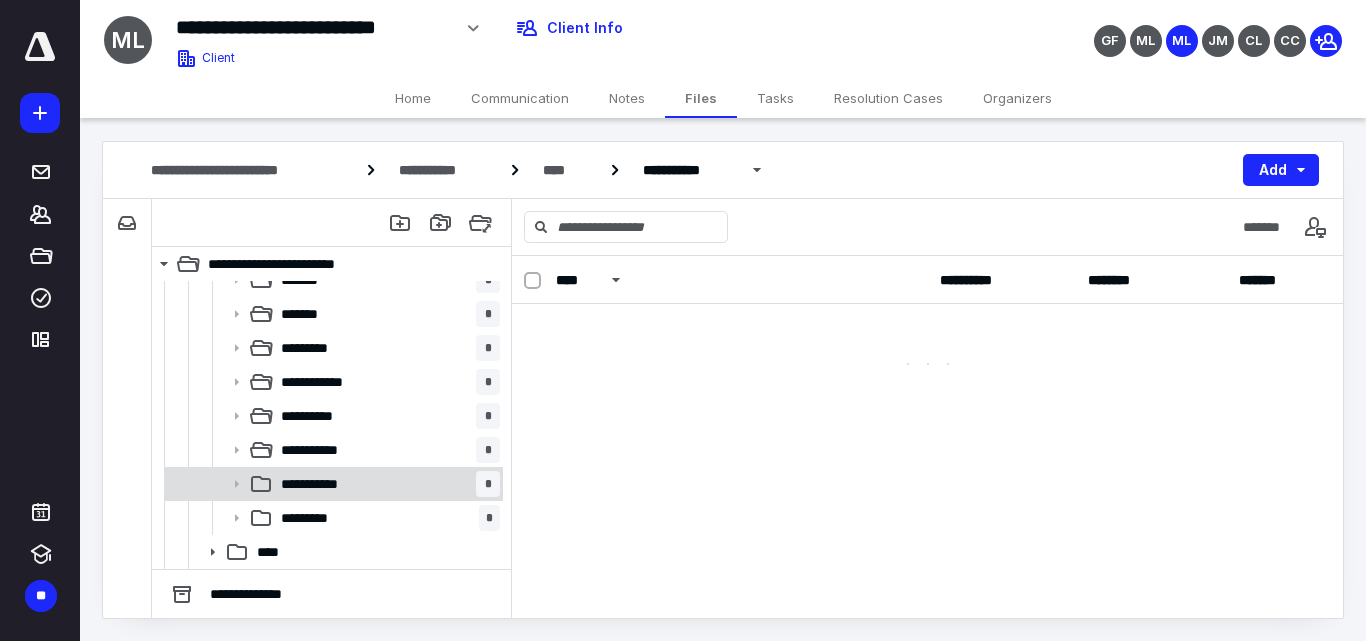 click on "**********" at bounding box center (386, 484) 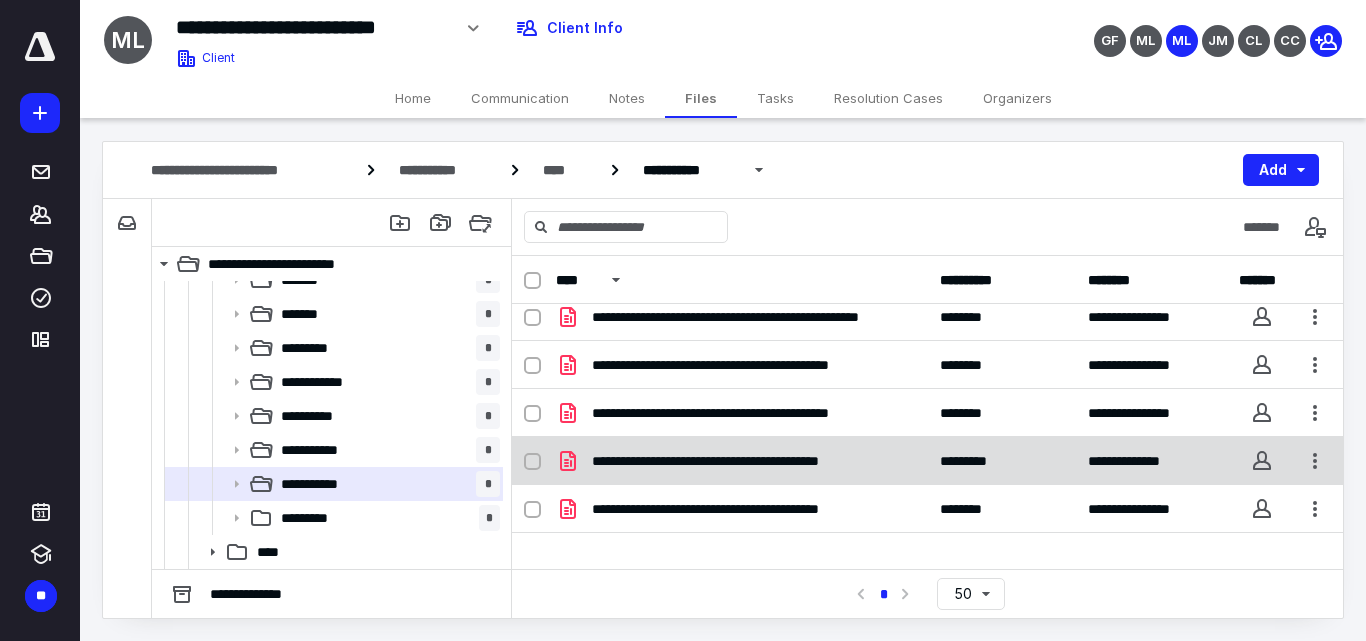 scroll, scrollTop: 0, scrollLeft: 0, axis: both 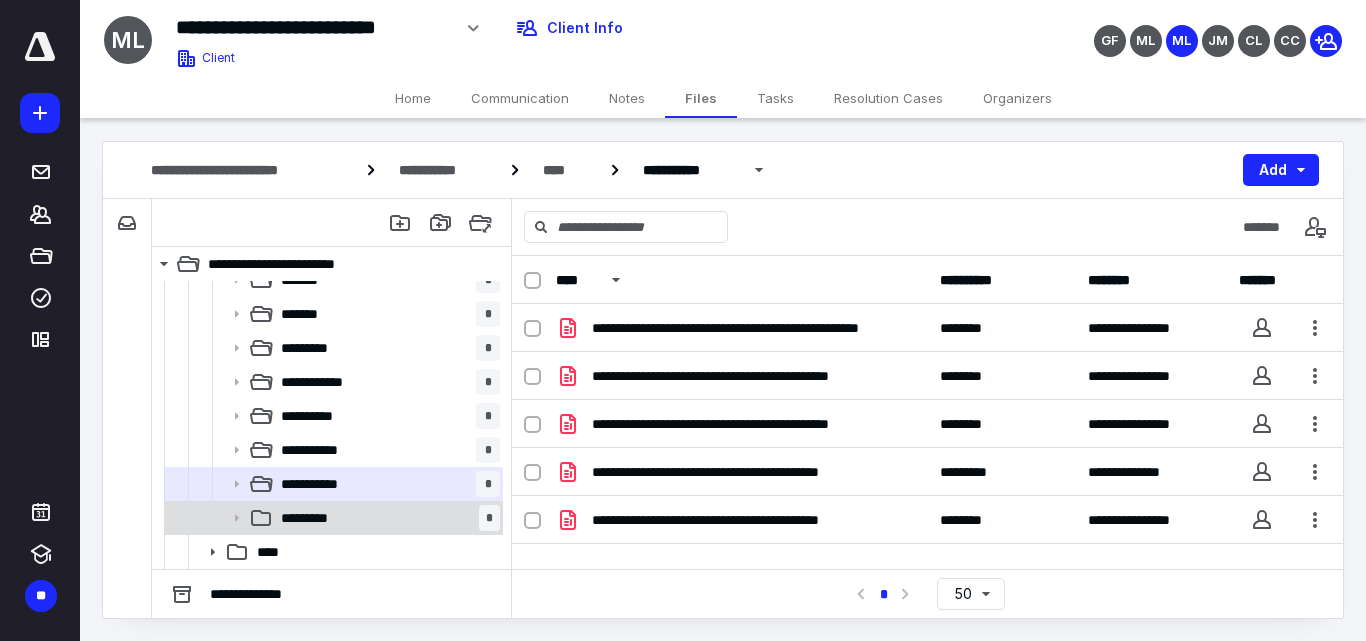 click on "*********" at bounding box center [314, 518] 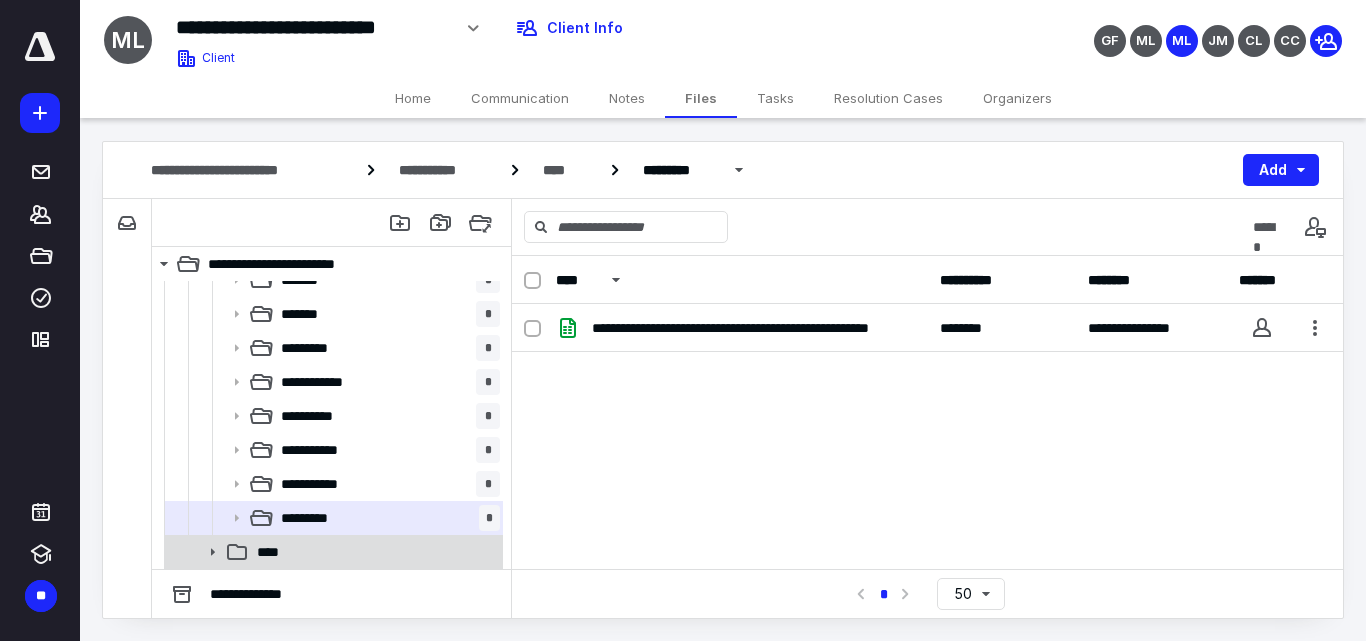 click on "****" at bounding box center (374, 552) 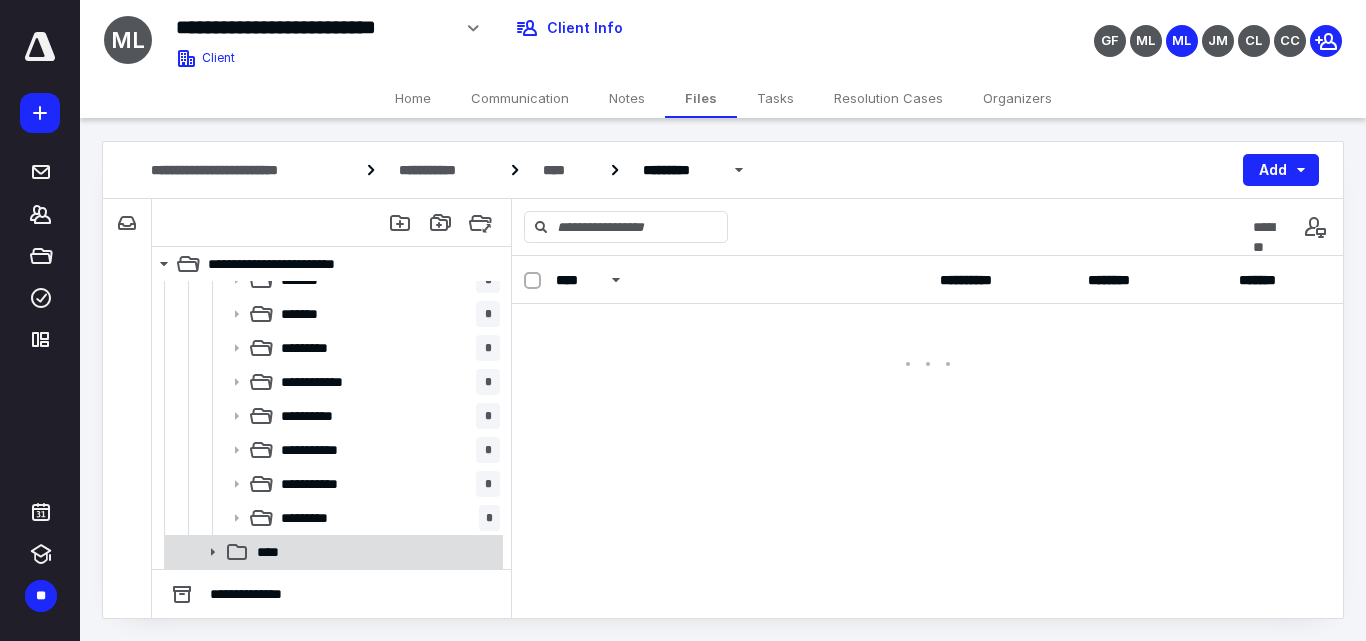 click on "****" at bounding box center (374, 552) 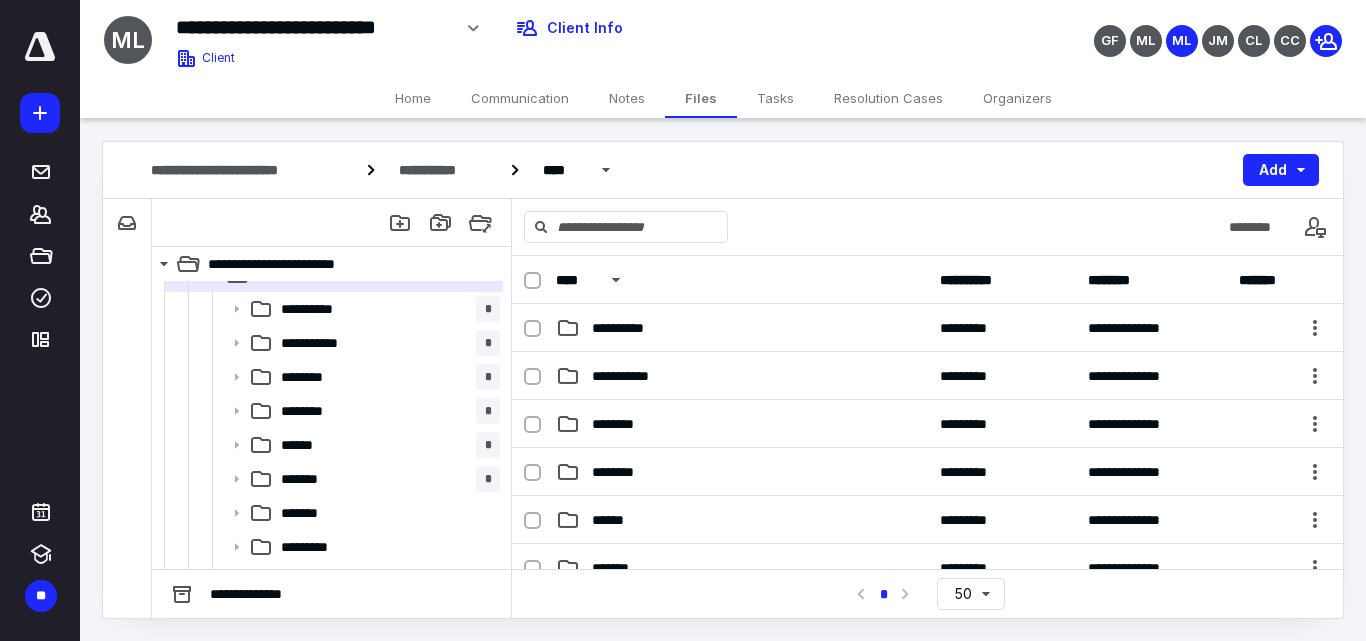 scroll, scrollTop: 556, scrollLeft: 0, axis: vertical 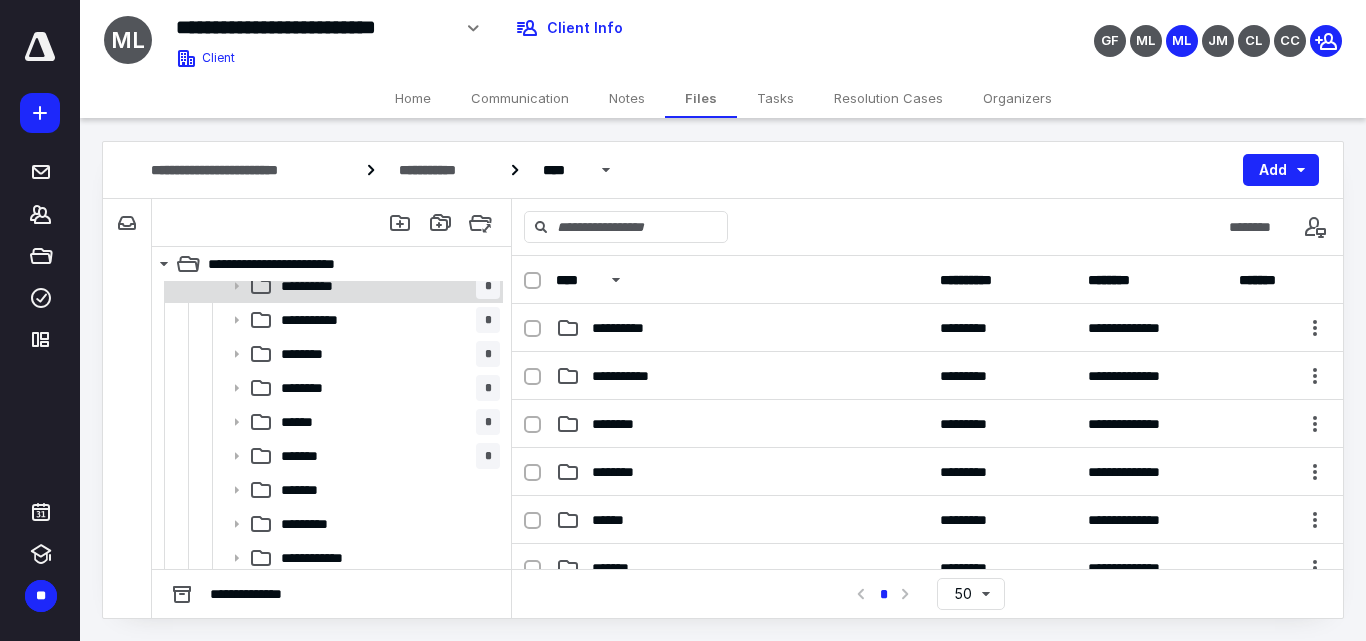 click on "**********" at bounding box center (386, 286) 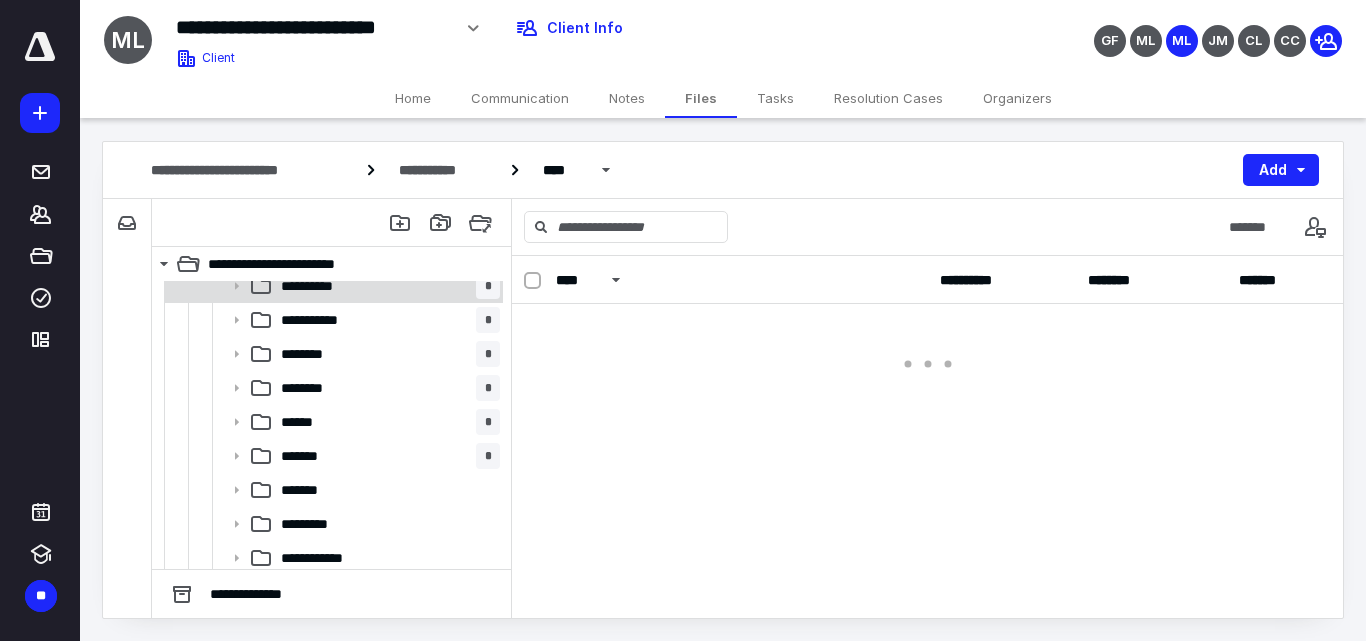 click on "**********" at bounding box center [386, 286] 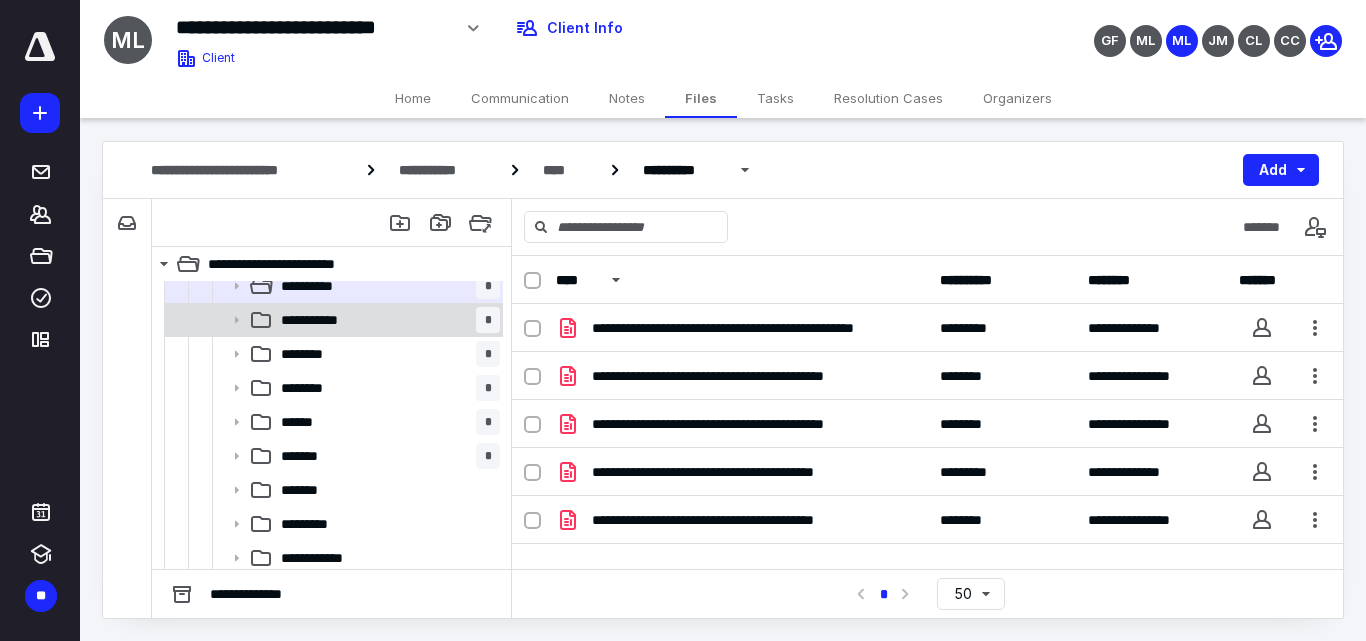 click on "**********" at bounding box center [386, 320] 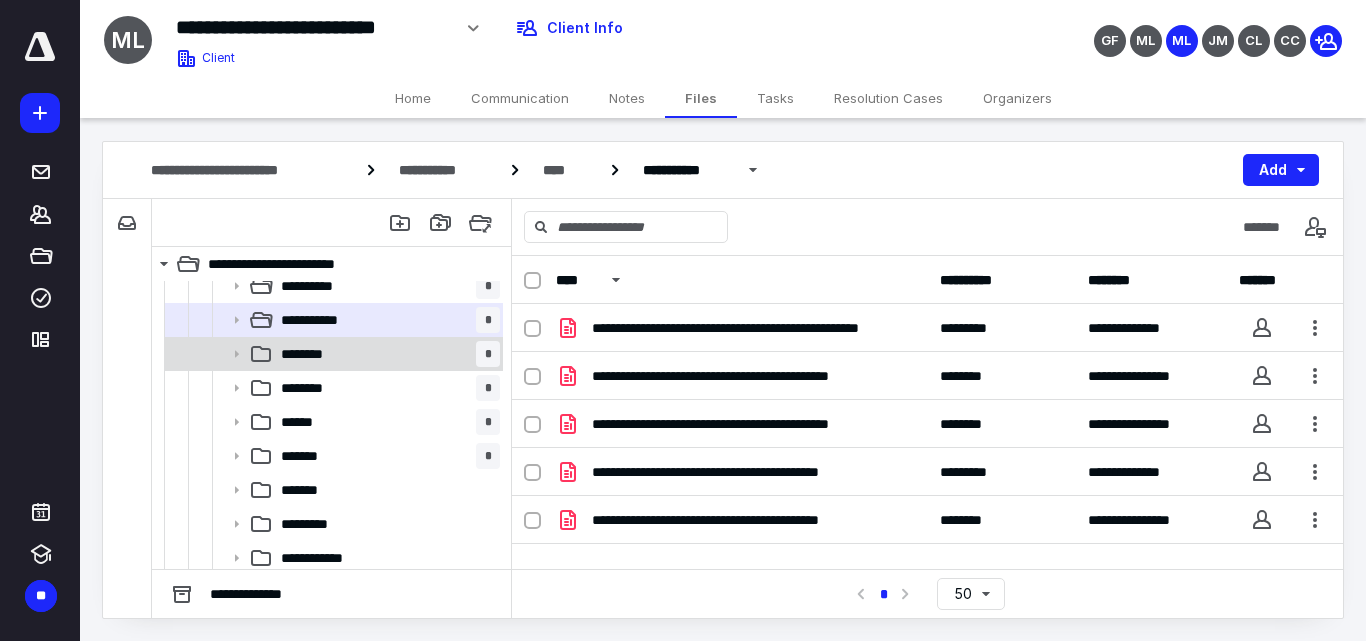 click on "******** *" at bounding box center [386, 354] 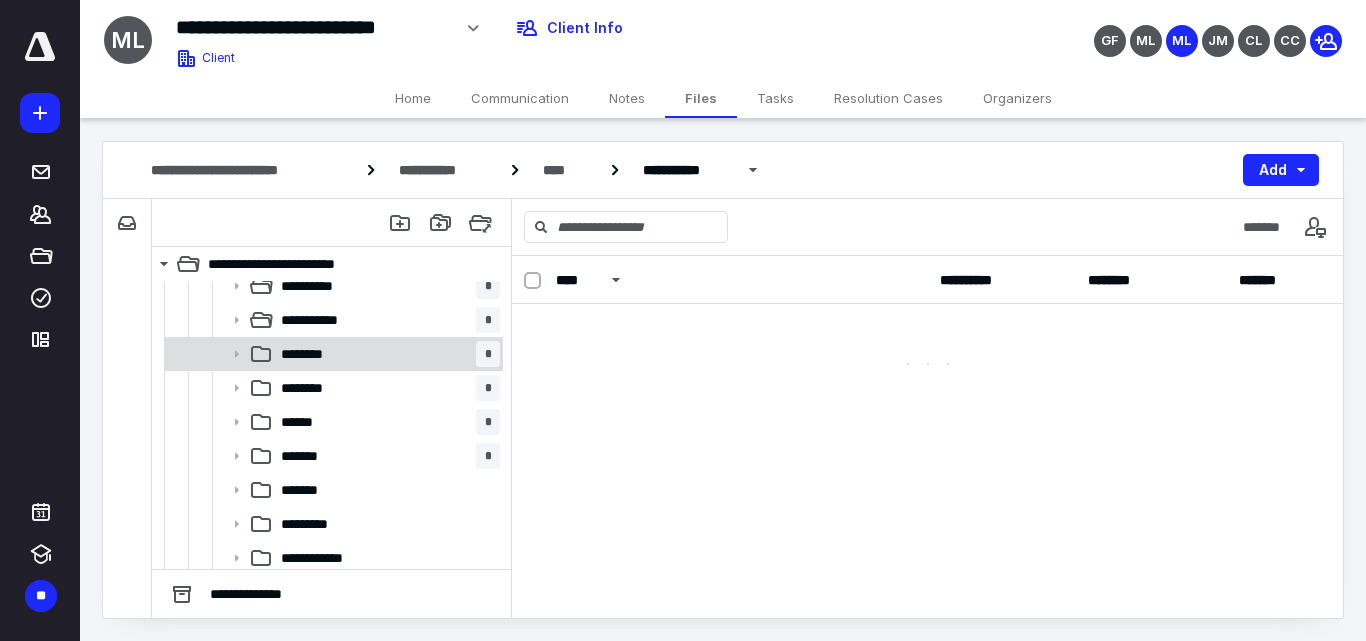 click on "******** *" at bounding box center (386, 354) 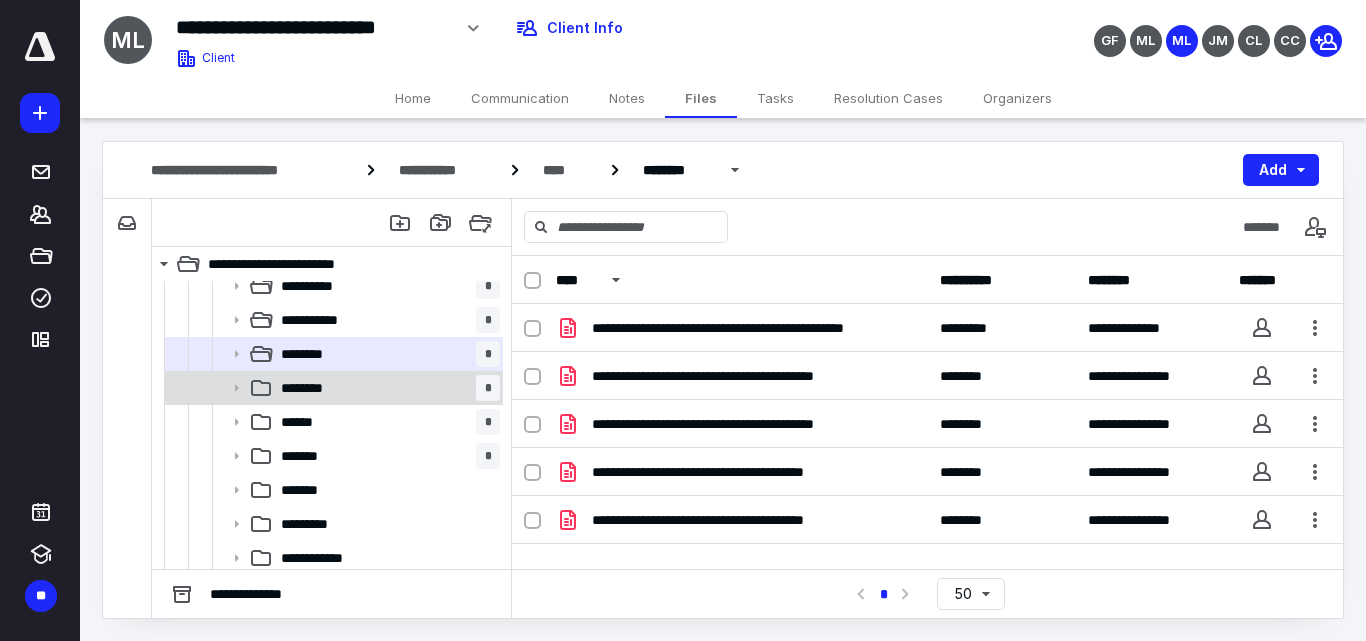 click on "******** *" at bounding box center (332, 388) 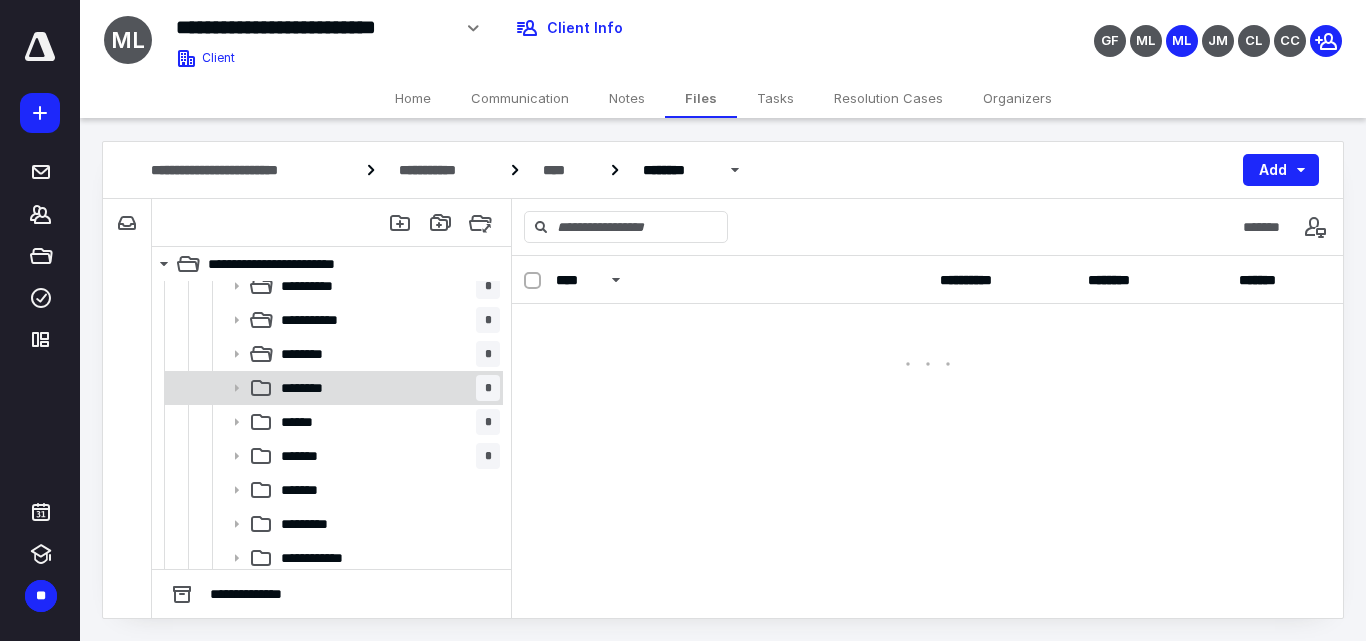 click on "******** *" at bounding box center [332, 388] 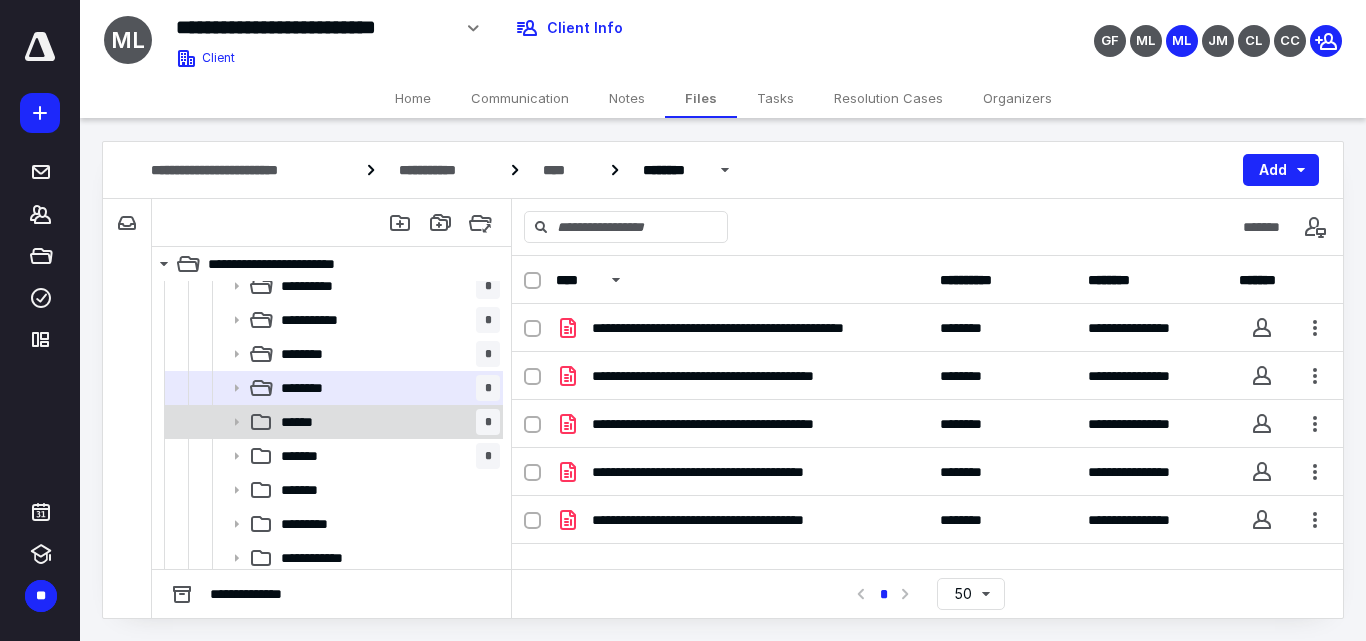 click on "****** *" at bounding box center [386, 422] 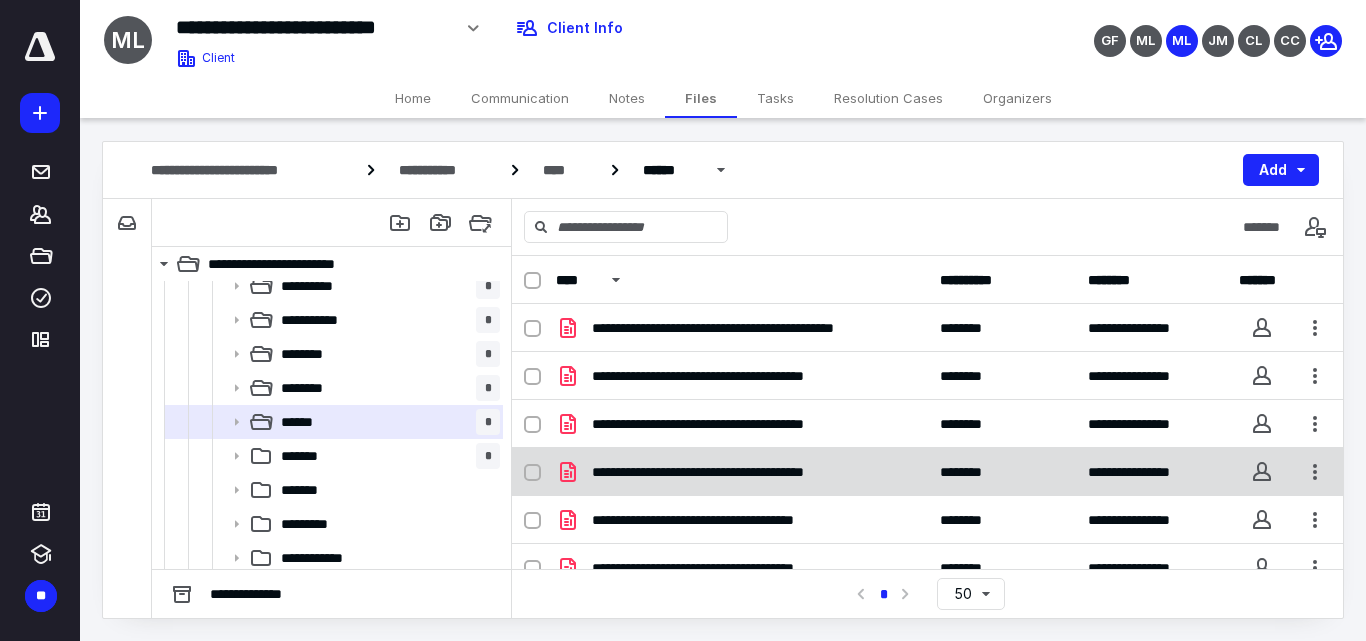 scroll, scrollTop: 35, scrollLeft: 0, axis: vertical 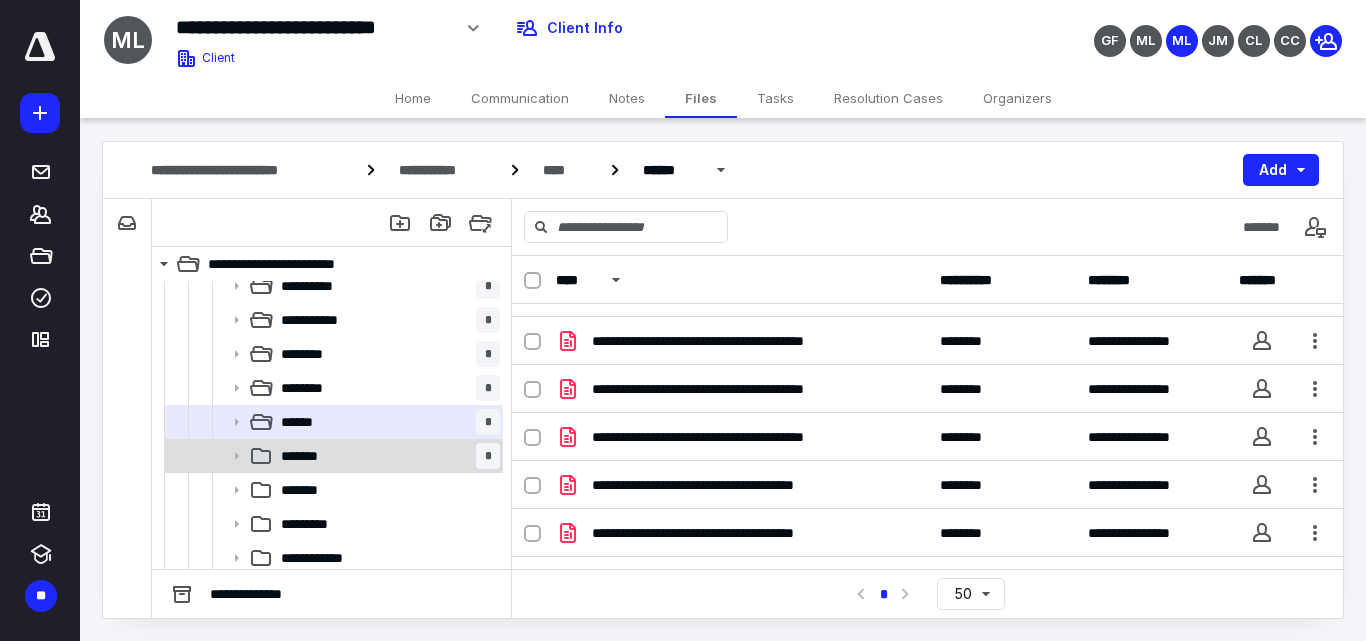 click on "******* *" at bounding box center (386, 456) 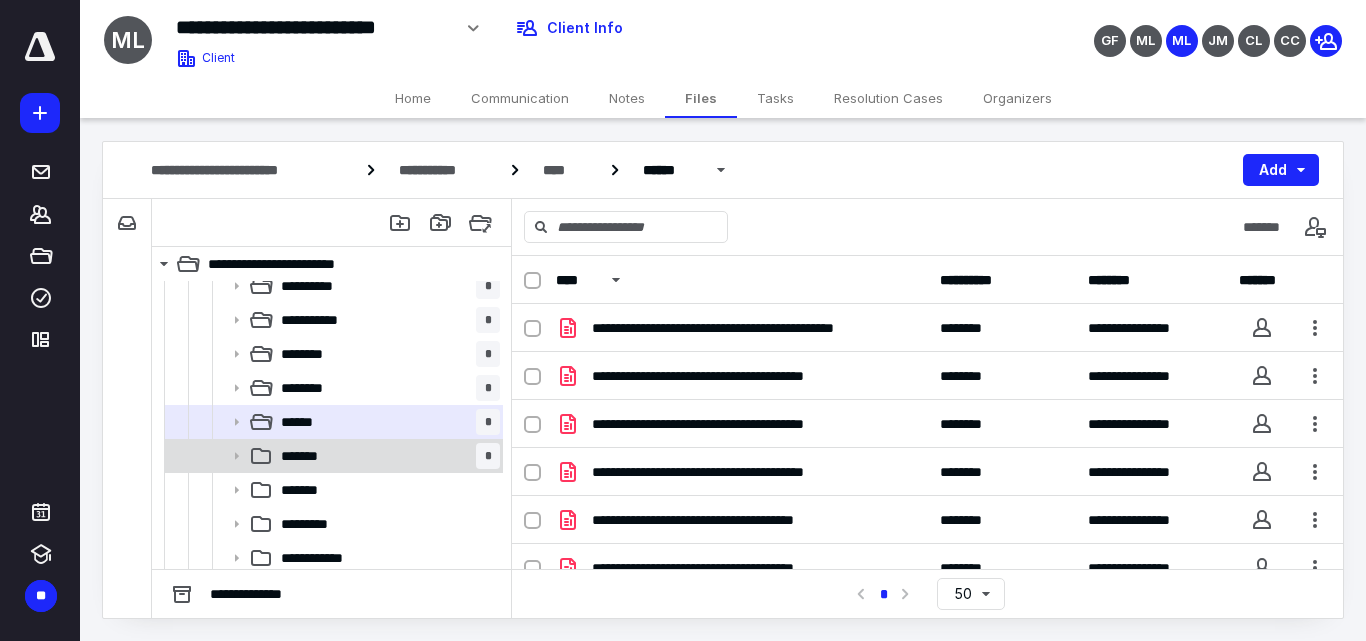 click on "******* *" at bounding box center (386, 456) 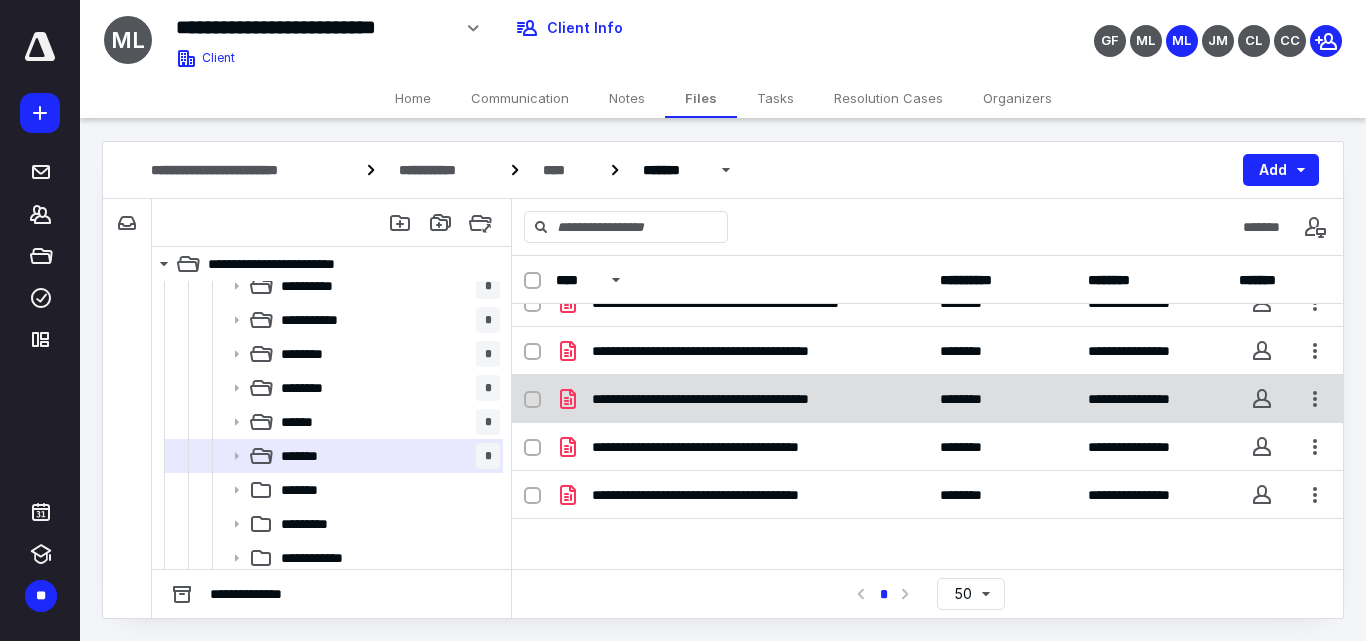 scroll, scrollTop: 35, scrollLeft: 0, axis: vertical 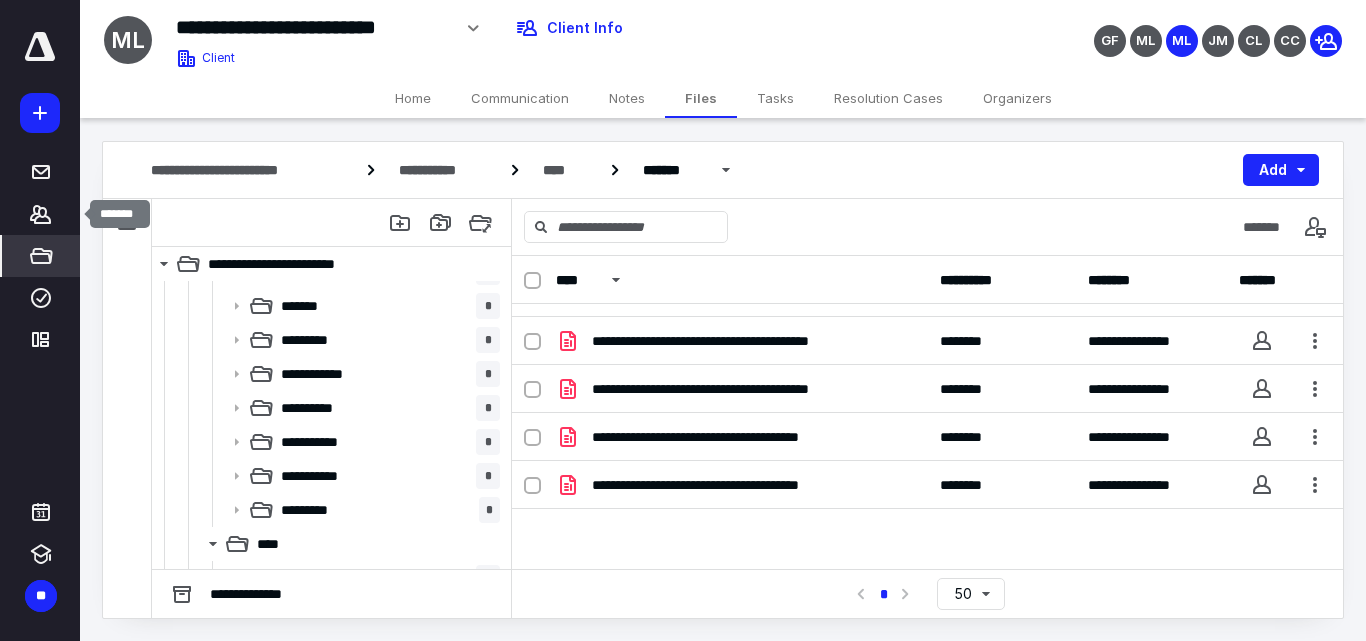 drag, startPoint x: 32, startPoint y: 220, endPoint x: 65, endPoint y: 237, distance: 37.12142 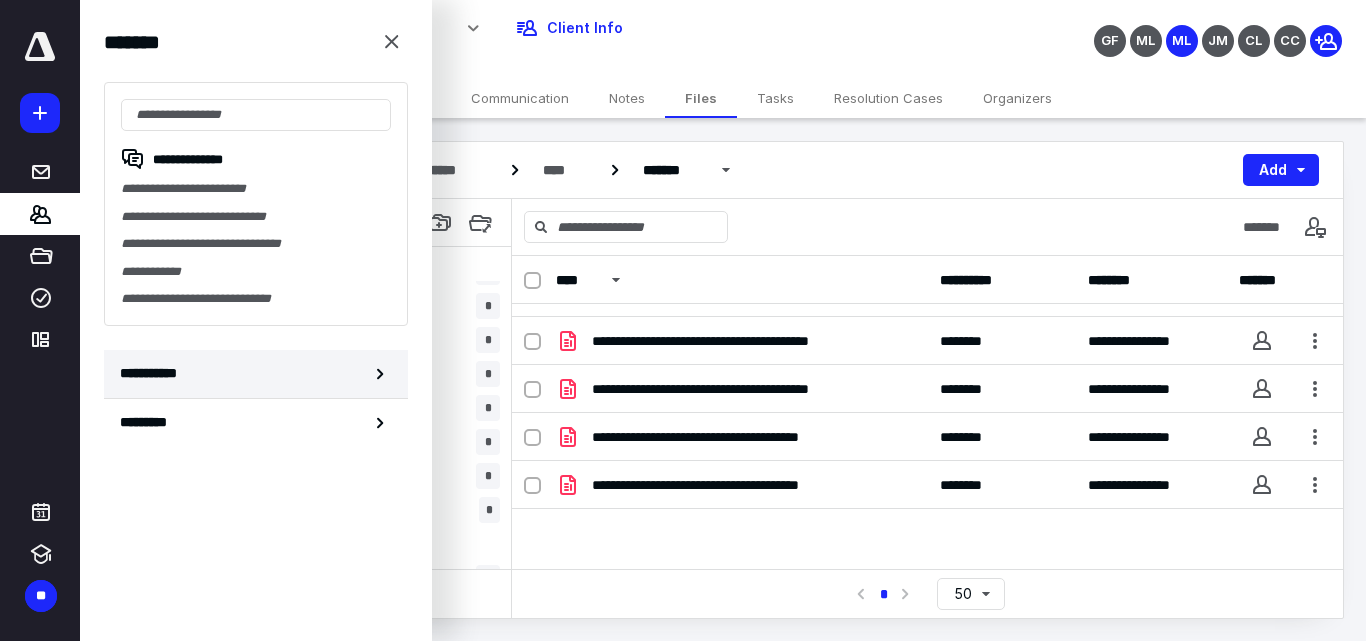 click on "**********" at bounding box center [153, 373] 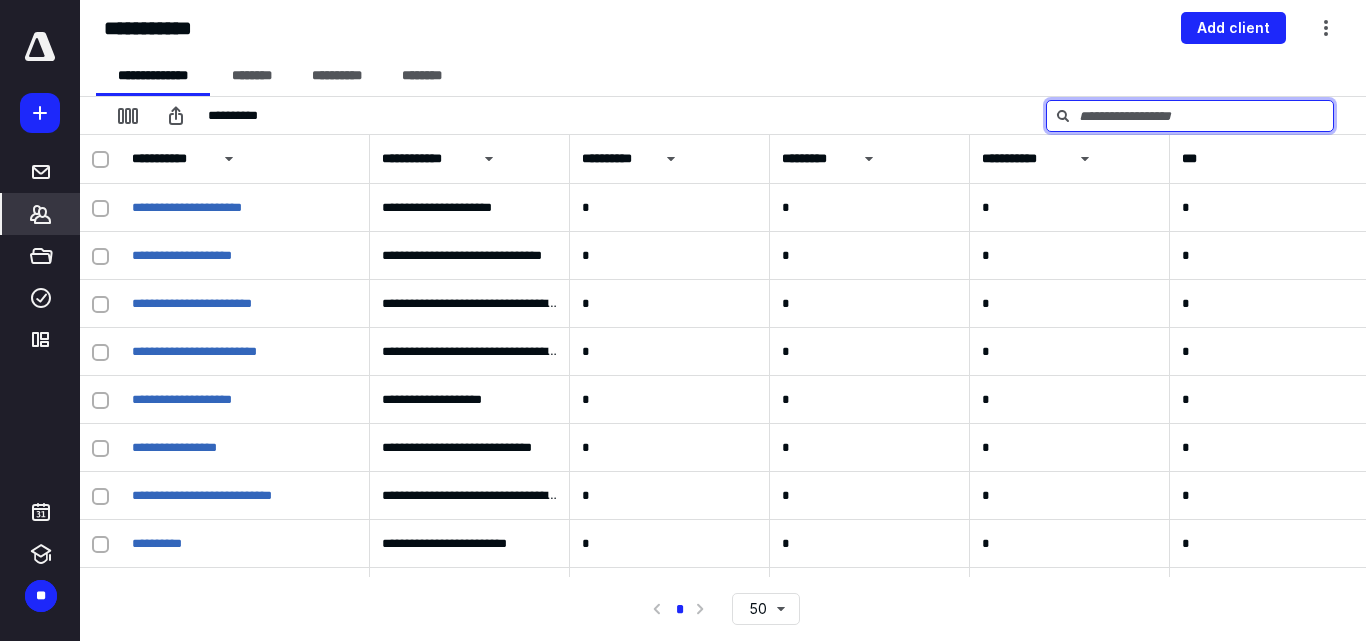 click at bounding box center [1190, 116] 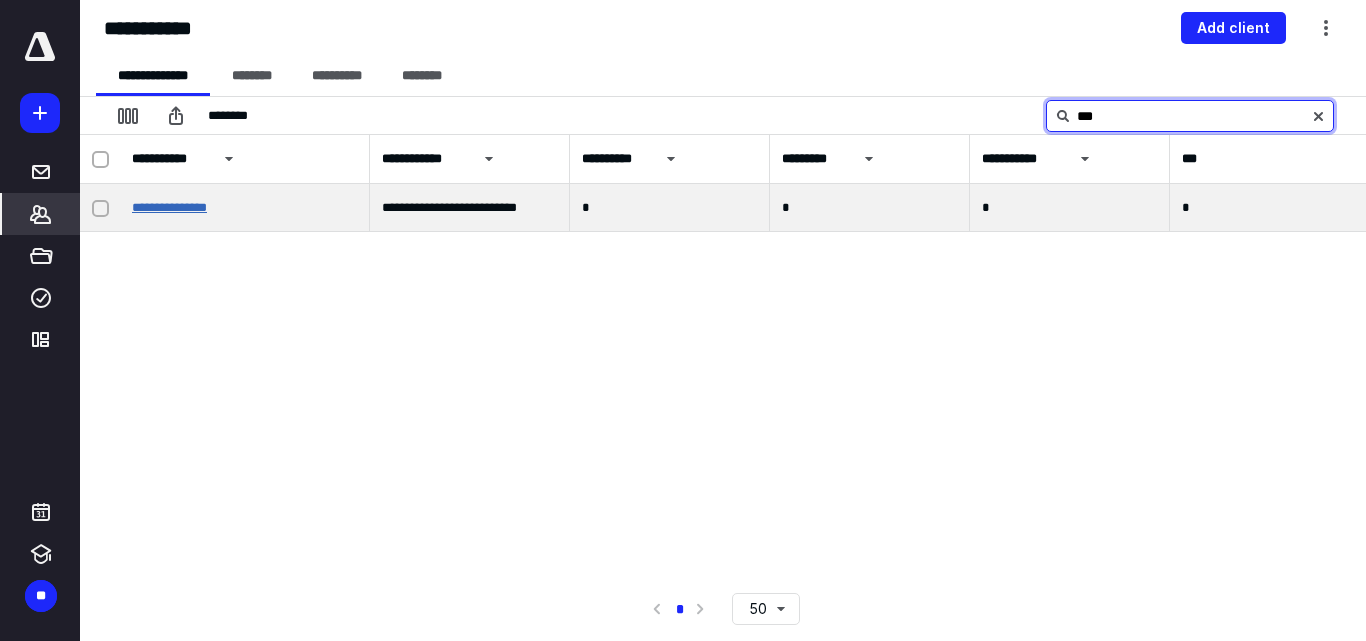 type on "***" 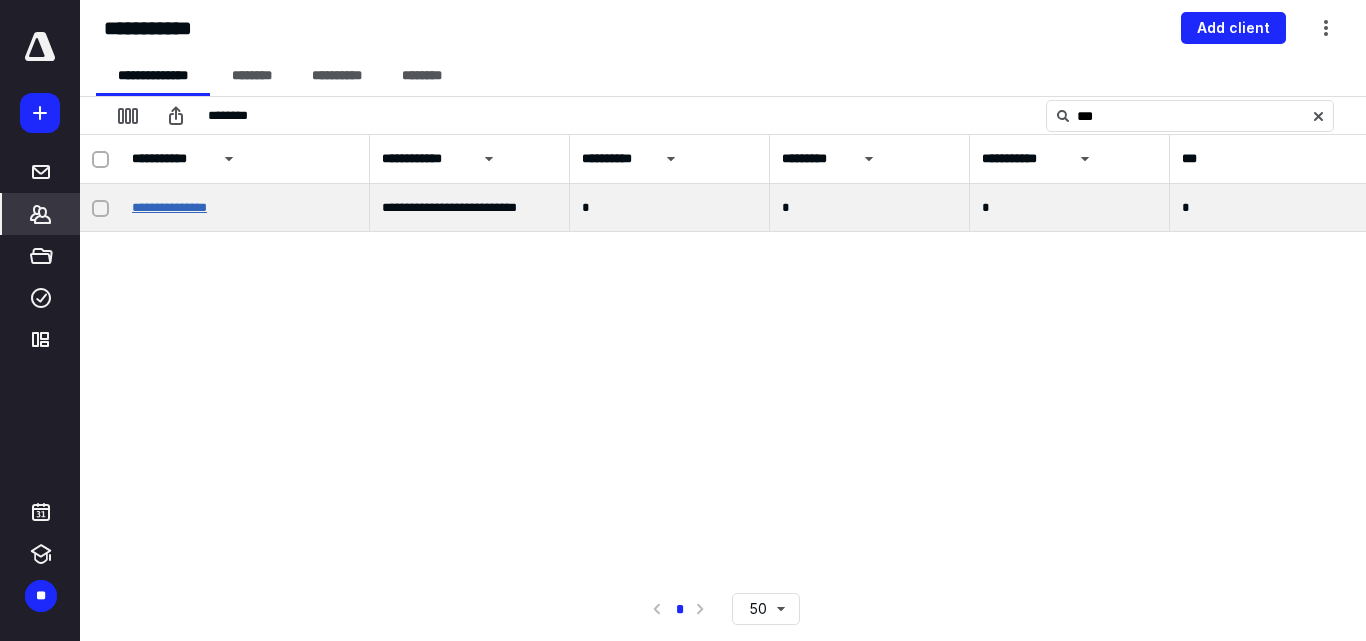 click on "**********" at bounding box center [169, 207] 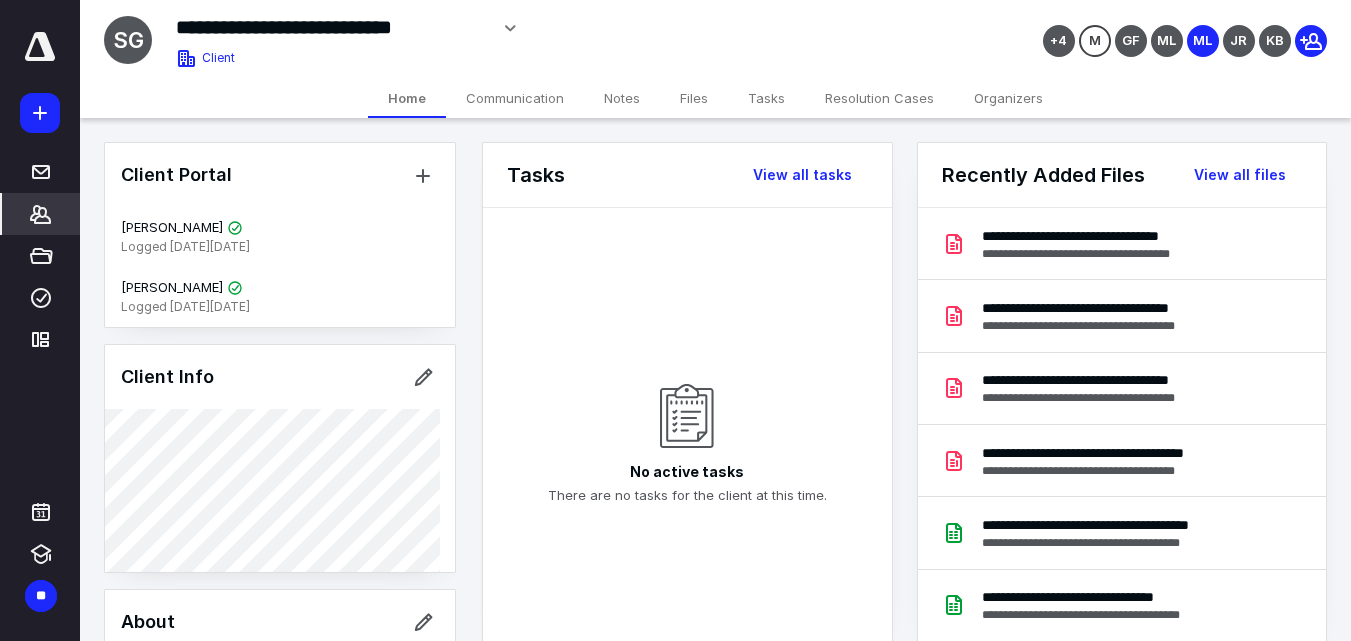 click on "Files" at bounding box center (694, 98) 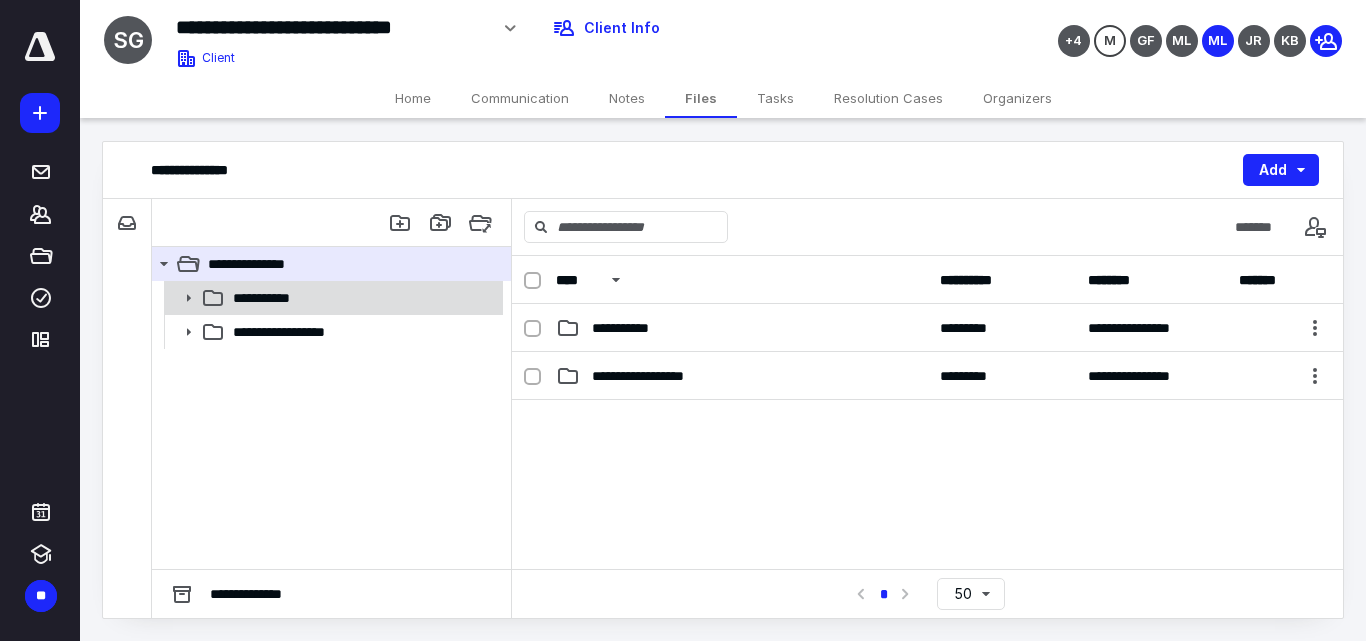click on "**********" at bounding box center (362, 298) 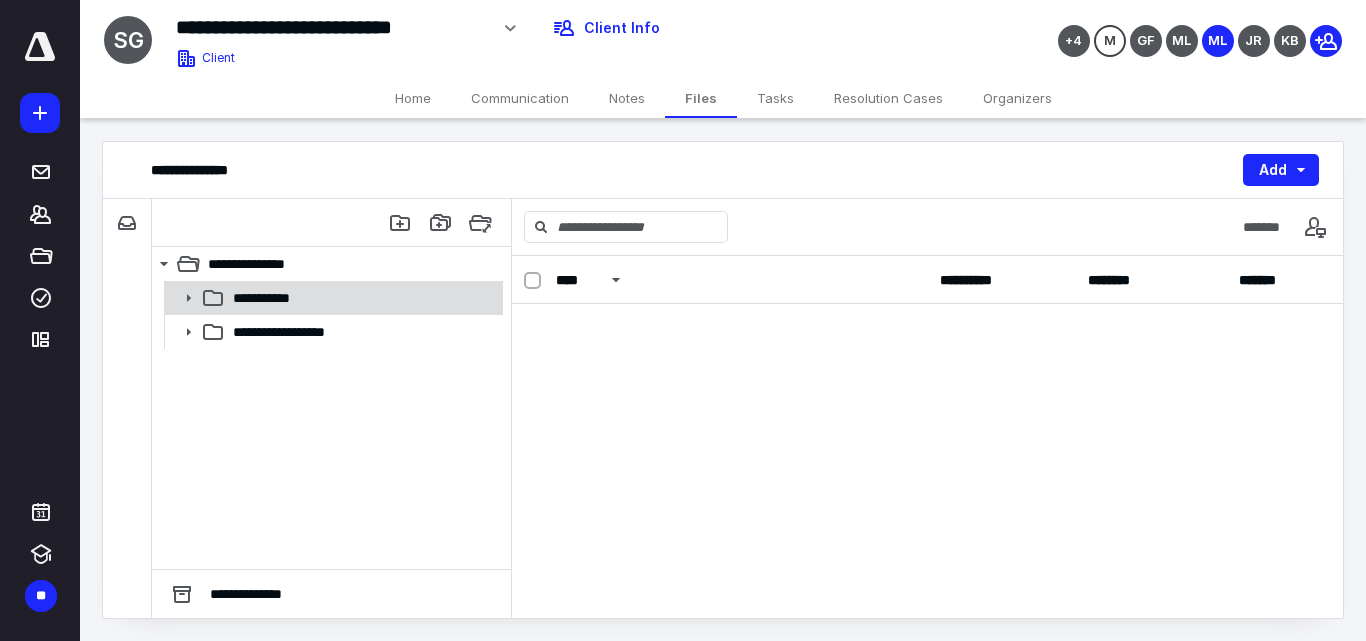 click on "**********" at bounding box center (362, 298) 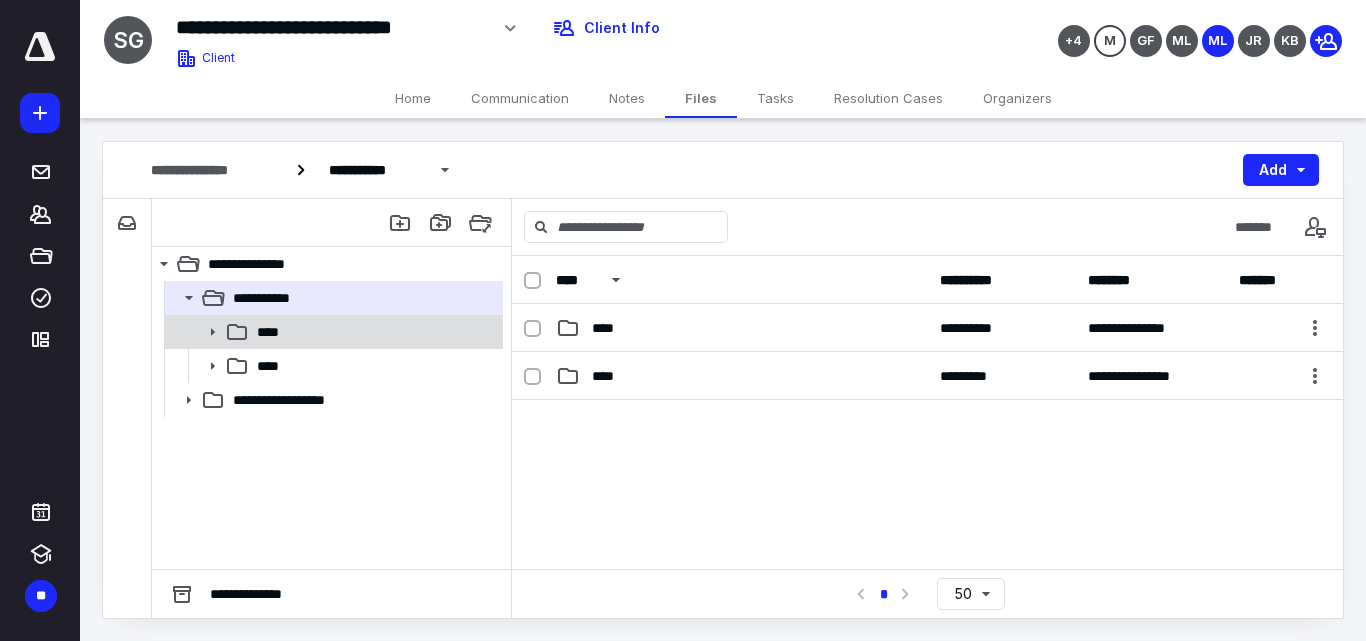 click on "****" at bounding box center [374, 332] 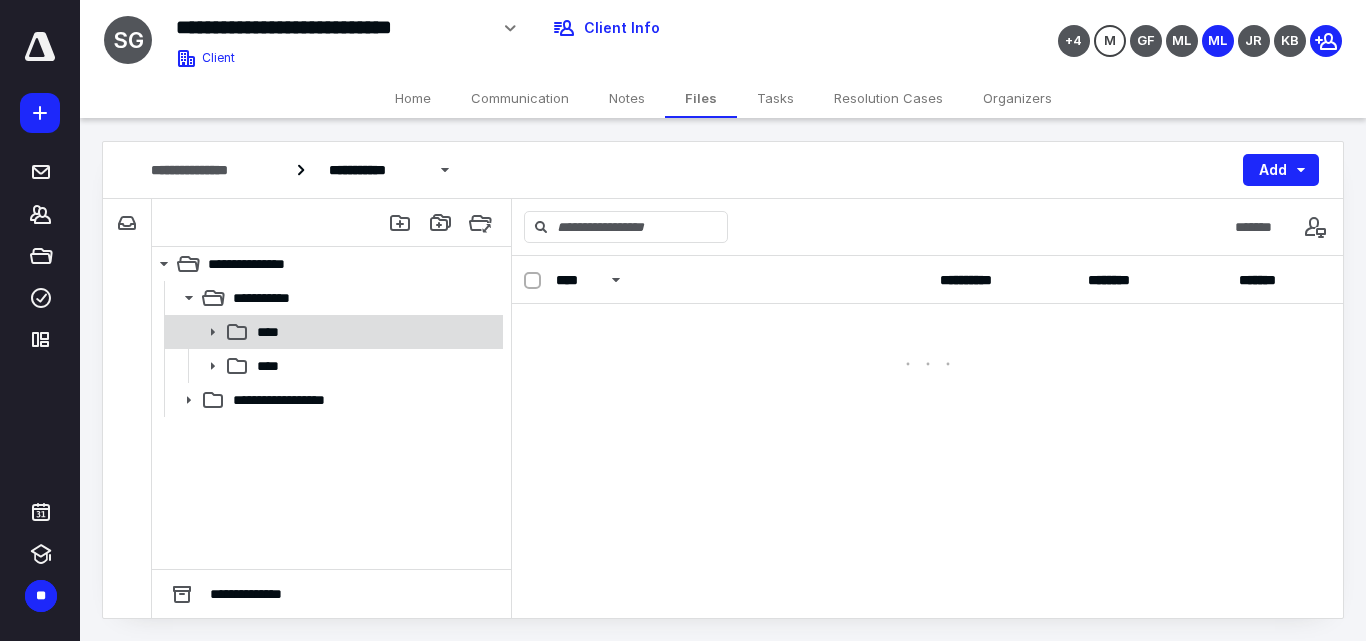 click on "****" at bounding box center [374, 332] 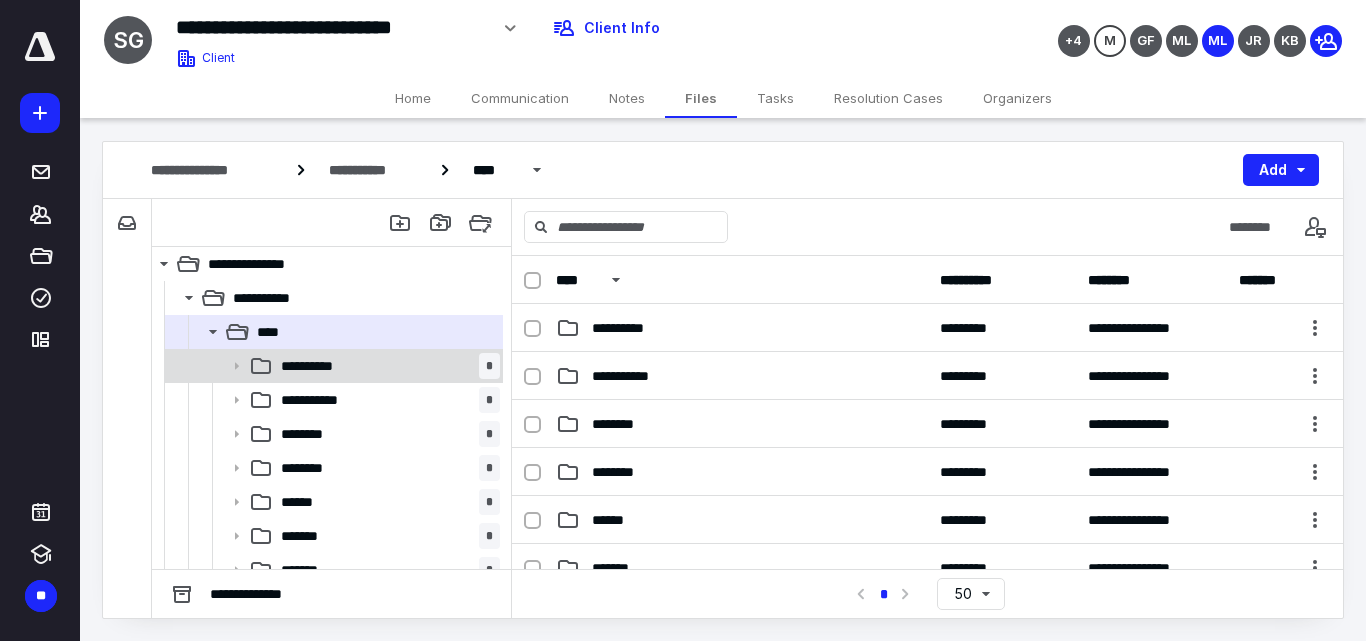 click on "**********" at bounding box center [386, 366] 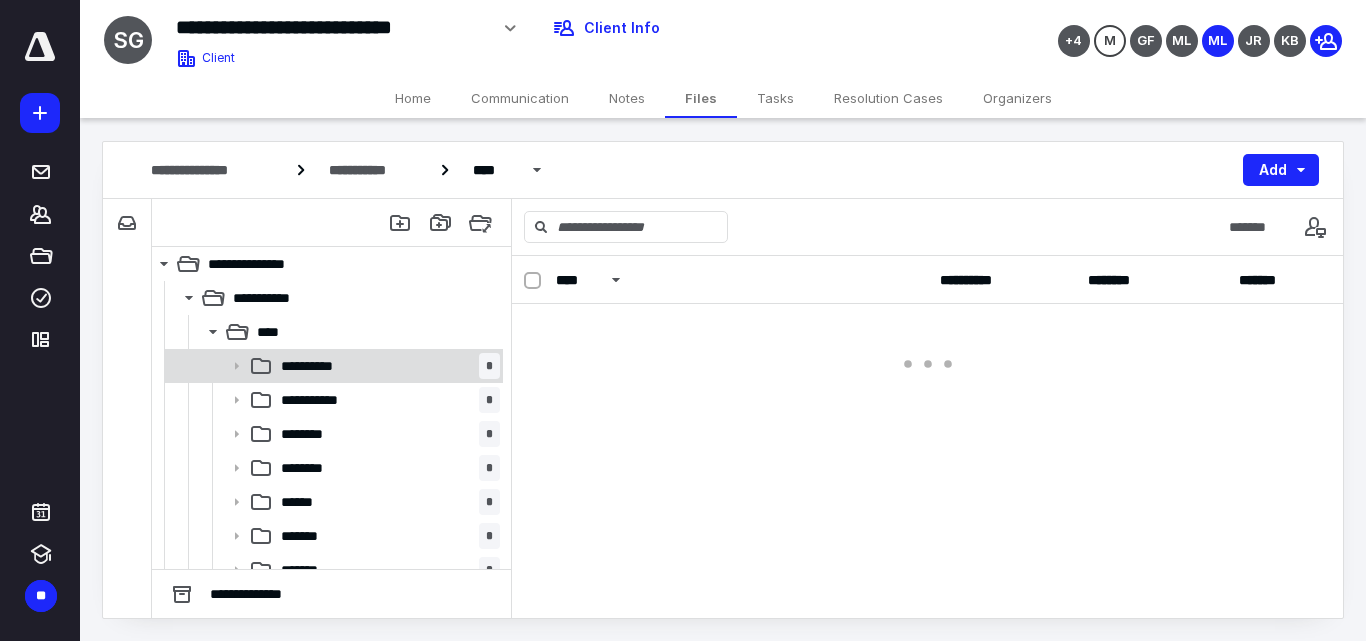 click on "**********" at bounding box center [386, 366] 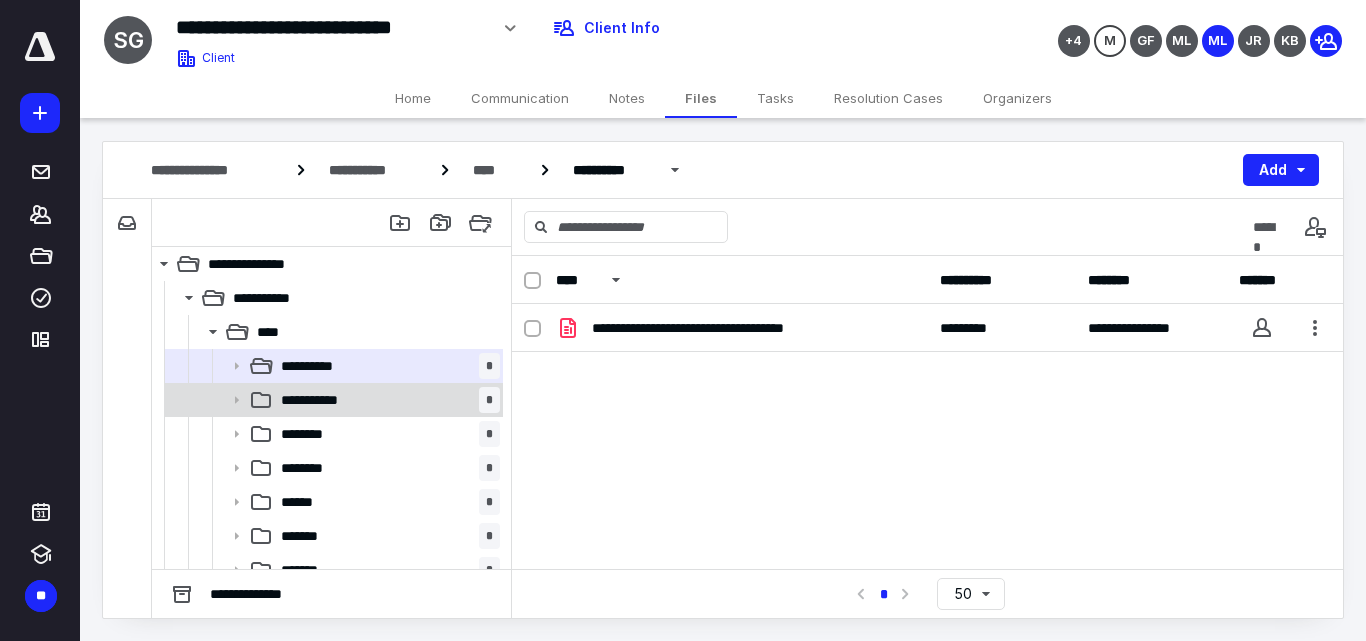 click on "**********" at bounding box center [386, 400] 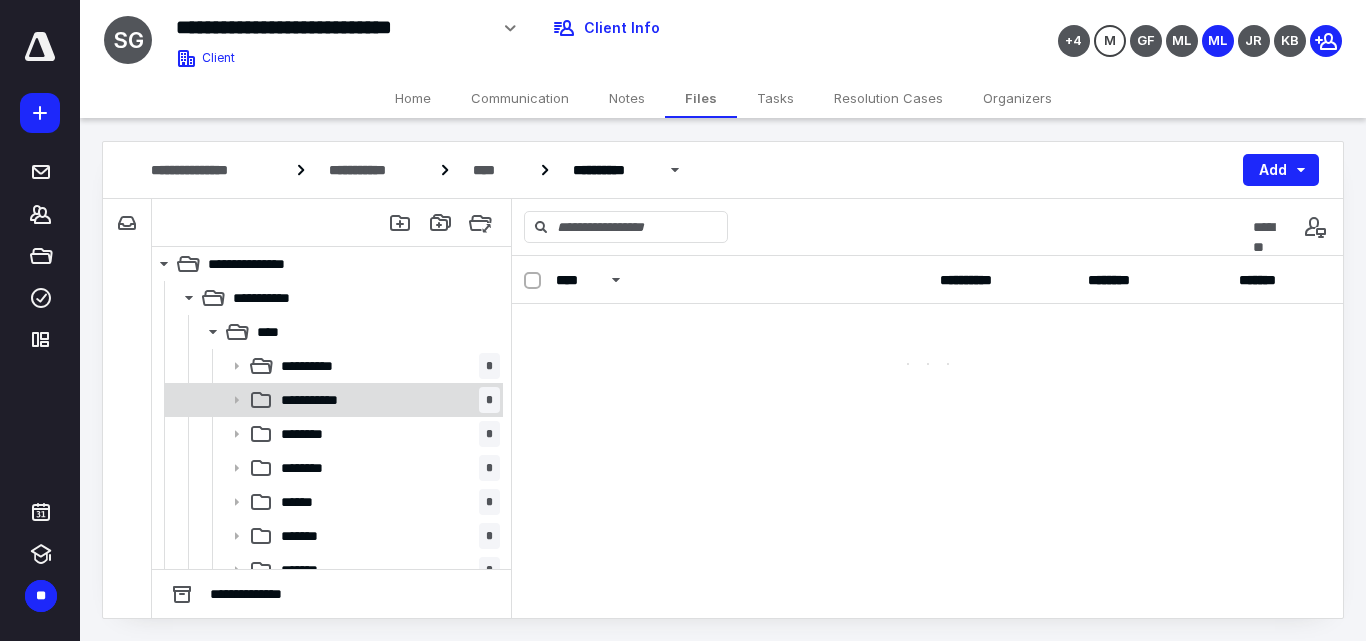 click on "**********" at bounding box center (386, 400) 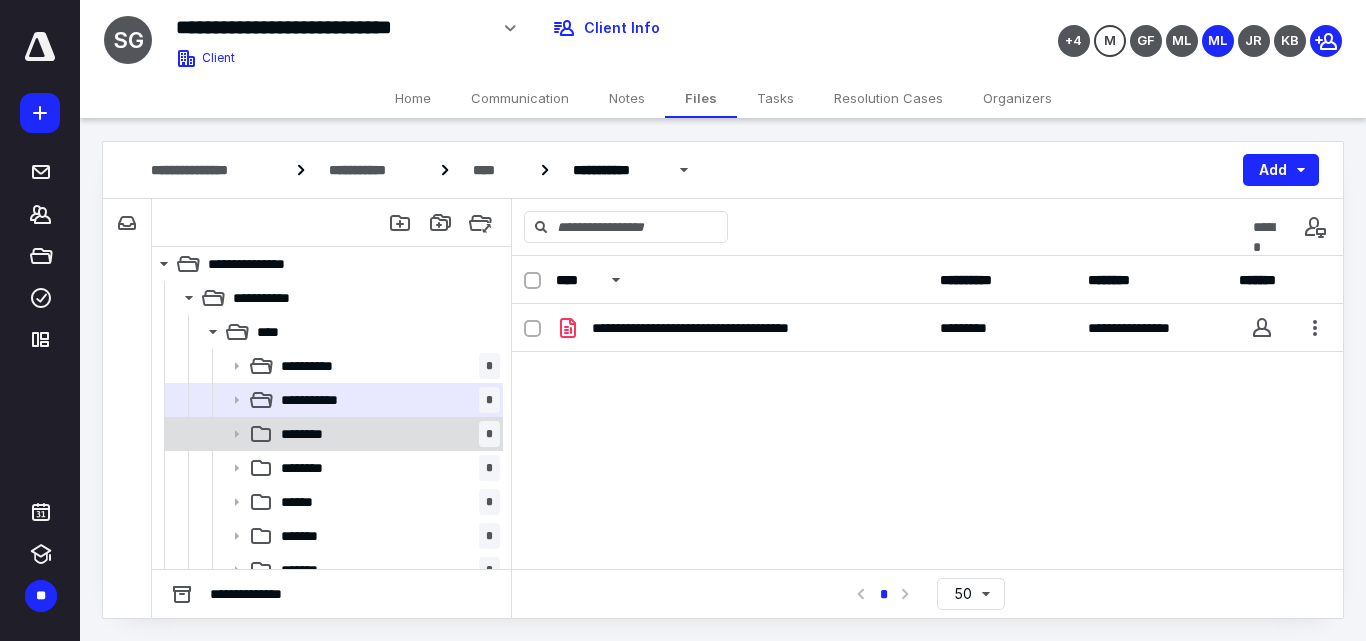 click on "******** *" at bounding box center (386, 434) 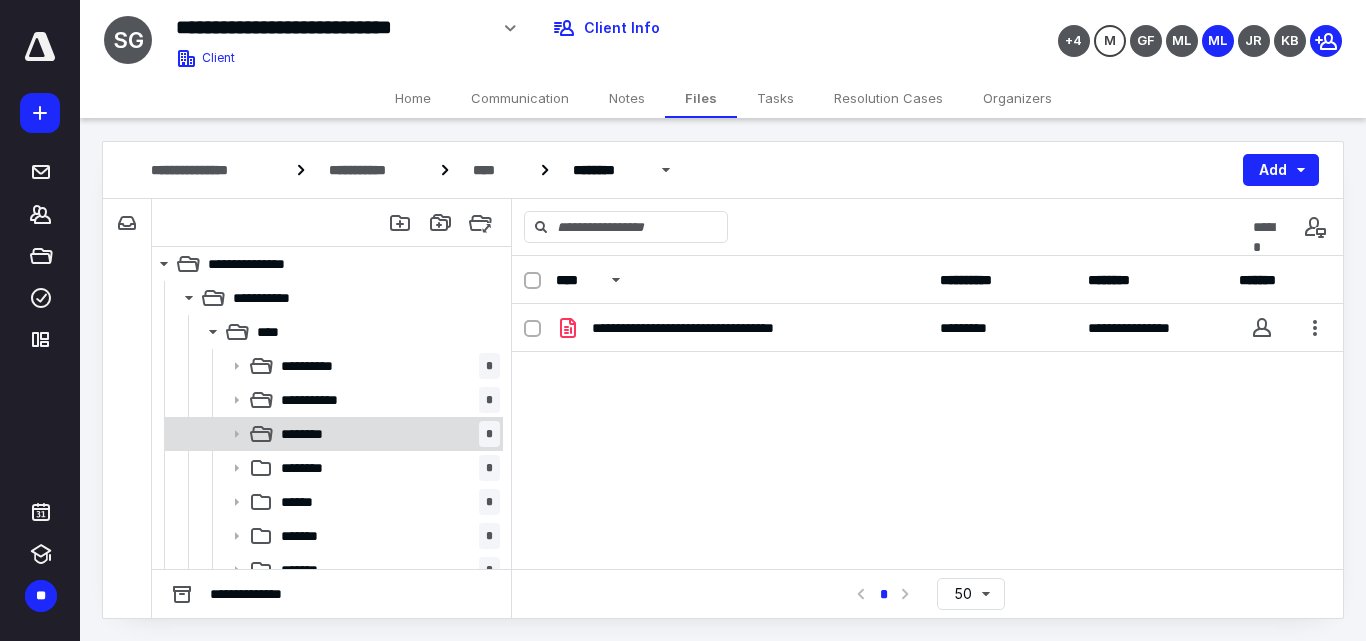 scroll, scrollTop: 100, scrollLeft: 0, axis: vertical 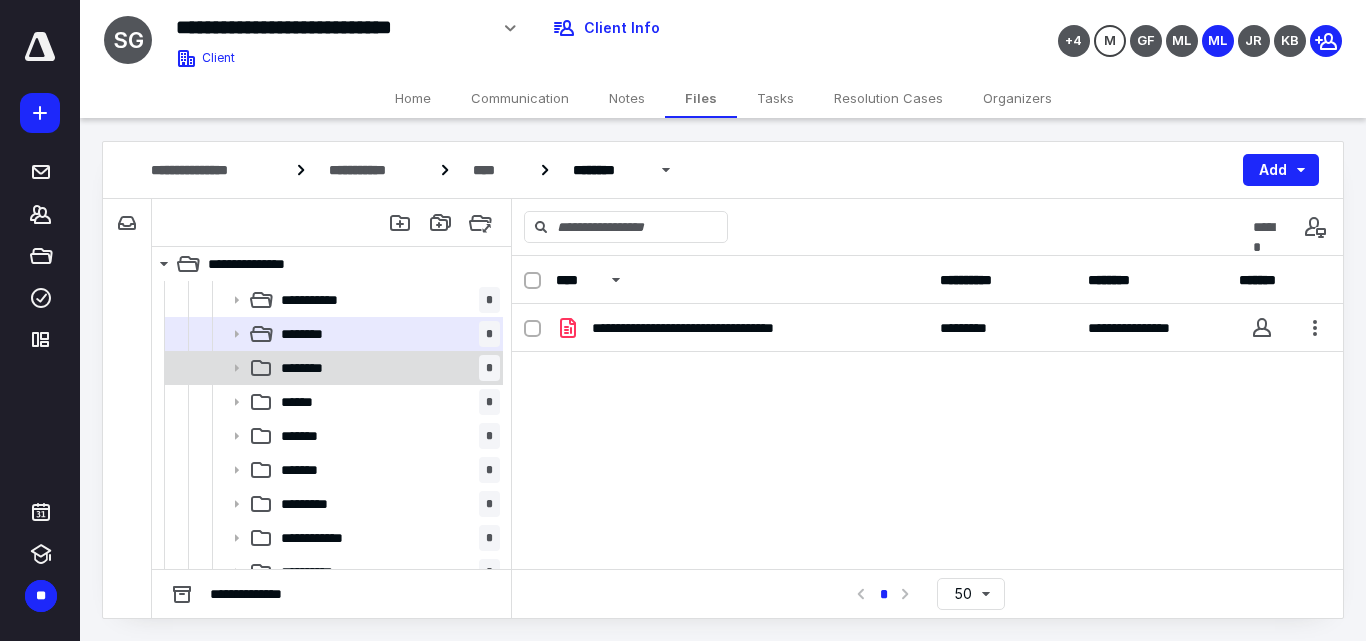 click on "******** *" at bounding box center (386, 368) 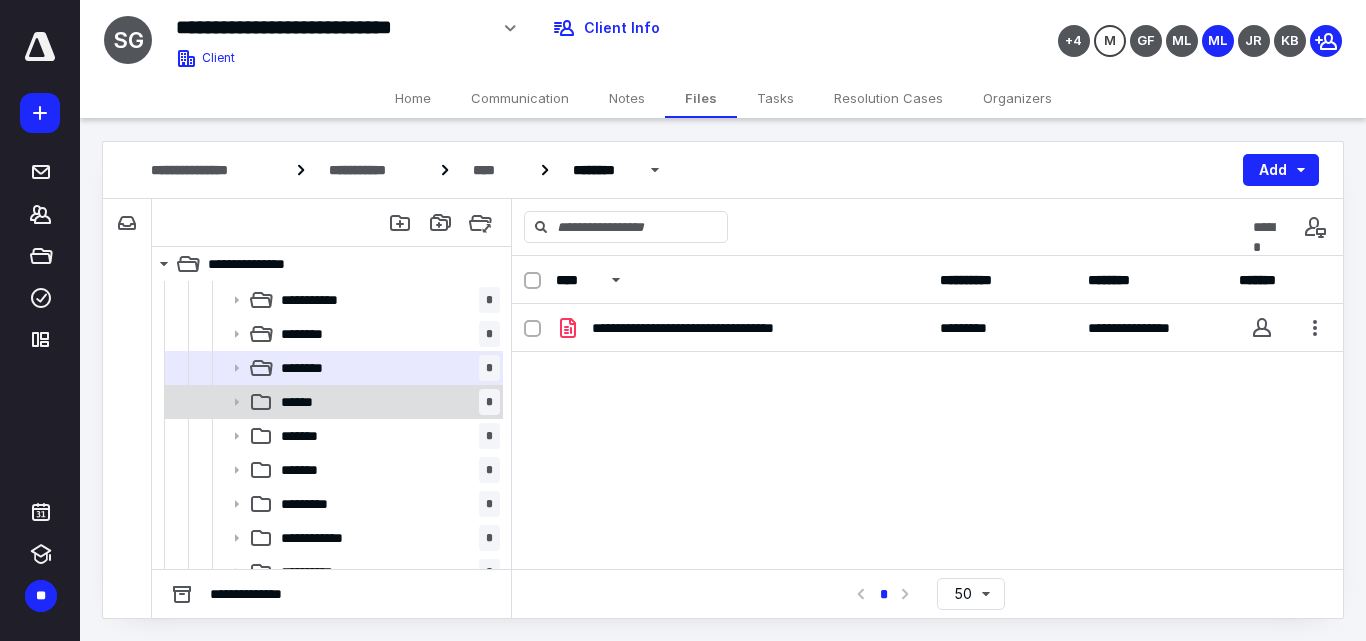 click on "****** *" at bounding box center [386, 402] 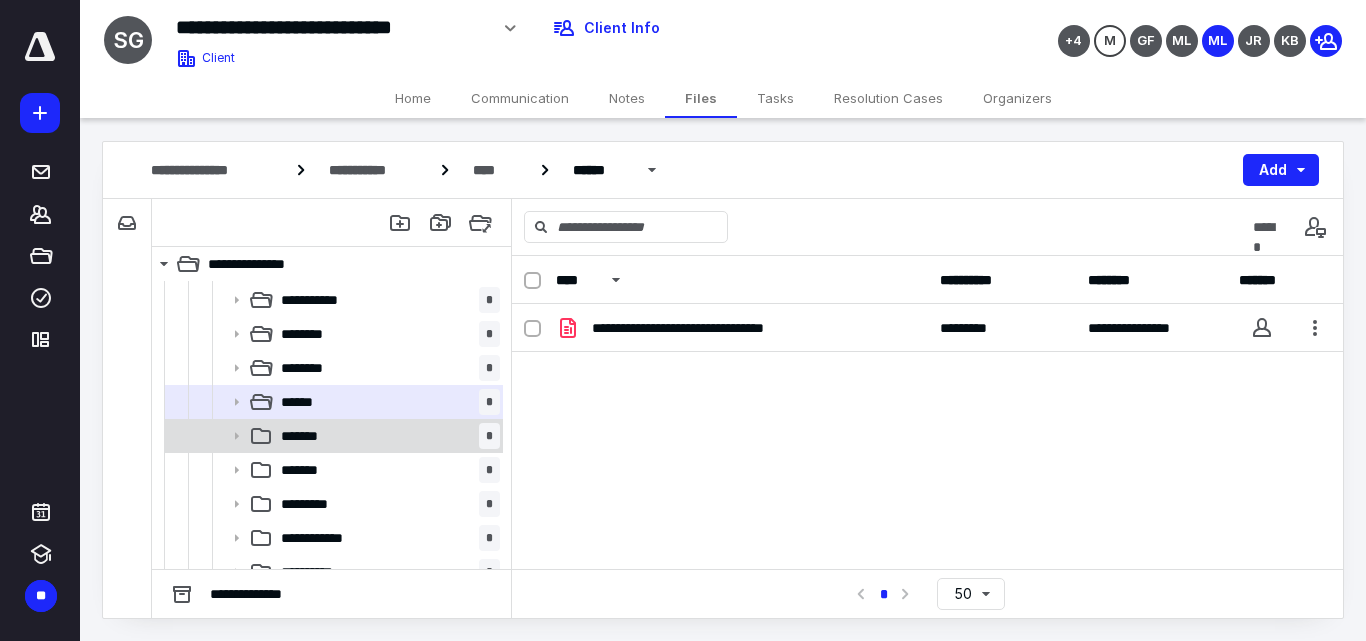 click on "******* *" at bounding box center (386, 436) 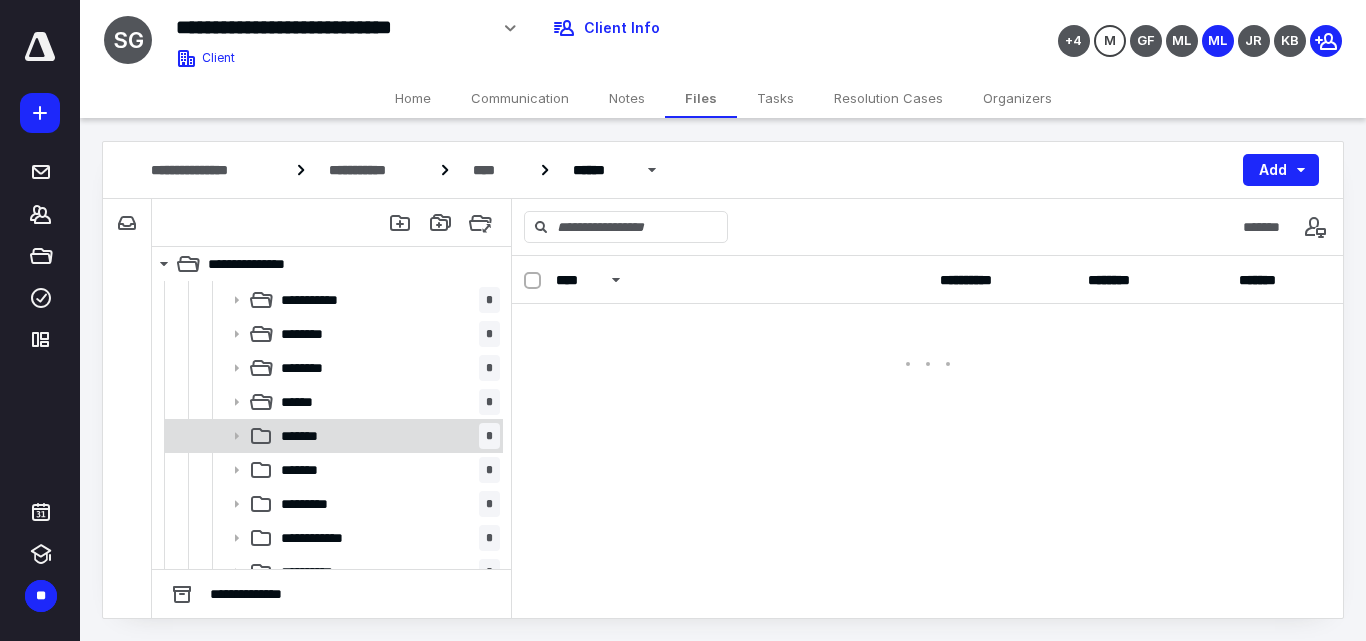 click on "******* *" at bounding box center (386, 436) 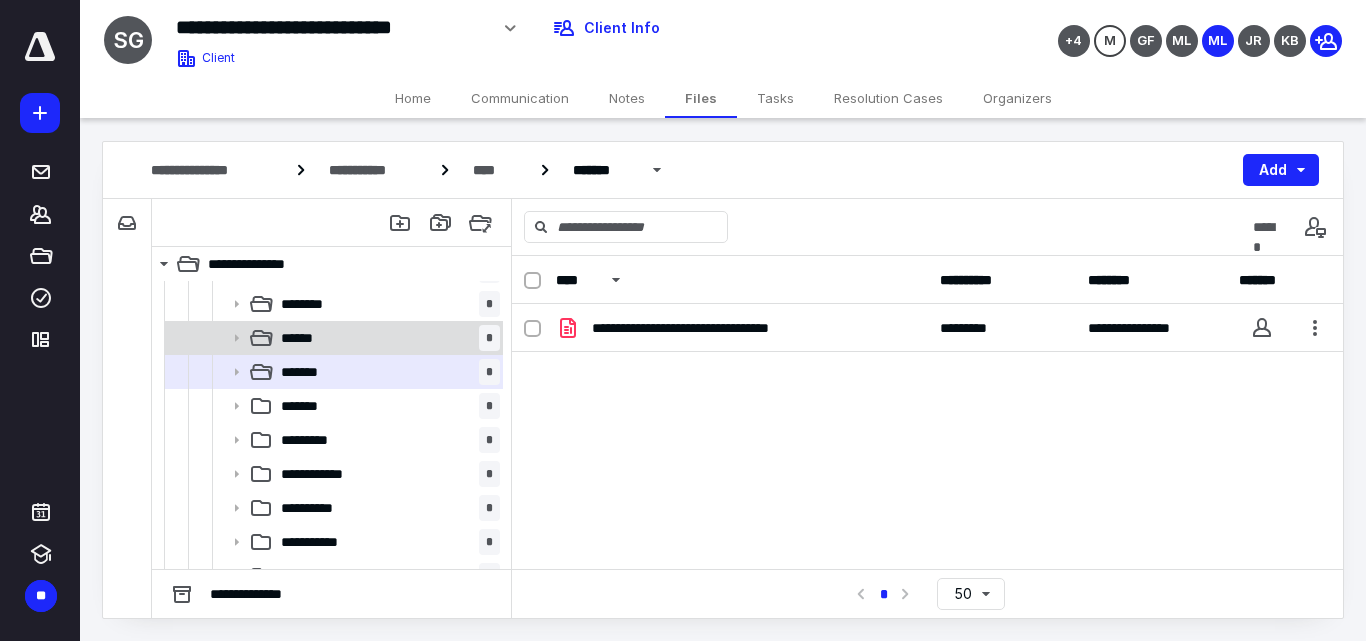 scroll, scrollTop: 200, scrollLeft: 0, axis: vertical 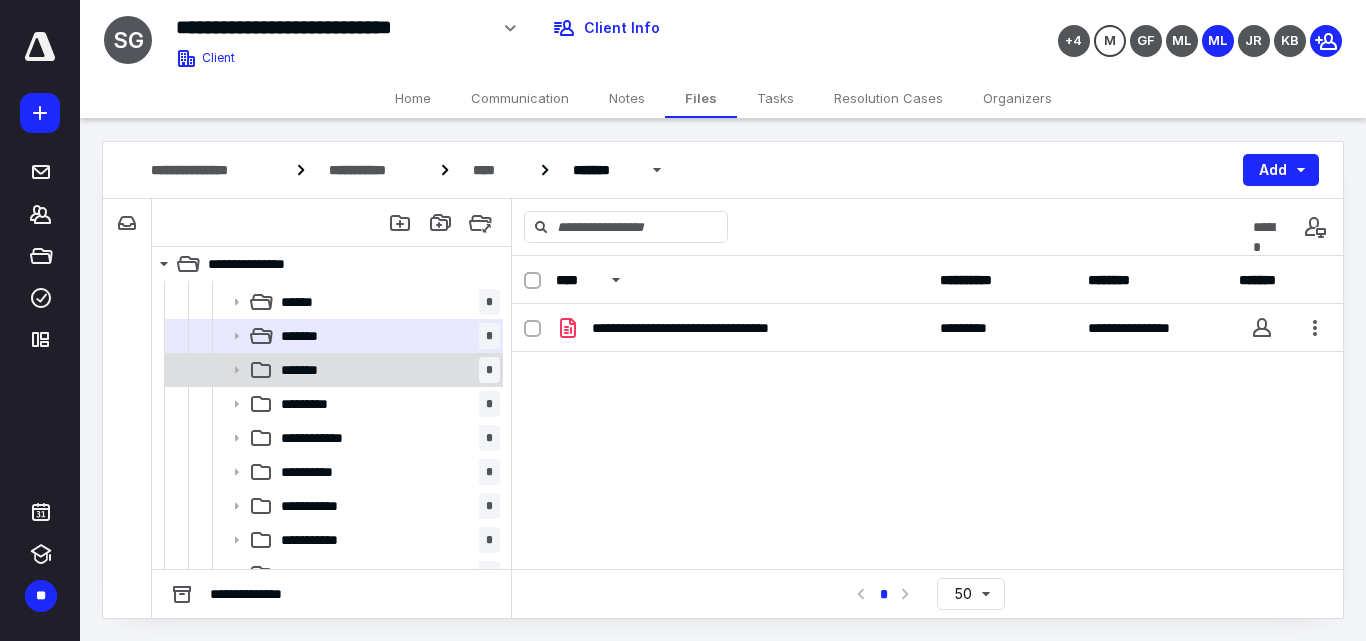 click on "******* *" at bounding box center (386, 370) 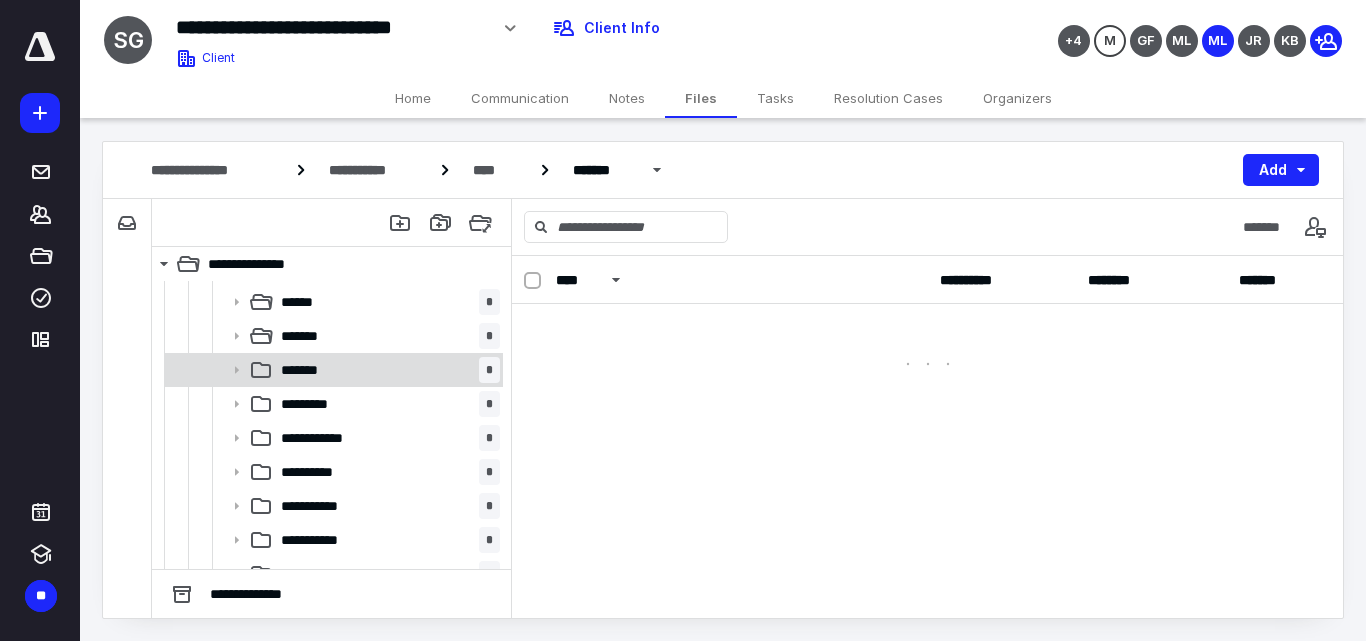 click on "******* *" at bounding box center (386, 370) 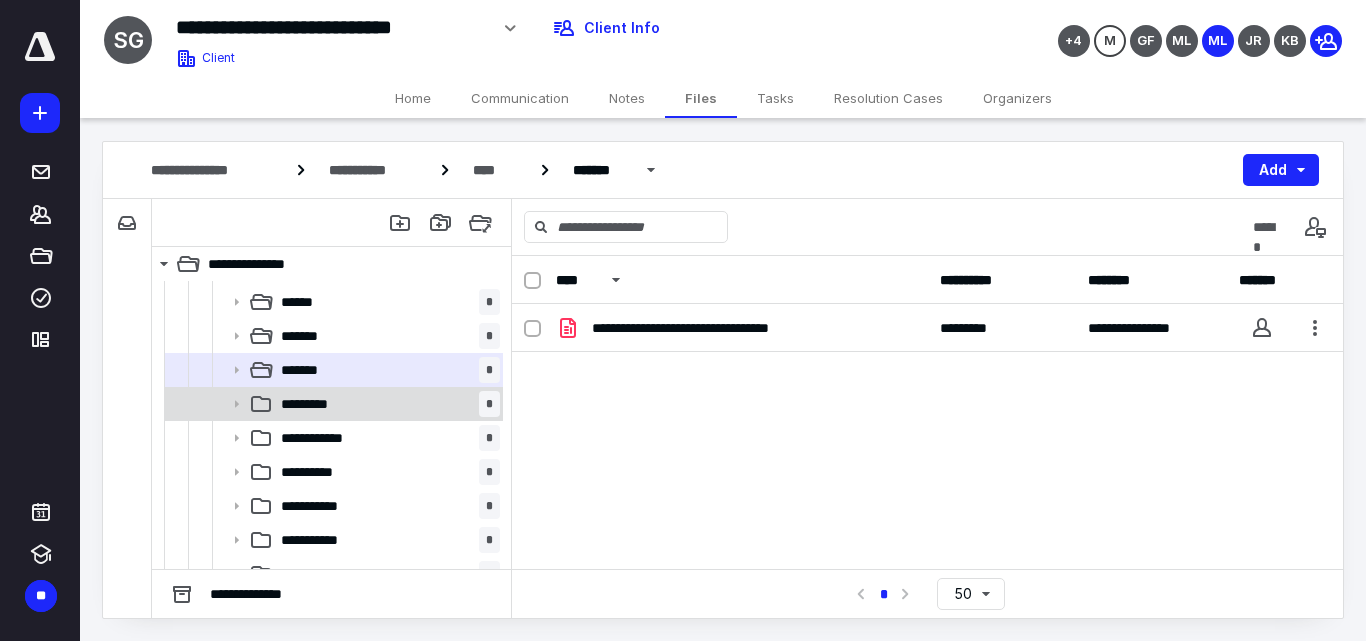 click on "********* *" at bounding box center (386, 404) 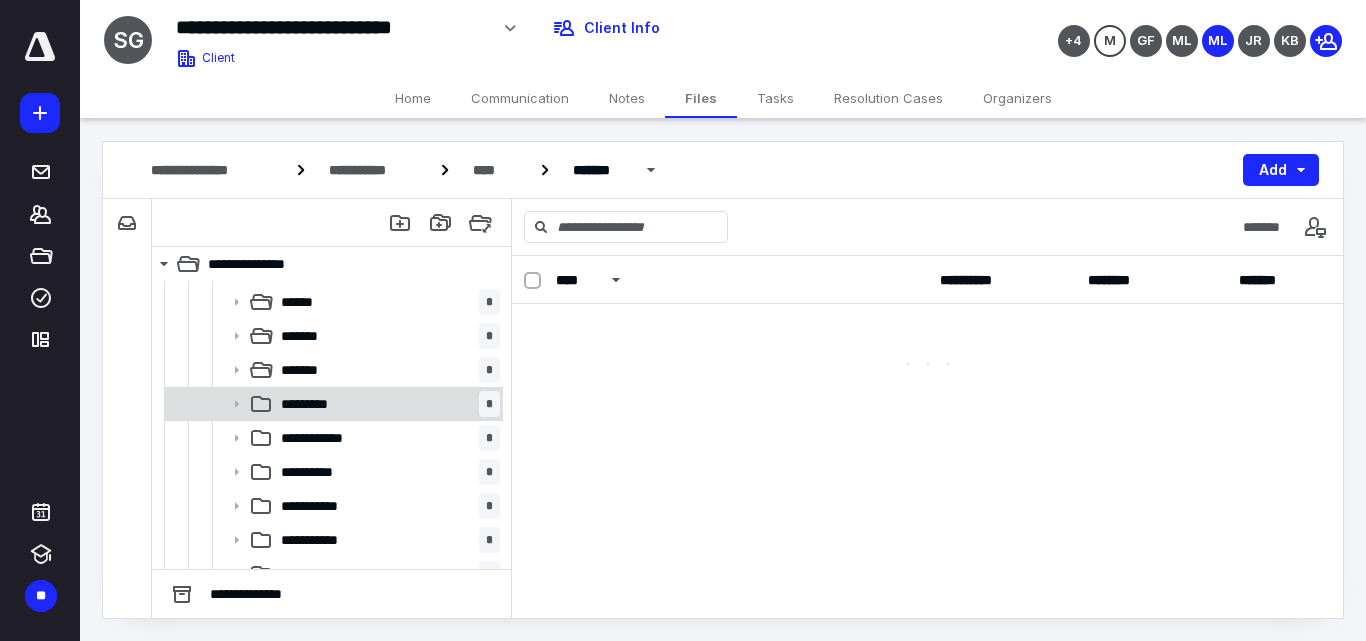click on "********* *" at bounding box center (386, 404) 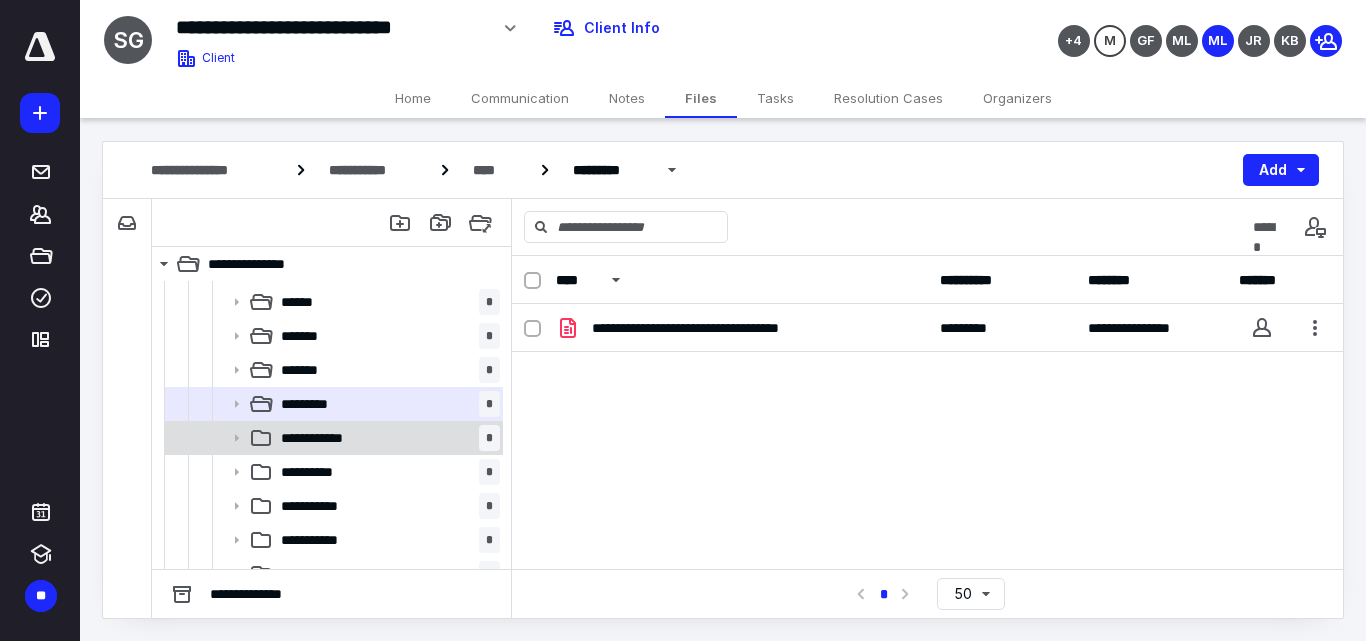 click on "**********" at bounding box center [386, 438] 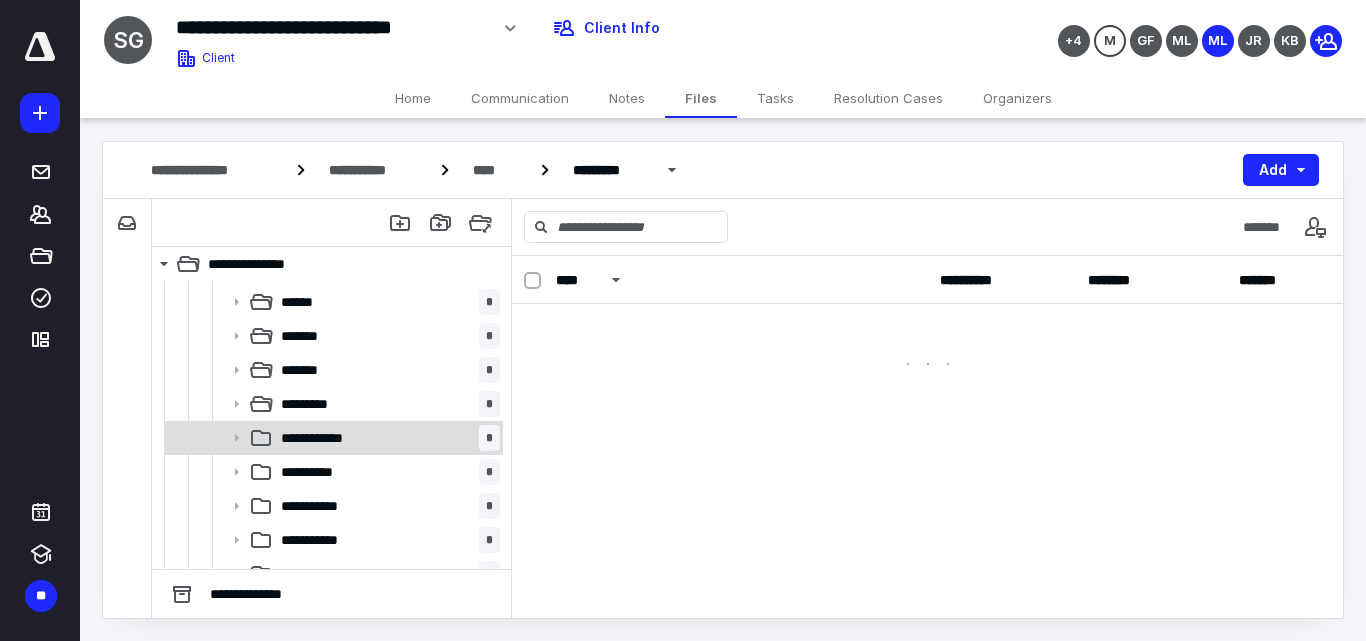 click on "**********" at bounding box center (386, 438) 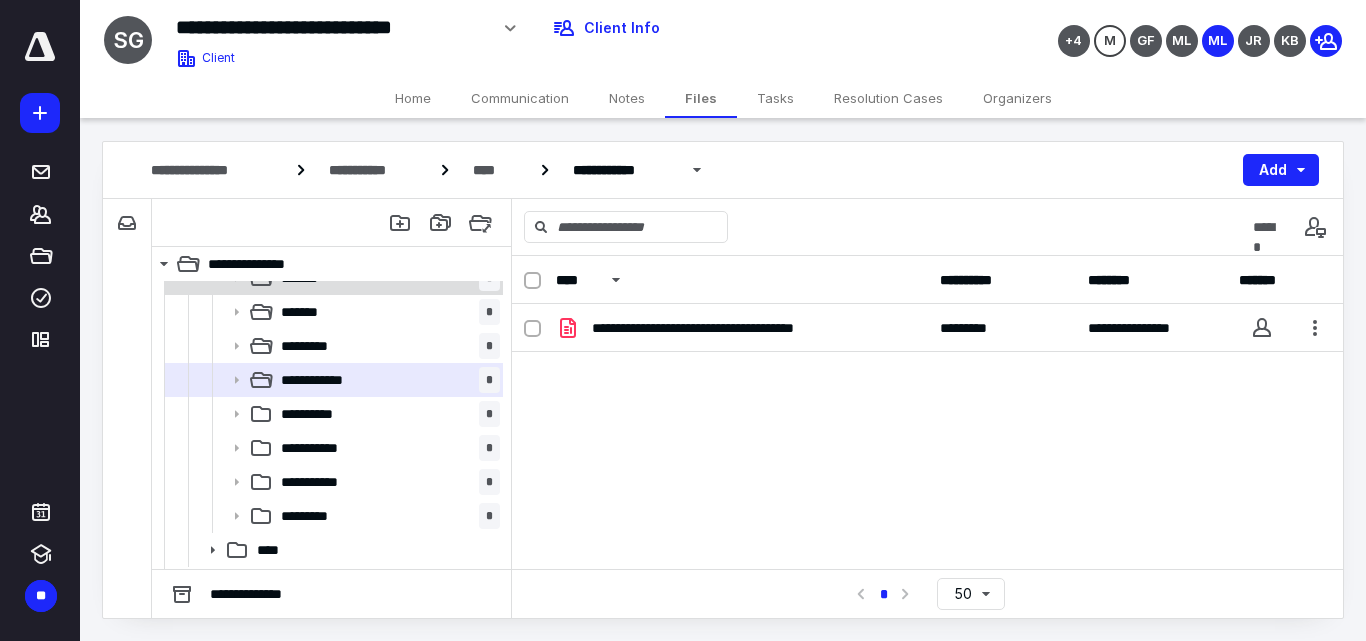 scroll, scrollTop: 290, scrollLeft: 0, axis: vertical 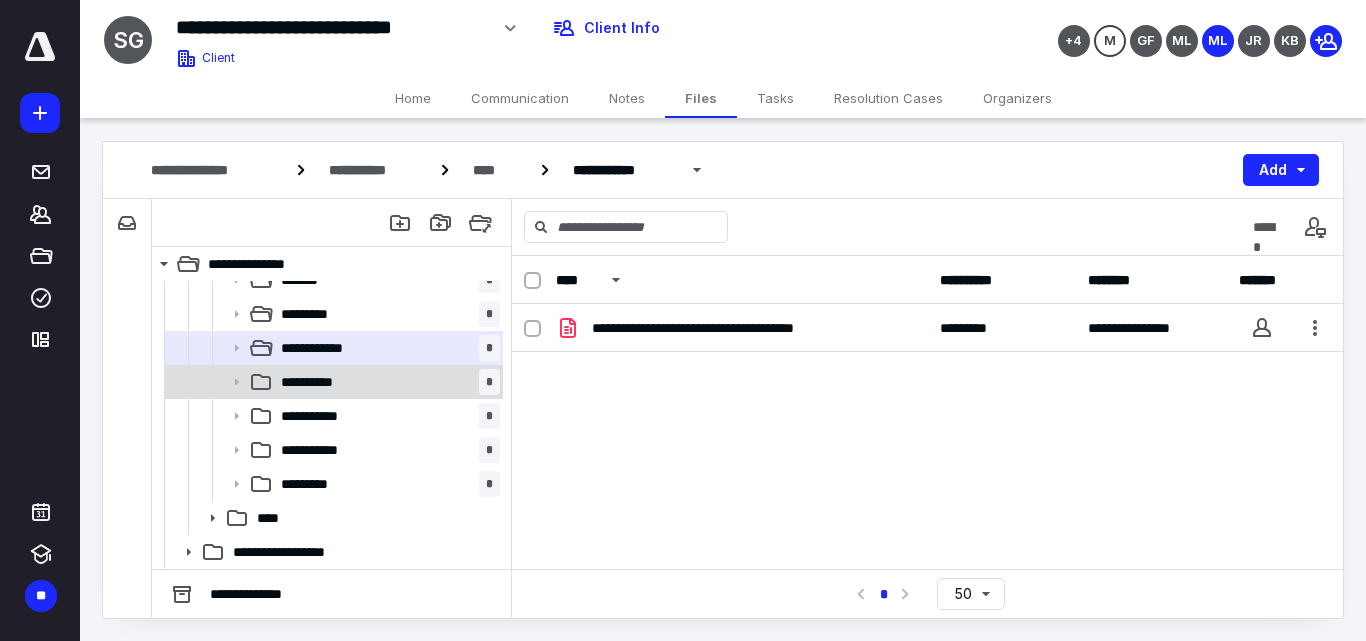 click on "**********" at bounding box center (386, 382) 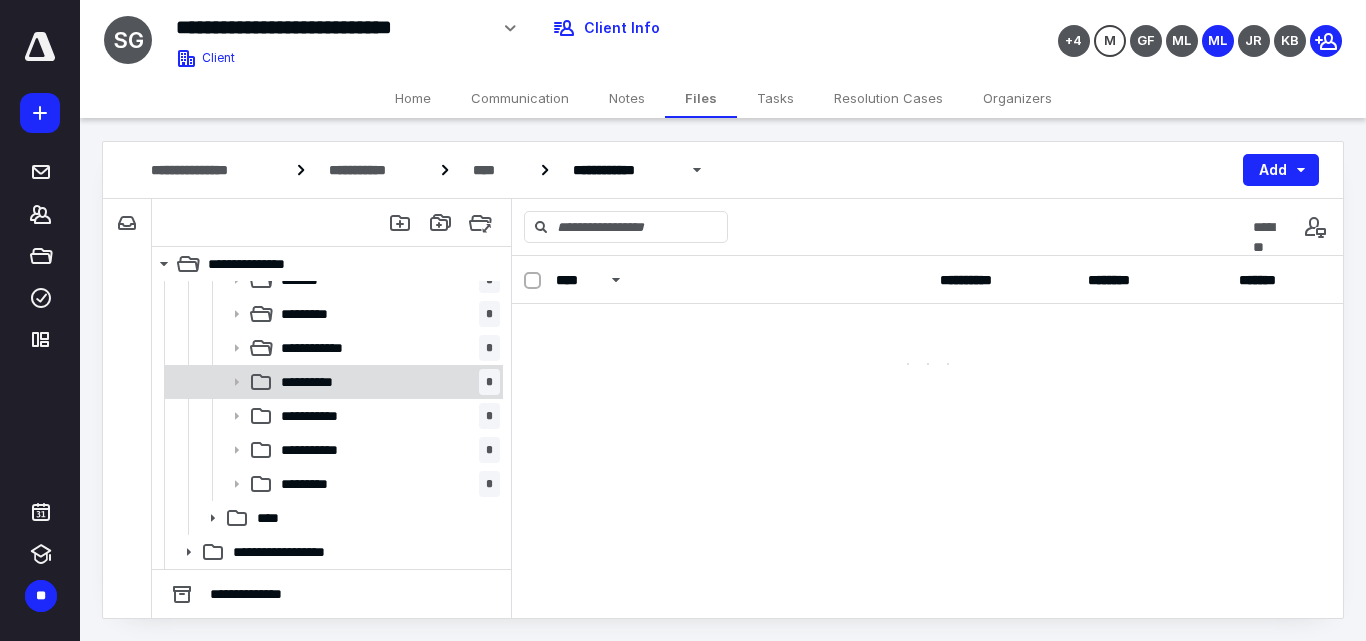 click on "**********" at bounding box center [386, 382] 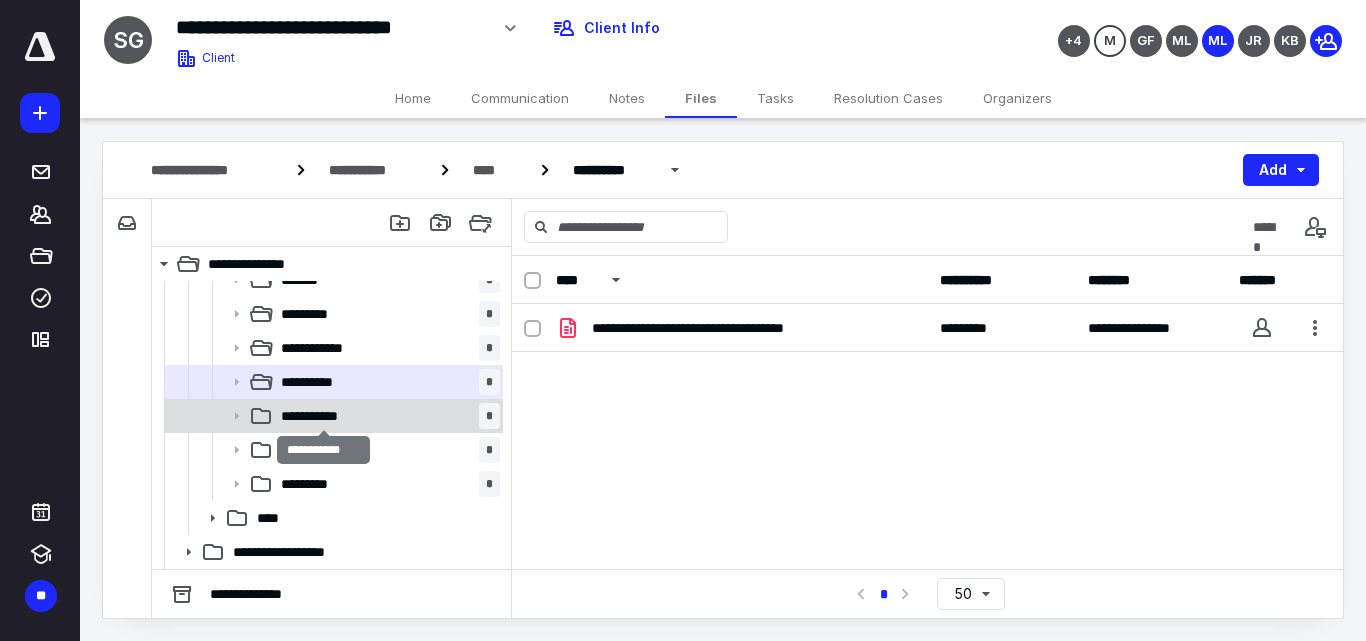 click on "**********" at bounding box center [323, 416] 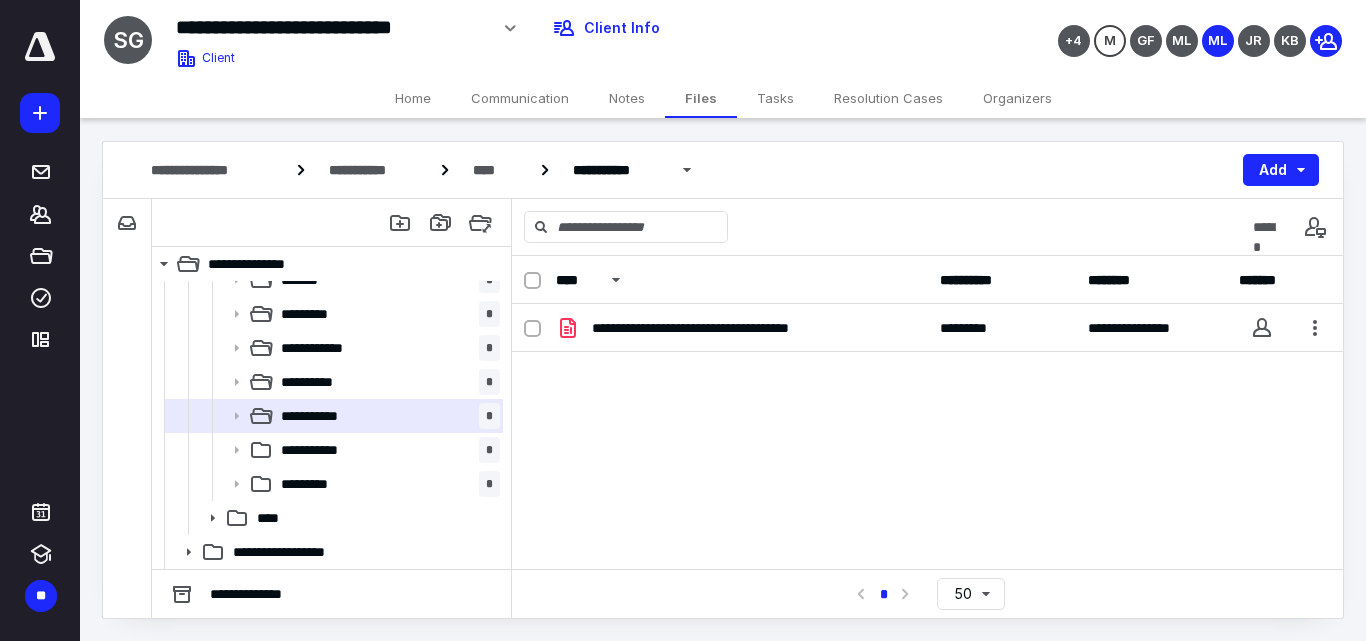 click on "**********" at bounding box center (324, 450) 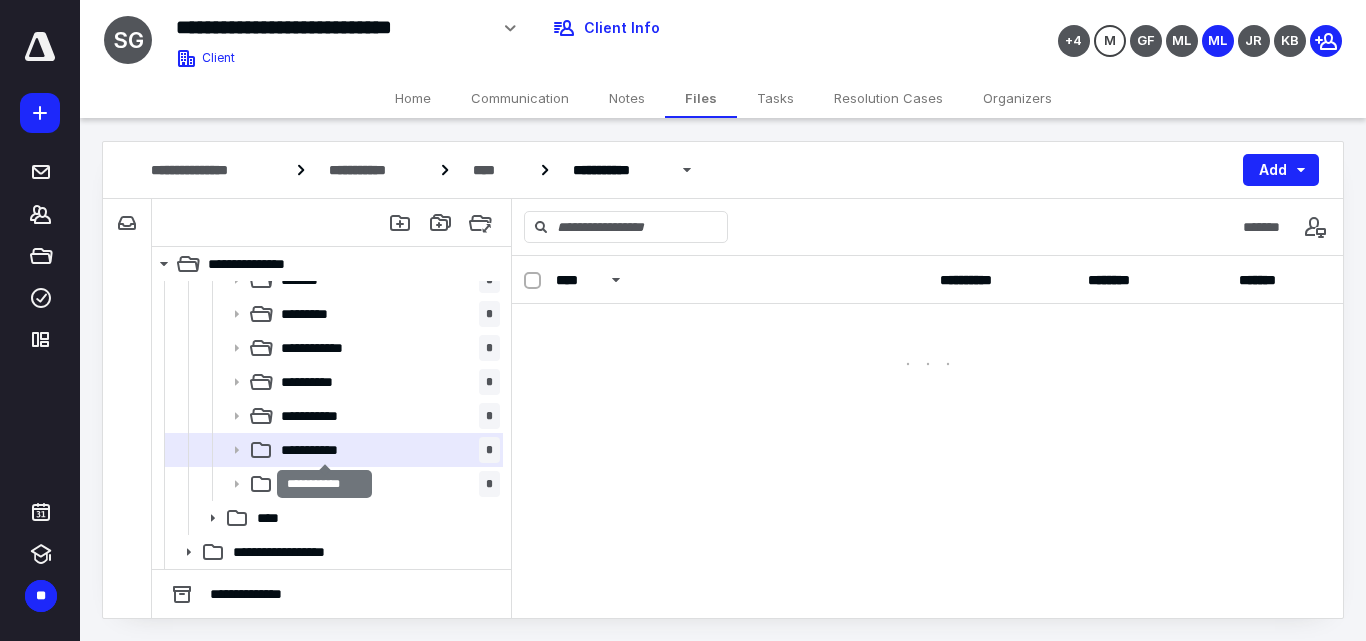 click on "**********" at bounding box center [324, 450] 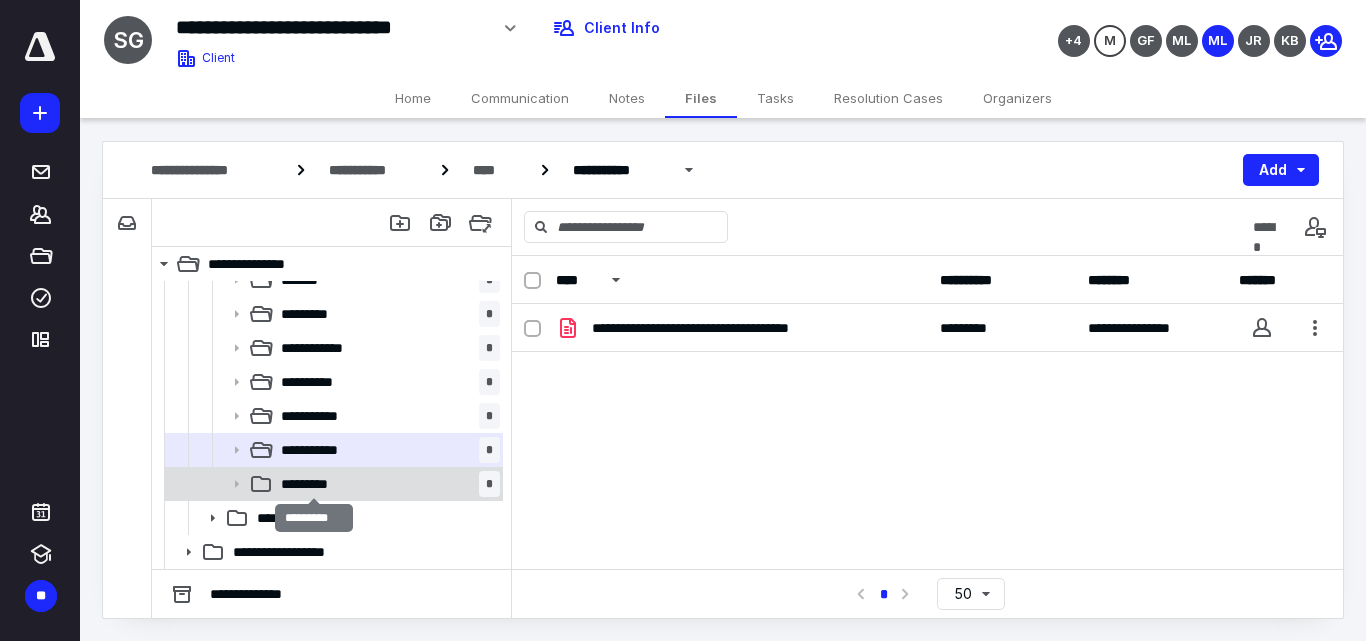 click on "*********" at bounding box center (314, 484) 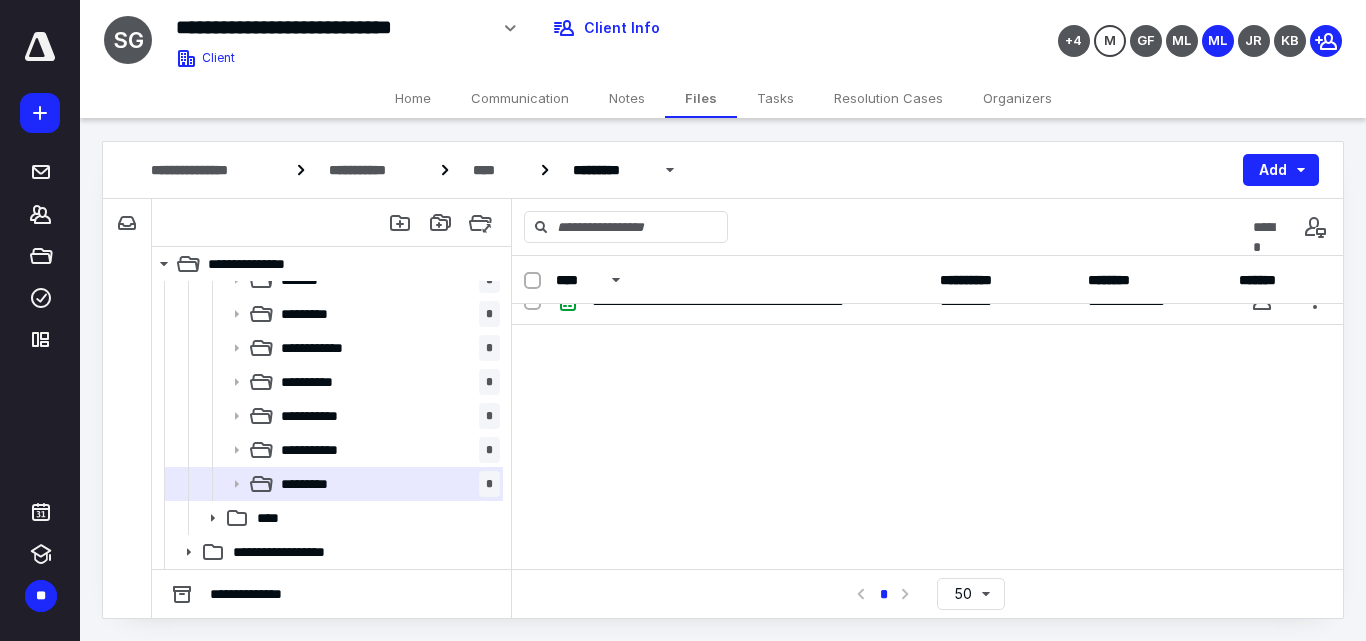 scroll, scrollTop: 35, scrollLeft: 0, axis: vertical 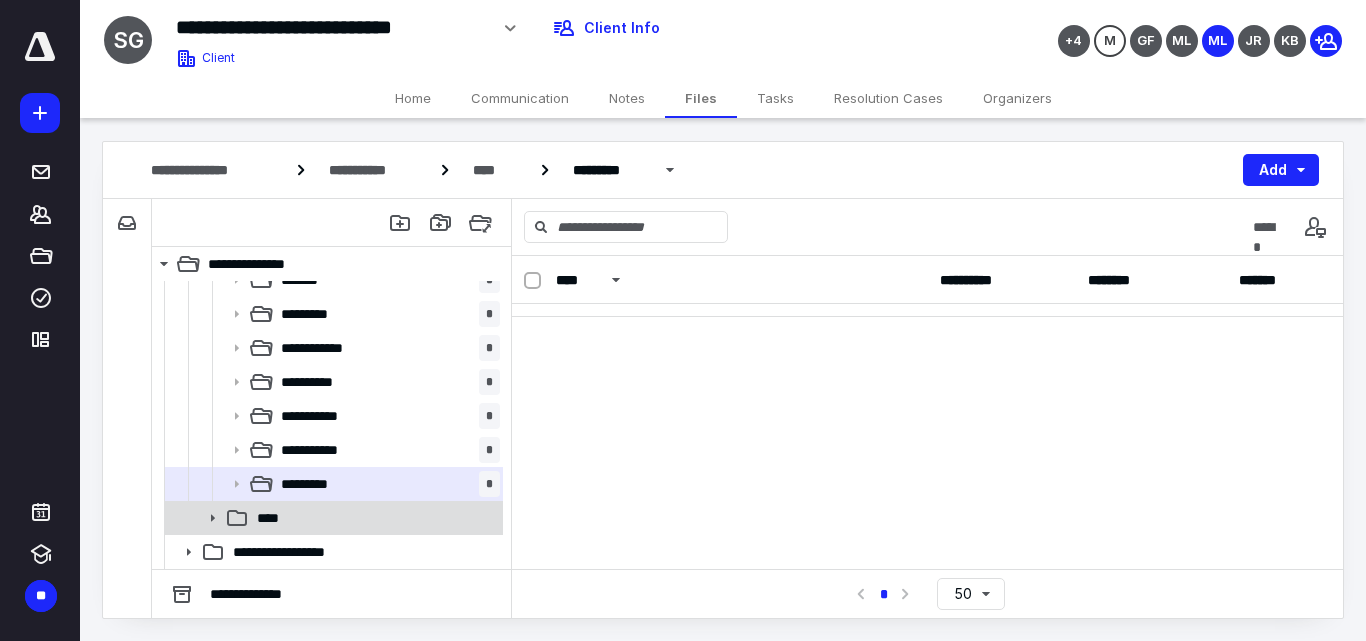 click on "****" at bounding box center [332, 518] 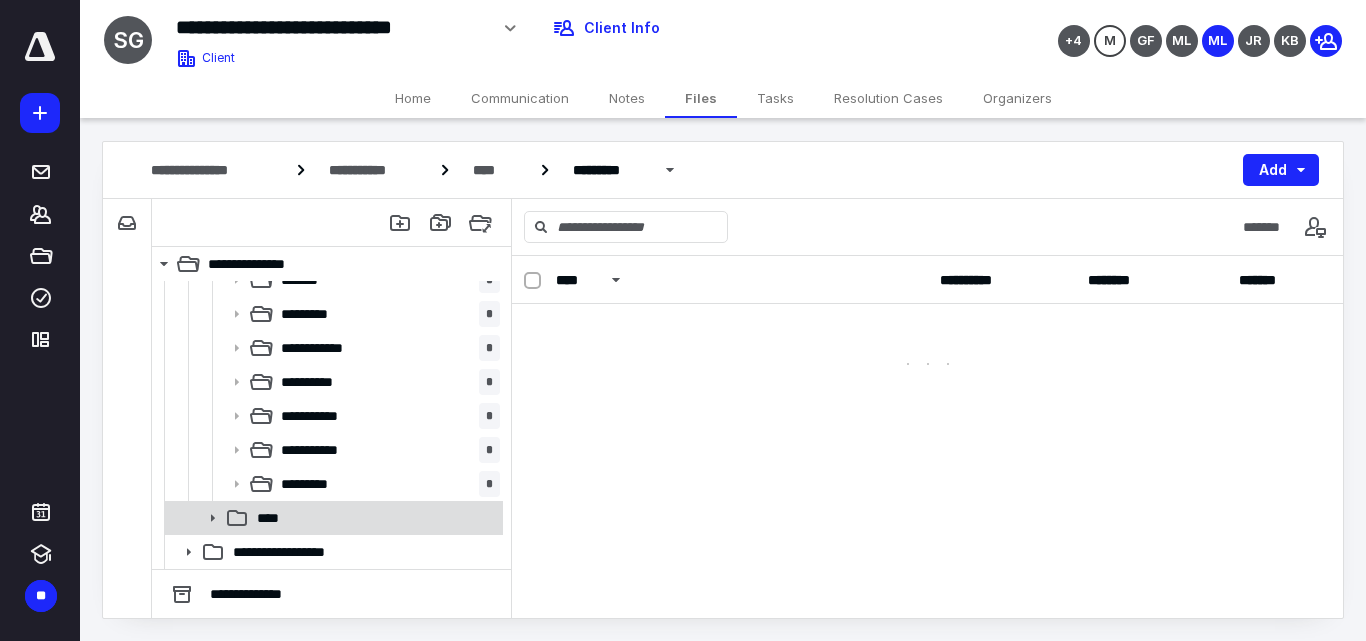 click on "****" at bounding box center (332, 518) 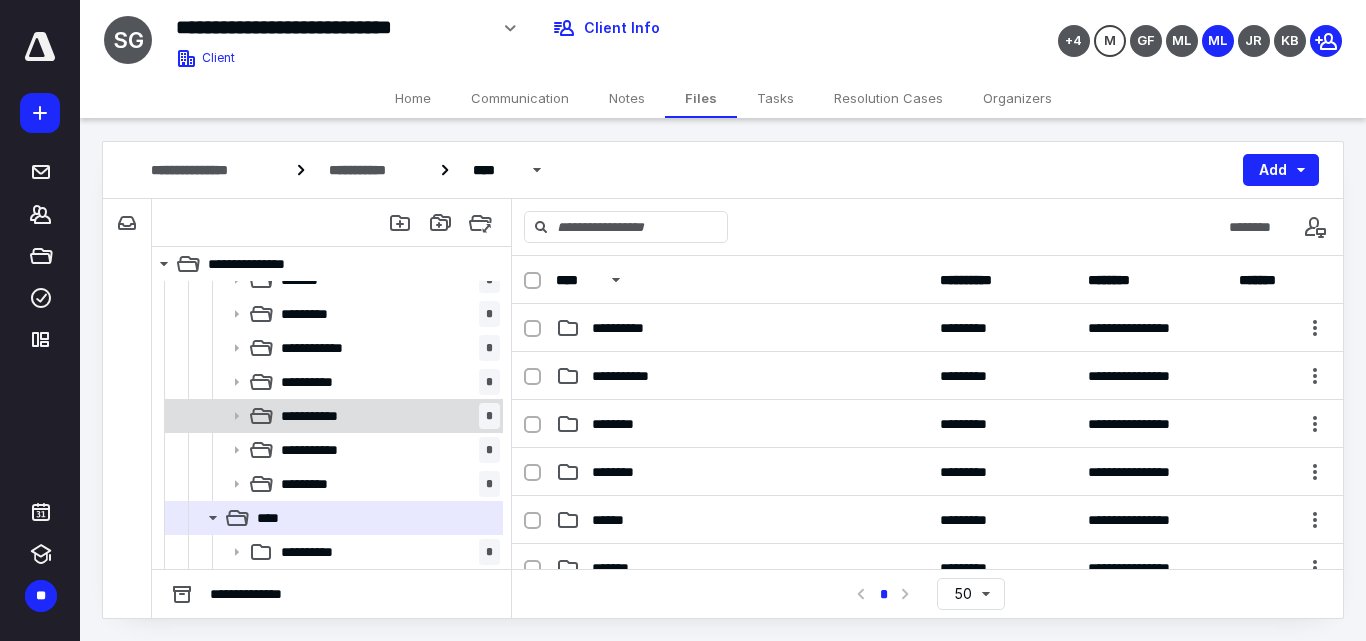 scroll, scrollTop: 487, scrollLeft: 0, axis: vertical 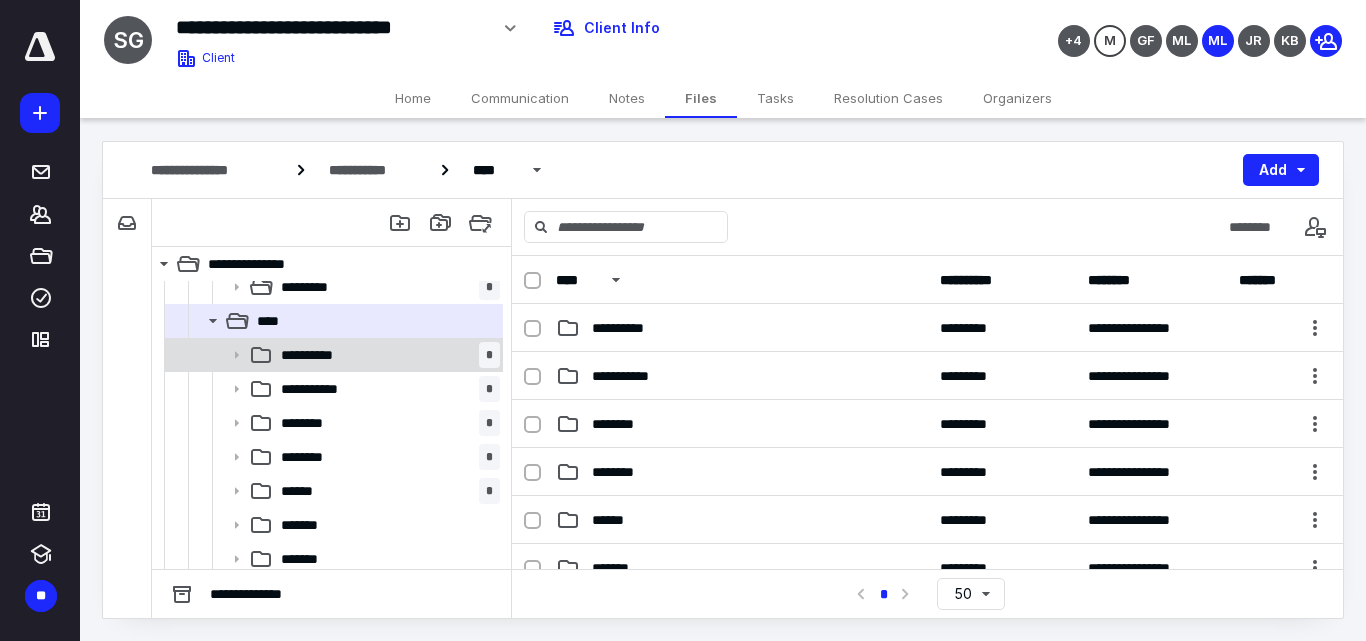 click on "**********" at bounding box center (332, 355) 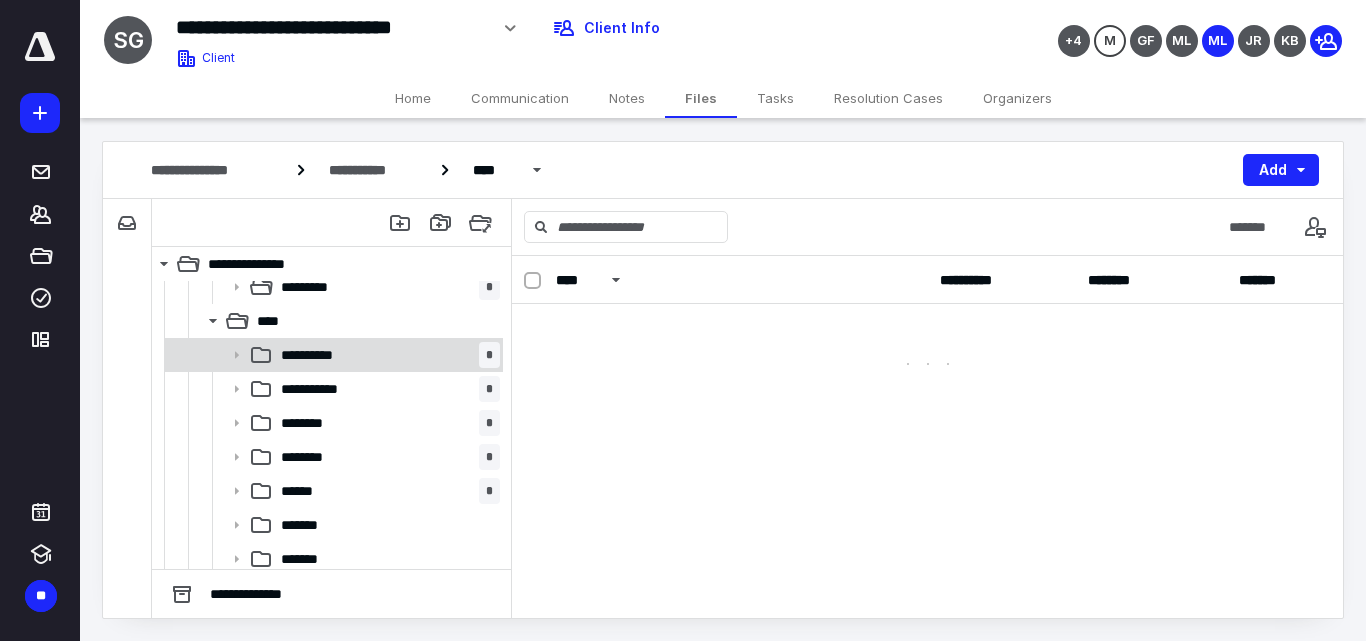 click on "**********" at bounding box center (332, 355) 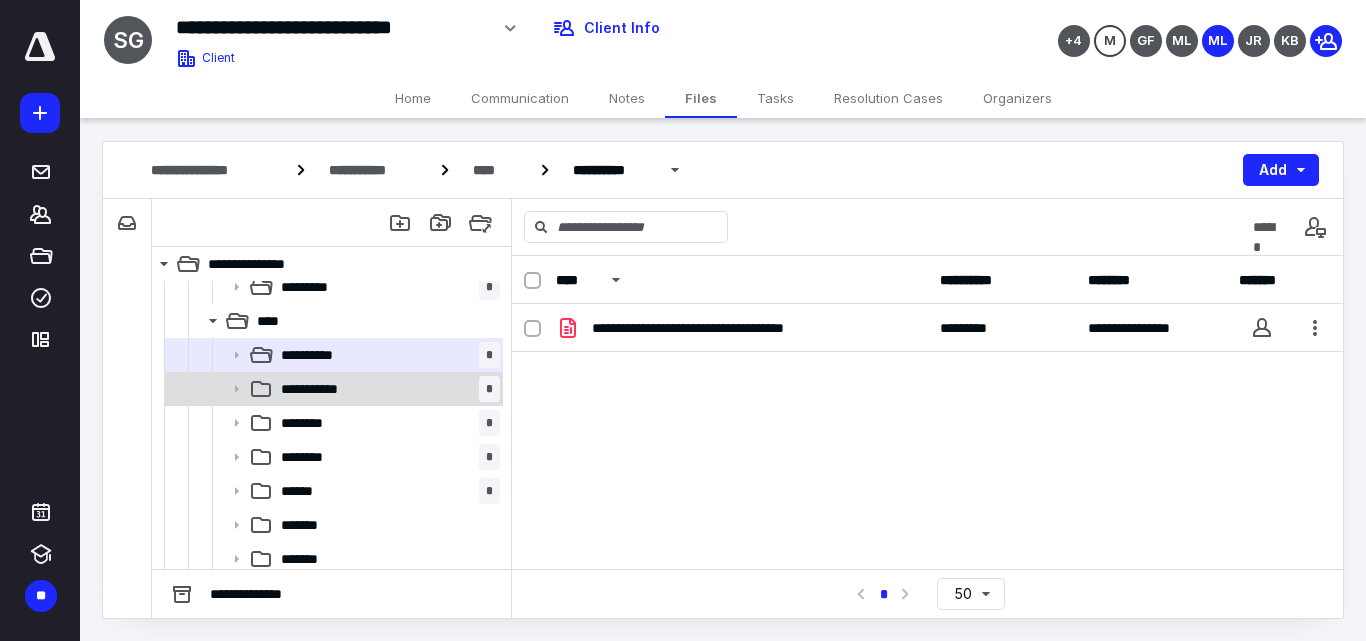 click on "**********" at bounding box center (386, 389) 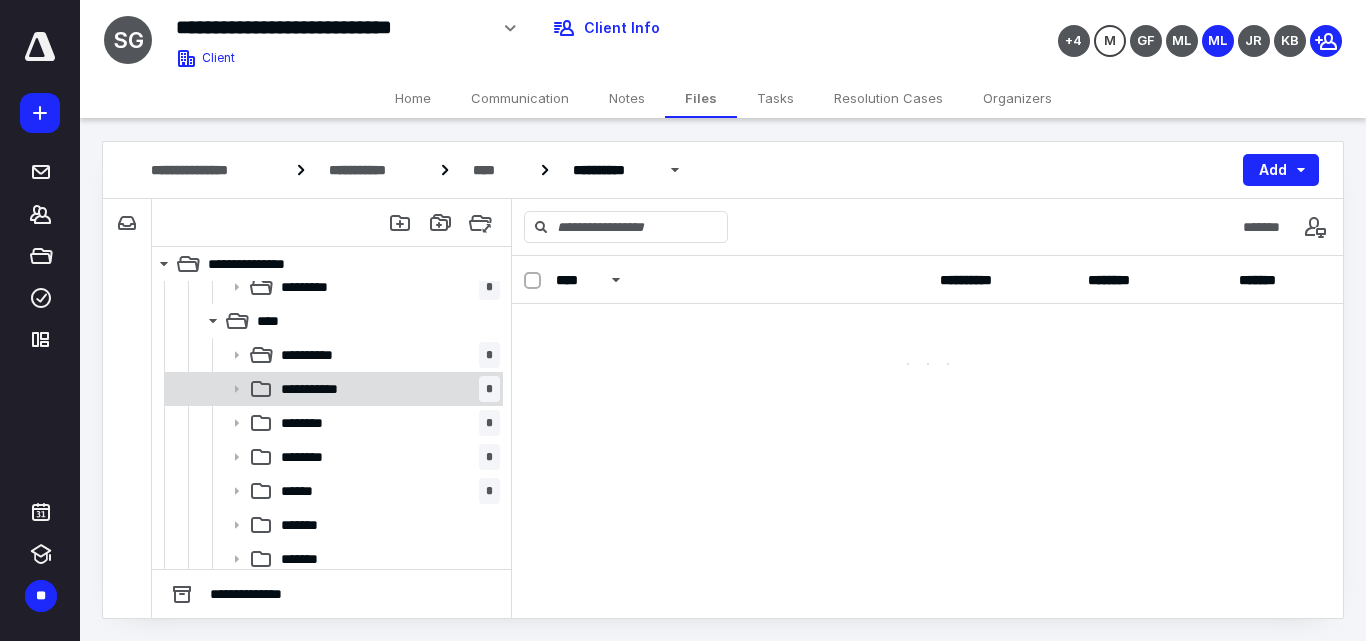 click on "**********" at bounding box center [386, 389] 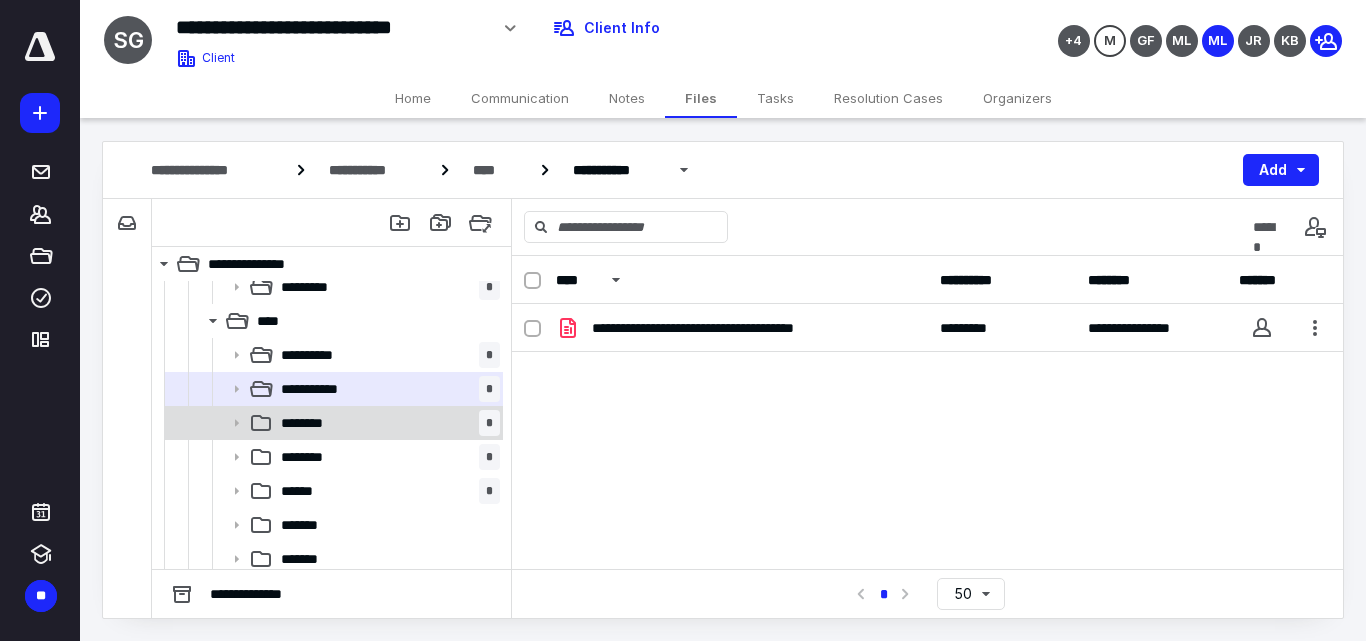 click on "******** *" at bounding box center (386, 423) 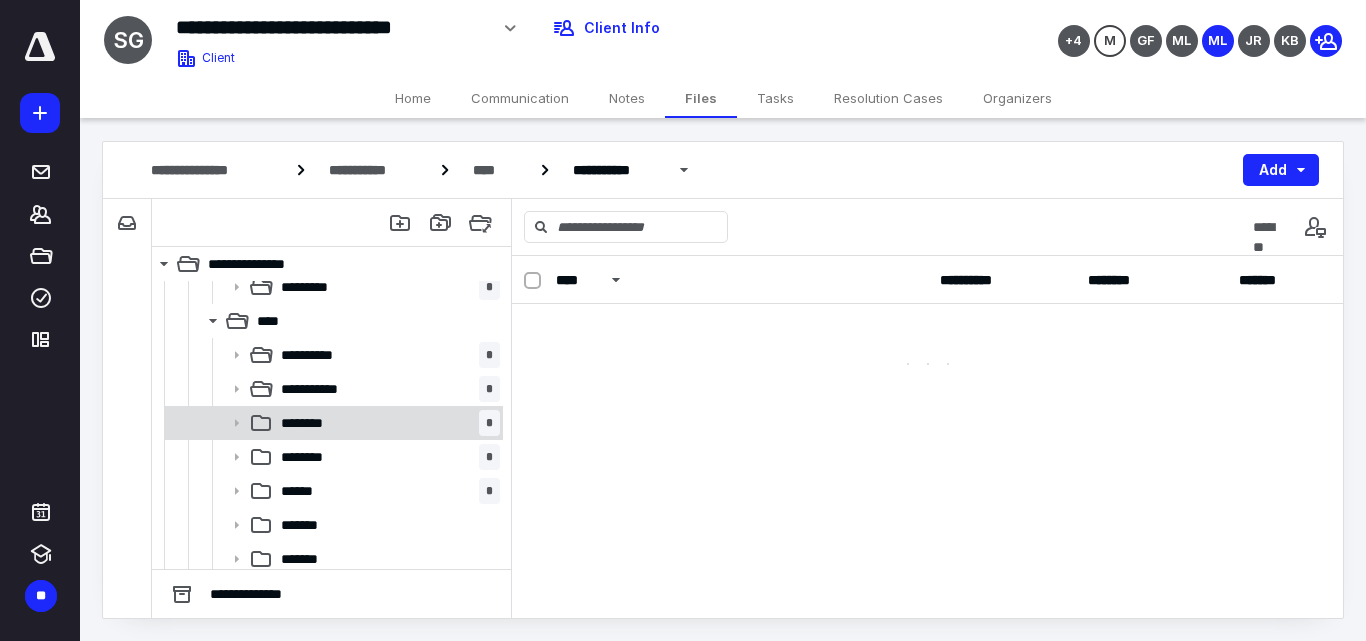 click on "******** *" at bounding box center (386, 423) 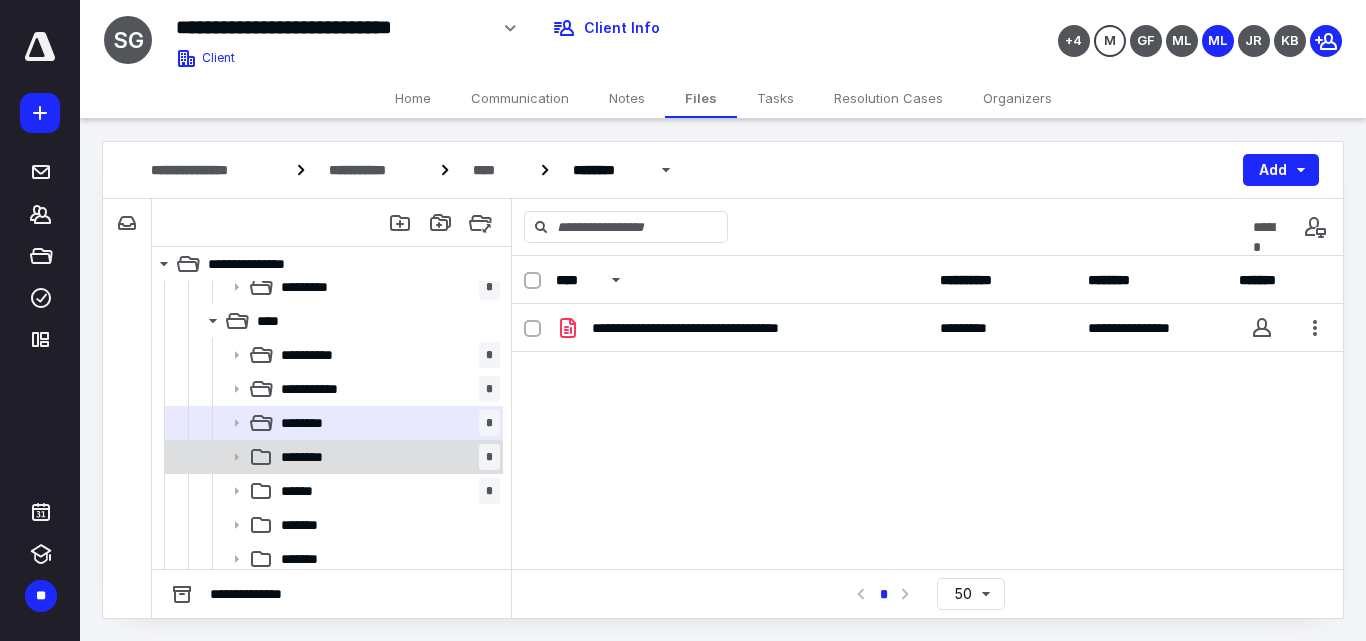 click on "******** *" at bounding box center [386, 457] 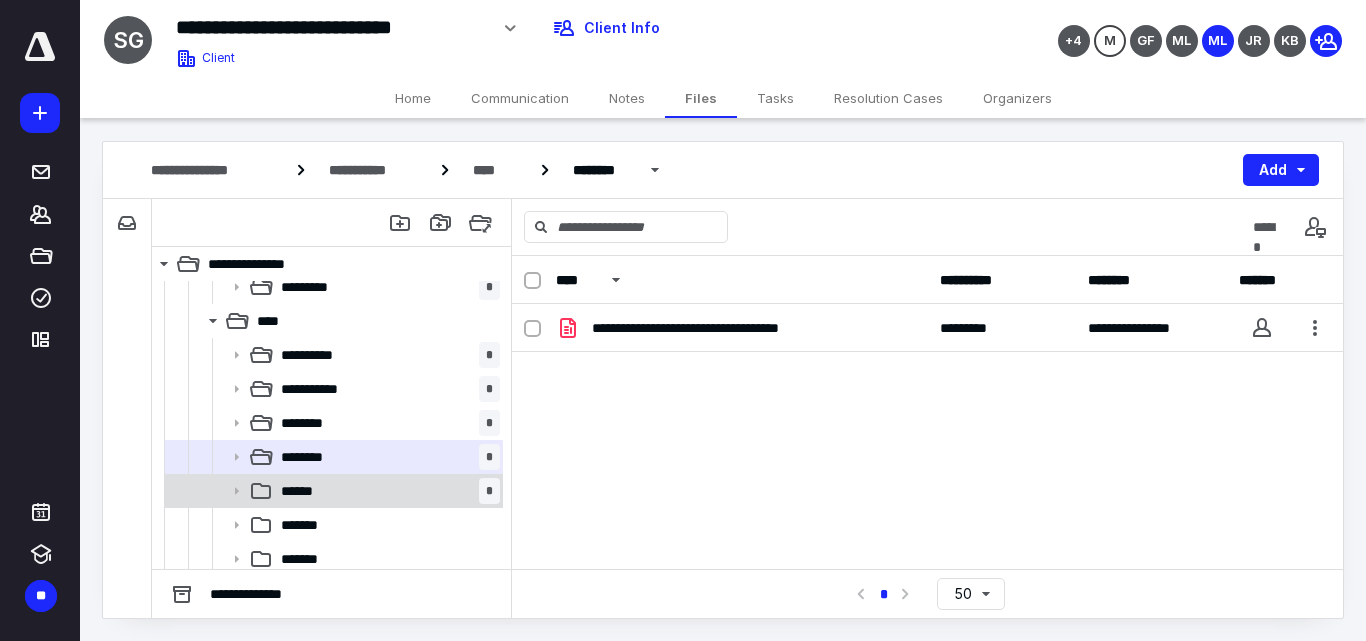 click on "****** *" at bounding box center (386, 491) 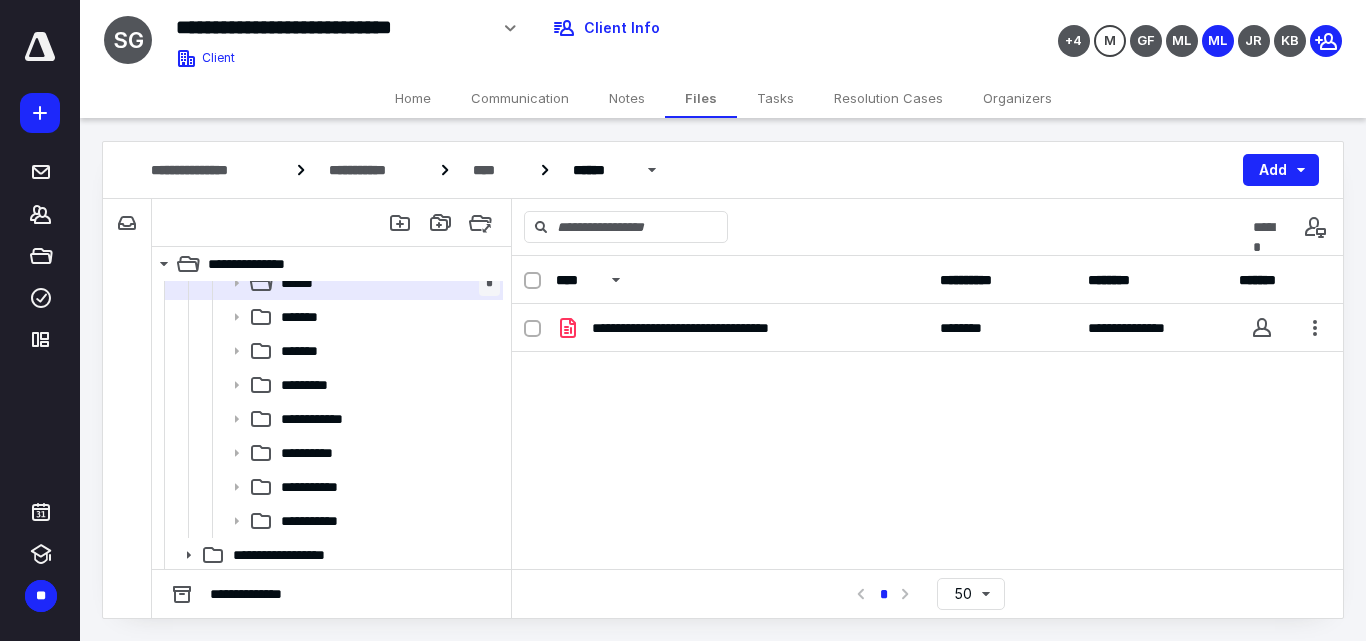 scroll, scrollTop: 698, scrollLeft: 0, axis: vertical 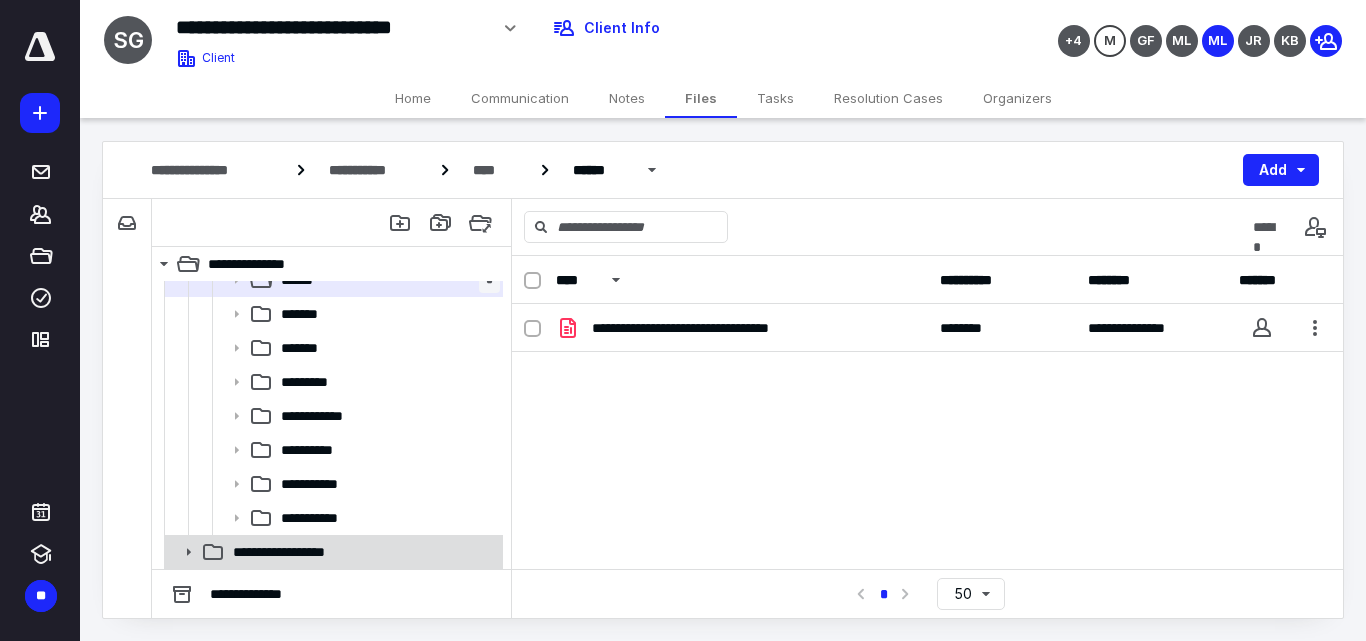 click on "**********" at bounding box center [362, 552] 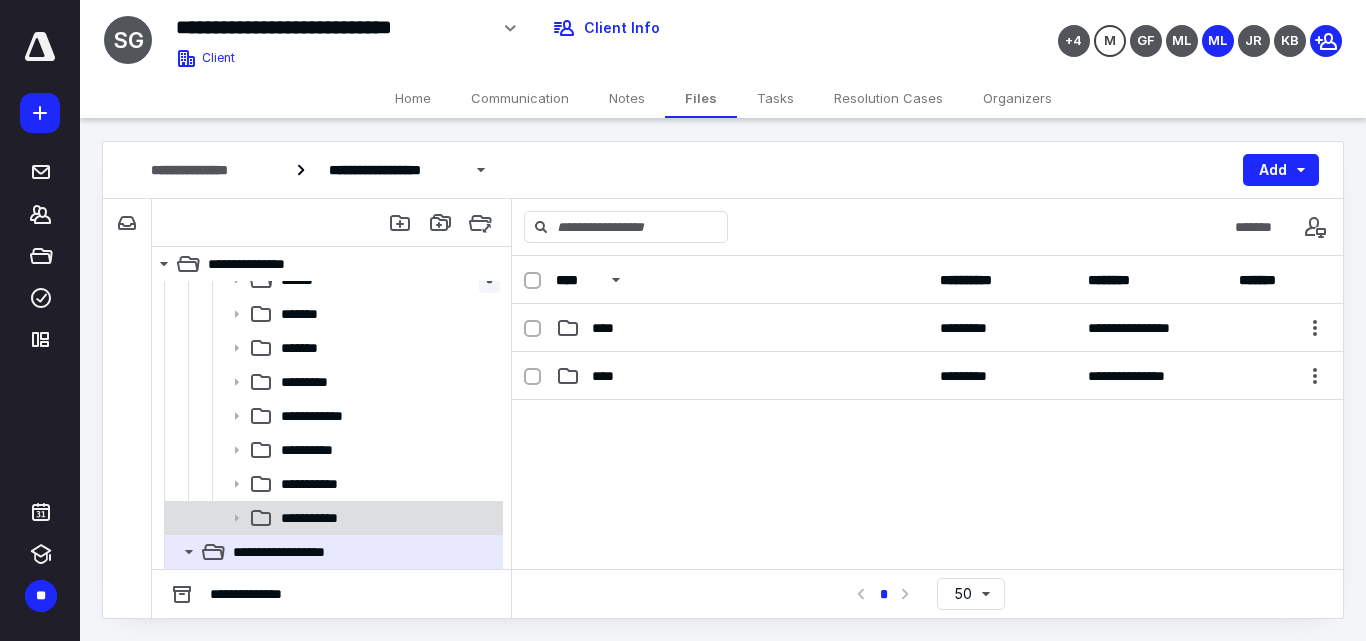 scroll, scrollTop: 766, scrollLeft: 0, axis: vertical 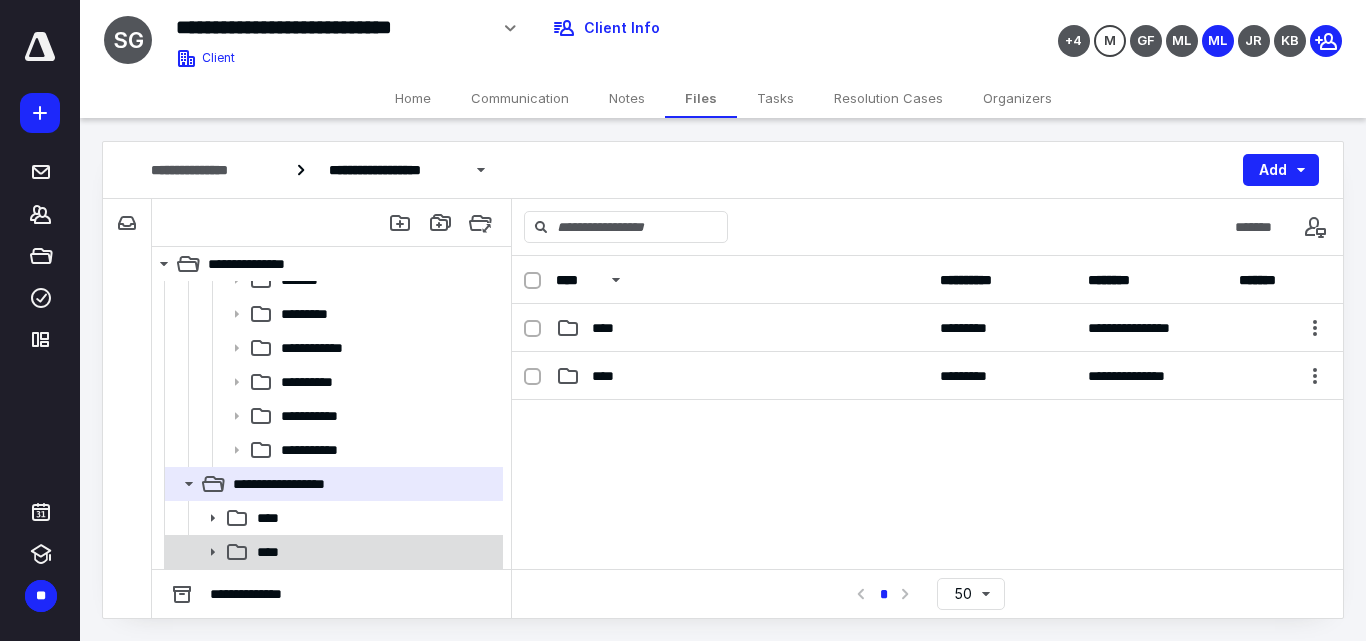 click on "****" at bounding box center (374, 552) 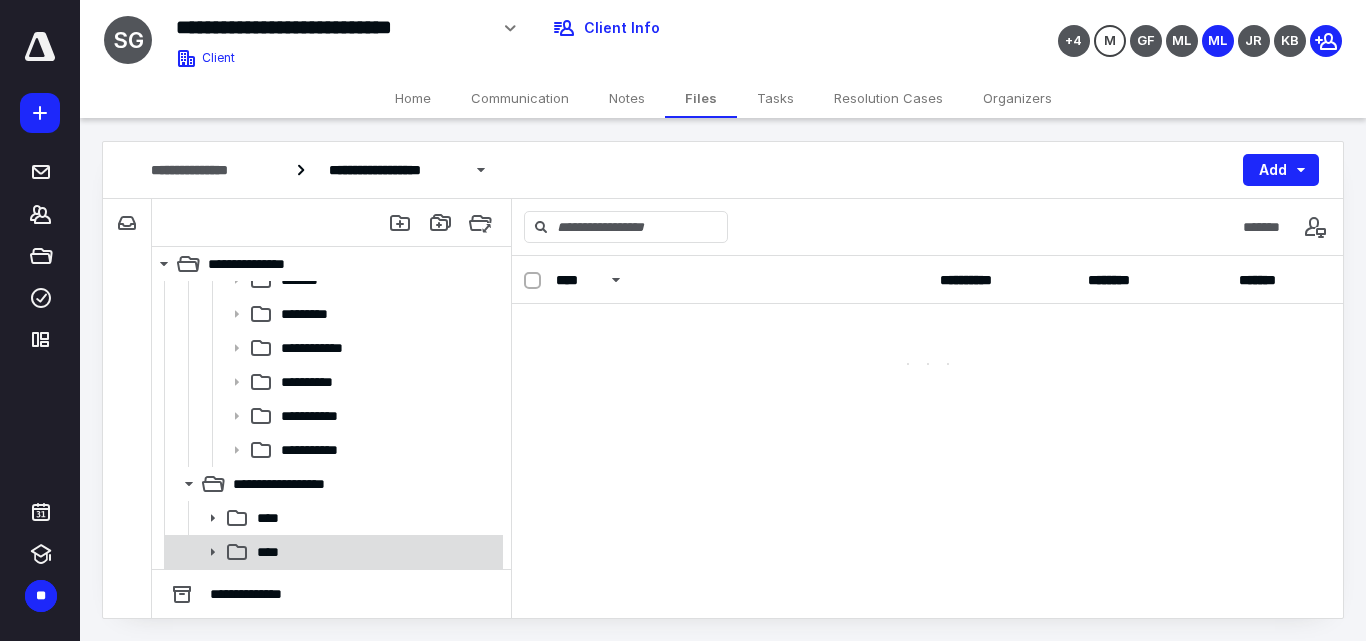 click on "****" at bounding box center (374, 552) 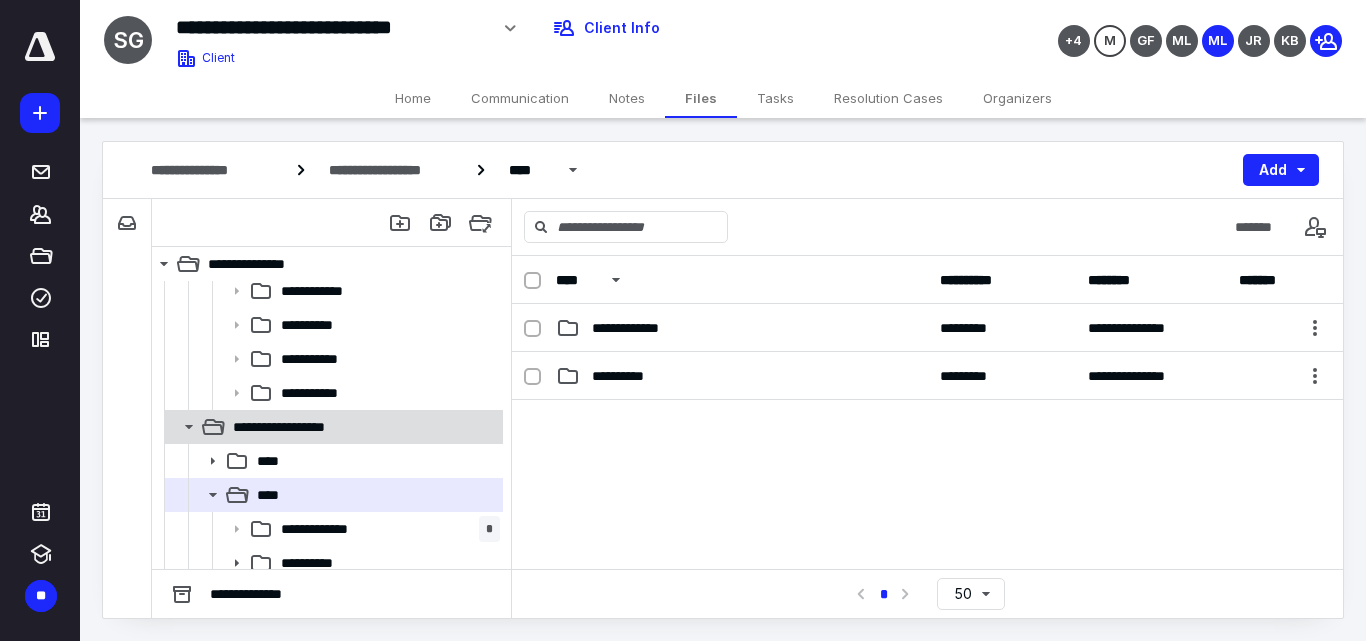 scroll, scrollTop: 834, scrollLeft: 0, axis: vertical 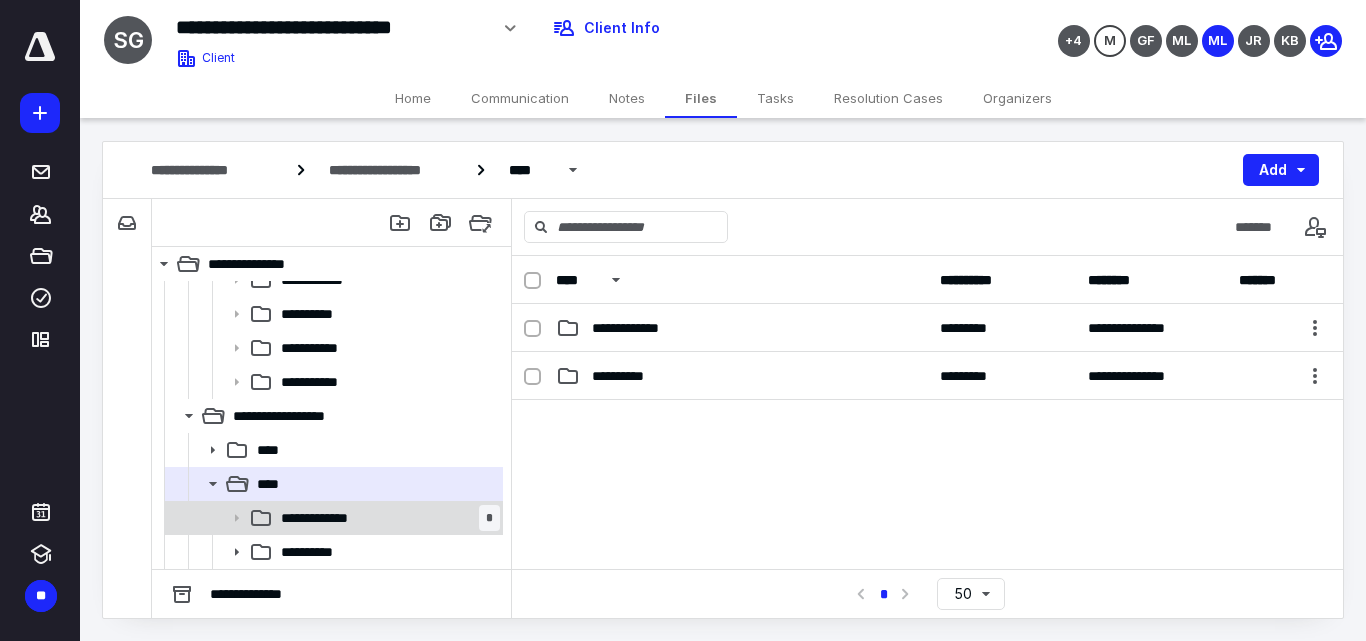 click on "**********" at bounding box center (332, 518) 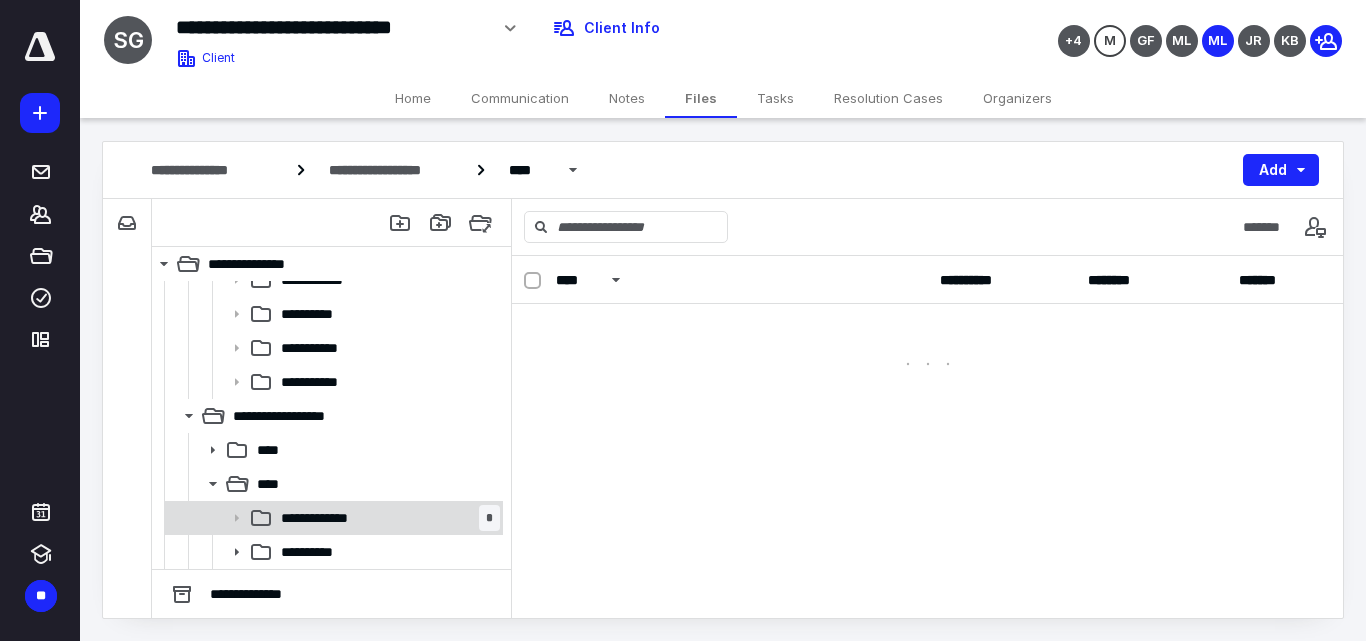 click on "**********" at bounding box center [332, 518] 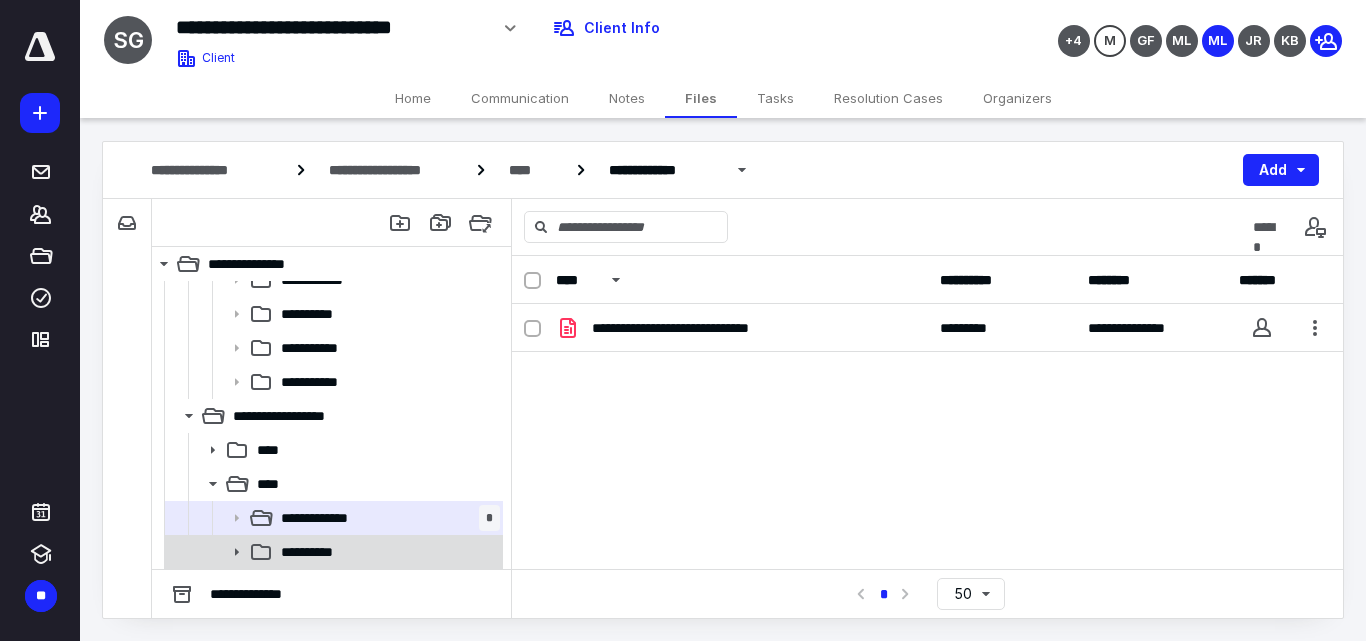 click on "**********" at bounding box center [386, 552] 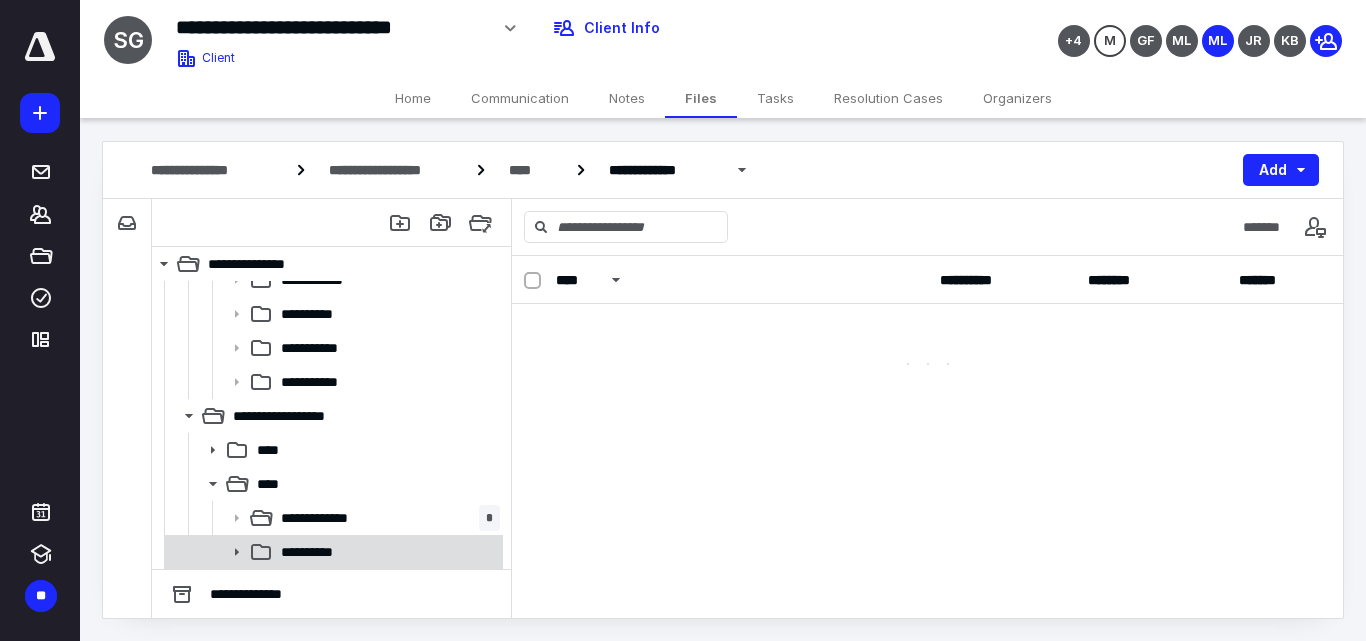 click on "**********" at bounding box center [386, 552] 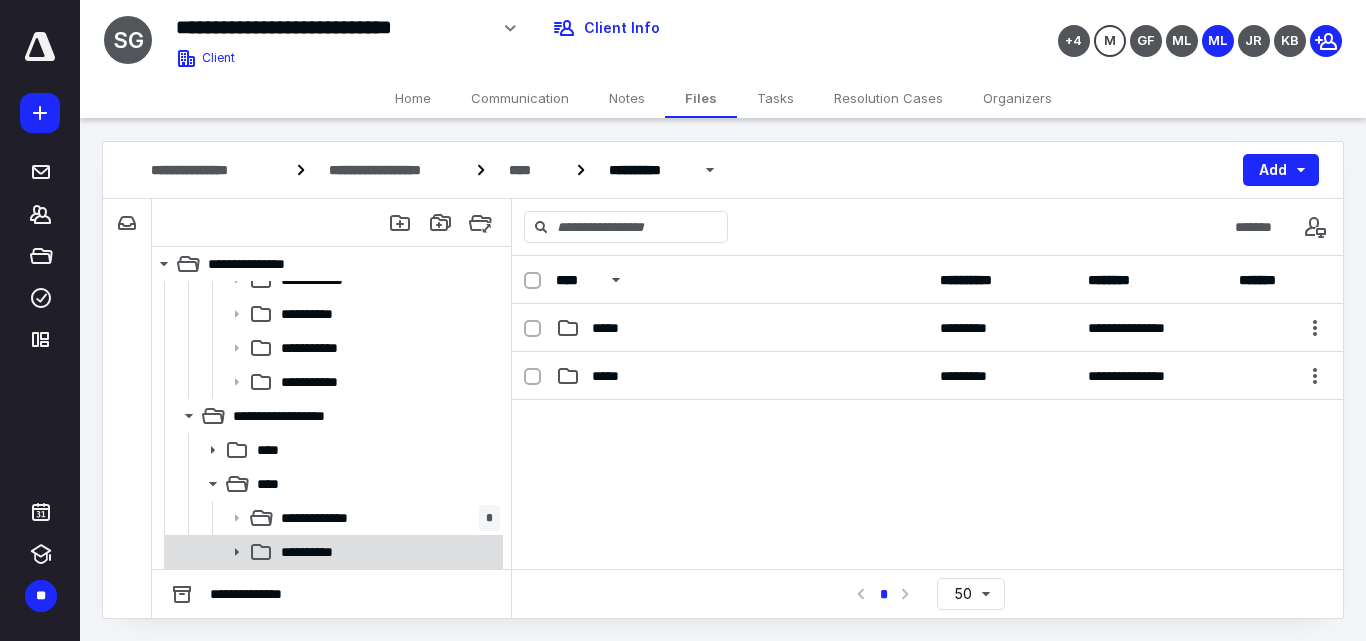 click on "**********" at bounding box center [386, 552] 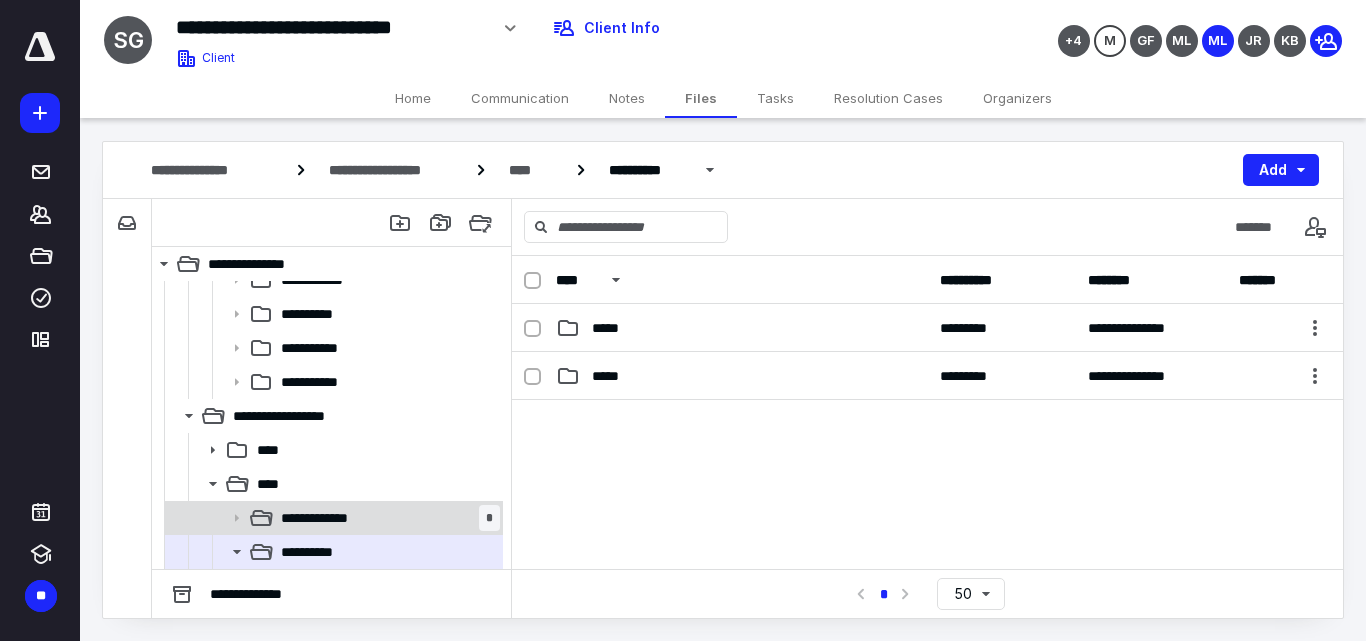 scroll, scrollTop: 902, scrollLeft: 0, axis: vertical 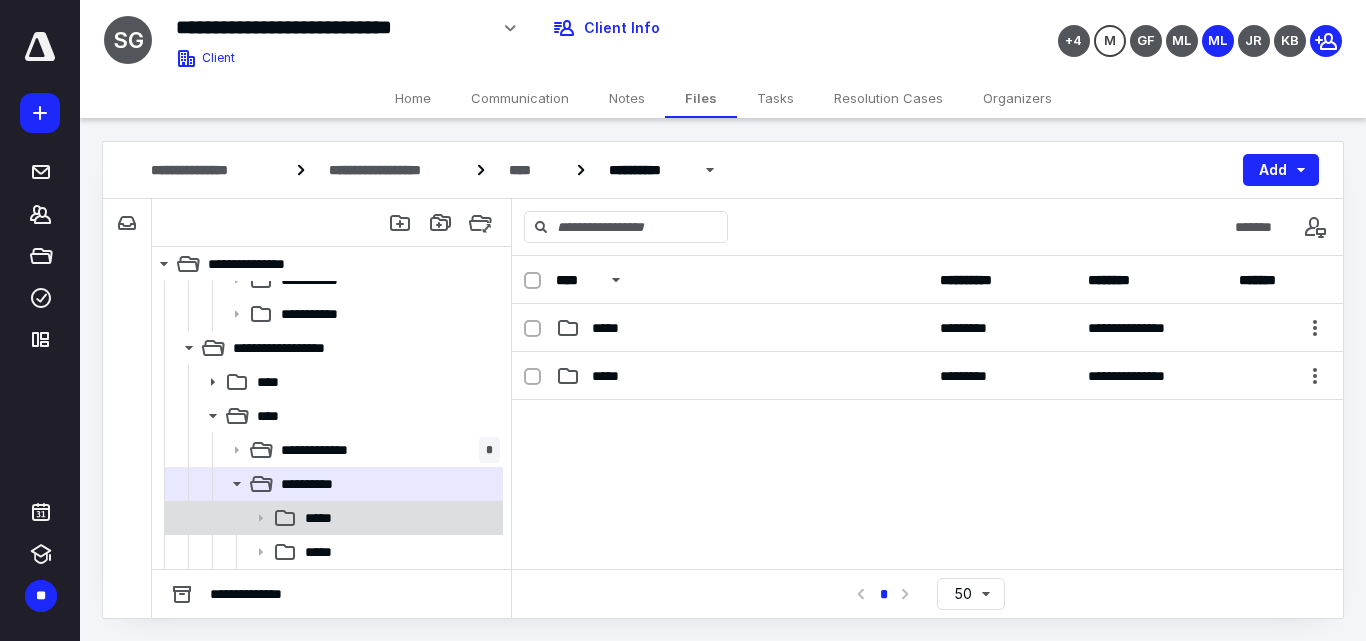 click on "*****" at bounding box center (332, 518) 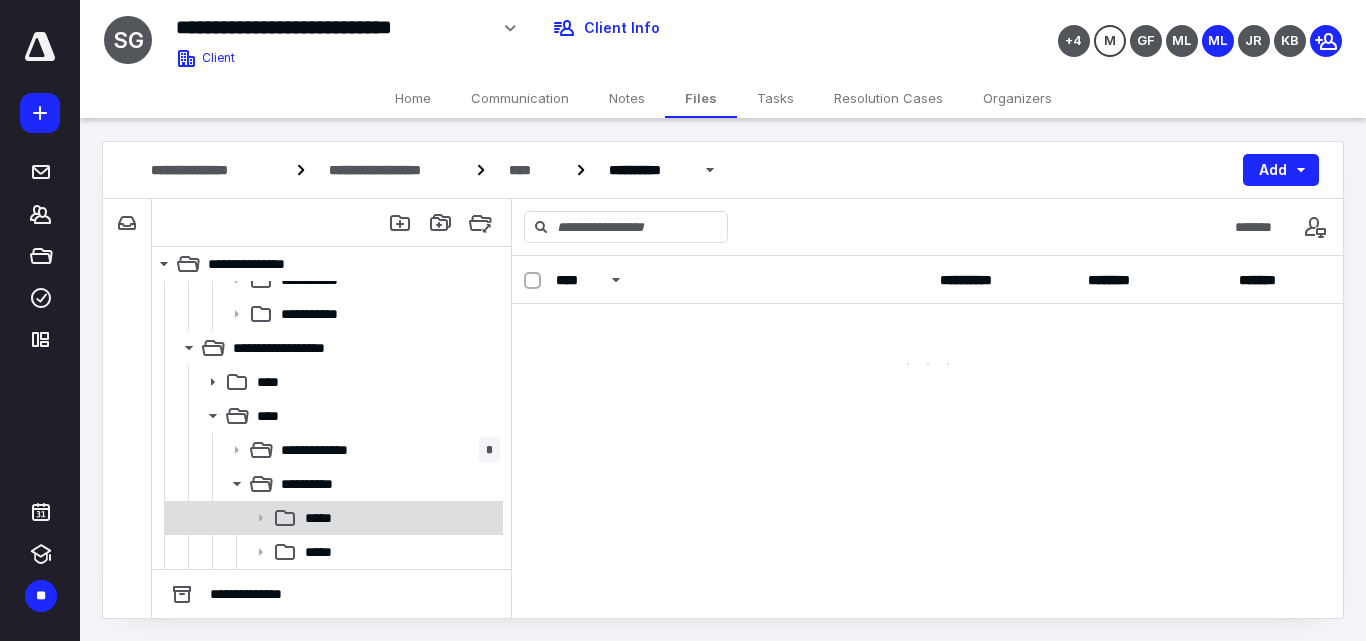 click on "*****" at bounding box center (332, 518) 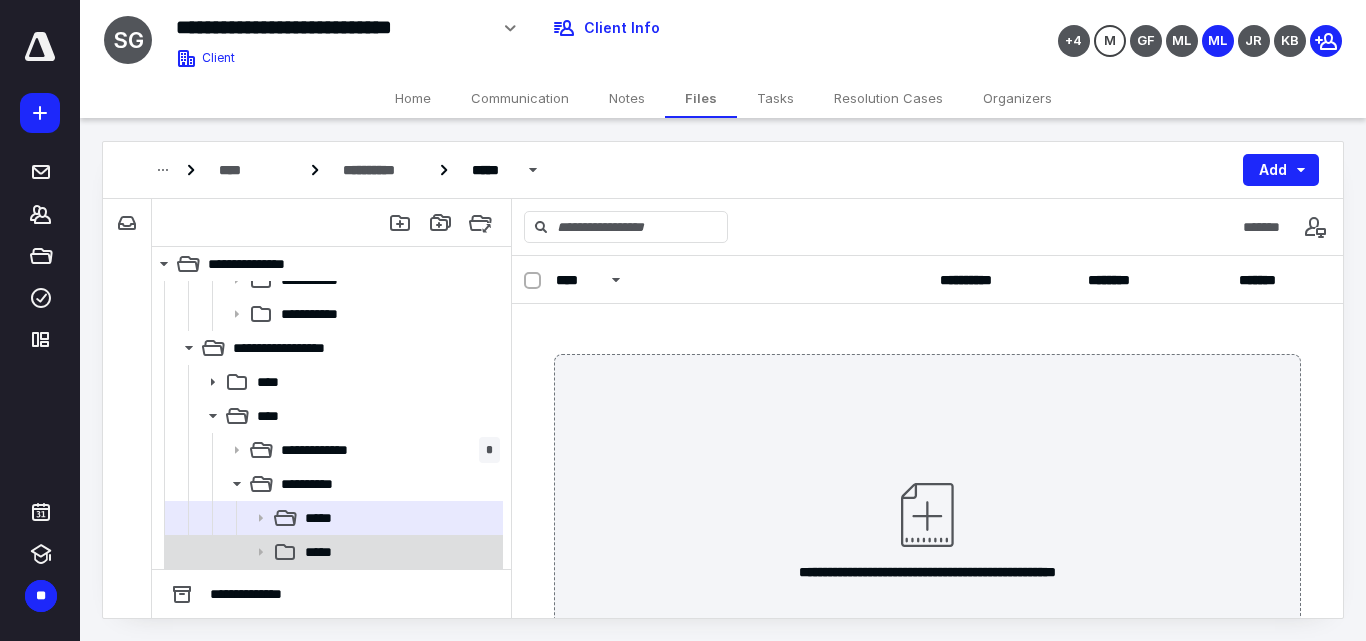 click on "*****" at bounding box center (332, 552) 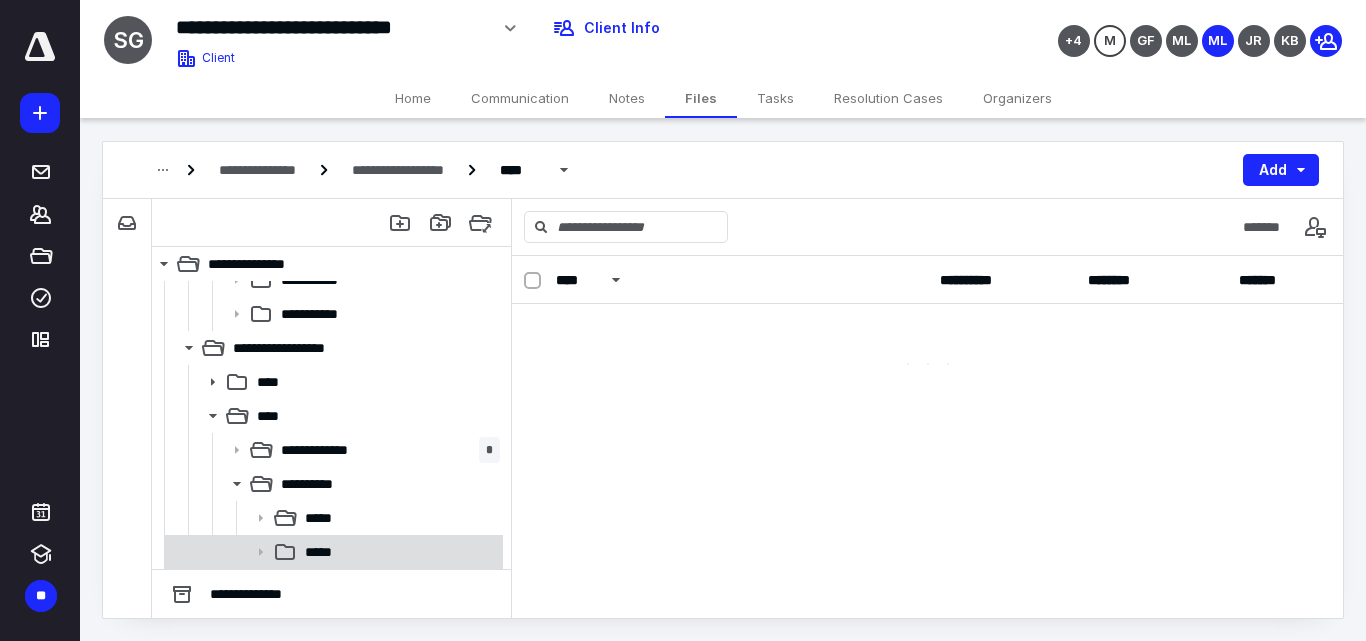 click on "*****" at bounding box center [332, 552] 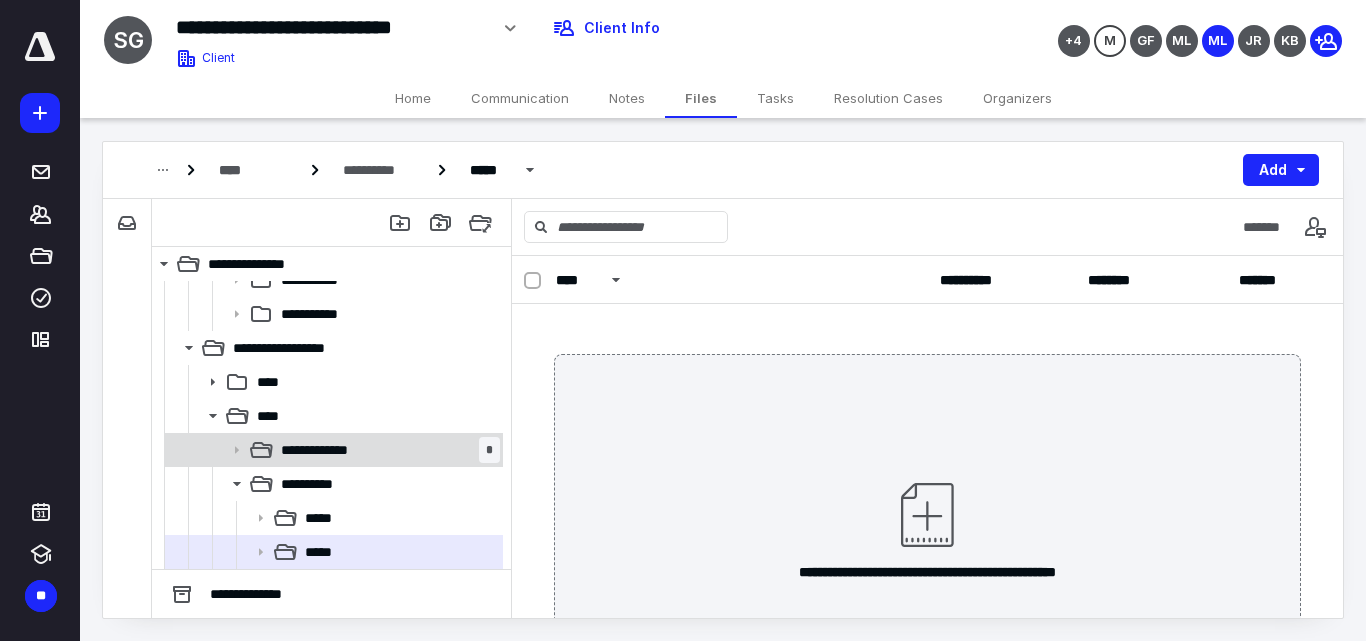 click on "**********" at bounding box center [386, 450] 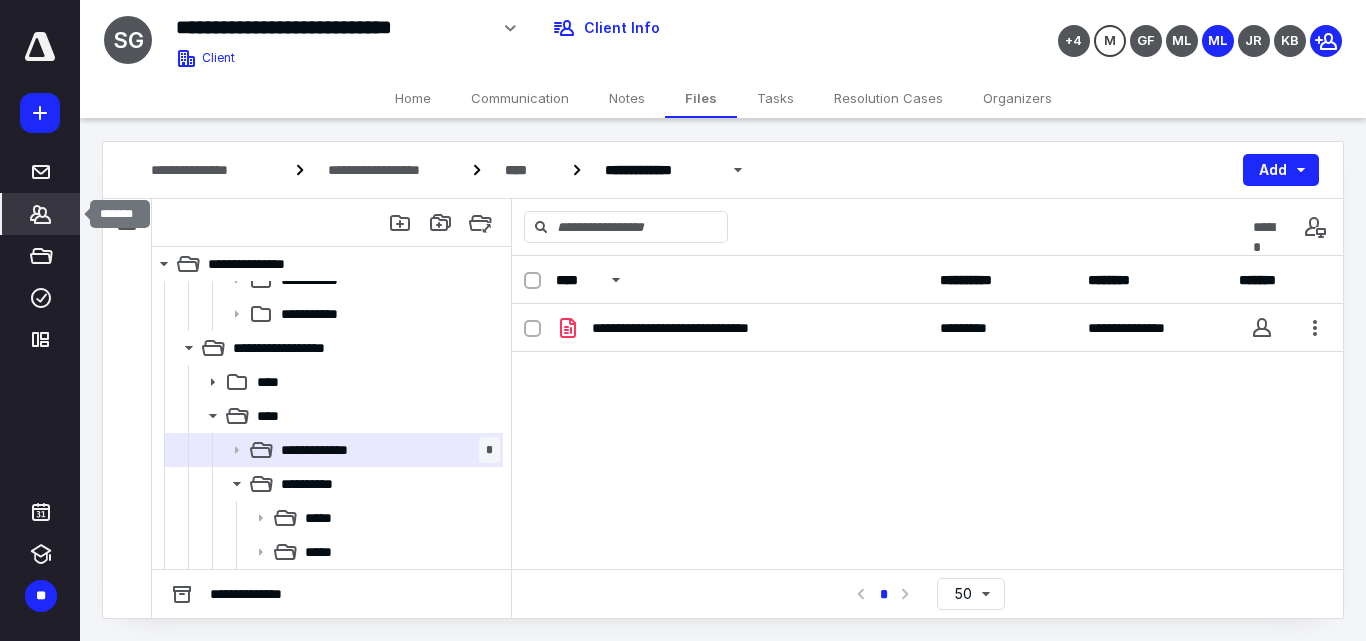 click 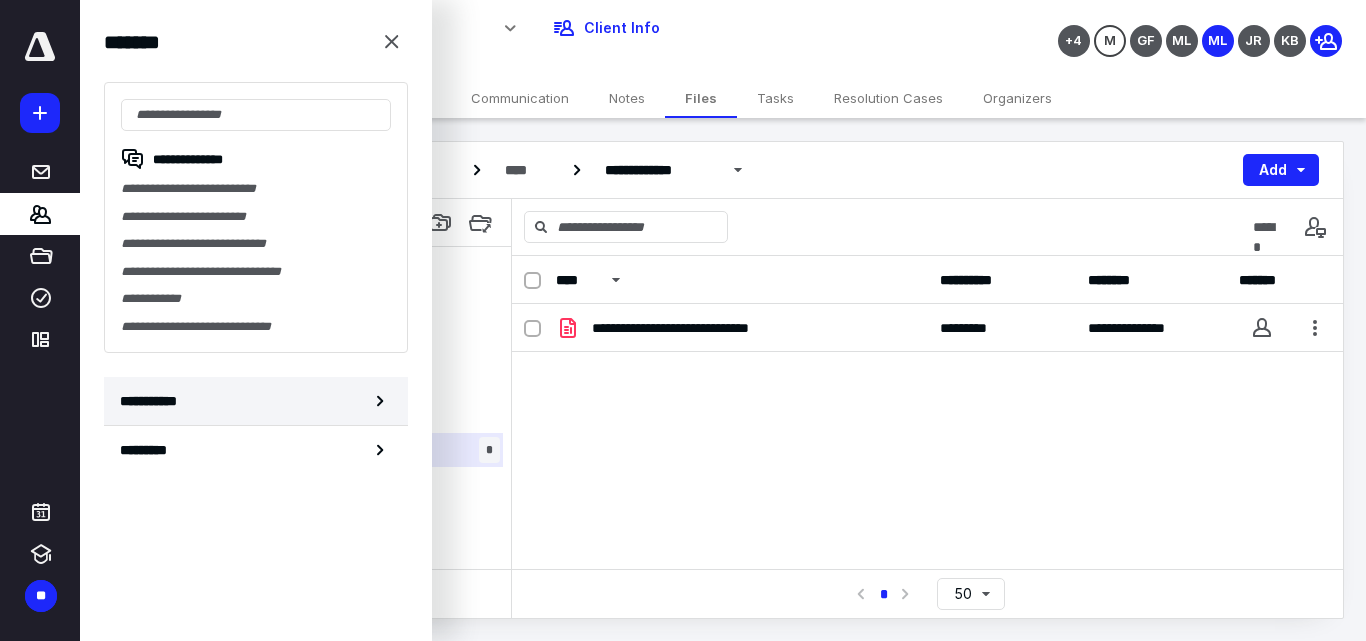 click on "**********" at bounding box center (153, 401) 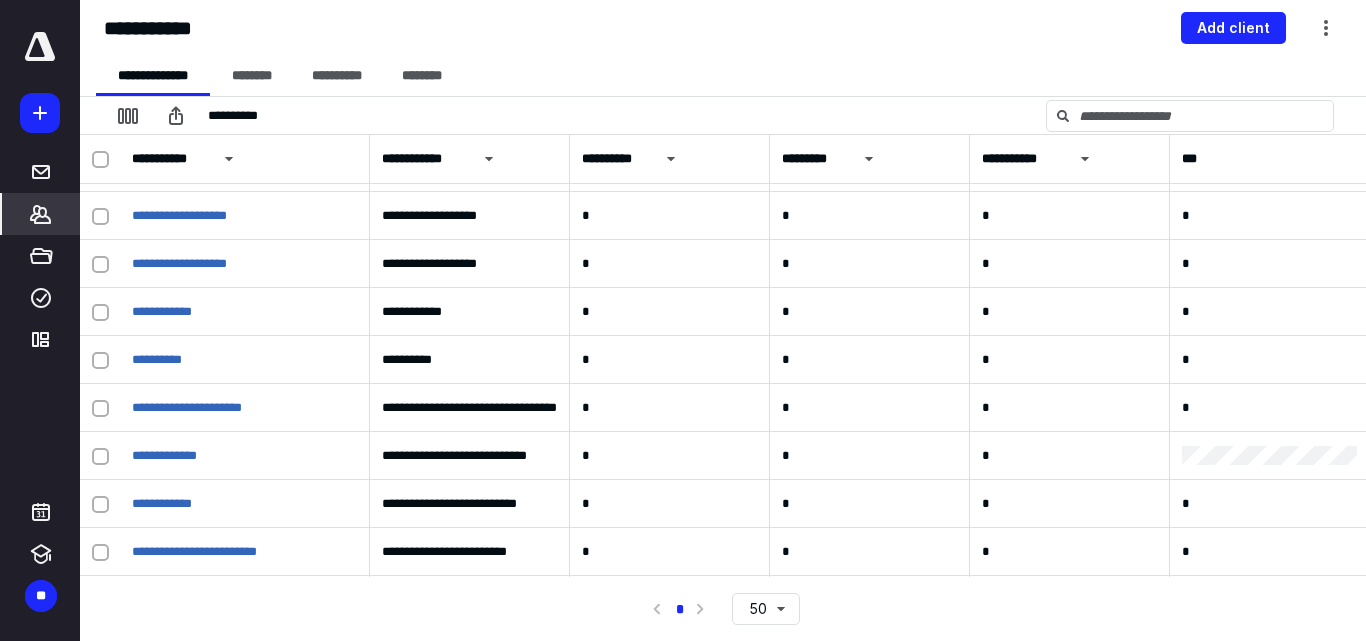 scroll, scrollTop: 1200, scrollLeft: 0, axis: vertical 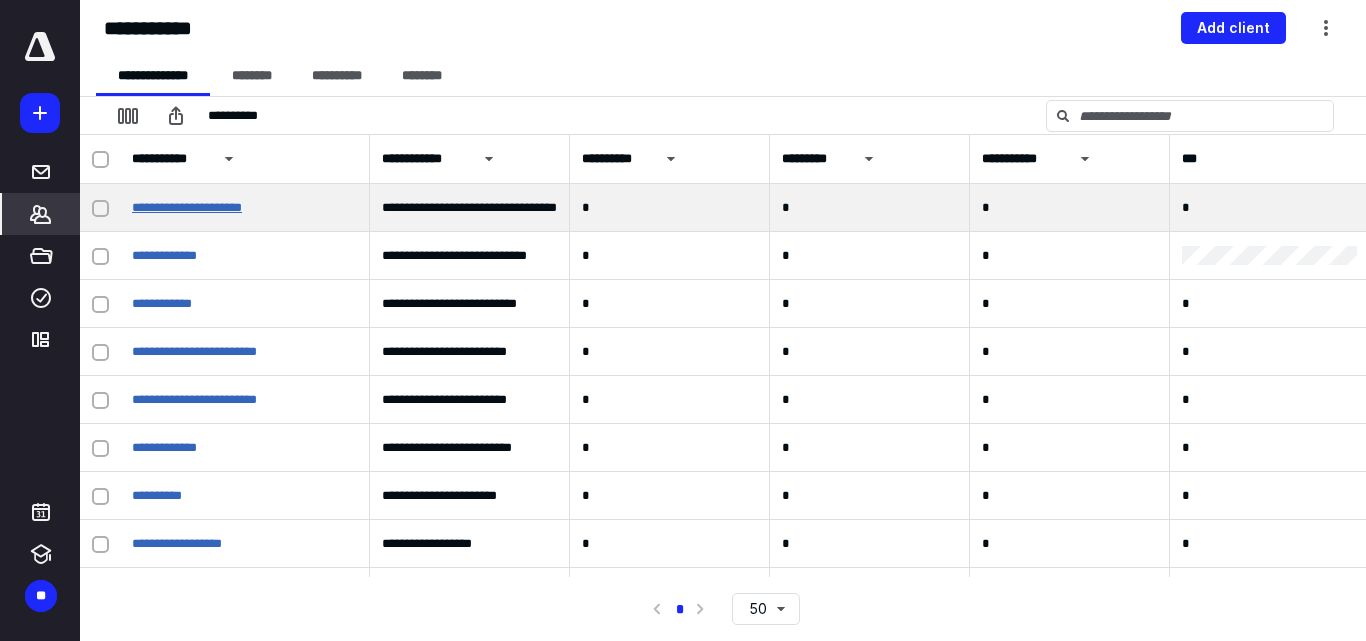 click on "**********" at bounding box center (187, 207) 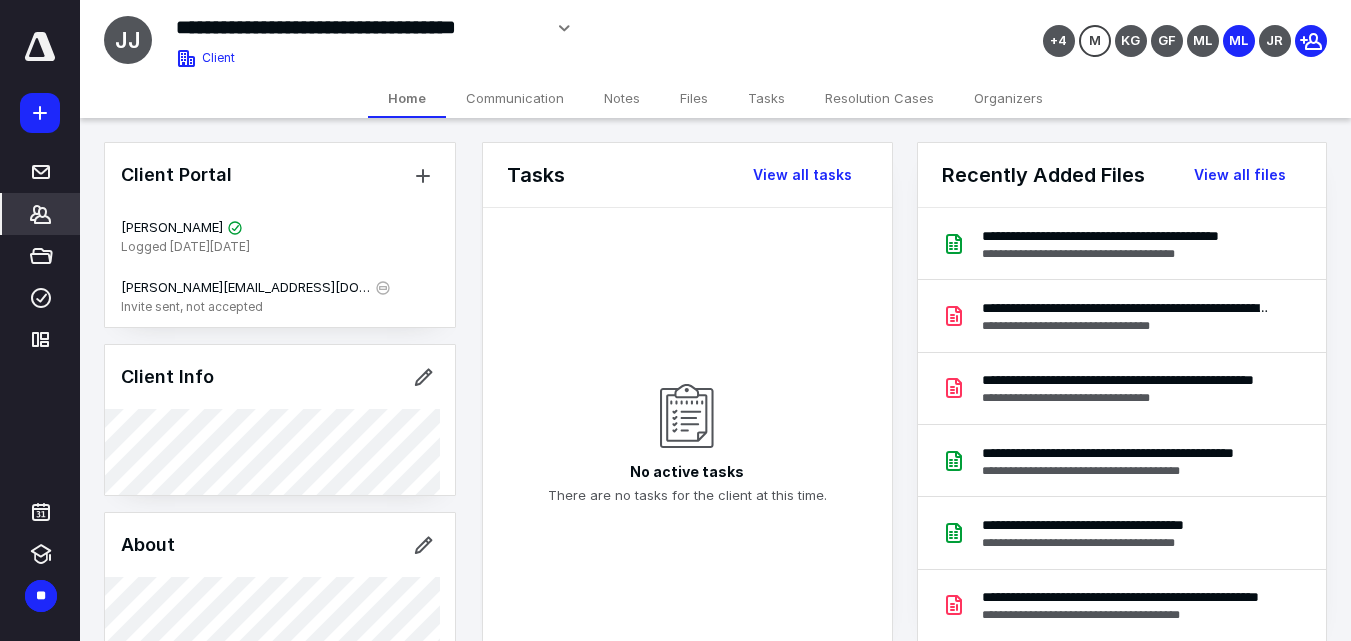 click on "Files" at bounding box center [694, 98] 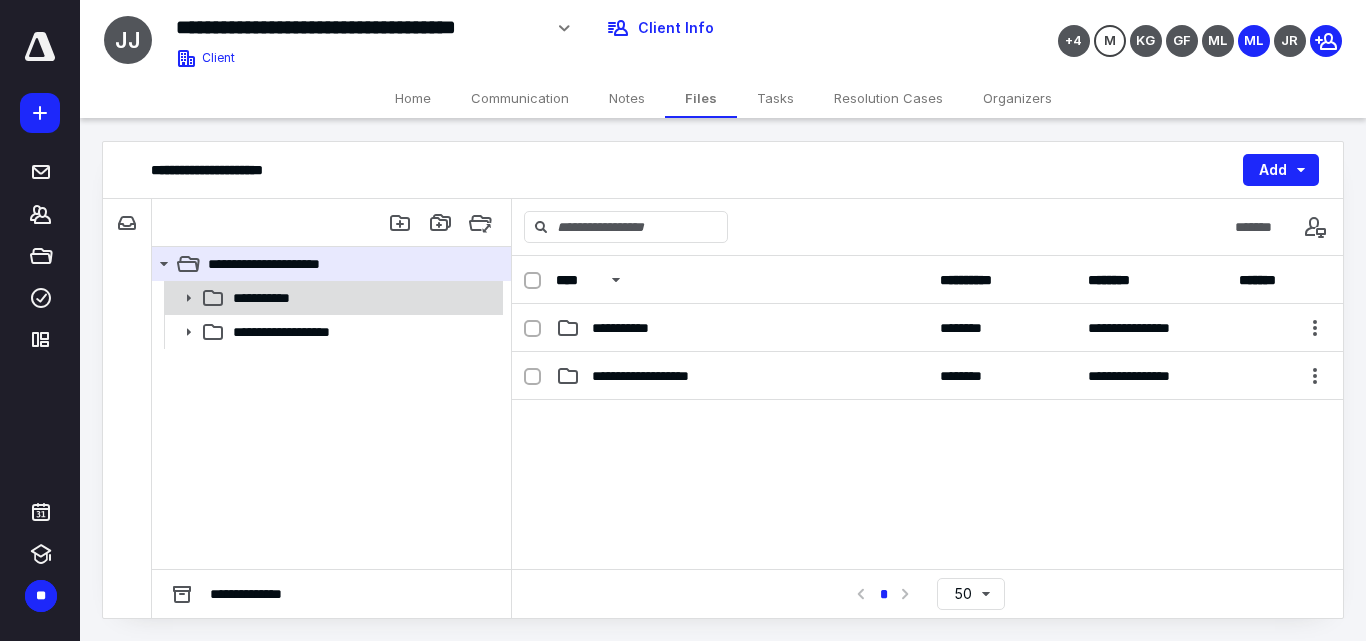 click on "**********" at bounding box center (362, 298) 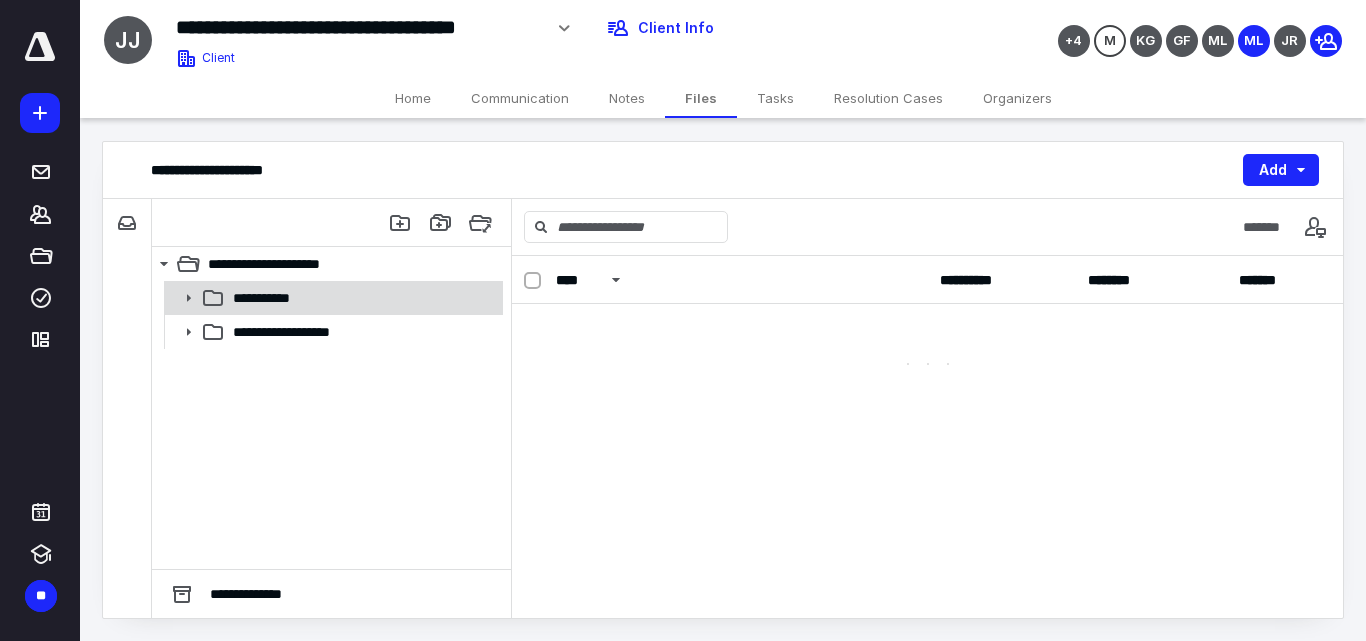 click on "**********" at bounding box center (362, 298) 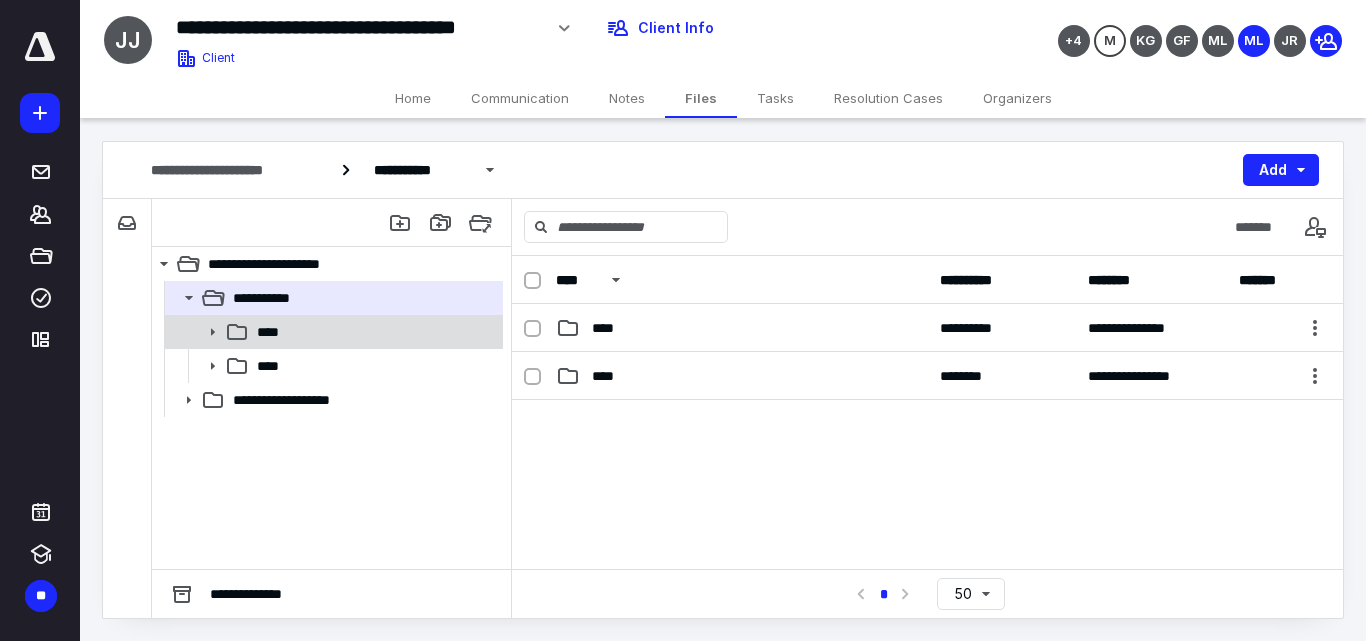 click on "****" at bounding box center [332, 332] 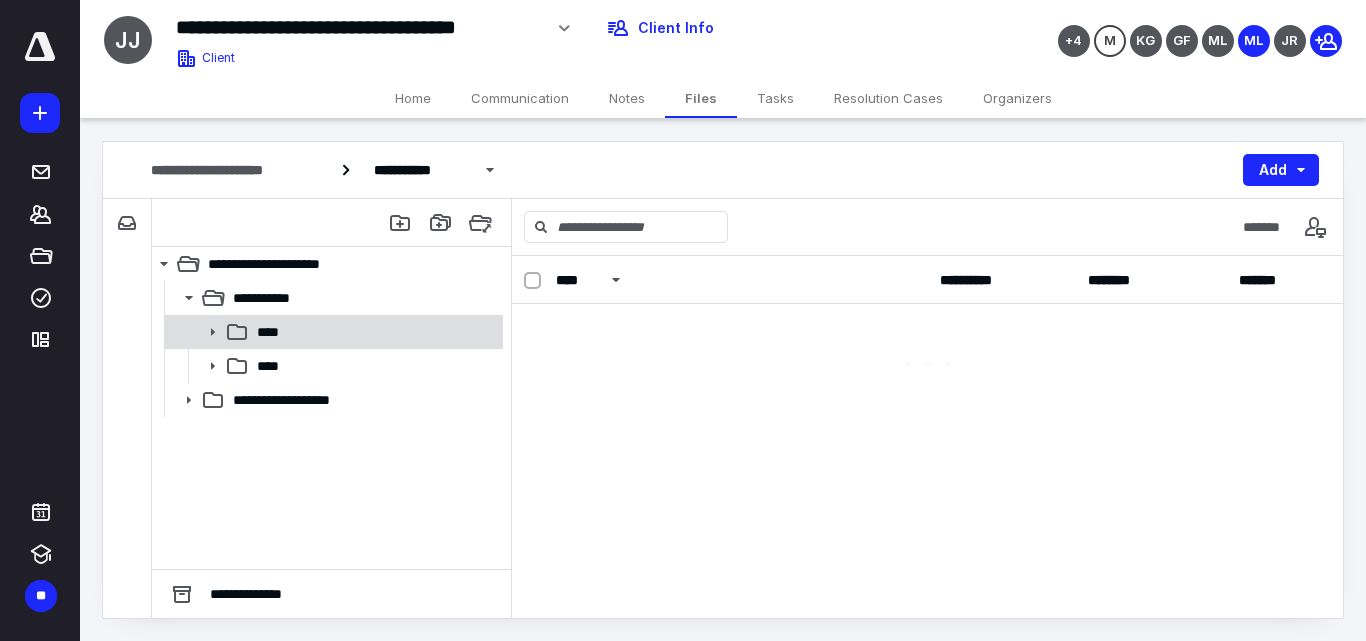 click on "****" at bounding box center [332, 332] 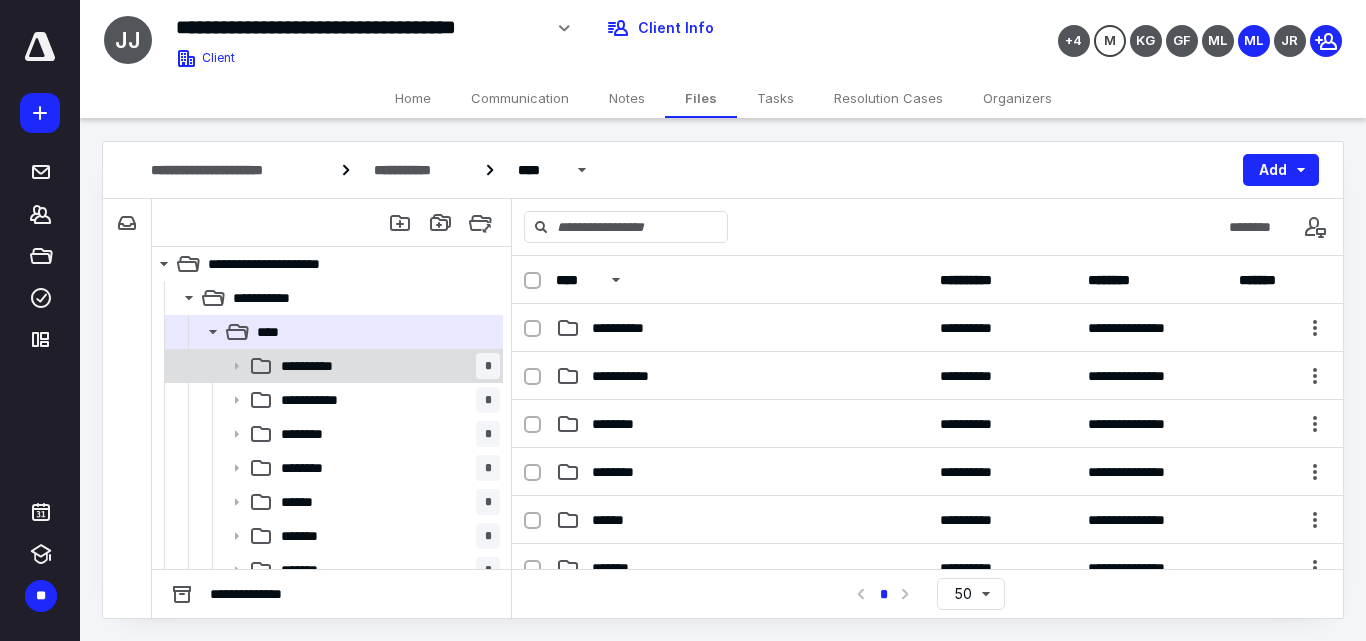 click on "**********" at bounding box center [386, 366] 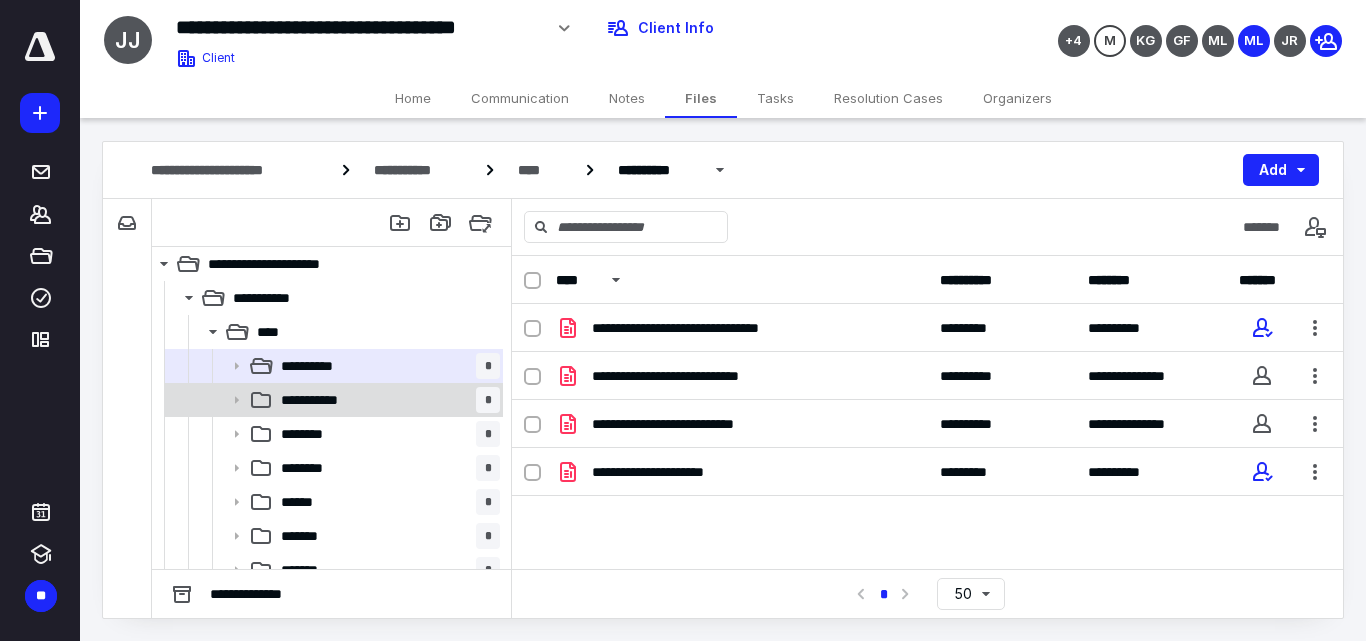 click on "**********" at bounding box center [386, 400] 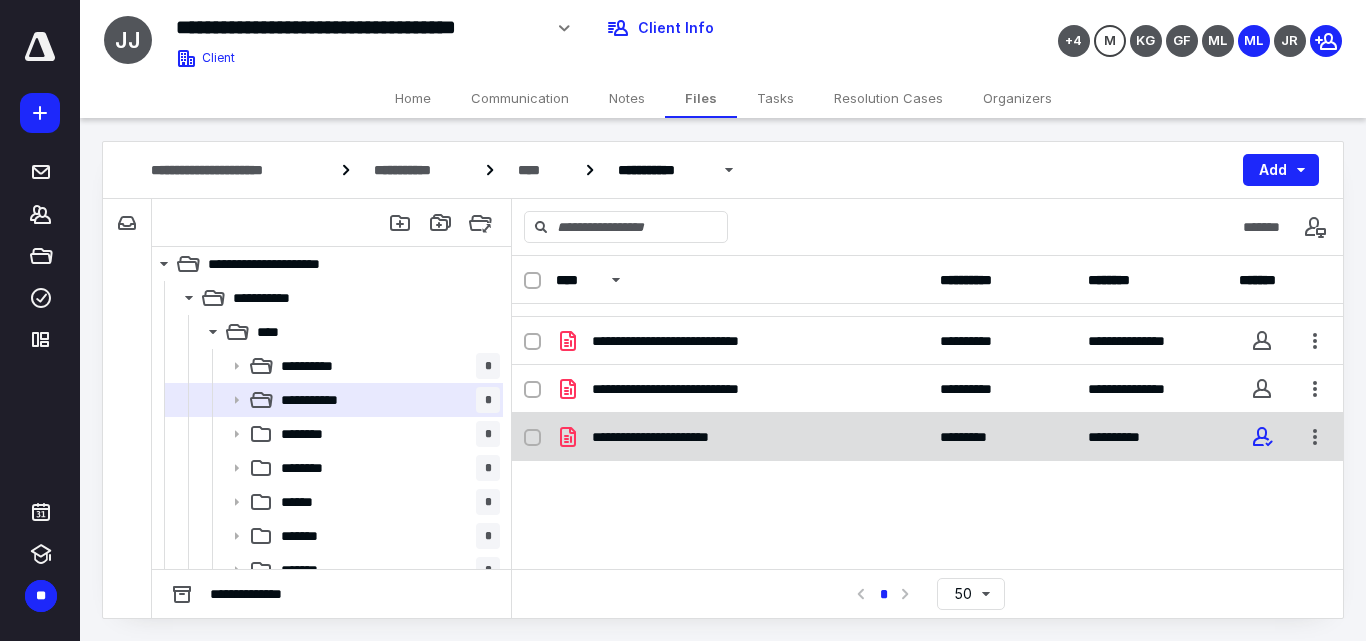 scroll, scrollTop: 0, scrollLeft: 0, axis: both 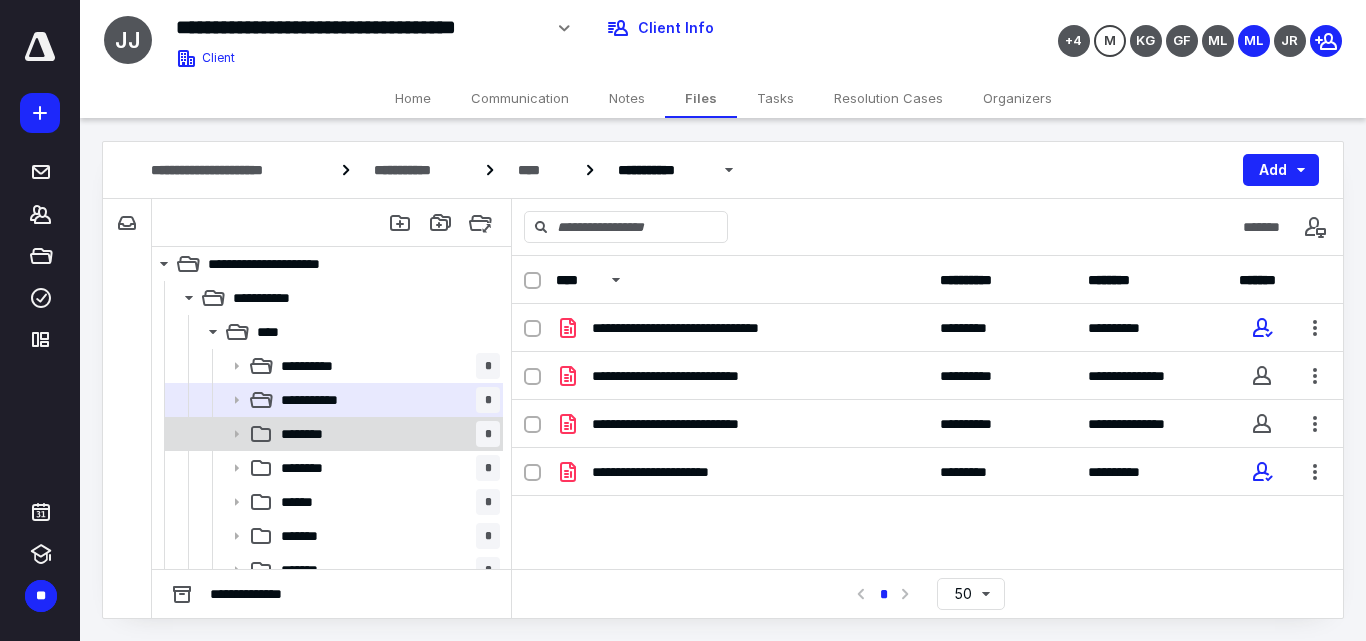click on "******** *" at bounding box center (386, 434) 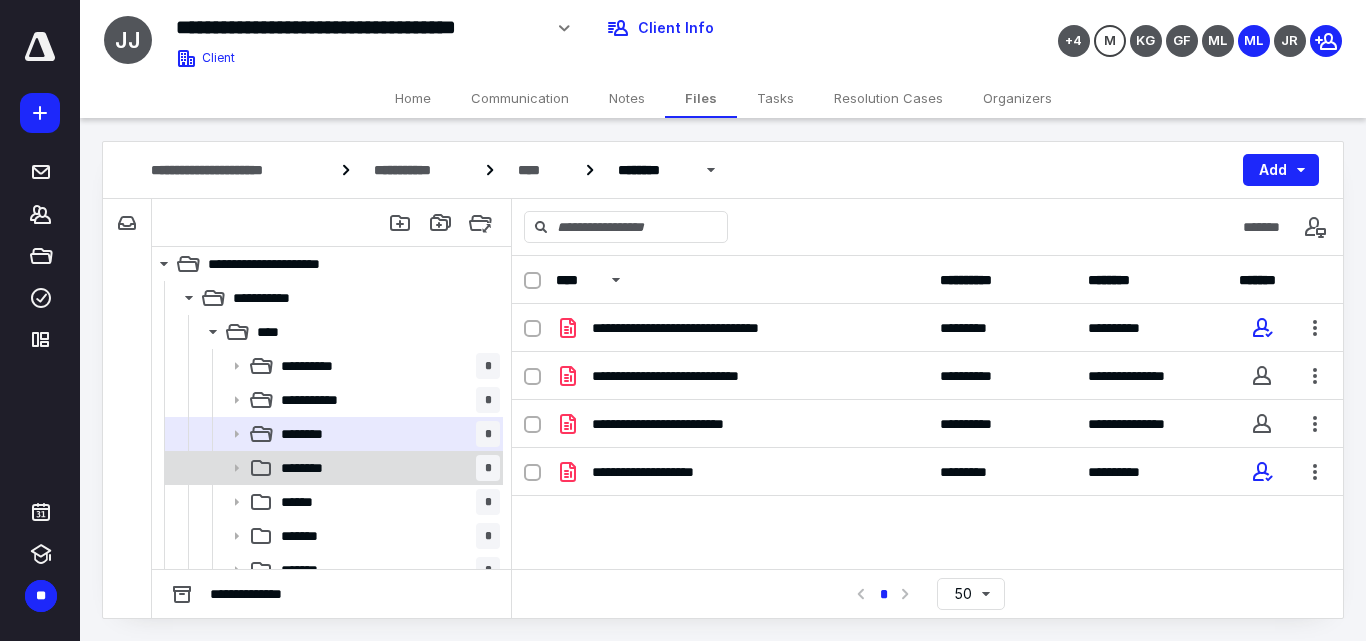 click on "******** *" at bounding box center (386, 468) 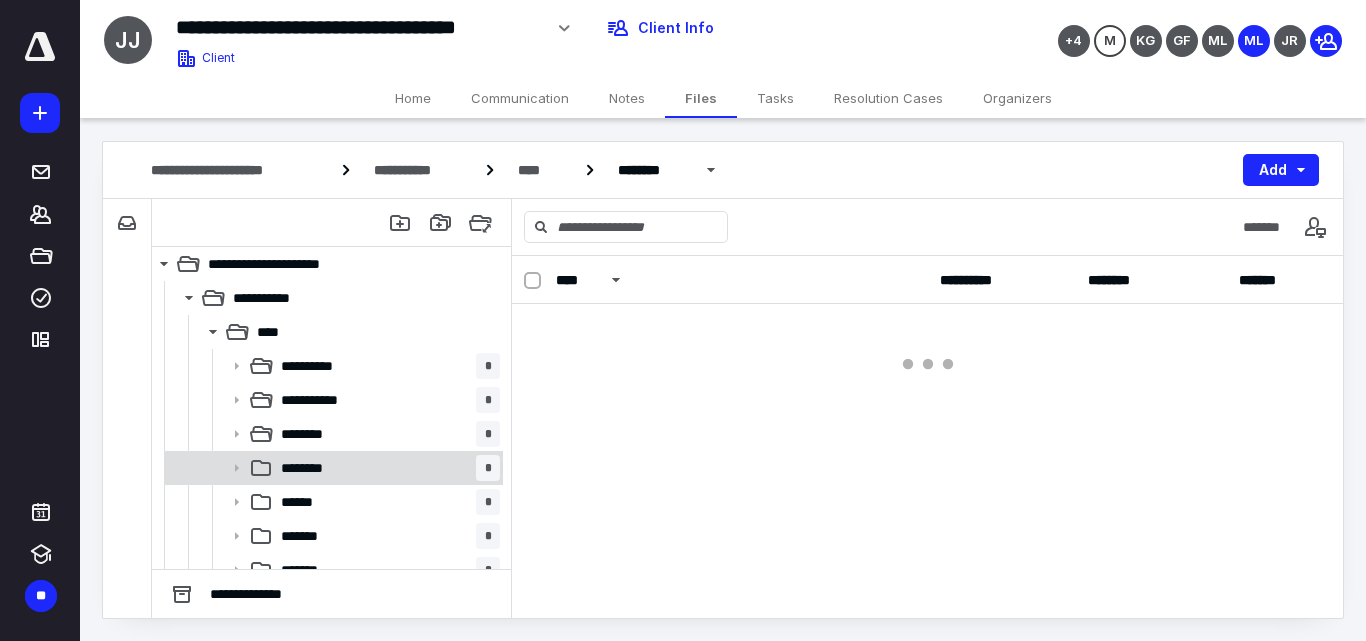 click on "******** *" at bounding box center [386, 468] 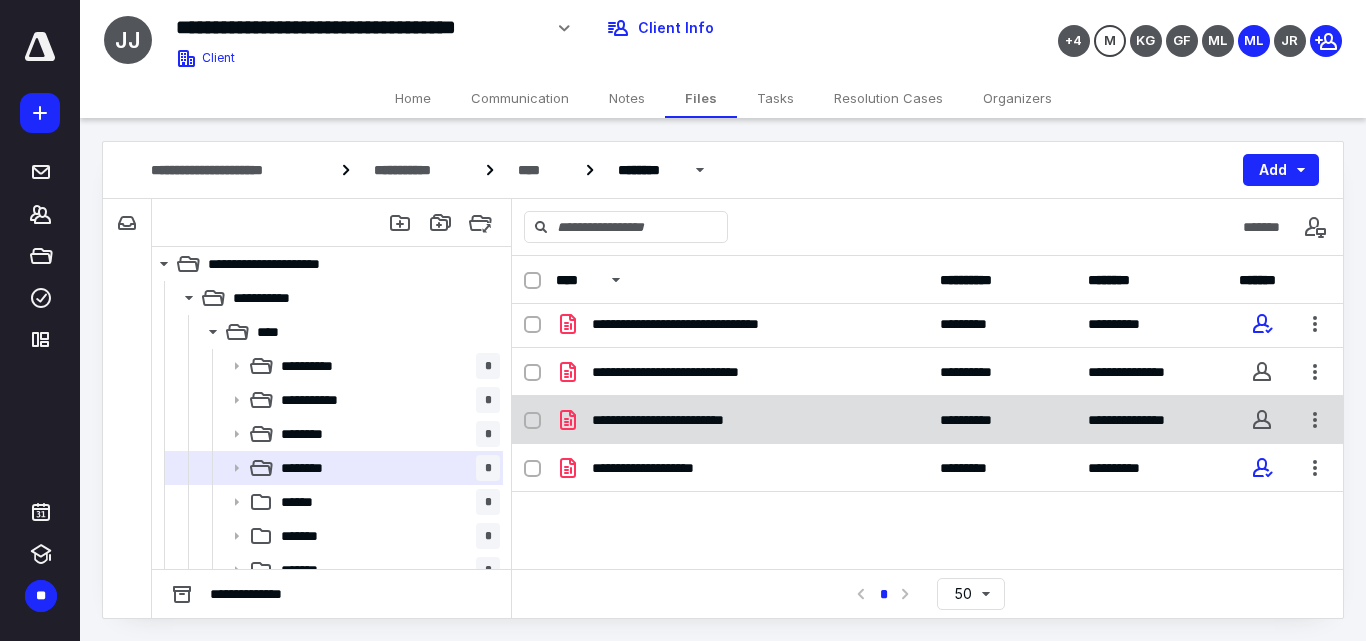 scroll, scrollTop: 0, scrollLeft: 0, axis: both 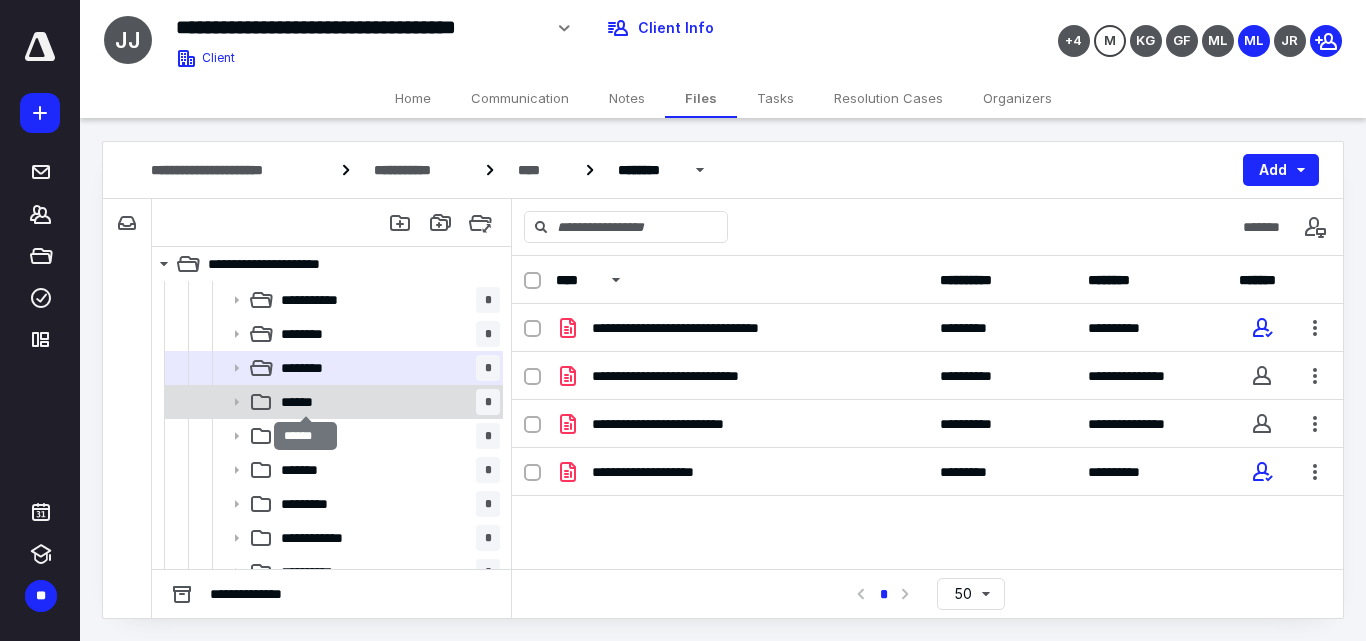 click on "******" at bounding box center (305, 402) 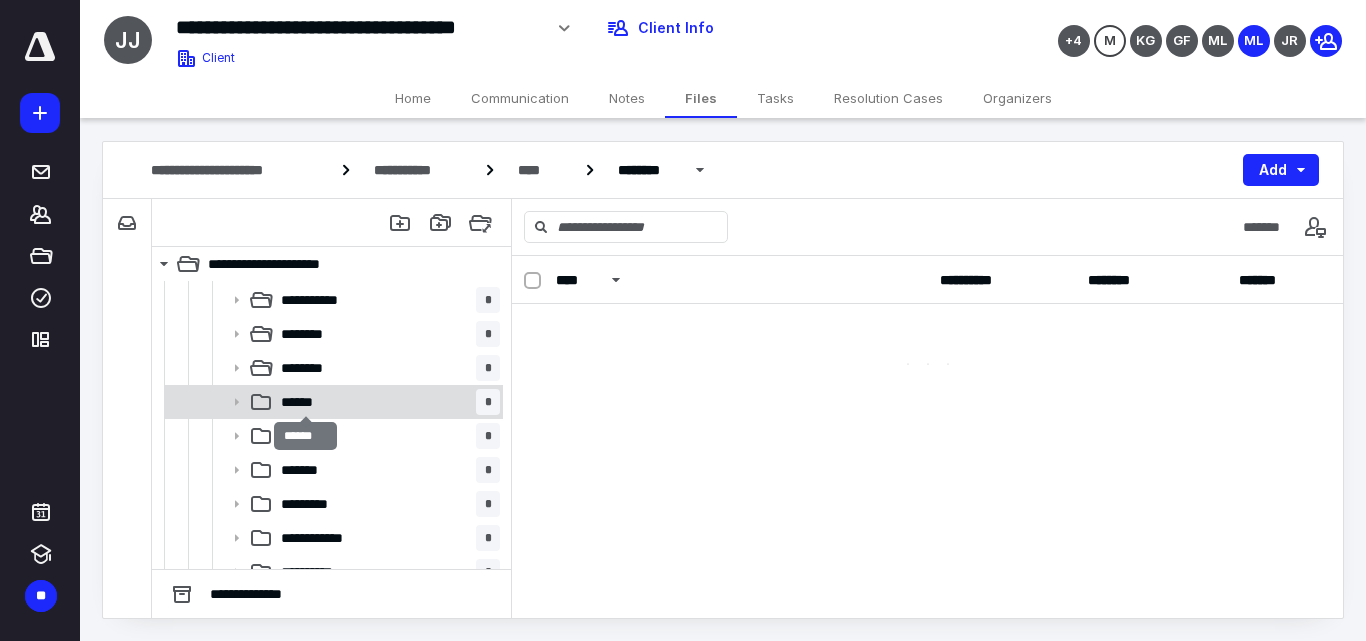 click on "******" at bounding box center [305, 402] 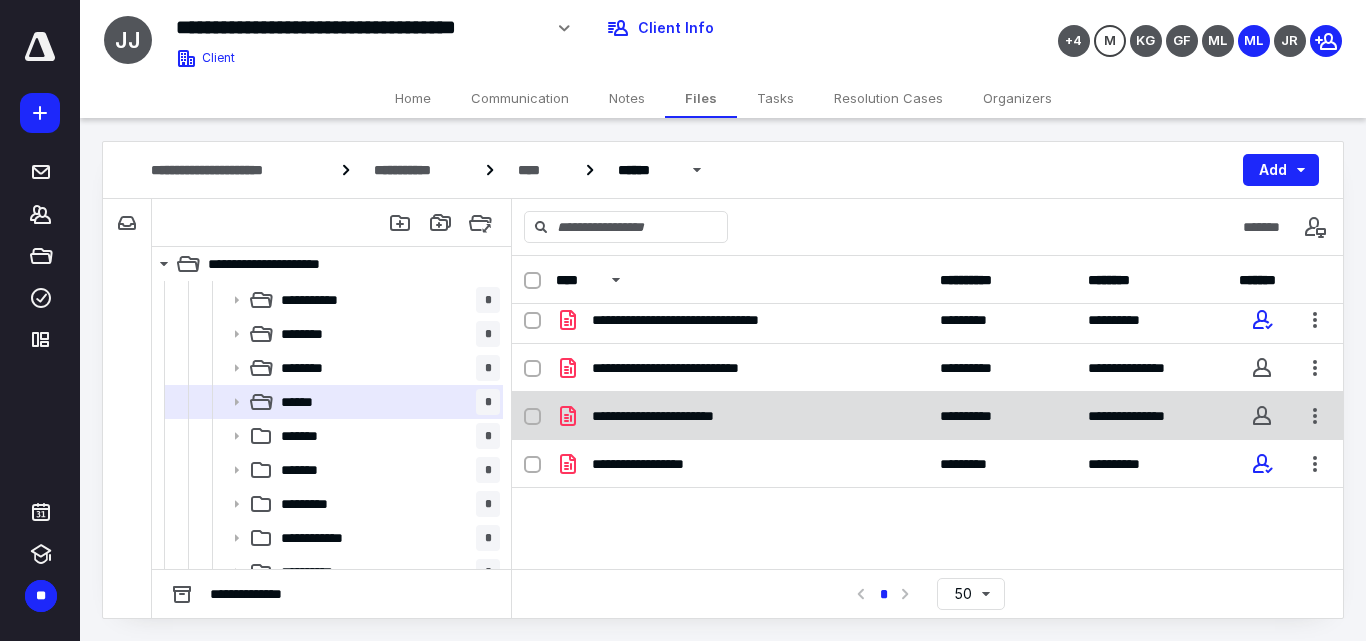 scroll, scrollTop: 0, scrollLeft: 0, axis: both 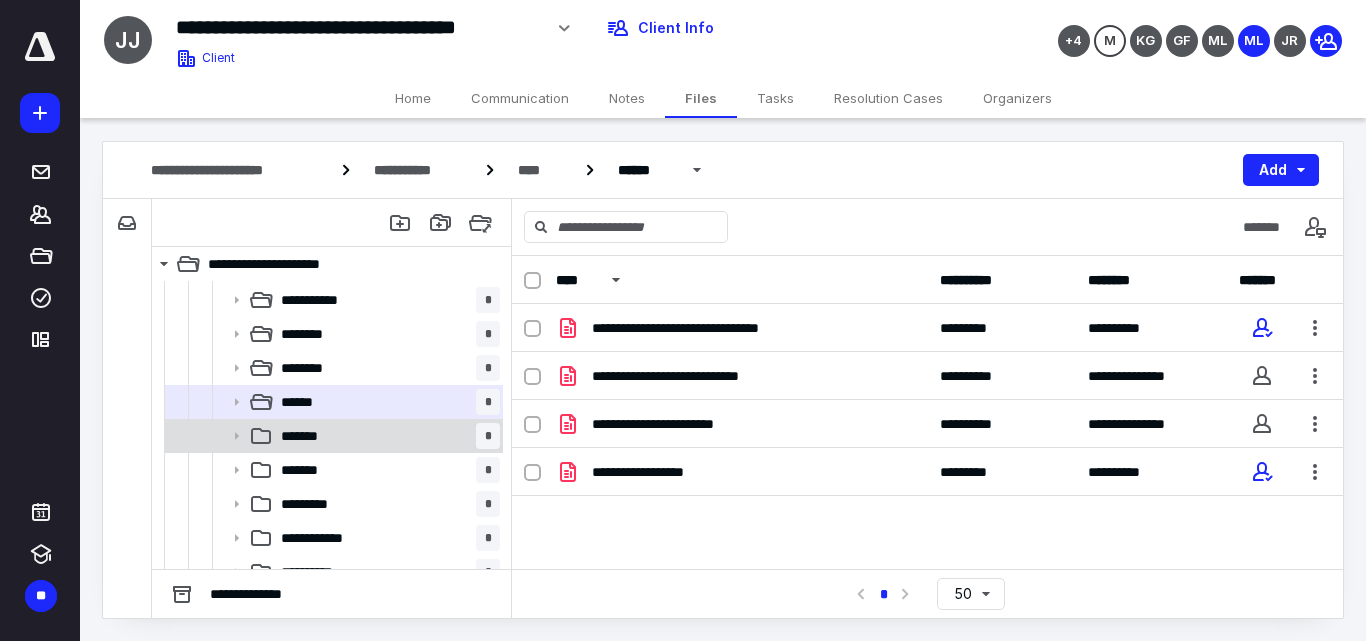 click on "******* *" at bounding box center [386, 436] 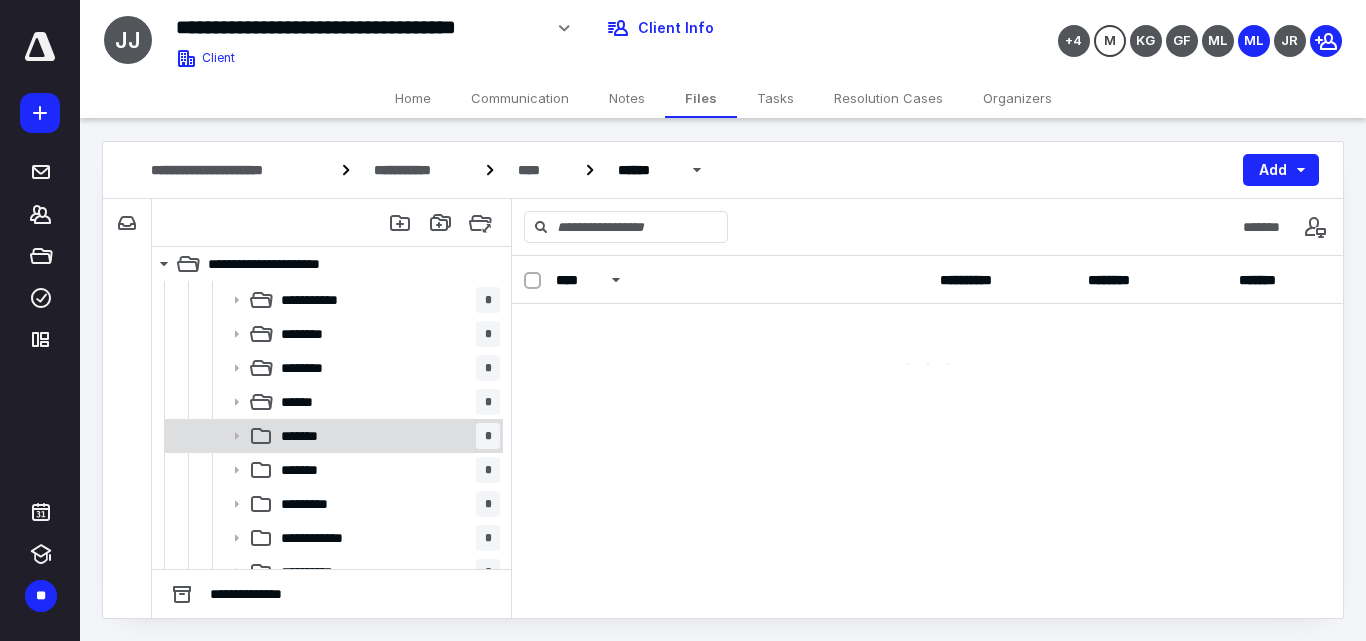 click on "******* *" at bounding box center (386, 436) 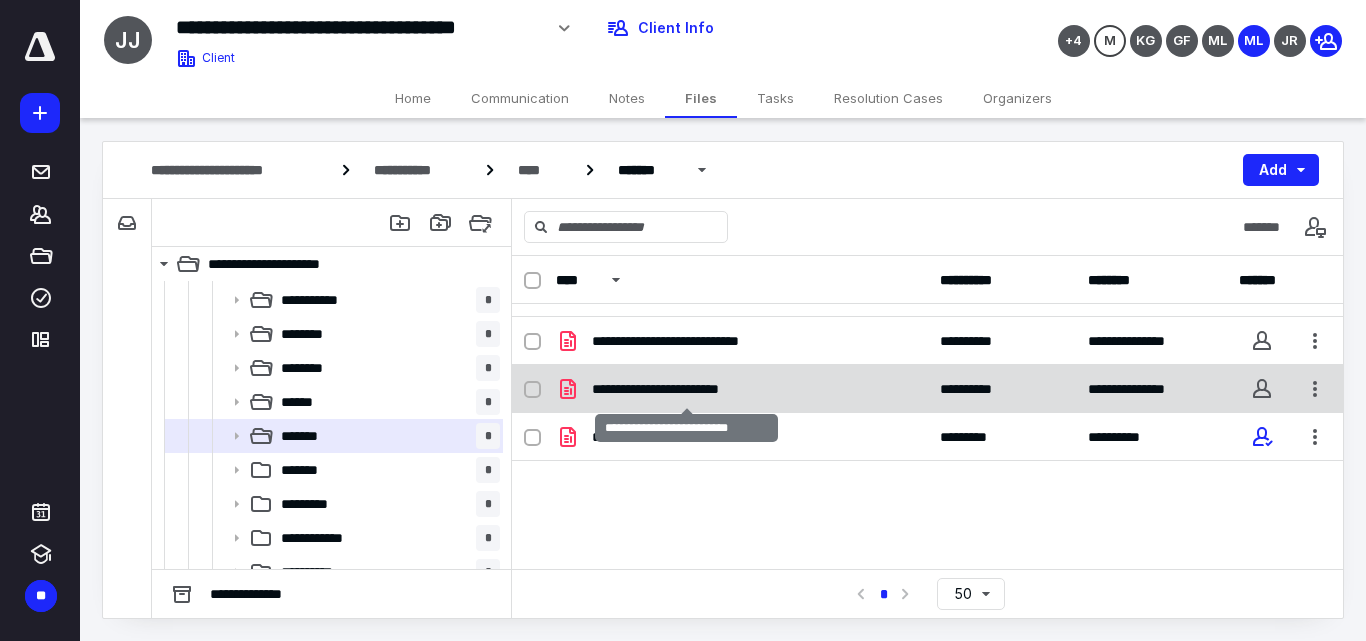 scroll, scrollTop: 0, scrollLeft: 0, axis: both 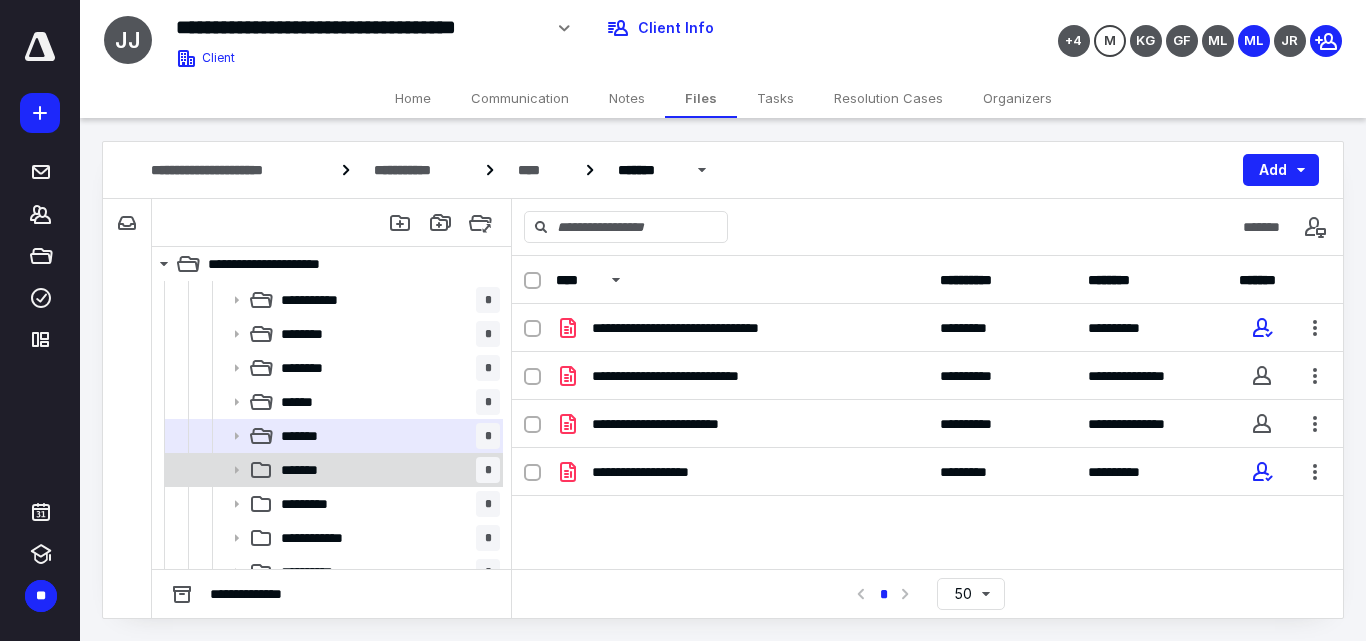 click on "******* *" at bounding box center [386, 470] 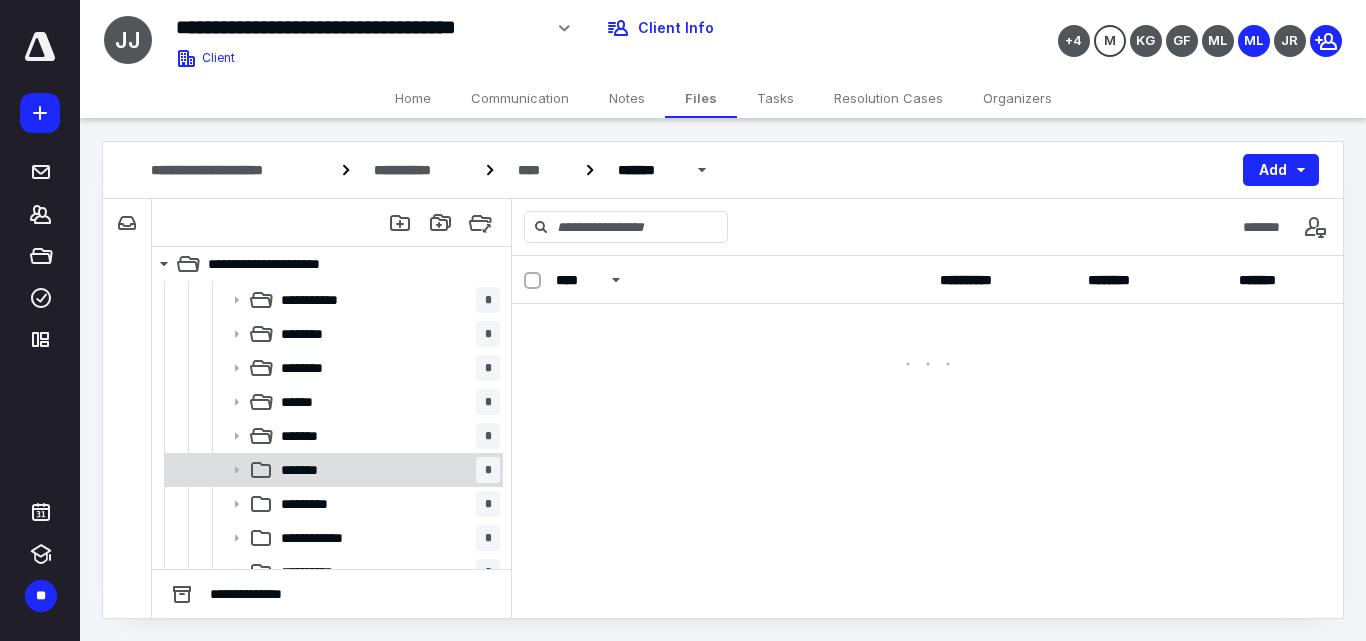 click on "******* *" at bounding box center [386, 470] 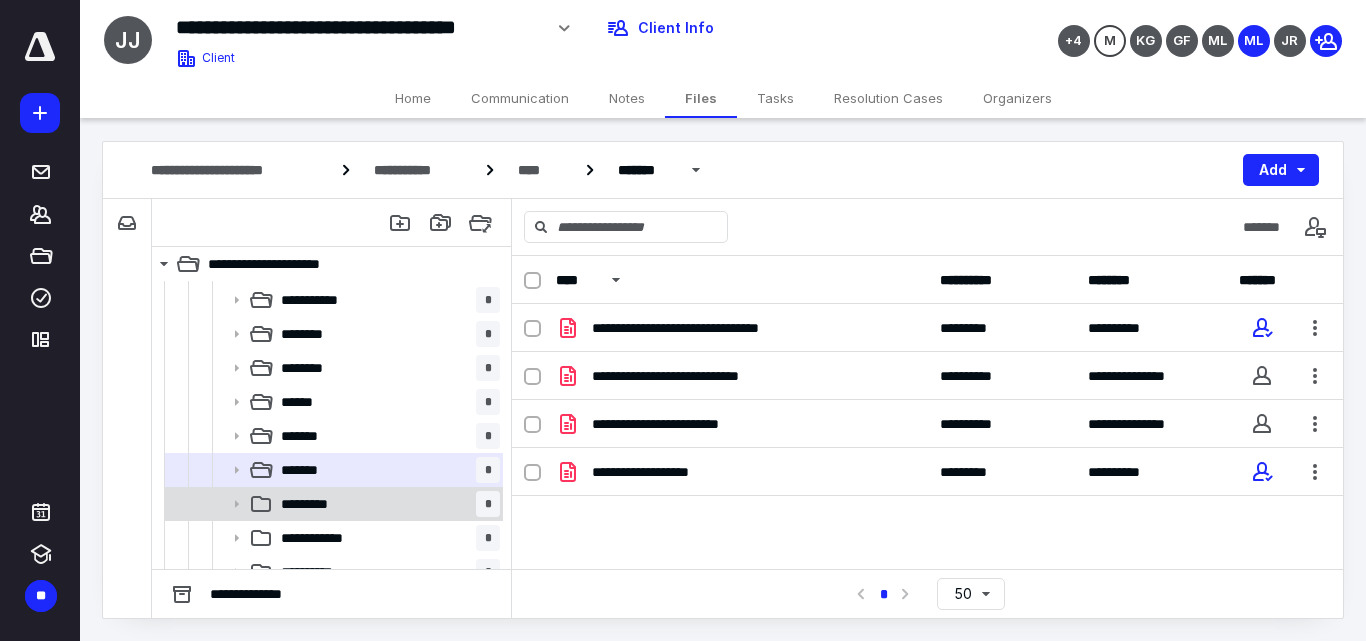 click 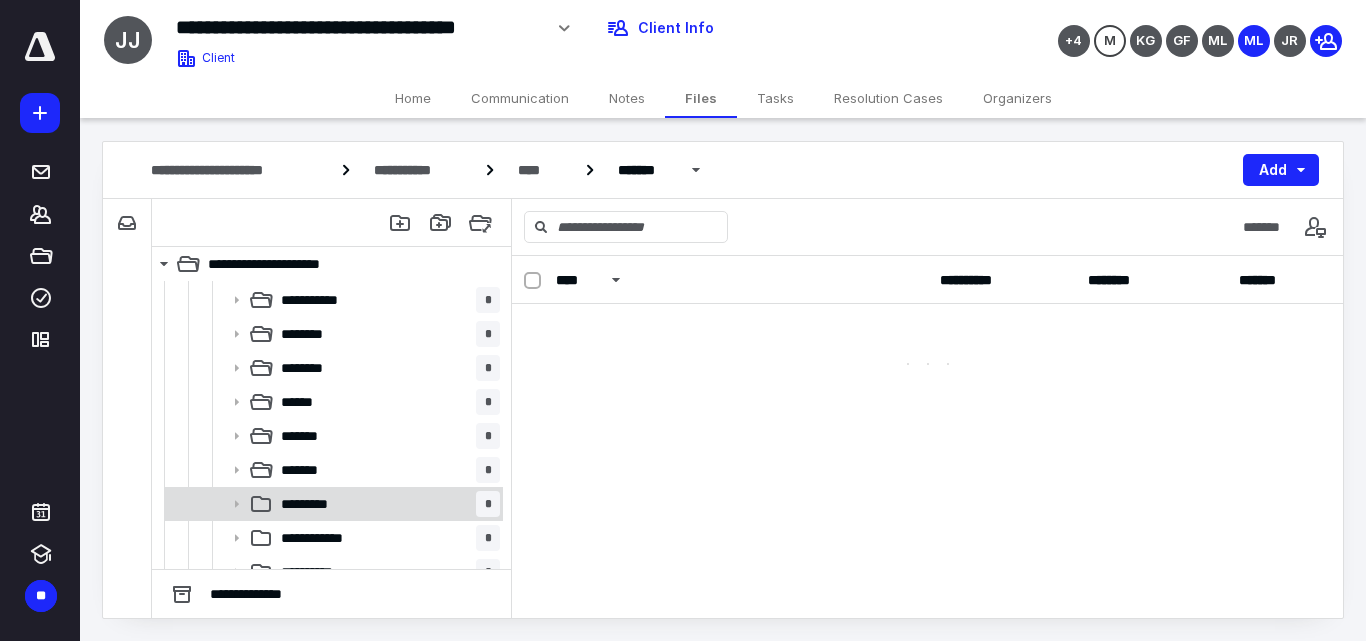 click 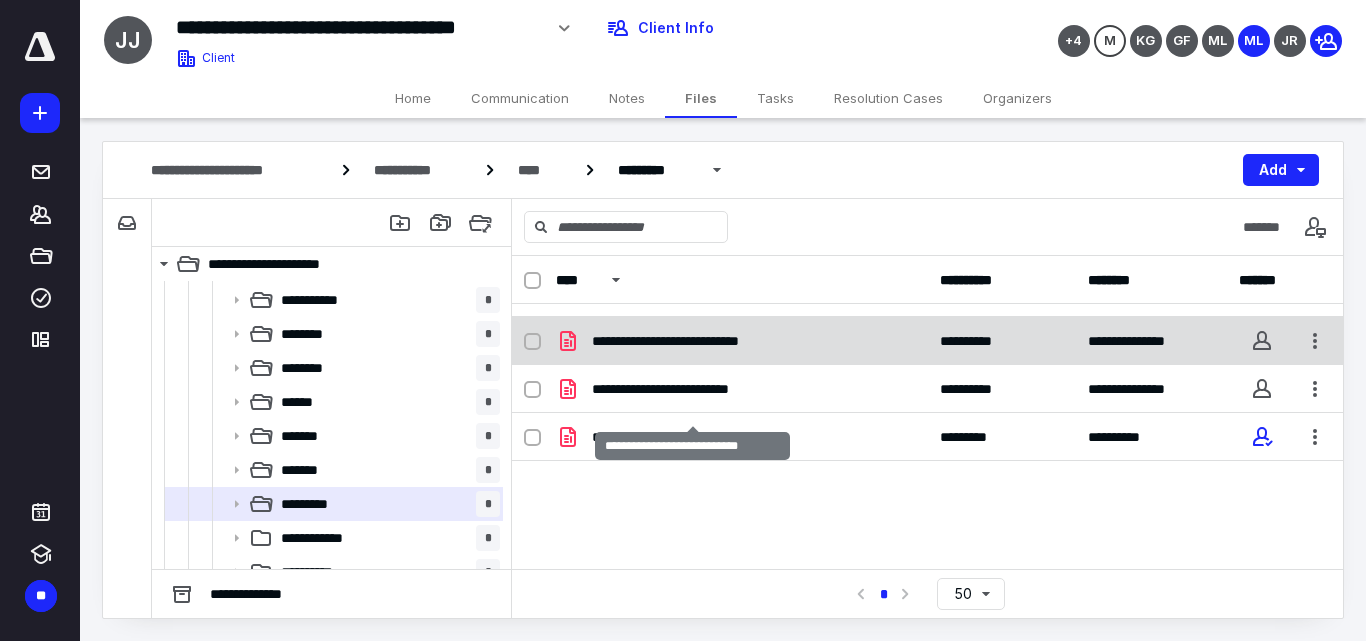 scroll, scrollTop: 0, scrollLeft: 0, axis: both 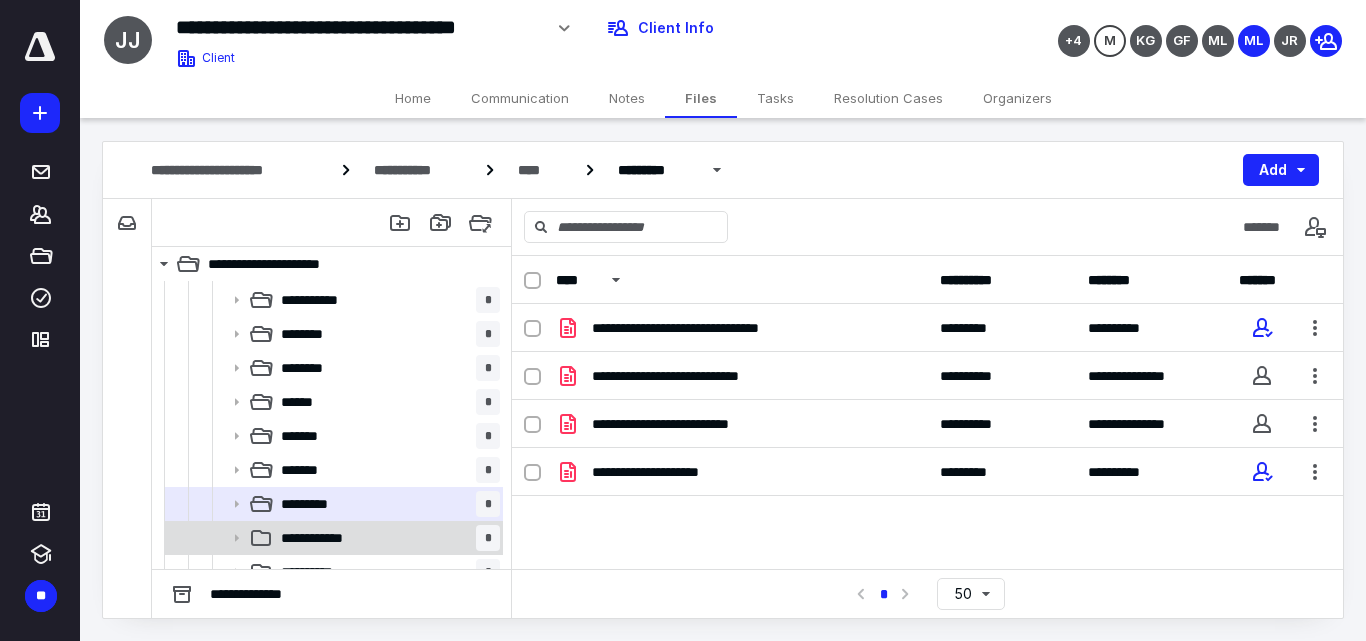 click on "**********" at bounding box center [328, 538] 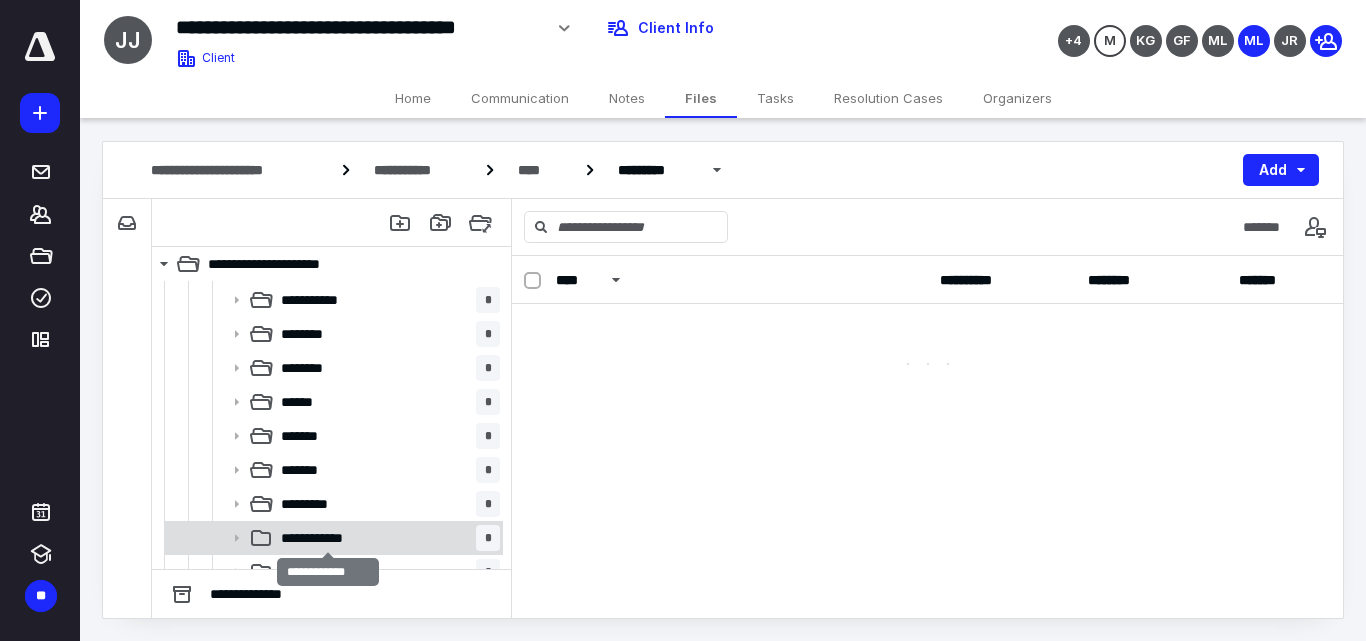 click on "**********" at bounding box center [328, 538] 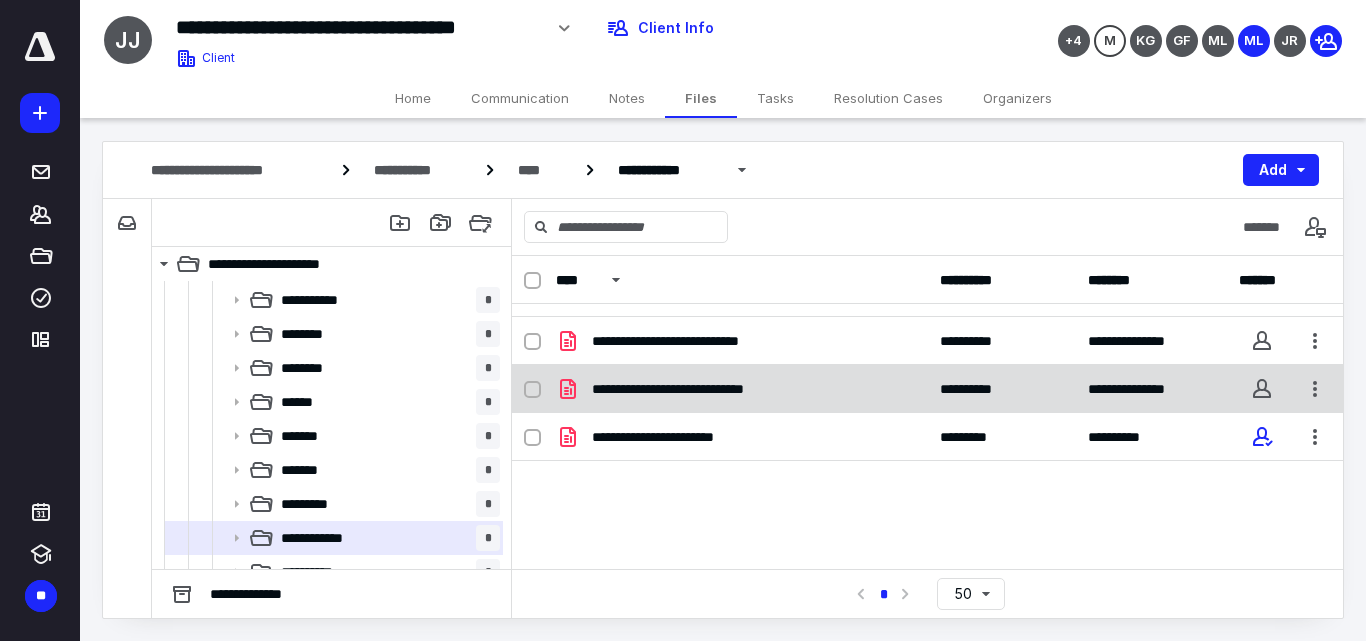 scroll, scrollTop: 0, scrollLeft: 0, axis: both 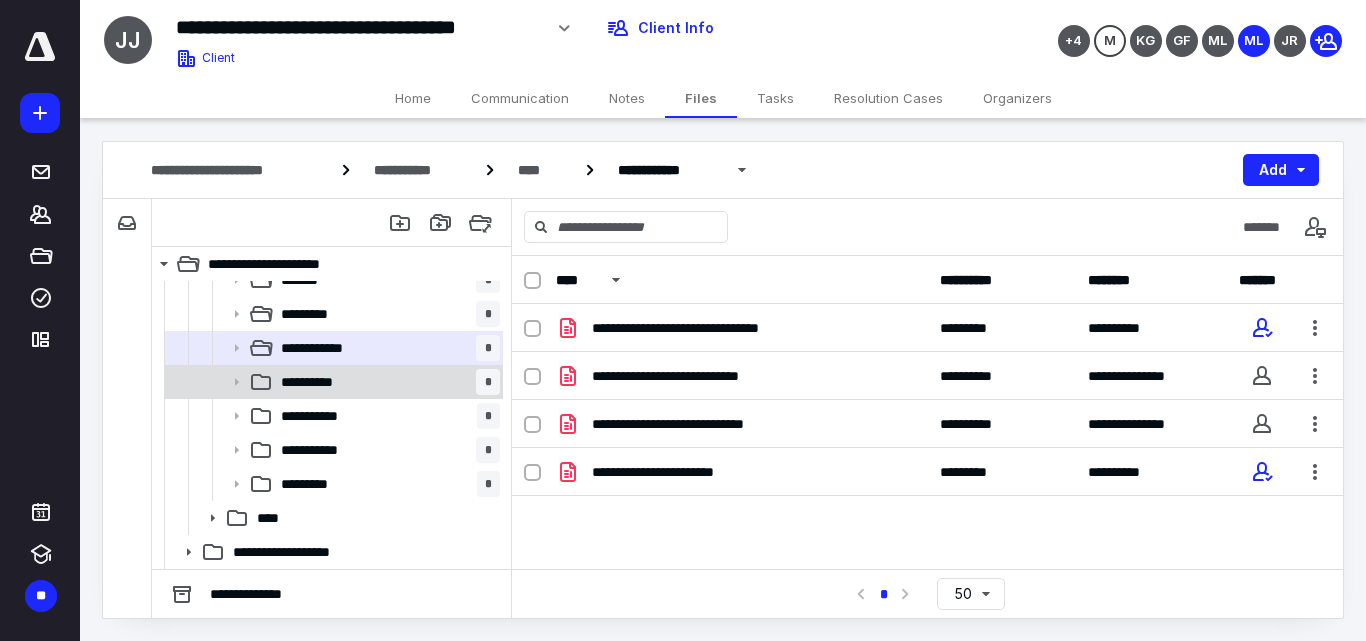 click on "**********" at bounding box center (386, 382) 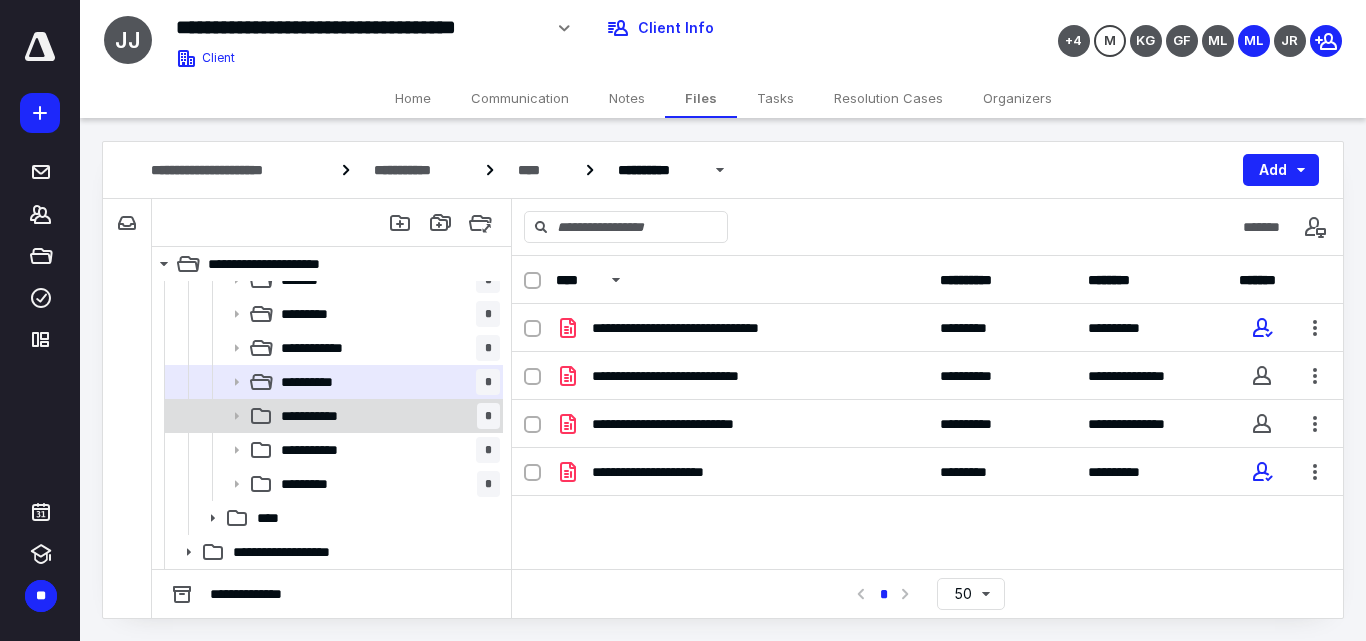 click on "**********" at bounding box center (386, 416) 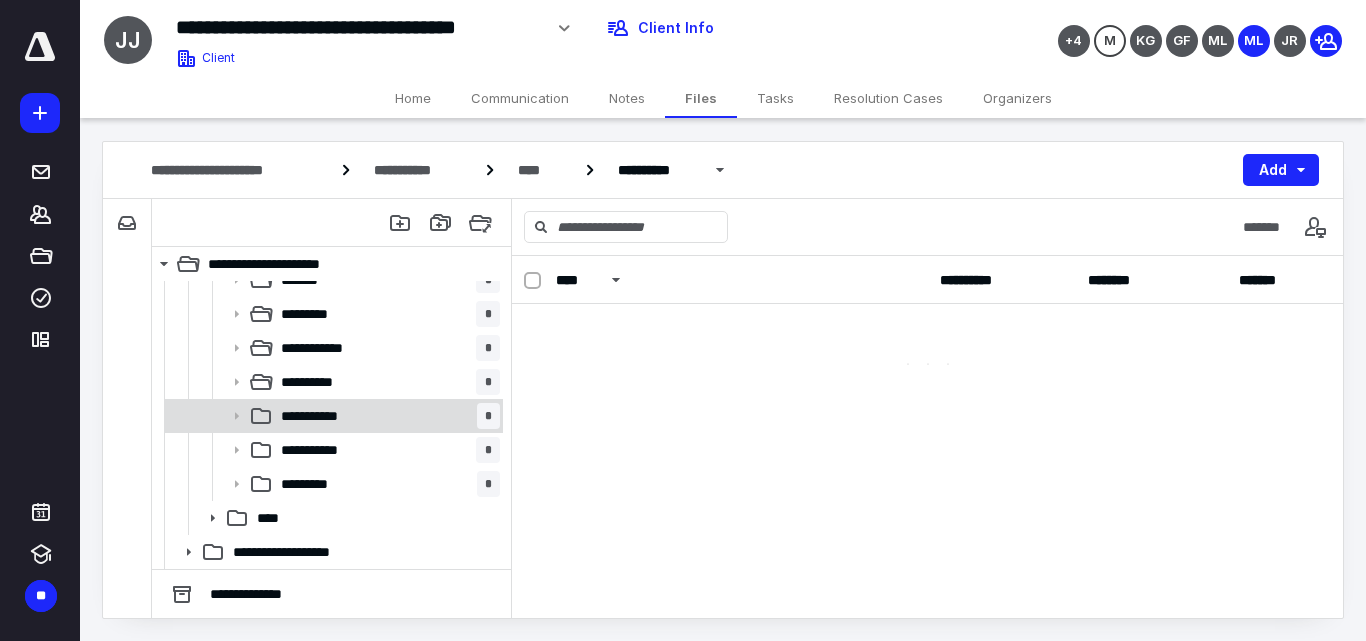 click on "**********" at bounding box center (386, 416) 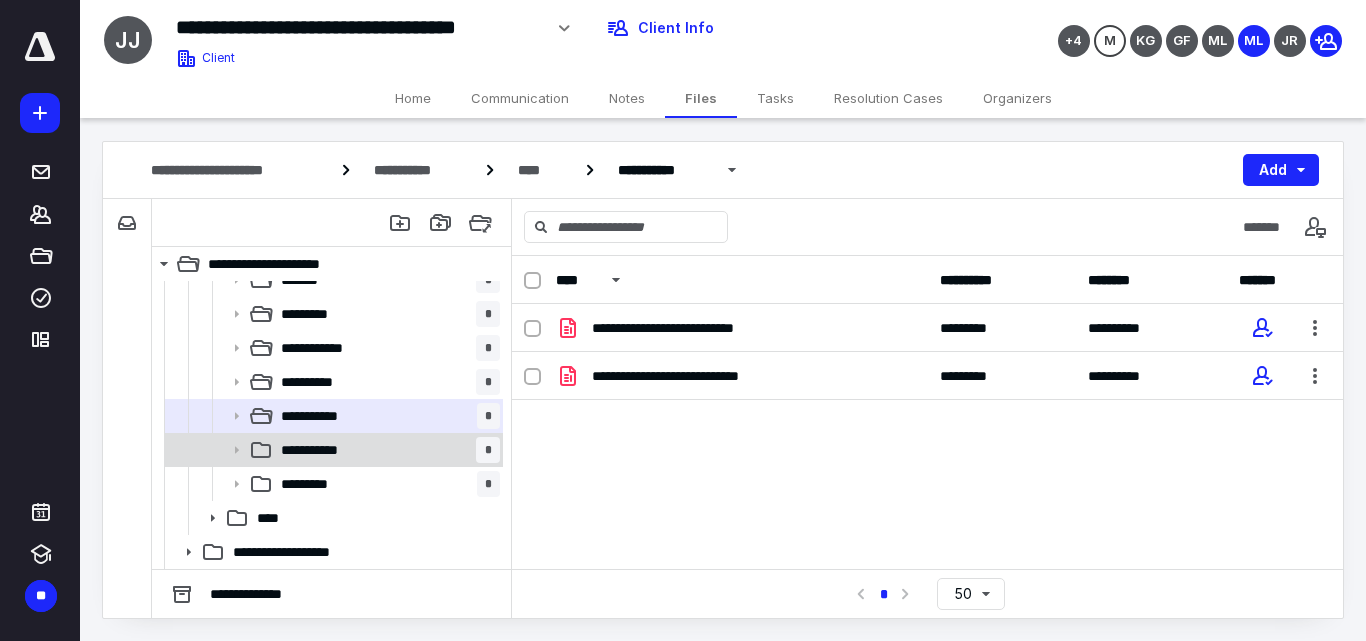 click on "**********" at bounding box center (386, 450) 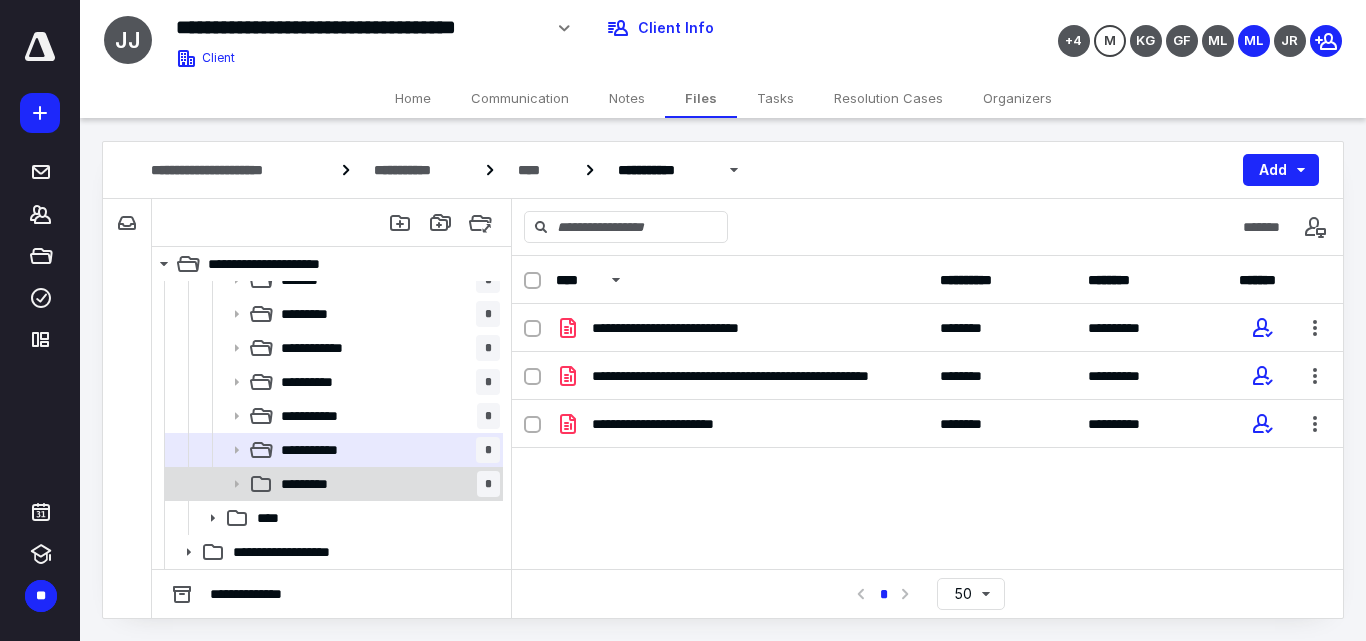 click on "********* *" at bounding box center [386, 484] 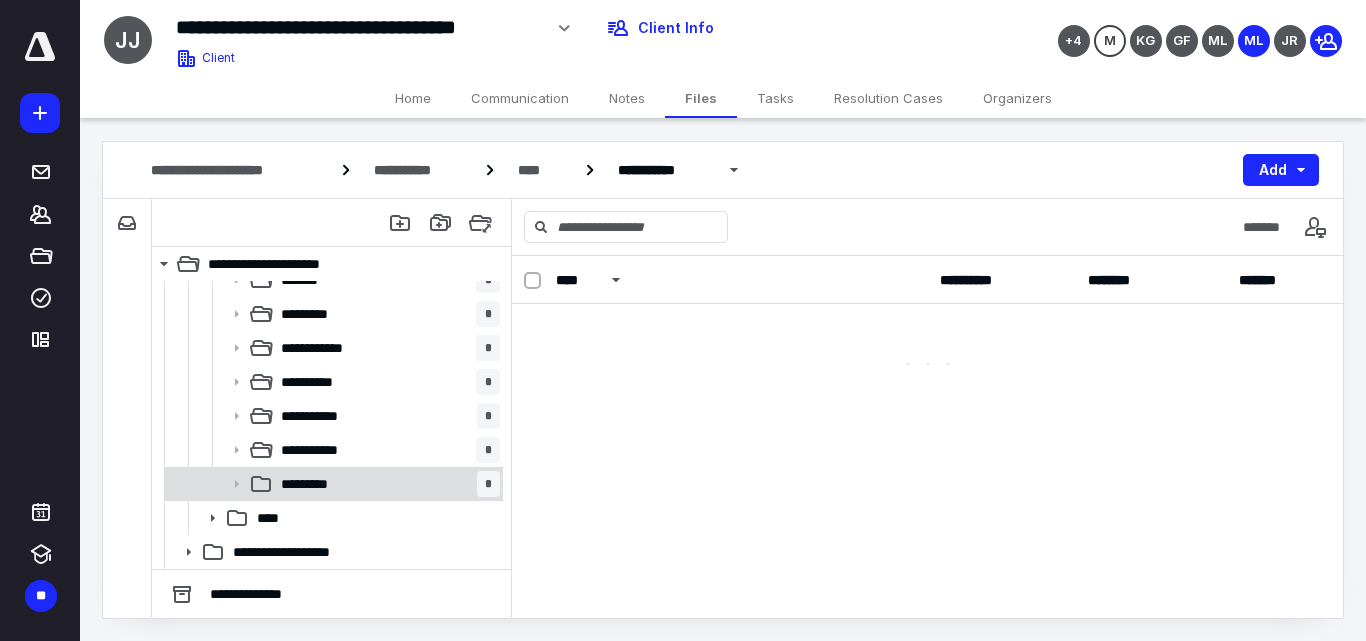 click on "********* *" at bounding box center (386, 484) 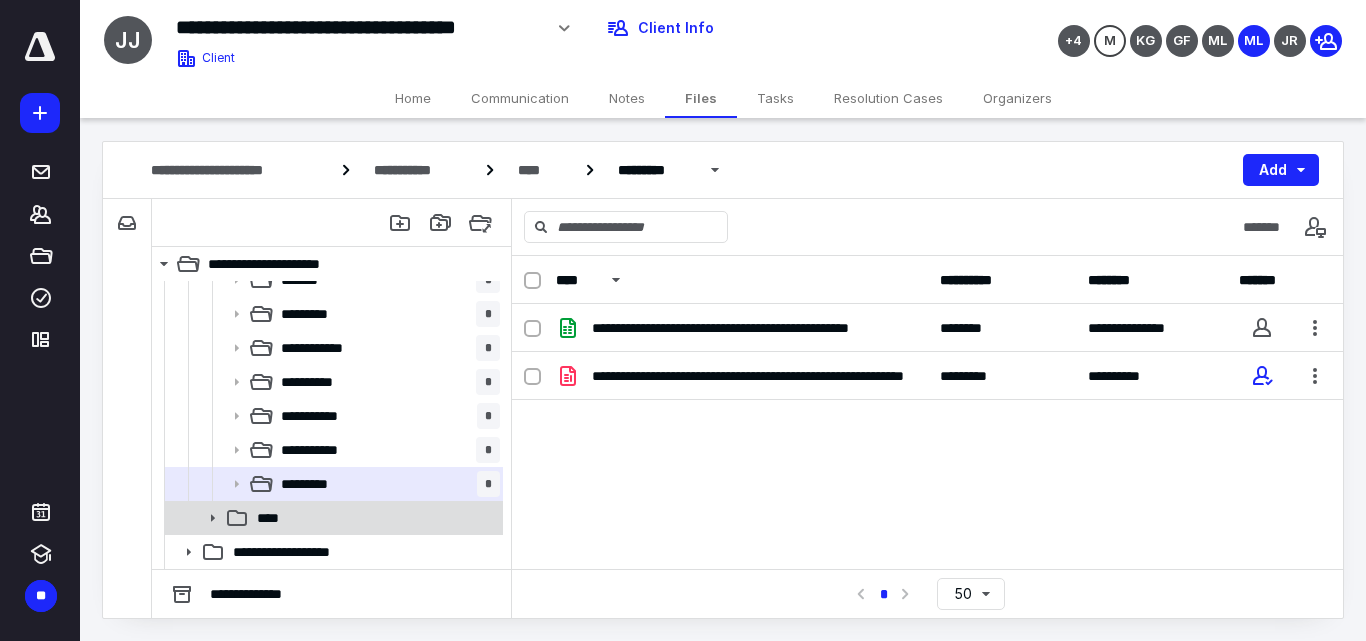 click on "****" at bounding box center [374, 518] 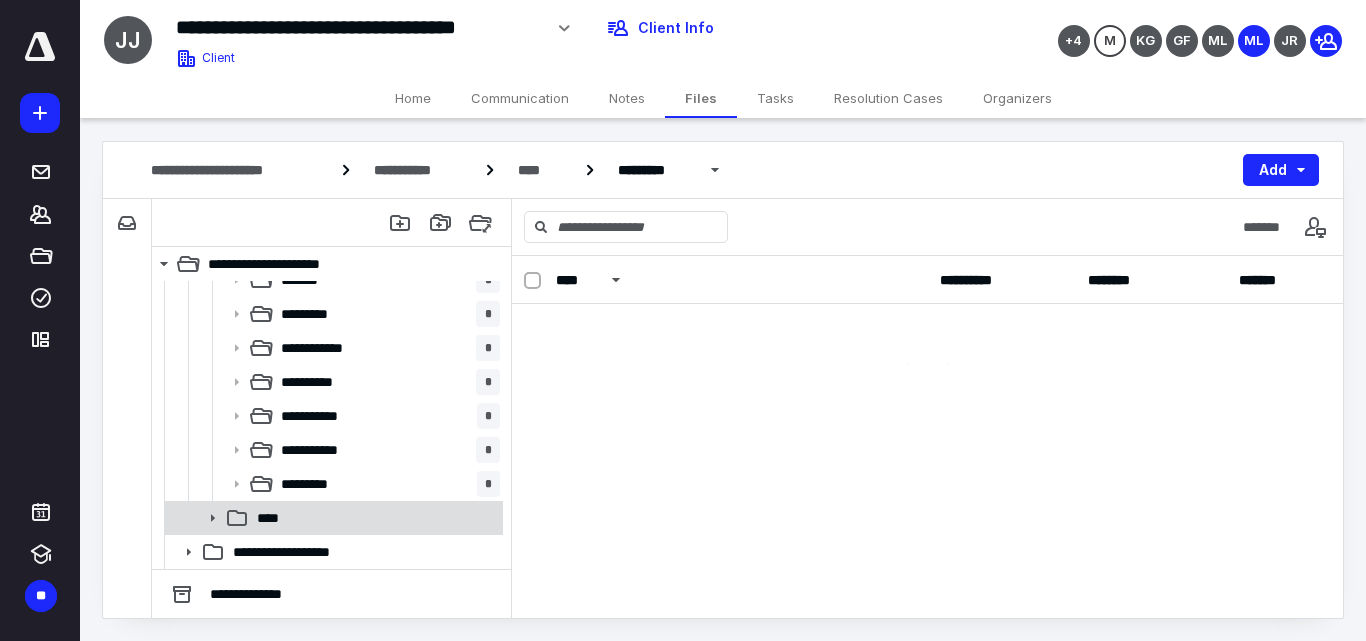click on "****" at bounding box center (374, 518) 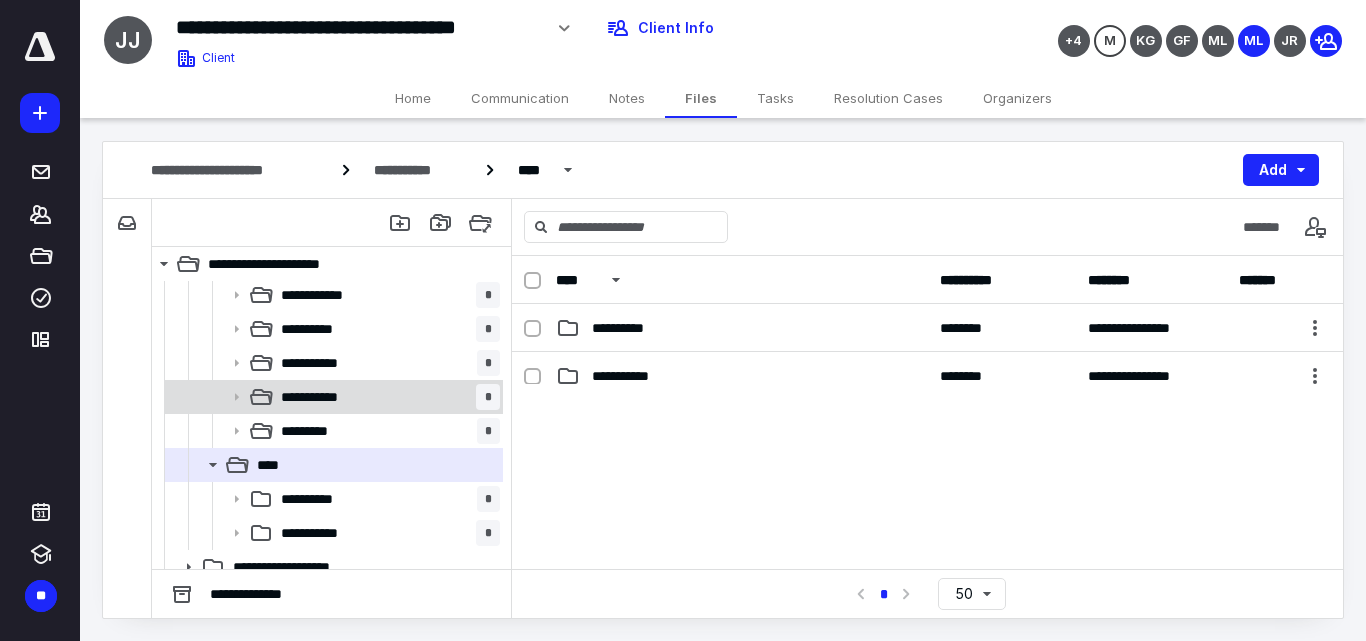 scroll, scrollTop: 358, scrollLeft: 0, axis: vertical 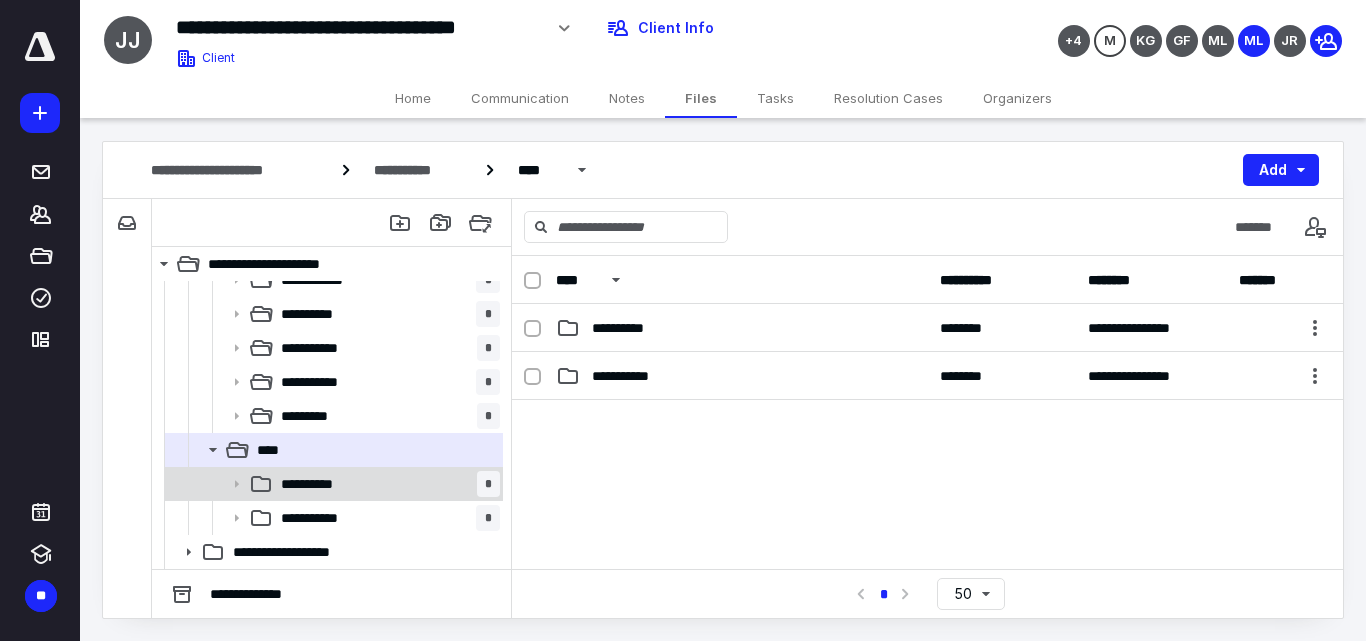 click on "**********" at bounding box center (386, 484) 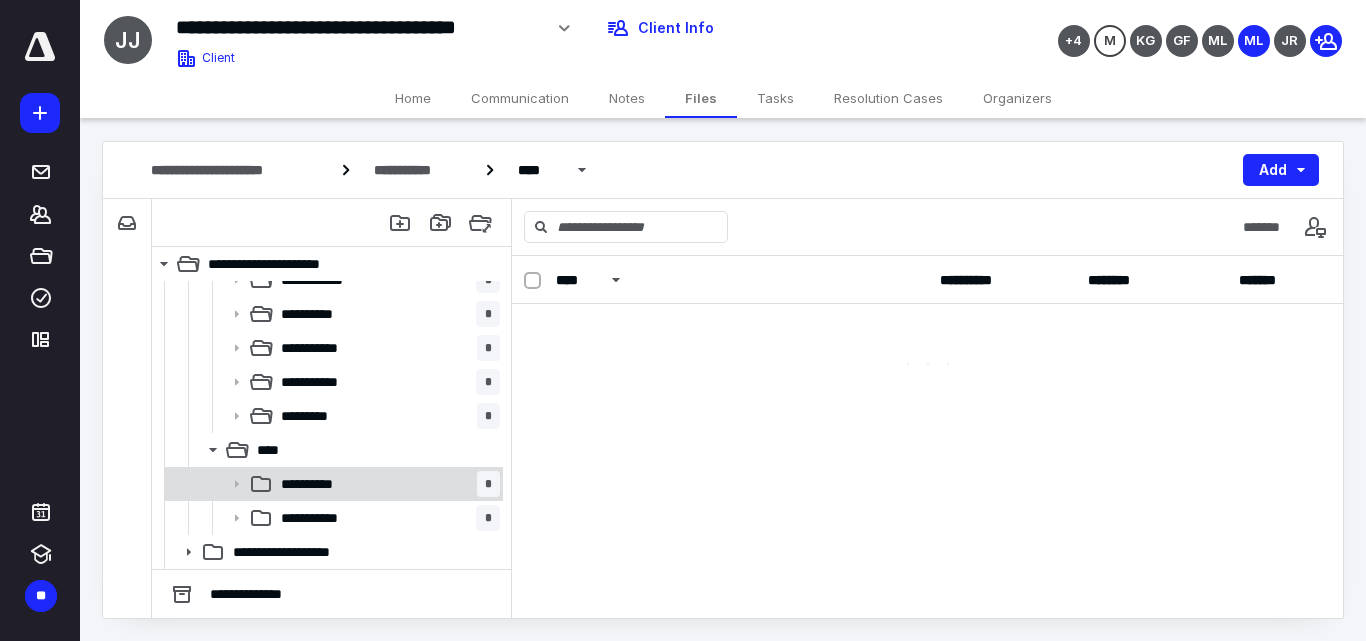 click on "**********" at bounding box center [386, 484] 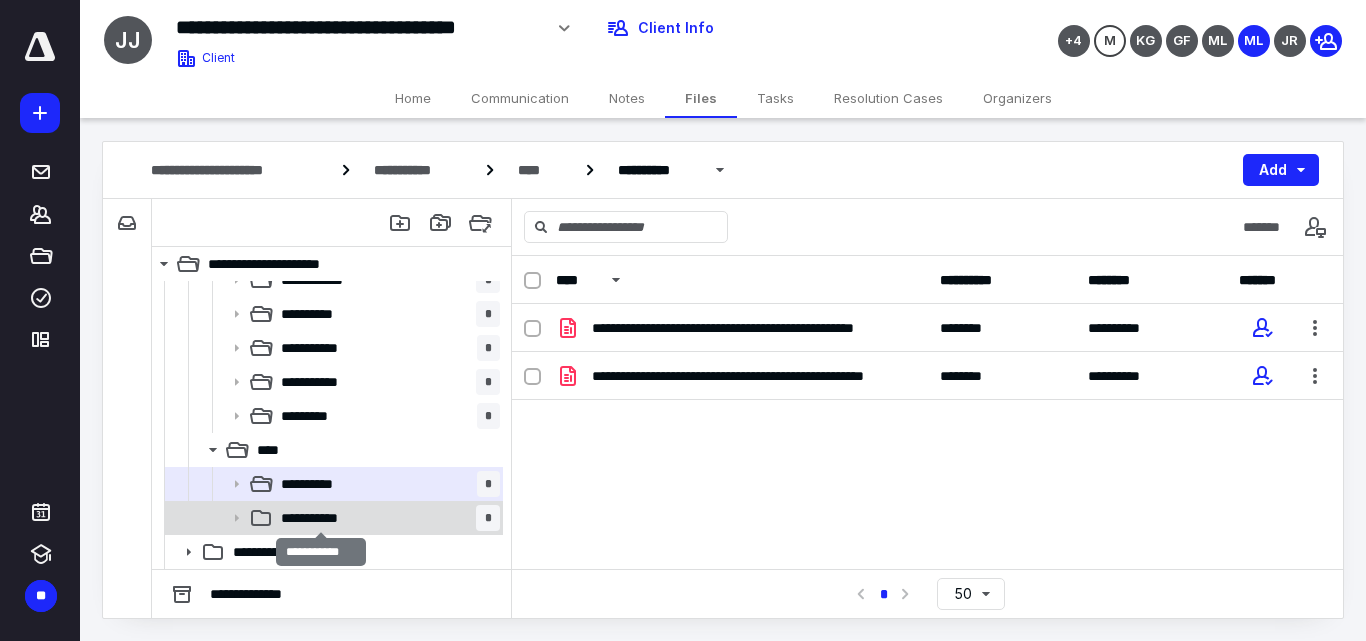 click on "**********" at bounding box center [321, 518] 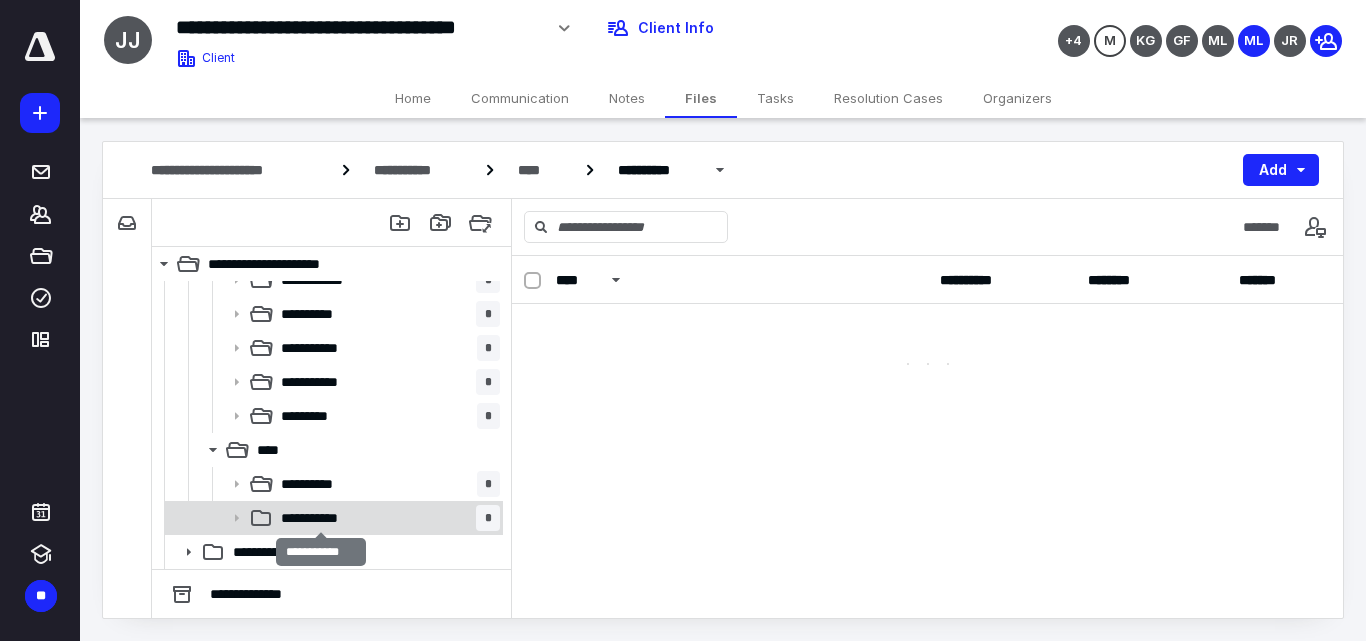 click on "**********" at bounding box center (321, 518) 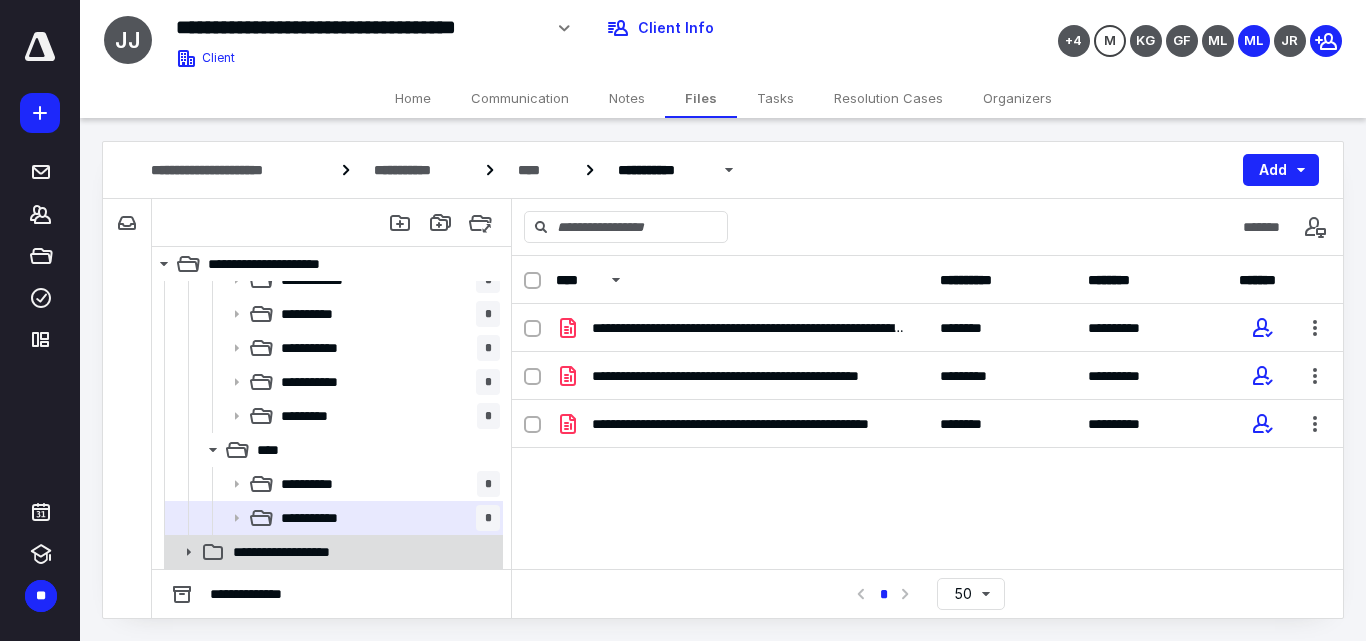 click on "**********" at bounding box center (332, 552) 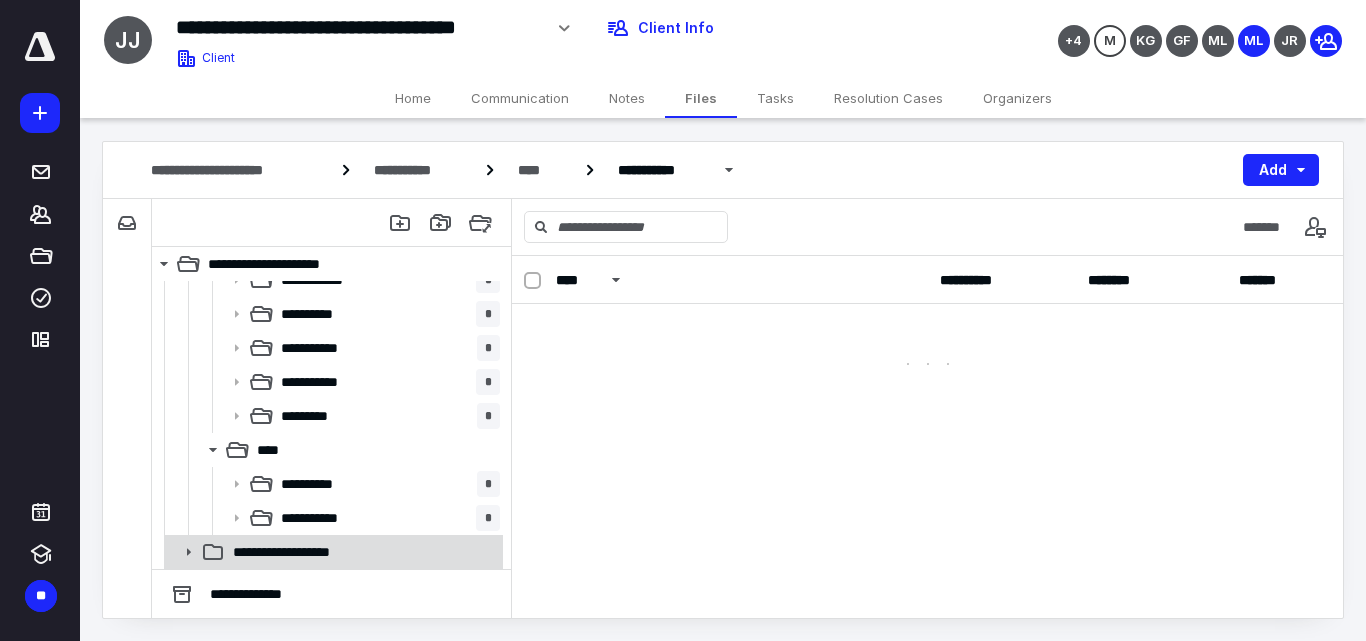 click on "**********" at bounding box center [332, 552] 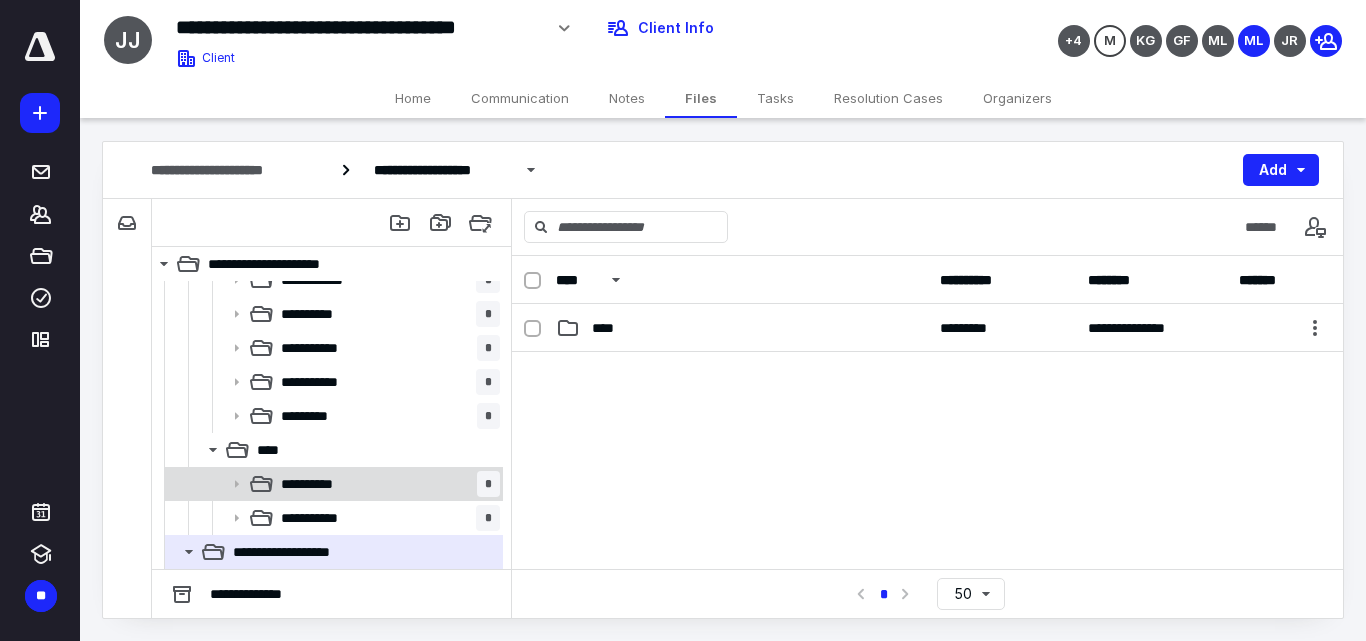 scroll, scrollTop: 392, scrollLeft: 0, axis: vertical 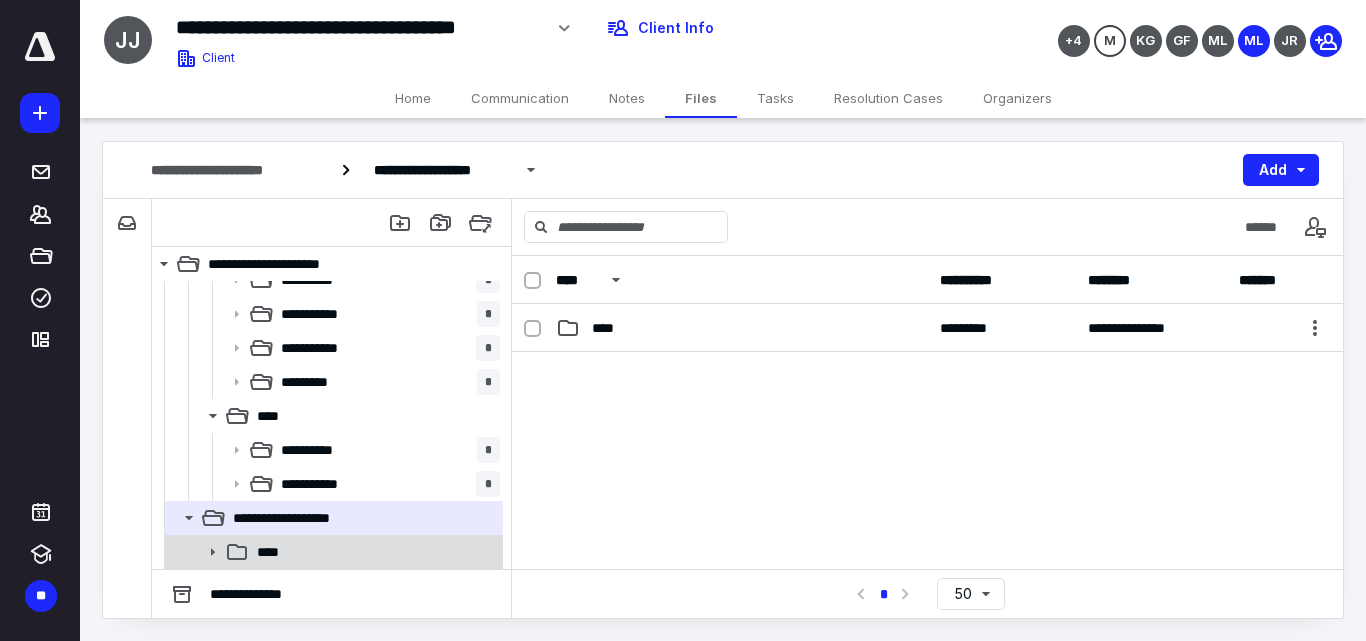 click on "****" at bounding box center [374, 552] 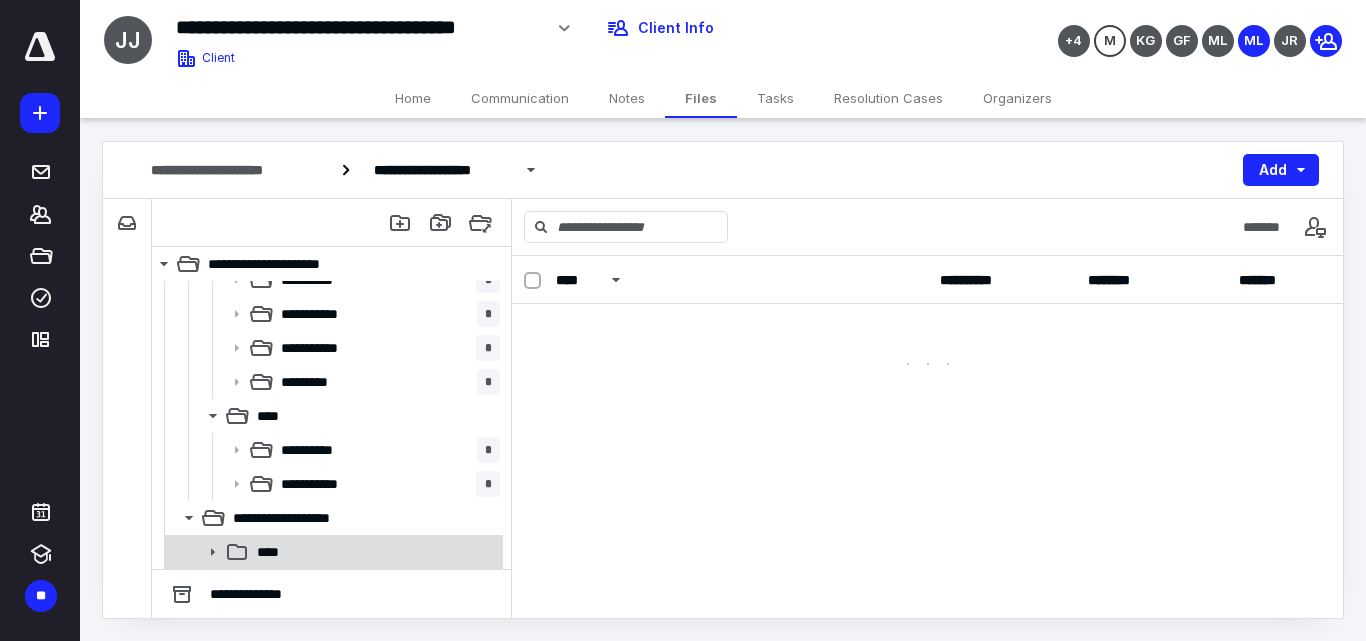 click on "****" at bounding box center (374, 552) 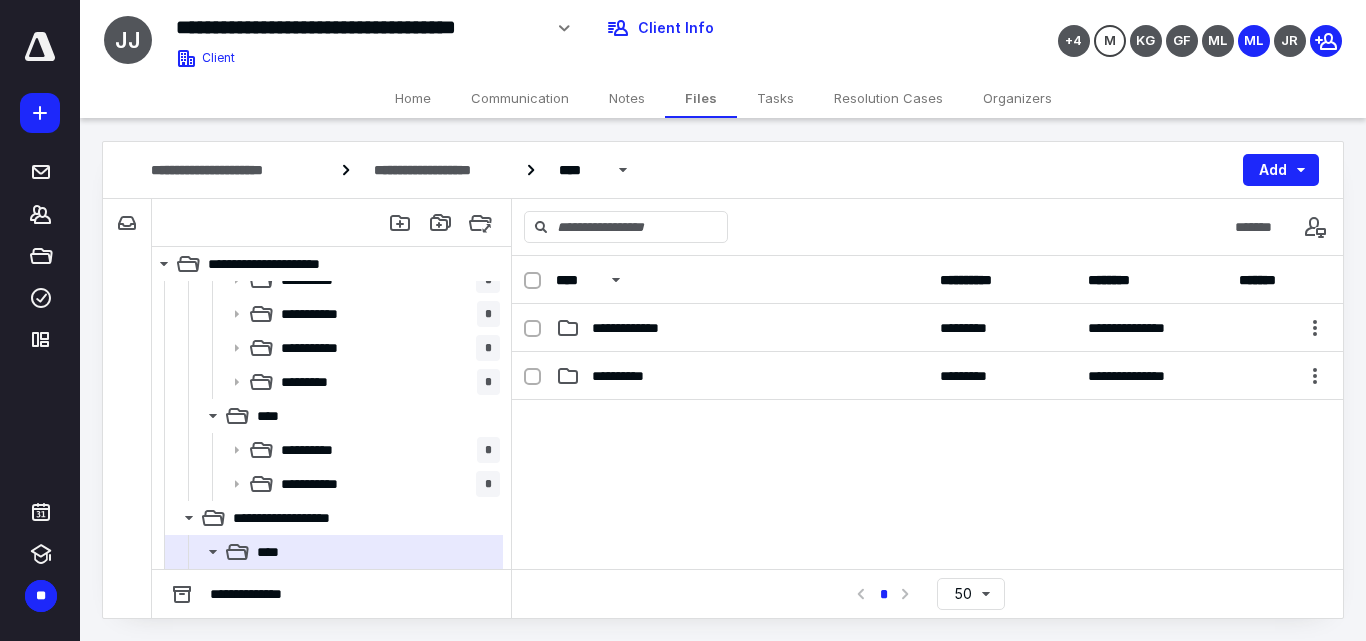 scroll, scrollTop: 460, scrollLeft: 0, axis: vertical 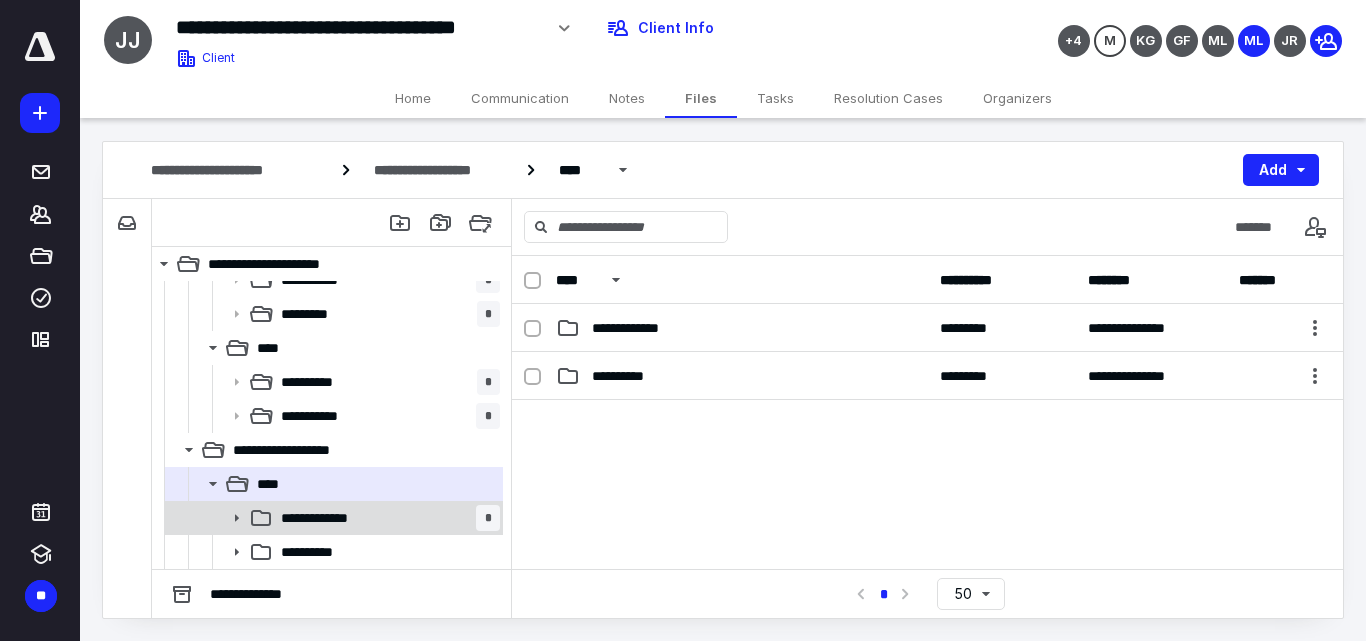 click on "**********" at bounding box center [332, 518] 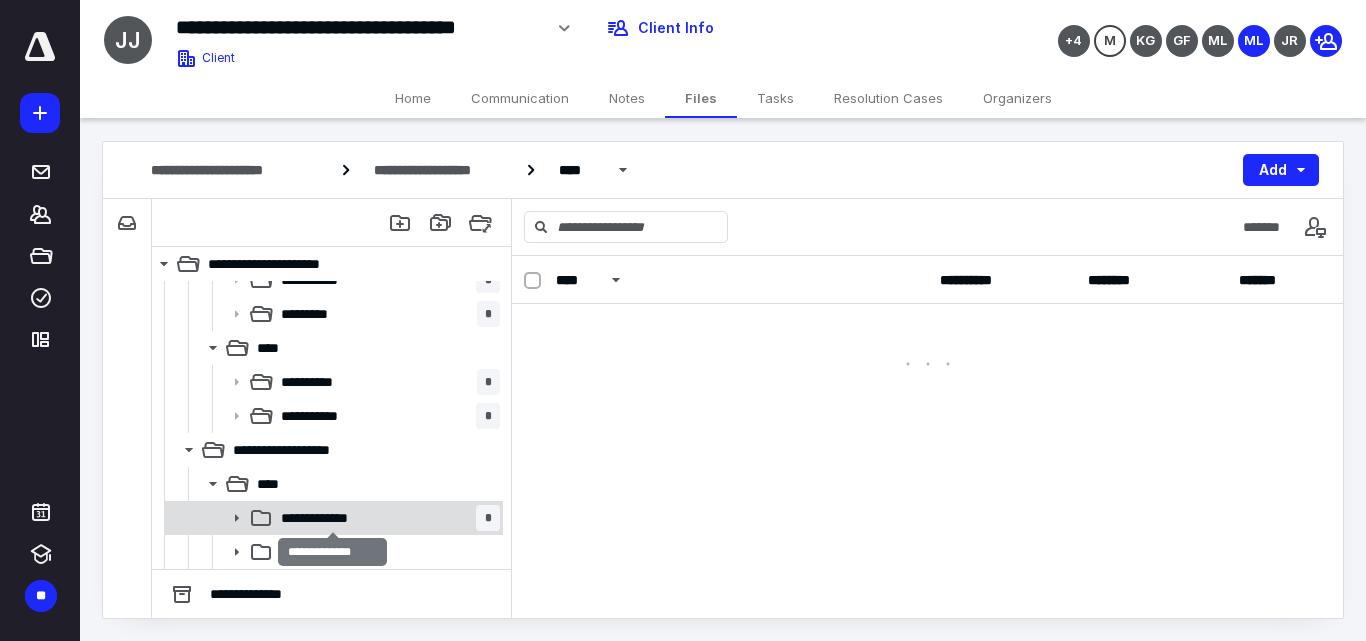 click on "**********" at bounding box center (332, 518) 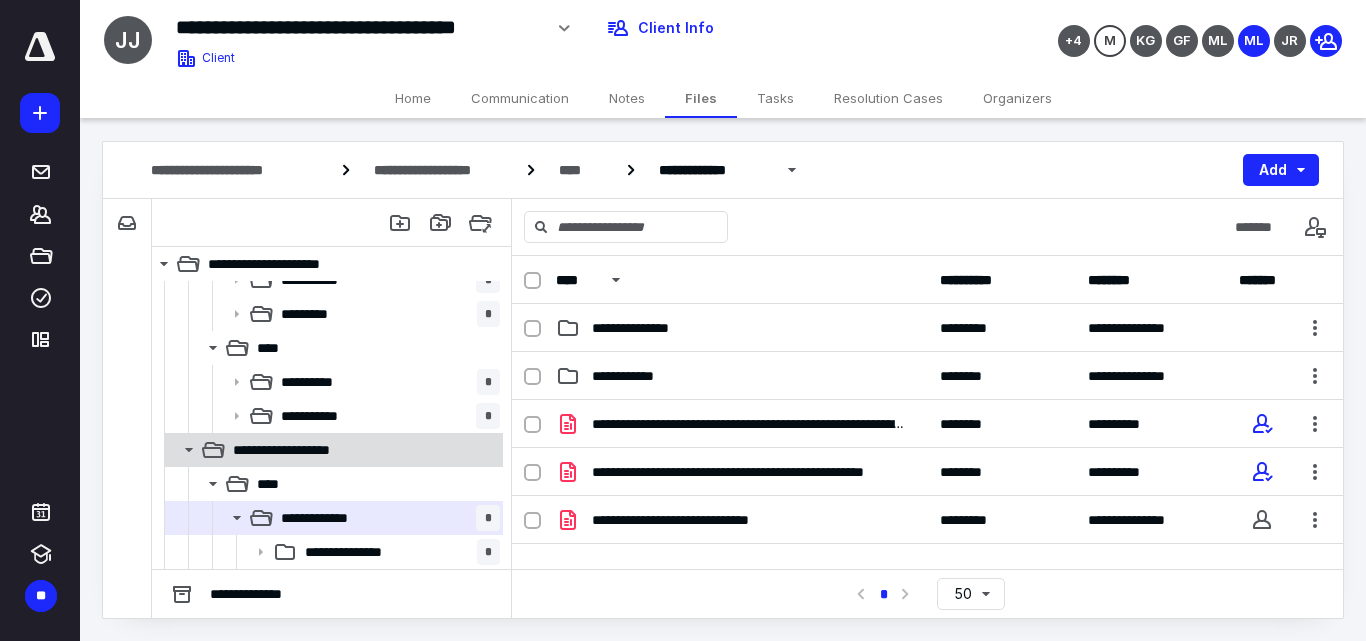 scroll, scrollTop: 528, scrollLeft: 0, axis: vertical 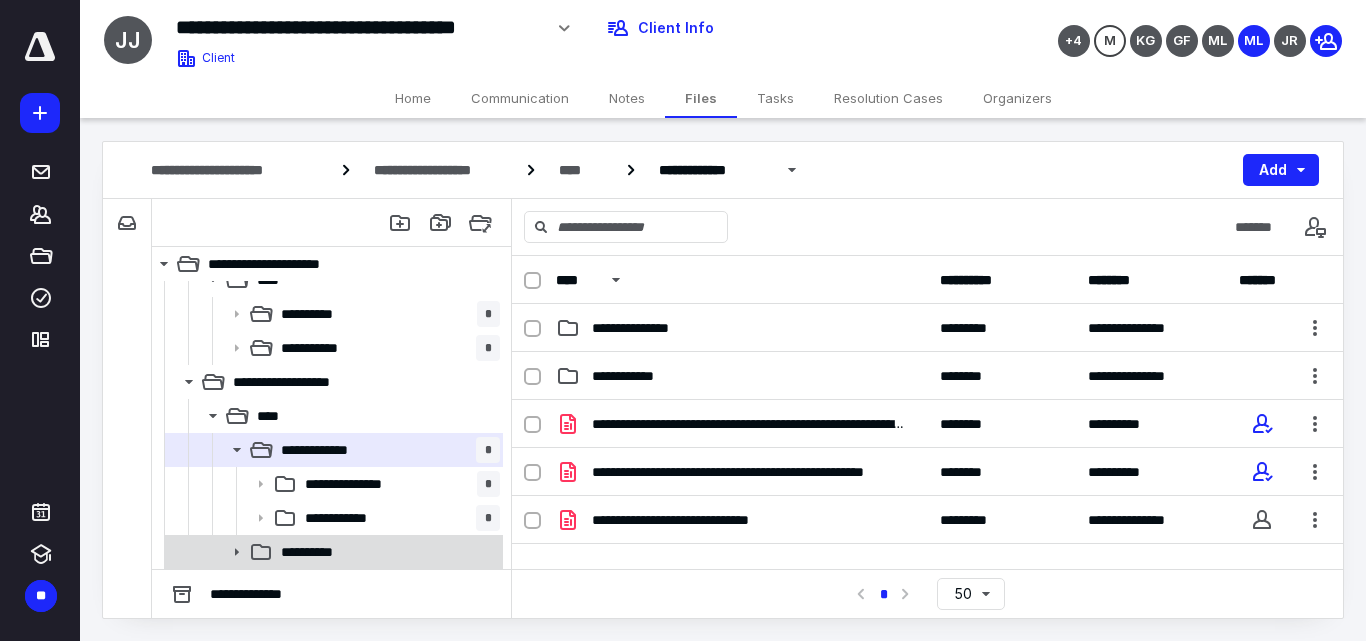 click on "**********" at bounding box center [316, 552] 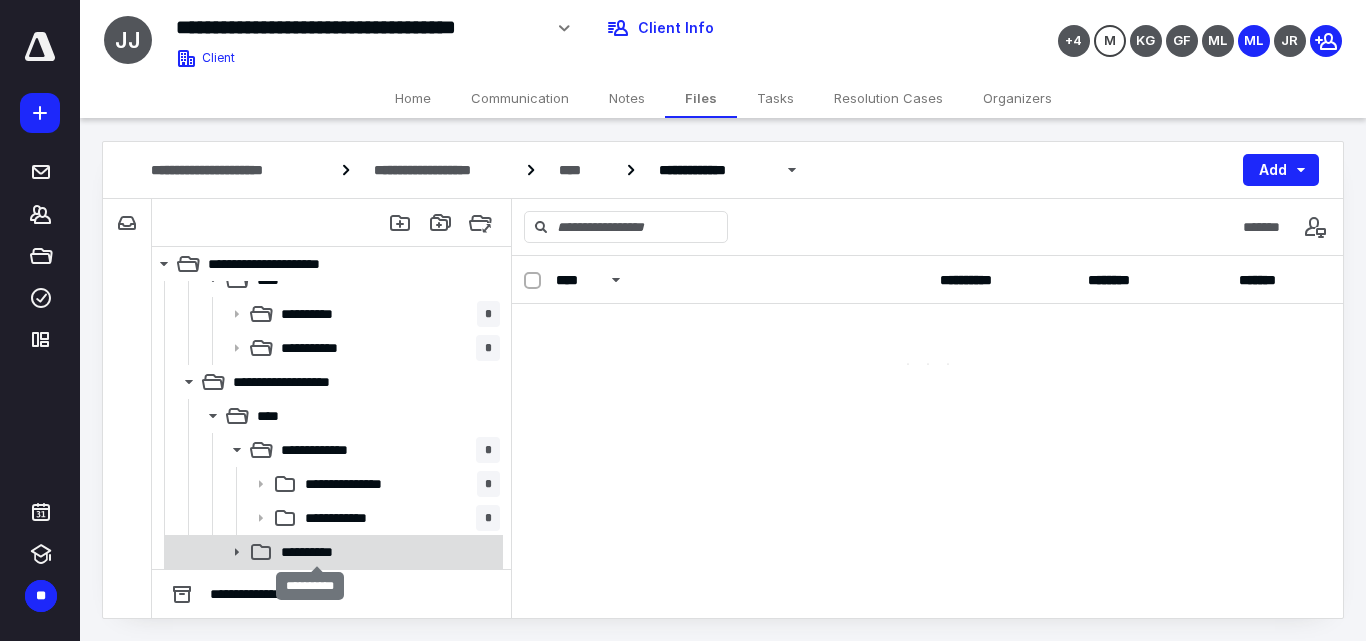 click on "**********" at bounding box center (316, 552) 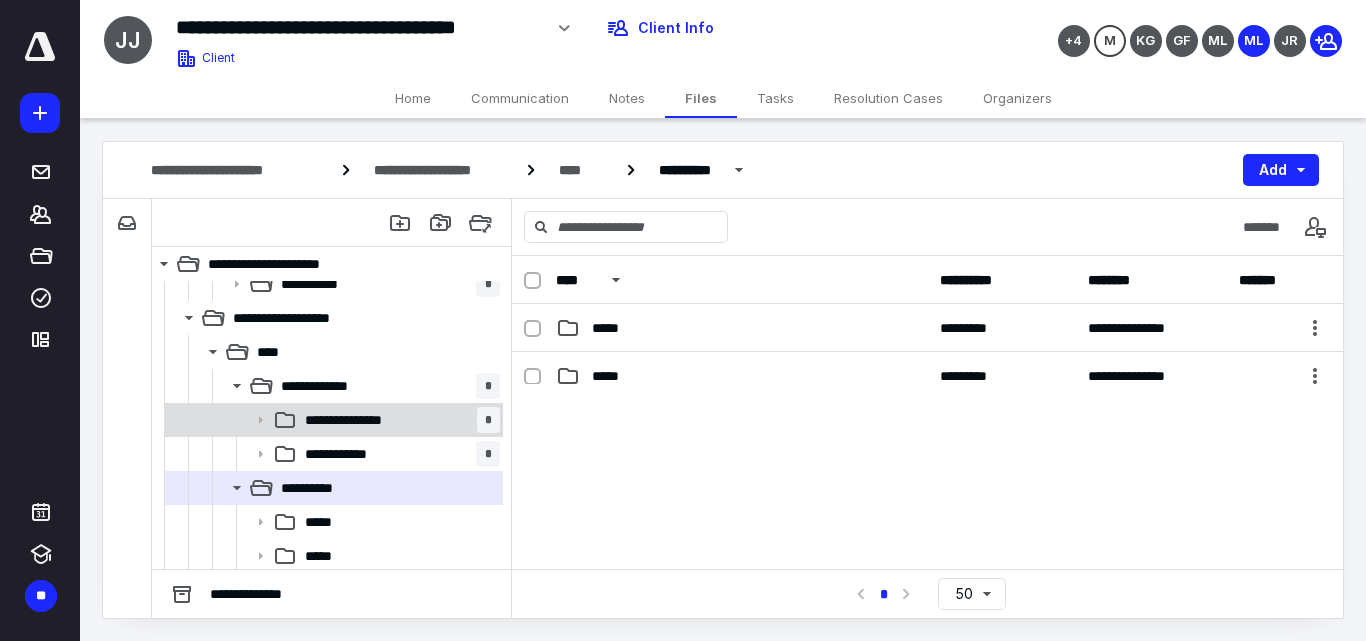 scroll, scrollTop: 596, scrollLeft: 0, axis: vertical 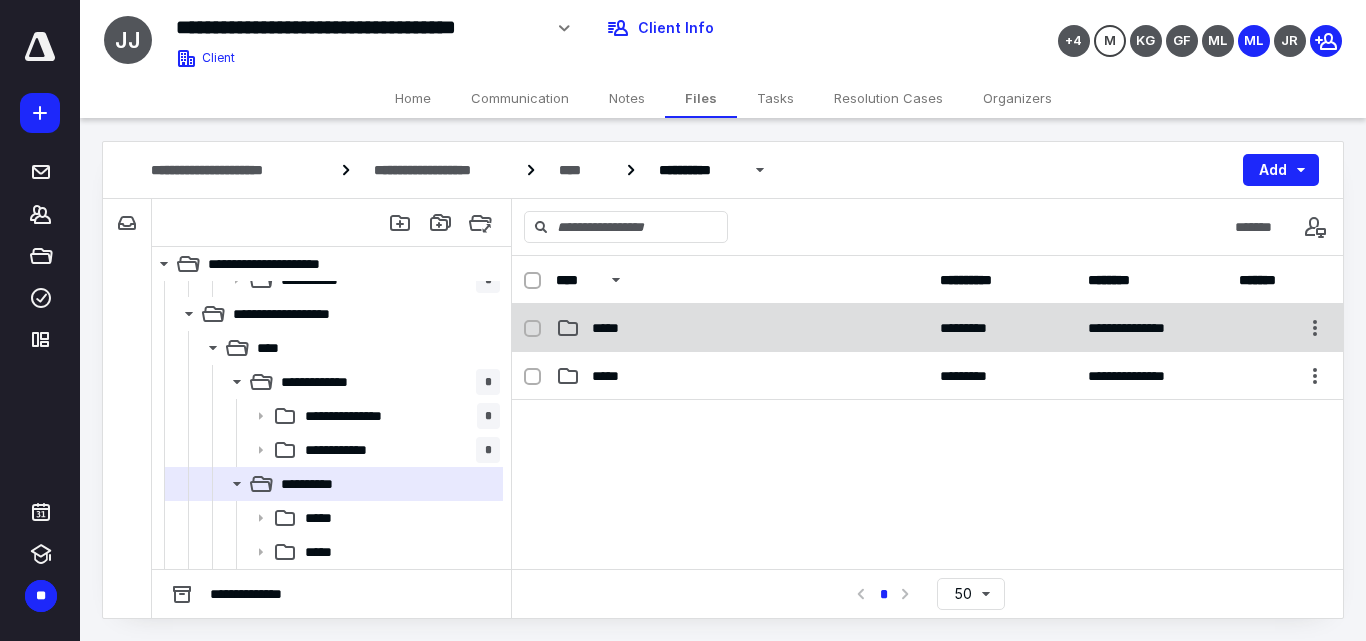 click on "*****" at bounding box center [742, 328] 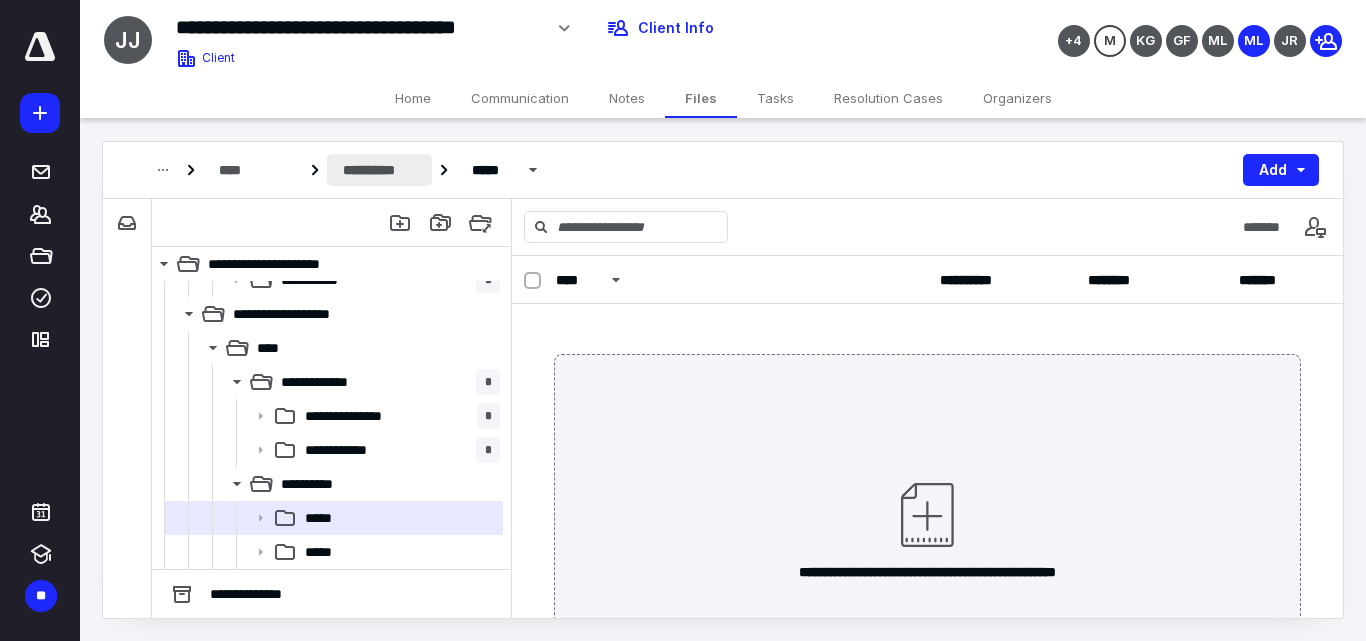 click on "**********" at bounding box center [379, 170] 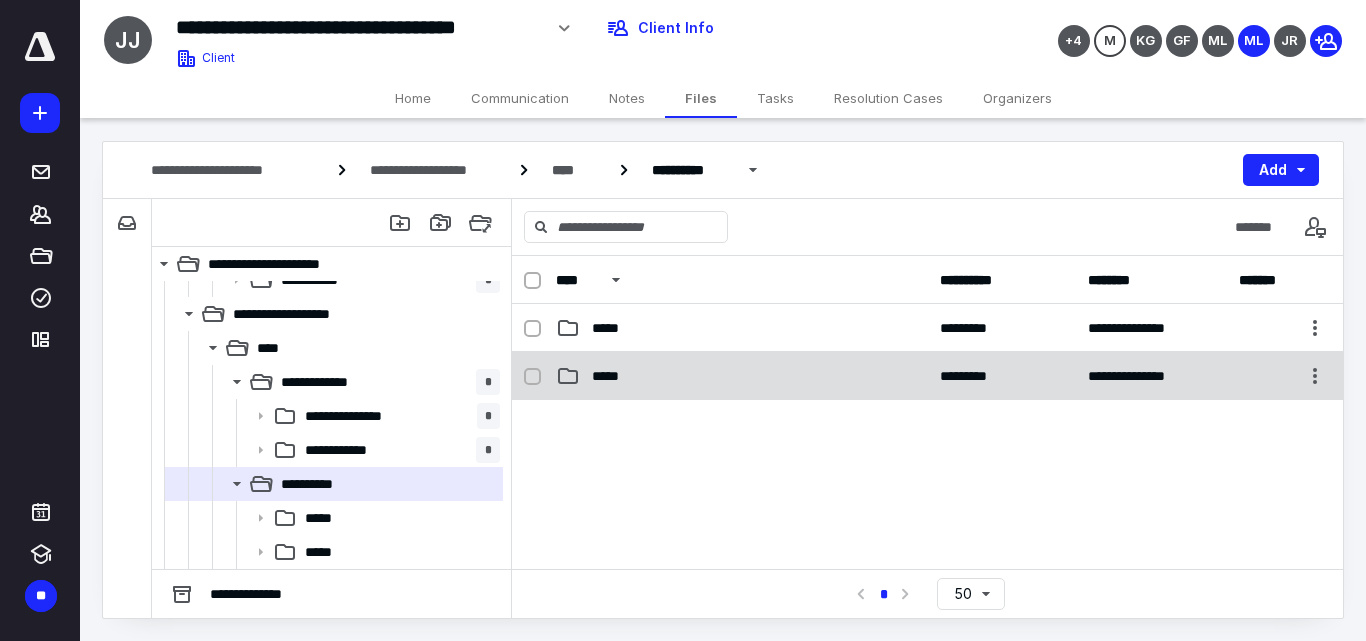 click on "*****" at bounding box center [742, 376] 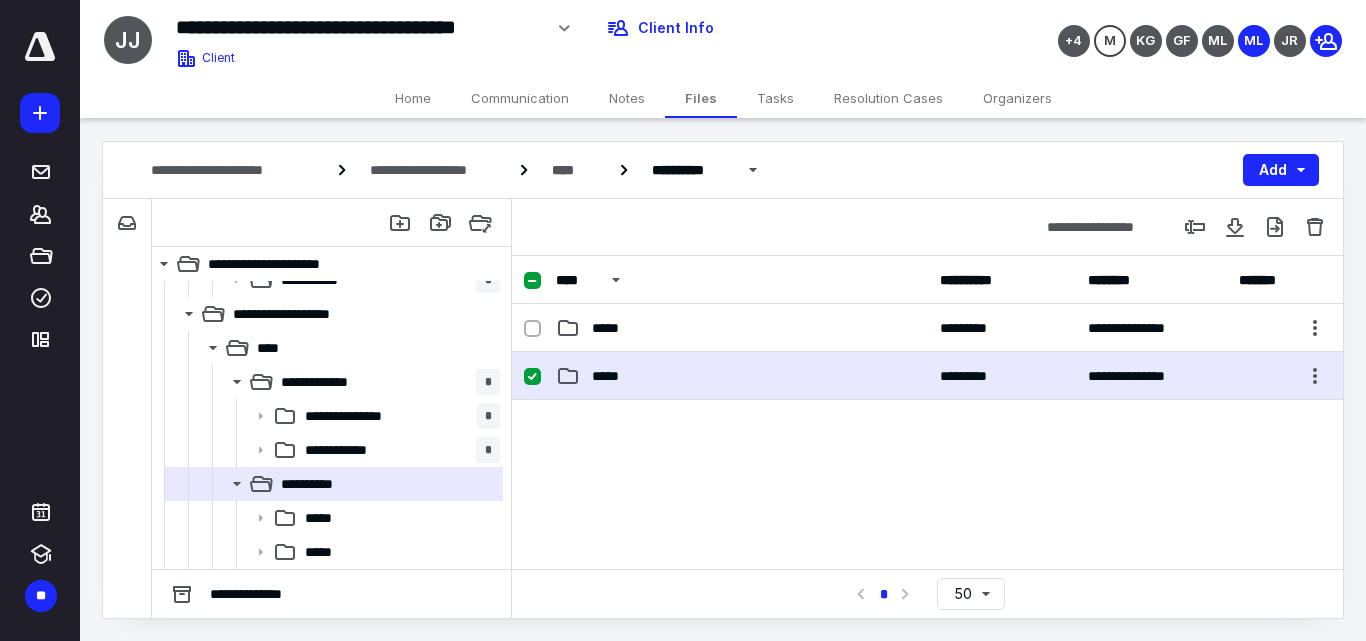 click on "*****" at bounding box center (742, 376) 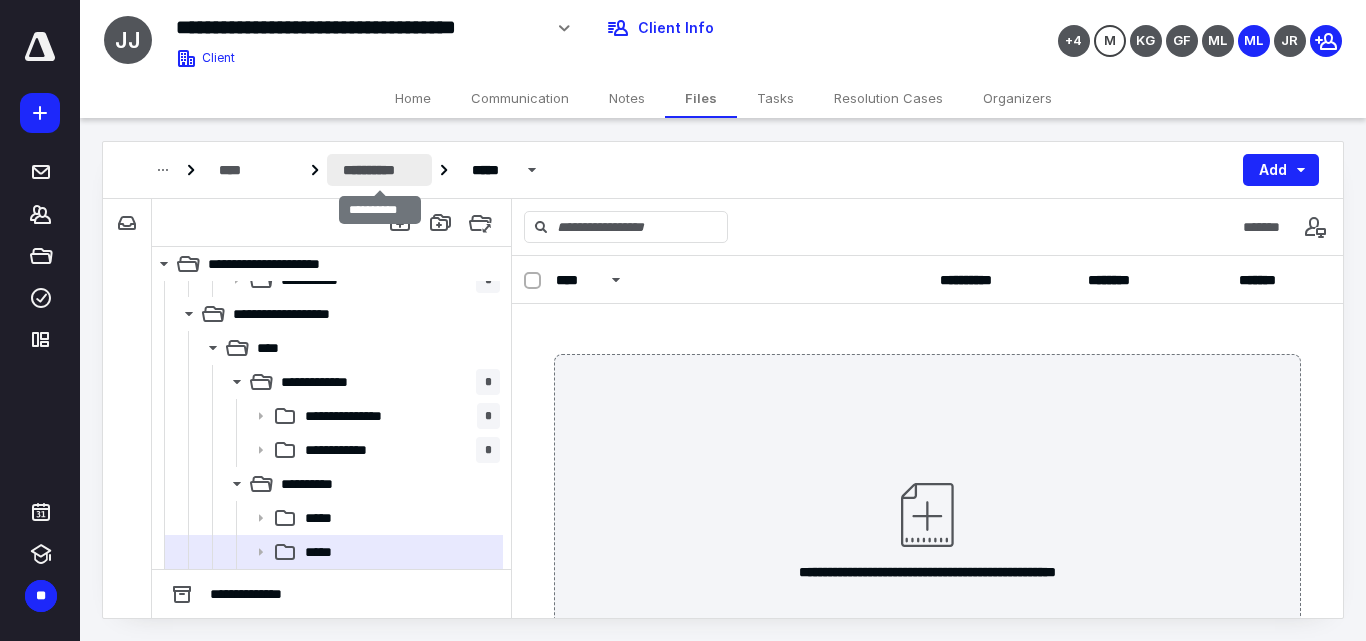 click on "**********" at bounding box center [379, 170] 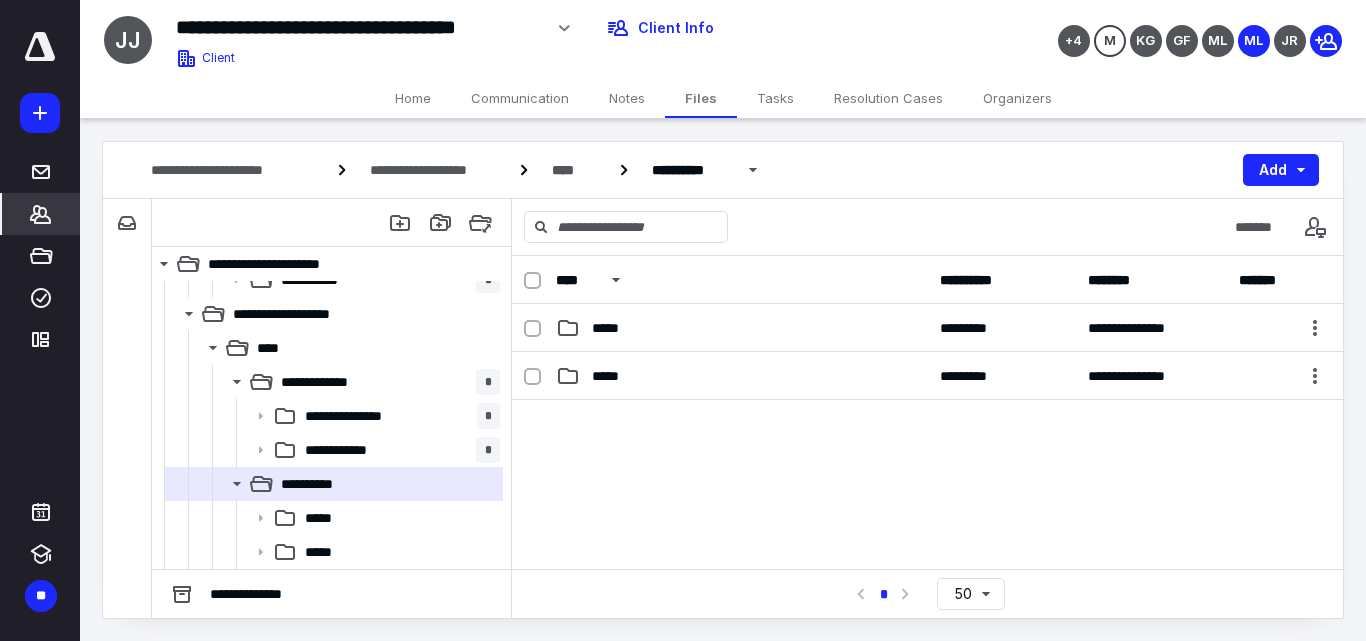 click on "*******" at bounding box center (41, 214) 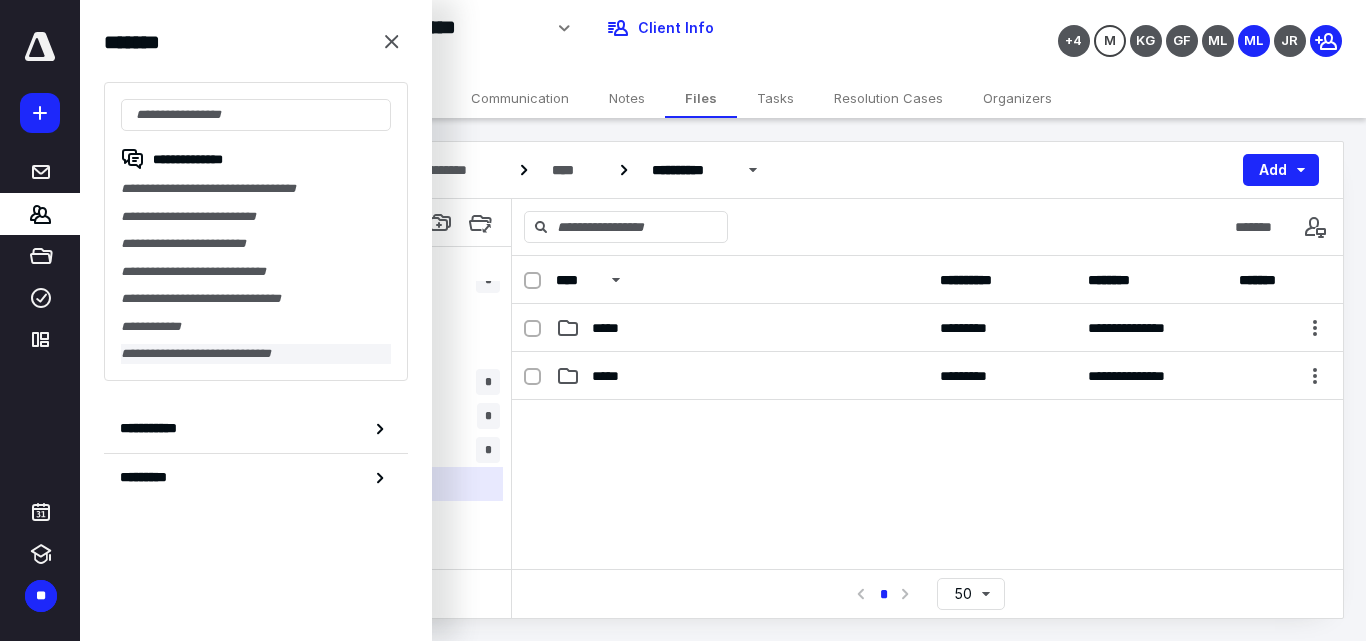 click on "**********" at bounding box center (256, 354) 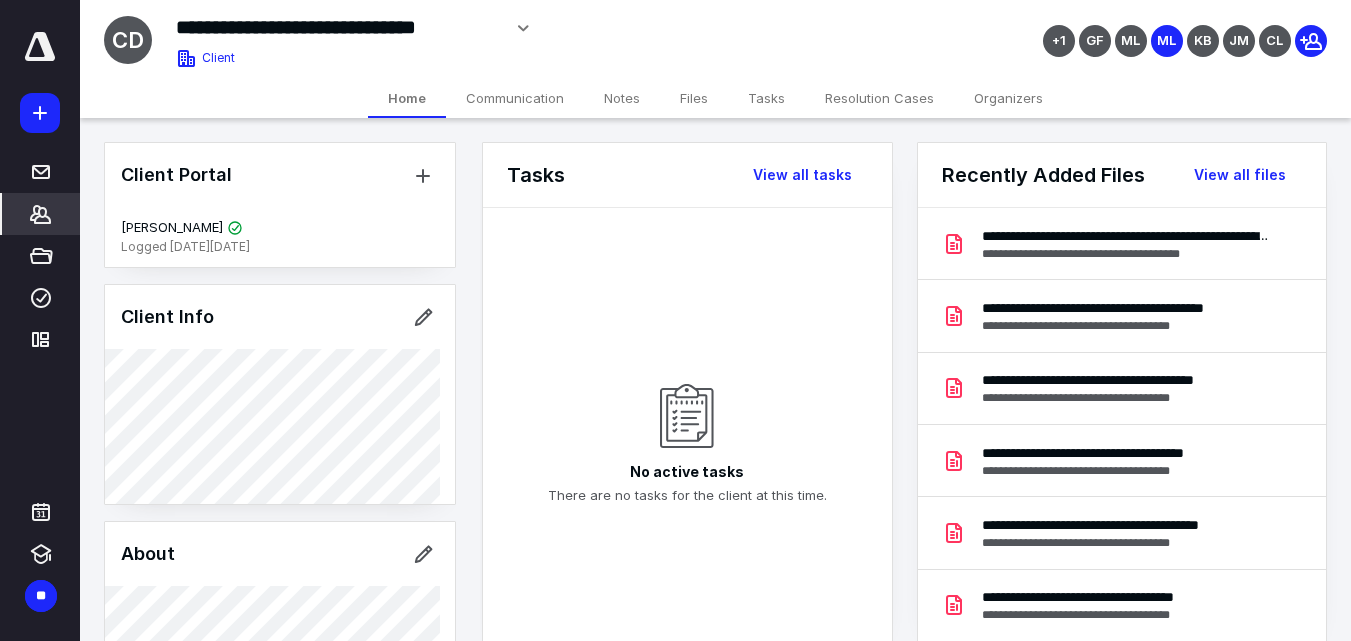 drag, startPoint x: 681, startPoint y: 93, endPoint x: 649, endPoint y: 80, distance: 34.539833 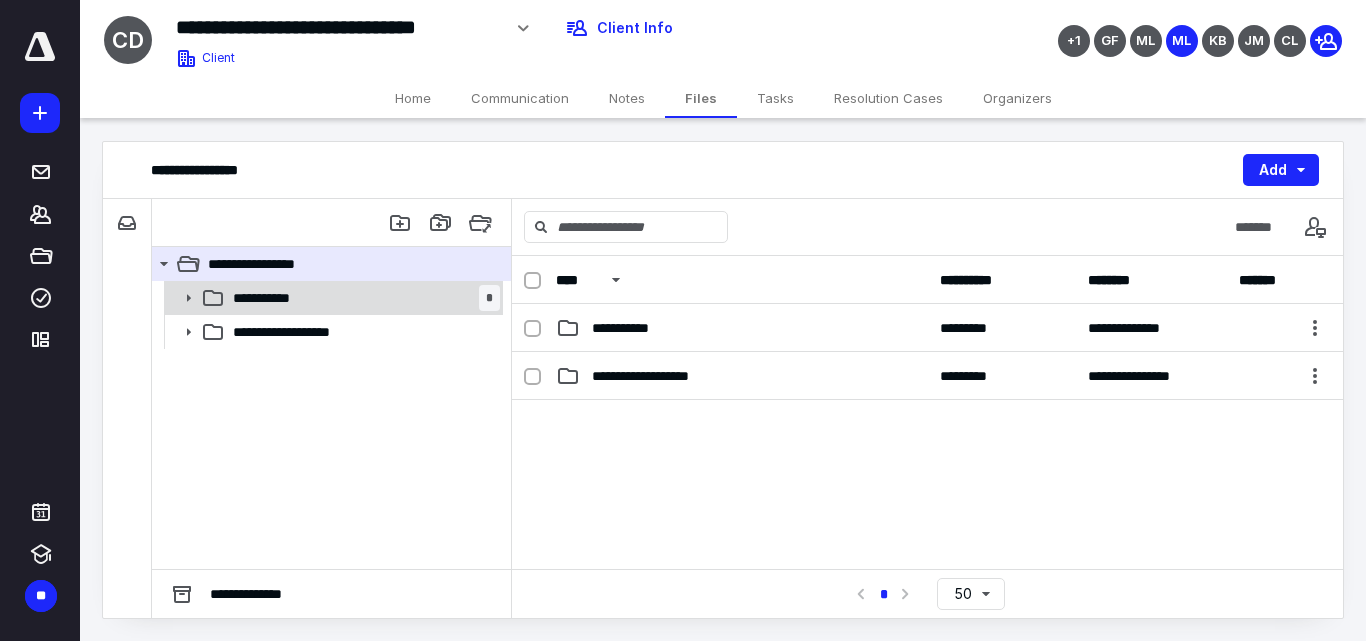 click on "**********" at bounding box center [362, 298] 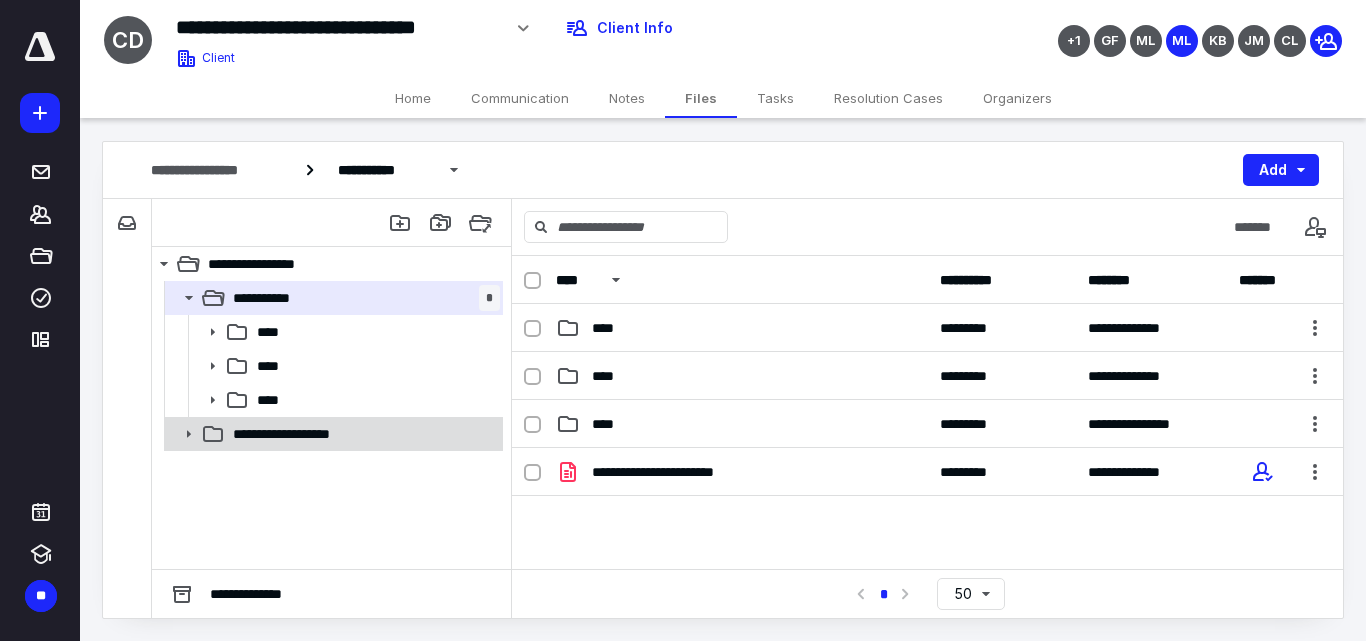 click on "**********" at bounding box center [296, 434] 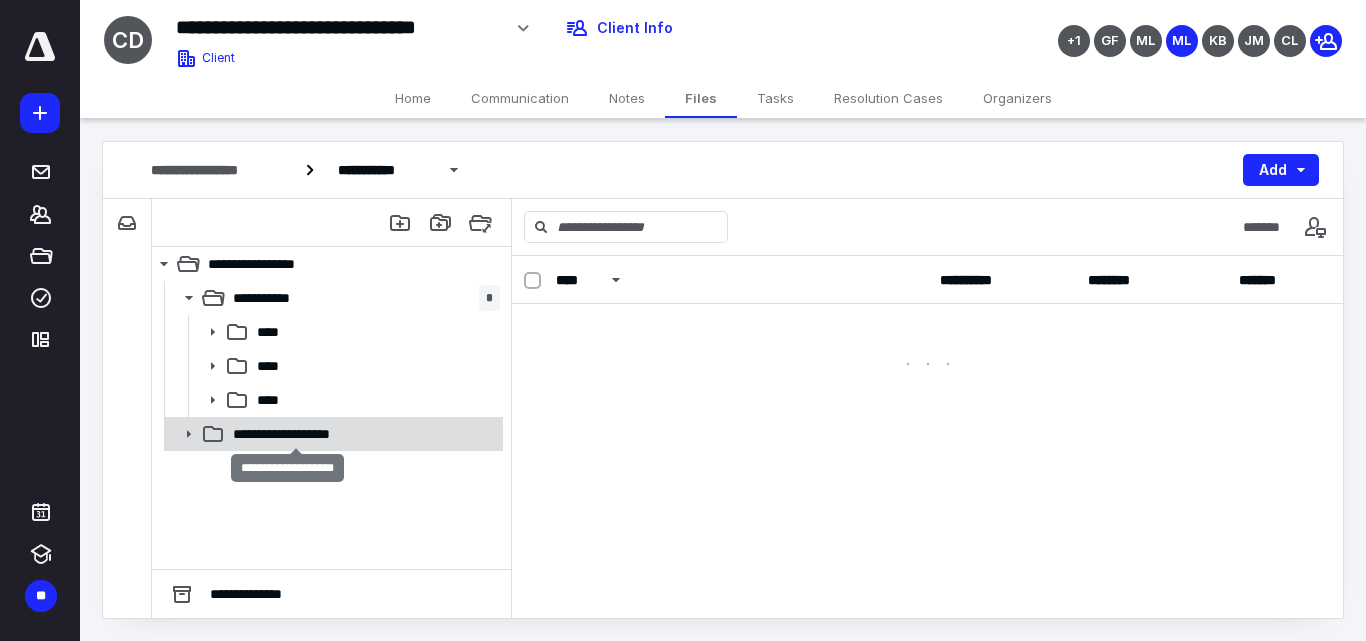 click on "**********" at bounding box center (296, 434) 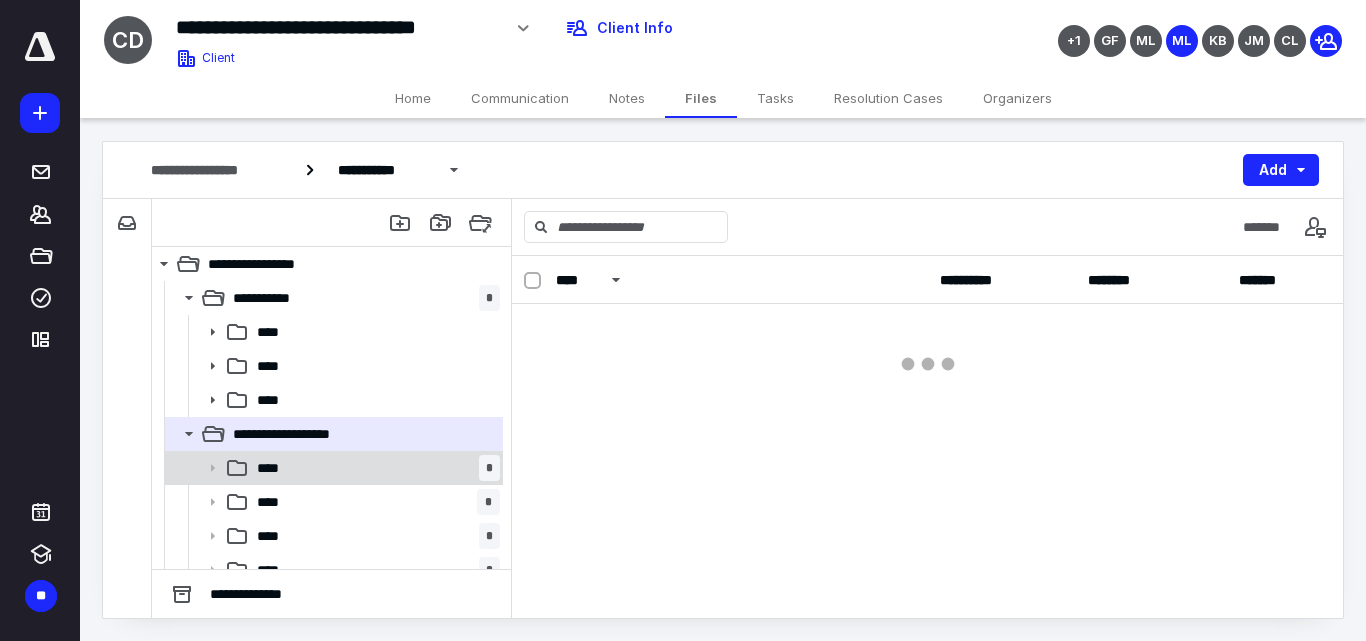 scroll, scrollTop: 120, scrollLeft: 0, axis: vertical 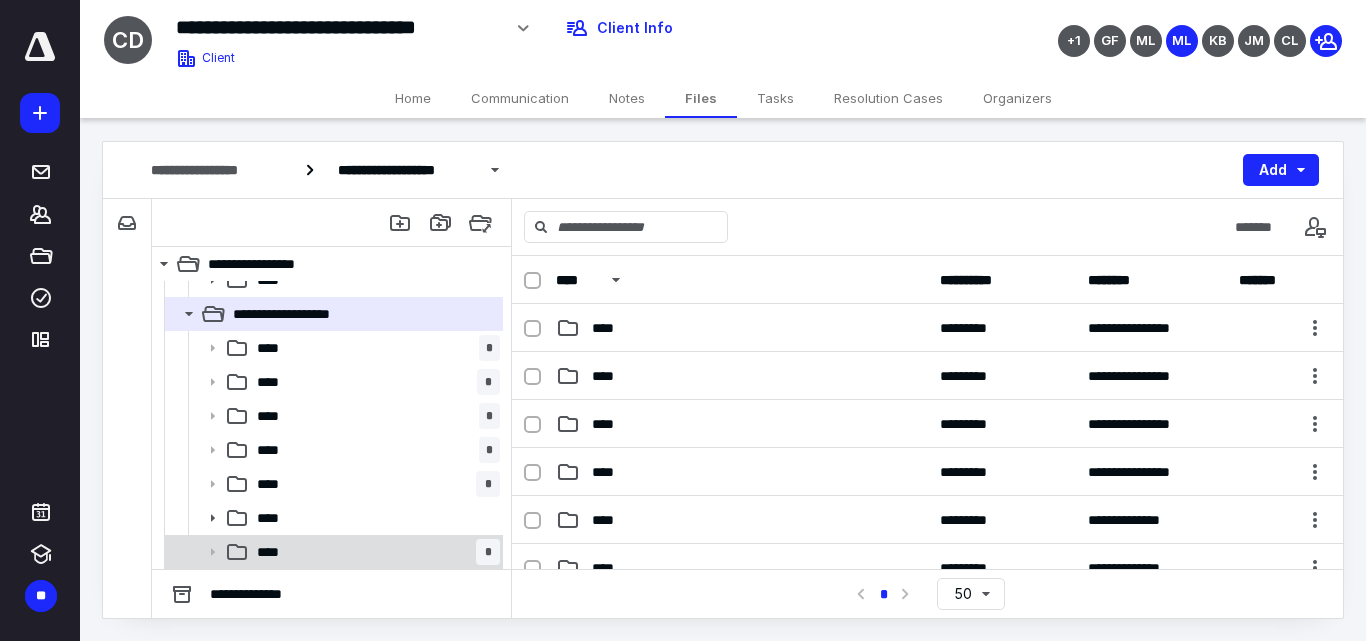 click on "**** *" at bounding box center (374, 552) 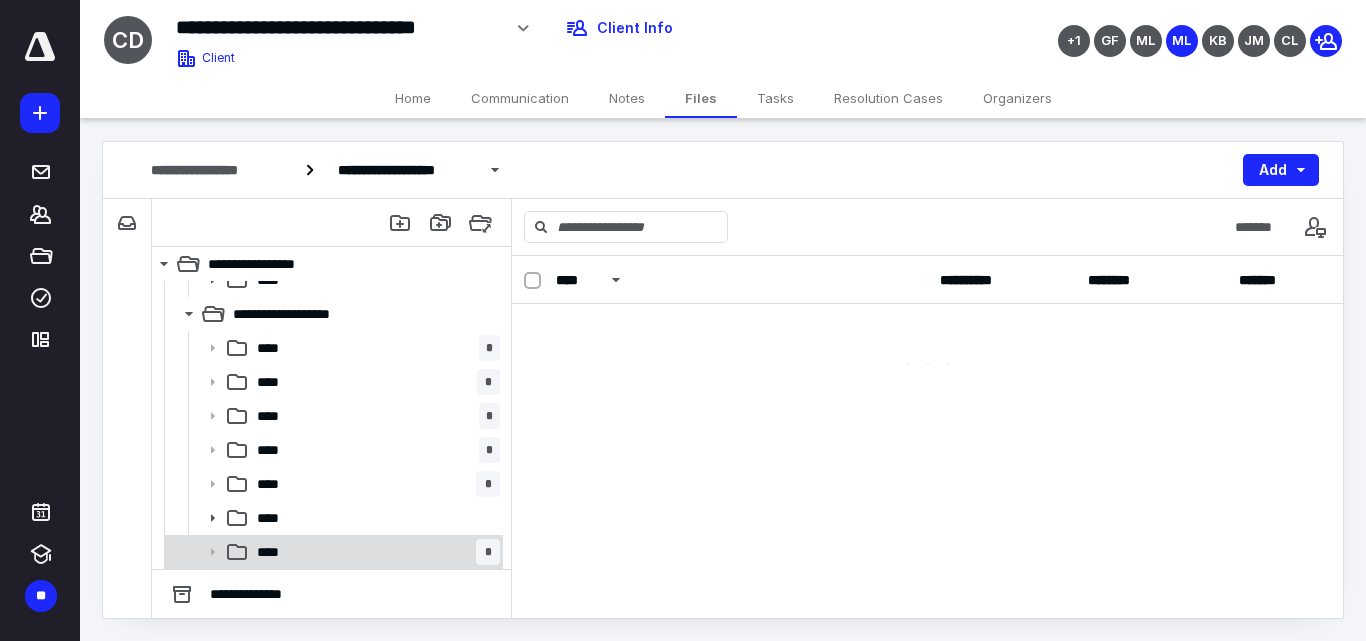 click on "**** *" at bounding box center [374, 552] 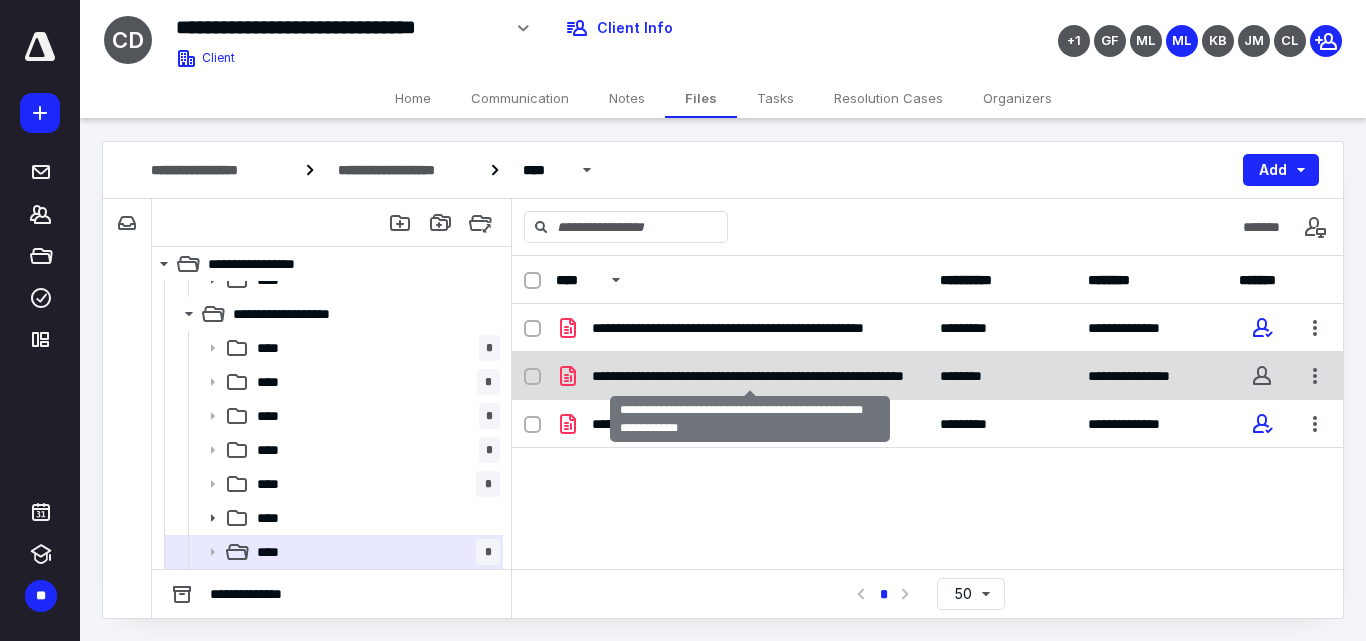 click on "**********" at bounding box center (750, 376) 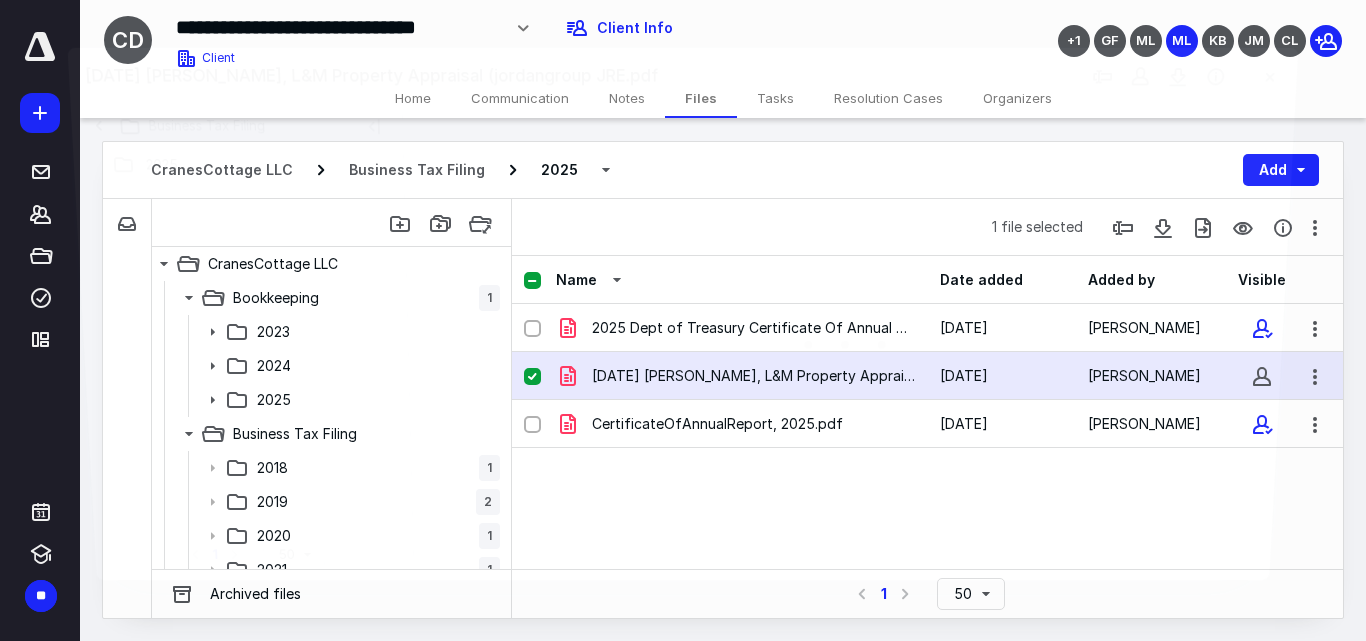 scroll, scrollTop: 120, scrollLeft: 0, axis: vertical 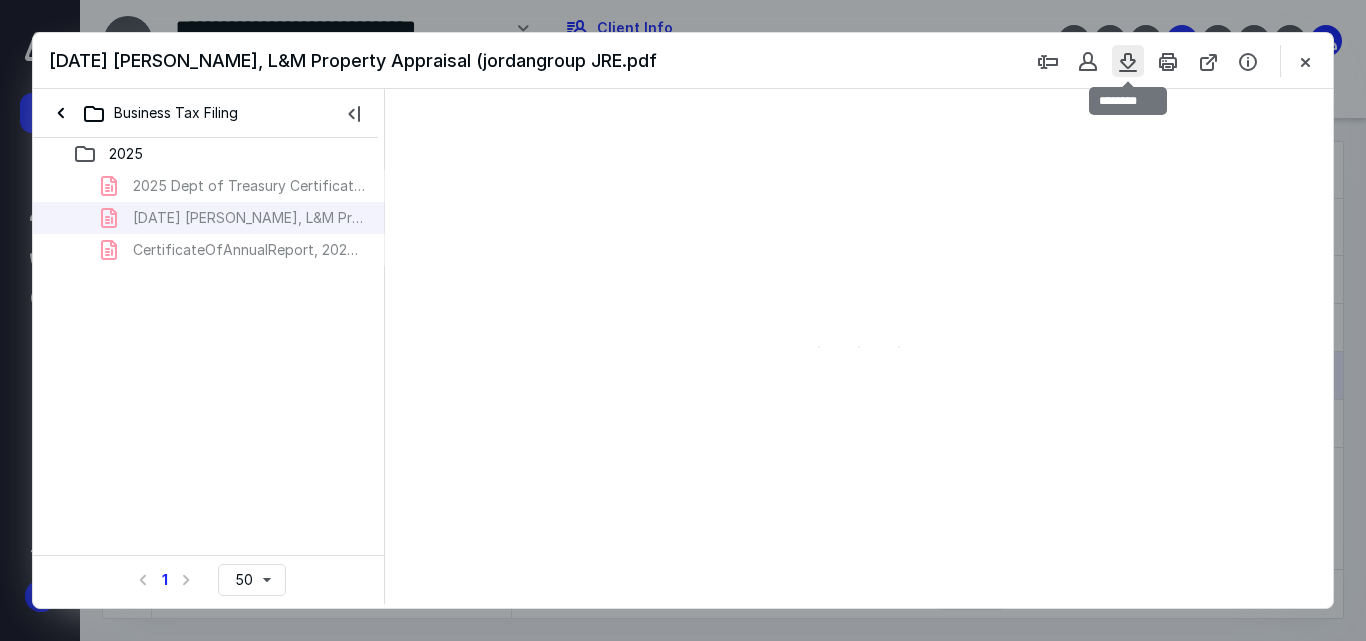 click at bounding box center [1128, 61] 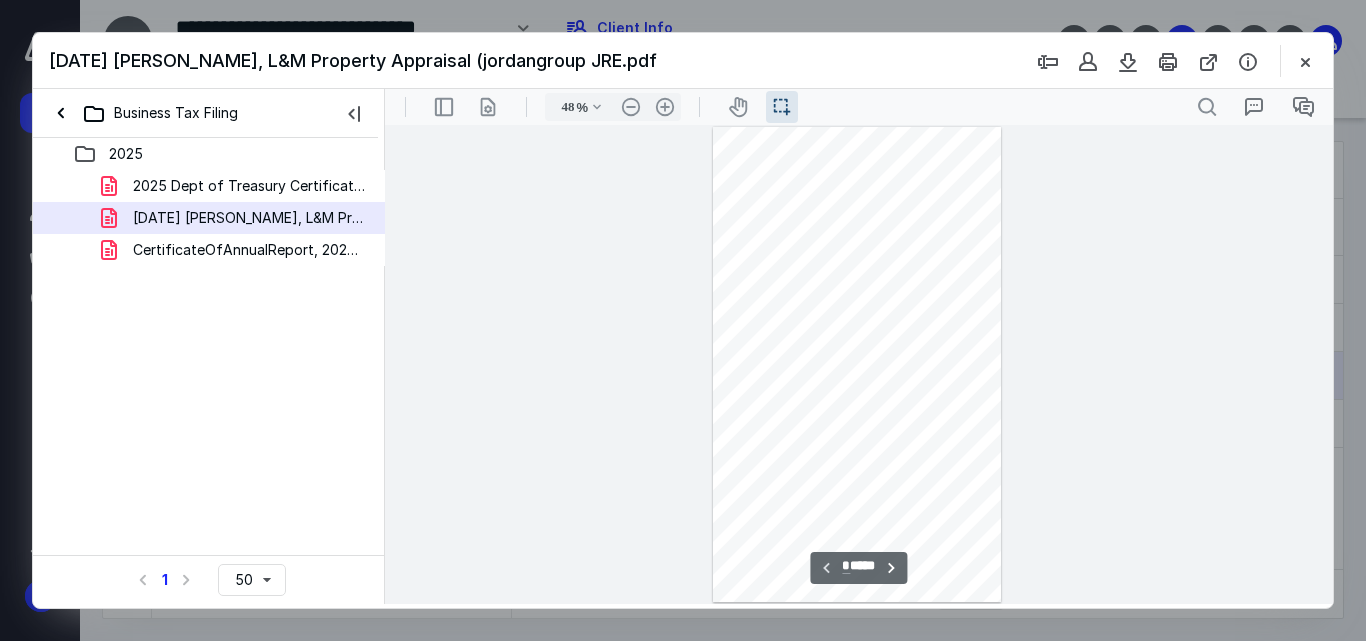 scroll, scrollTop: 38, scrollLeft: 0, axis: vertical 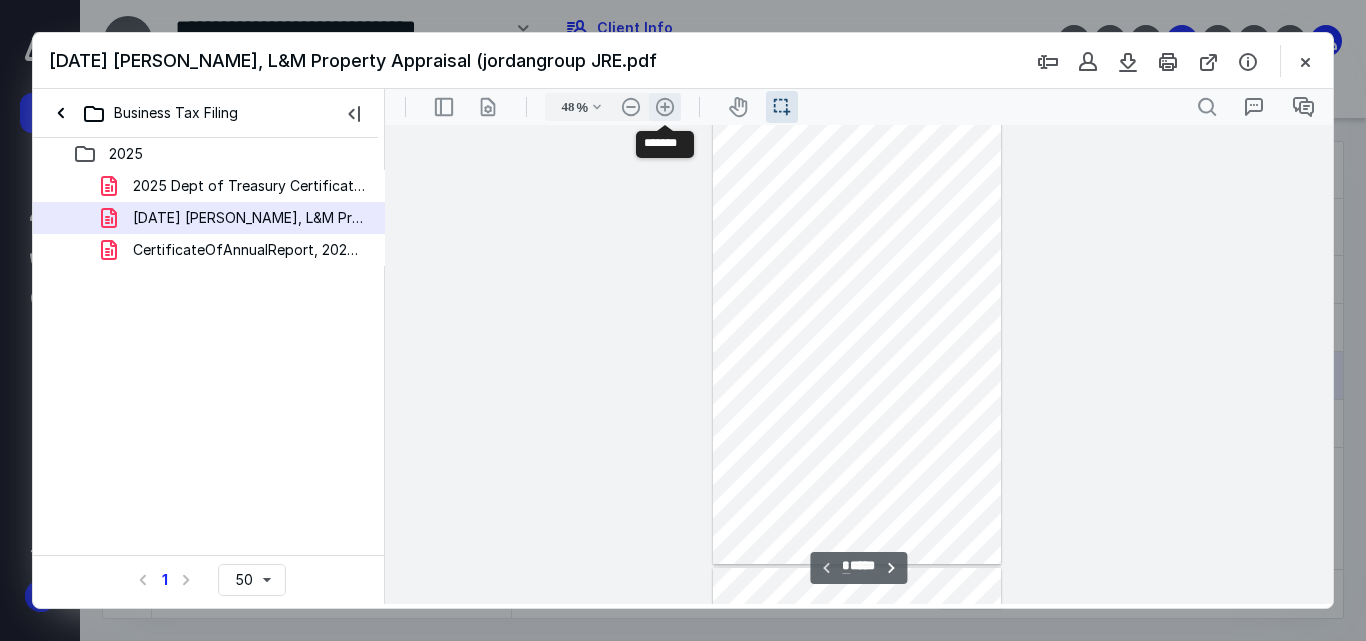 click on ".cls-1{fill:#abb0c4;} icon - header - zoom - in - line" at bounding box center [665, 107] 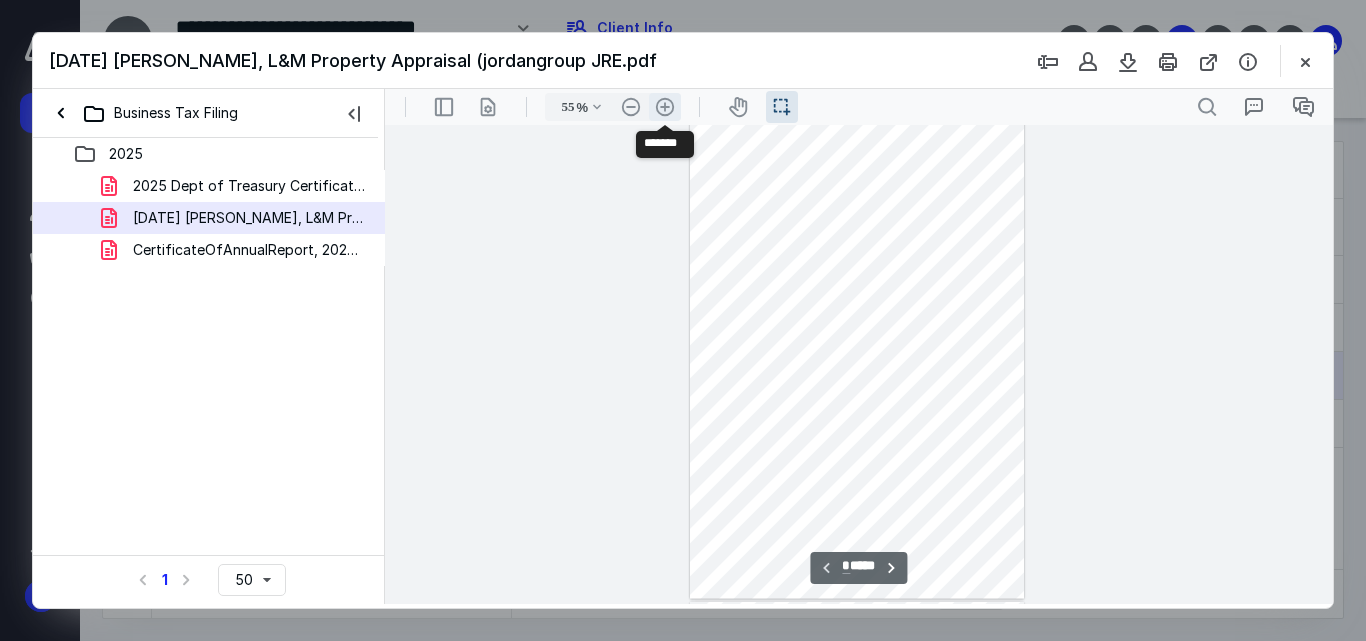 click on ".cls-1{fill:#abb0c4;} icon - header - zoom - in - line" at bounding box center [665, 107] 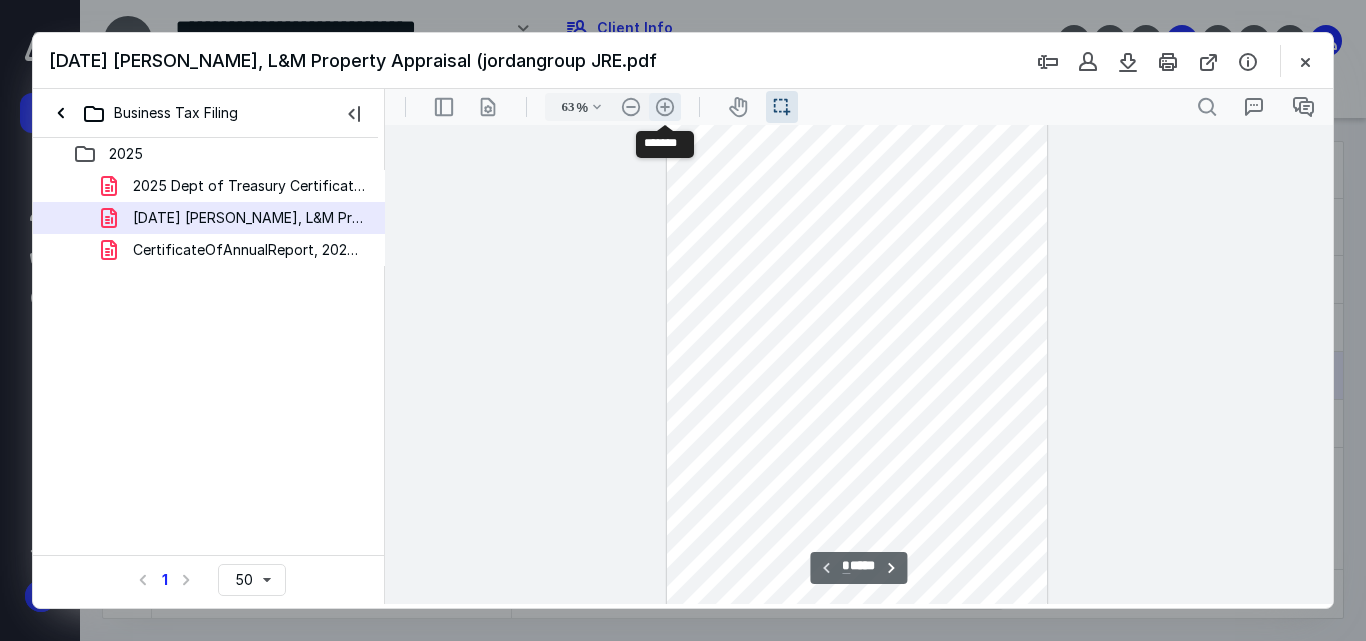 click on ".cls-1{fill:#abb0c4;} icon - header - zoom - in - line" at bounding box center [665, 107] 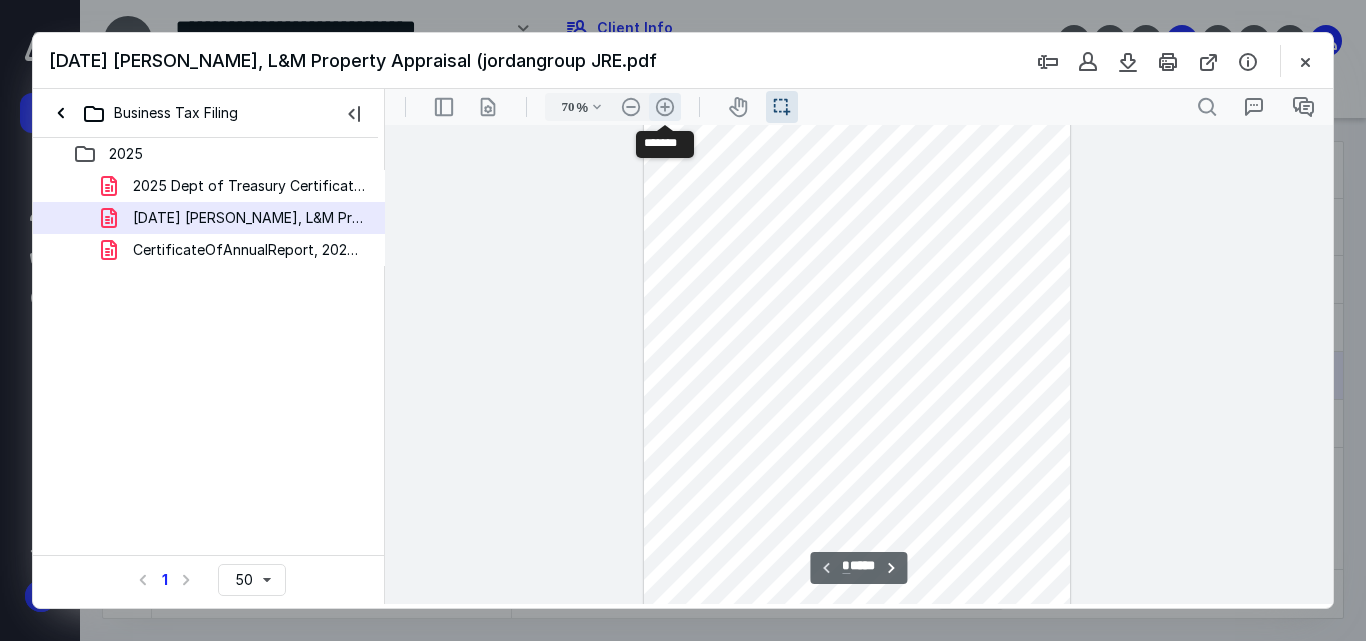 click on ".cls-1{fill:#abb0c4;} icon - header - zoom - in - line" at bounding box center (665, 107) 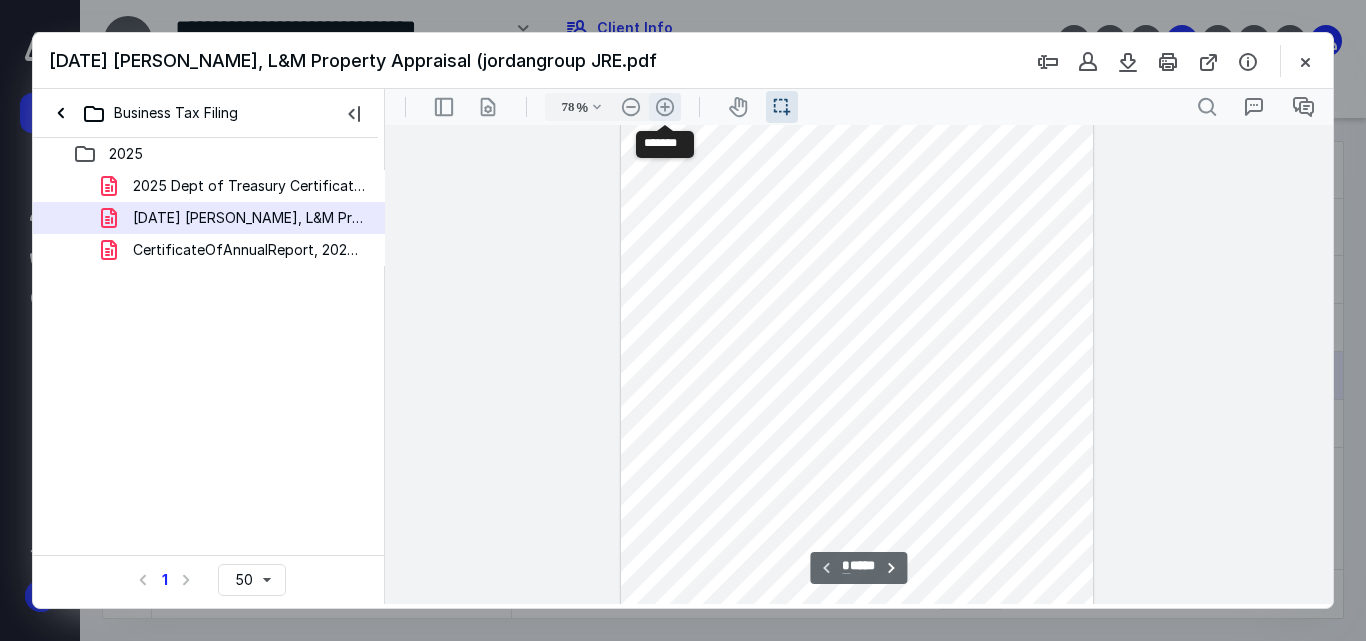 click on ".cls-1{fill:#abb0c4;} icon - header - zoom - in - line" at bounding box center (665, 107) 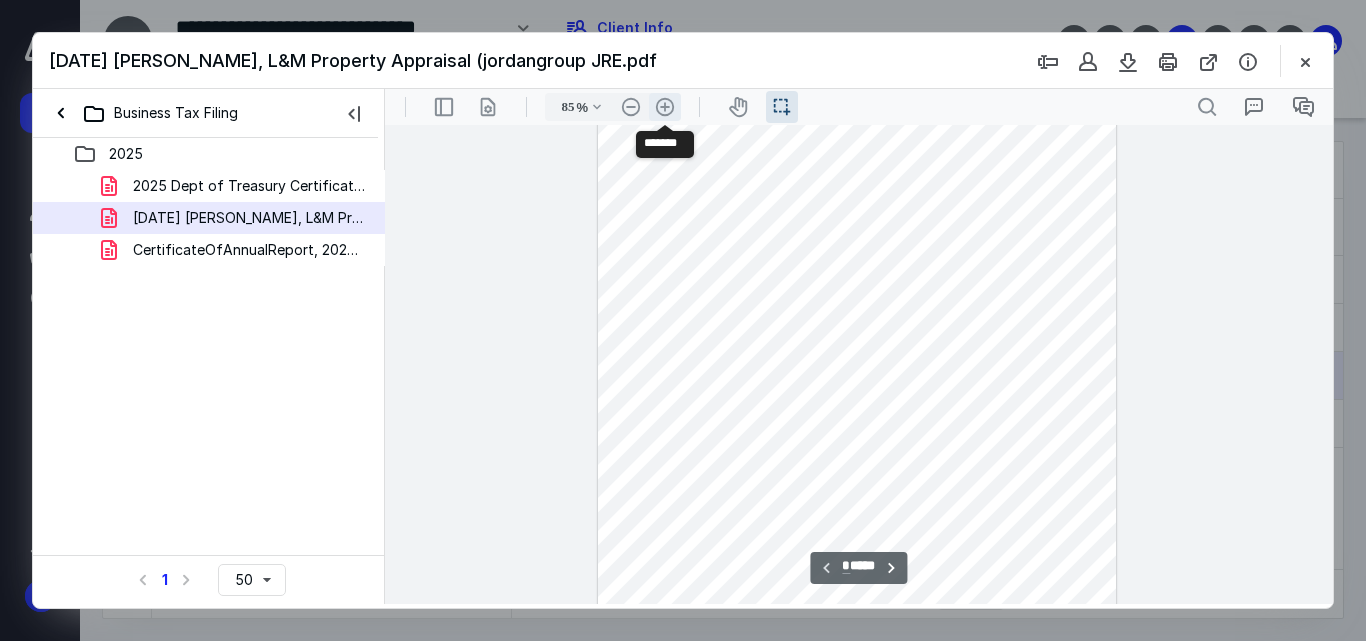 click on ".cls-1{fill:#abb0c4;} icon - header - zoom - in - line" at bounding box center [665, 107] 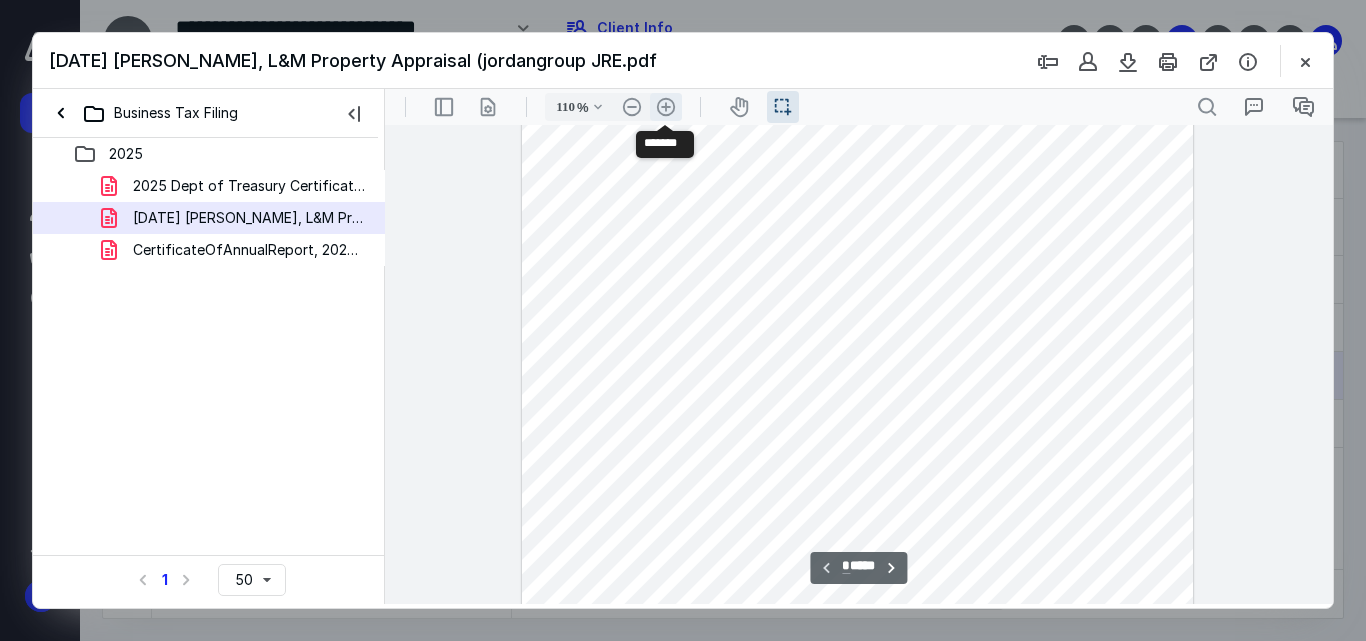 click on ".cls-1{fill:#abb0c4;} icon - header - zoom - in - line" at bounding box center [666, 107] 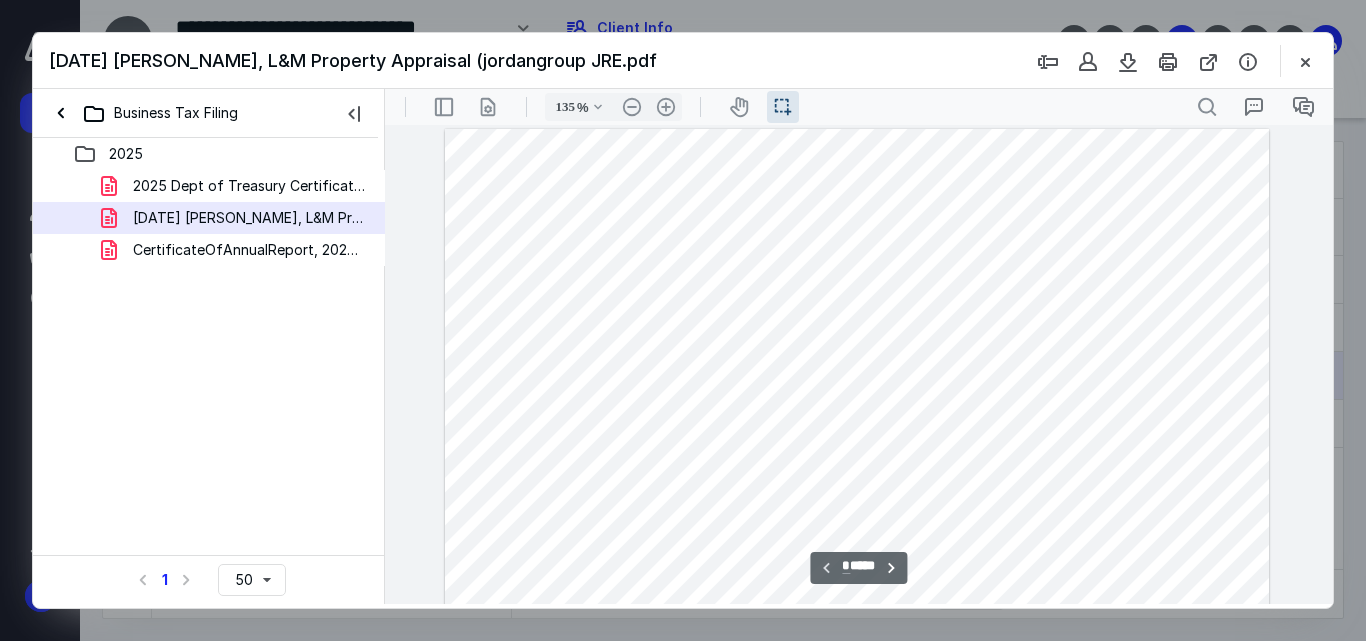 scroll, scrollTop: 0, scrollLeft: 0, axis: both 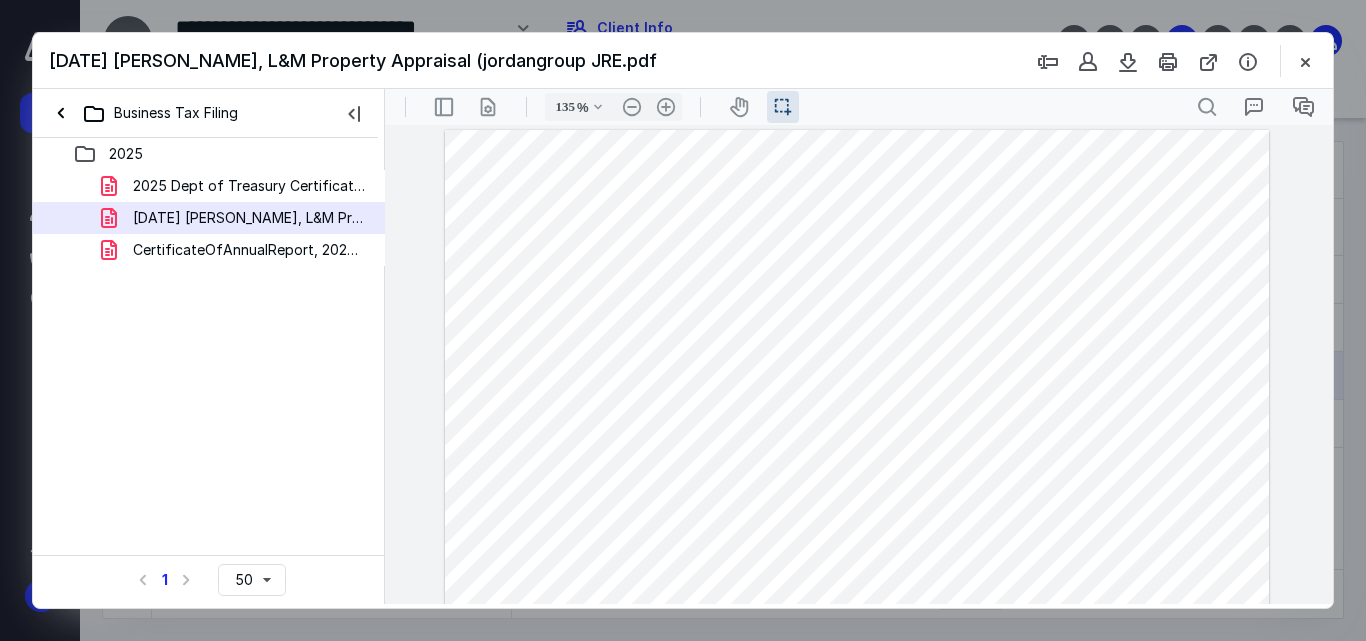 click at bounding box center [857, 808] 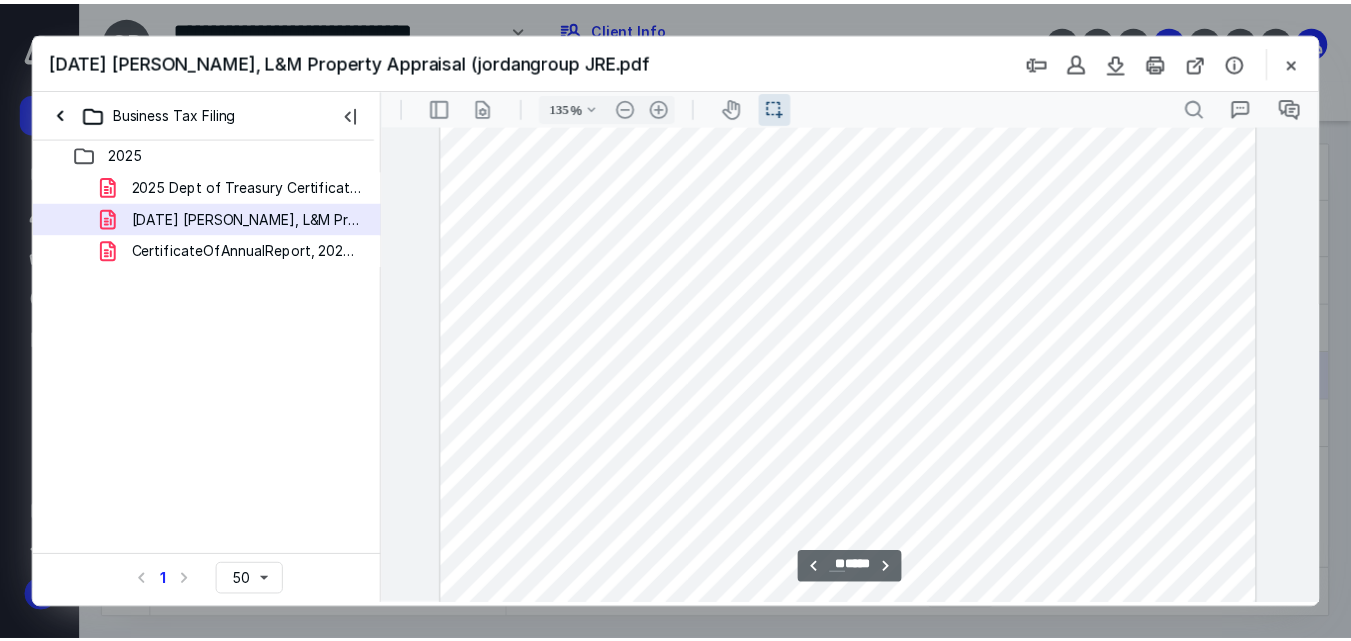 scroll, scrollTop: 32463, scrollLeft: 0, axis: vertical 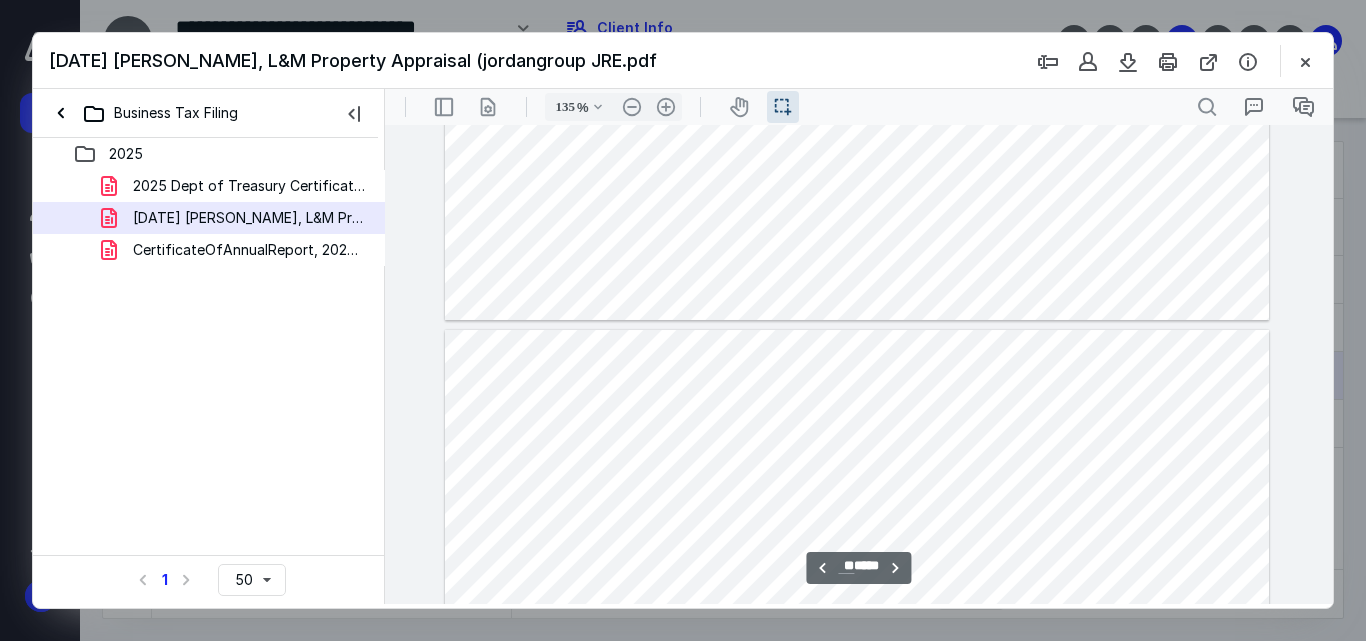 type on "**" 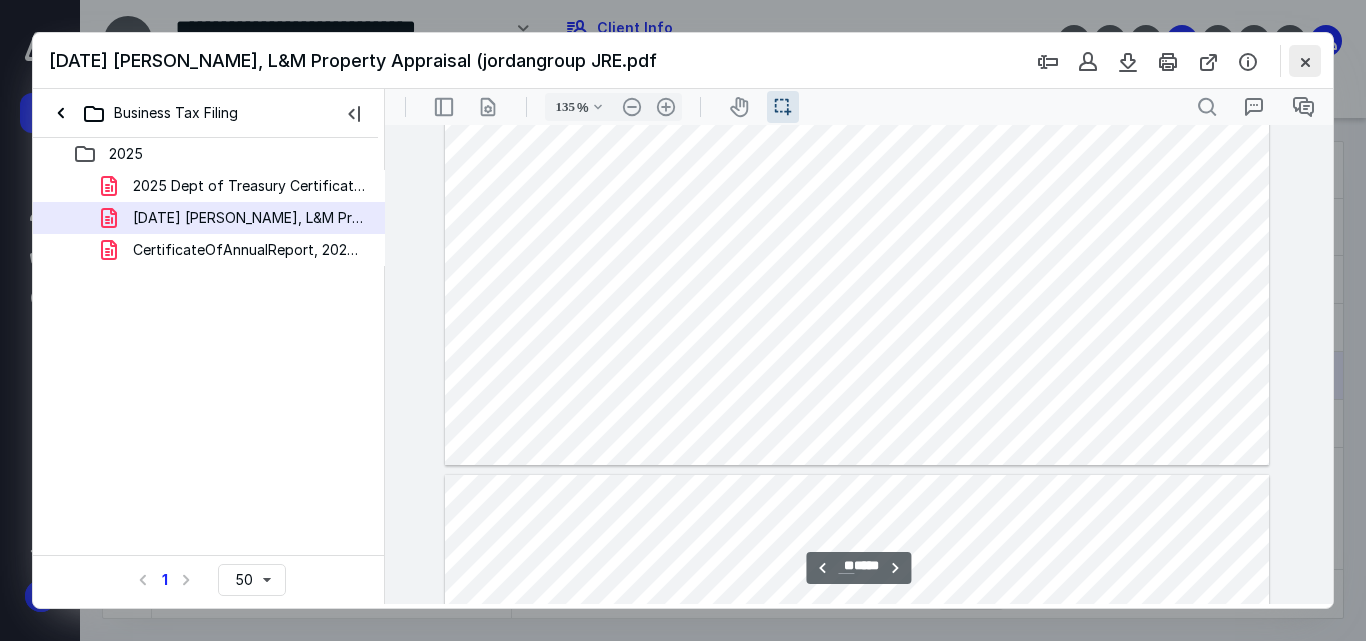 click at bounding box center (1305, 61) 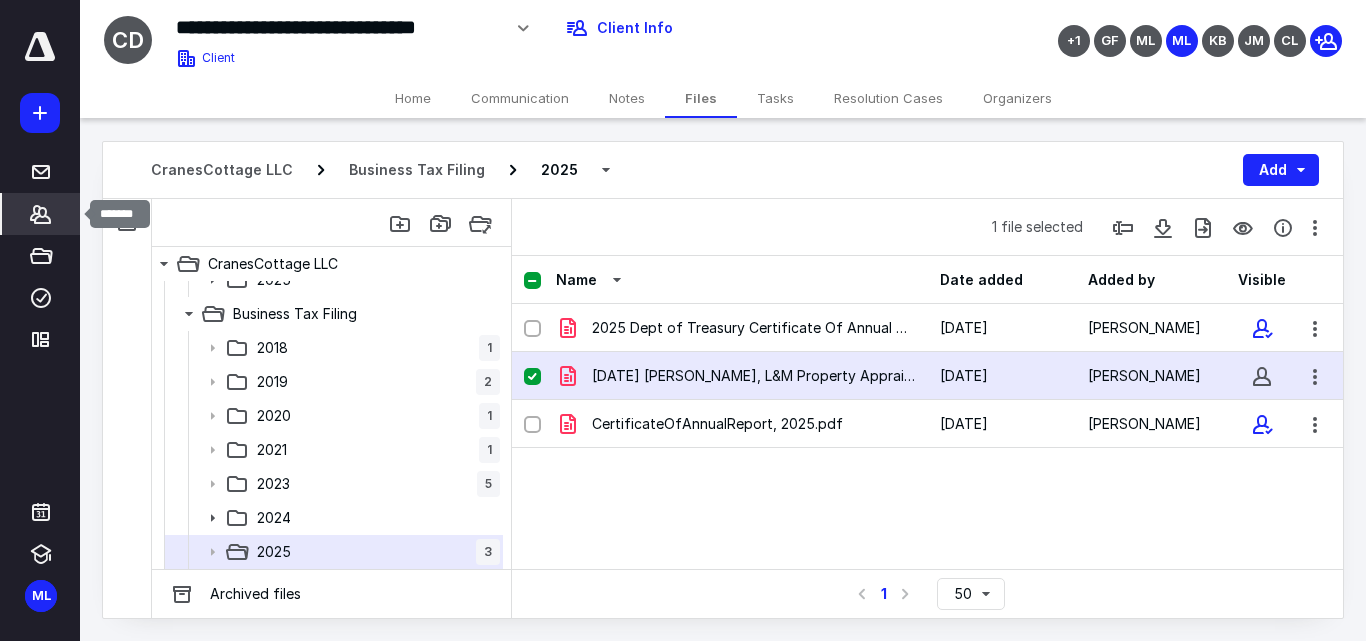 click on "Clients" at bounding box center (41, 214) 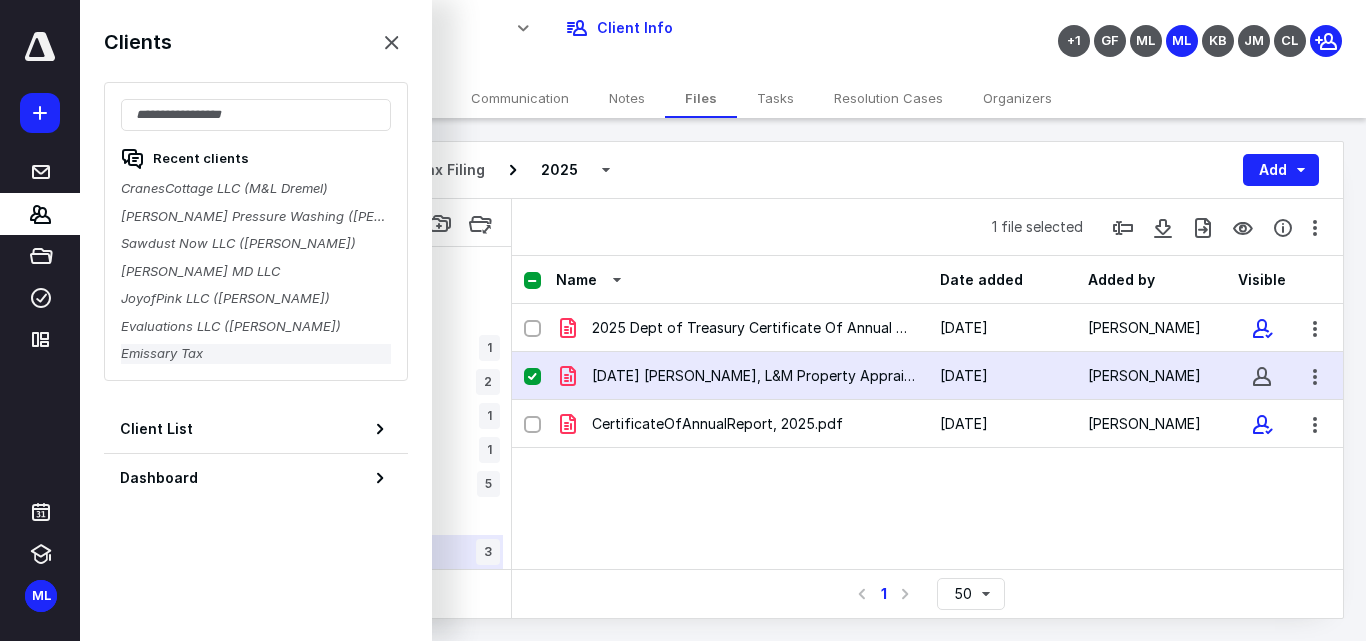 click on "Emissary Tax" at bounding box center [256, 354] 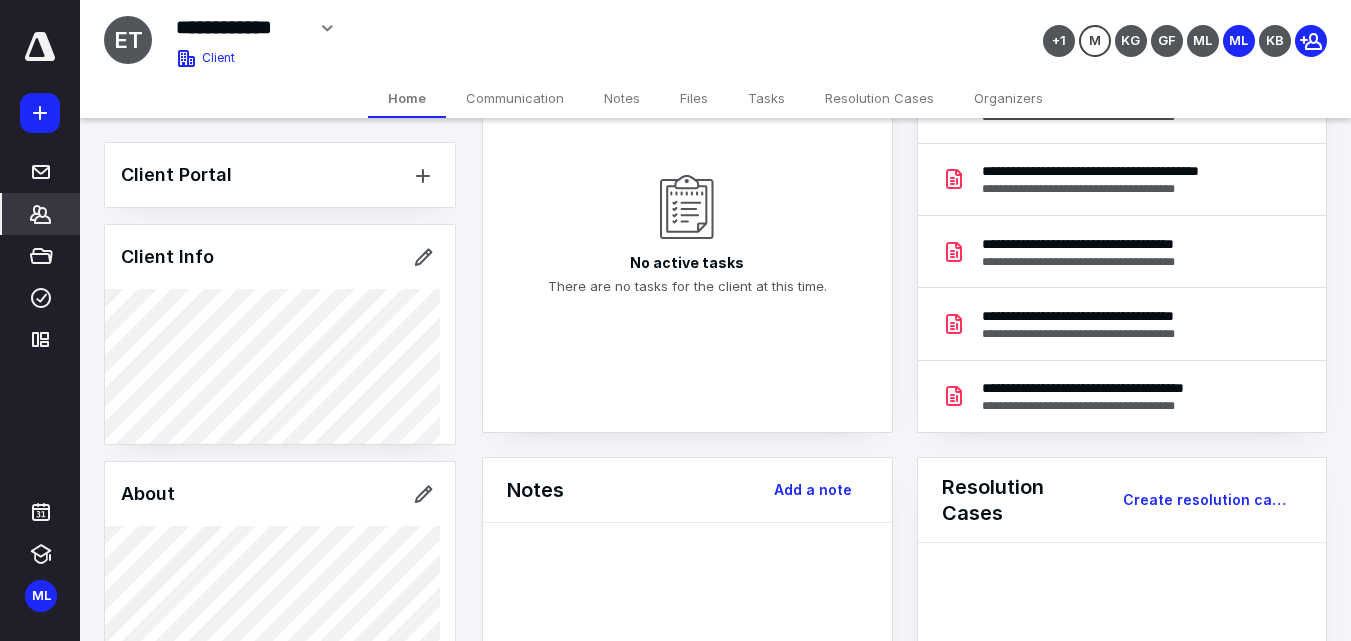scroll, scrollTop: 0, scrollLeft: 0, axis: both 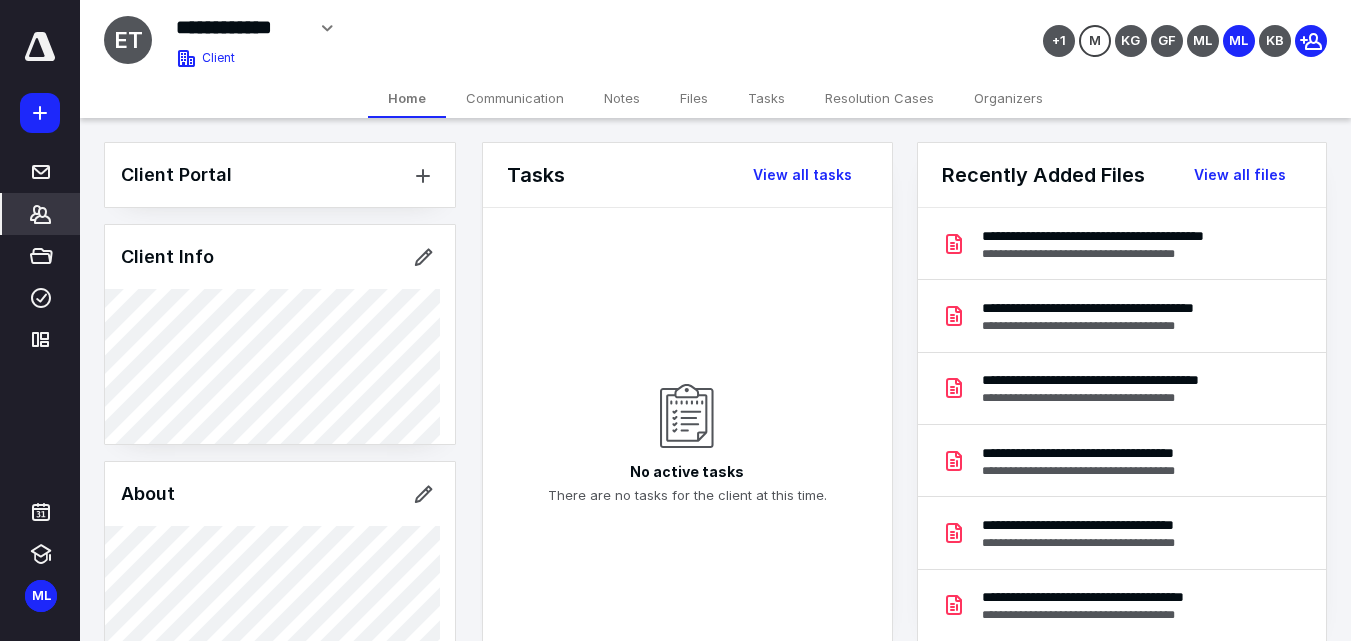 click on "Clients" at bounding box center (41, 214) 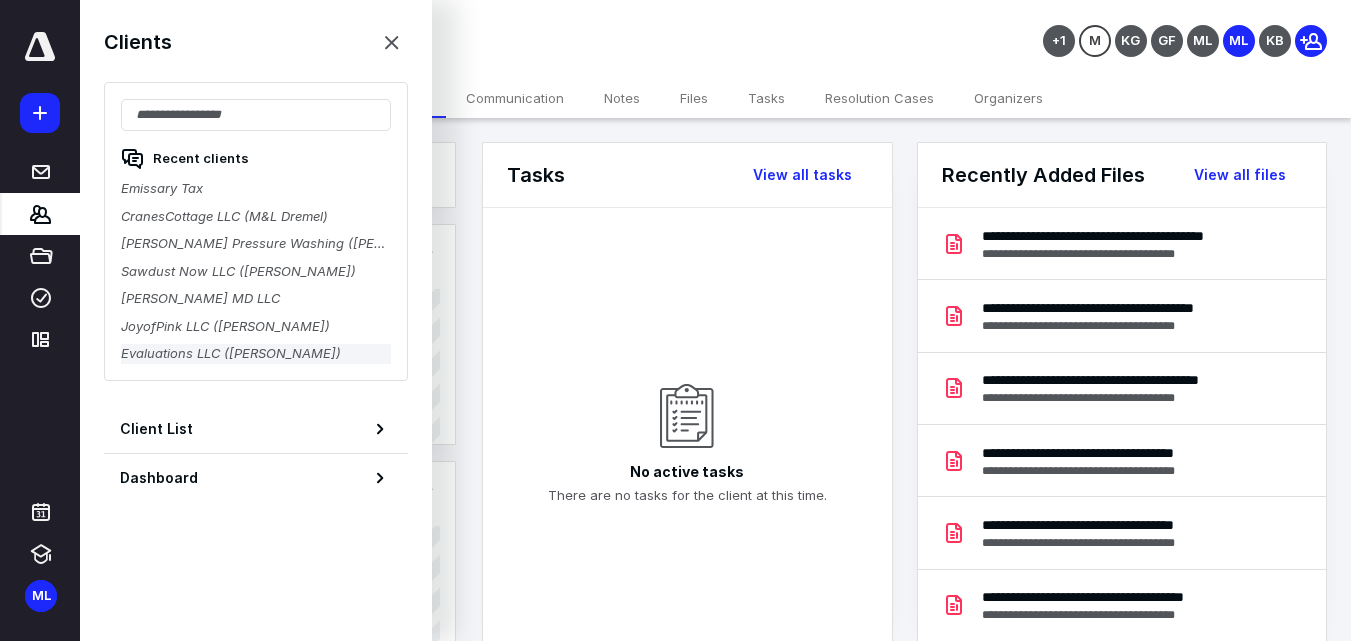 click on "Evaluations LLC (Sharon Kessler)" at bounding box center [256, 354] 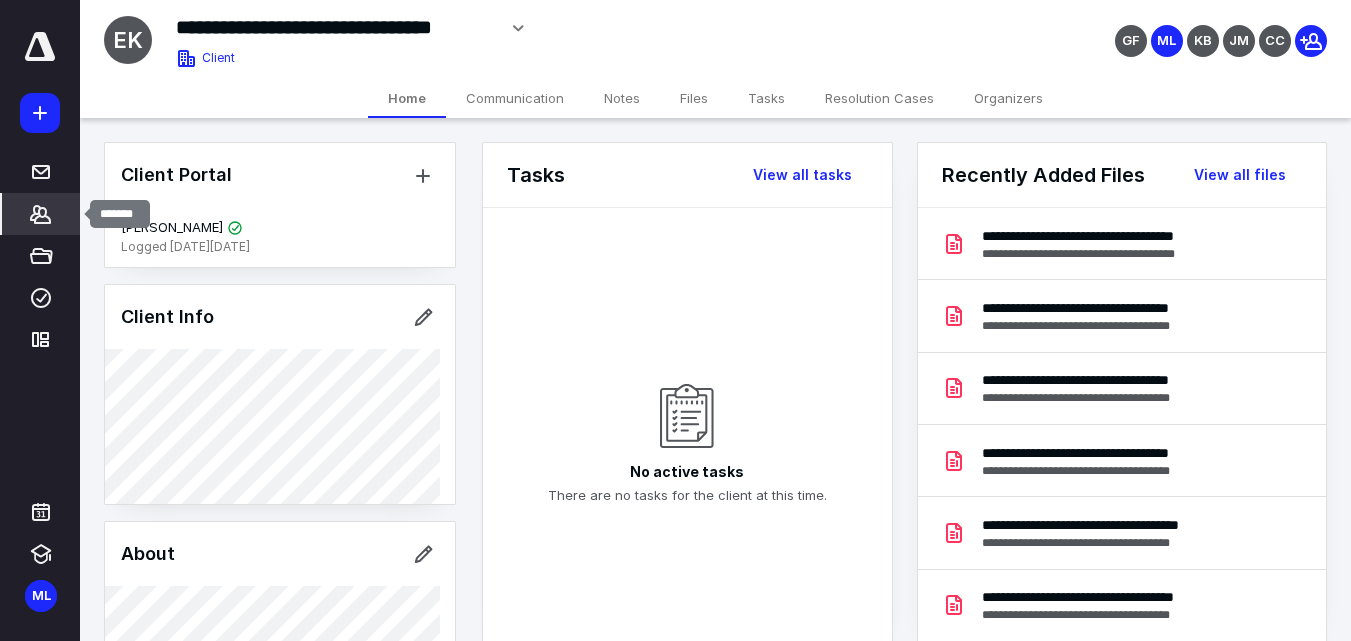 click on "Clients" at bounding box center (41, 214) 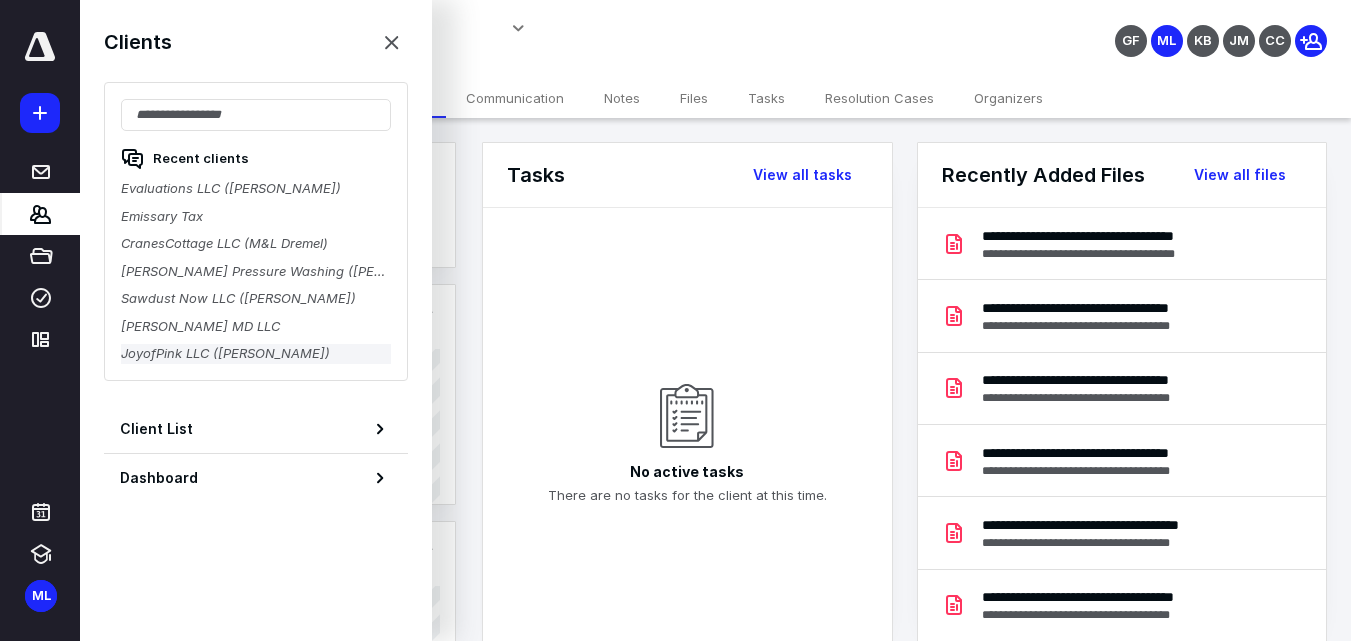 click on "JoyofPink LLC (Jenny McNulty)" at bounding box center (256, 354) 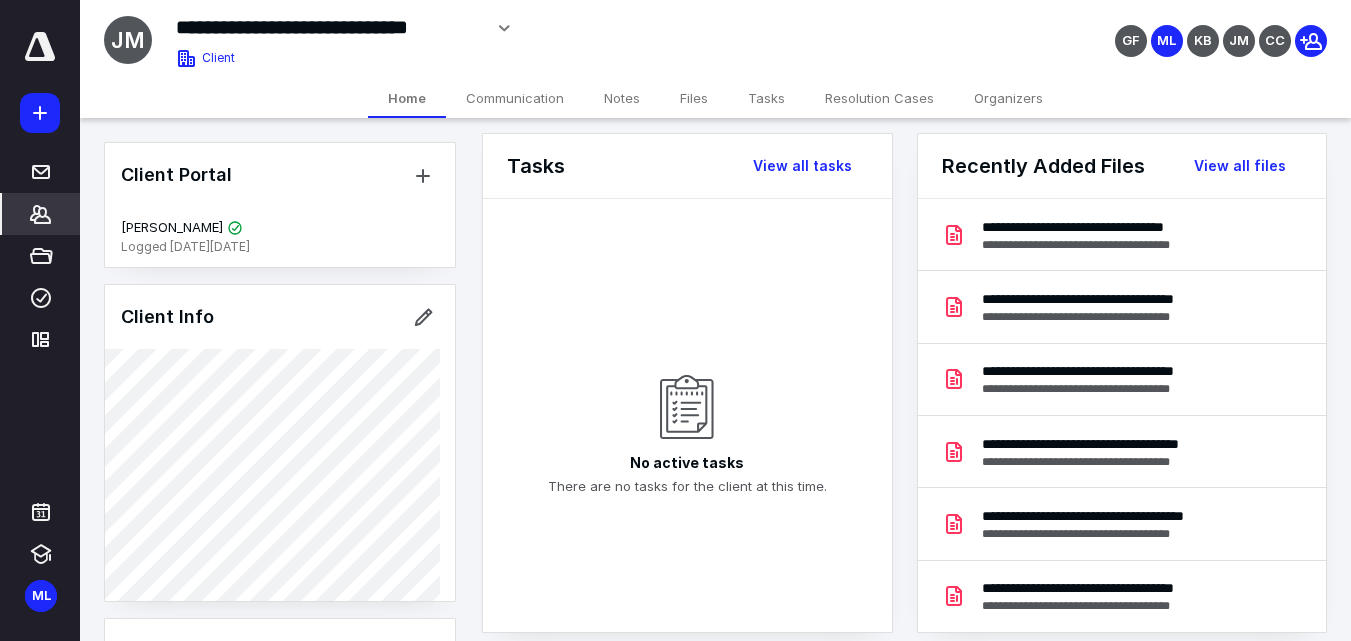 scroll, scrollTop: 0, scrollLeft: 0, axis: both 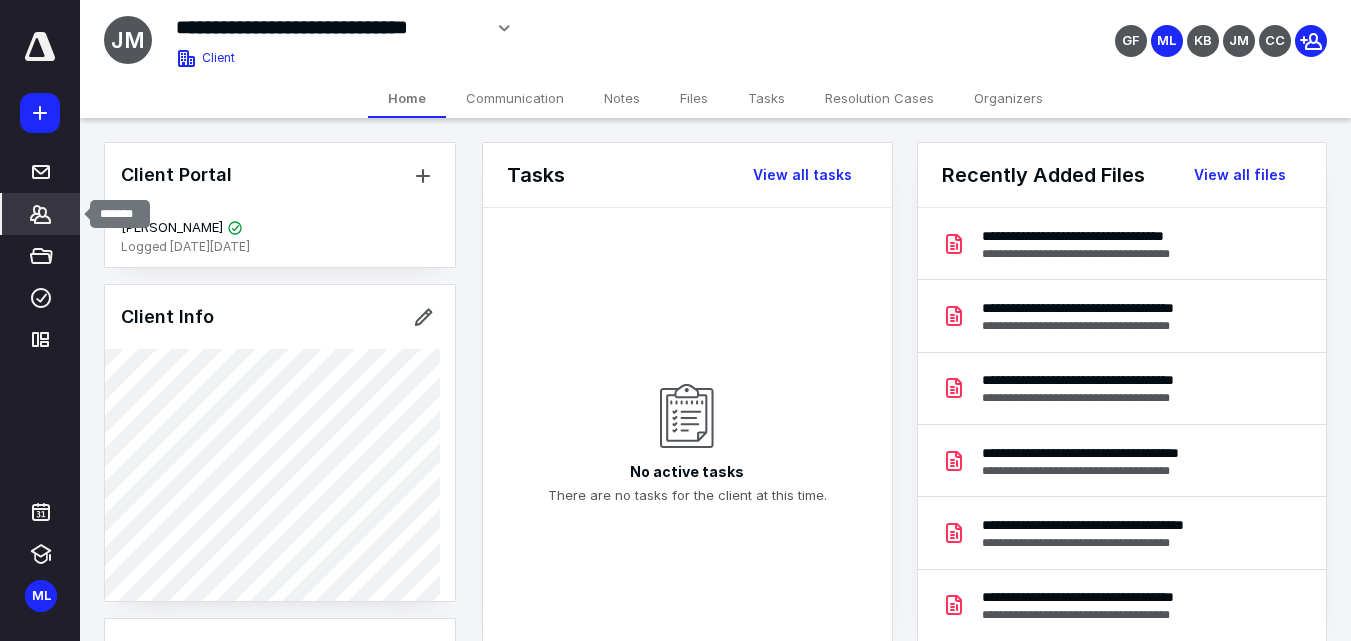 click 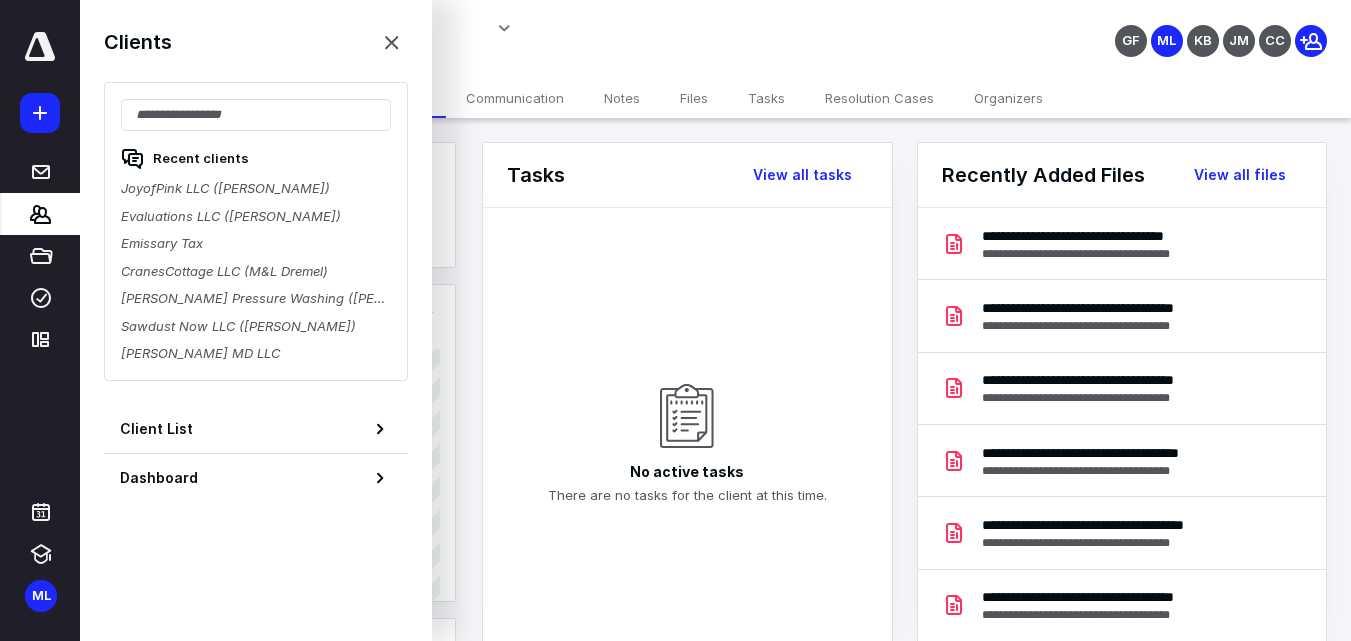 click on "Recent clients JoyofPink LLC (Jenny McNulty) Evaluations LLC (Sharon Kessler) Emissary Tax CranesCottage LLC (M&L Dremel) Jones Pressure Washing (Kyle Jones) Sawdust Now LLC (John Gomm) Martin D Schlakman MD LLC" at bounding box center [256, 231] 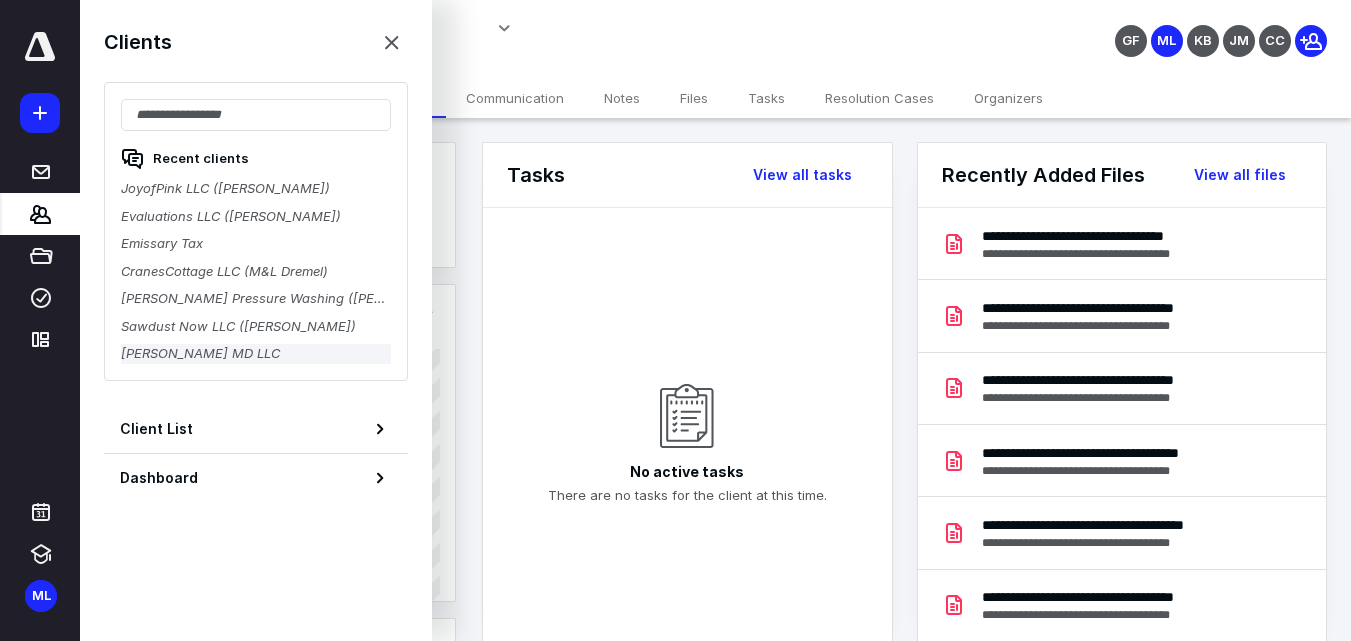click on "Martin D Schlakman MD LLC" at bounding box center (256, 354) 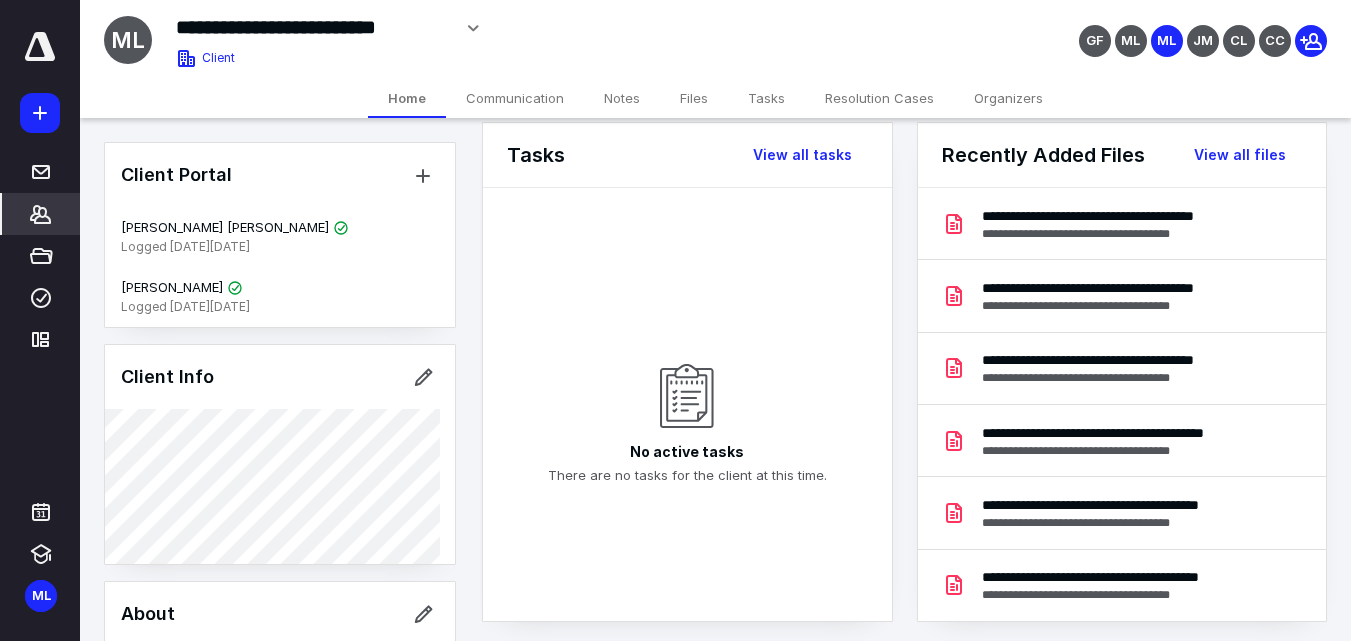 scroll, scrollTop: 0, scrollLeft: 0, axis: both 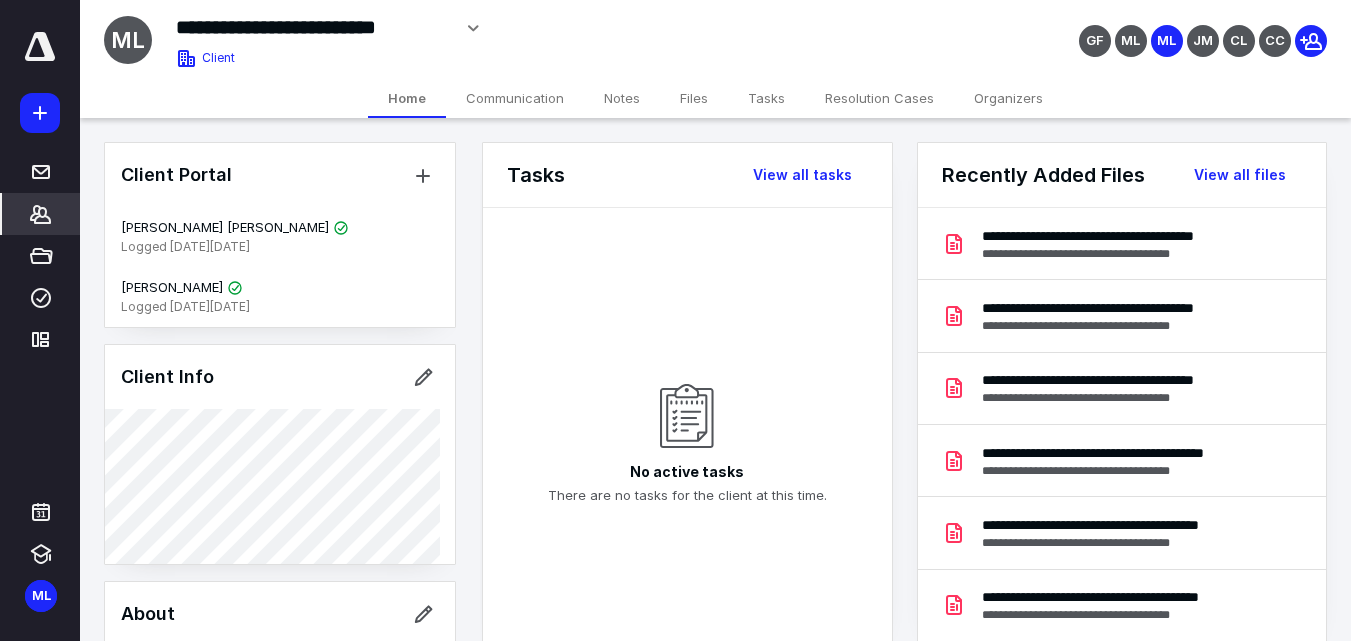 click 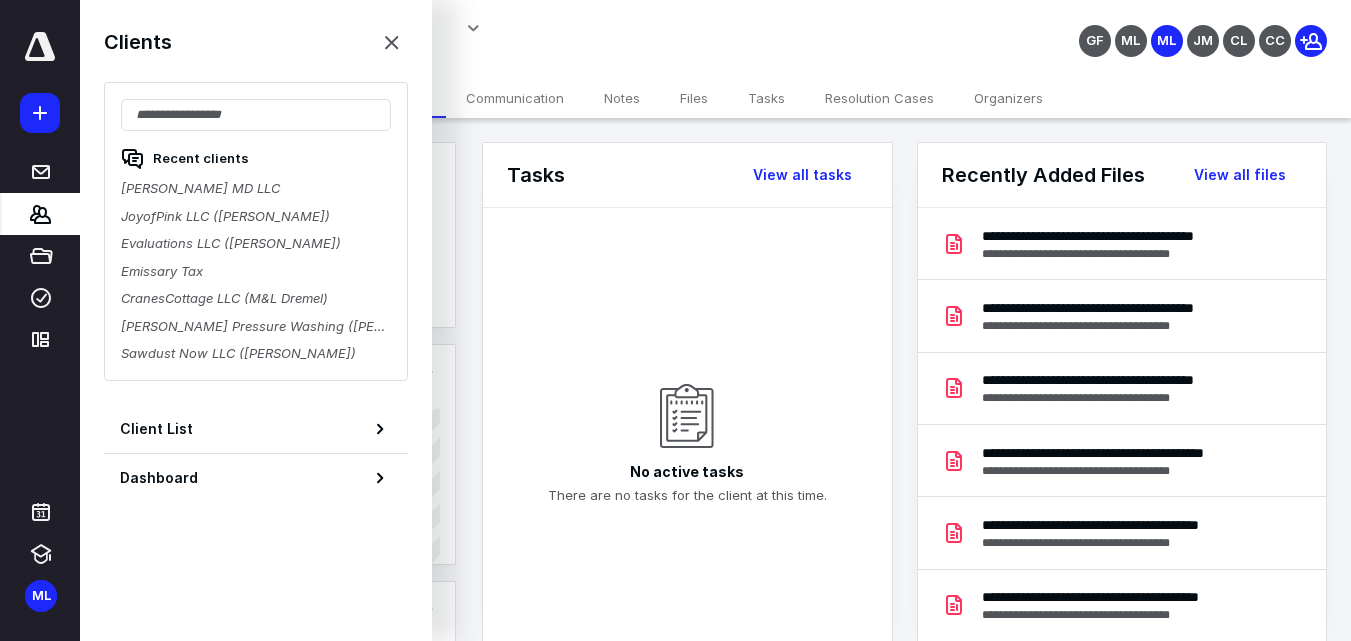 click on "Sawdust Now LLC (John Gomm)" at bounding box center [256, 354] 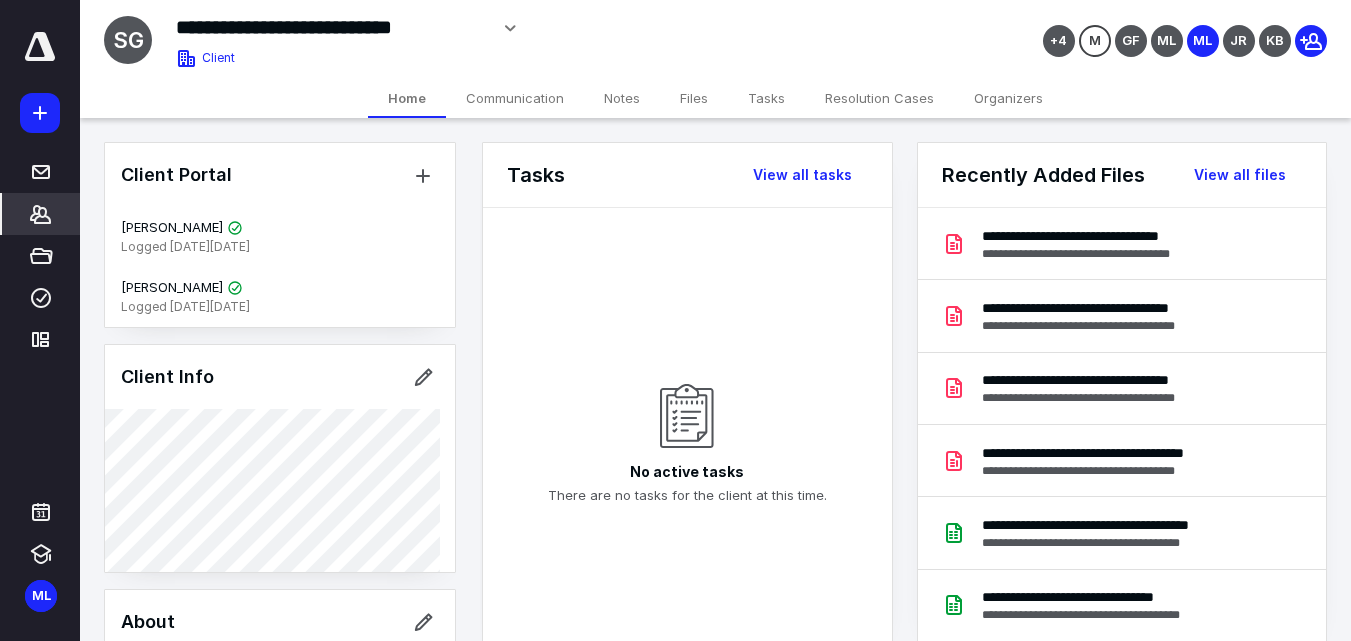 click on "Clients" at bounding box center (41, 214) 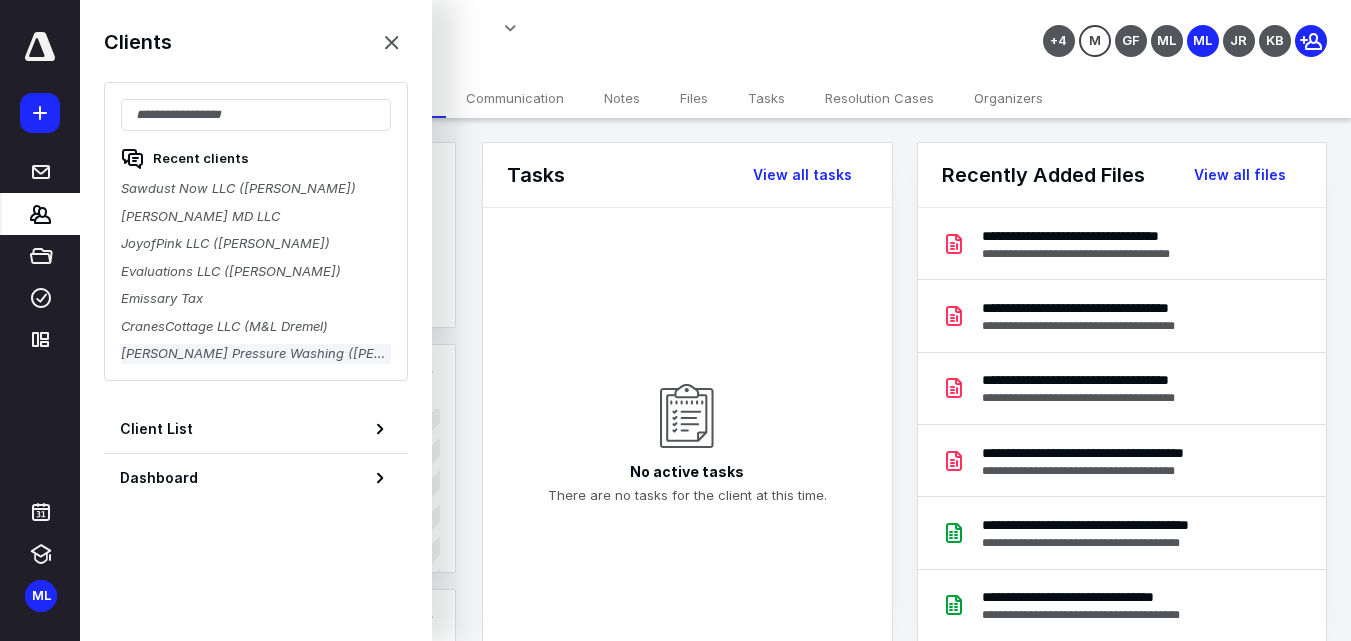 click on "Jones Pressure Washing (Kyle Jones)" at bounding box center (256, 354) 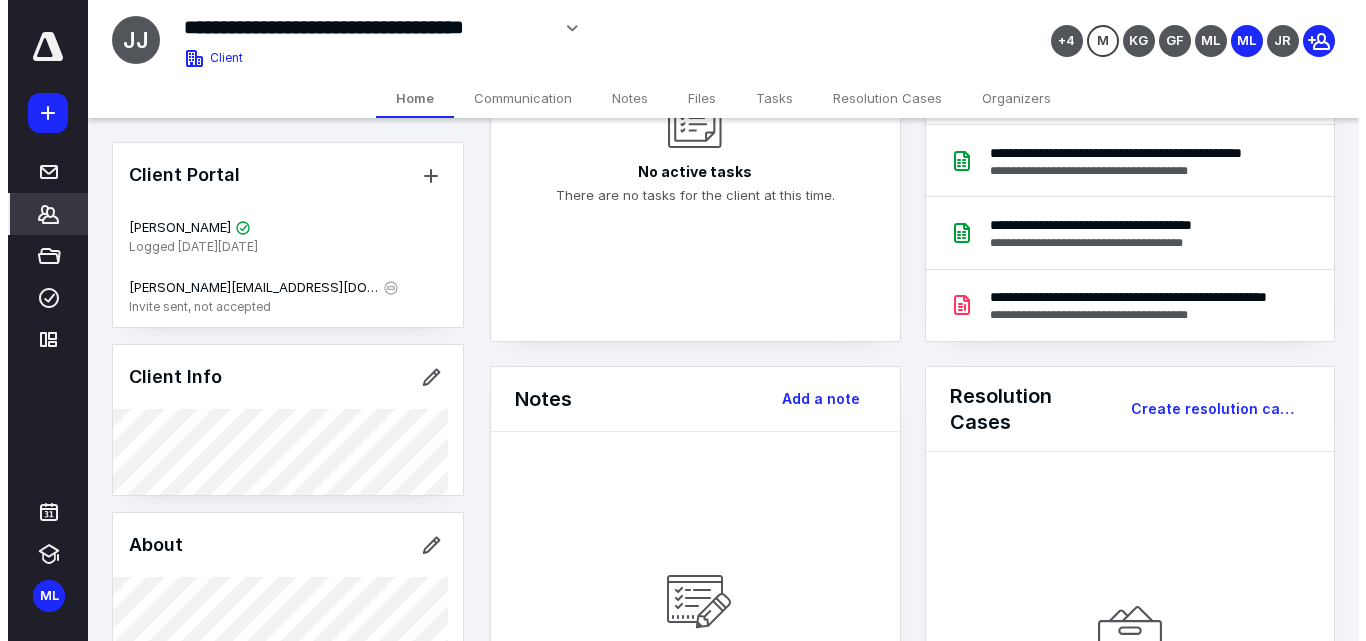 scroll, scrollTop: 0, scrollLeft: 0, axis: both 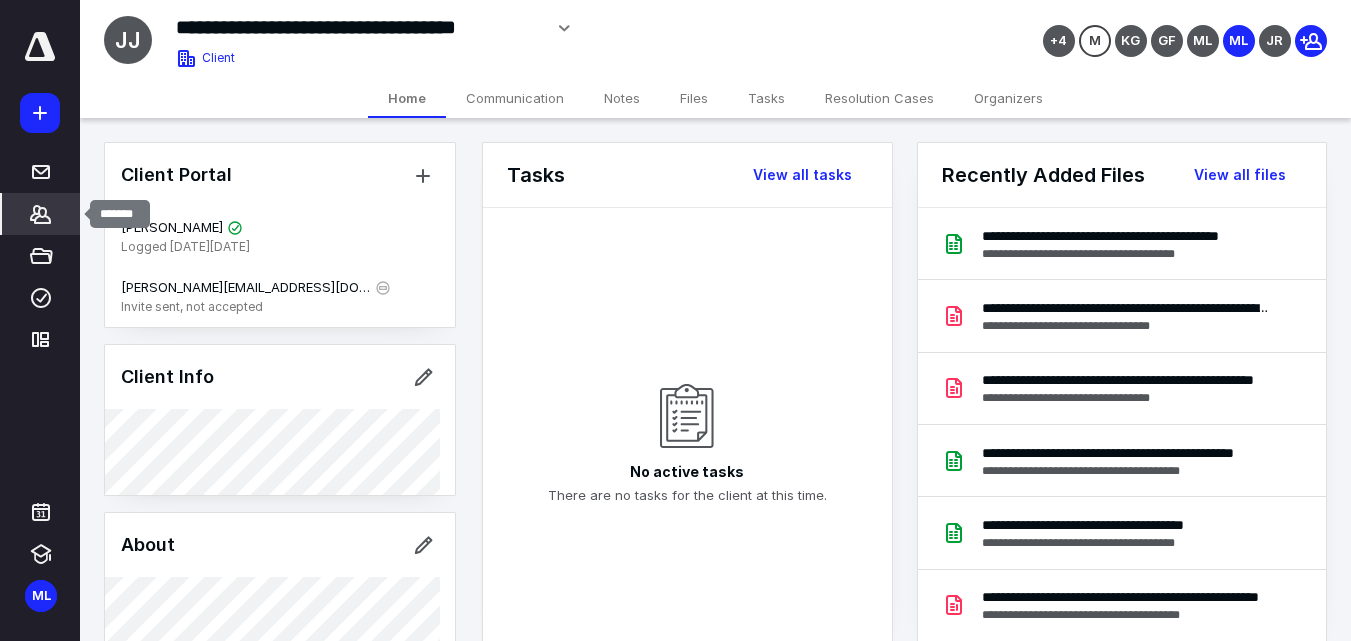 click 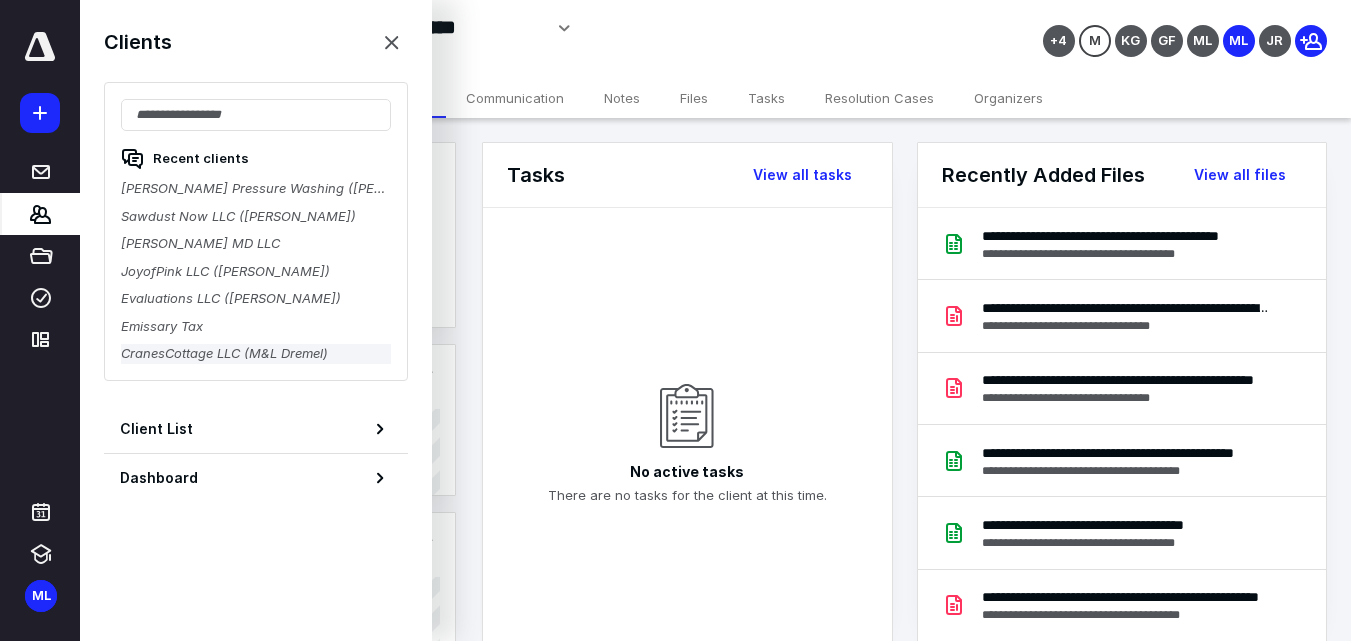 click on "CranesCottage LLC (M&L Dremel)" at bounding box center [256, 354] 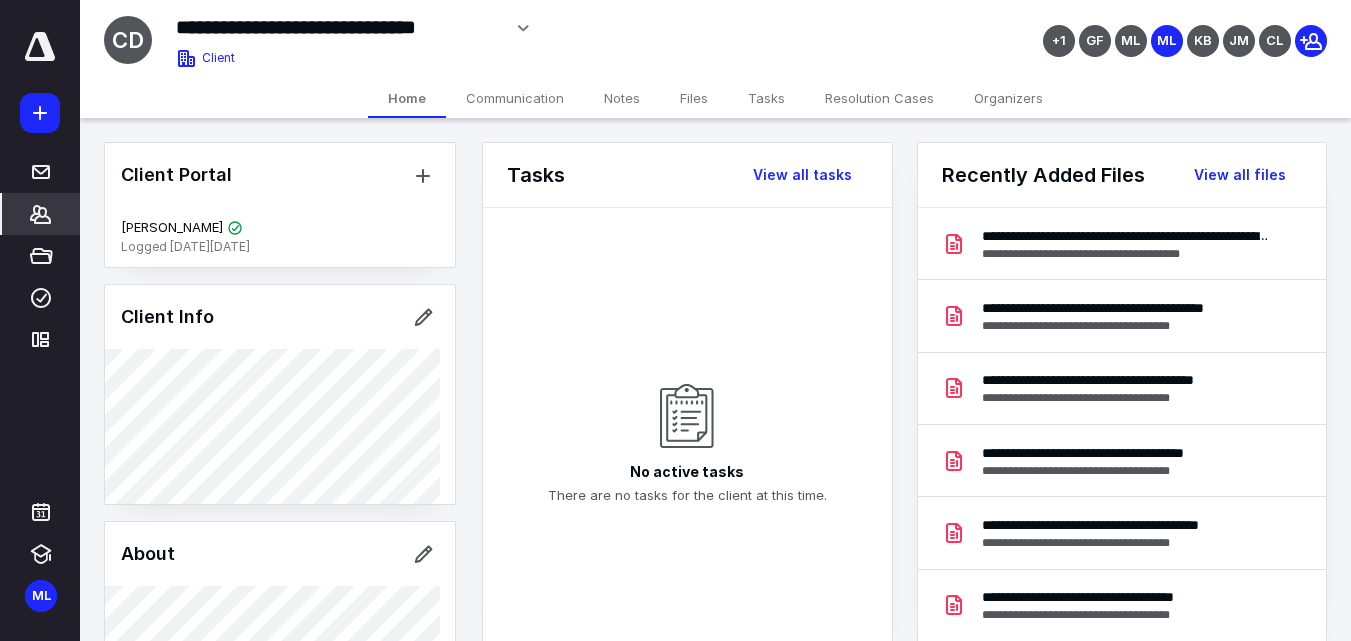click on "Files" at bounding box center (694, 98) 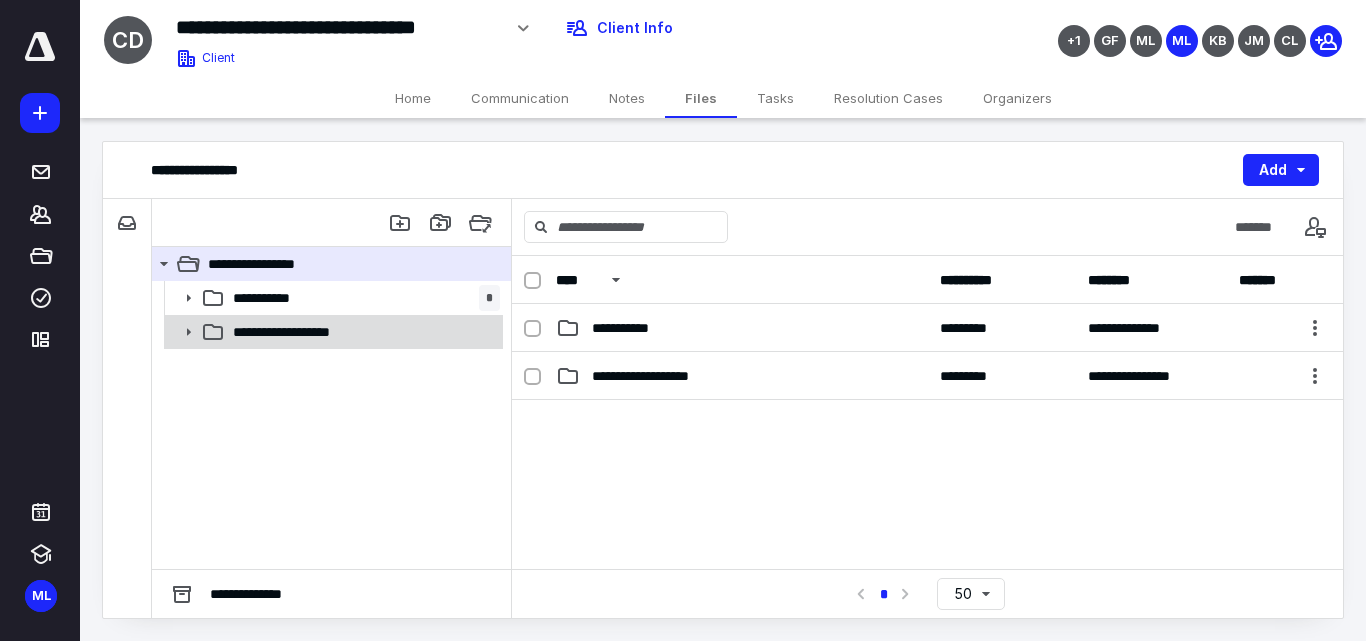 click on "**********" at bounding box center (332, 332) 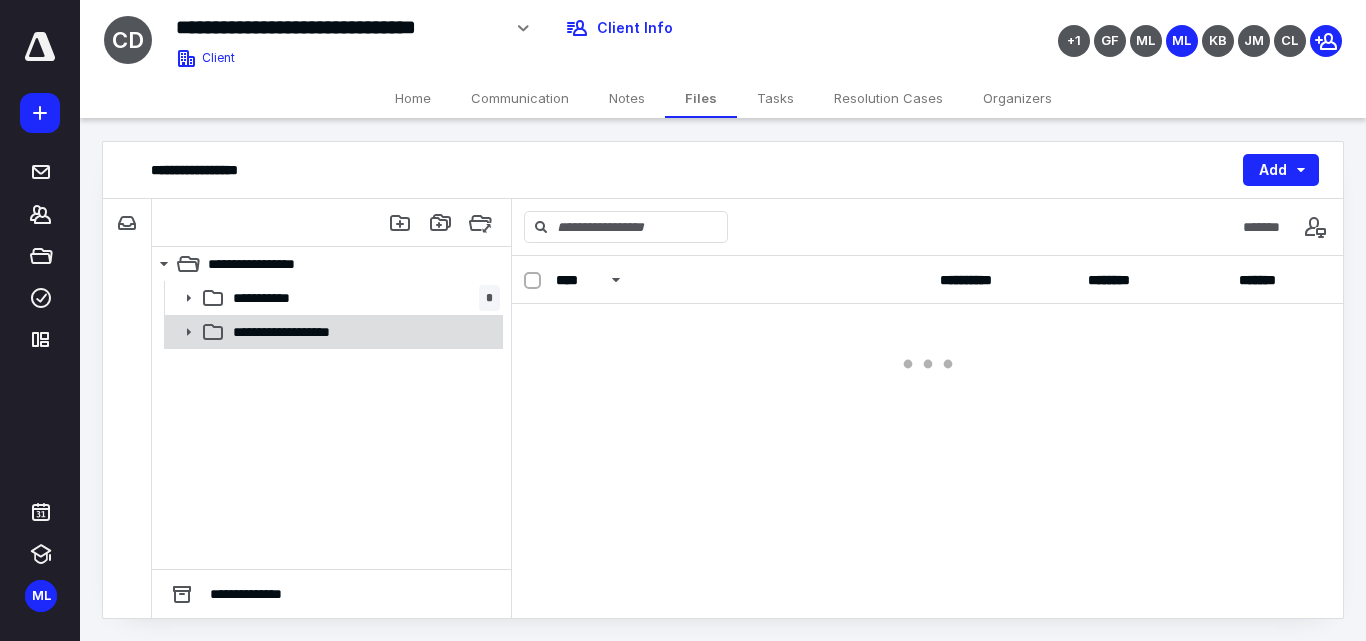 click on "**********" at bounding box center (332, 332) 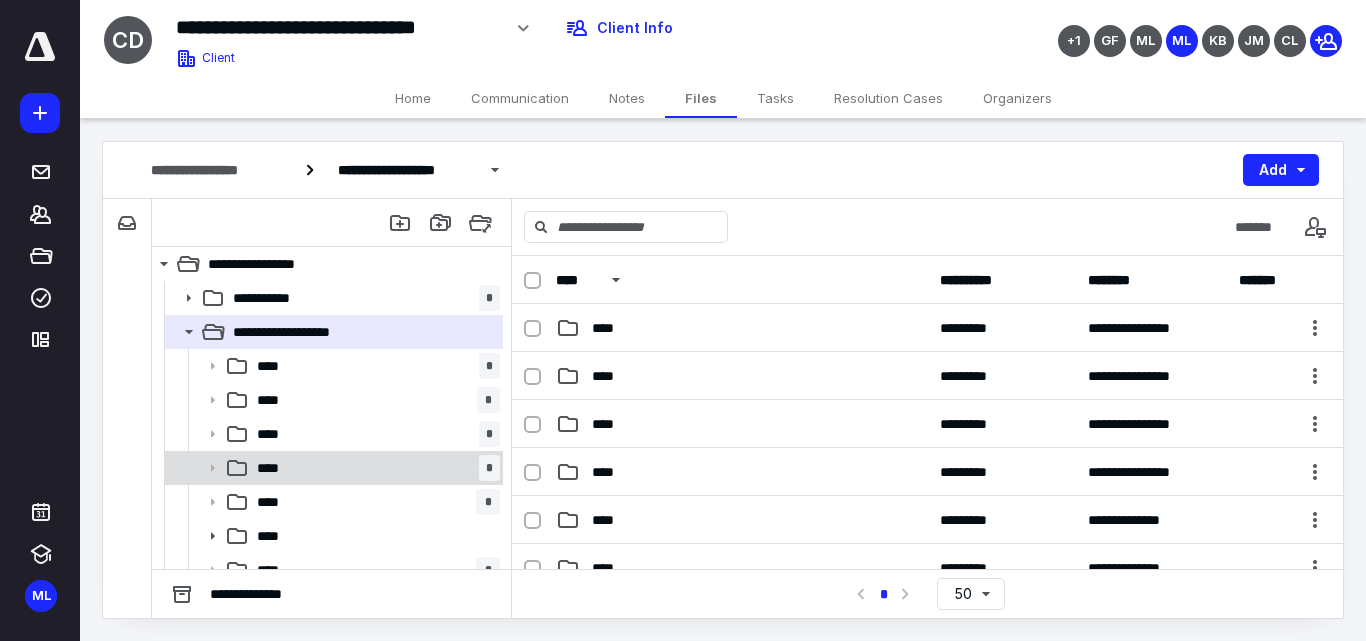 scroll, scrollTop: 18, scrollLeft: 0, axis: vertical 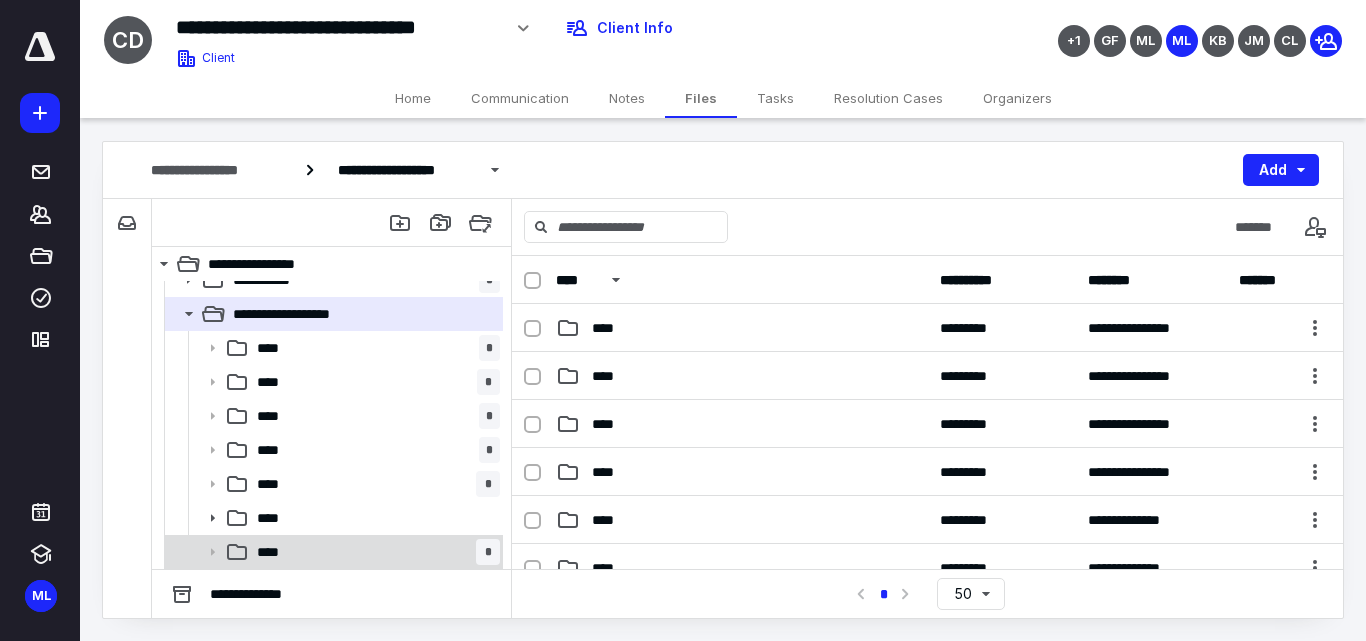 click on "**** *" at bounding box center (374, 552) 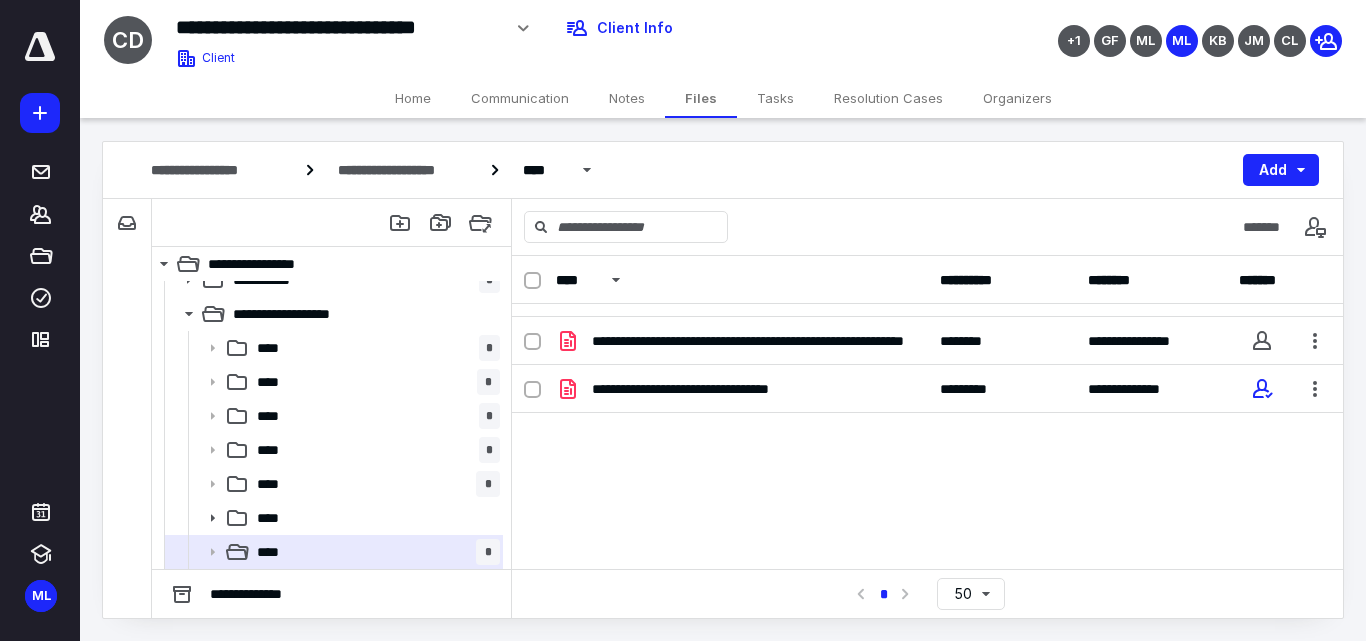 scroll, scrollTop: 0, scrollLeft: 0, axis: both 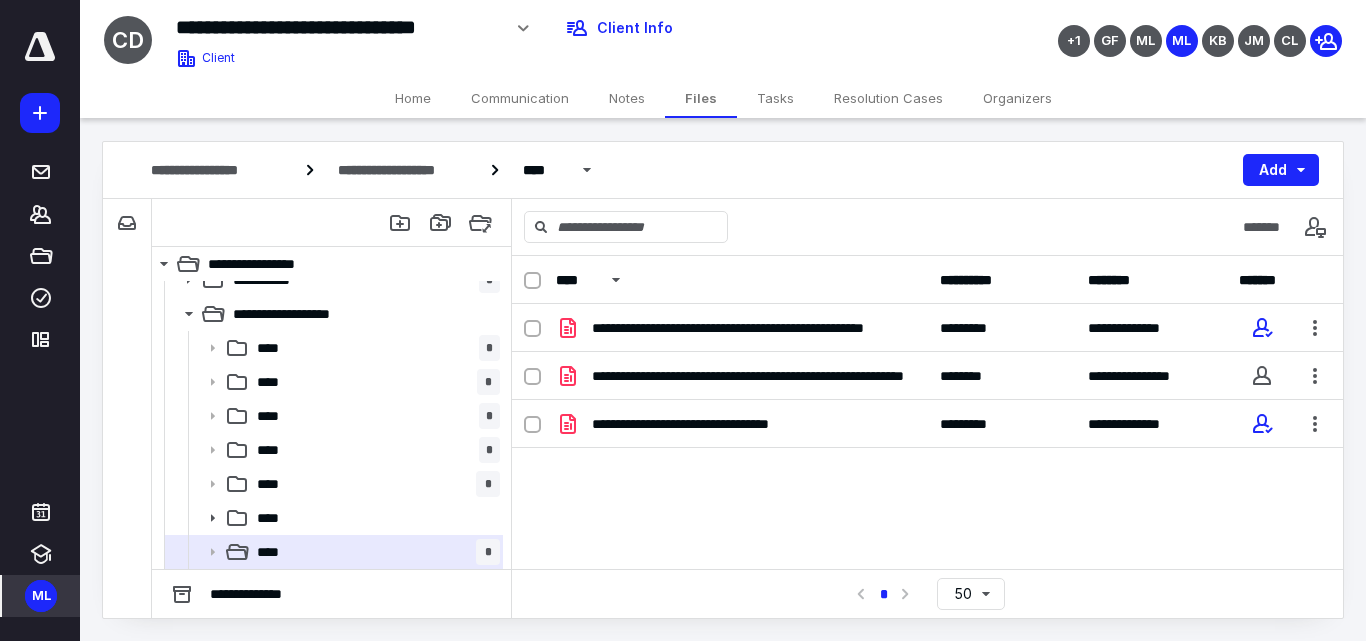 click on "ML" at bounding box center (41, 596) 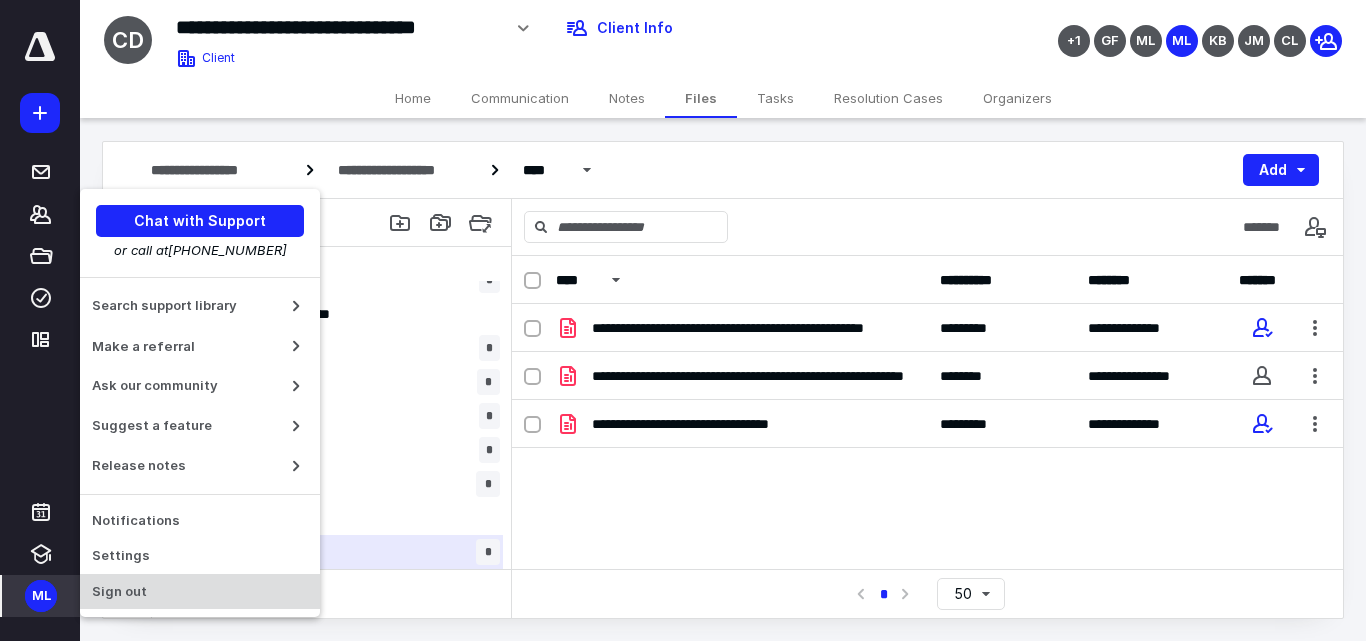 click on "Sign out" at bounding box center (200, 592) 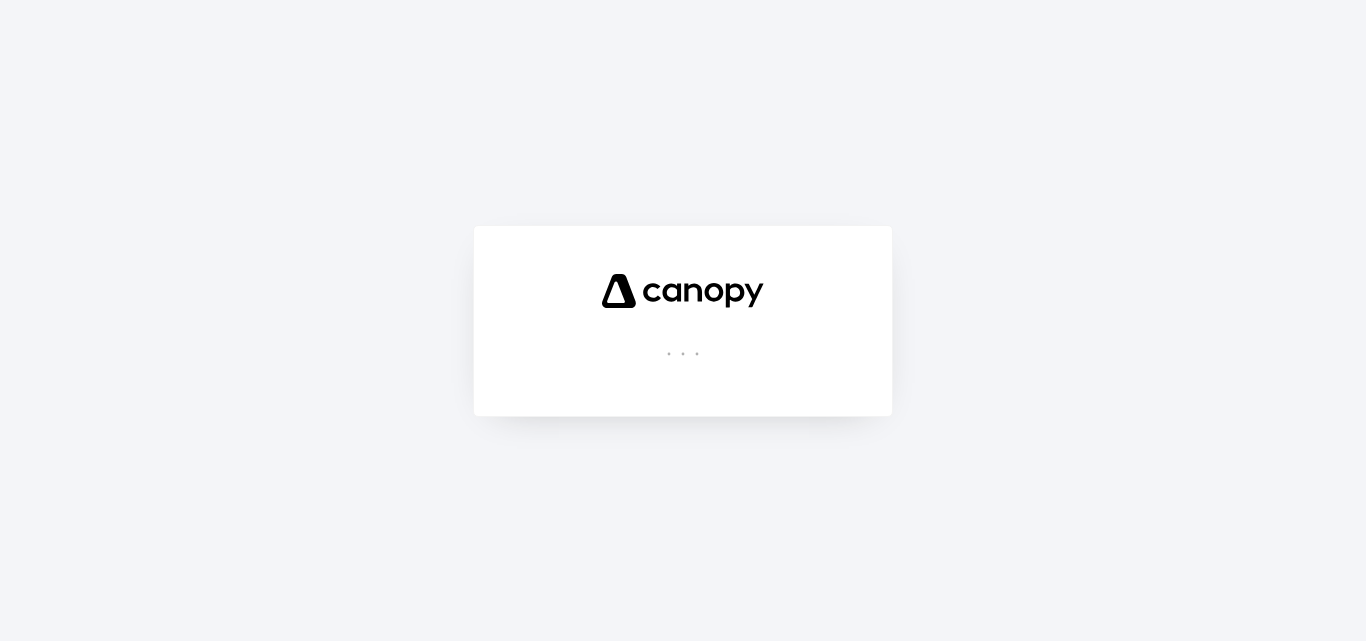 scroll, scrollTop: 0, scrollLeft: 0, axis: both 